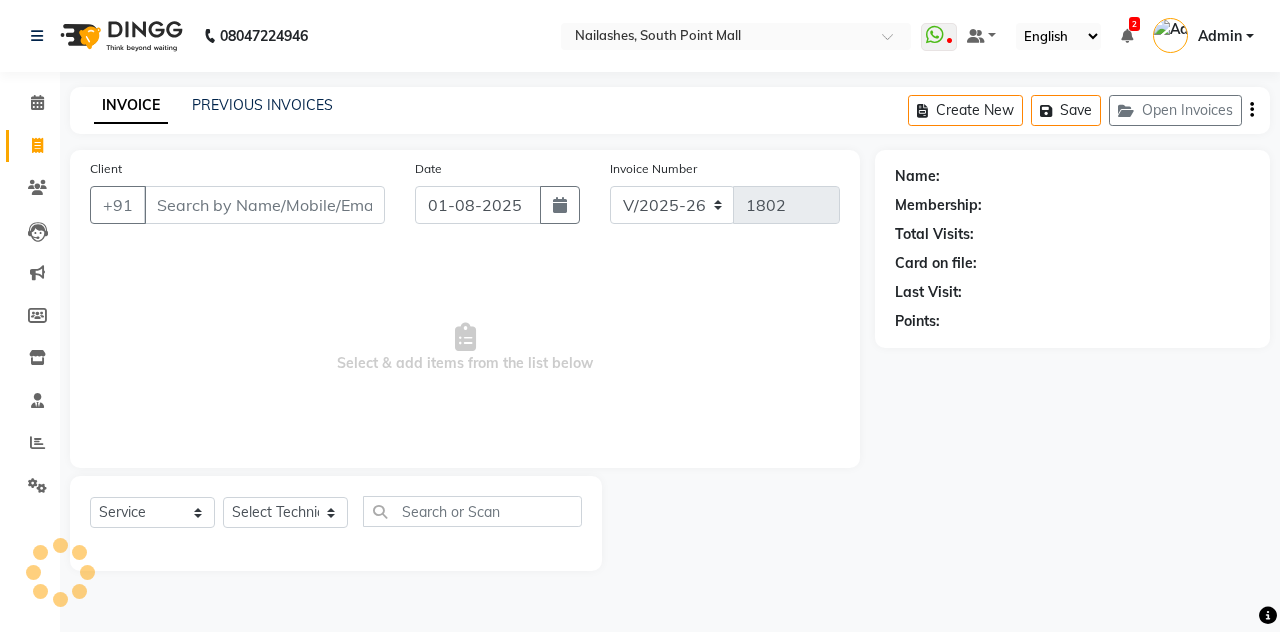 select on "3926" 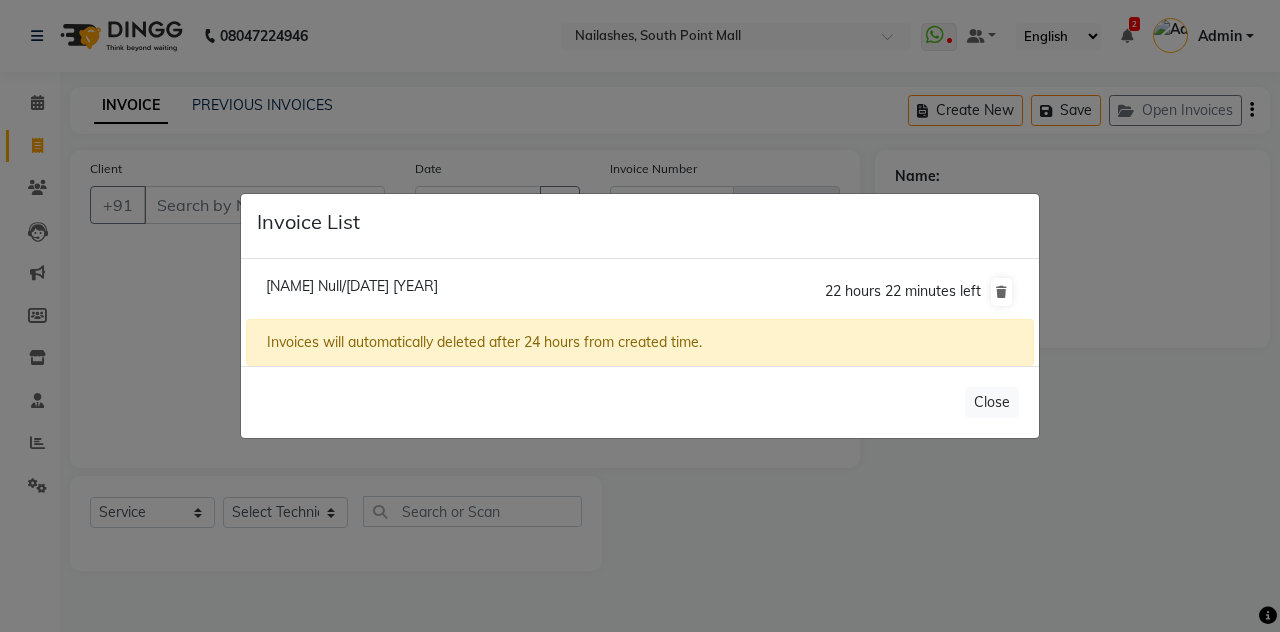 click on "[NAME] Null/[DATE] [YEAR]" 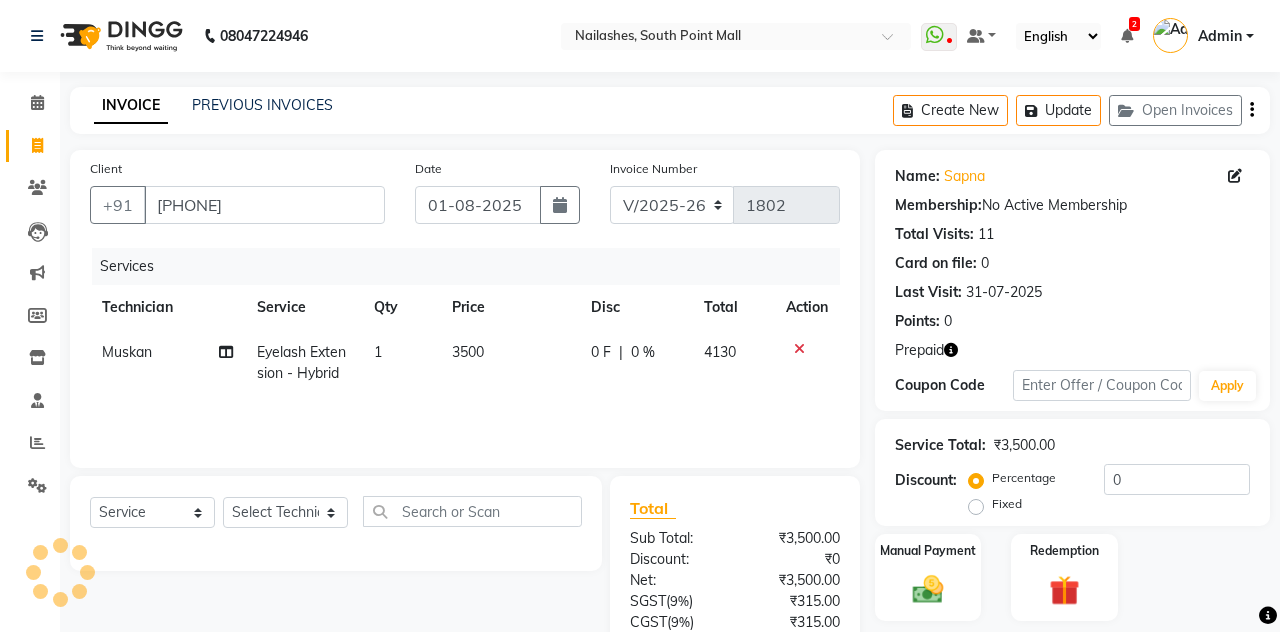 click 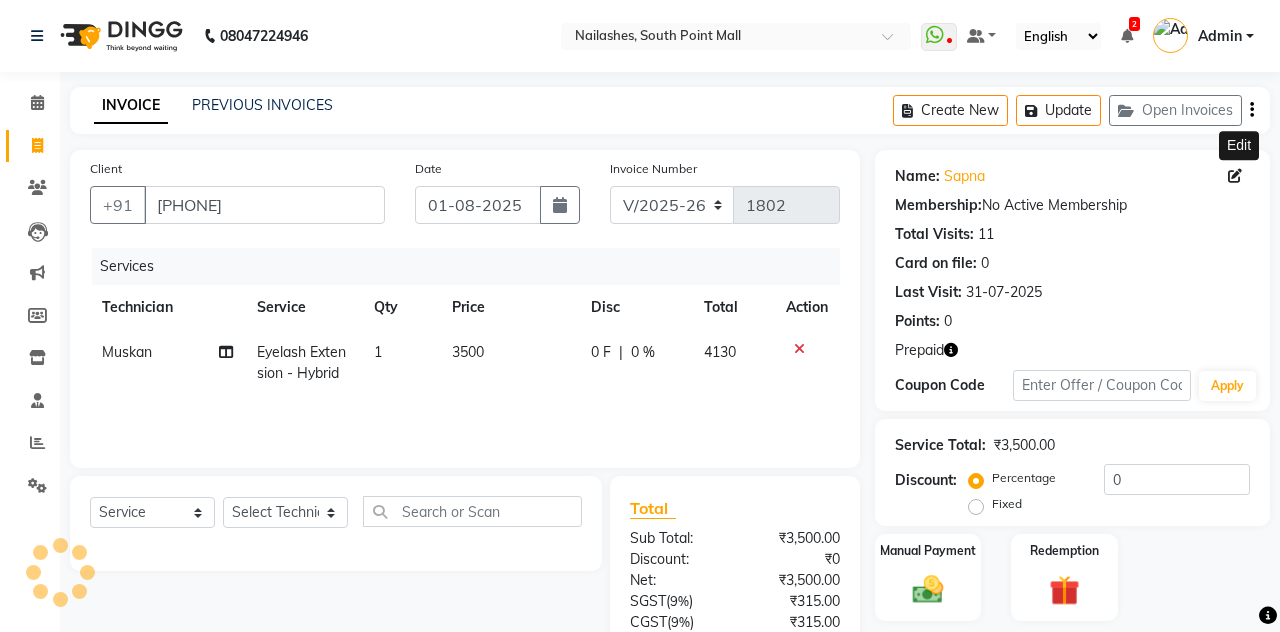 select on "21" 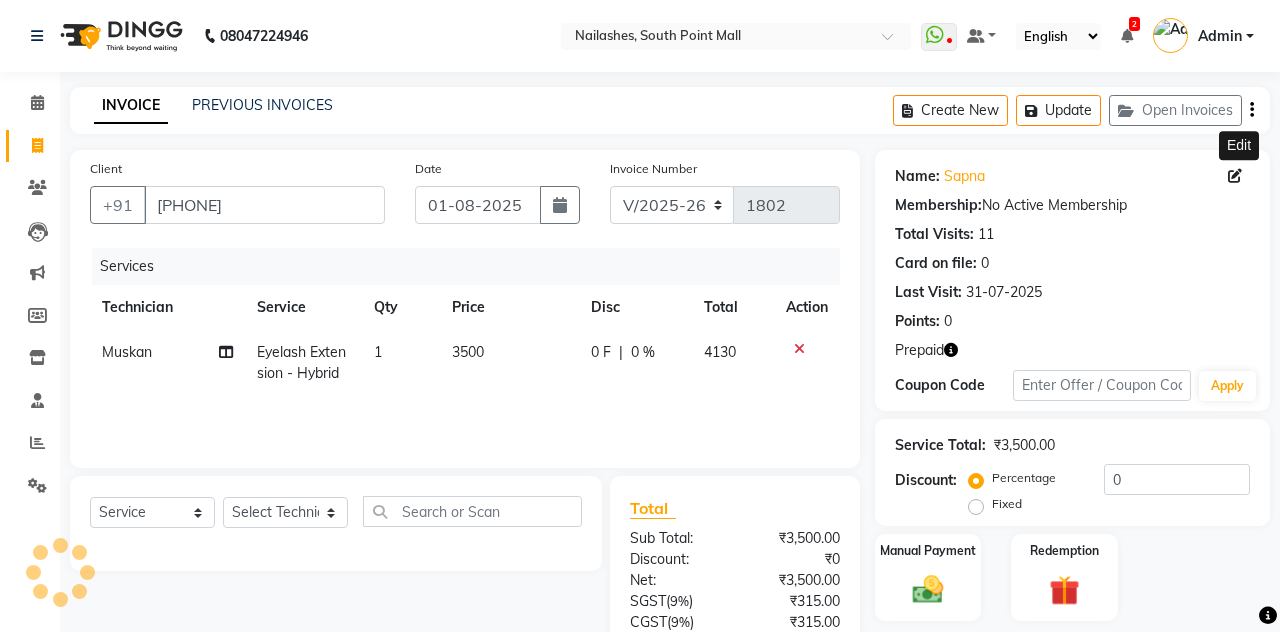 select on "female" 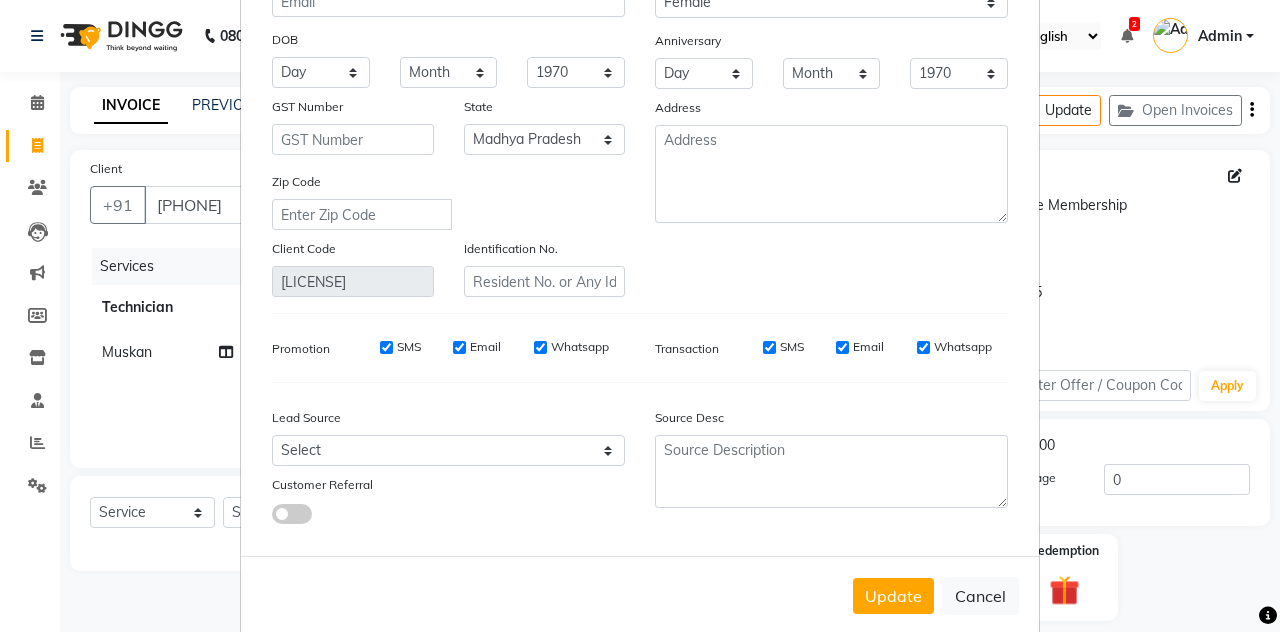 scroll, scrollTop: 246, scrollLeft: 0, axis: vertical 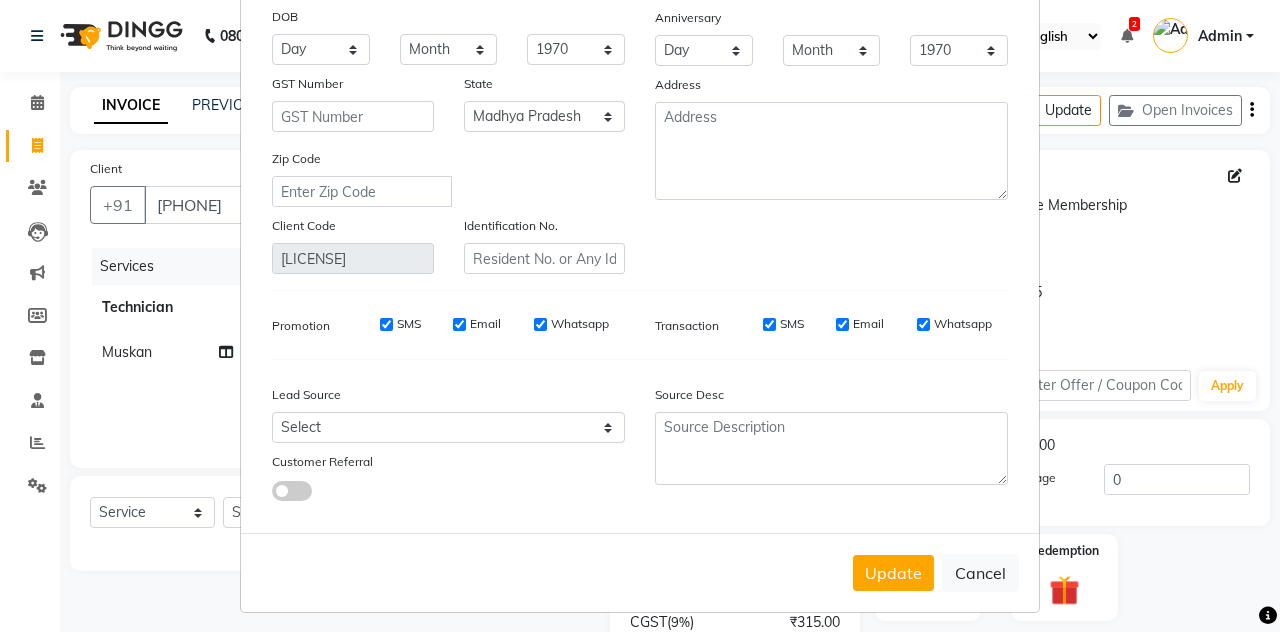 click on "Update" at bounding box center (893, 573) 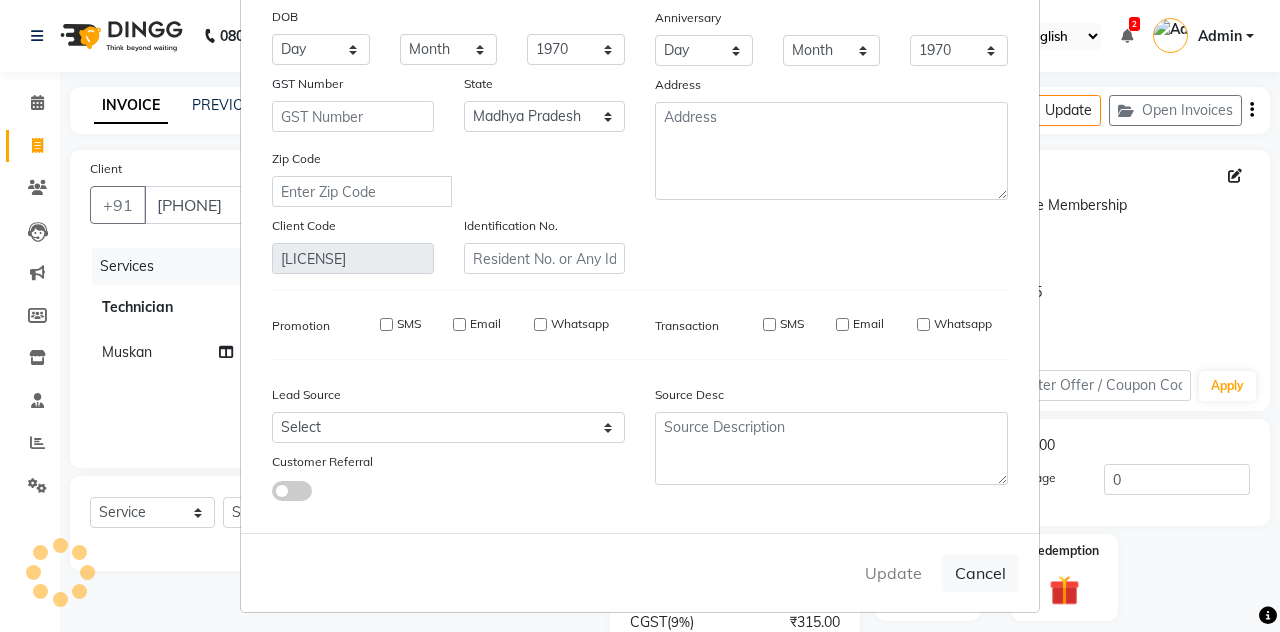 type 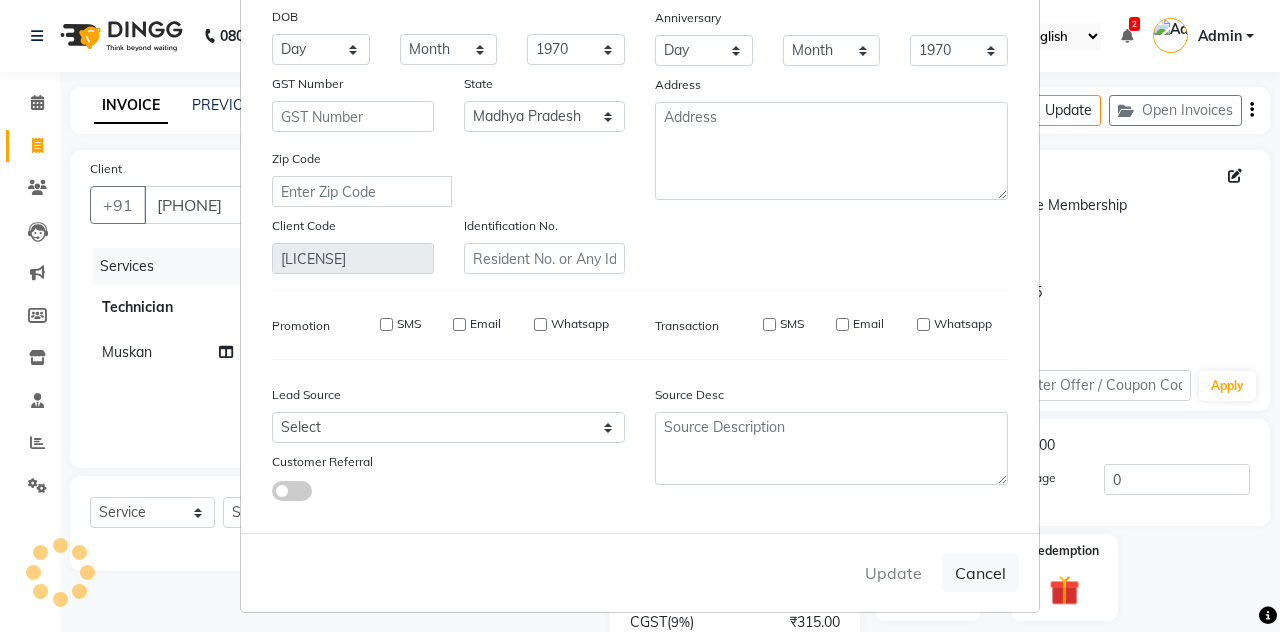 select 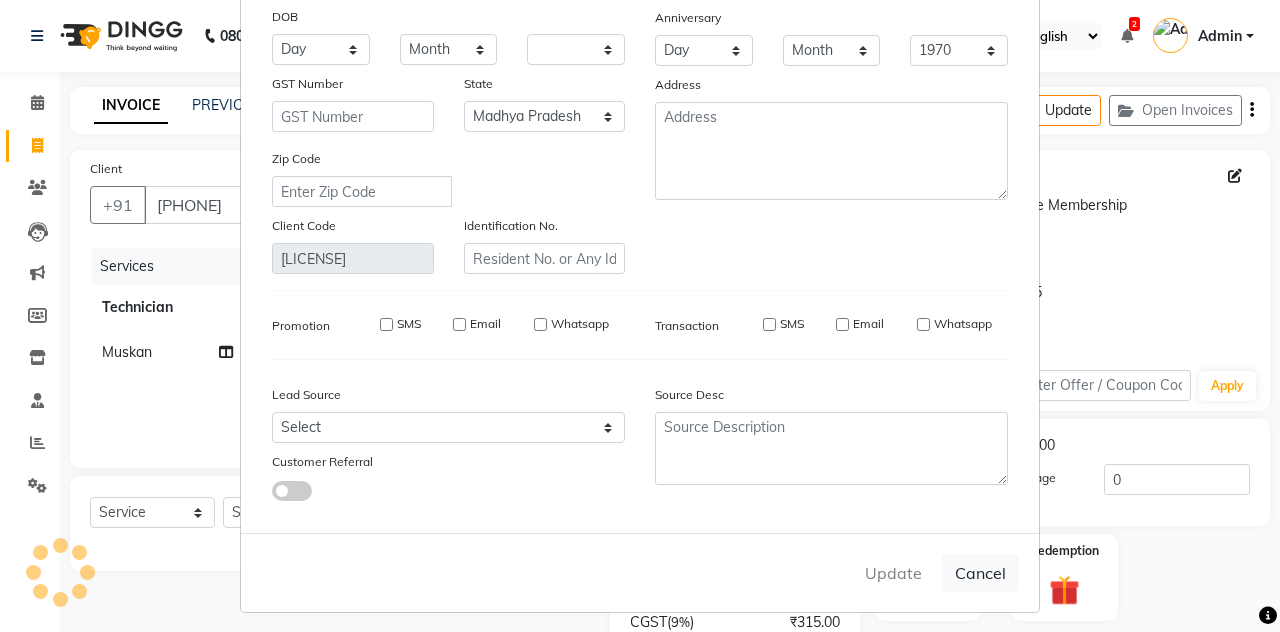 select on "null" 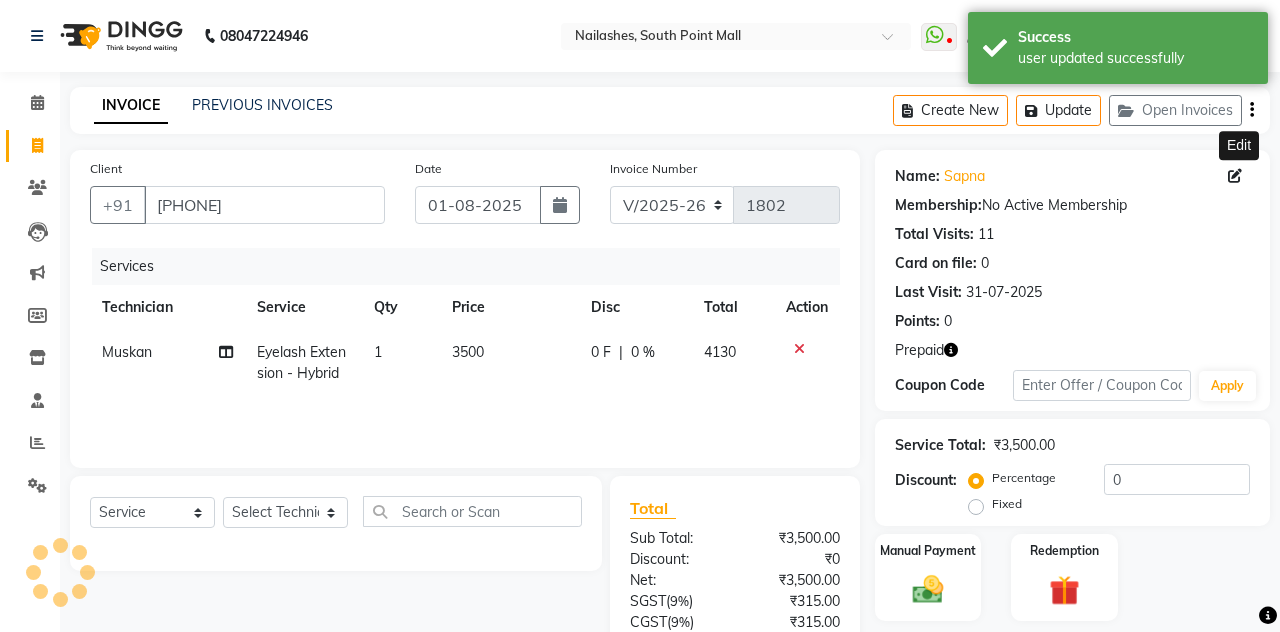 click 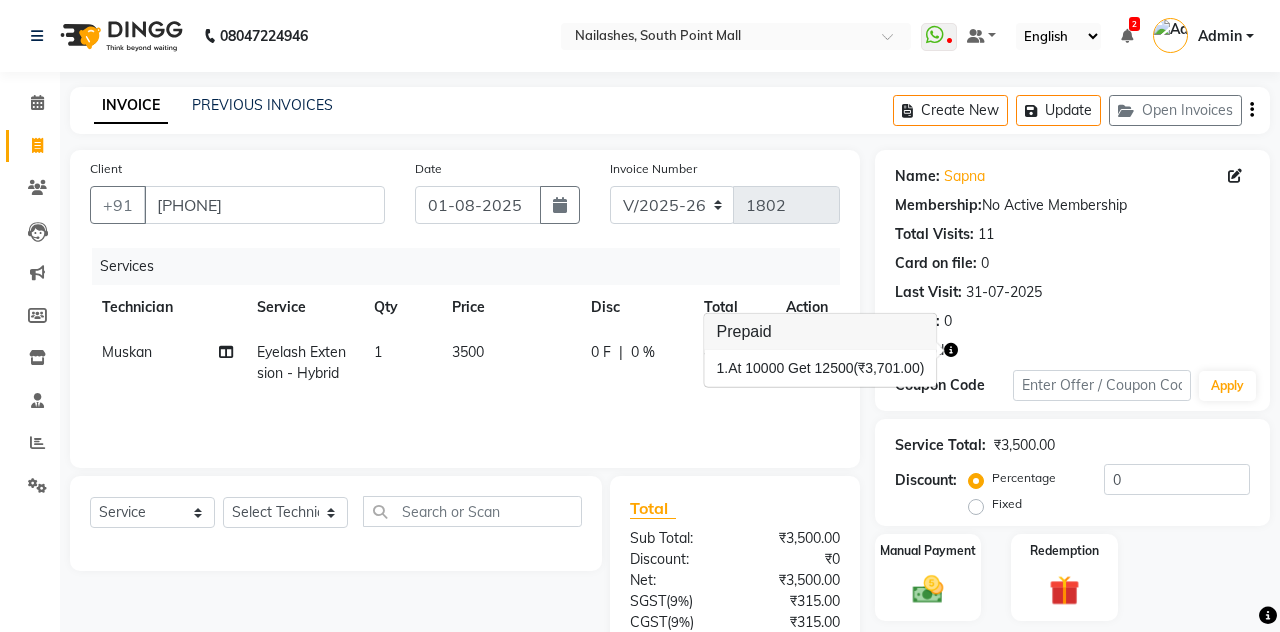 scroll, scrollTop: 70, scrollLeft: 0, axis: vertical 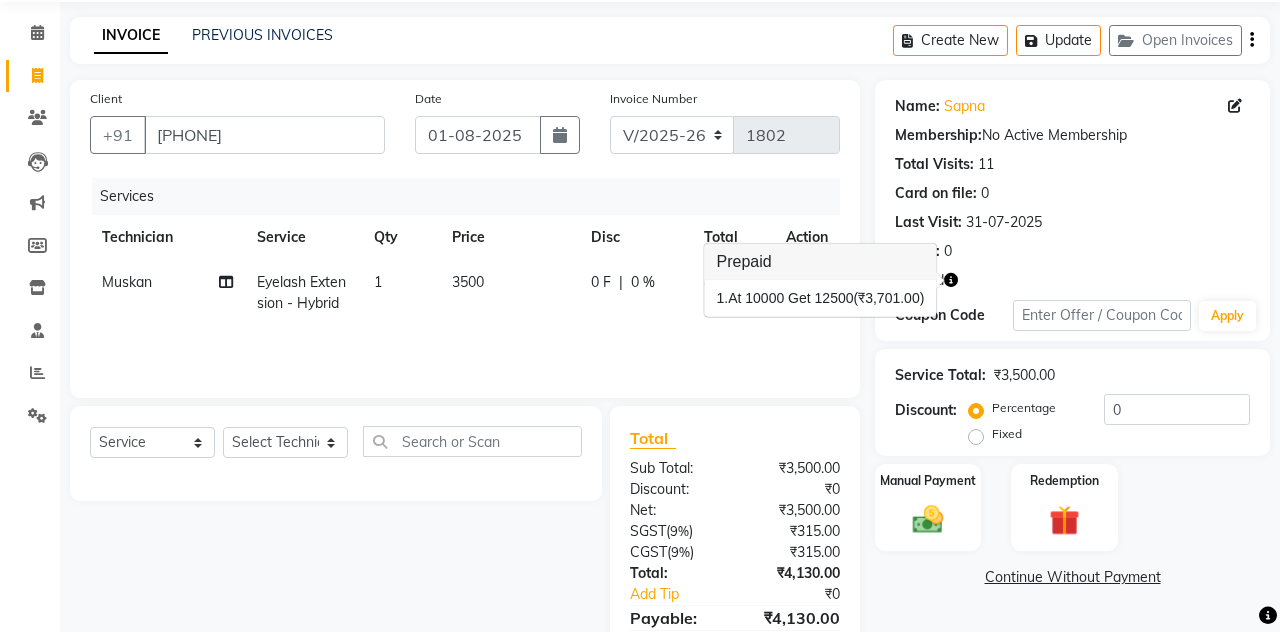 click on "Name: Sapna  Membership:  No Active Membership  Total Visits:  11 Card on file:  0 Last Visit:   31-07-2025 Points:   0  Prepaid Coupon Code Apply Service Total:  ₹3,500.00  Discount:  Percentage   Fixed  0 Manual Payment Redemption  Continue Without Payment" 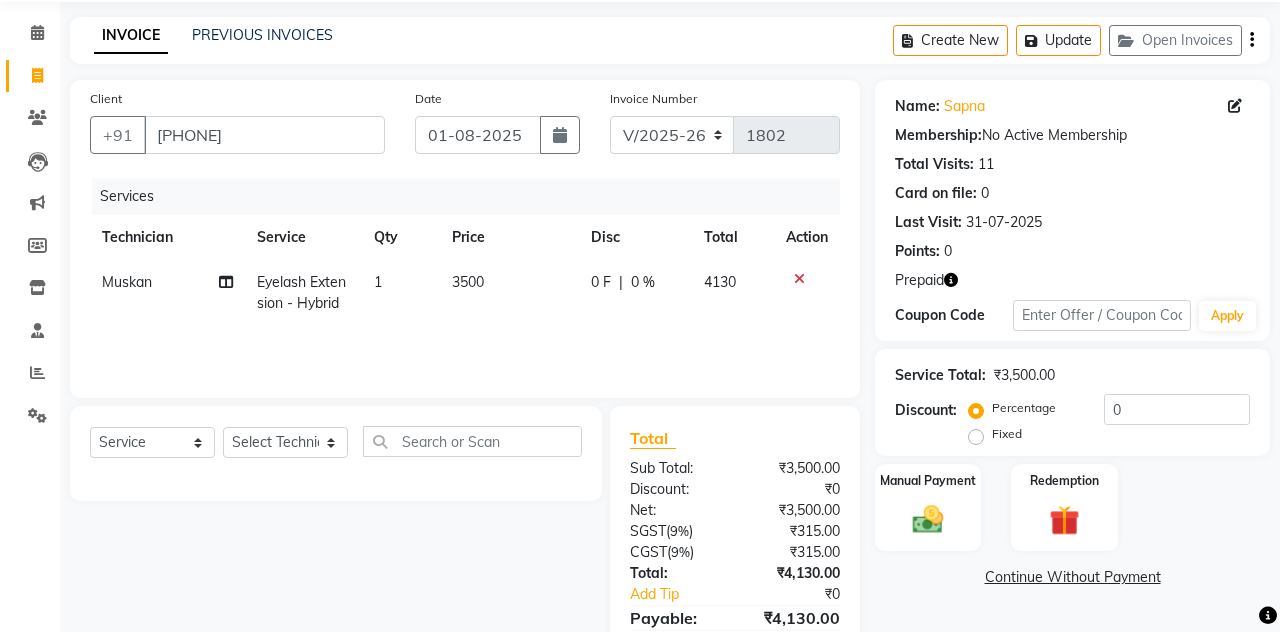 click 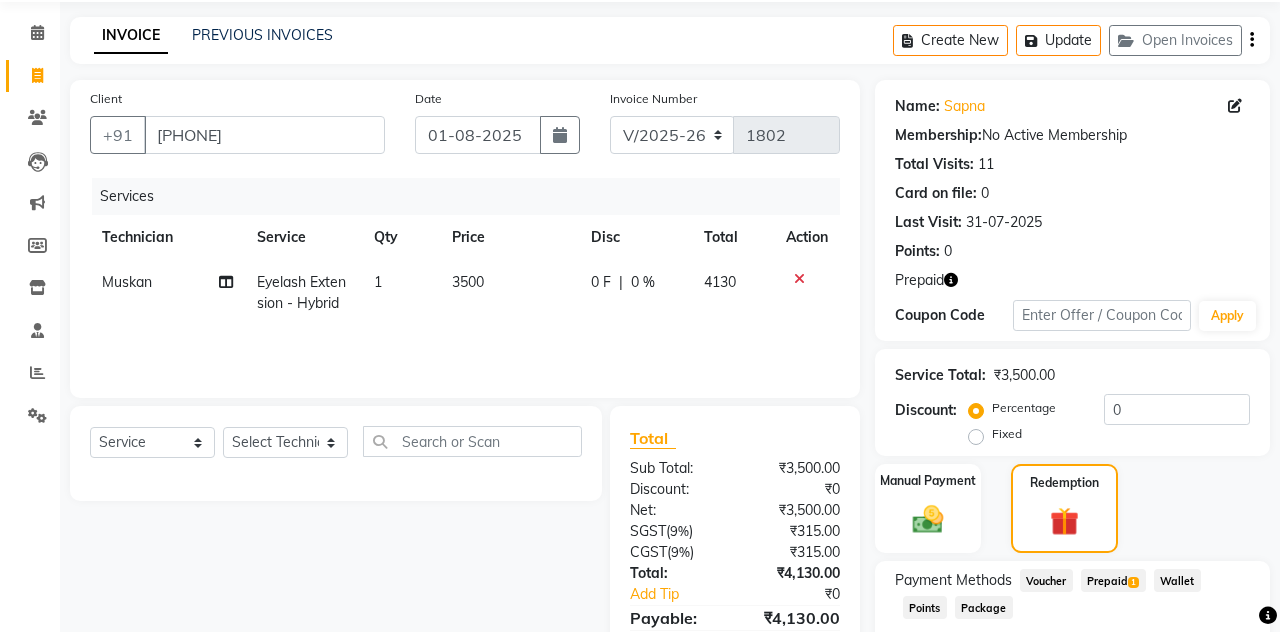 click on "Prepaid  1" 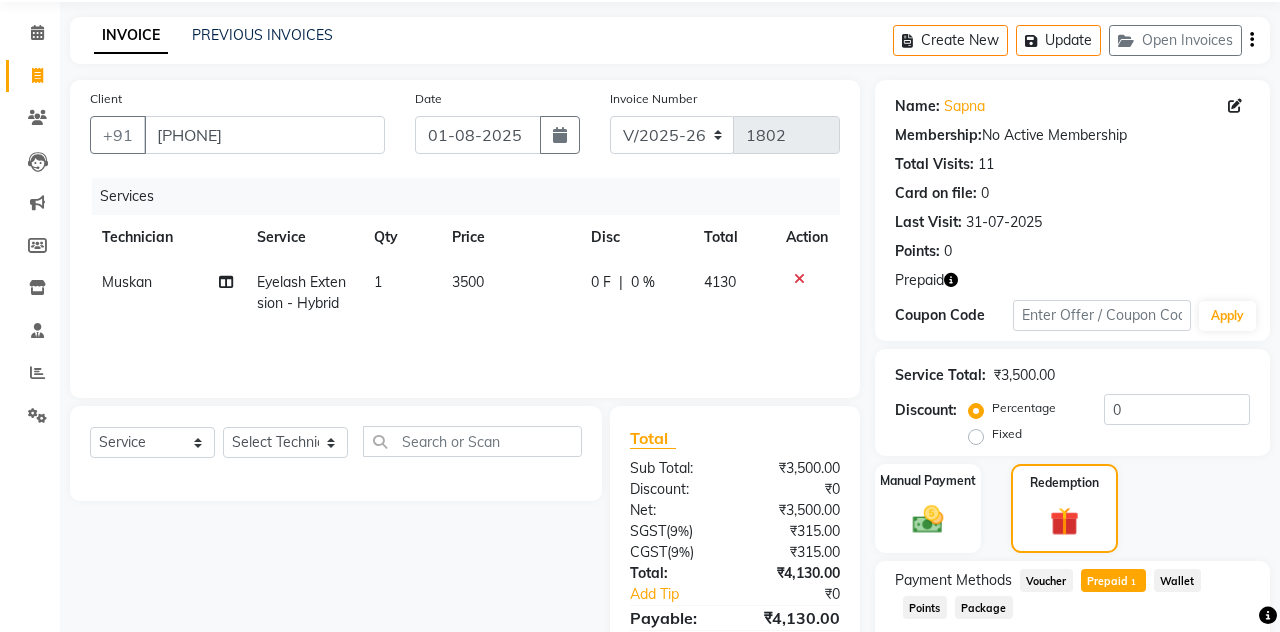 click on "Add" at bounding box center (1202, 709) 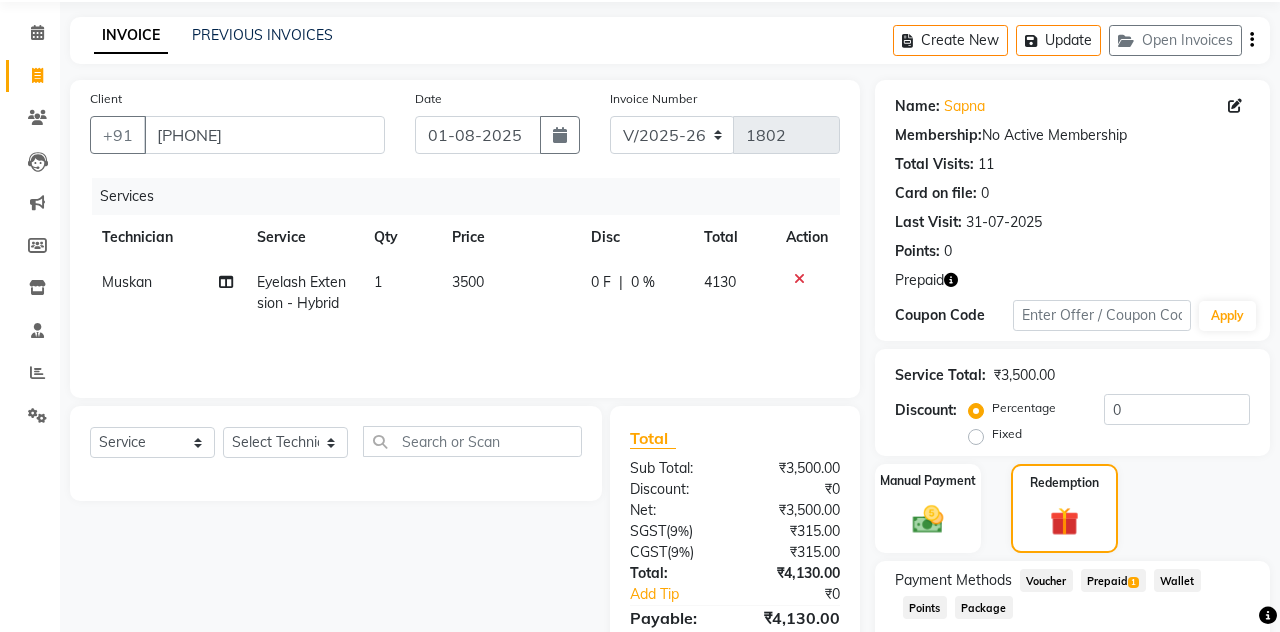 click 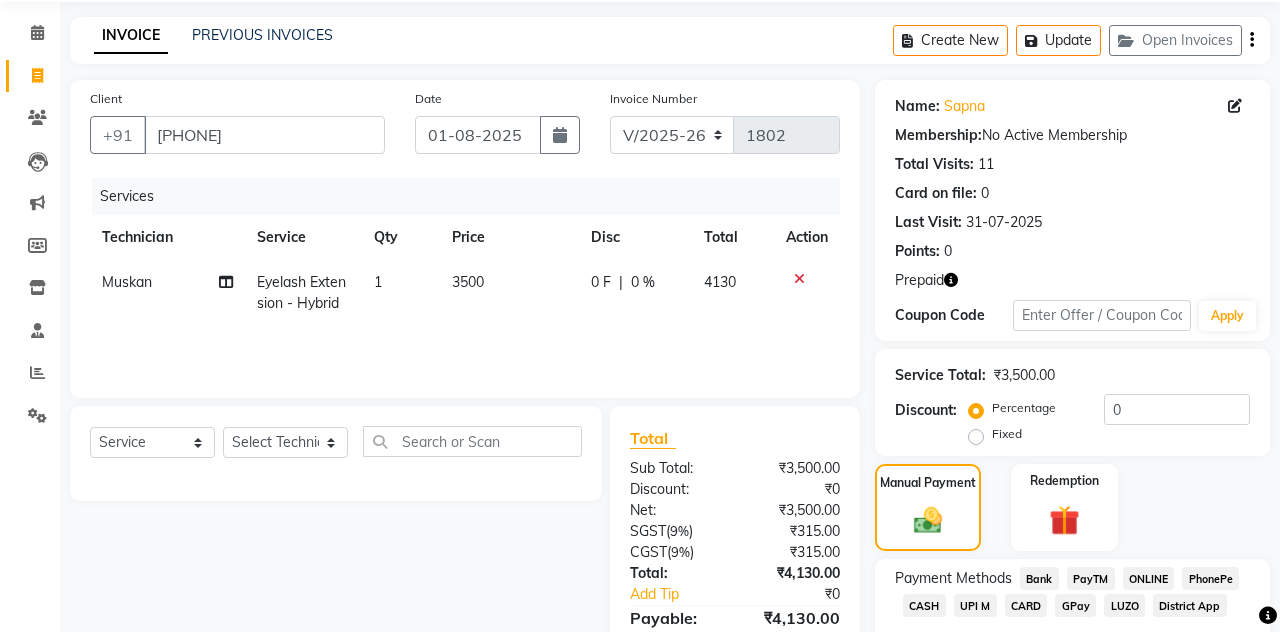 click on "CARD" 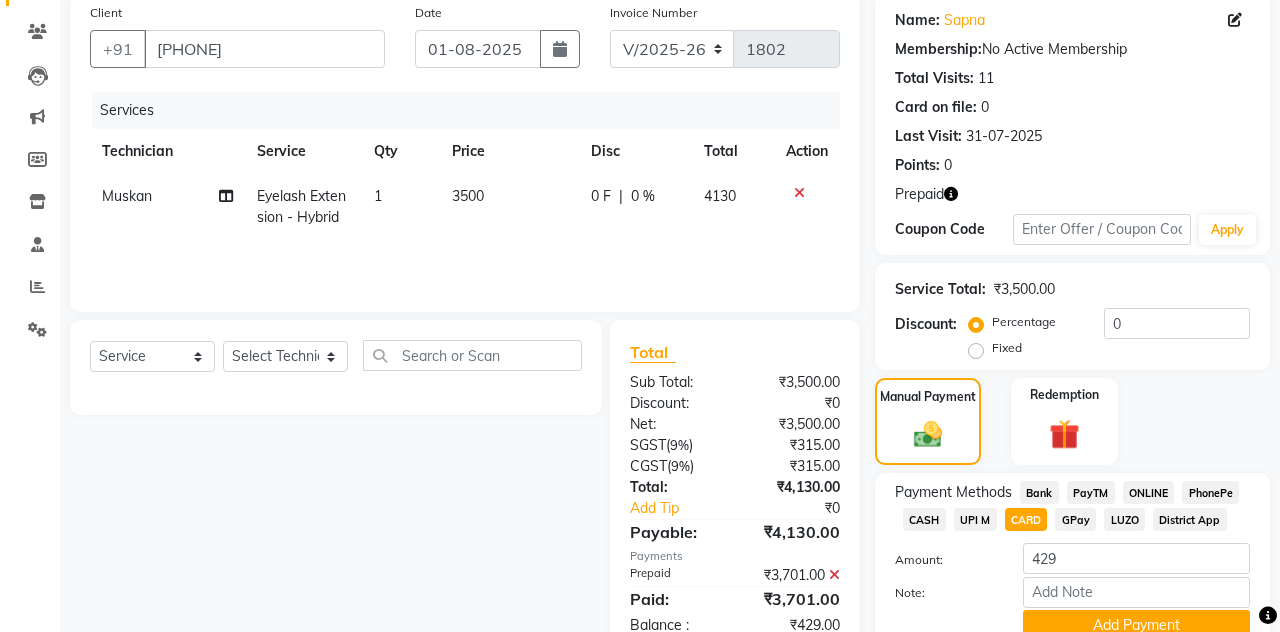 scroll, scrollTop: 140, scrollLeft: 0, axis: vertical 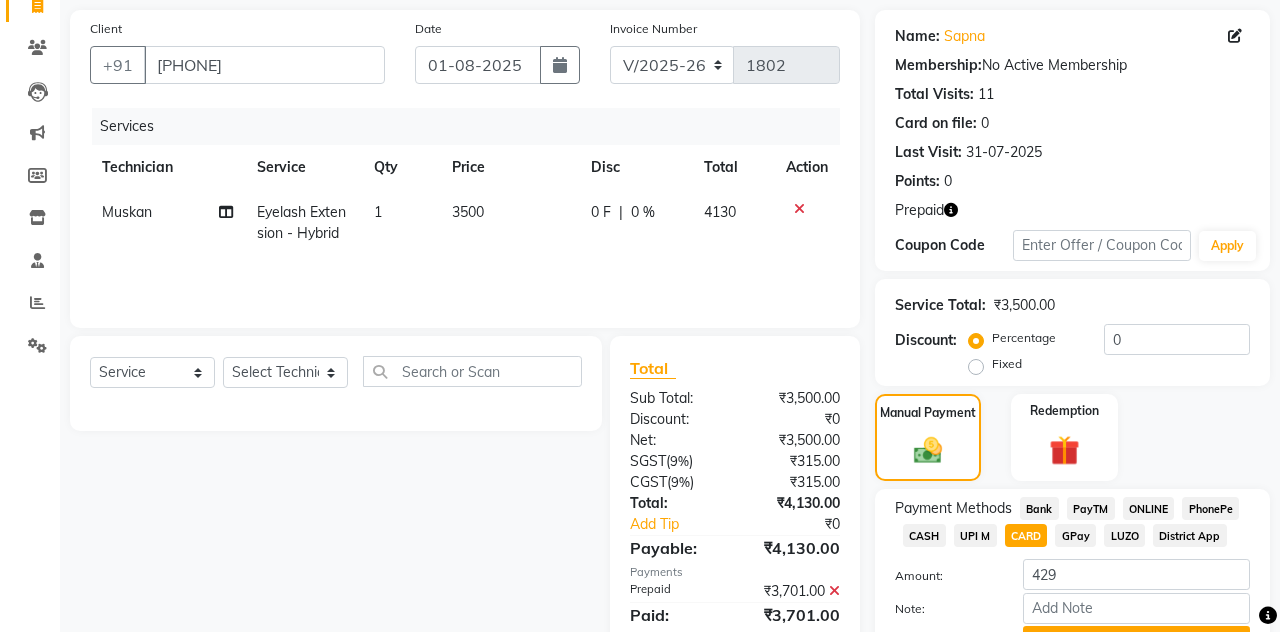 click 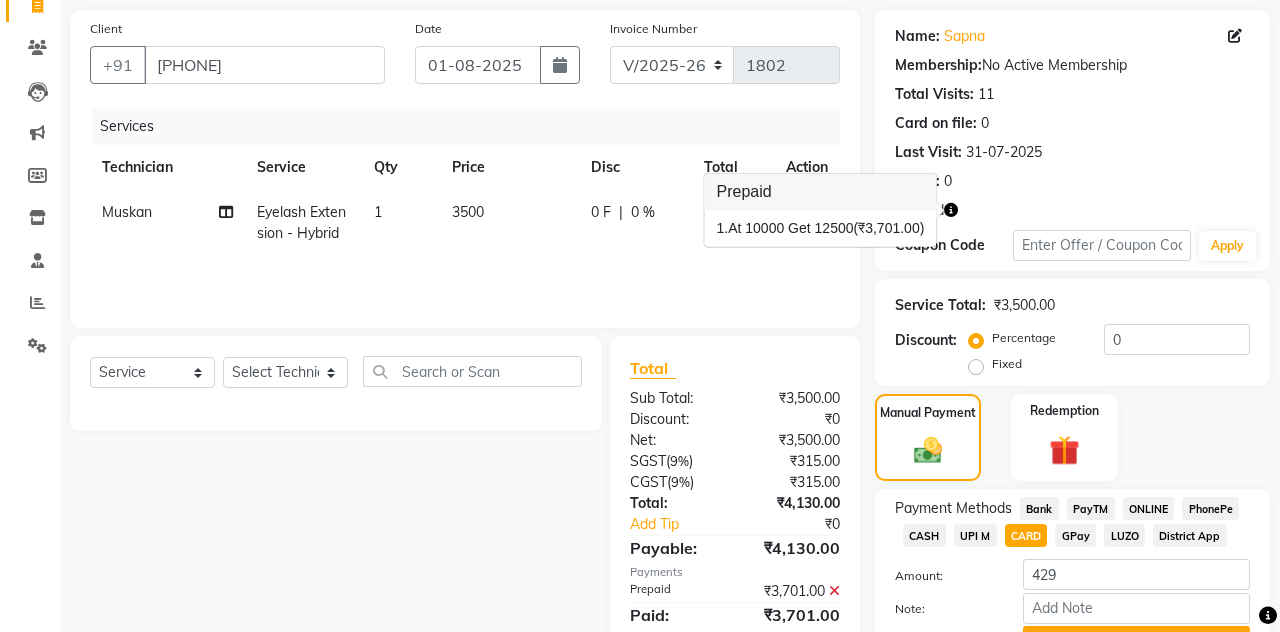 click 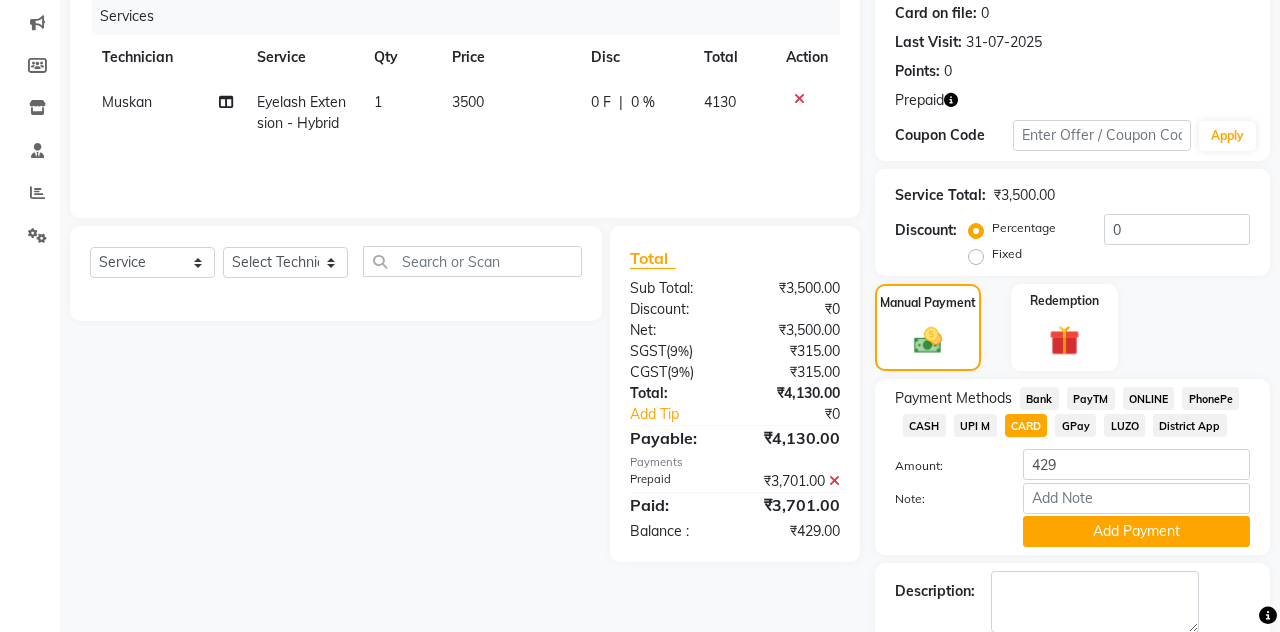 scroll, scrollTop: 245, scrollLeft: 0, axis: vertical 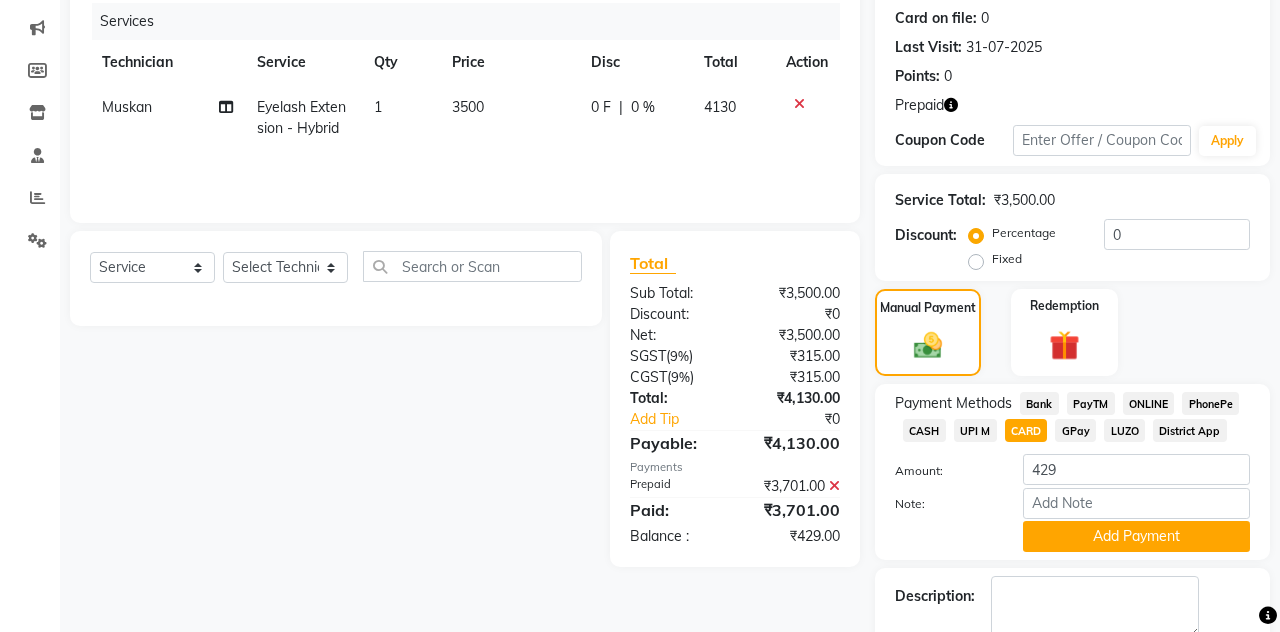 click 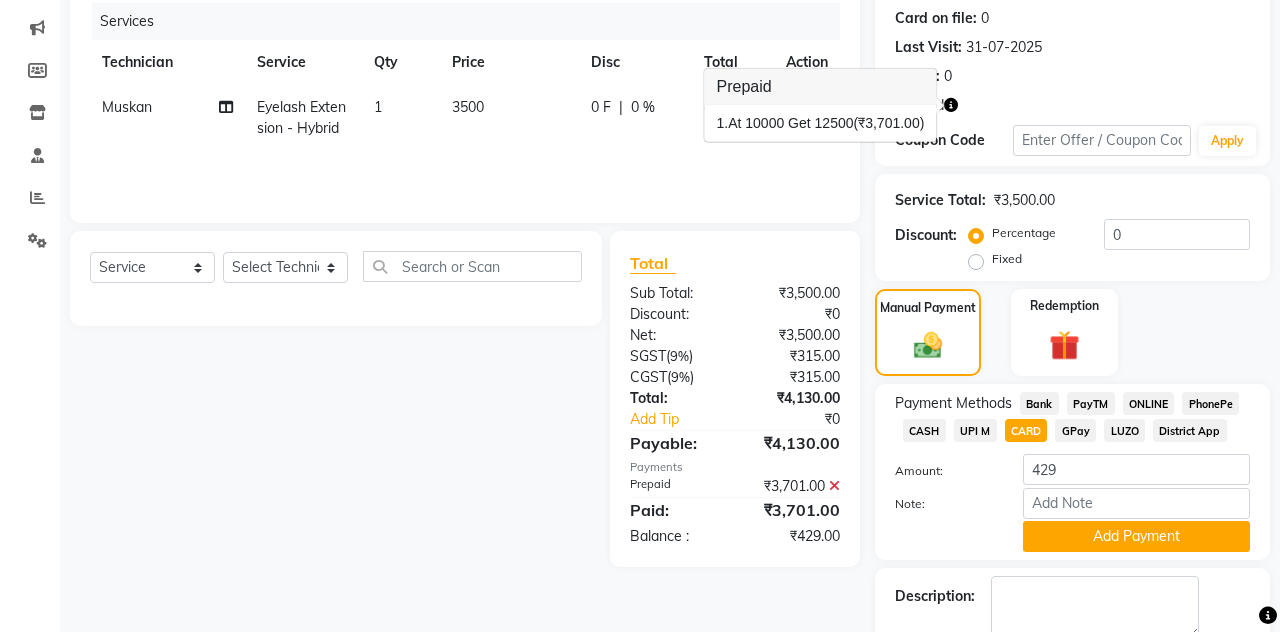 click on "Add Payment" 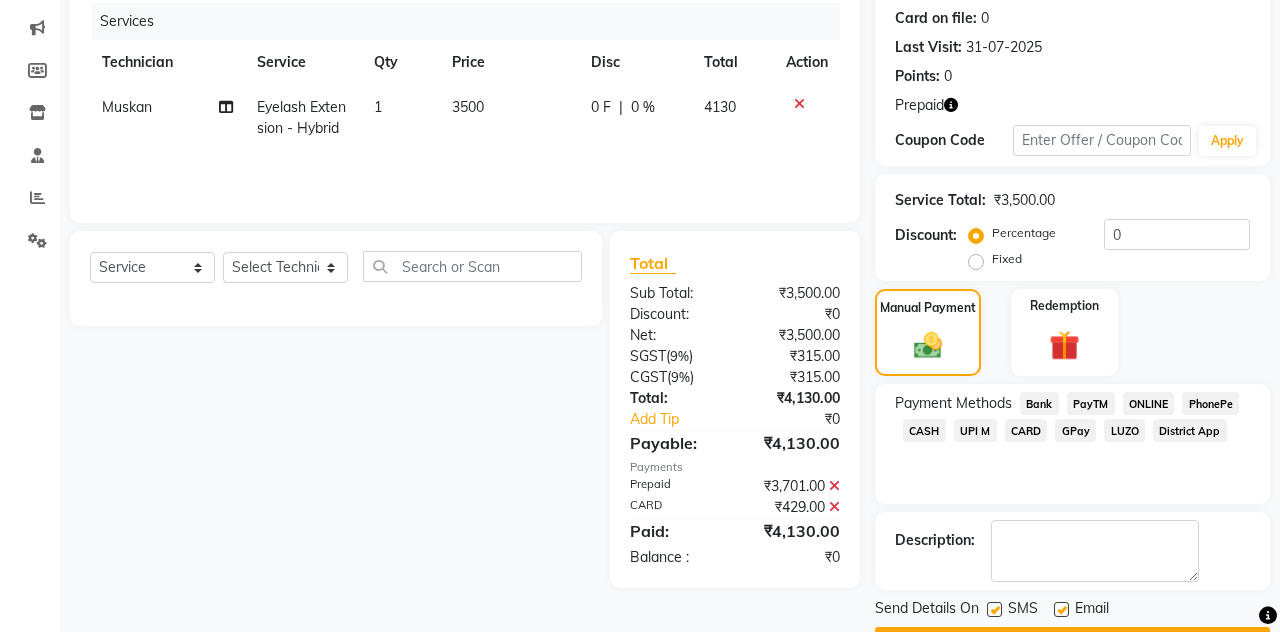 scroll, scrollTop: 204, scrollLeft: 0, axis: vertical 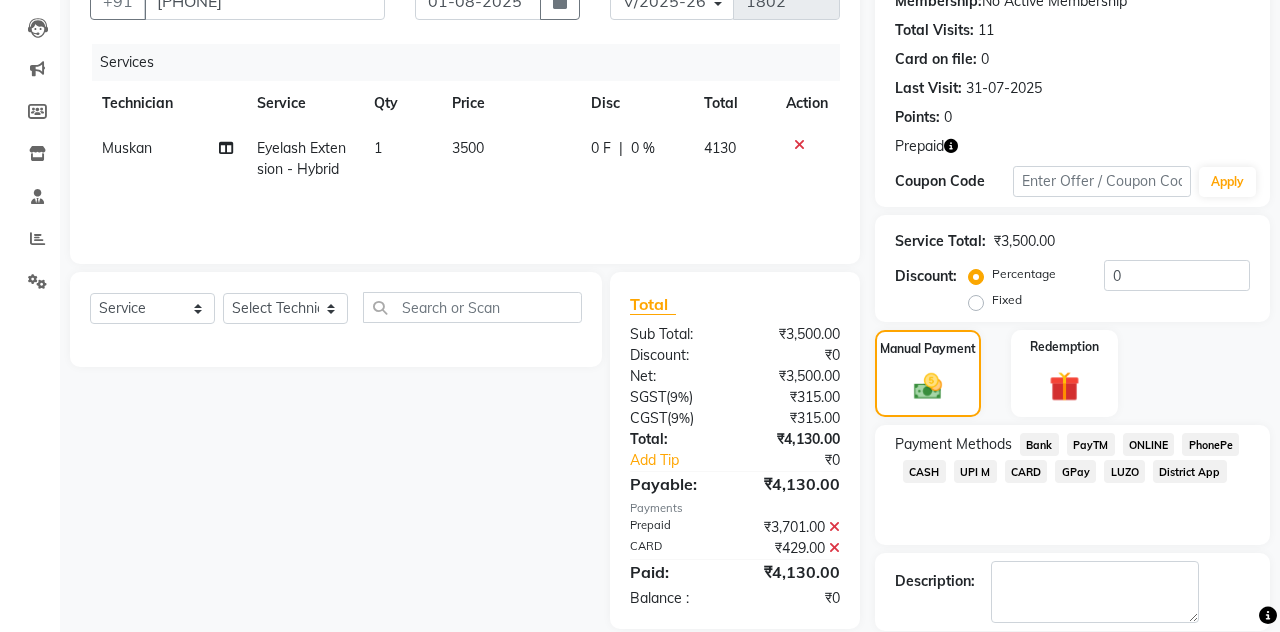click on "Checkout" 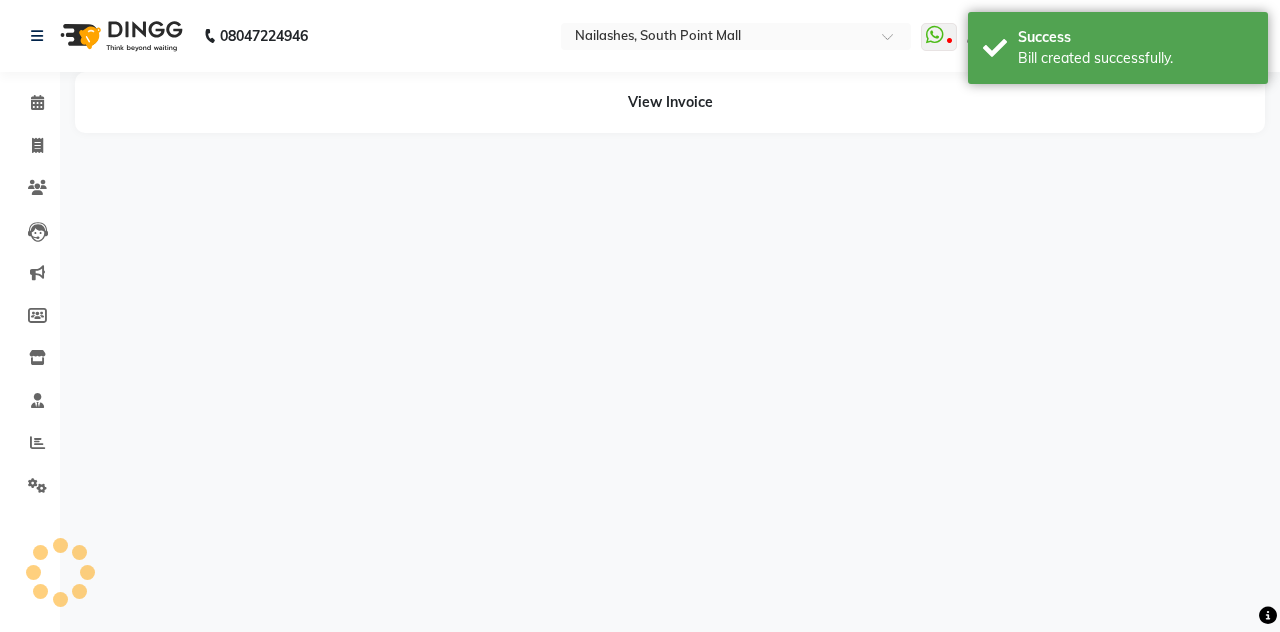 scroll, scrollTop: 0, scrollLeft: 0, axis: both 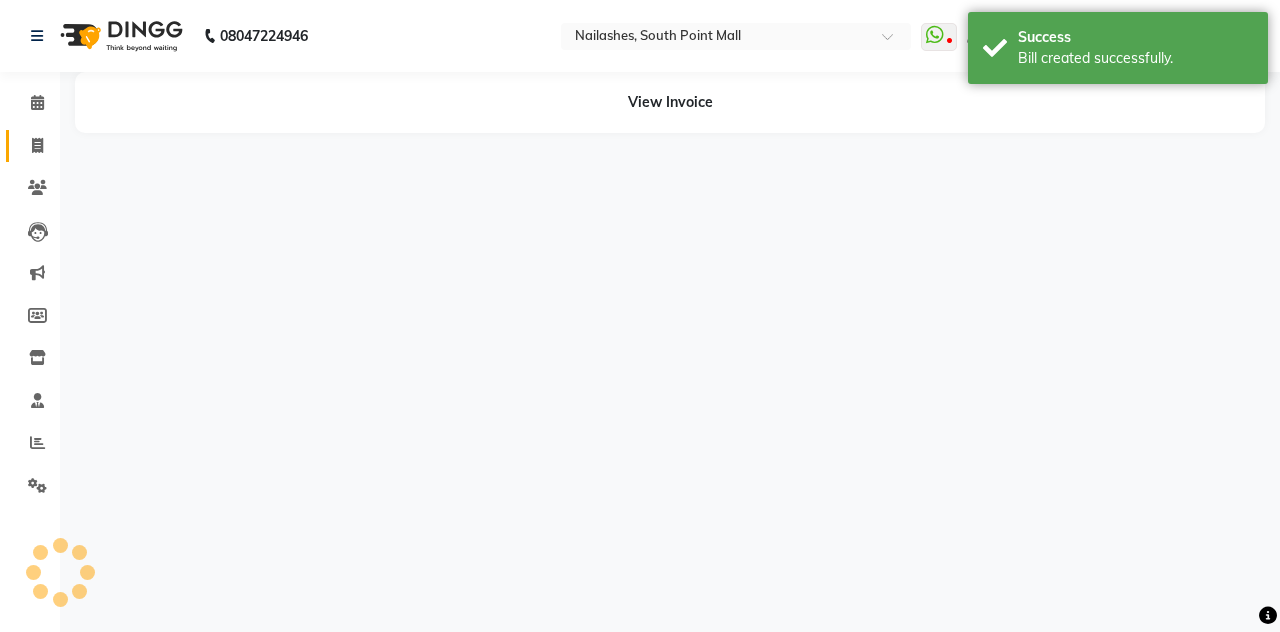 click 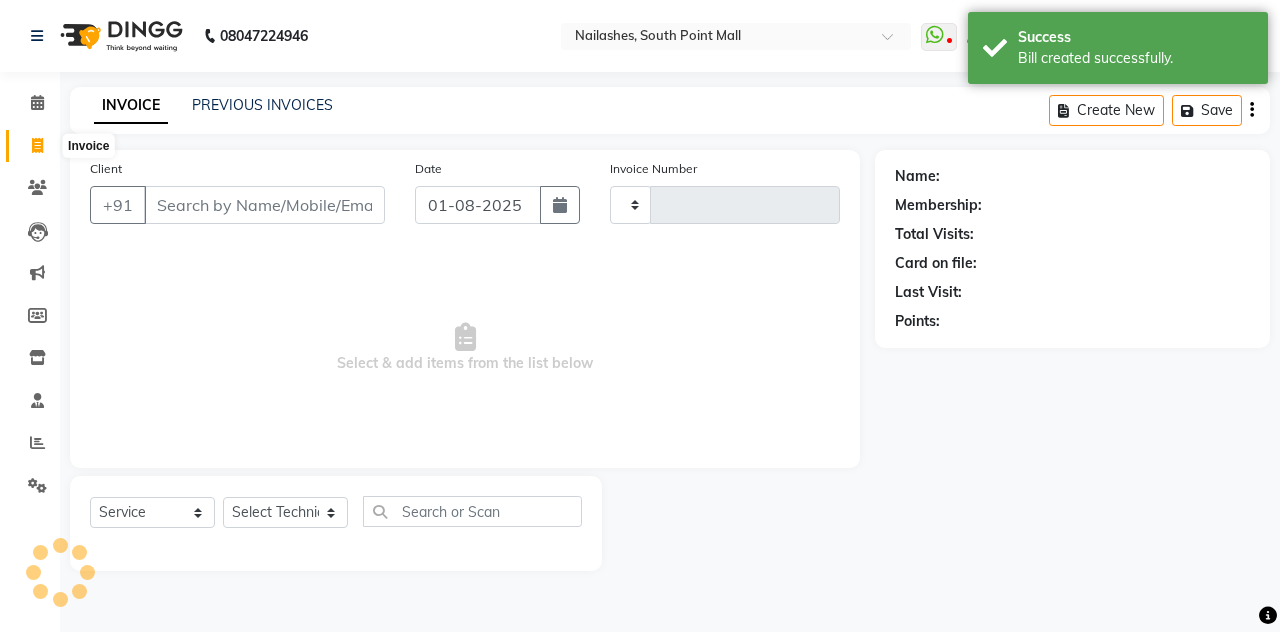 click on "08047224946 Select Location × Nailashes, South Point Mall  WhatsApp Status  ✕ Status:  Disconnected Most Recent Message: 10-06-2025     05:34 PM Recent Service Activity: 10-06-2025     05:52 PM  08047224946 Whatsapp Settings Default Panel My Panel English ENGLISH Español العربية मराठी हिंदी ગુજરાતી தமிழ் 中文 2 Notifications nothing to show Admin Manage Profile Change Password Sign out  Version:3.15.11" 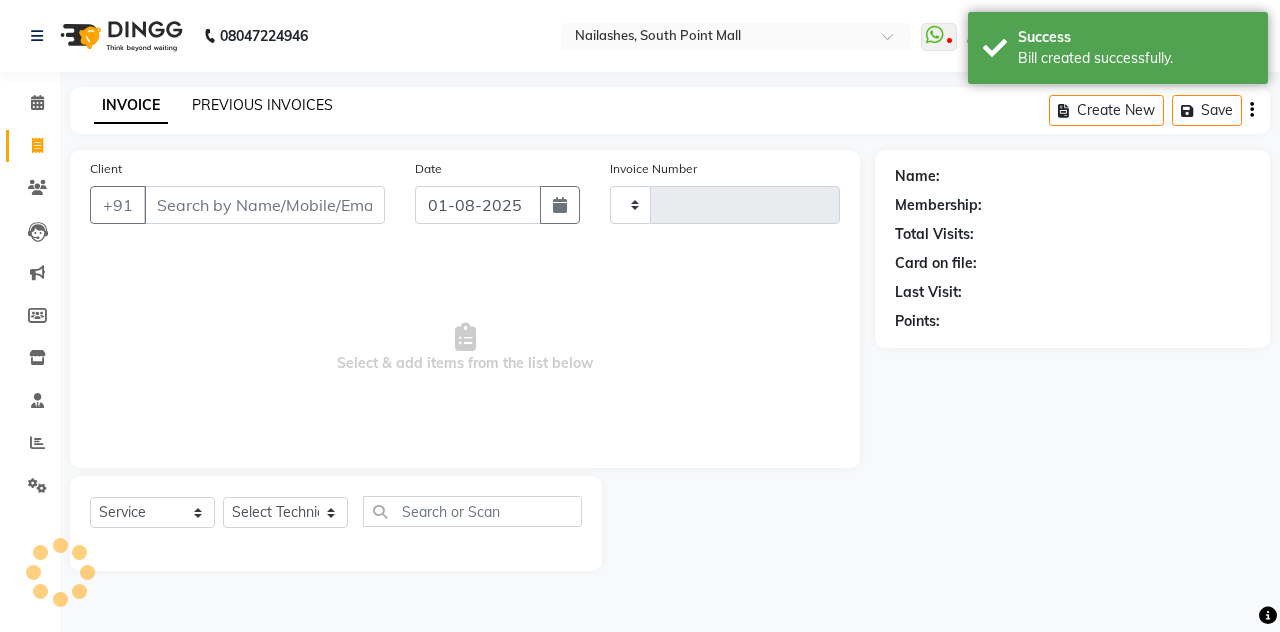 click on "PREVIOUS INVOICES" 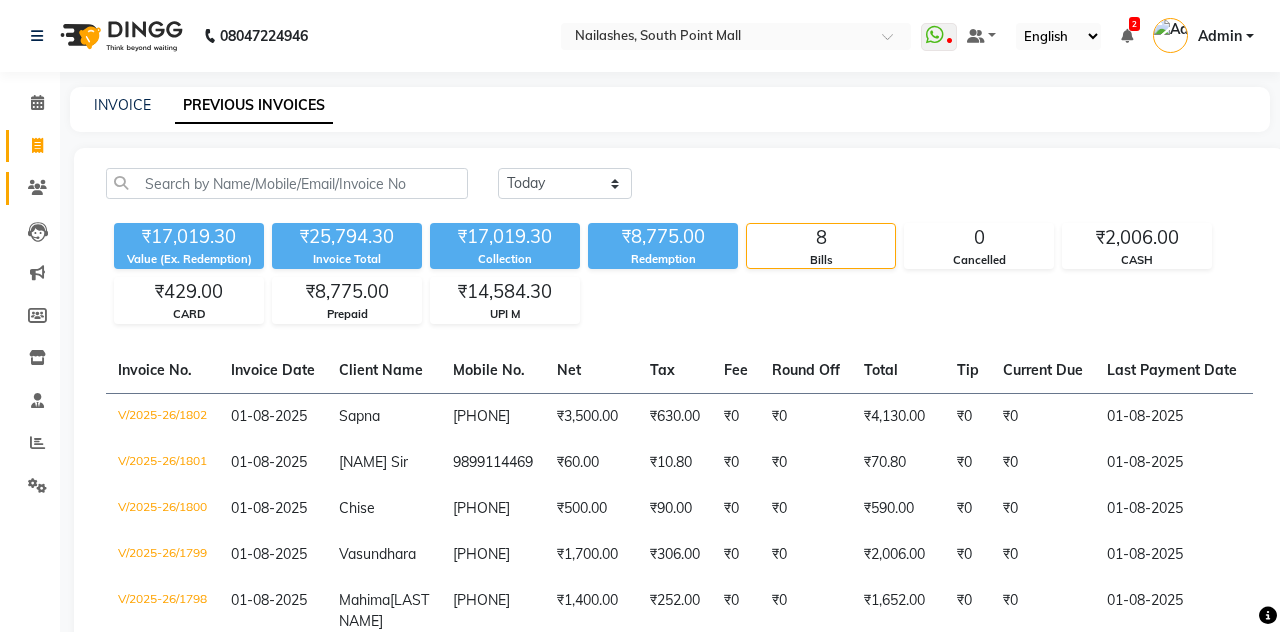 click on "Clients" 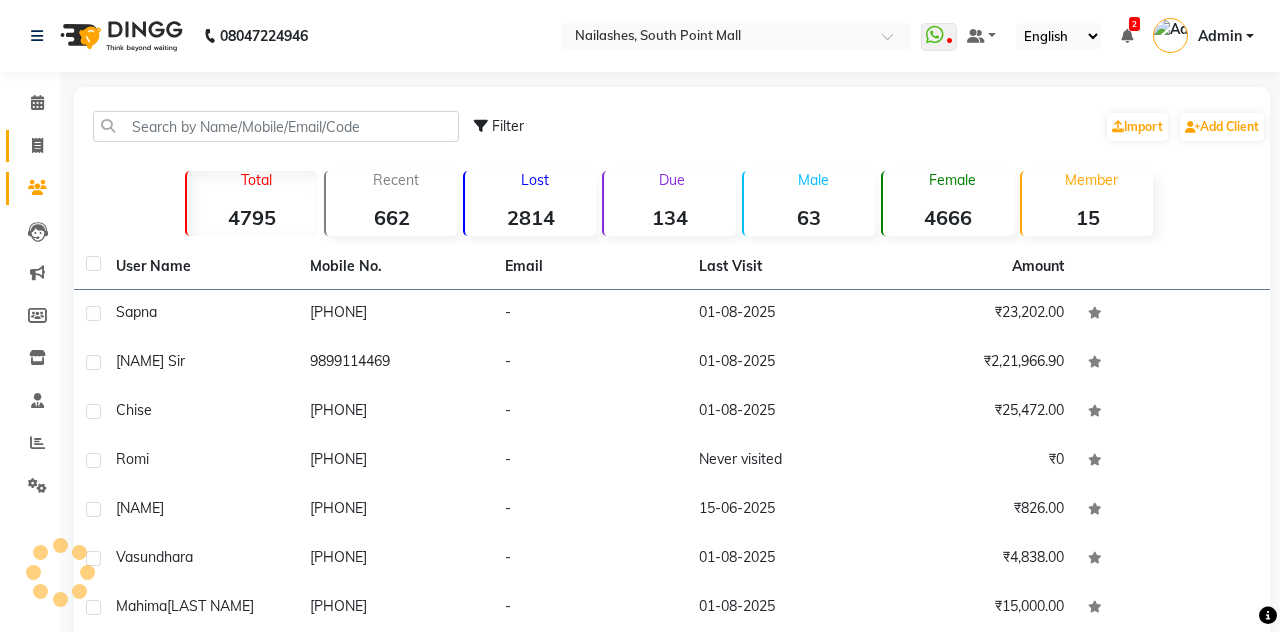 click on "Invoice" 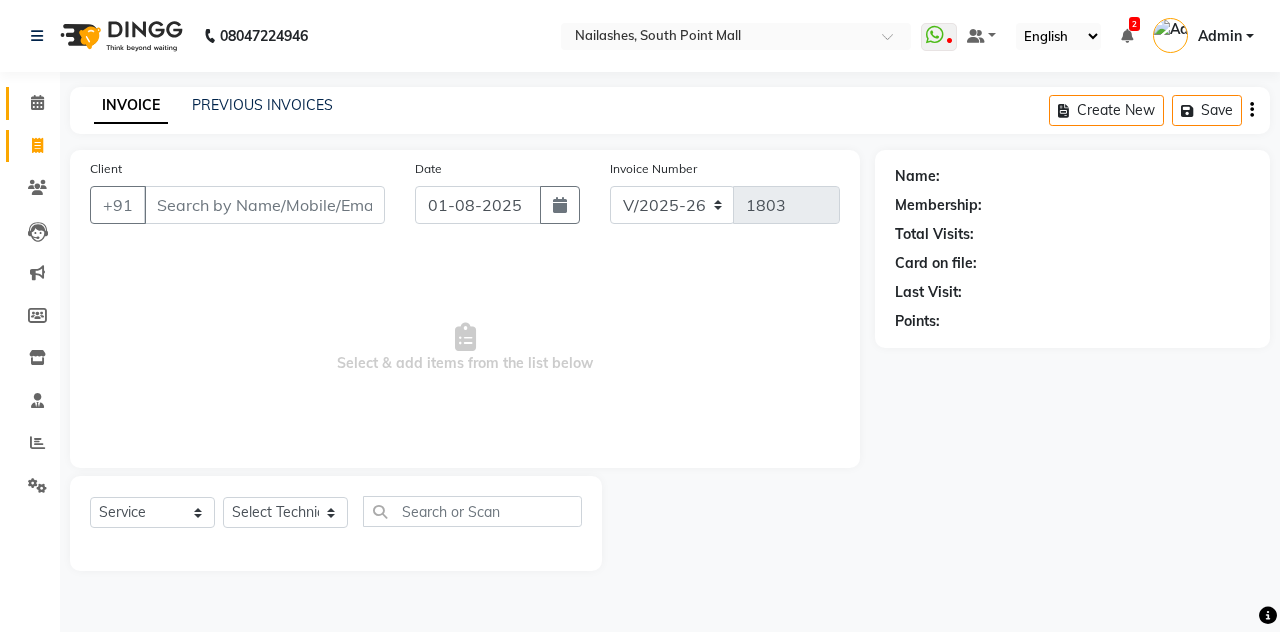 click 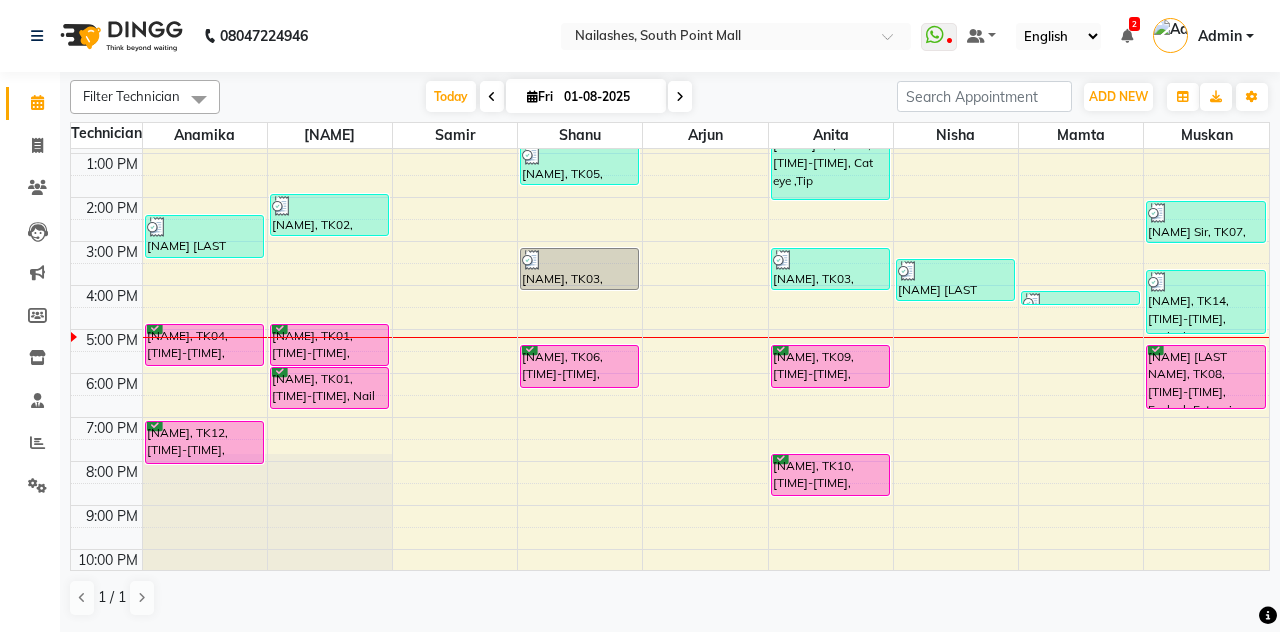 scroll, scrollTop: 228, scrollLeft: 0, axis: vertical 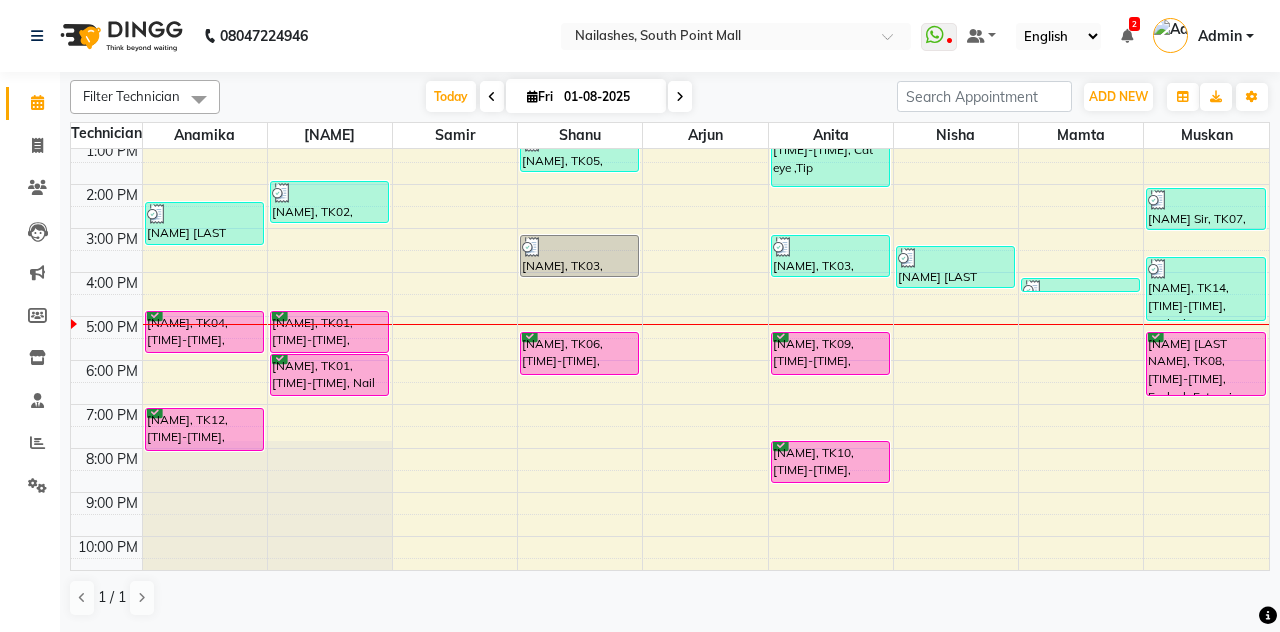 click on "[FIRST], TK04, 05:00 PM-06:00 PM, Permanent Nail Paint - Solid Color (Hand)" at bounding box center [204, 332] 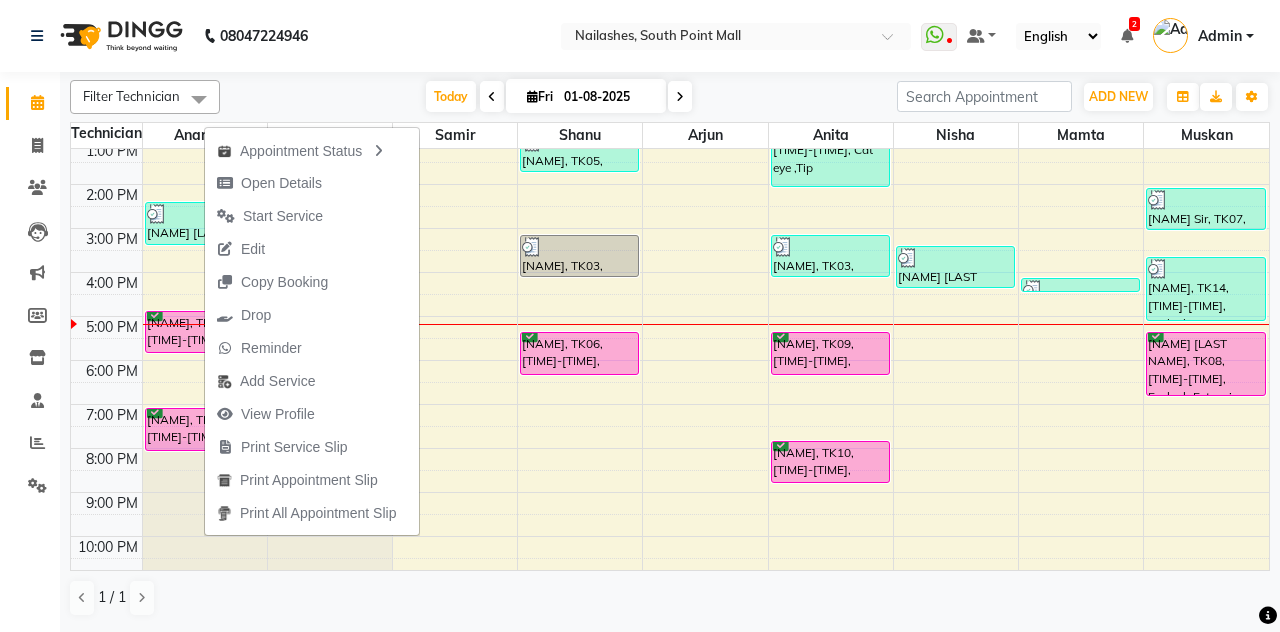 click on "Open Details" at bounding box center [269, 183] 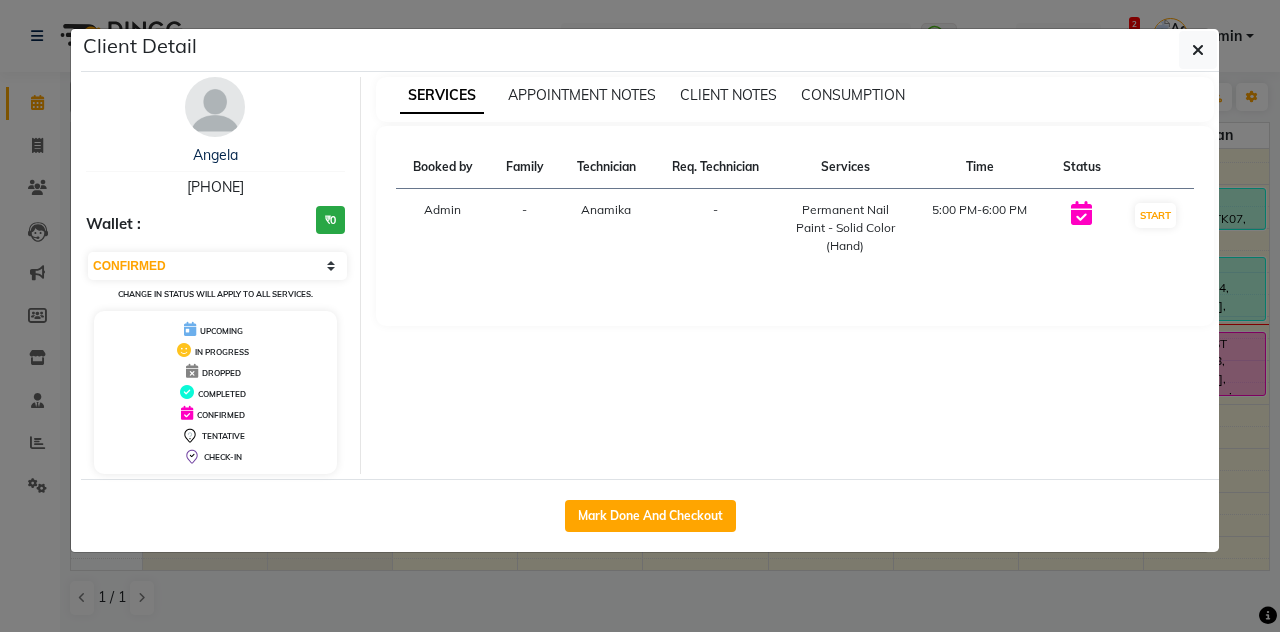 click 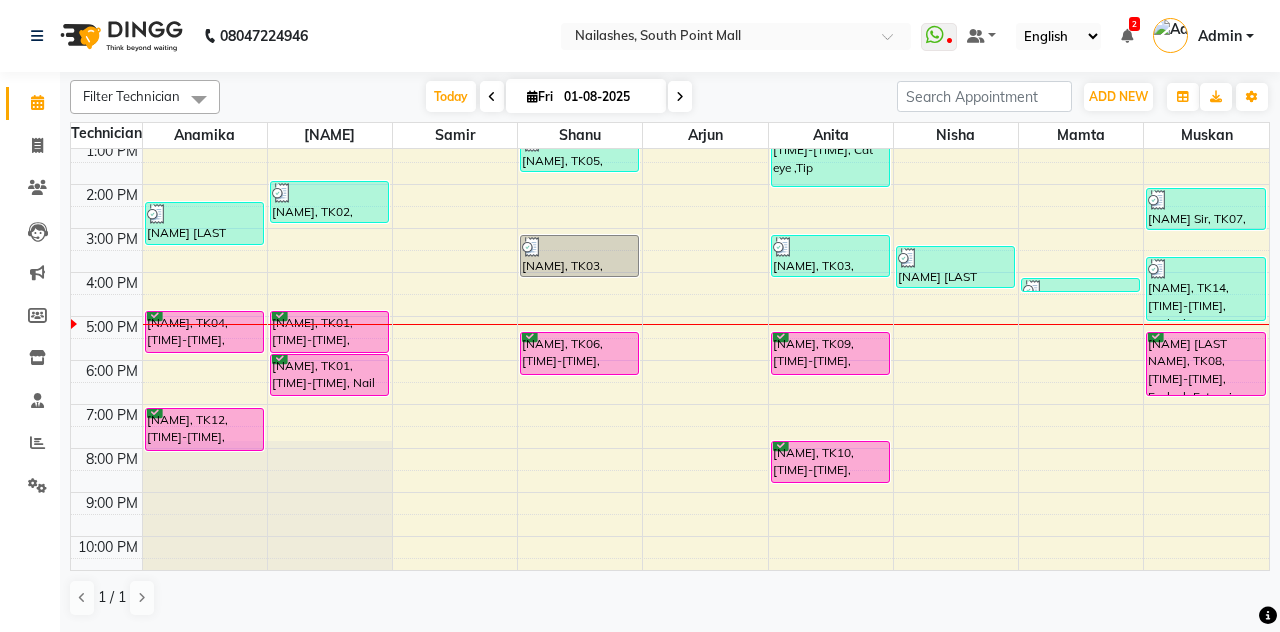 click on "[FIRST], TK01, 05:00 PM-06:00 PM, Permanent Nail Paint - Solid Color (Hand)" at bounding box center (329, 332) 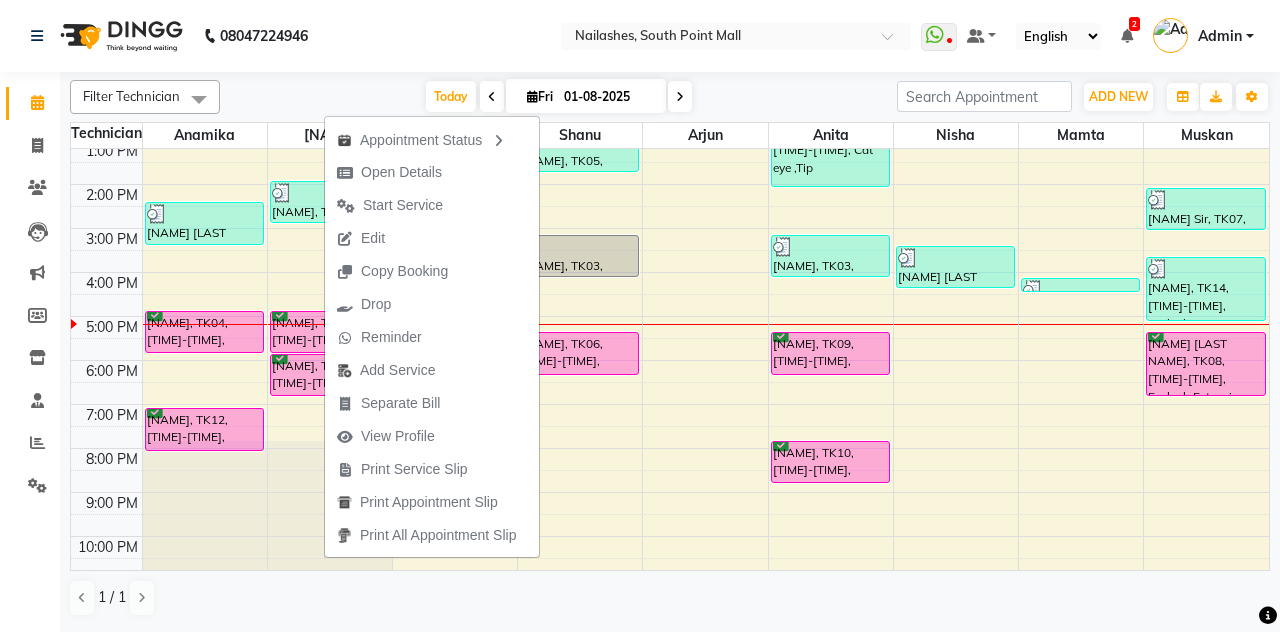 click on "Open Details" at bounding box center [389, 172] 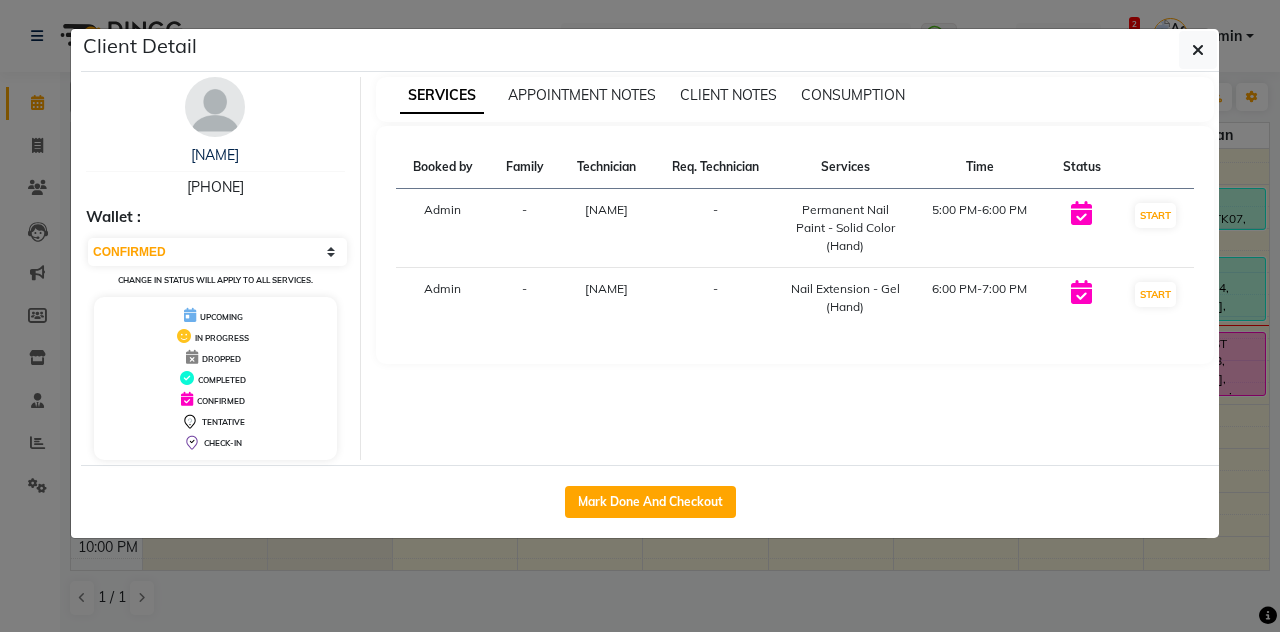 click 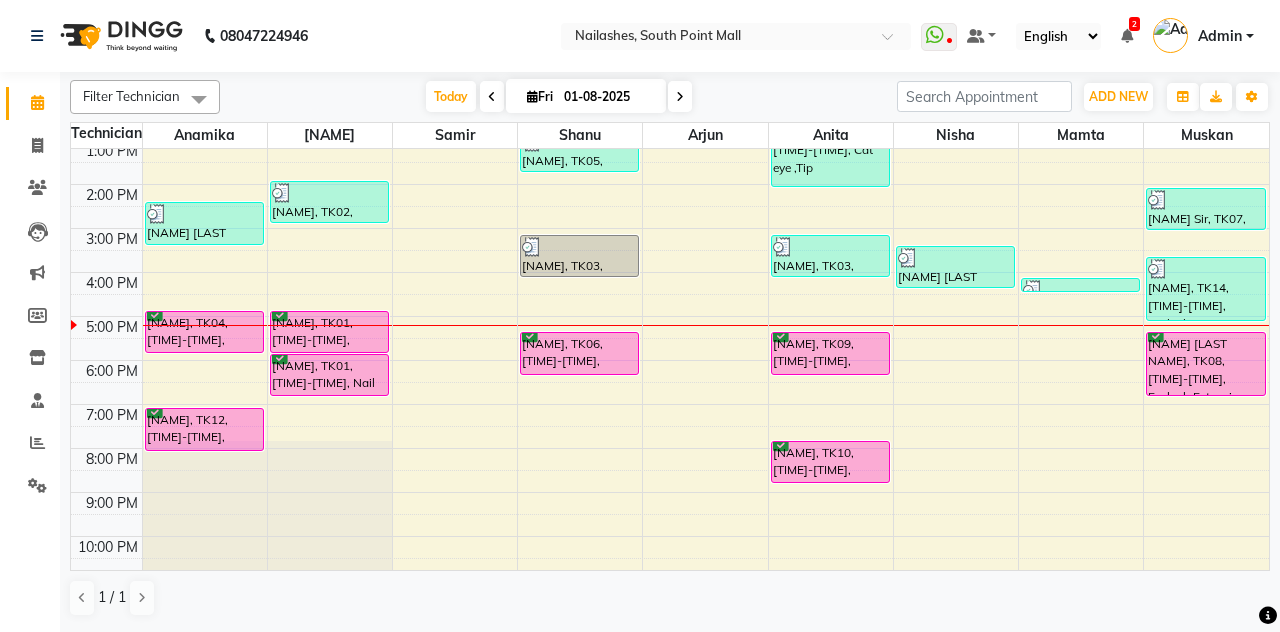 click on "[FIRST], TK01, 05:00 PM-06:00 PM, Permanent Nail Paint - Solid Color (Hand)" at bounding box center [329, 332] 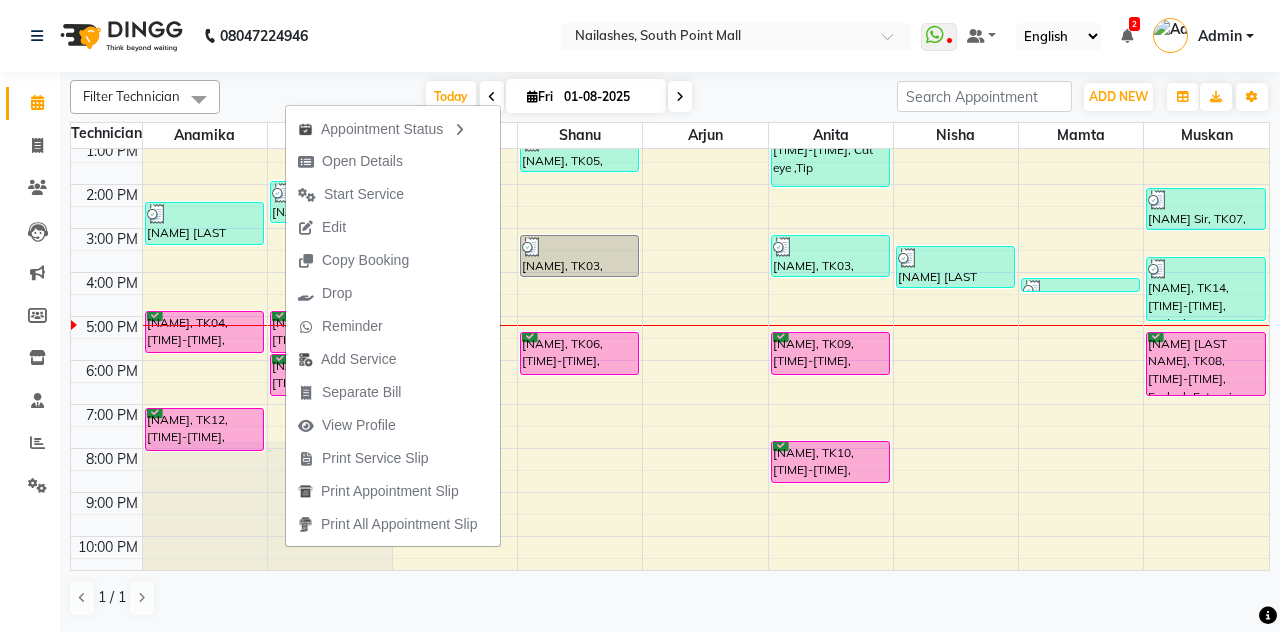 click on "Open Details" at bounding box center (350, 161) 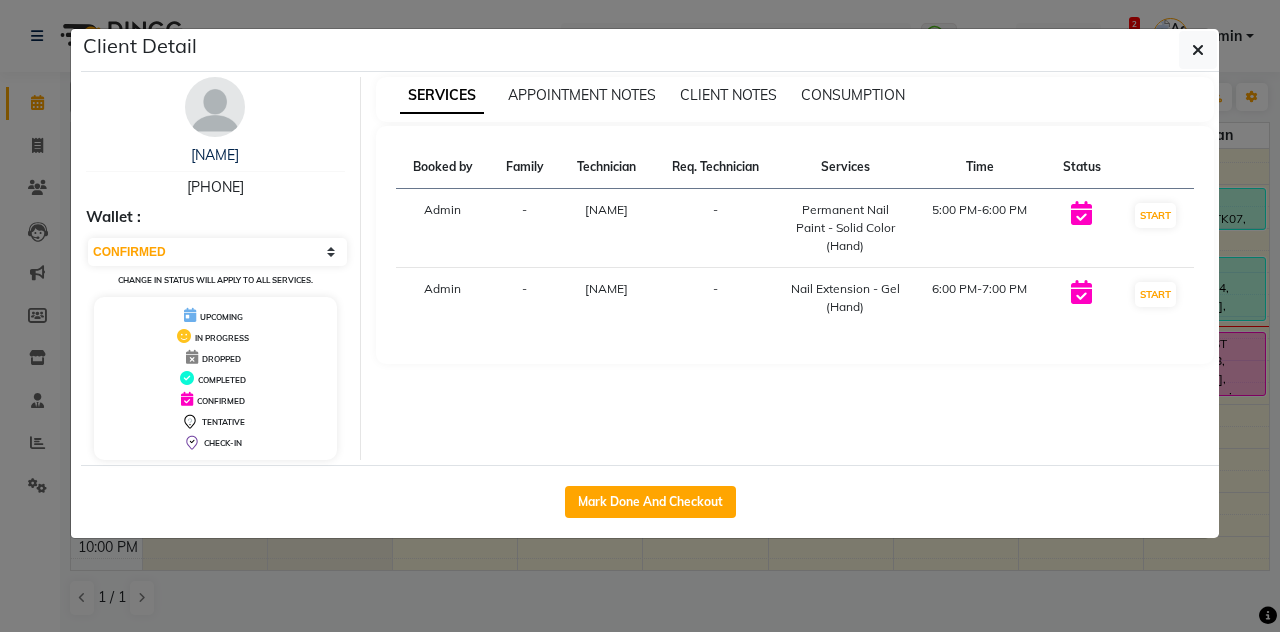 click 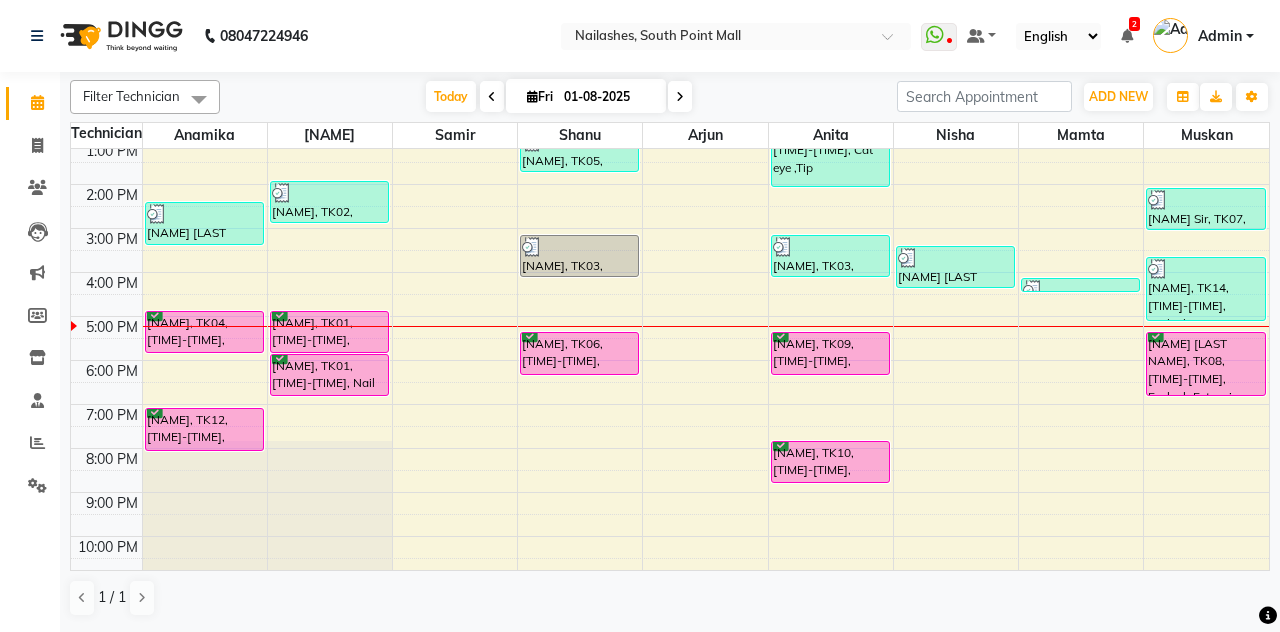 click on "[FIRST], TK09, 05:30 PM-06:30 PM, Permanent Nail Paint - Solid Color (Hand)" at bounding box center [830, 353] 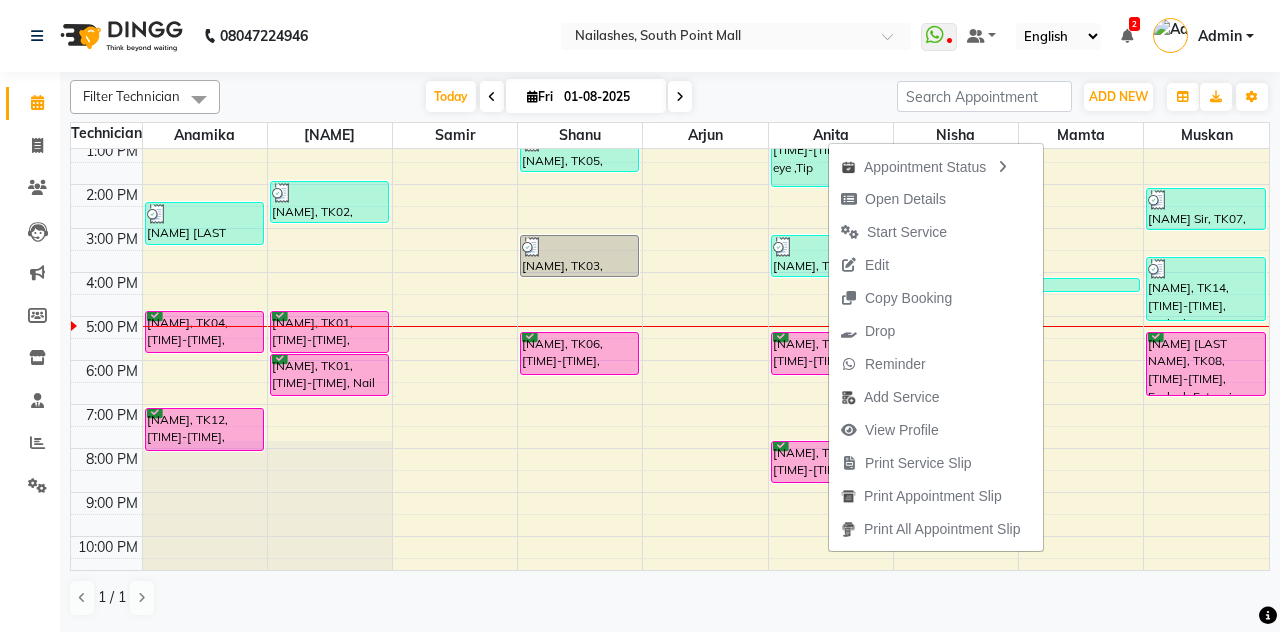 click on "Open Details" at bounding box center [905, 199] 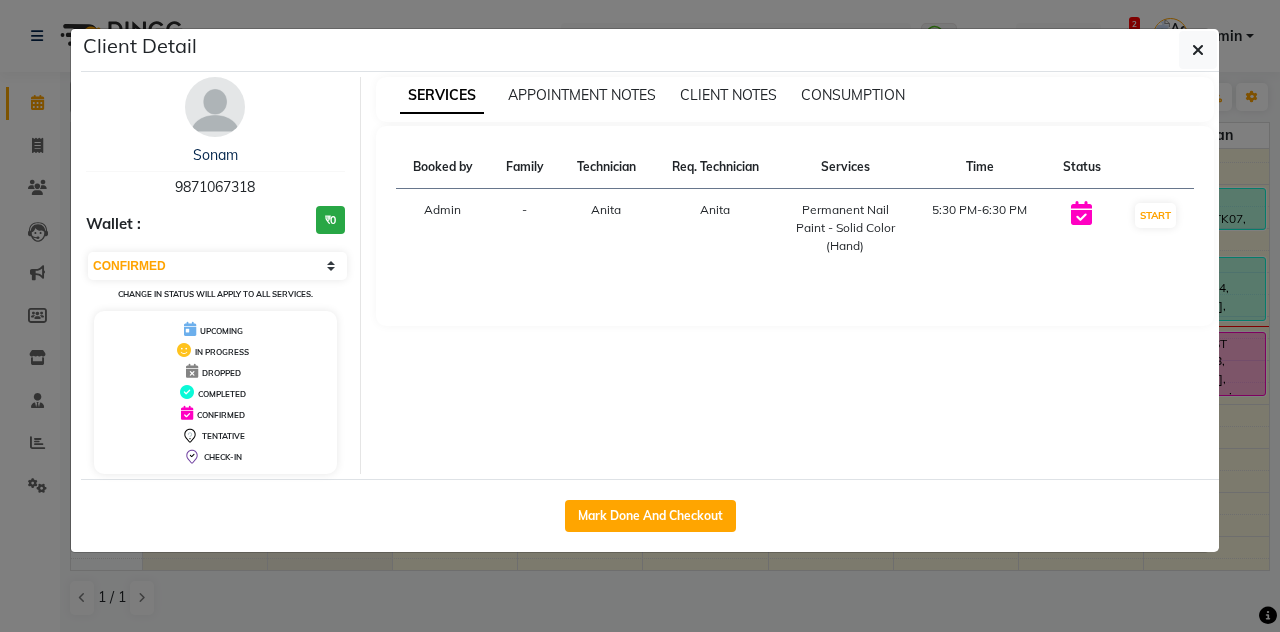 click 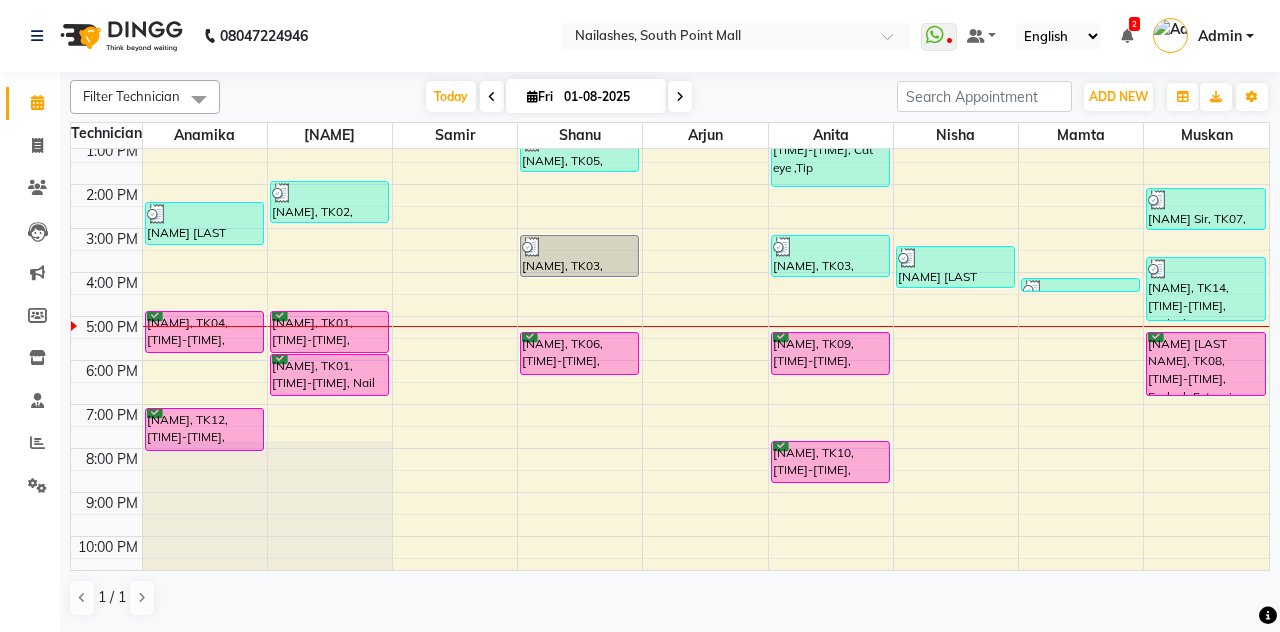 click on "Jaanyq, TK06, 05:30 PM-06:30 PM, Permanent Nail Paint - Solid Color (Hand)" at bounding box center [579, 353] 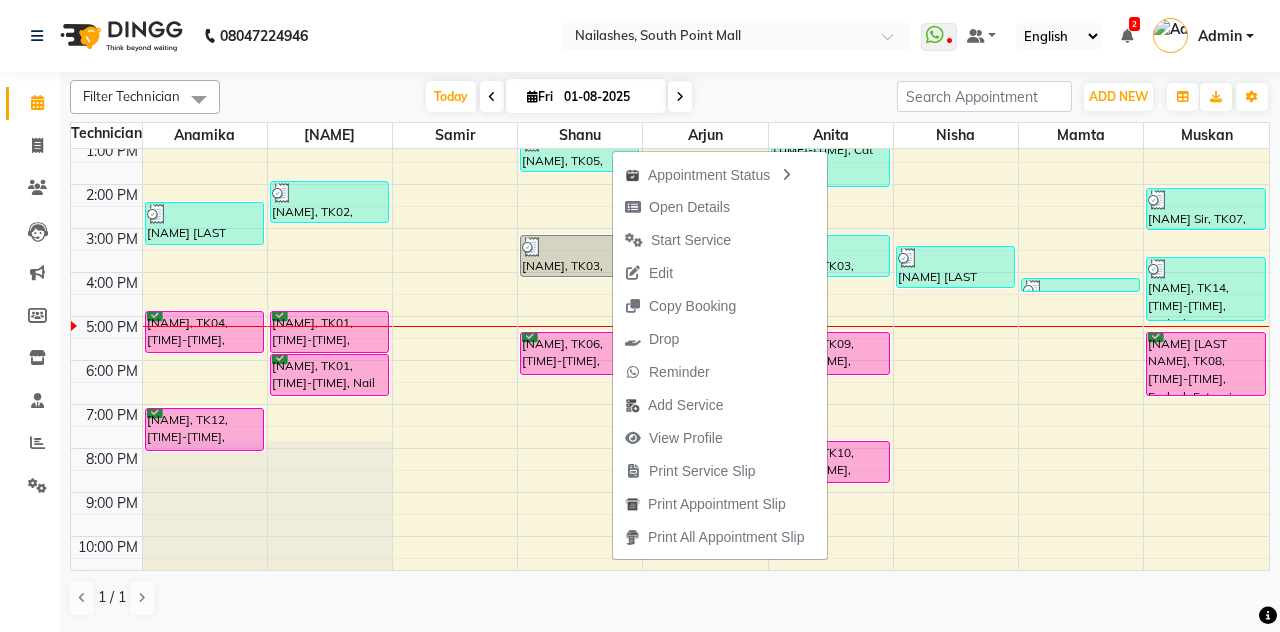 click on "Open Details" at bounding box center (720, 207) 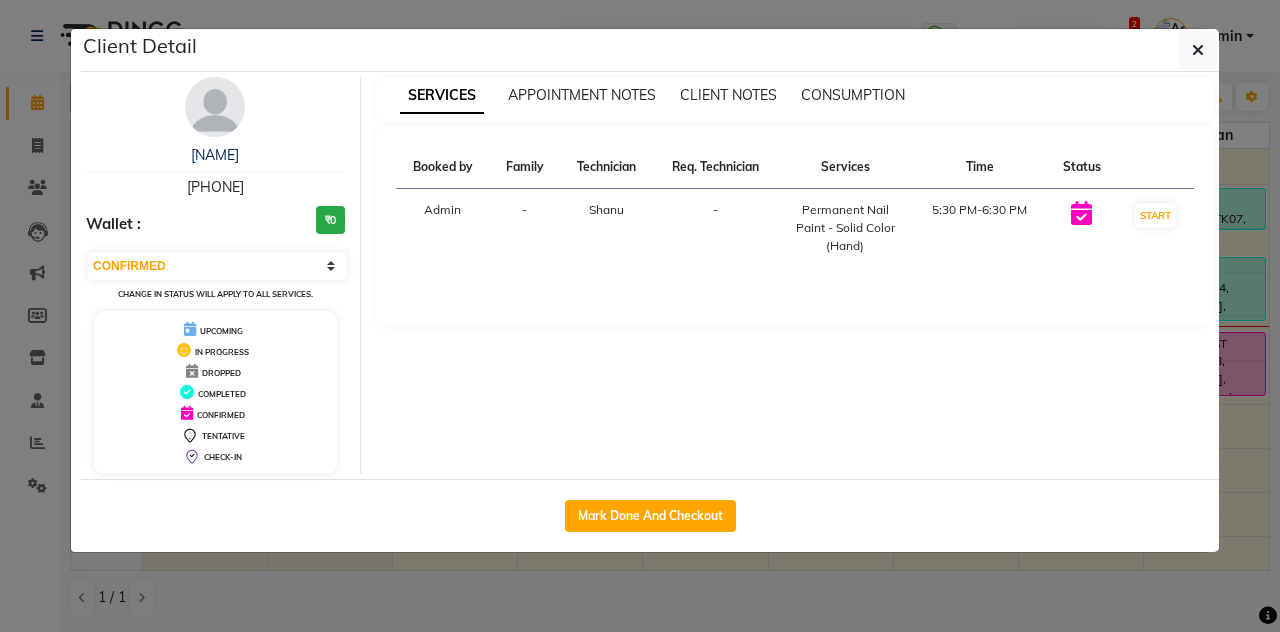 click 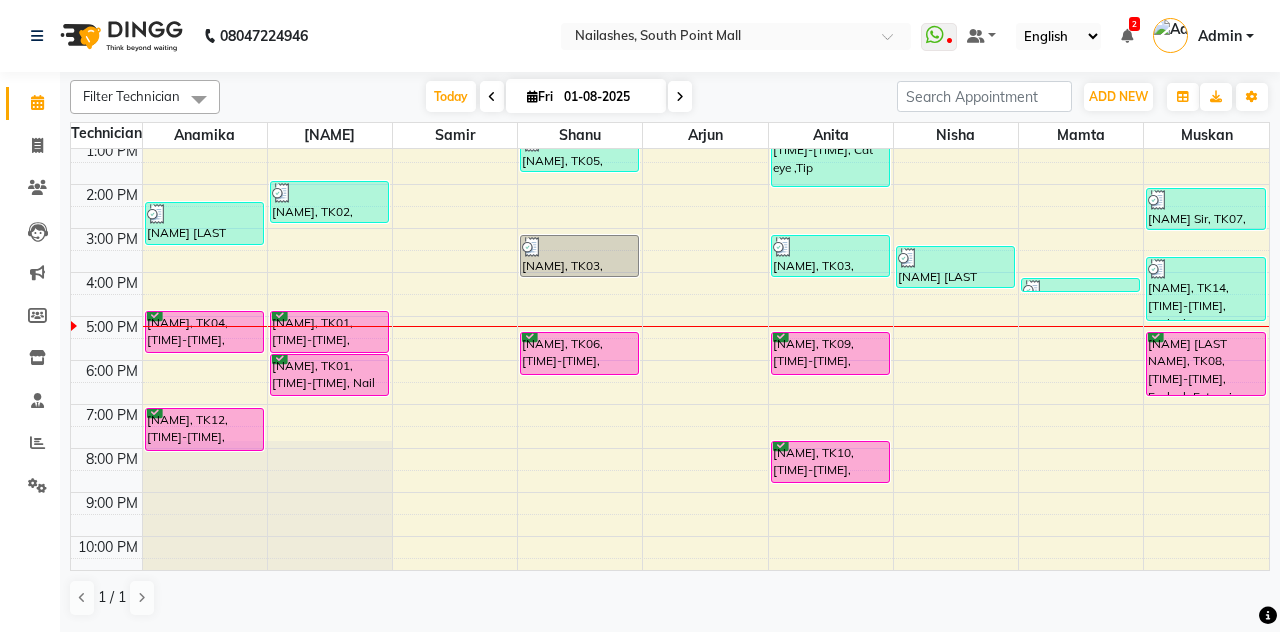 click on "[FIRST], TK01, 05:00 PM-06:00 PM, Permanent Nail Paint - Solid Color (Hand)" at bounding box center [329, 332] 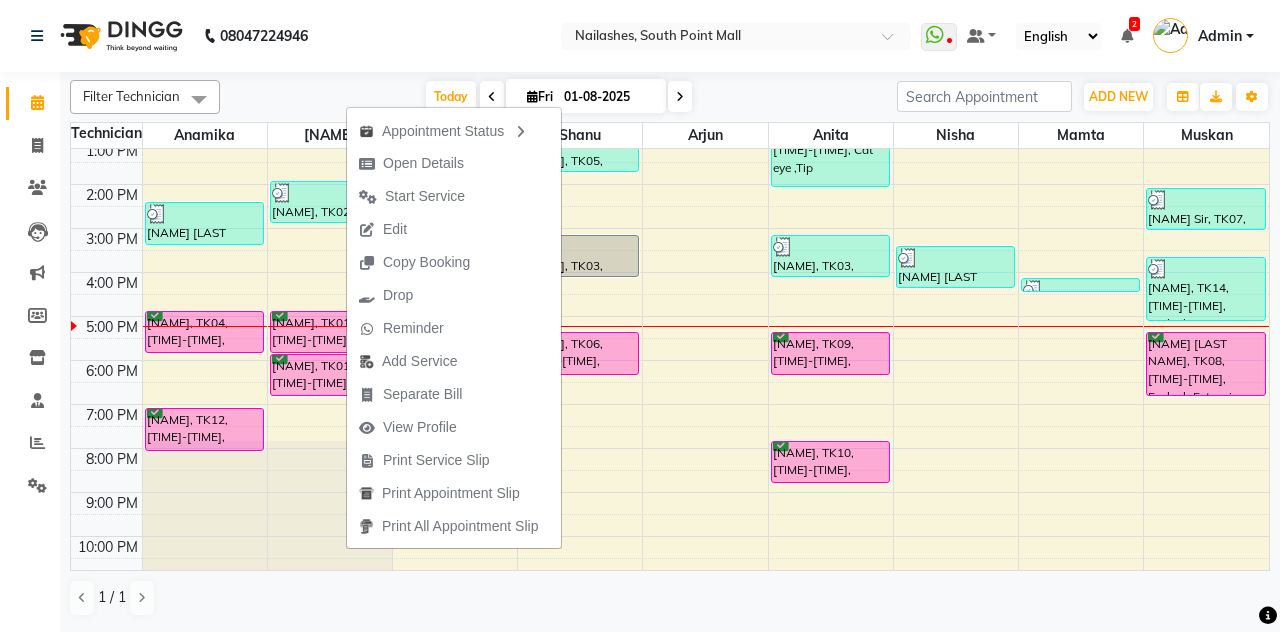click on "Open Details" at bounding box center (411, 163) 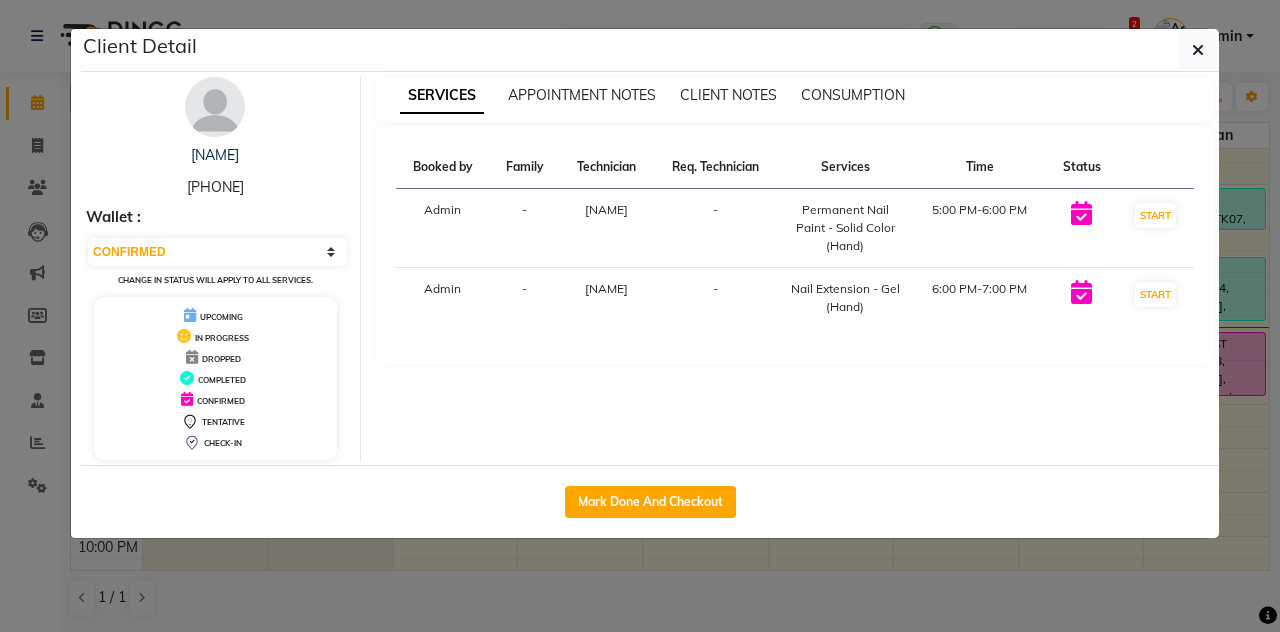 click 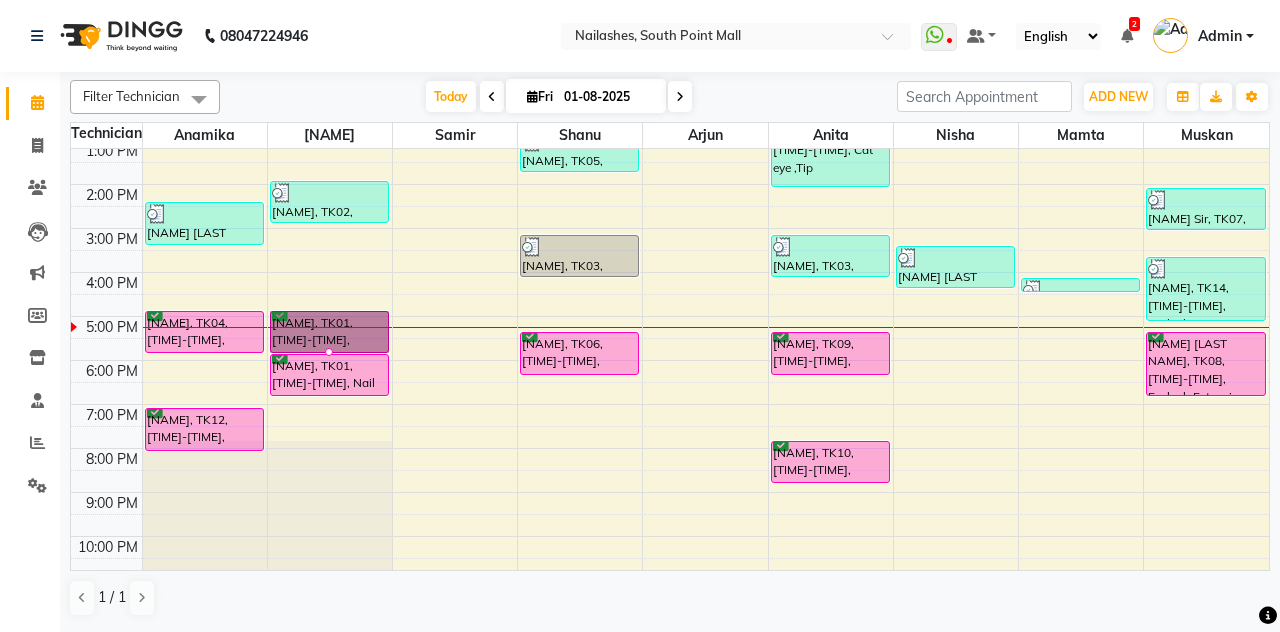 scroll, scrollTop: 220, scrollLeft: 0, axis: vertical 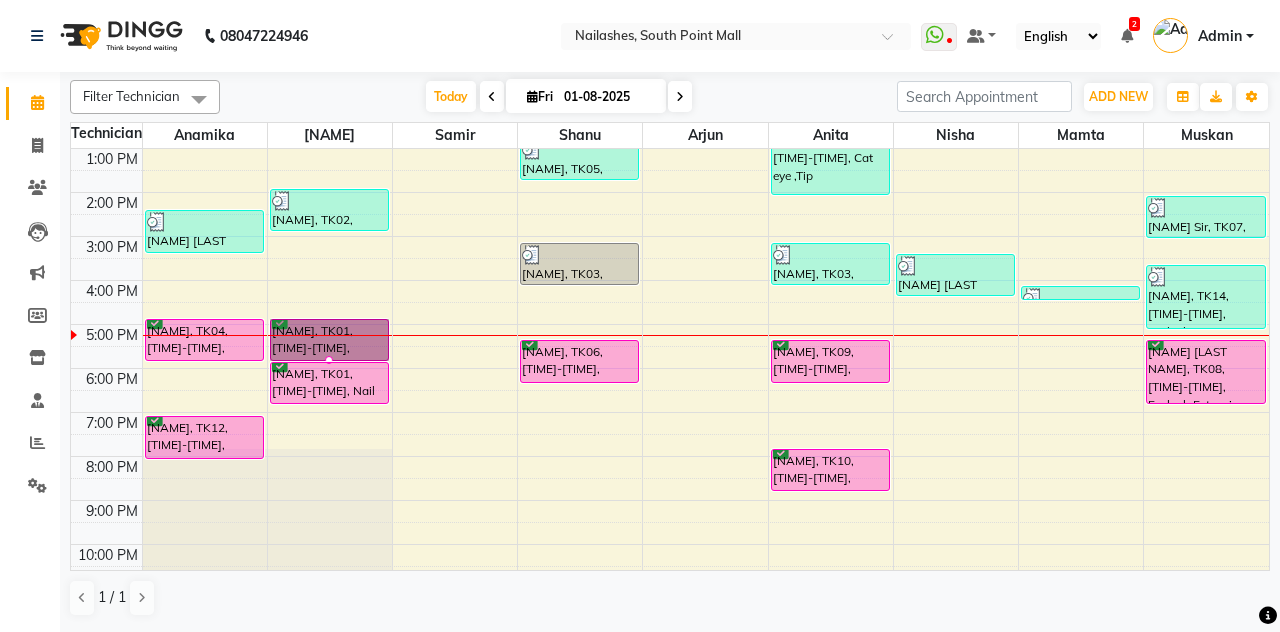 click on "Ishani, TK01, 06:00 PM-07:00 PM, Nail Extension - Gel (Hand)" at bounding box center [329, 383] 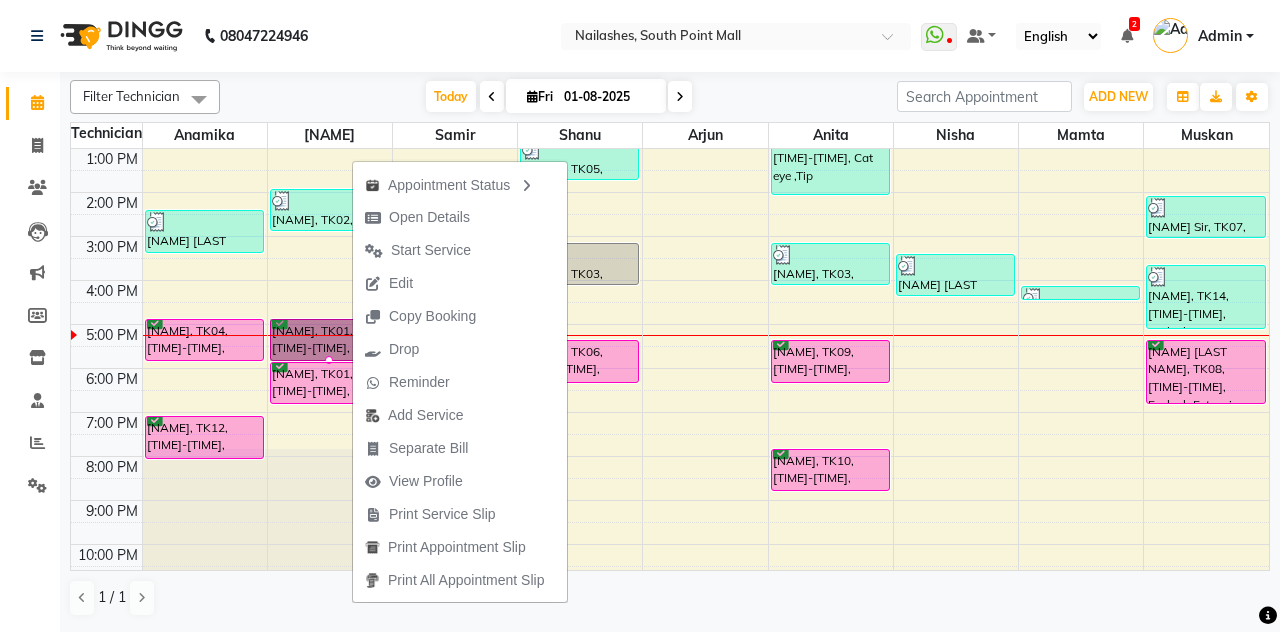 click on "Open Details" at bounding box center (460, 217) 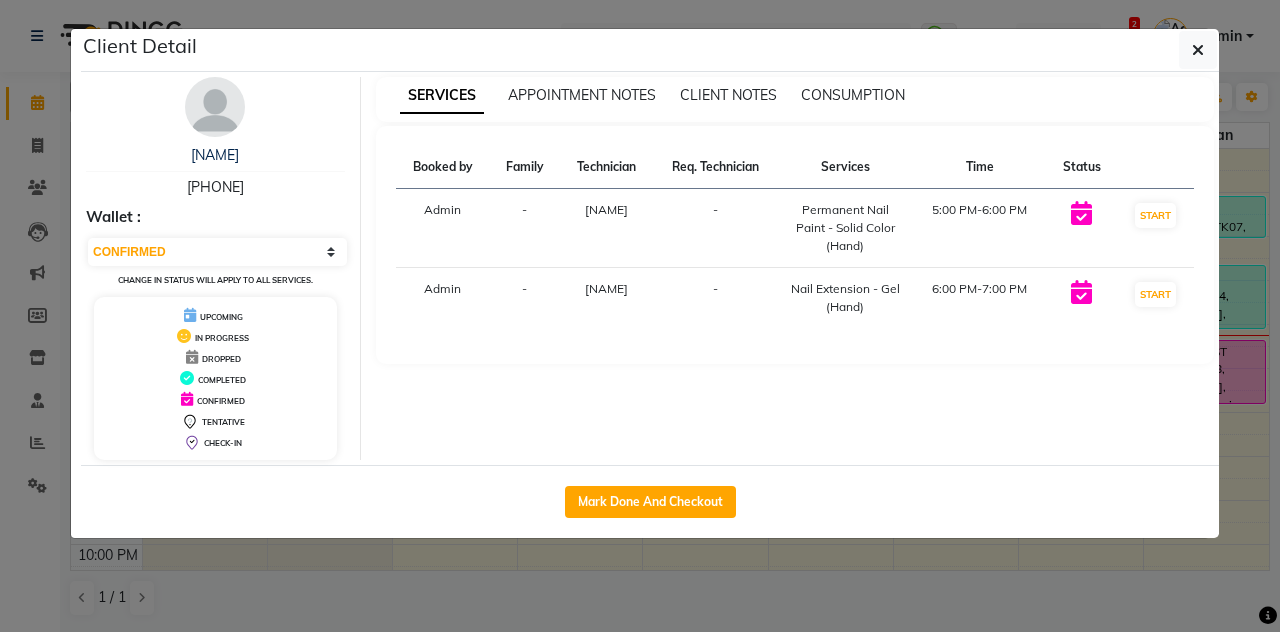 click 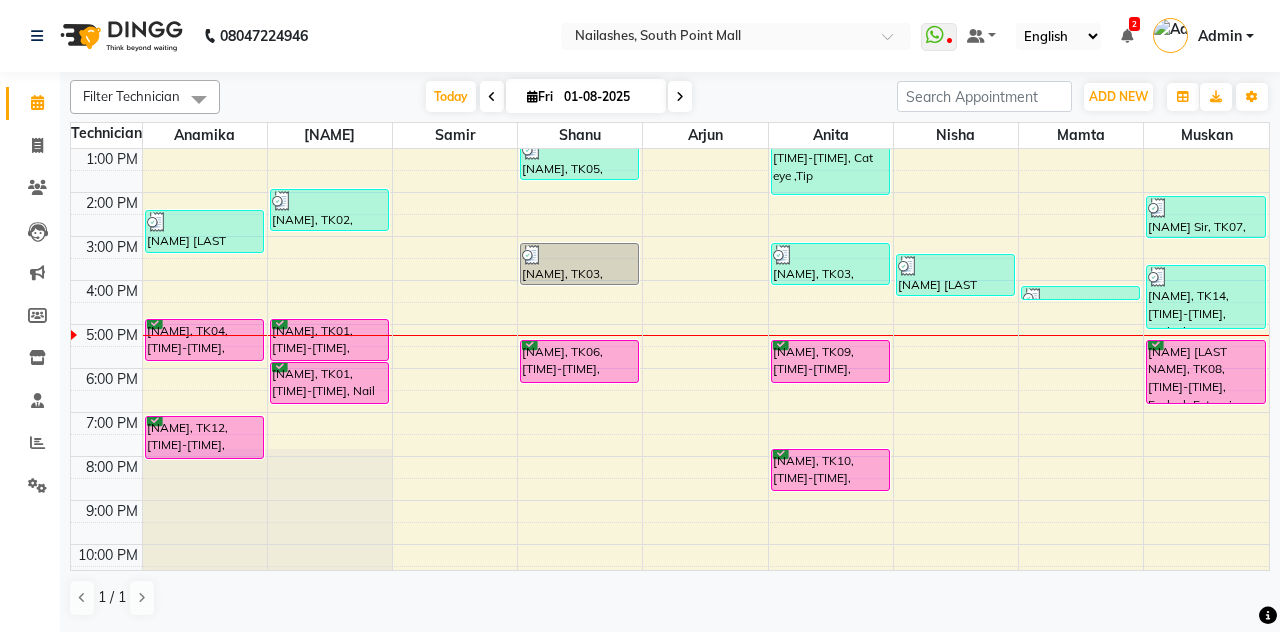 click on "Ishani, TK01, 06:00 PM-07:00 PM, Nail Extension - Gel (Hand)" at bounding box center (329, 383) 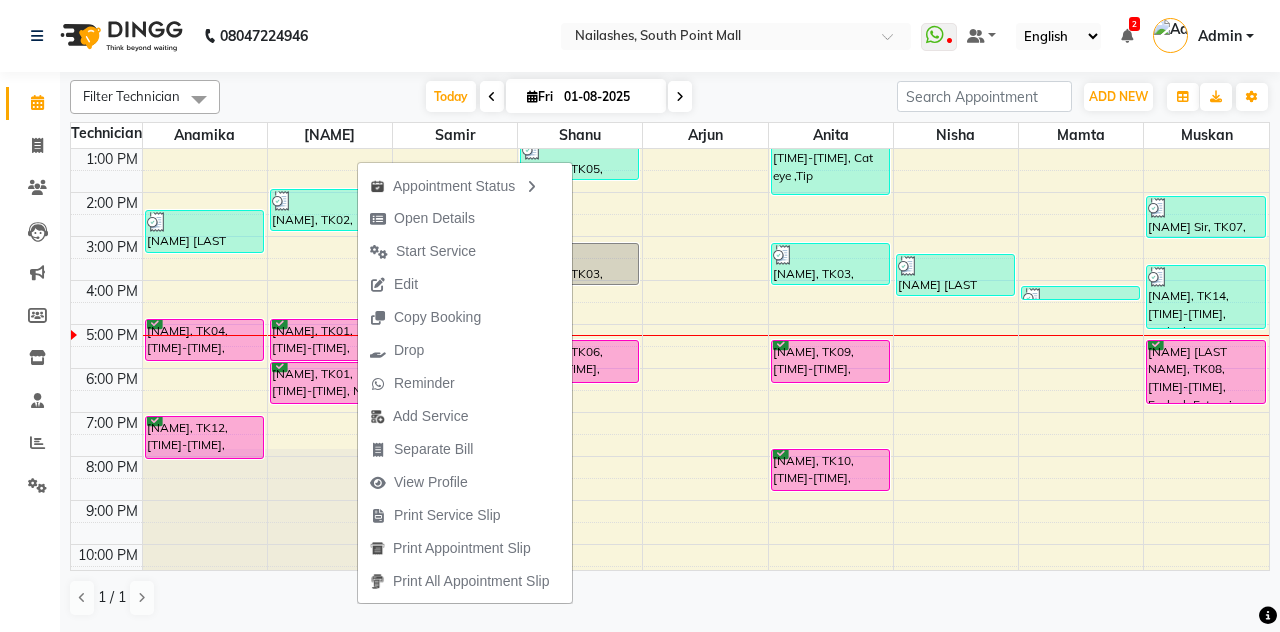 click on "Edit" at bounding box center (465, 284) 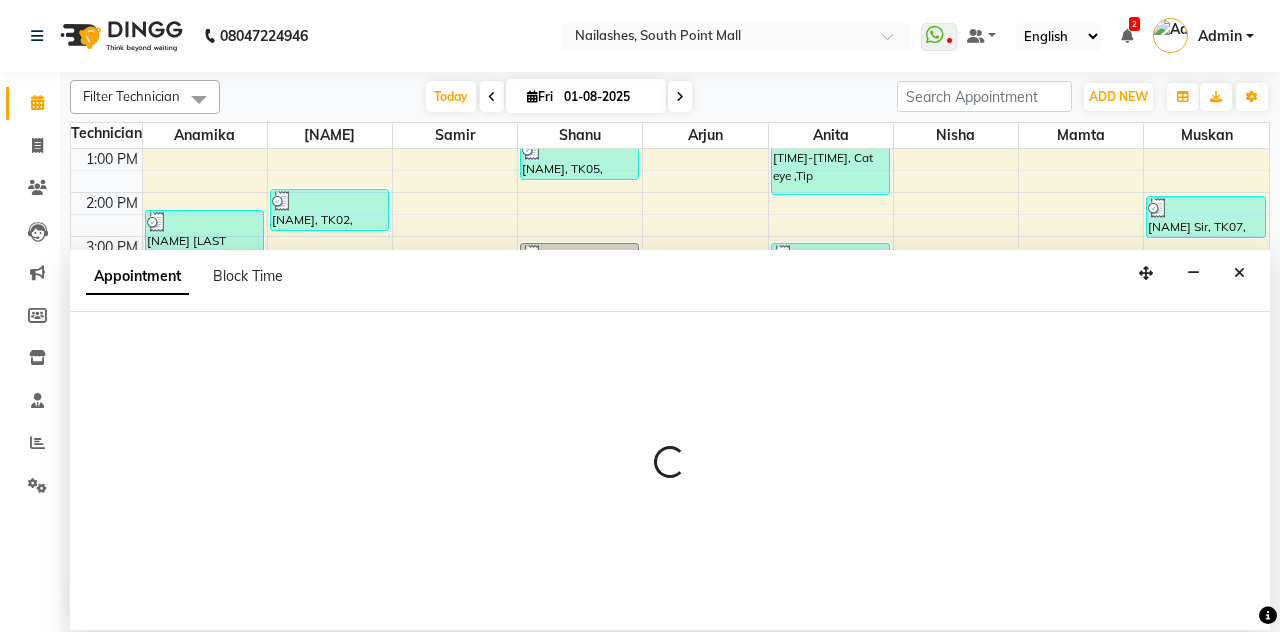 select on "tentative" 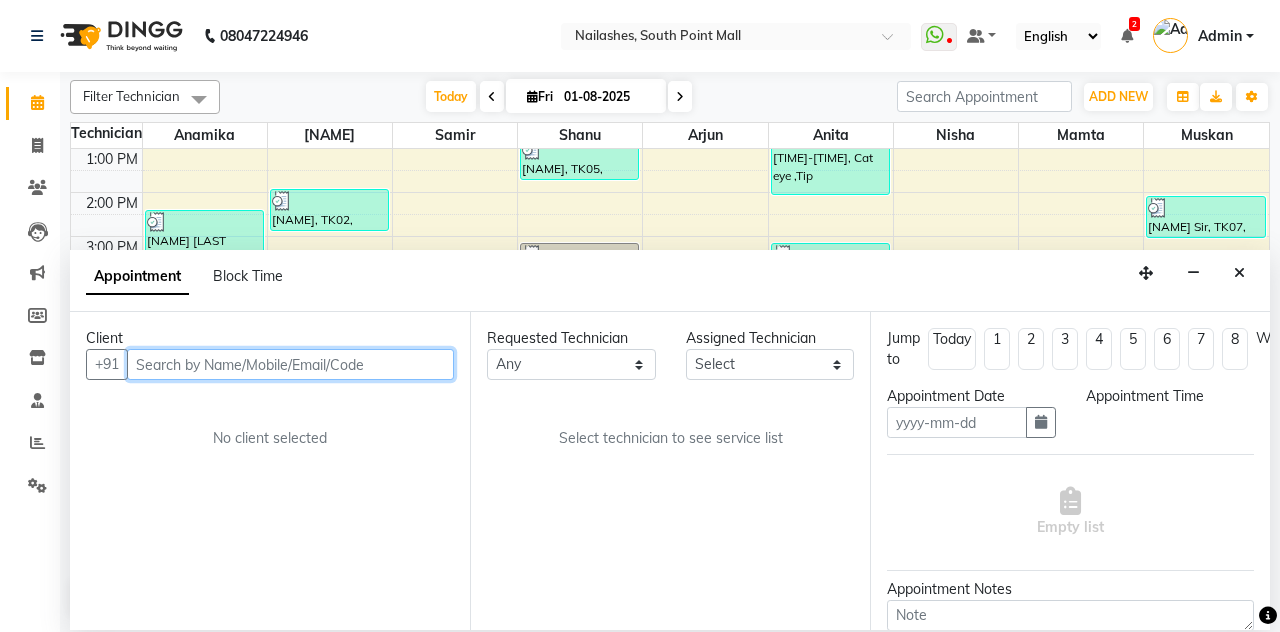 type on "01-08-2025" 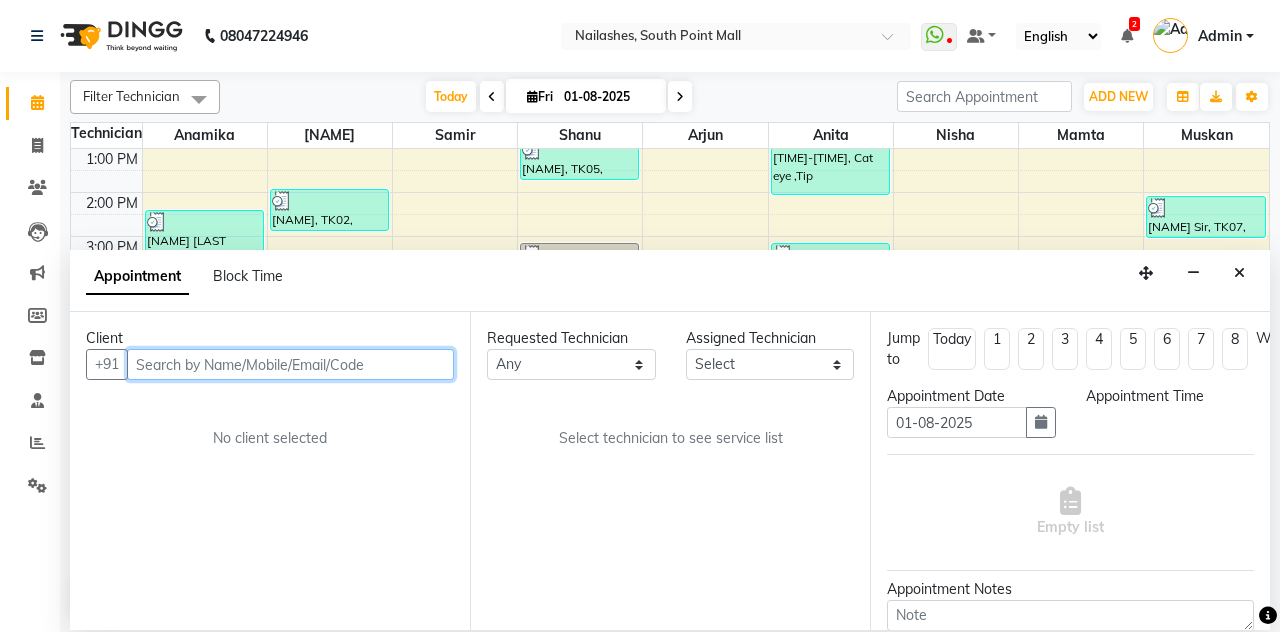 select on "confirm booking" 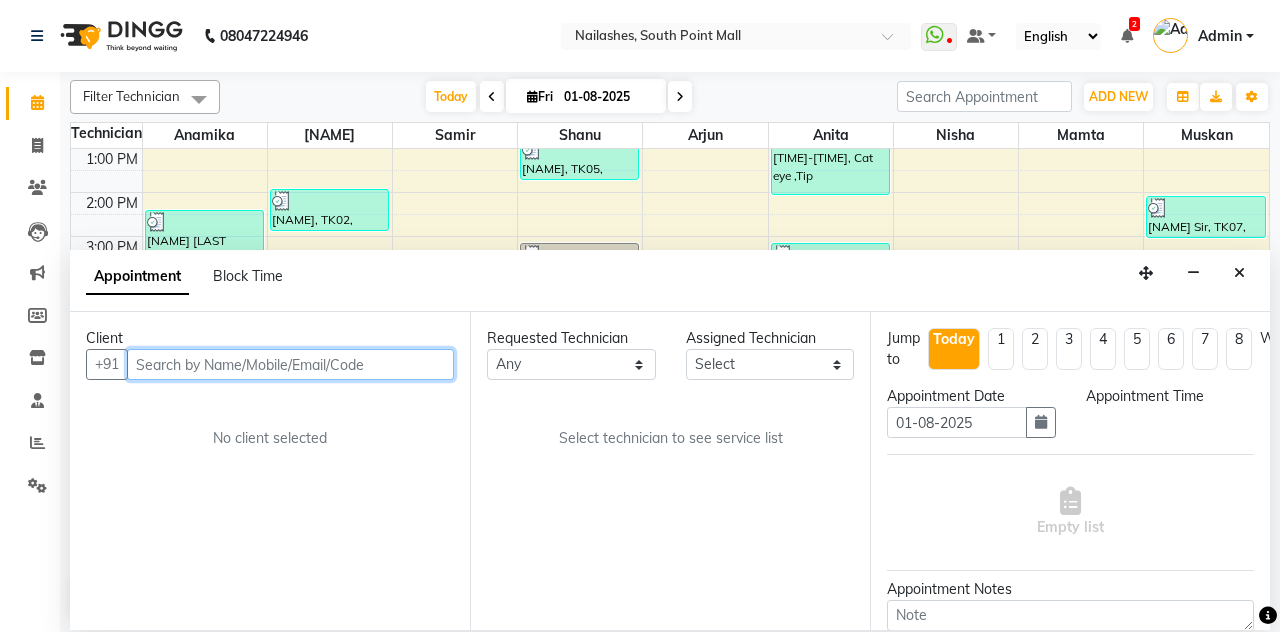 select on "1020" 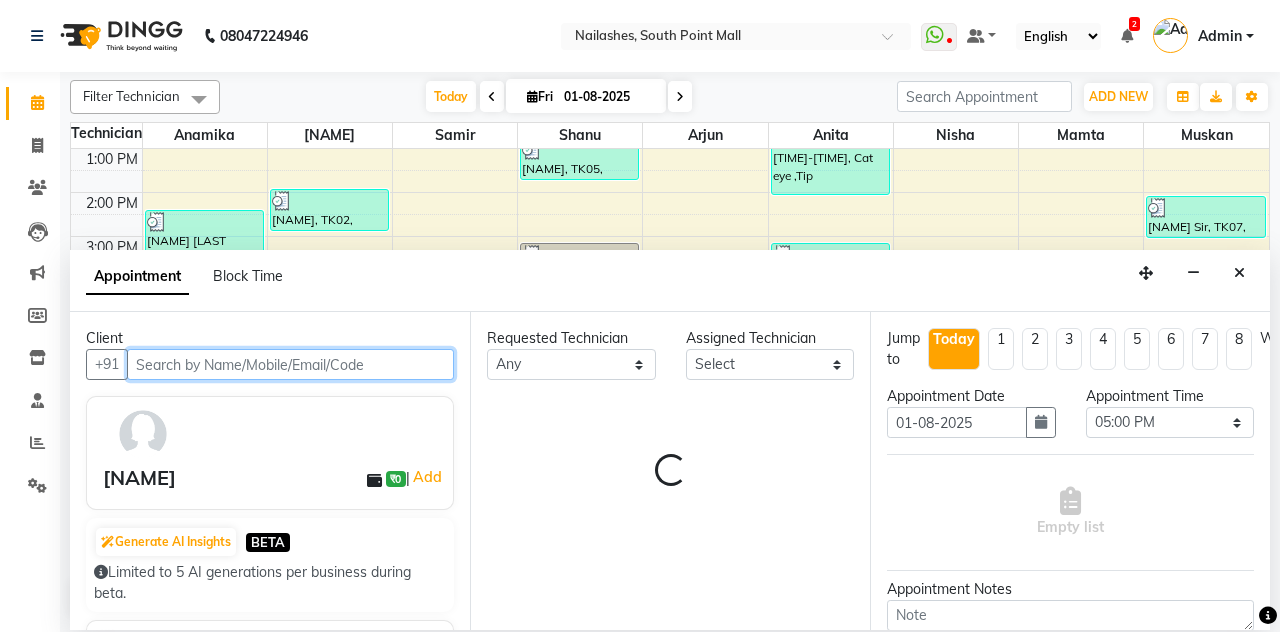 scroll, scrollTop: 271, scrollLeft: 0, axis: vertical 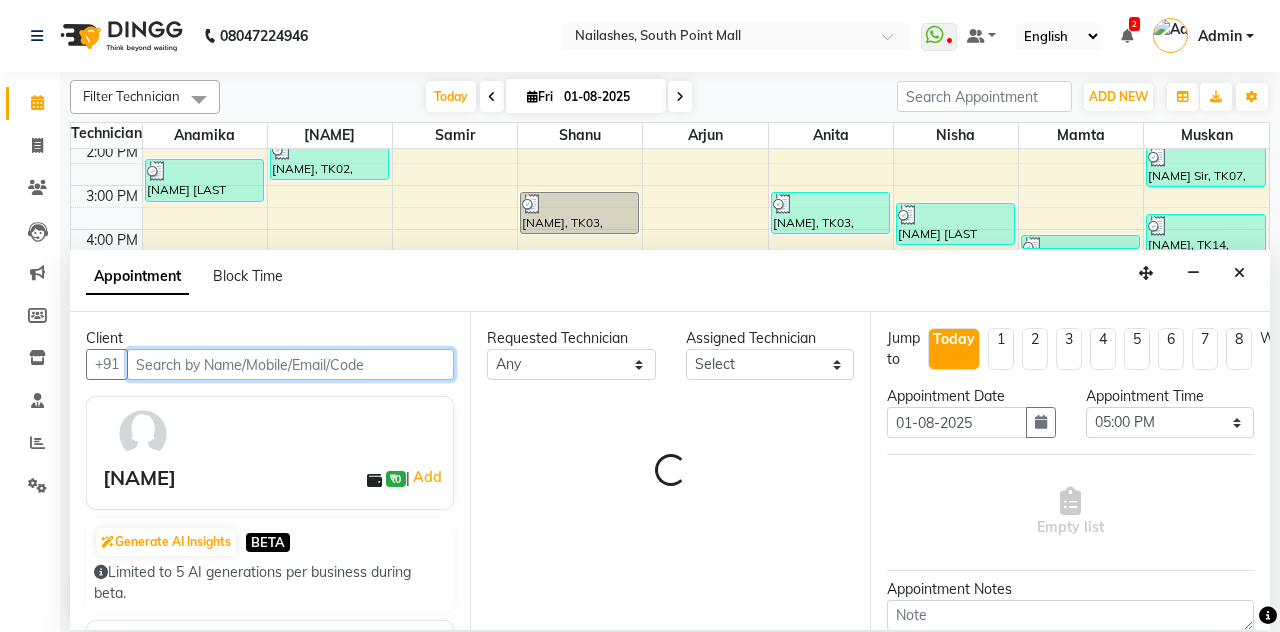 select on "19477" 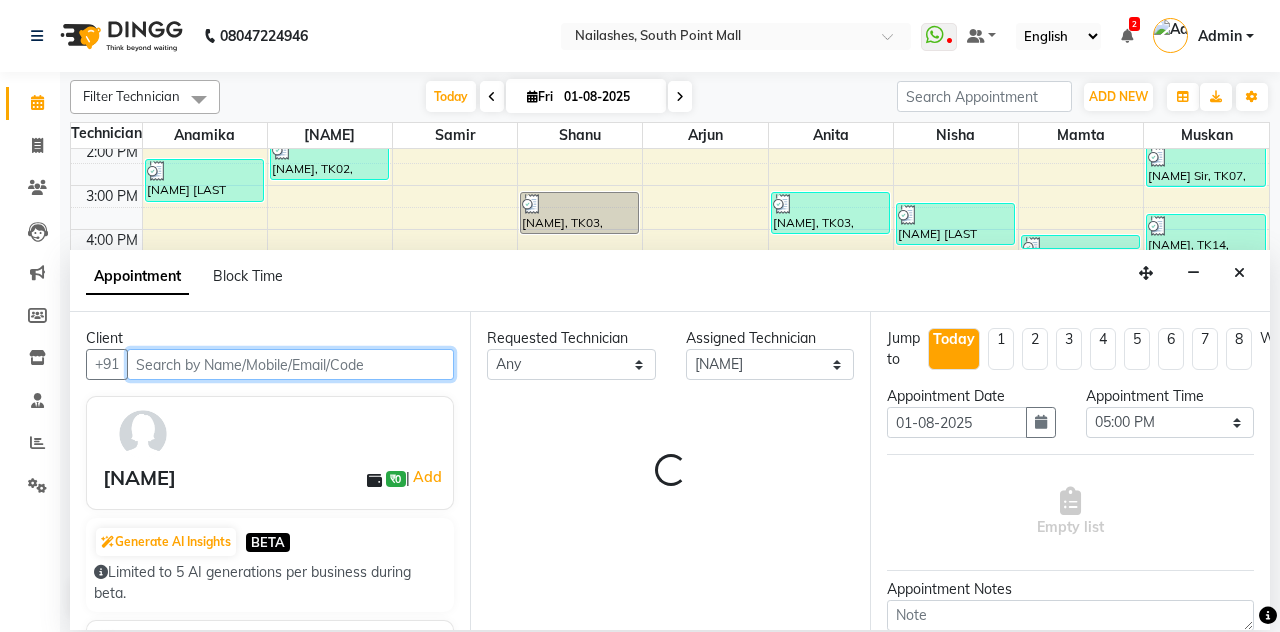 select on "1617" 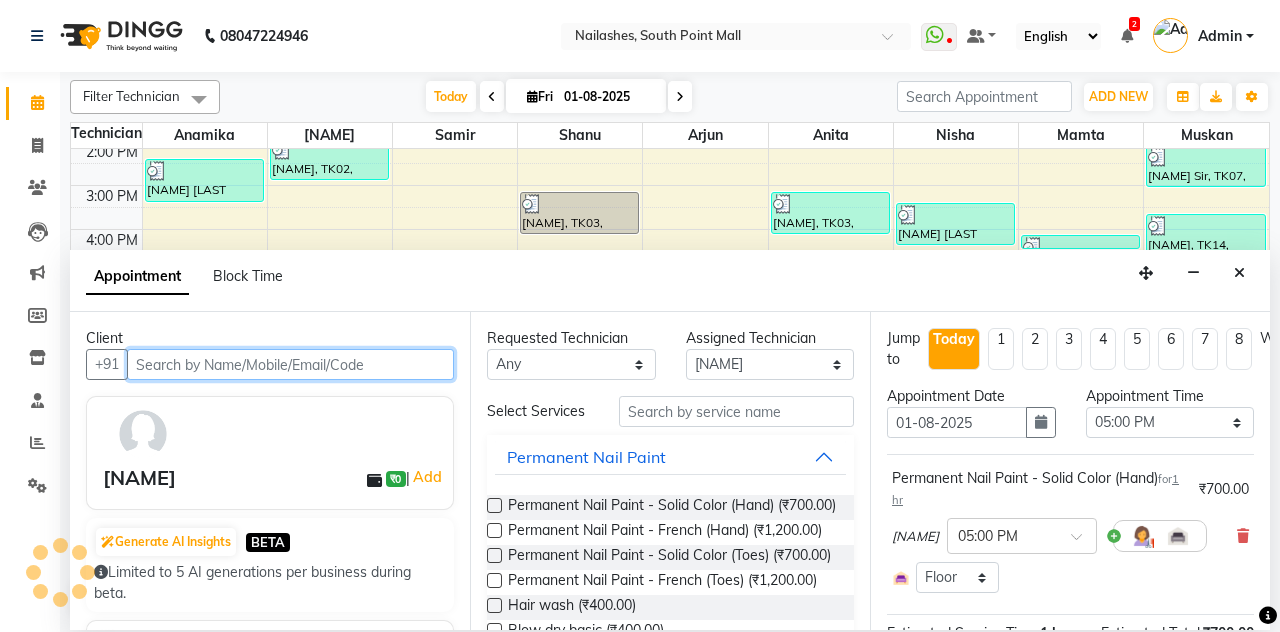 select on "1617" 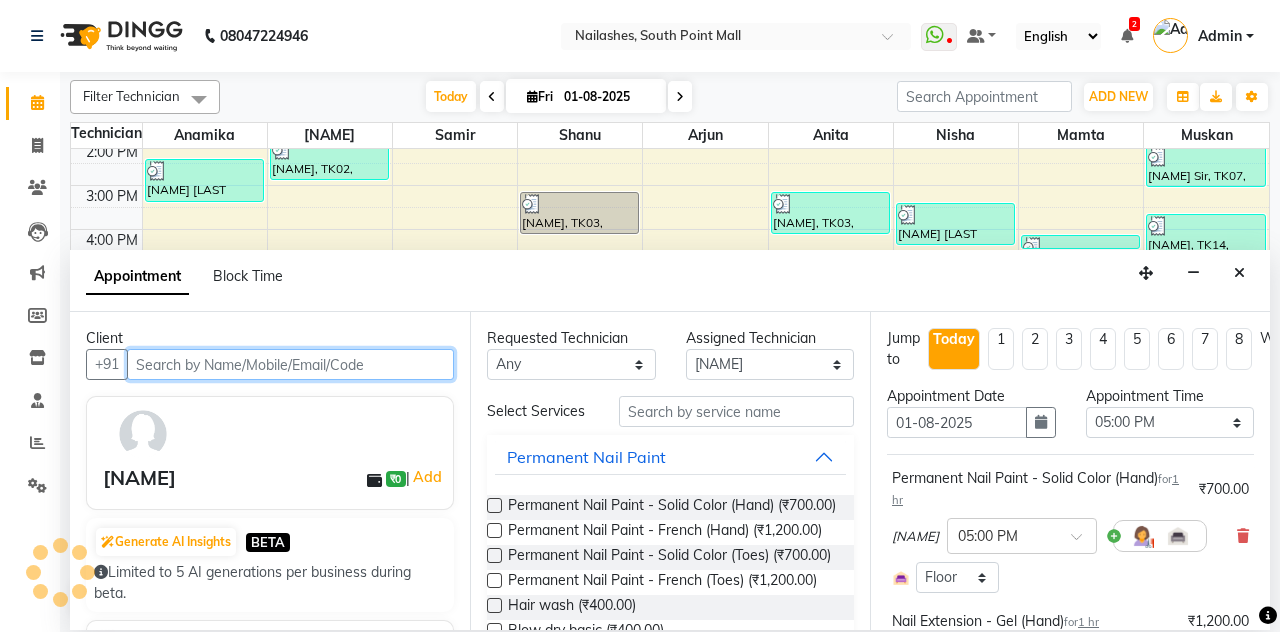 scroll, scrollTop: 144, scrollLeft: 0, axis: vertical 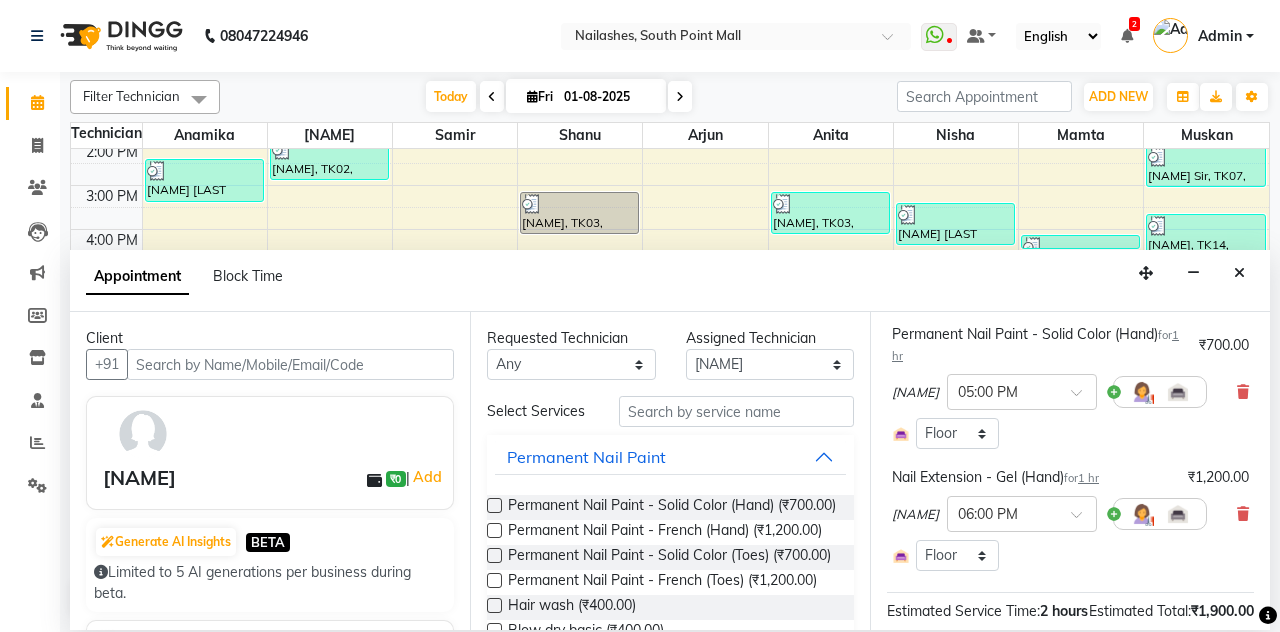 click at bounding box center (1243, 514) 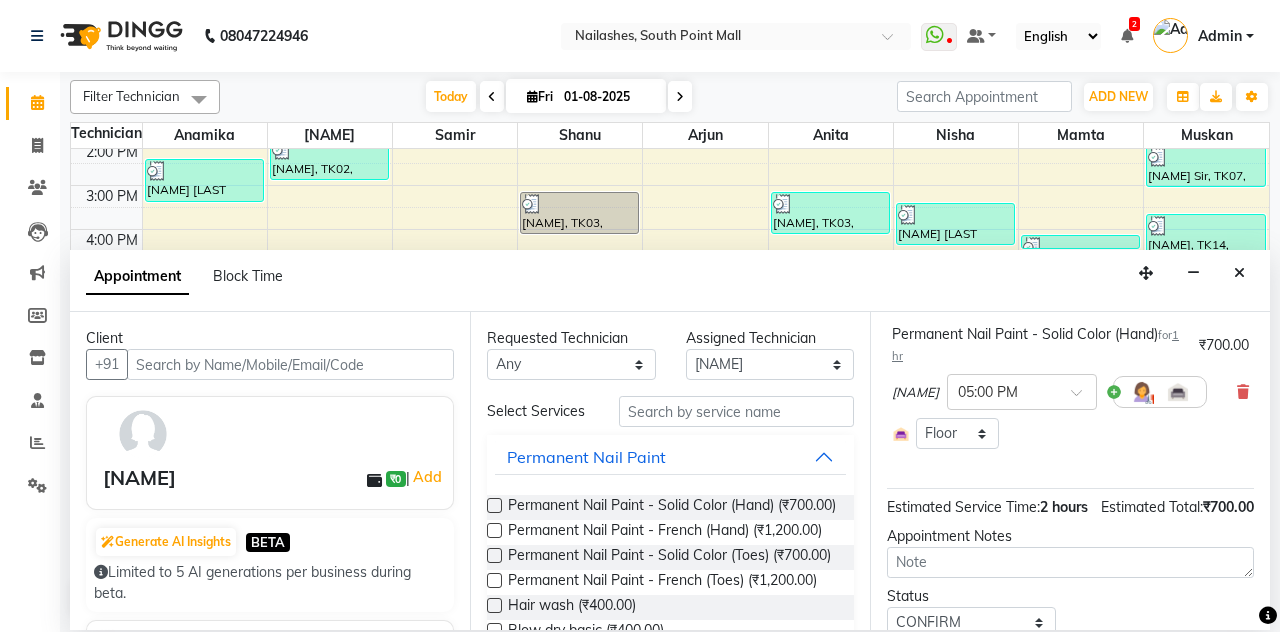 click at bounding box center (1243, 392) 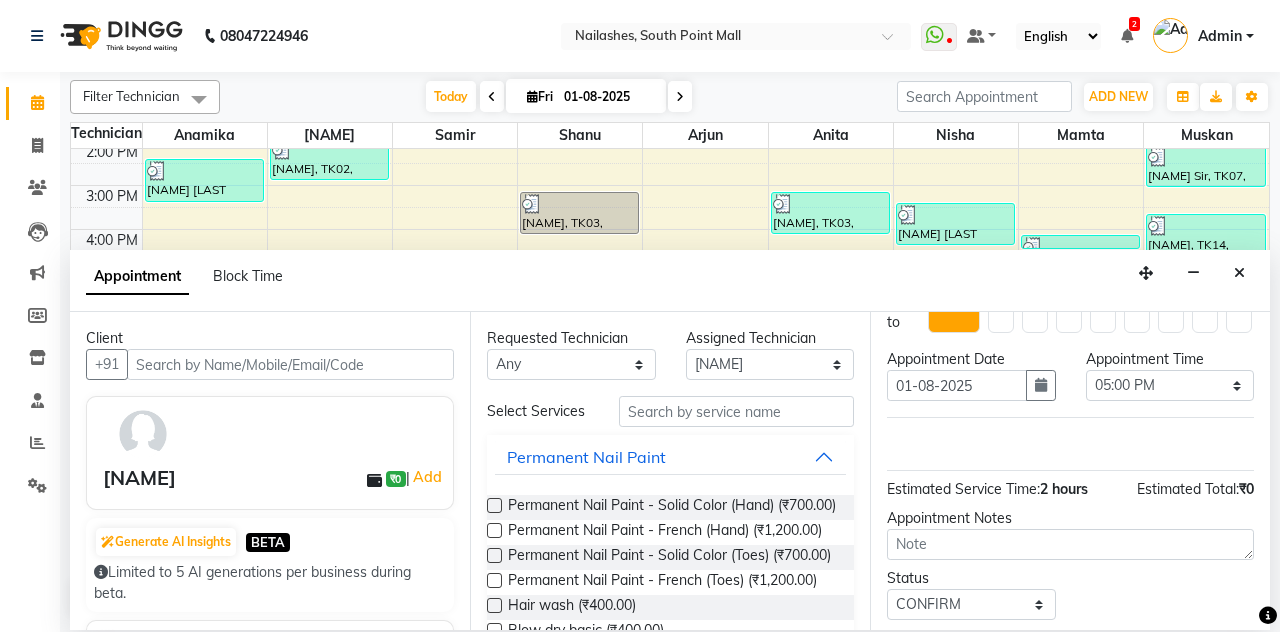 scroll, scrollTop: 36, scrollLeft: 0, axis: vertical 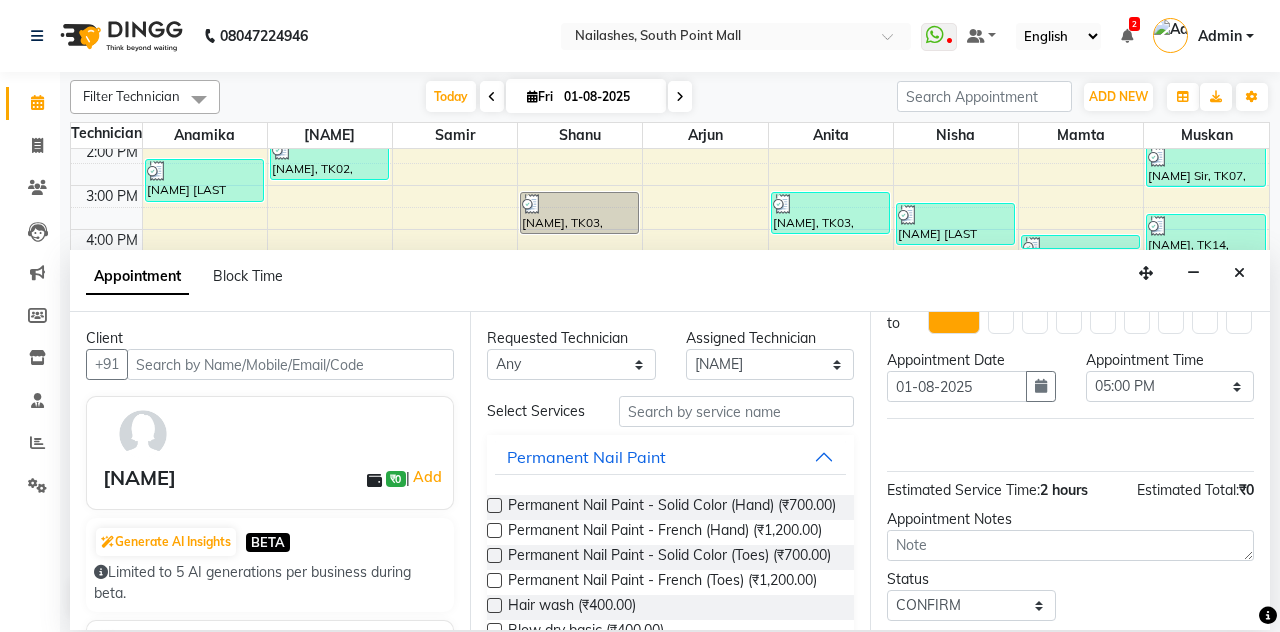 click on "Update" at bounding box center [1070, 655] 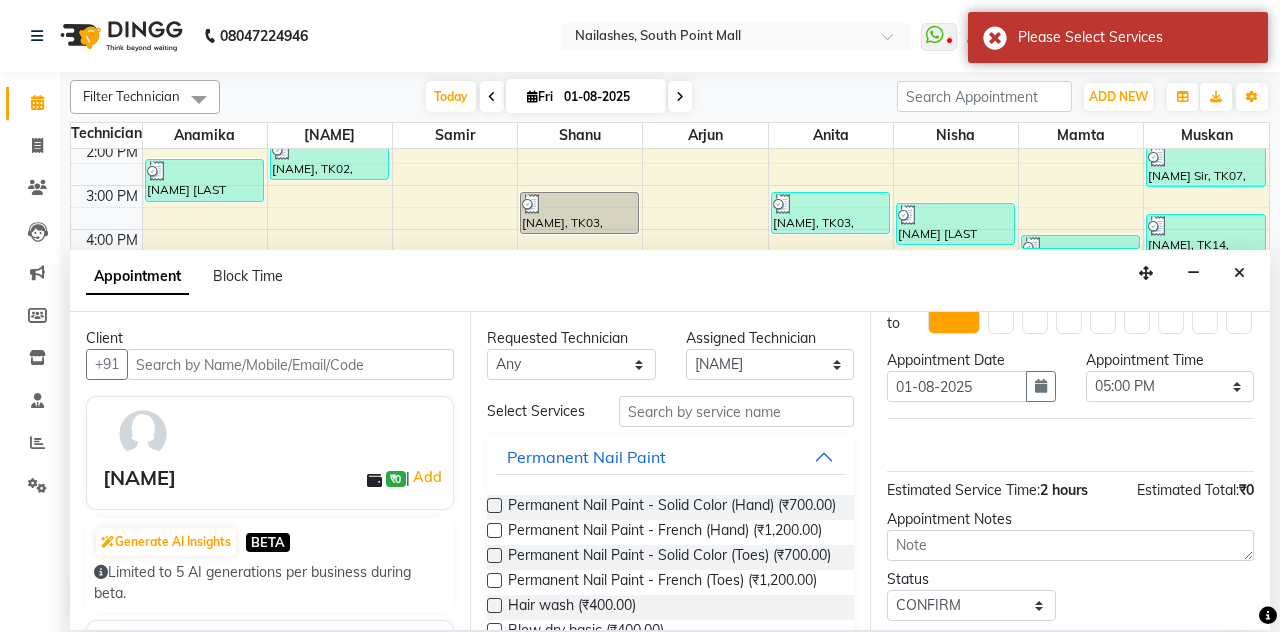 scroll, scrollTop: 0, scrollLeft: 0, axis: both 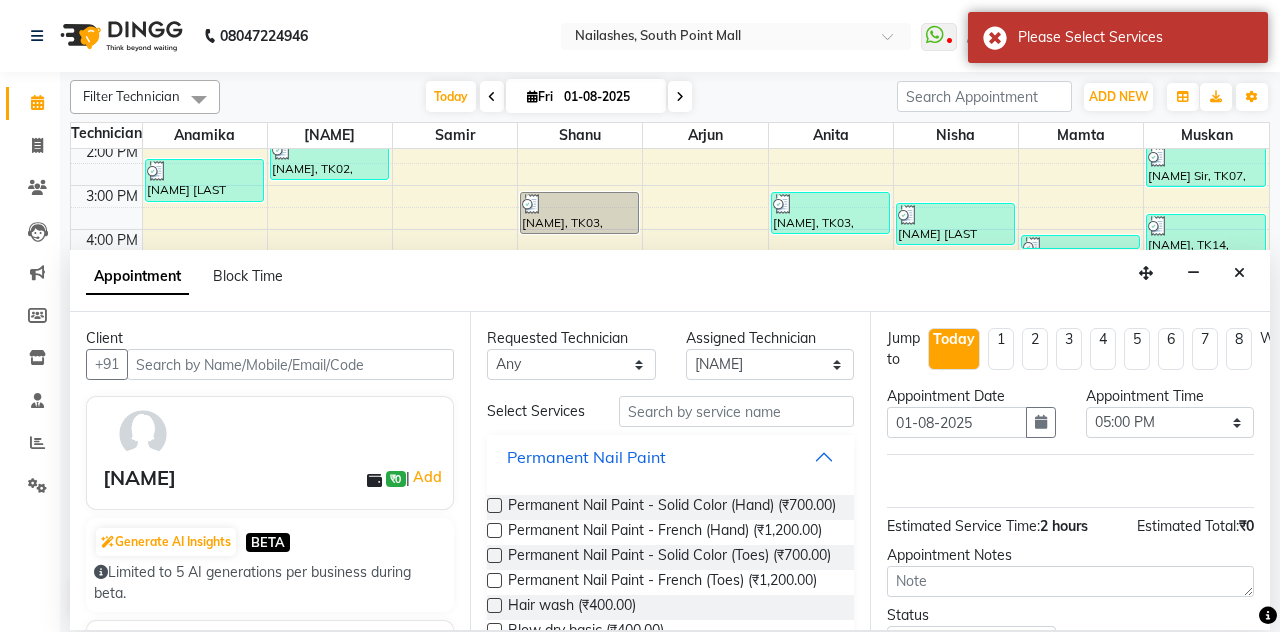click on "Permanent Nail Paint" at bounding box center (670, 457) 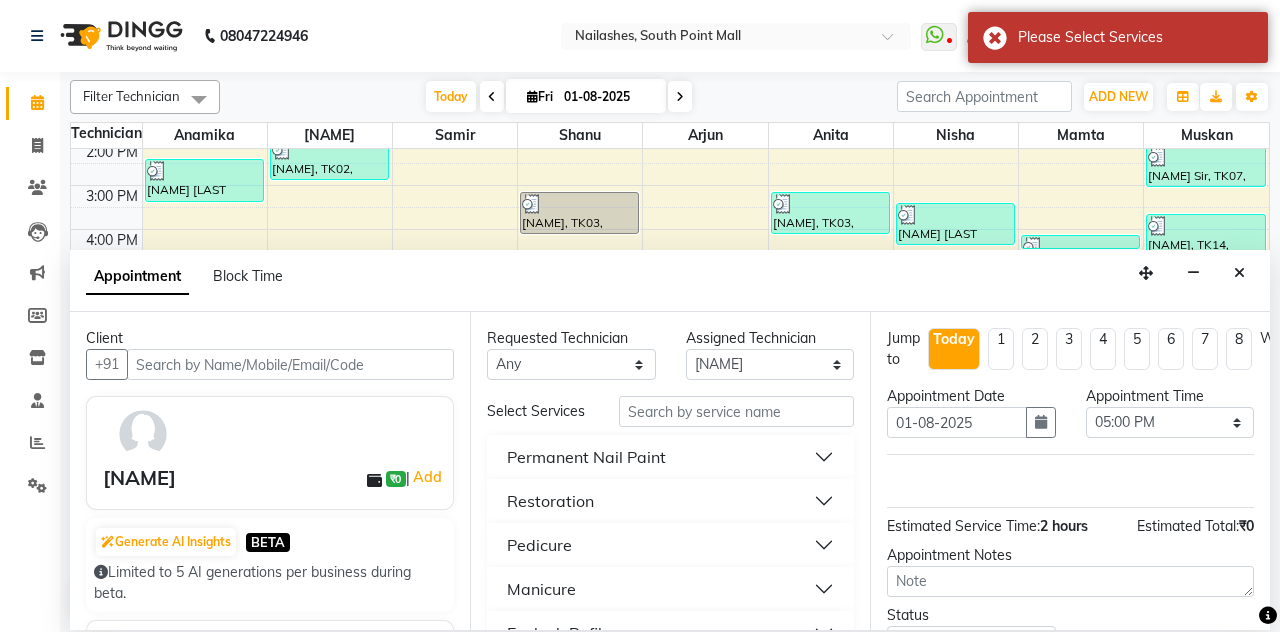 click at bounding box center (1239, 273) 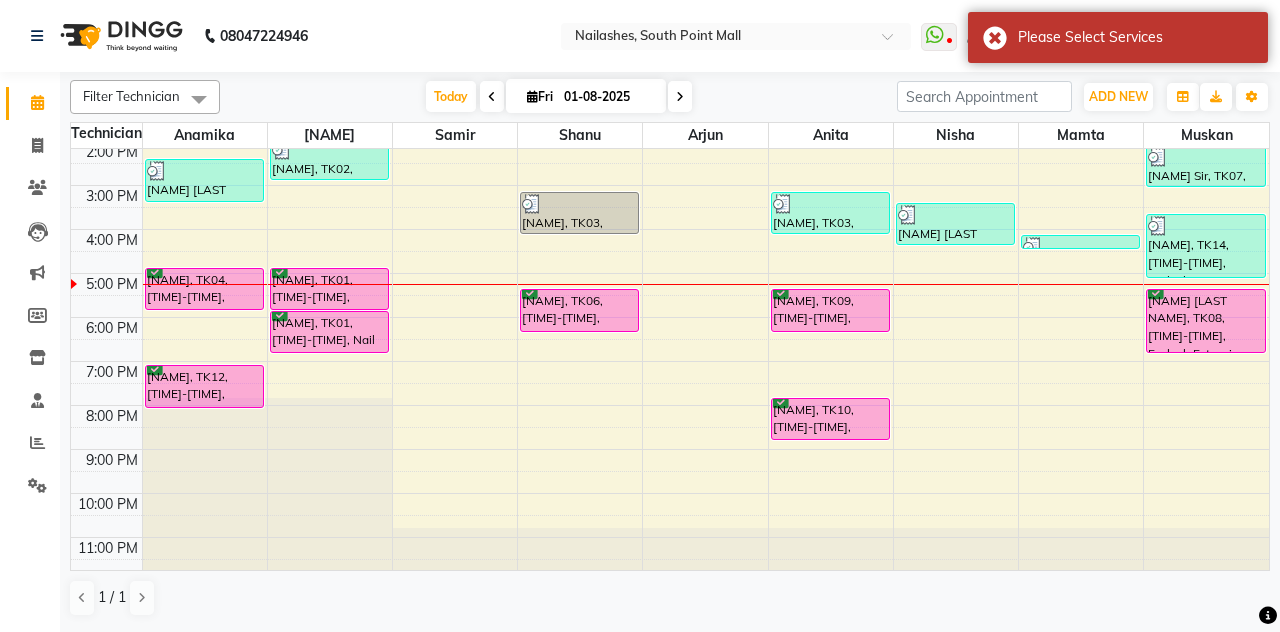 click on "Ishani, TK01, 06:00 PM-07:00 PM, Nail Extension - Gel (Hand)" at bounding box center (329, 332) 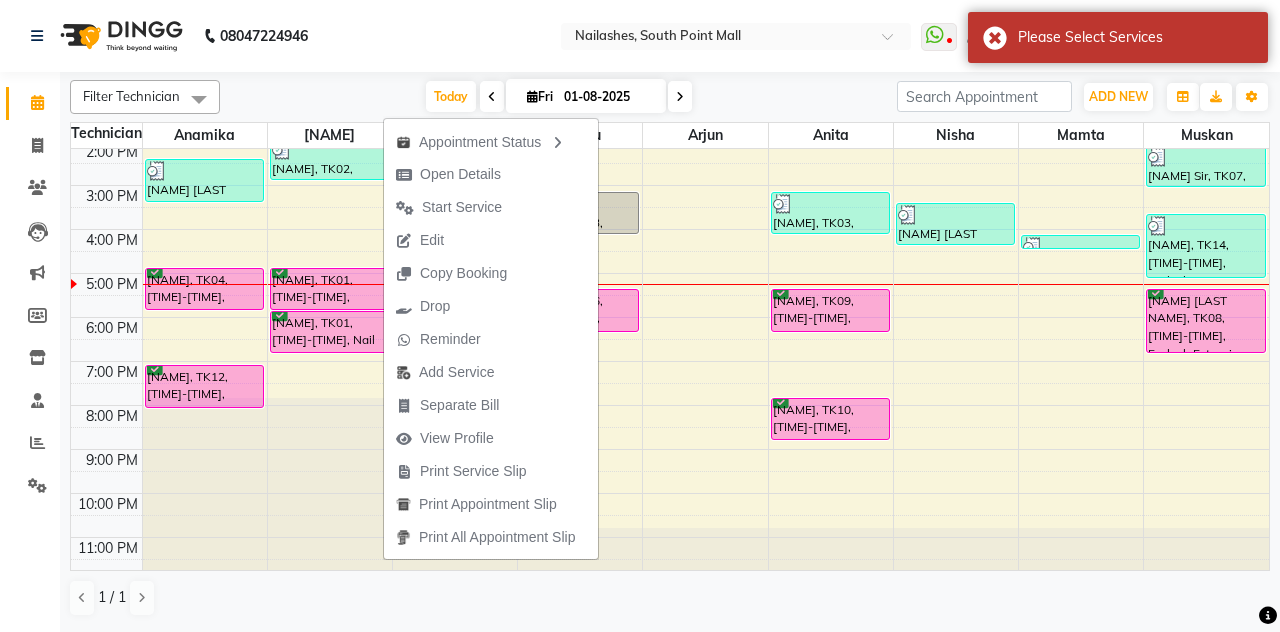 click on "Edit" at bounding box center (491, 240) 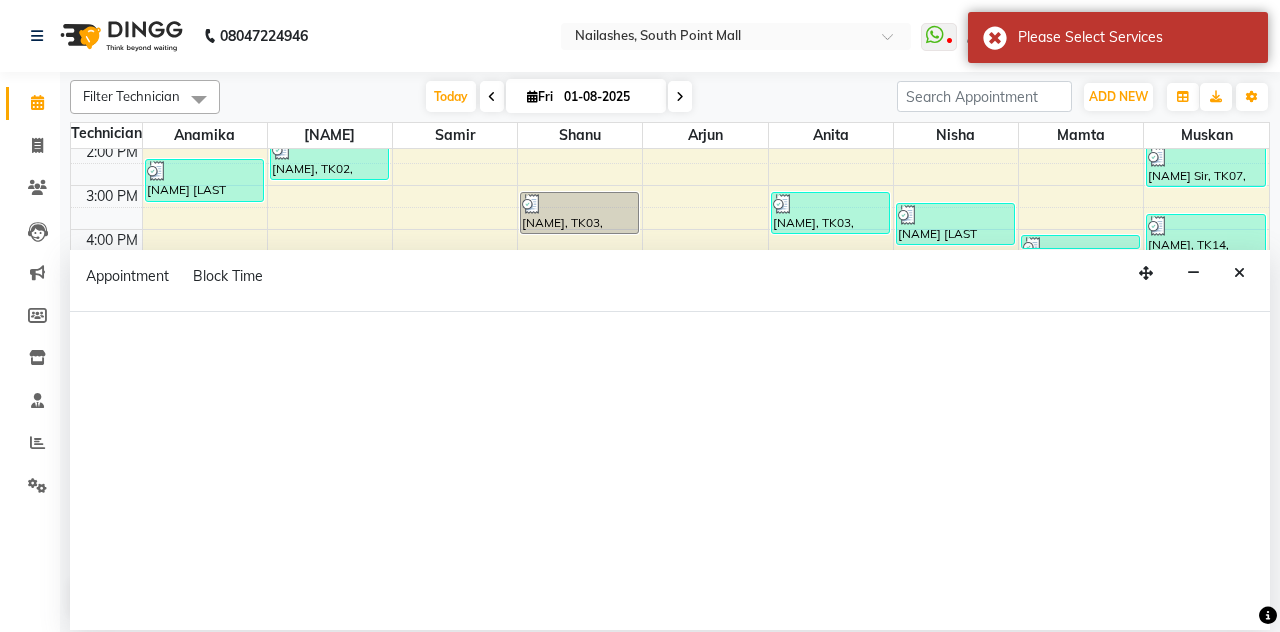 select on "tentative" 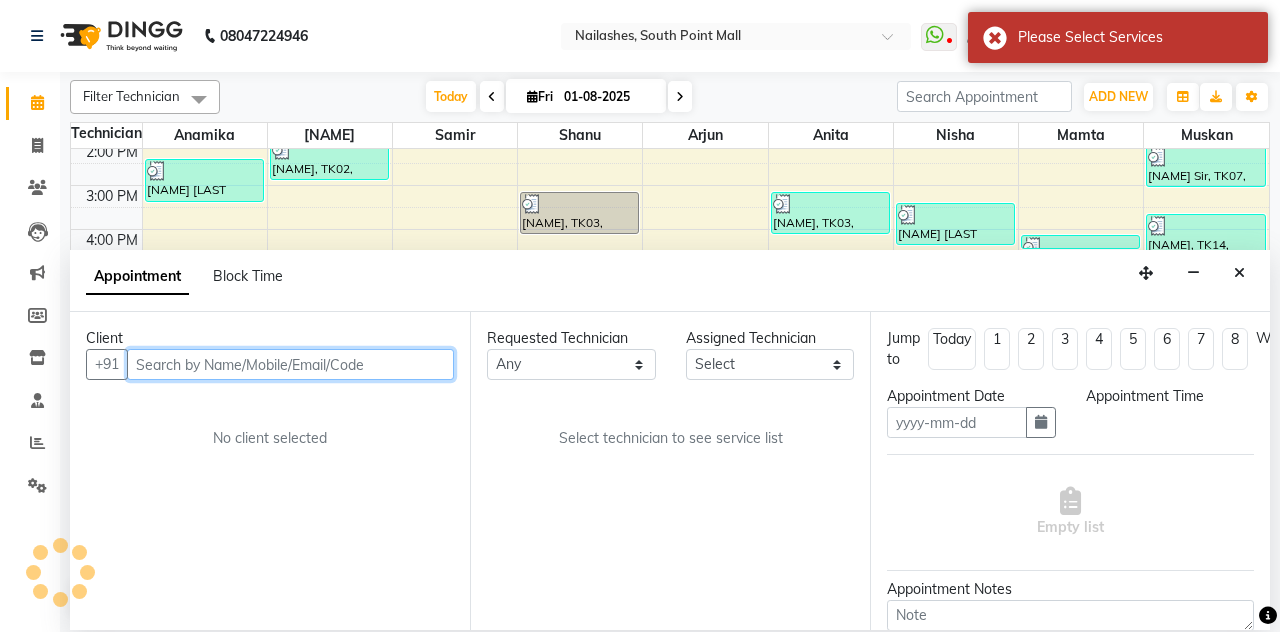 type on "01-08-2025" 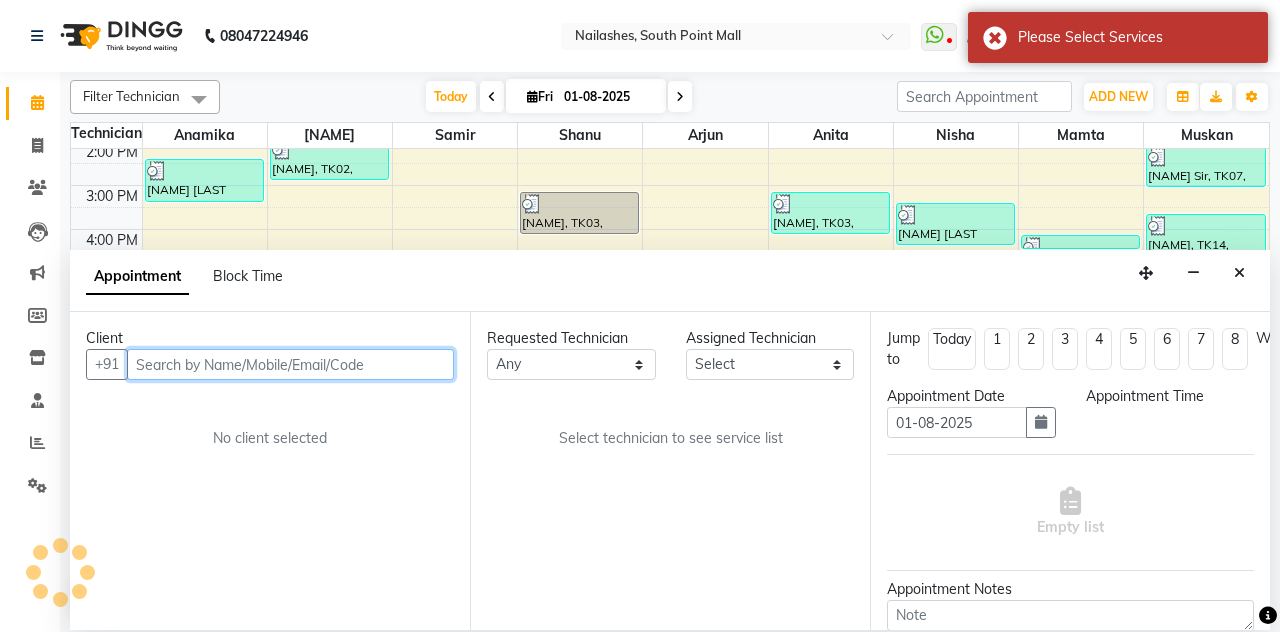 select on "confirm booking" 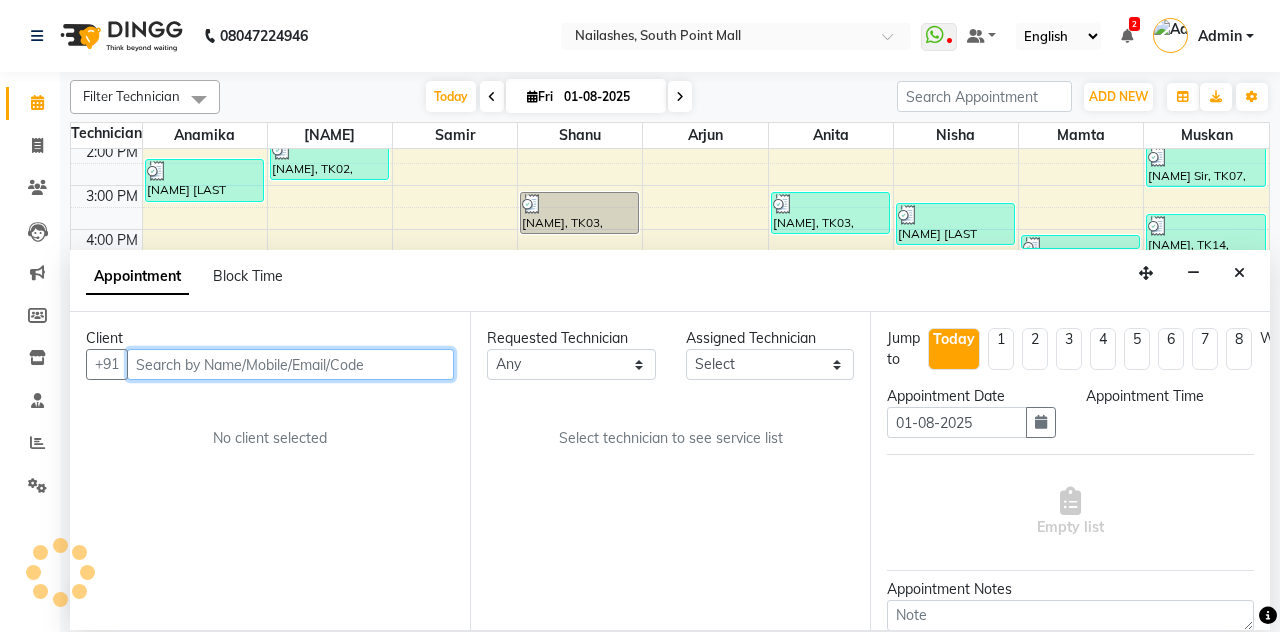 select on "1020" 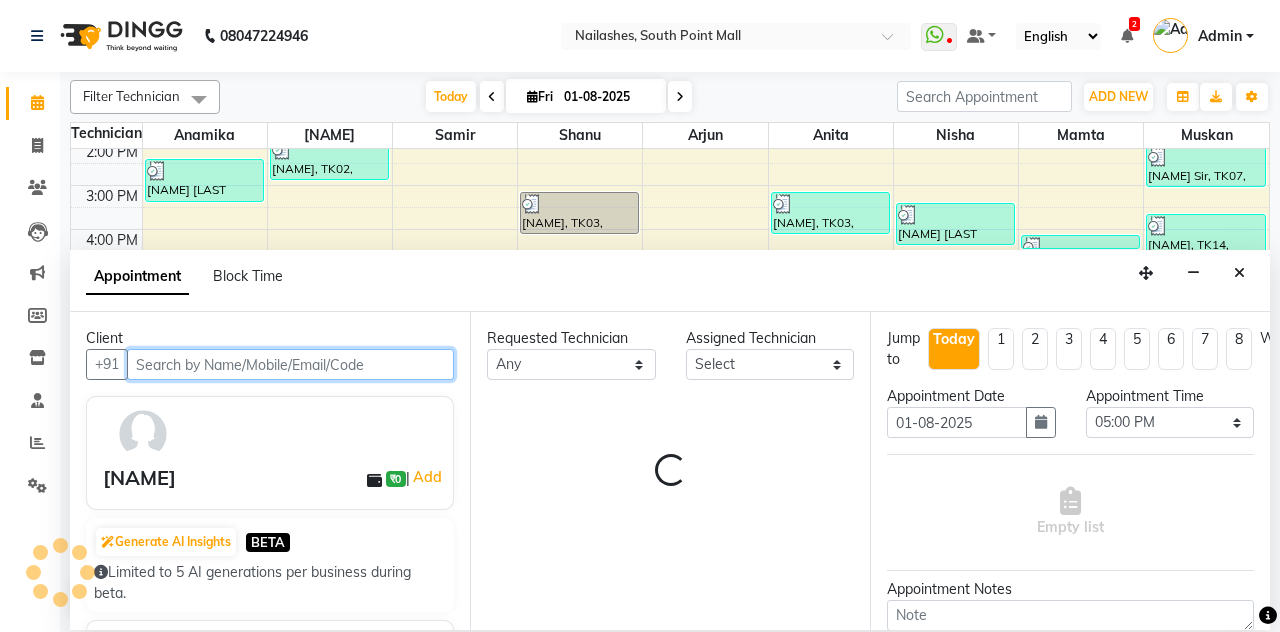 select on "19477" 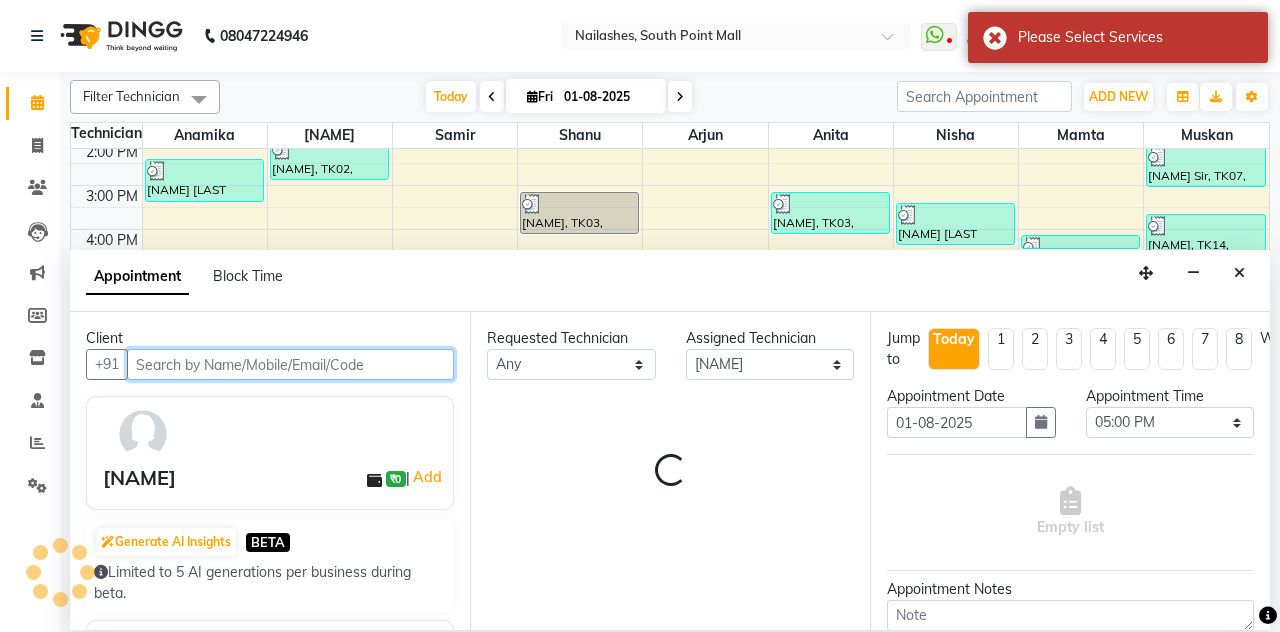 scroll, scrollTop: 271, scrollLeft: 0, axis: vertical 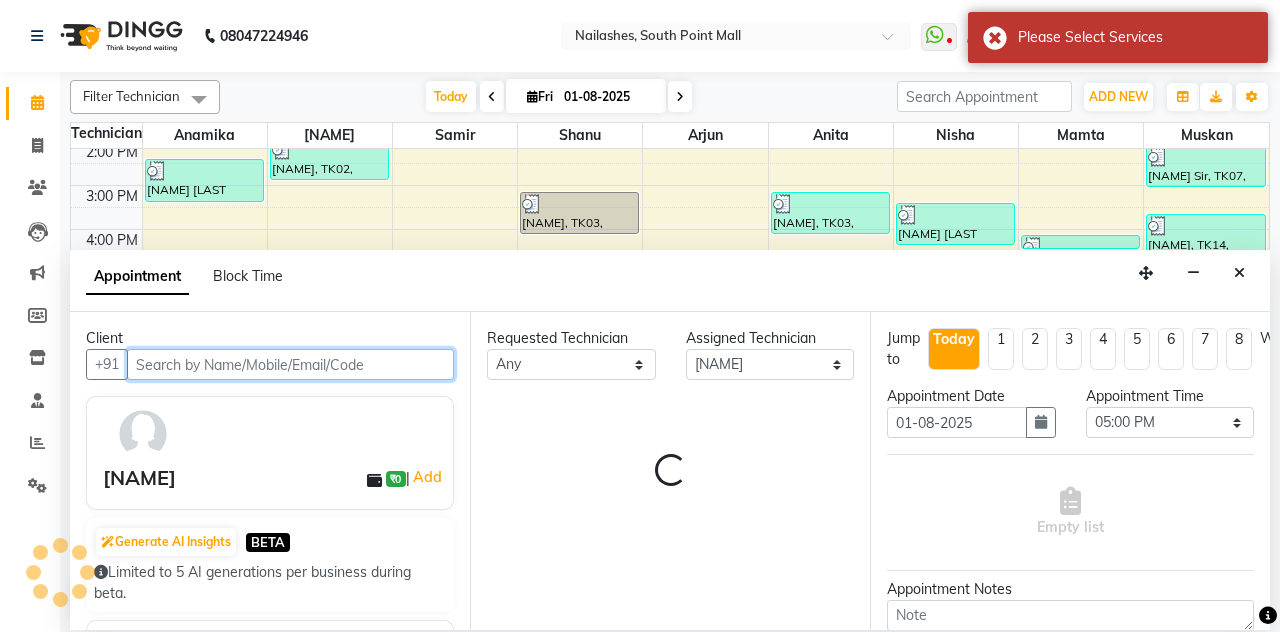 select on "1617" 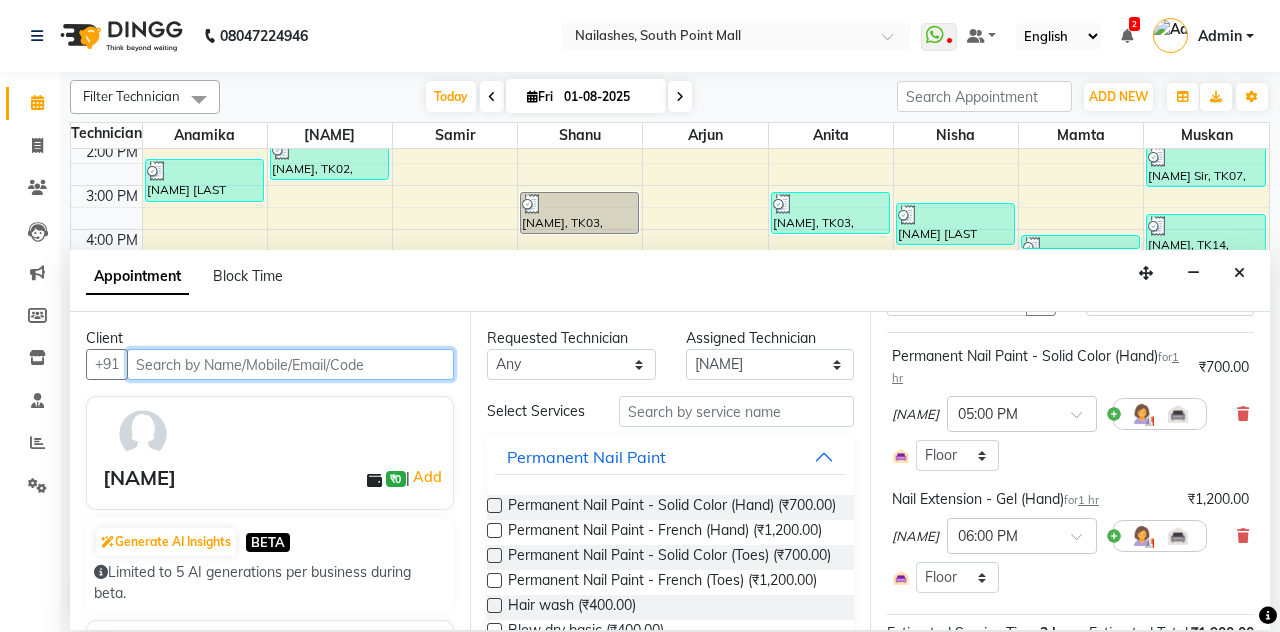 scroll, scrollTop: 122, scrollLeft: 0, axis: vertical 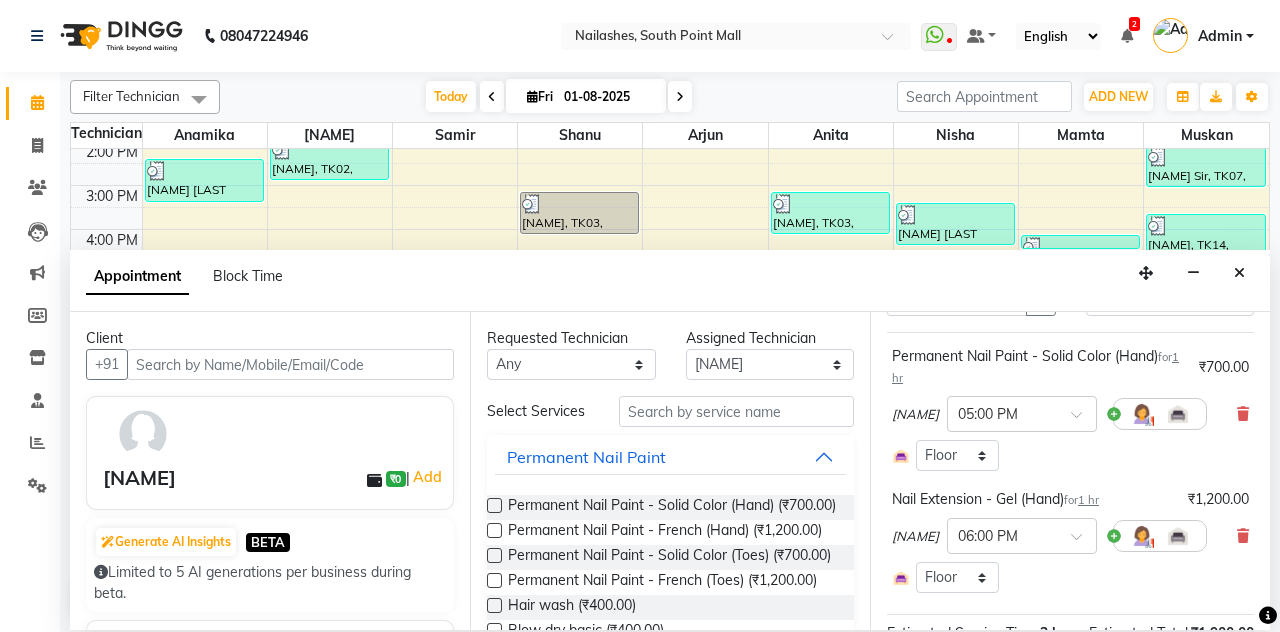 click at bounding box center (1243, 536) 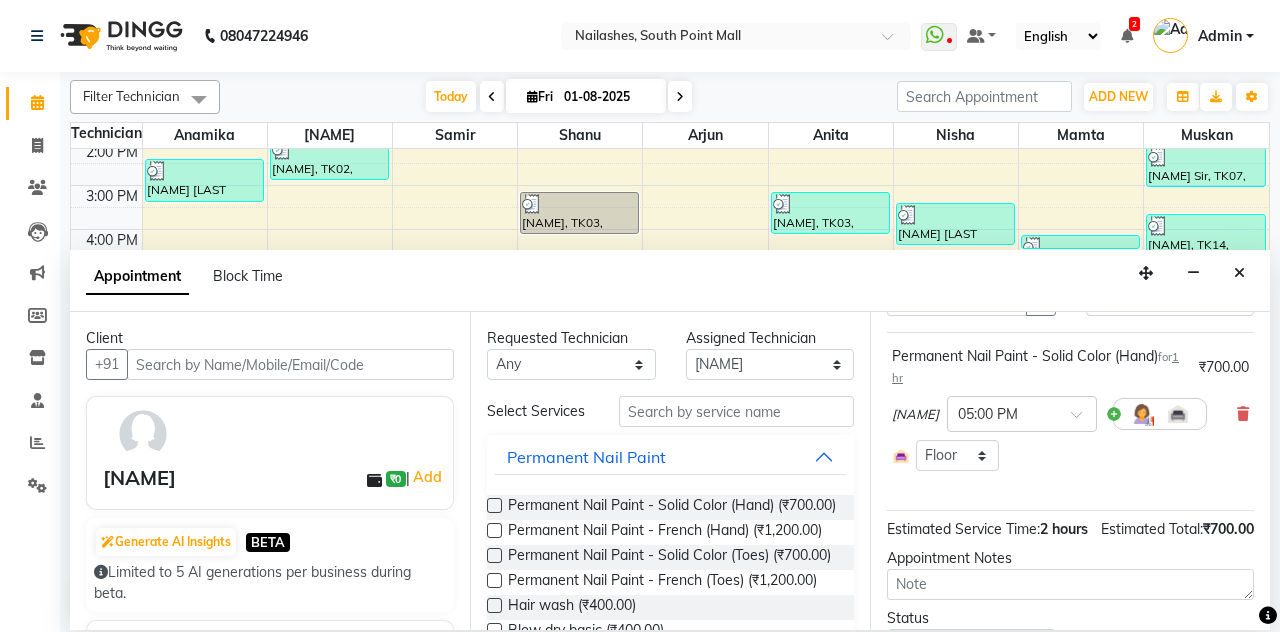 scroll, scrollTop: 182, scrollLeft: 0, axis: vertical 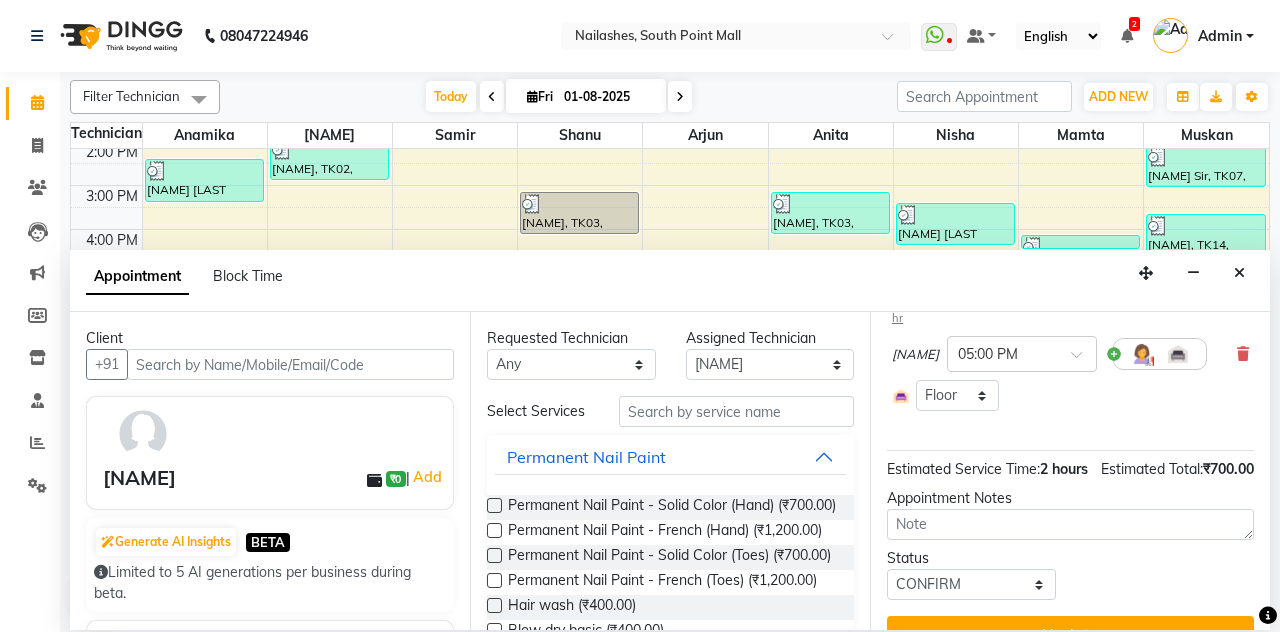 click on "Update" at bounding box center (1070, 634) 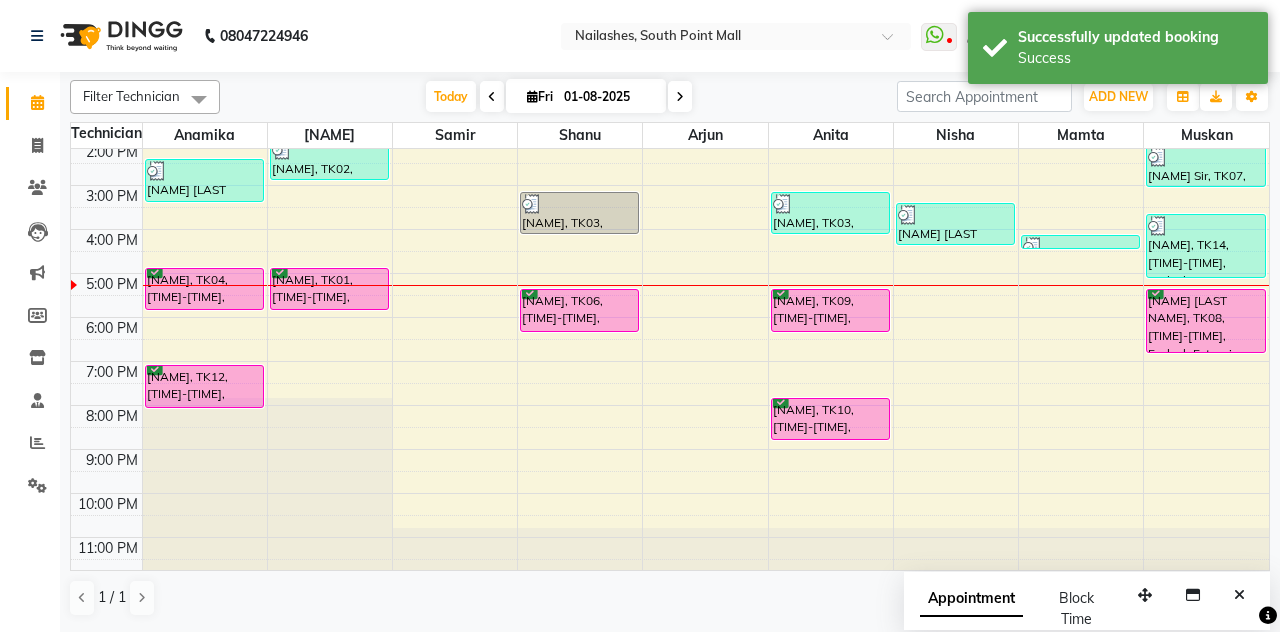click on "Ishani, TK01, 05:00 PM-06:00 PM, Permanent Nail Paint - Solid Color (Hand)" at bounding box center [329, 289] 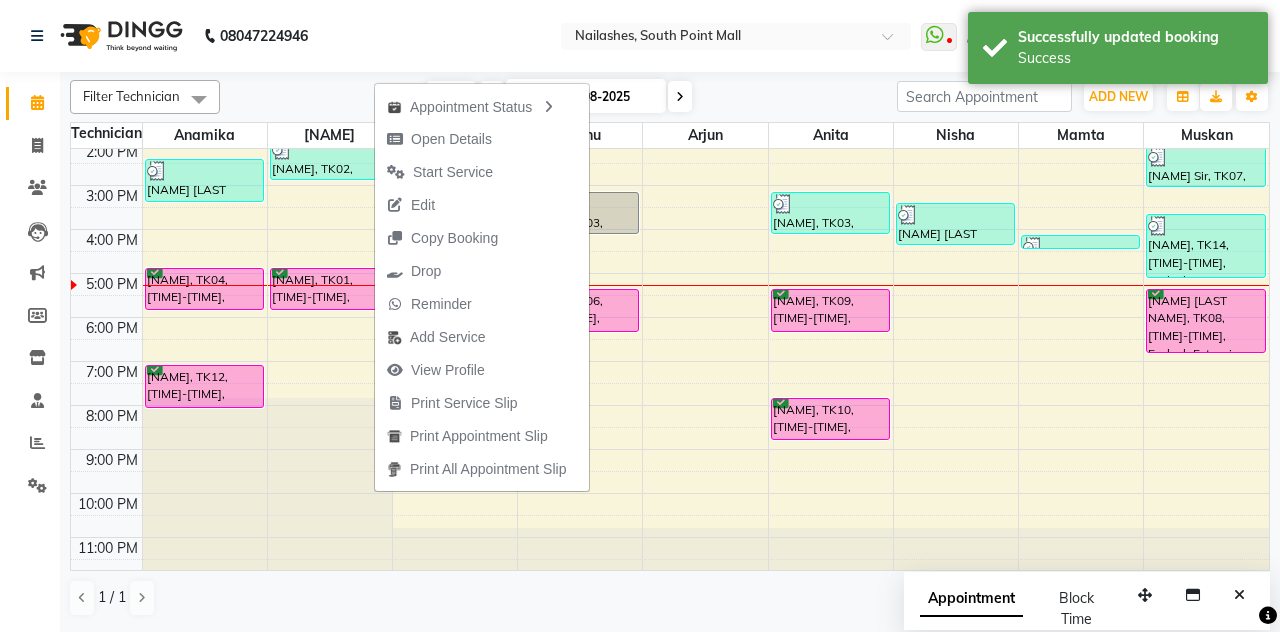 click on "Drop" at bounding box center (482, 271) 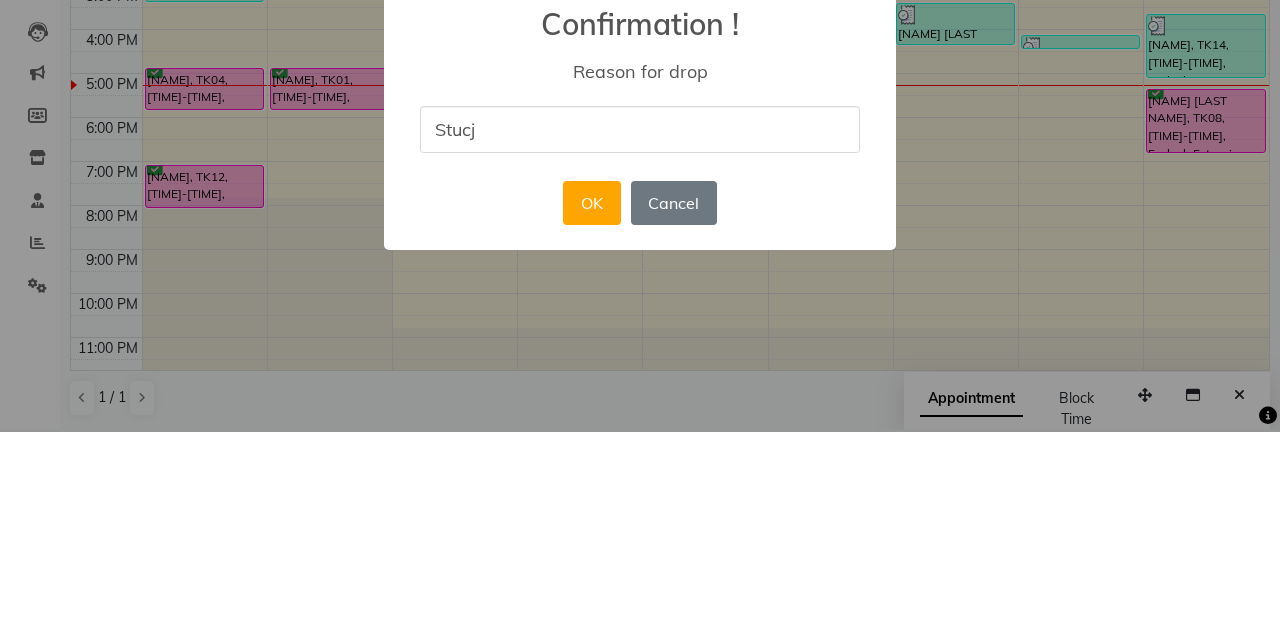 type on "Stucj" 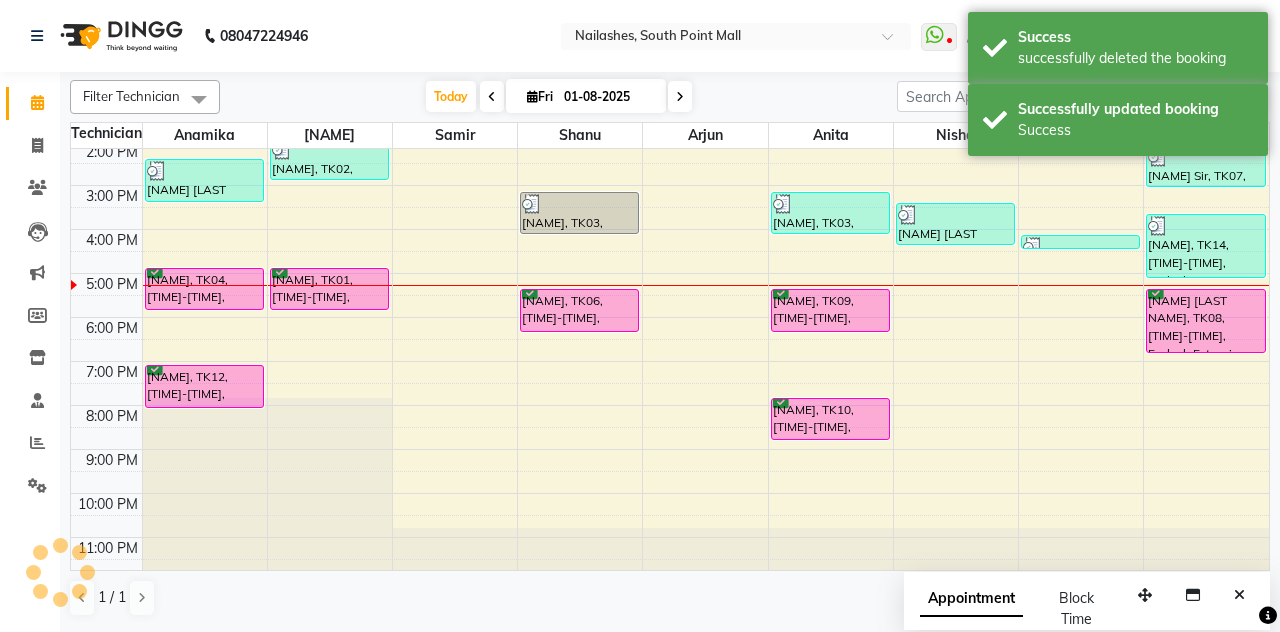 click at bounding box center (705, 438) 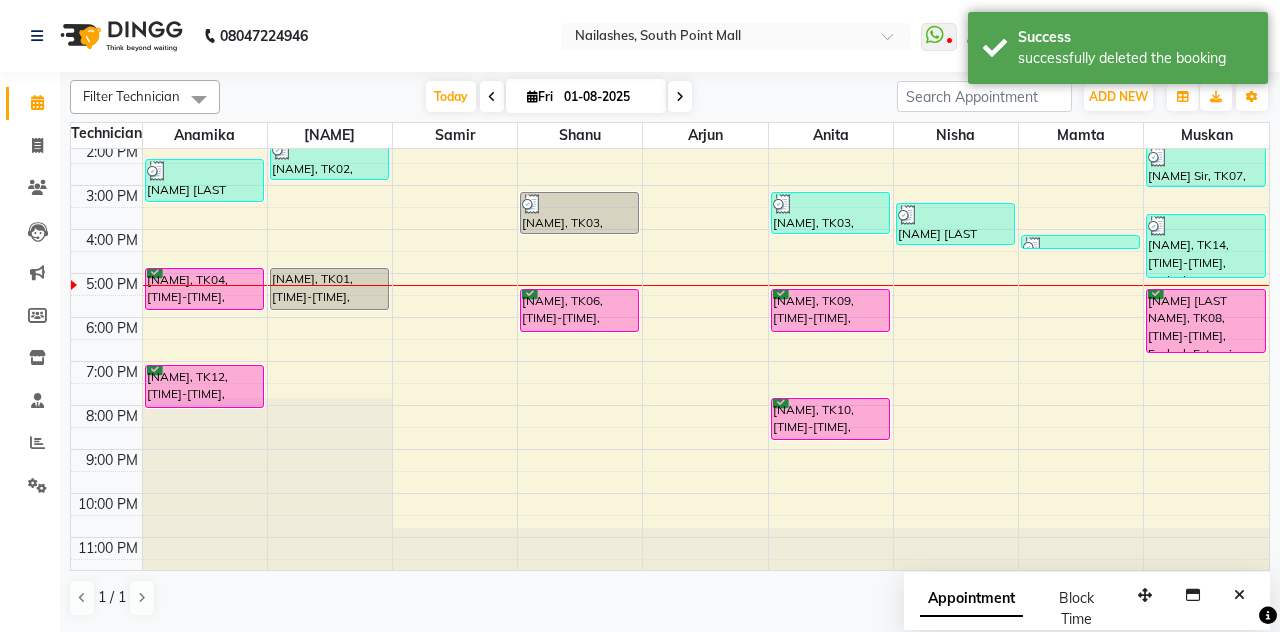 click on "Ishani, TK01, 05:00 PM-06:00 PM, Permanent Nail Paint - Solid Color (Hand)" at bounding box center [329, 289] 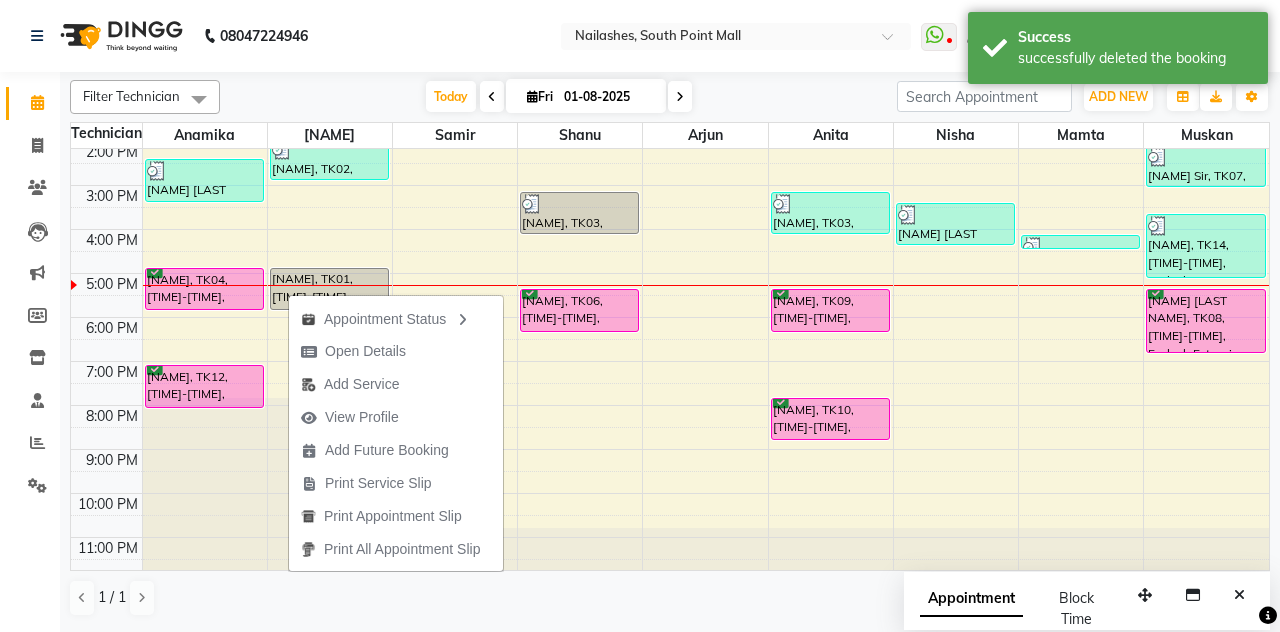 click on "Appointment Status" at bounding box center [396, 318] 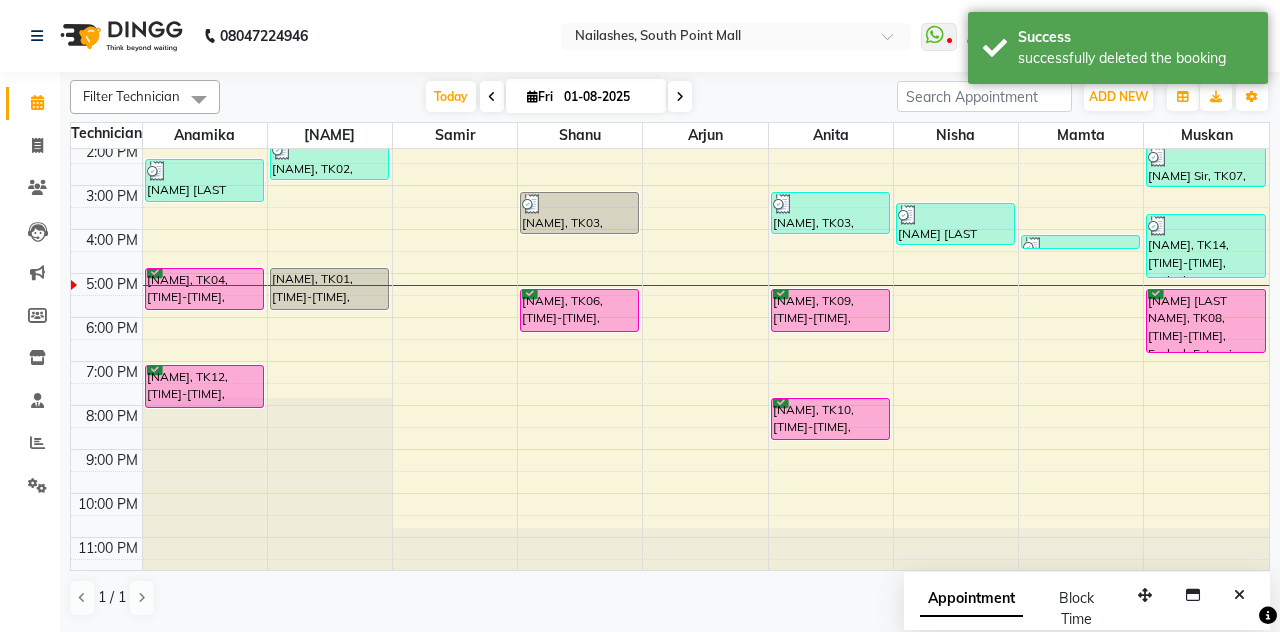 click on "Ishani, TK01, 05:00 PM-06:00 PM, Permanent Nail Paint - Solid Color (Hand)" at bounding box center [329, 289] 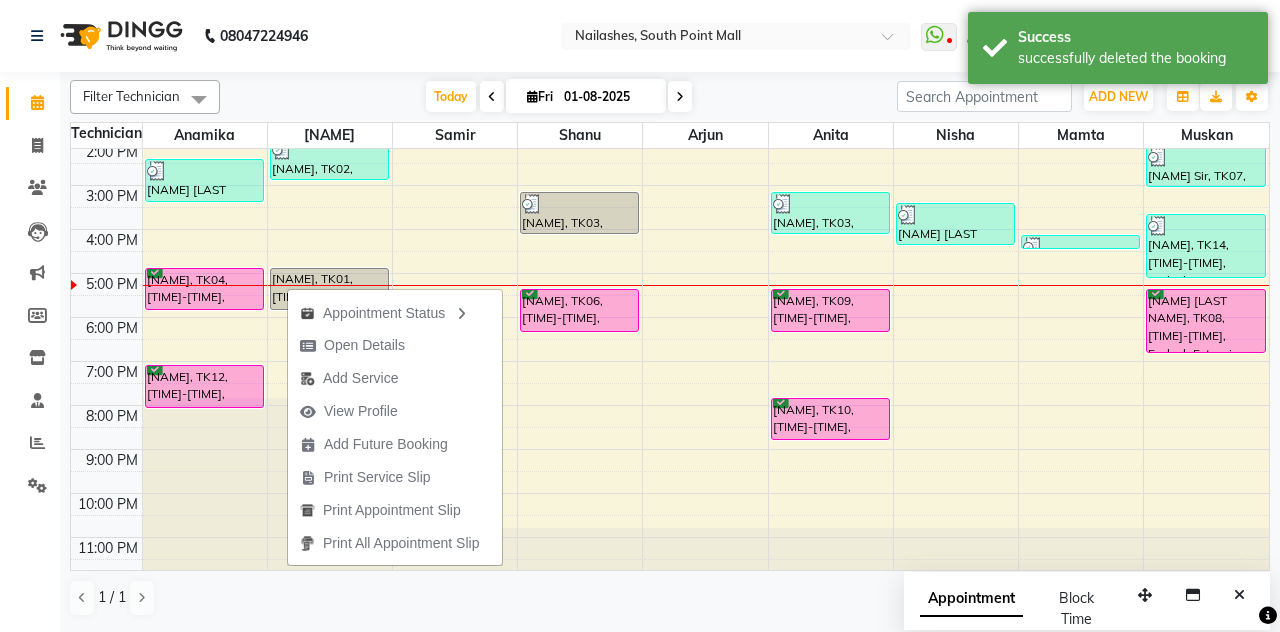 click on "Appointment Status" at bounding box center [395, 312] 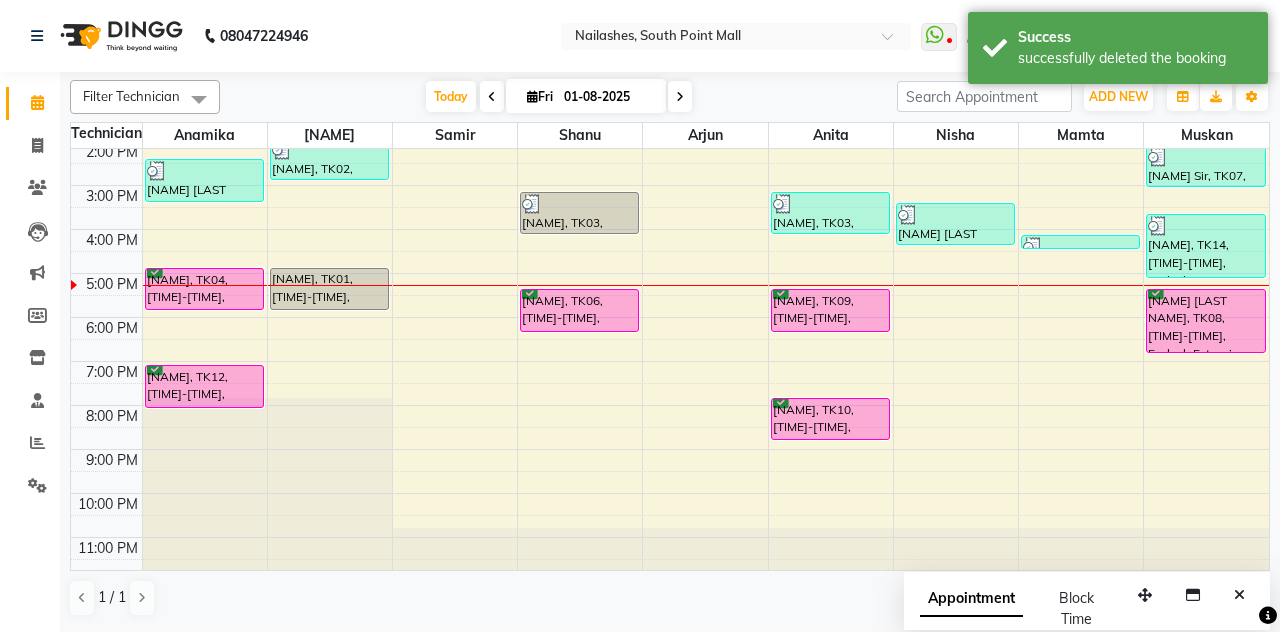 click on "Ishani, TK01, 05:00 PM-06:00 PM, Permanent Nail Paint - Solid Color (Hand)" at bounding box center (329, 289) 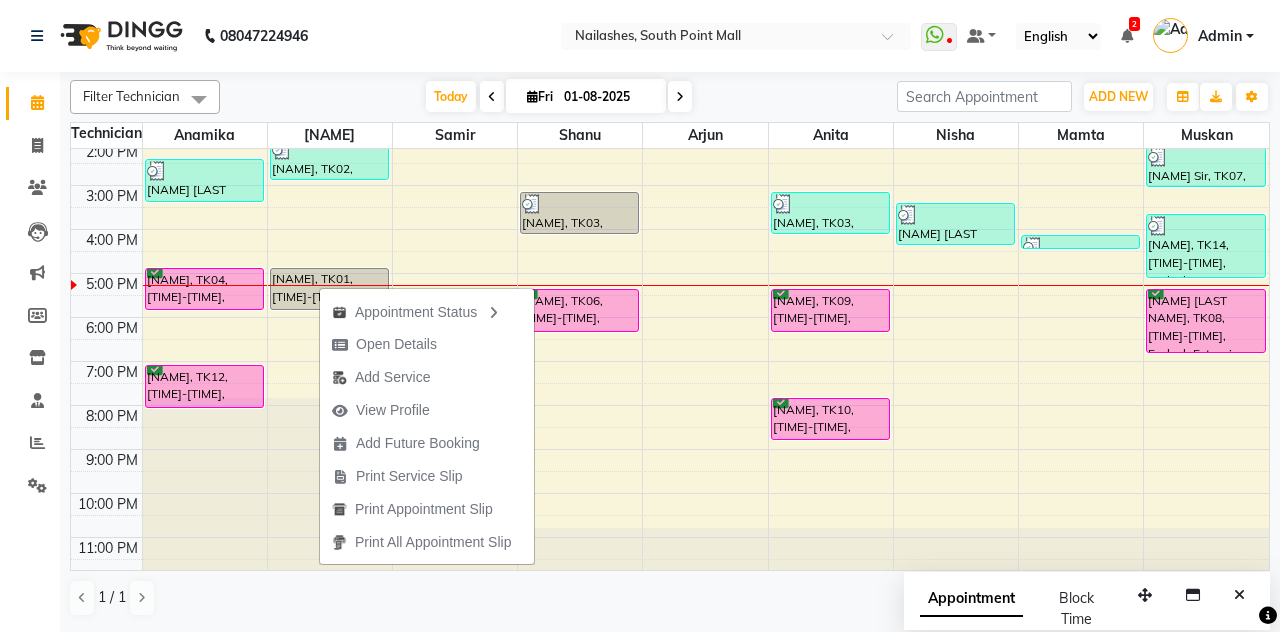 click on "Appointment Status" at bounding box center (427, 311) 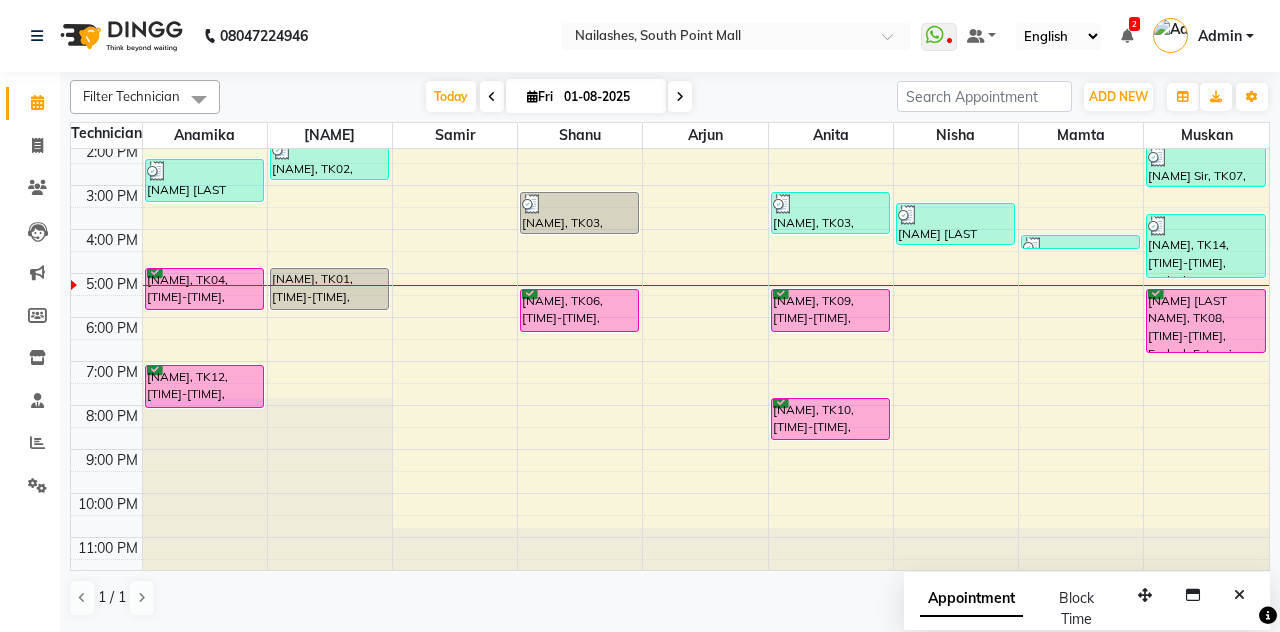 click on "Ishani, TK01, 05:00 PM-06:00 PM, Permanent Nail Paint - Solid Color (Hand)" at bounding box center [329, 289] 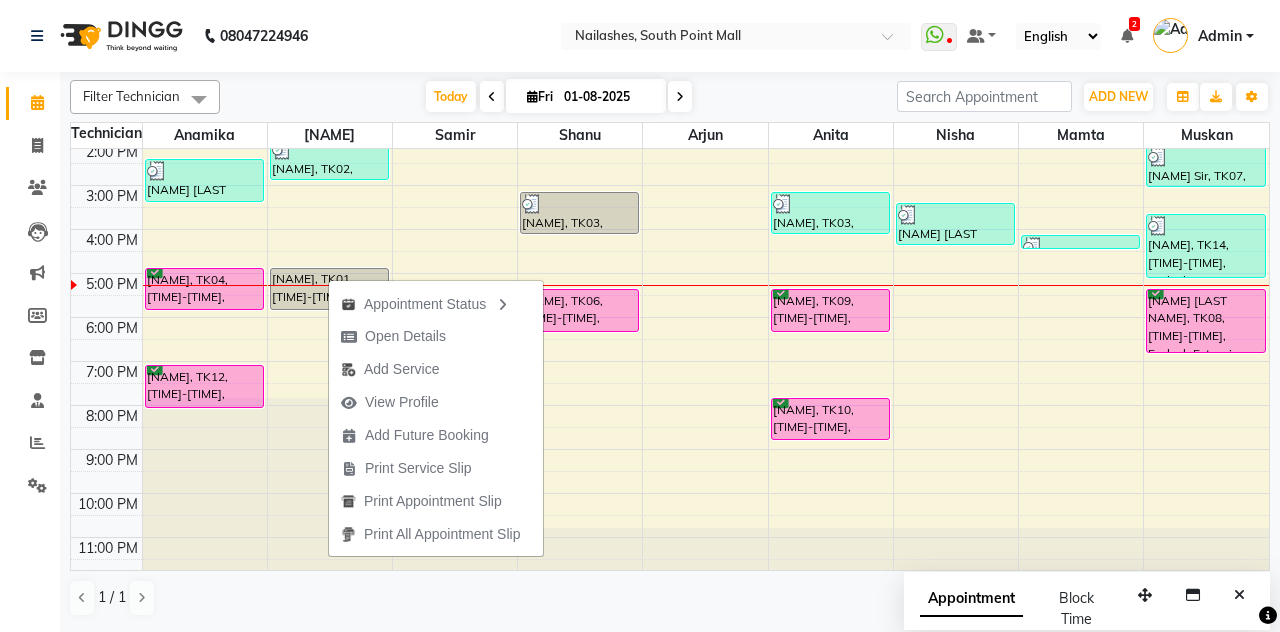 click on "Appointment Status" at bounding box center (436, 303) 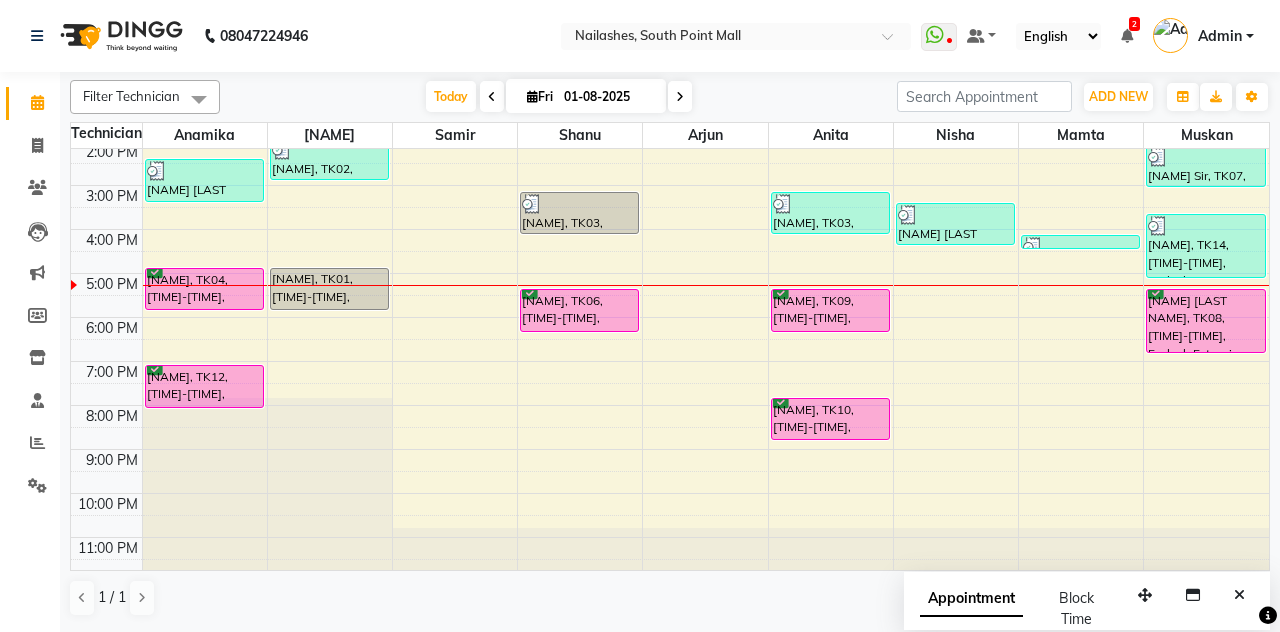 click on "Ishani, TK01, 05:00 PM-06:00 PM, Permanent Nail Paint - Solid Color (Hand)" at bounding box center [329, 289] 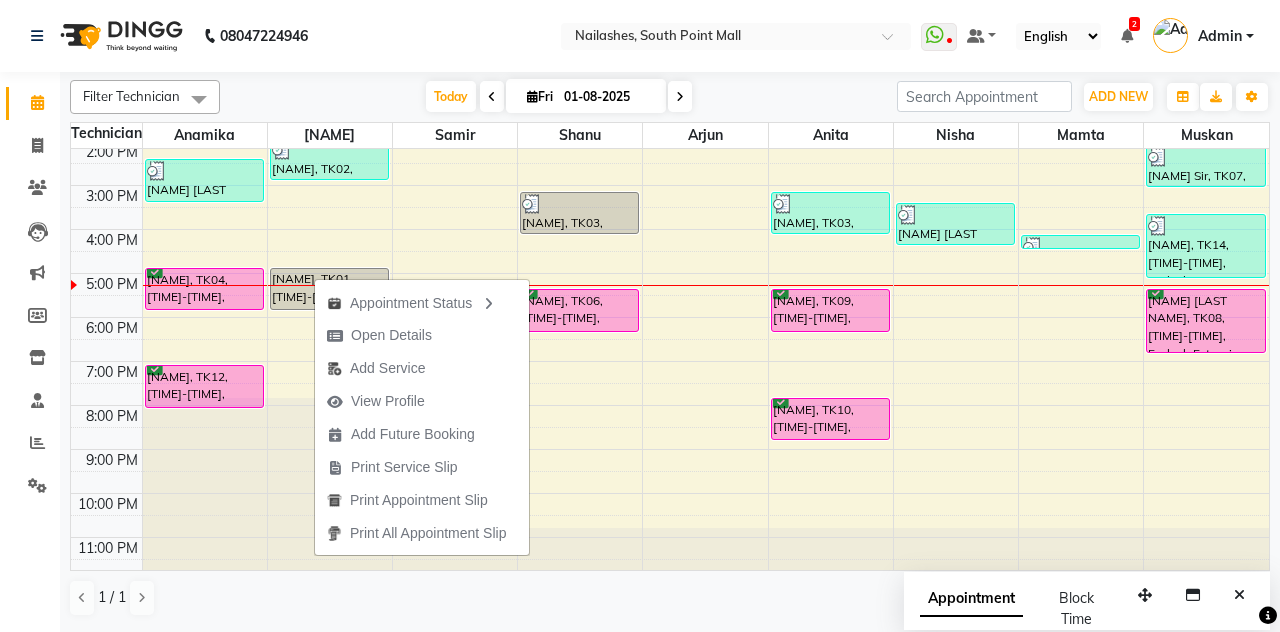click on "Open Details" at bounding box center [391, 335] 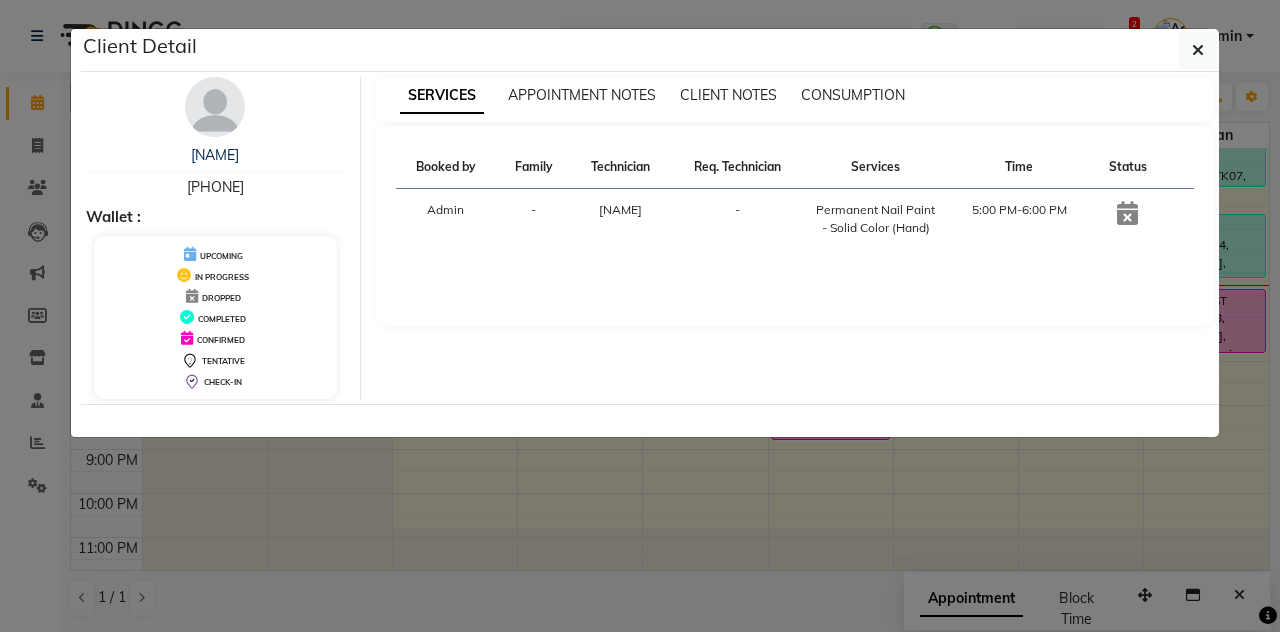click 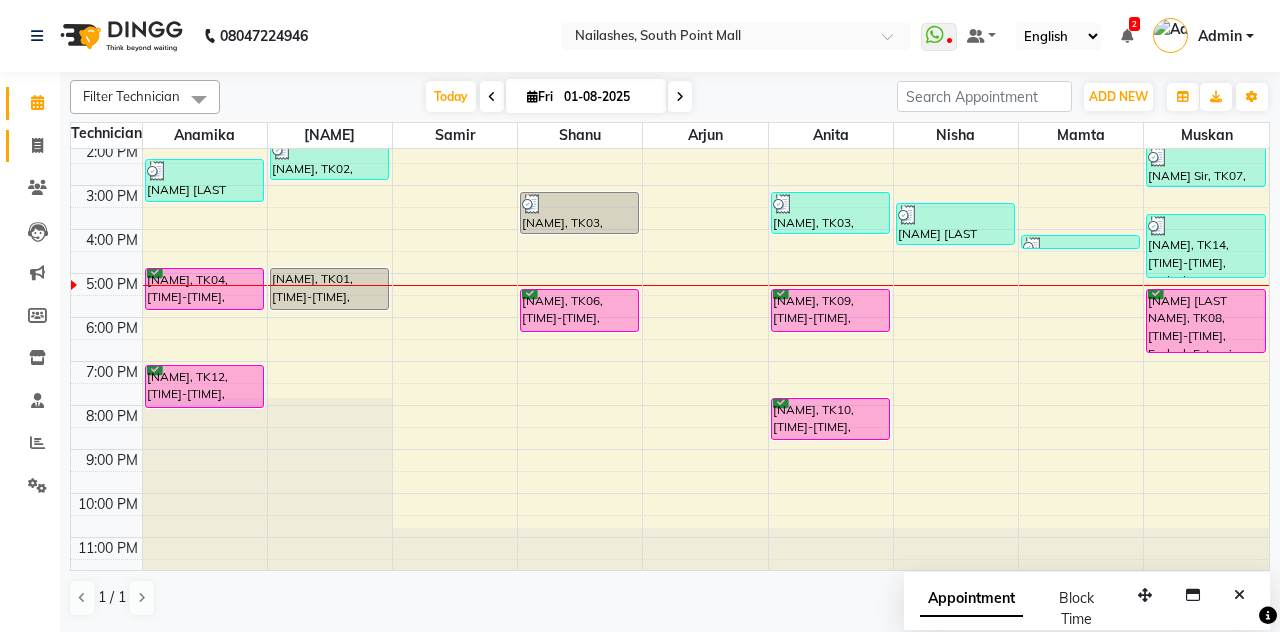 click 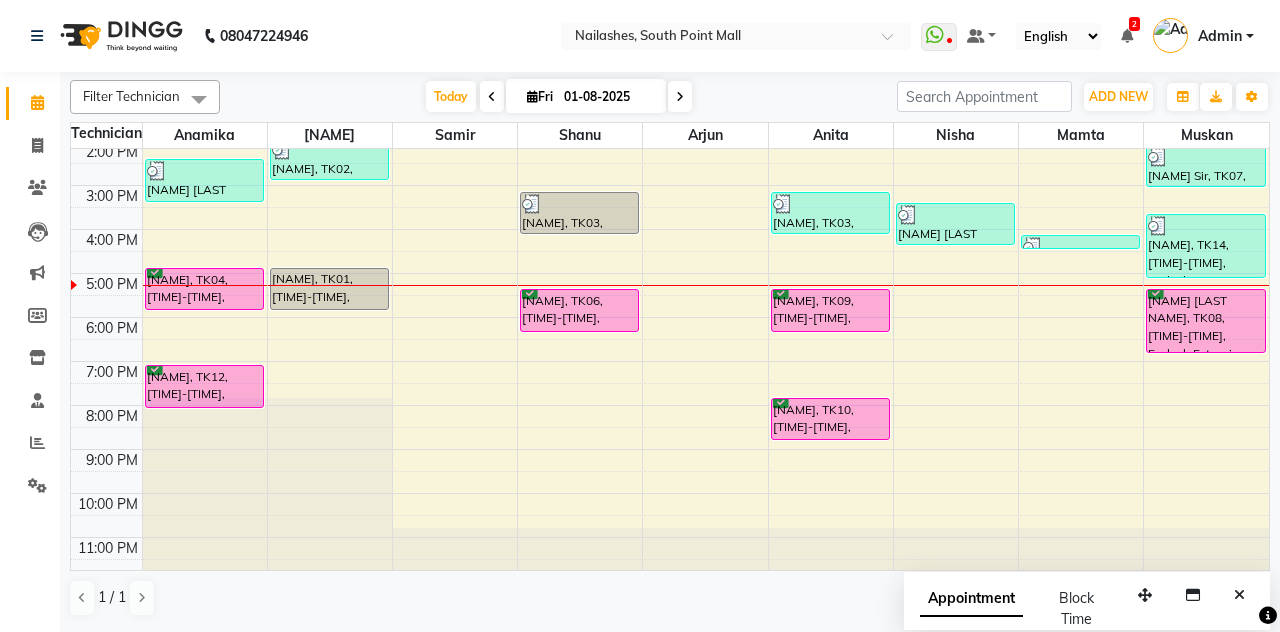 select on "service" 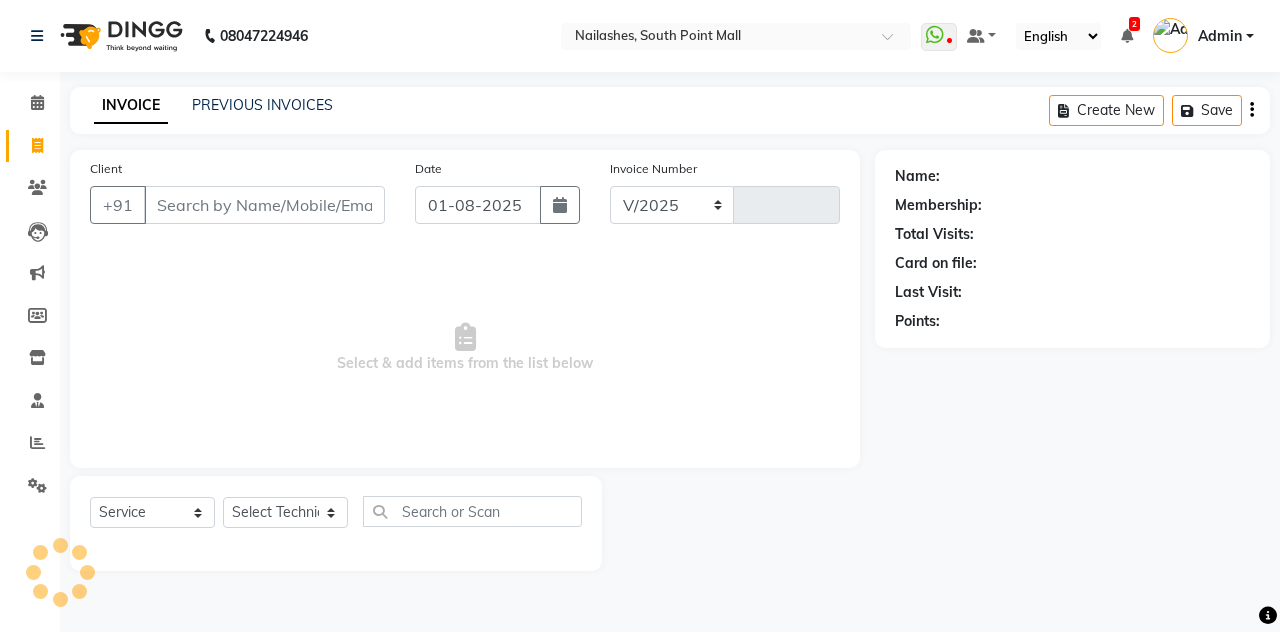select on "3926" 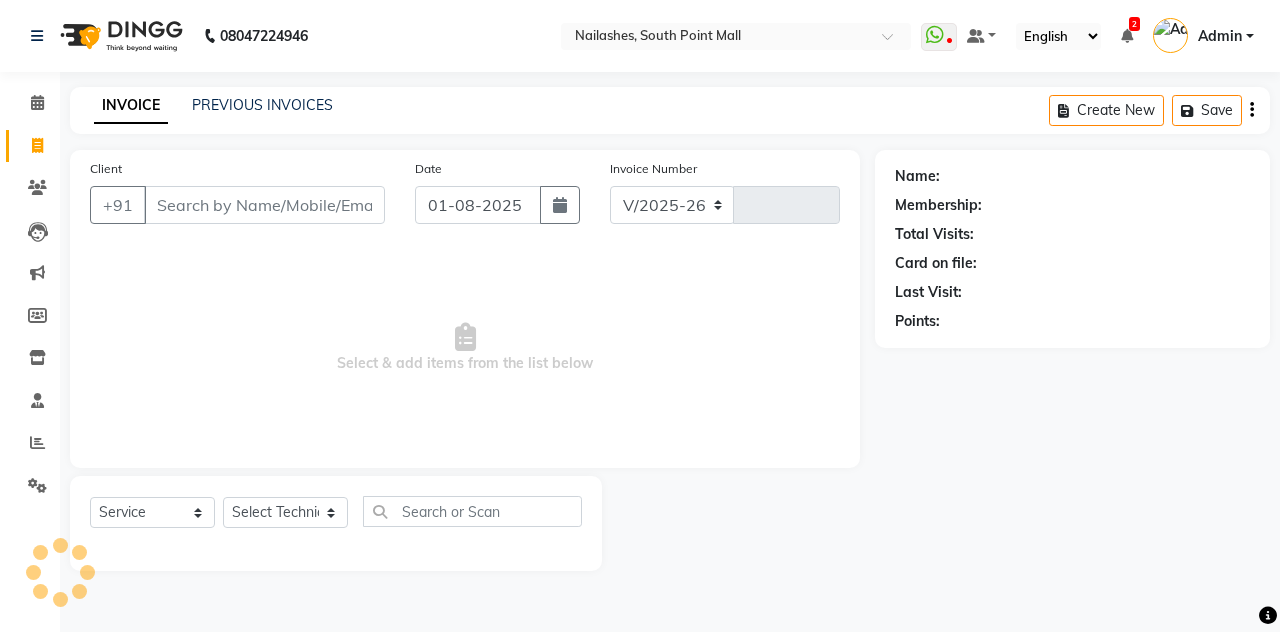 type on "1803" 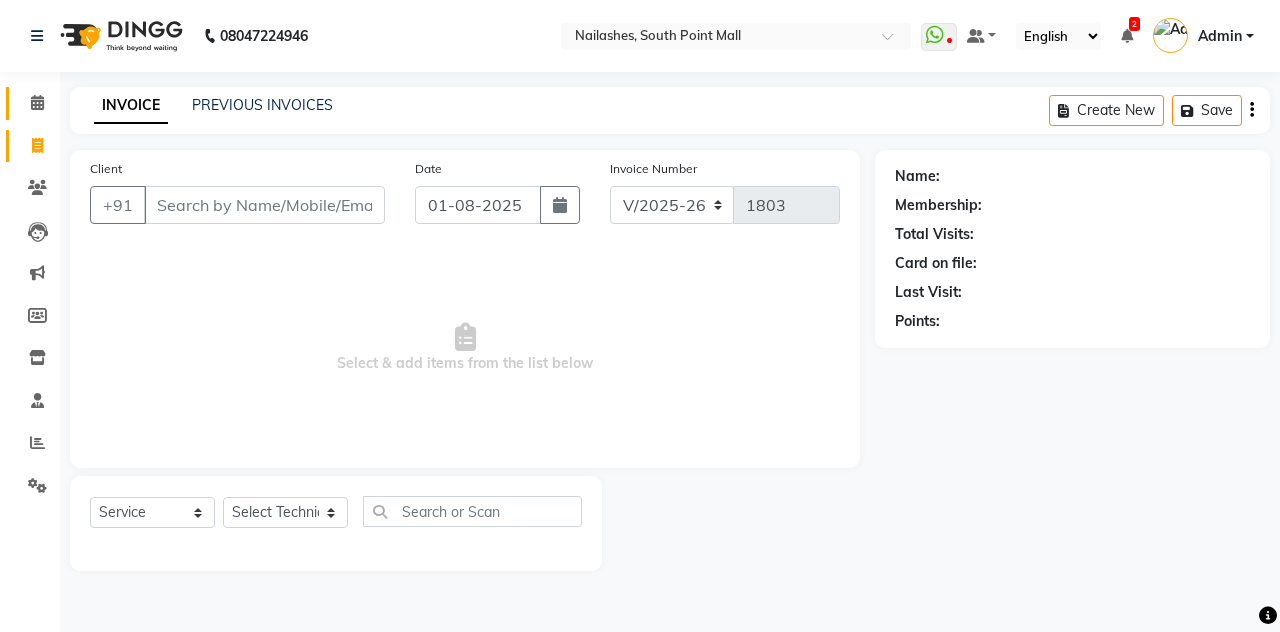 click on "Calendar" 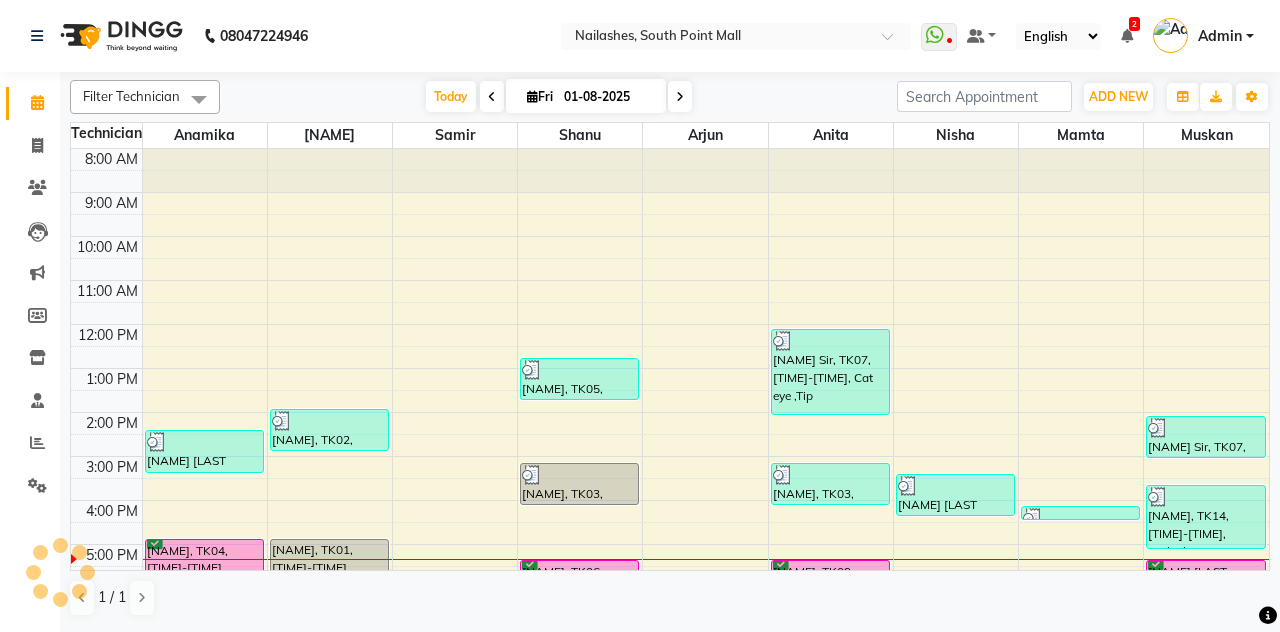 scroll, scrollTop: 271, scrollLeft: 0, axis: vertical 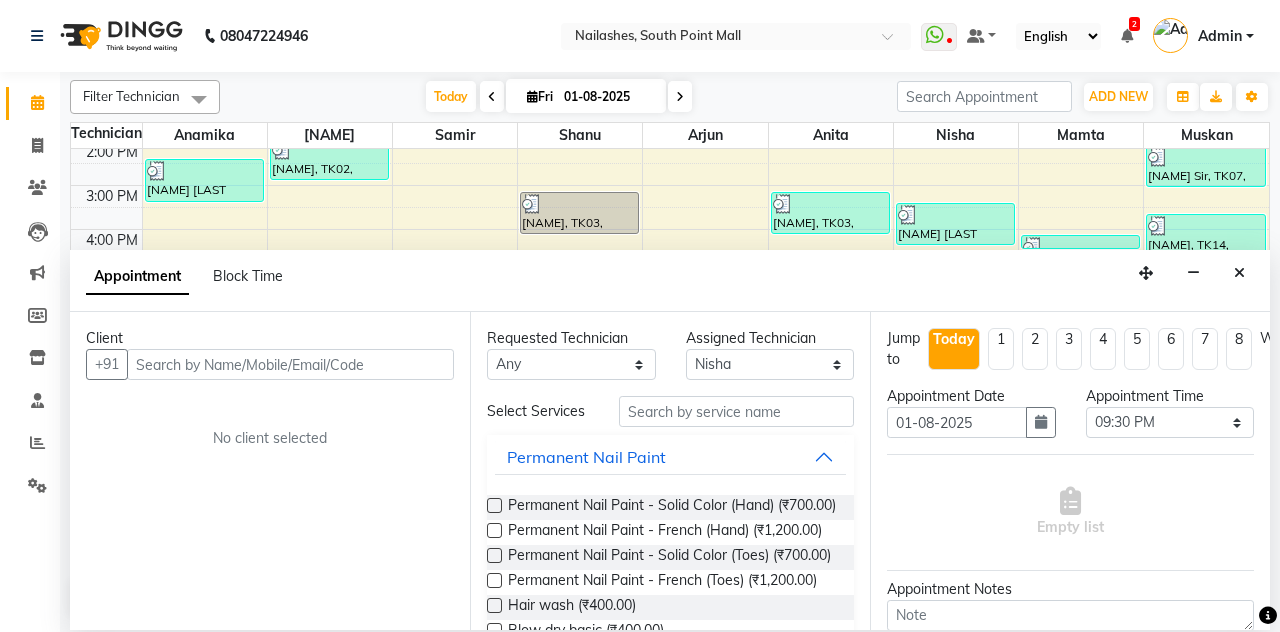 click at bounding box center [1239, 273] 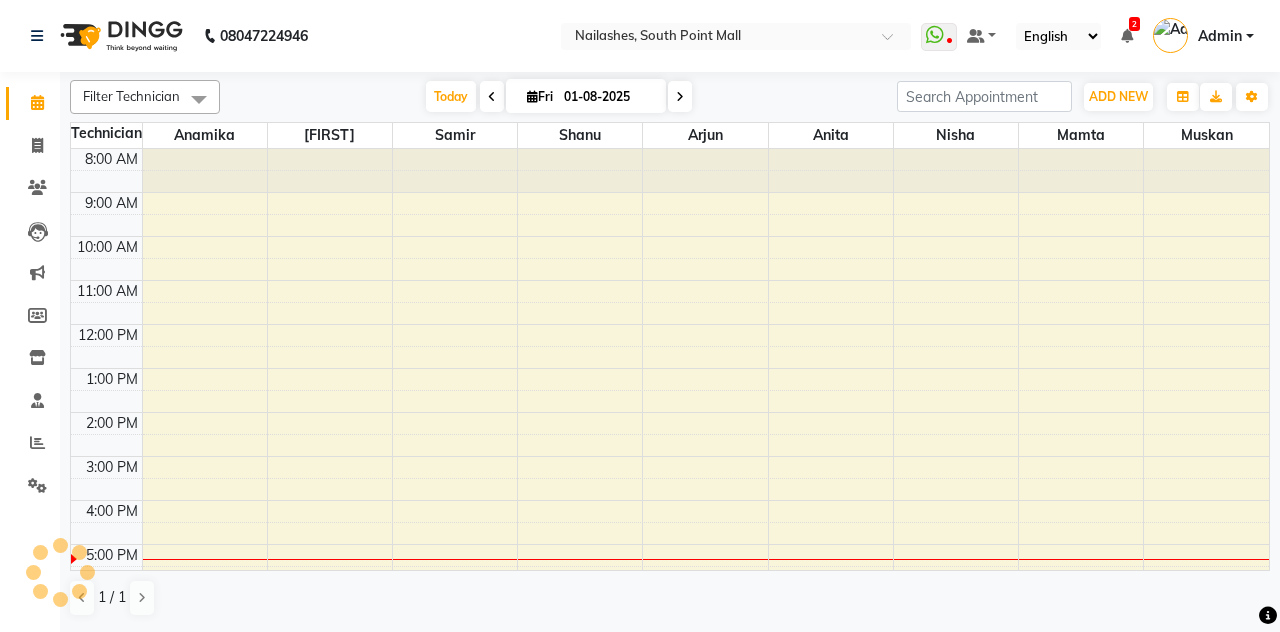 scroll, scrollTop: 0, scrollLeft: 0, axis: both 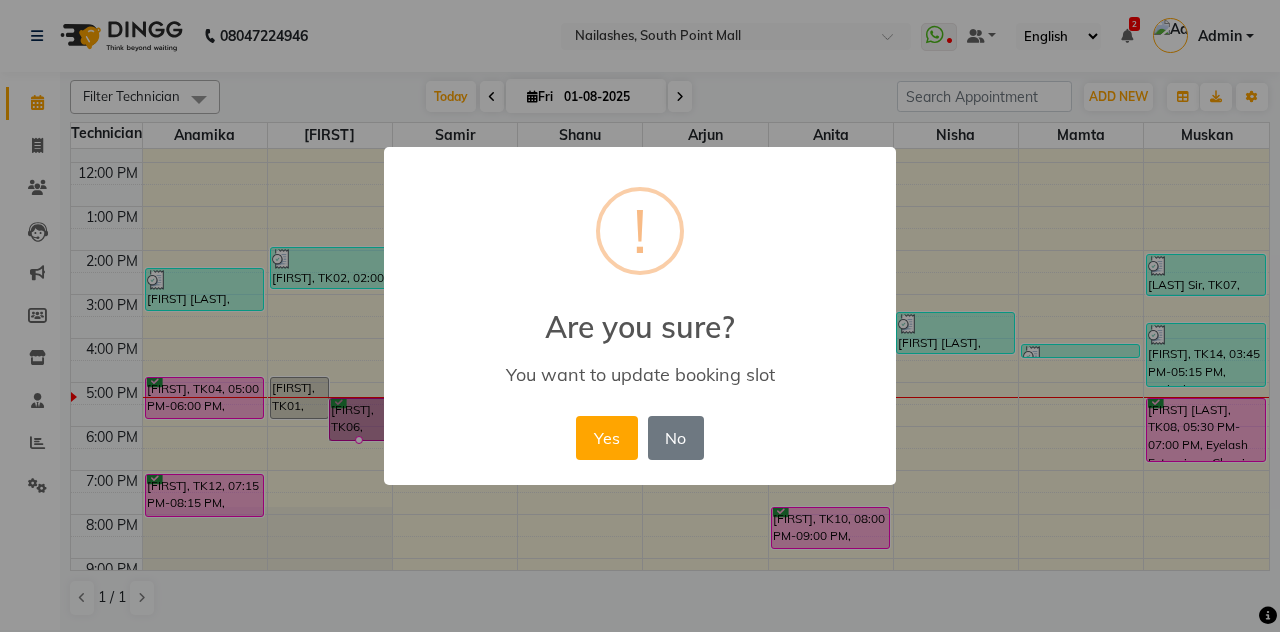 click on "Yes" at bounding box center (606, 438) 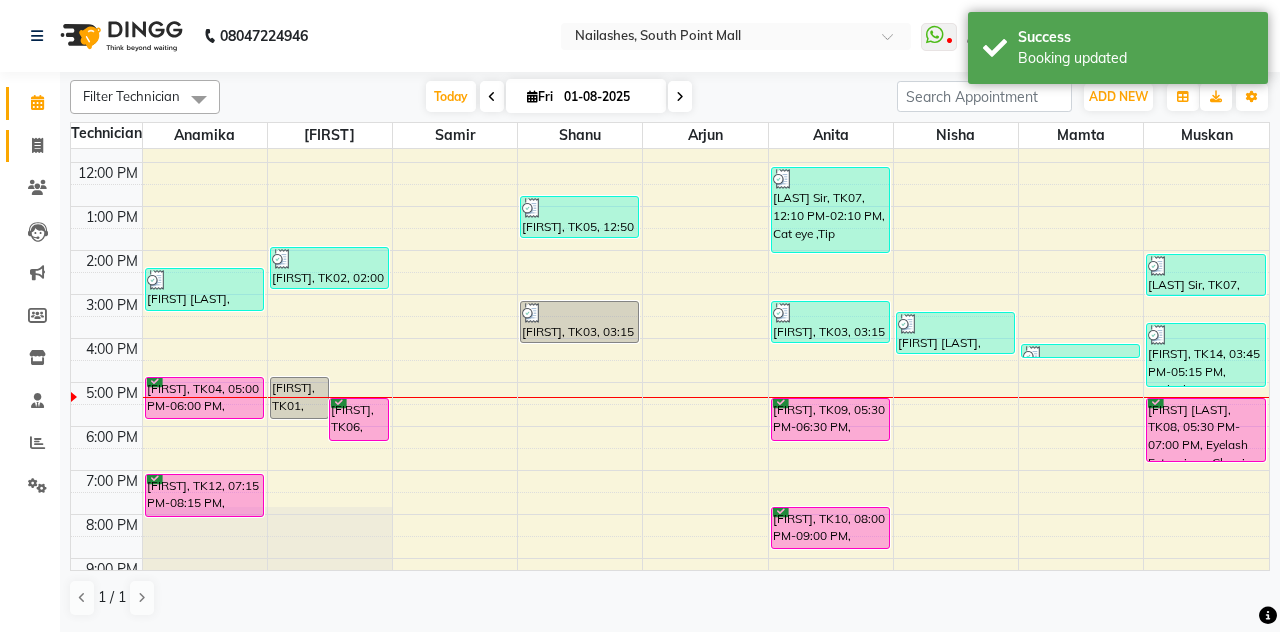 click on "Invoice" 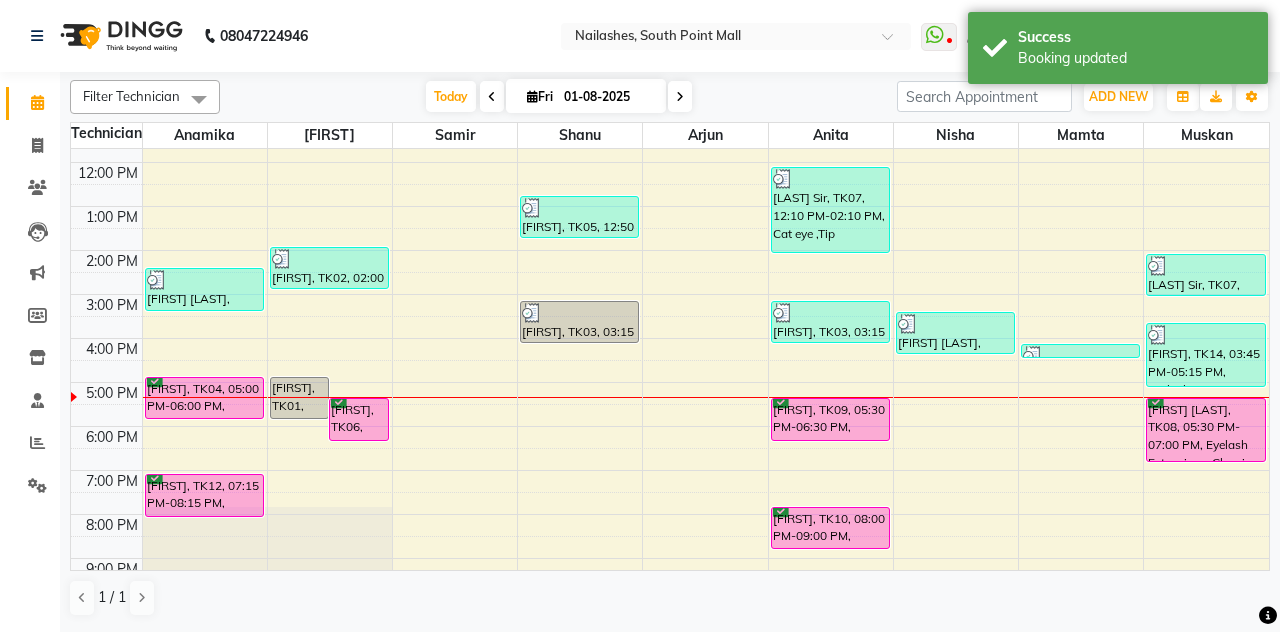 select on "service" 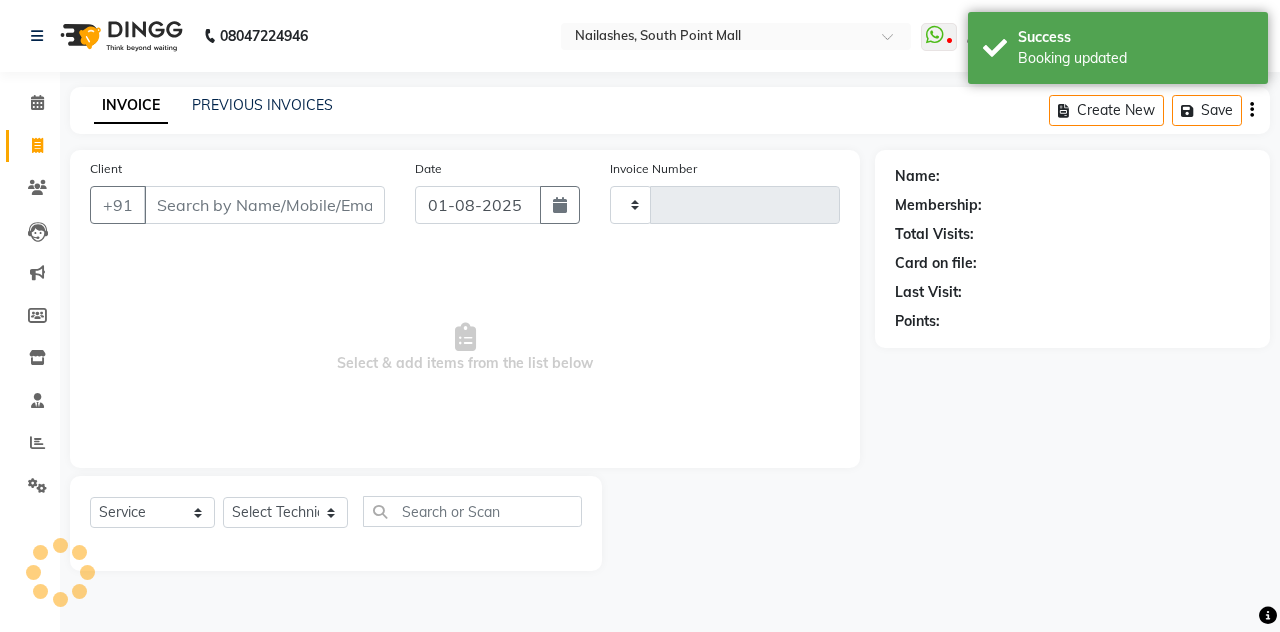 type on "1803" 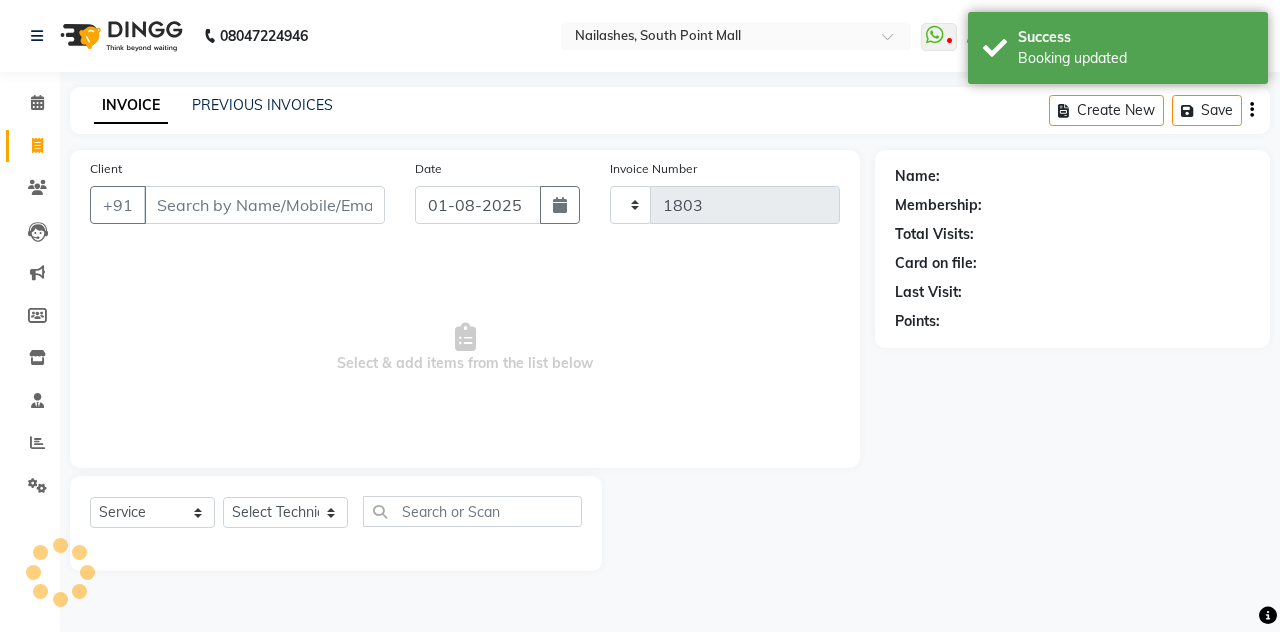 select on "3926" 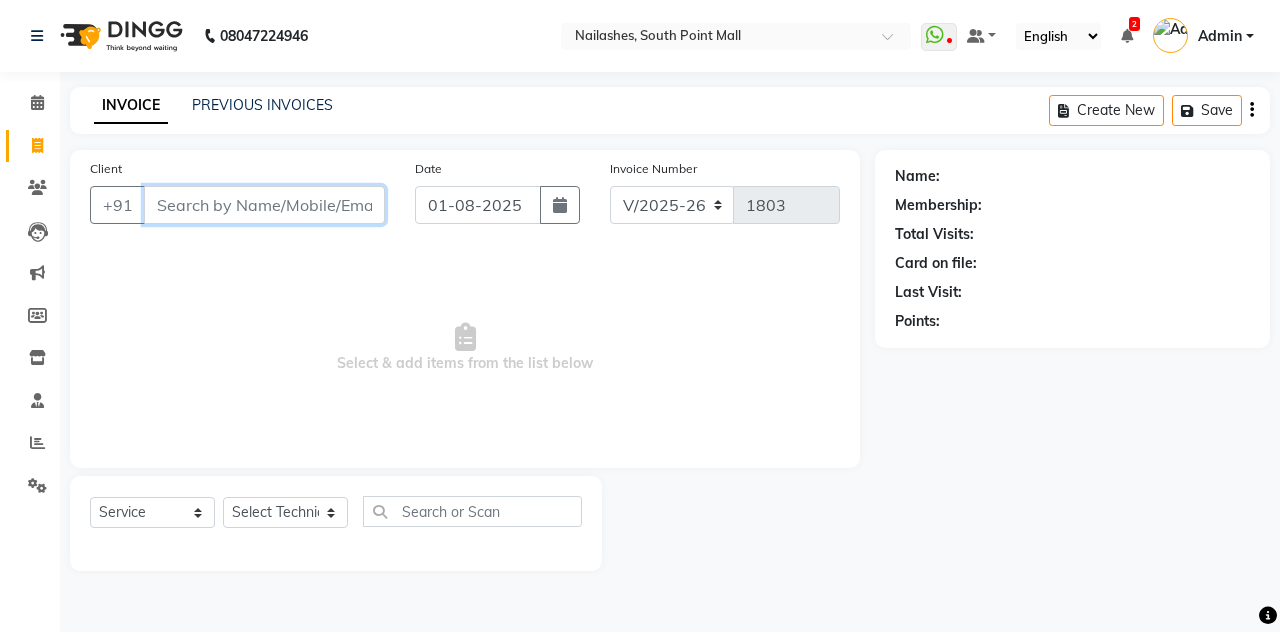 click on "Client" at bounding box center (264, 205) 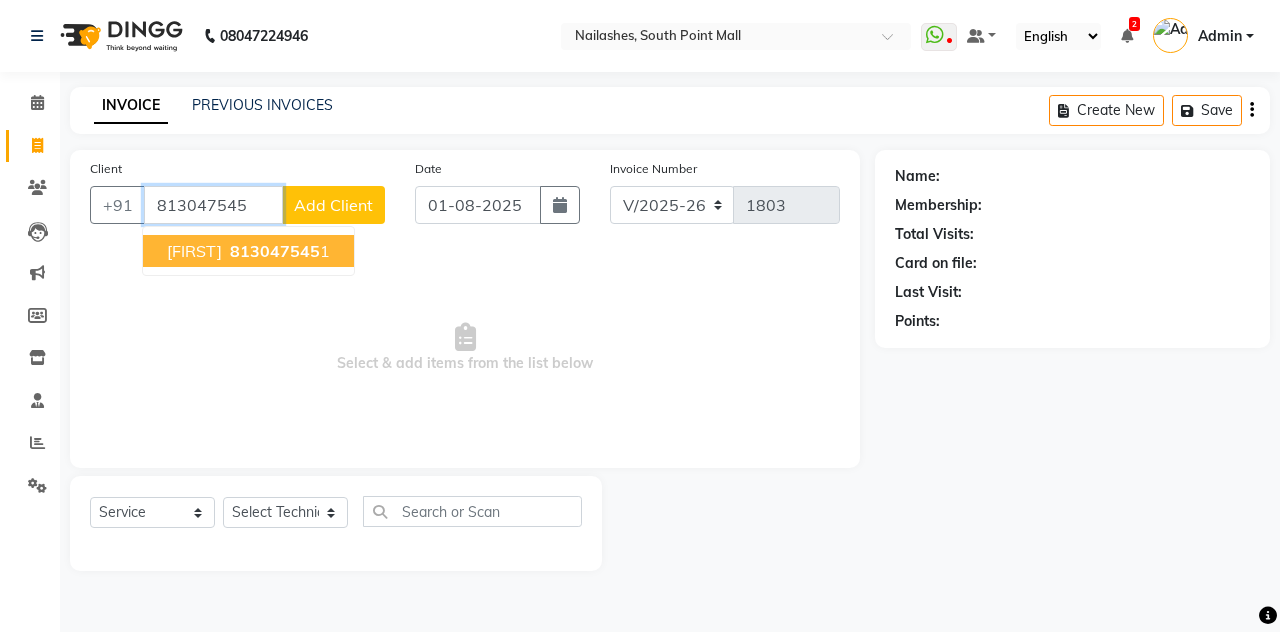 type on "813047545" 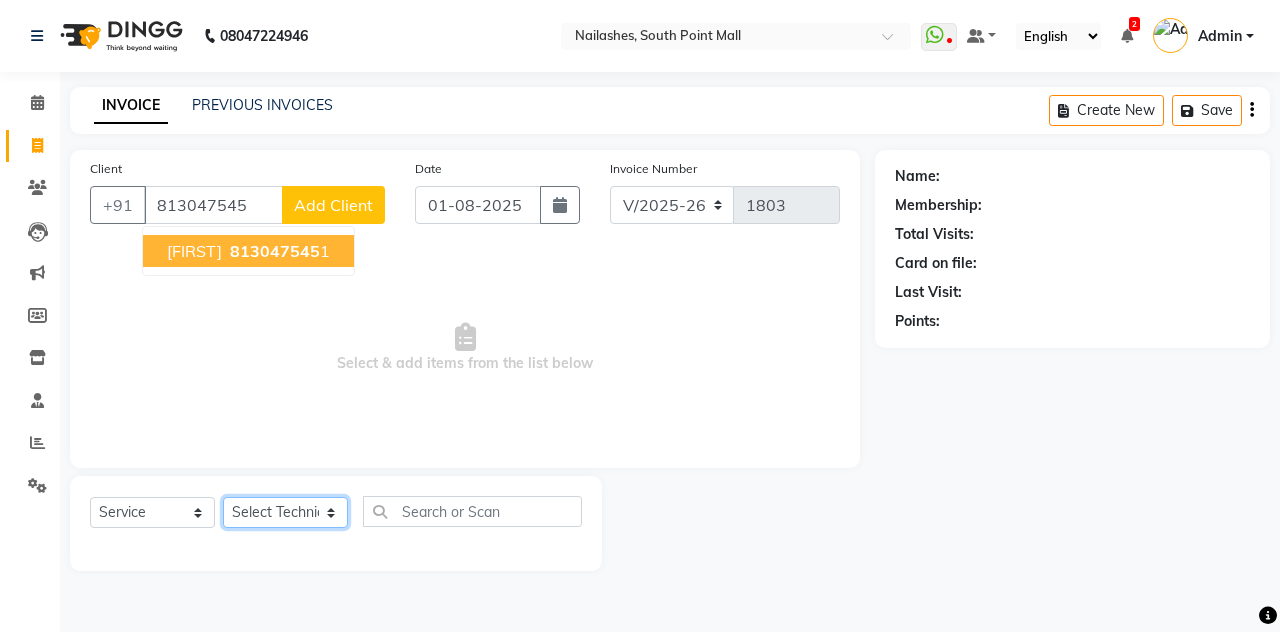 click on "Select Technician Admin [FIRST] [FIRST] [FIRST] Mamta Muskan Nisha Samir Shushanto" 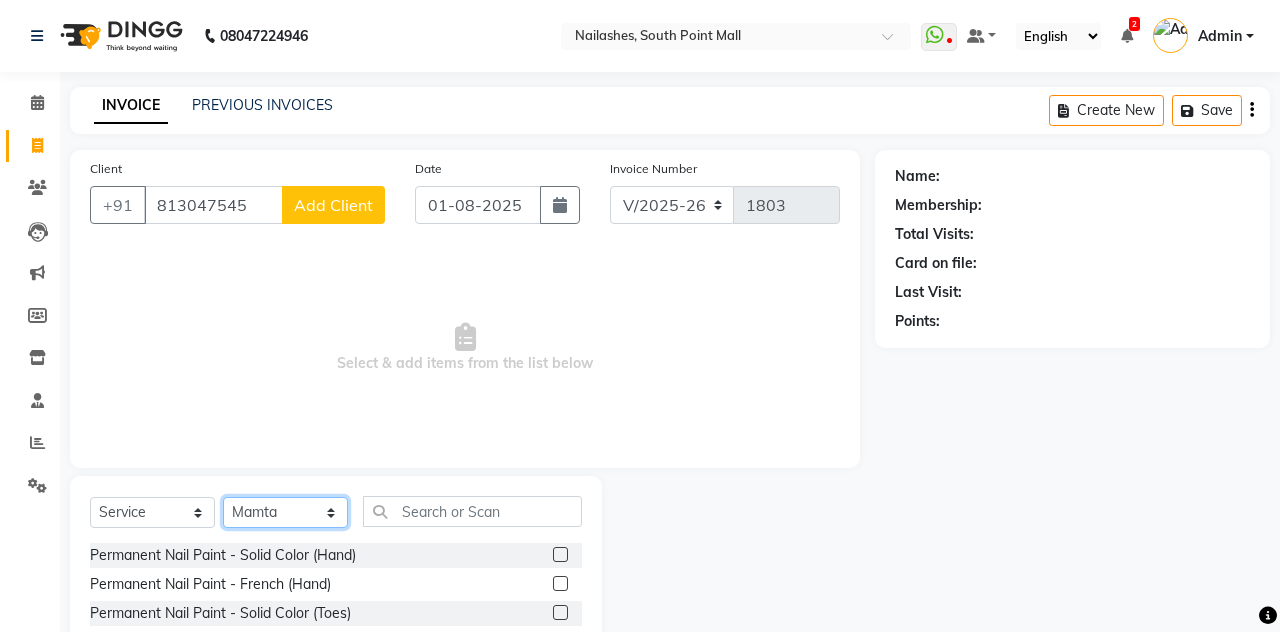 click on "Select Technician Admin [FIRST] [FIRST] [FIRST] Mamta Muskan Nisha Samir Shushanto" 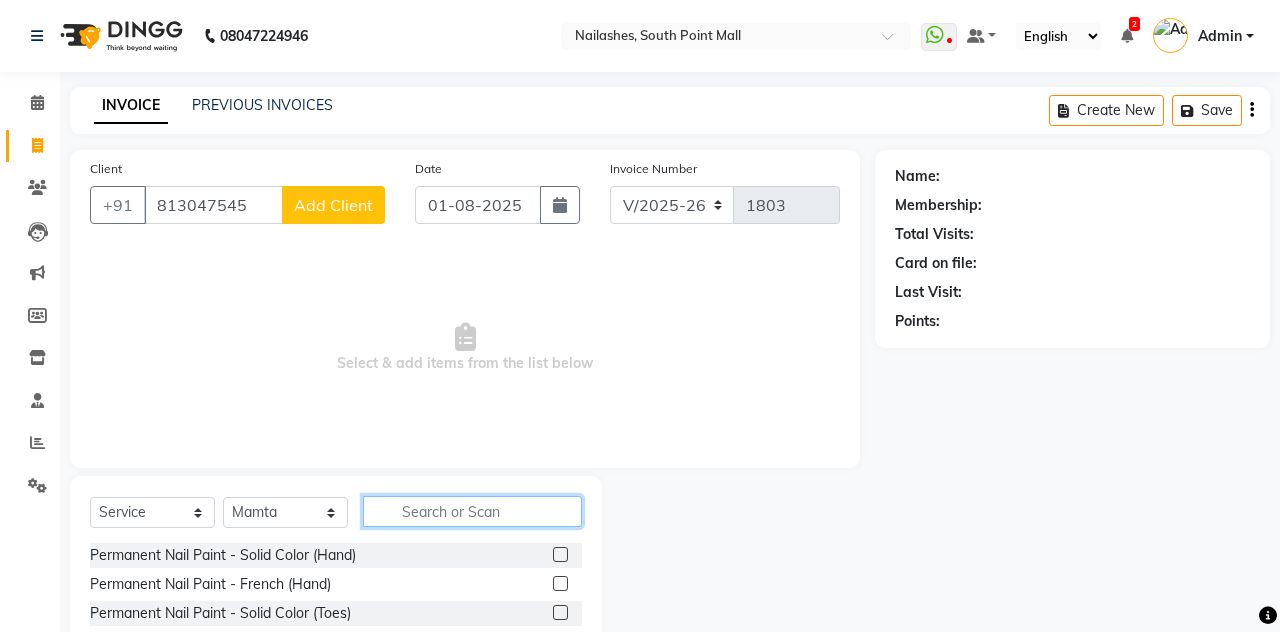 click 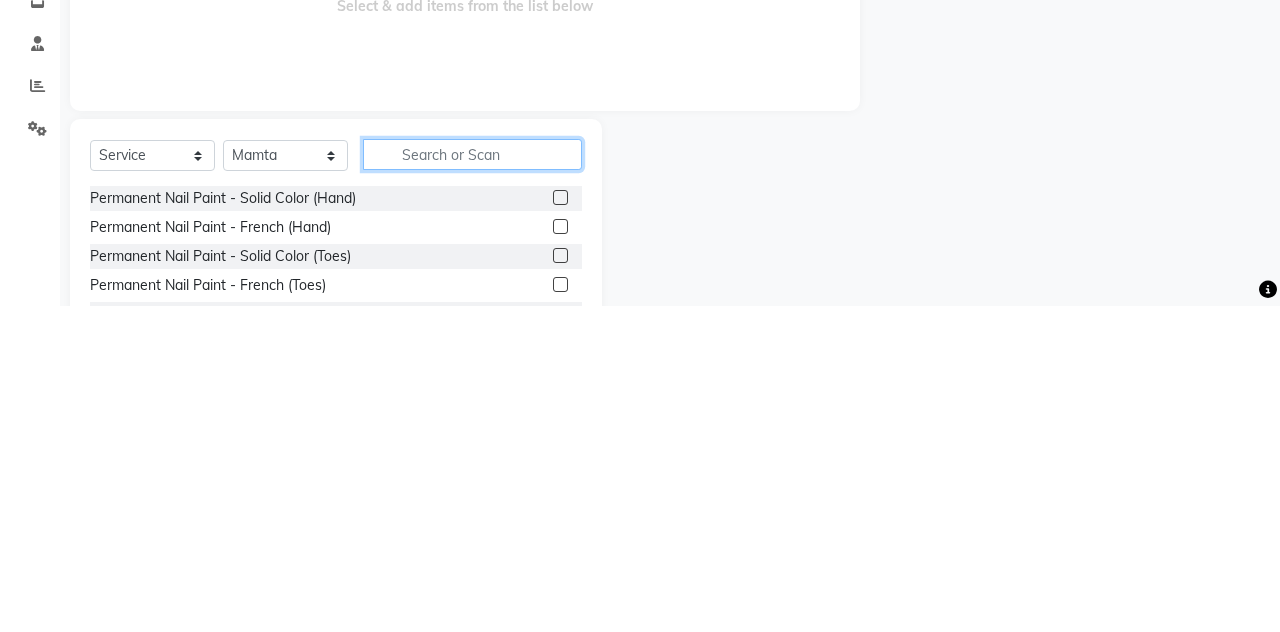 scroll, scrollTop: 31, scrollLeft: 0, axis: vertical 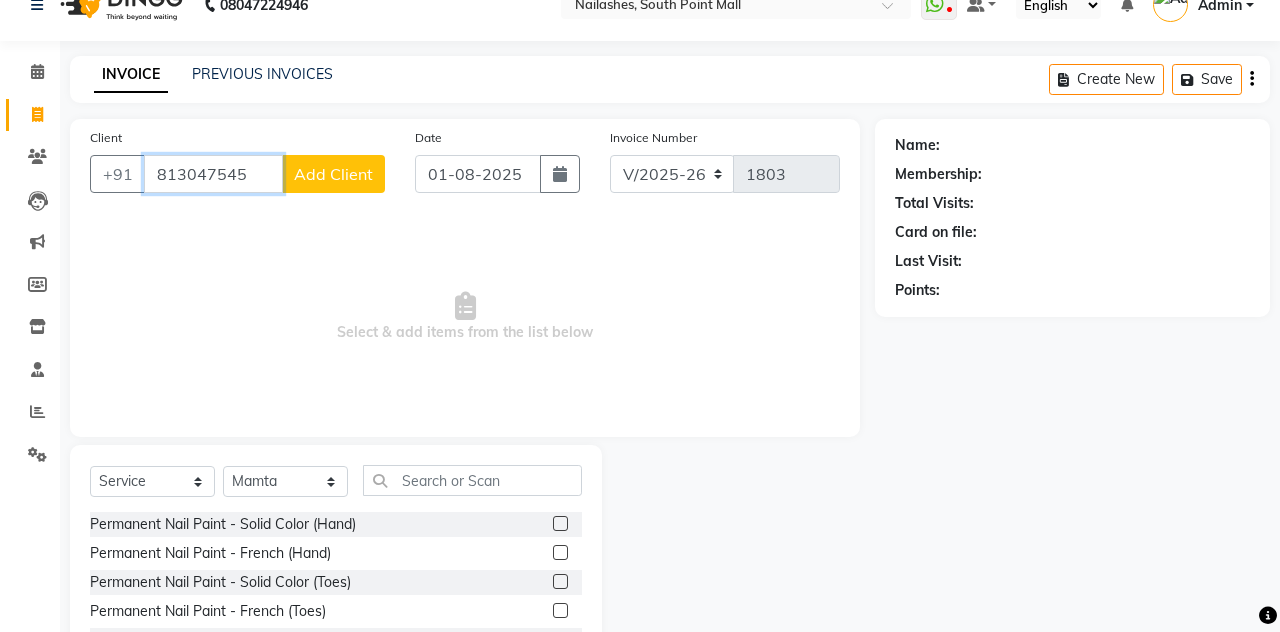 click on "813047545" at bounding box center [213, 174] 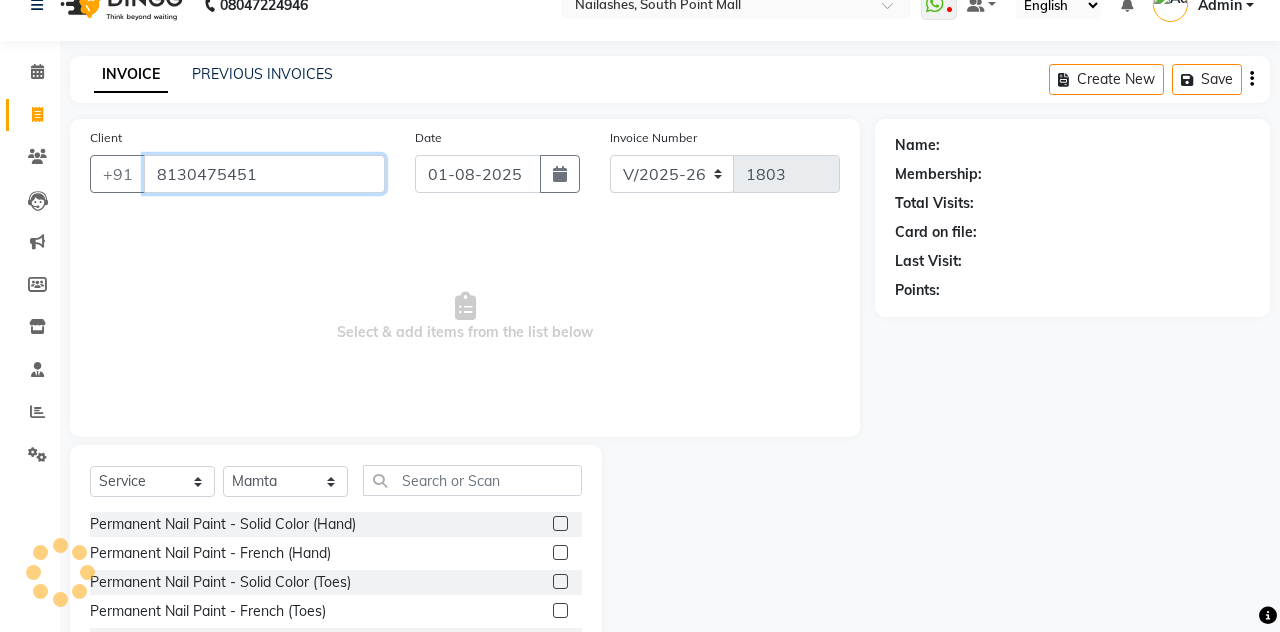 type on "8130475451" 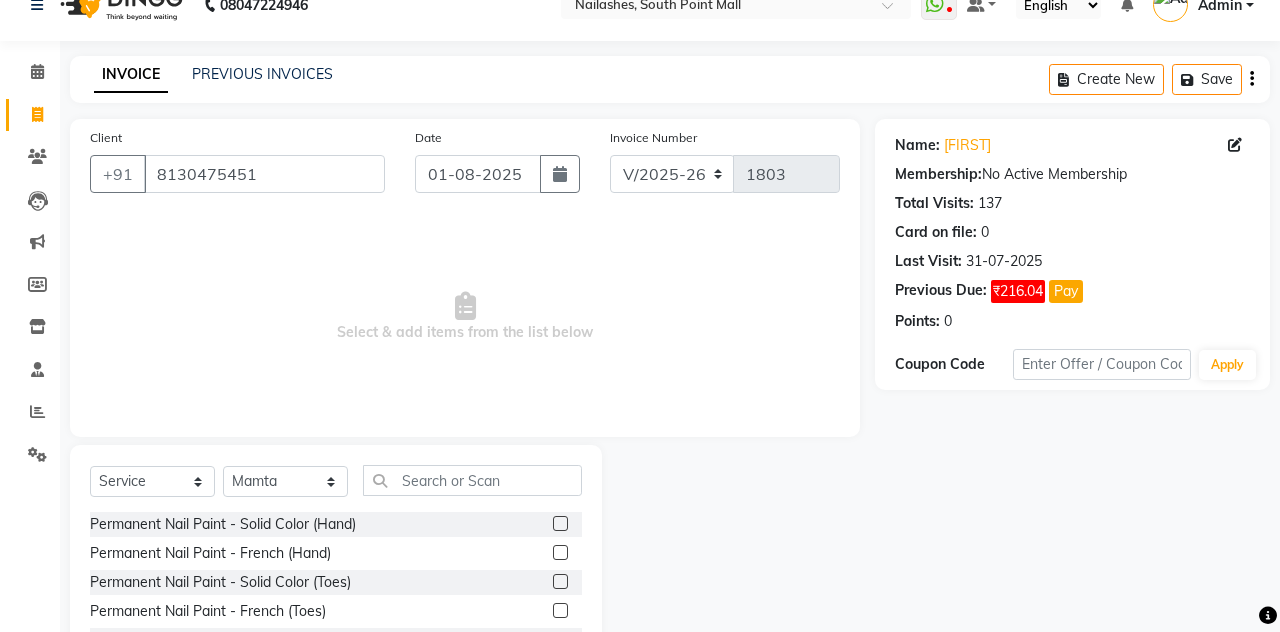 scroll, scrollTop: 0, scrollLeft: 0, axis: both 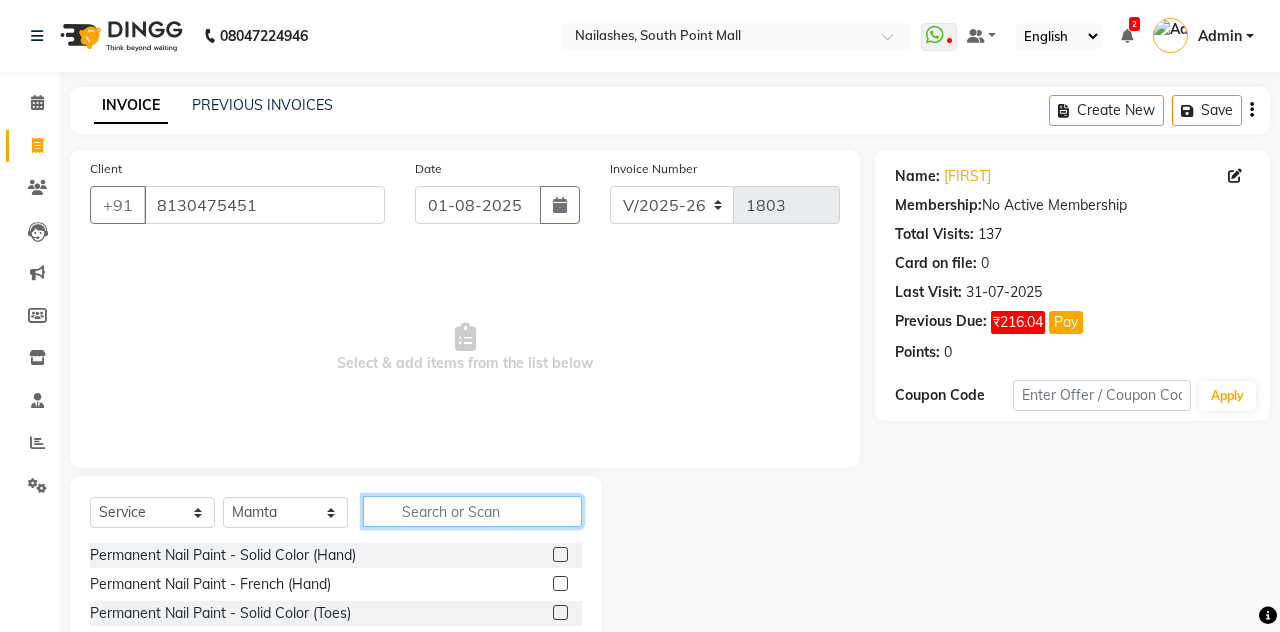 click 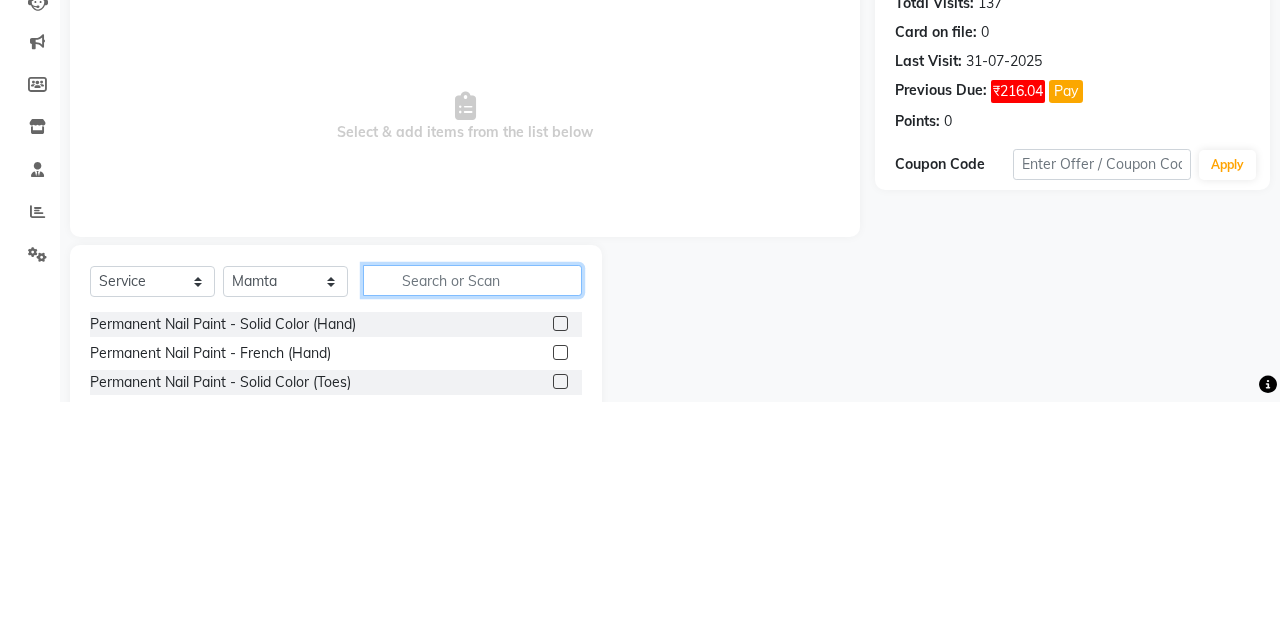 scroll, scrollTop: 31, scrollLeft: 0, axis: vertical 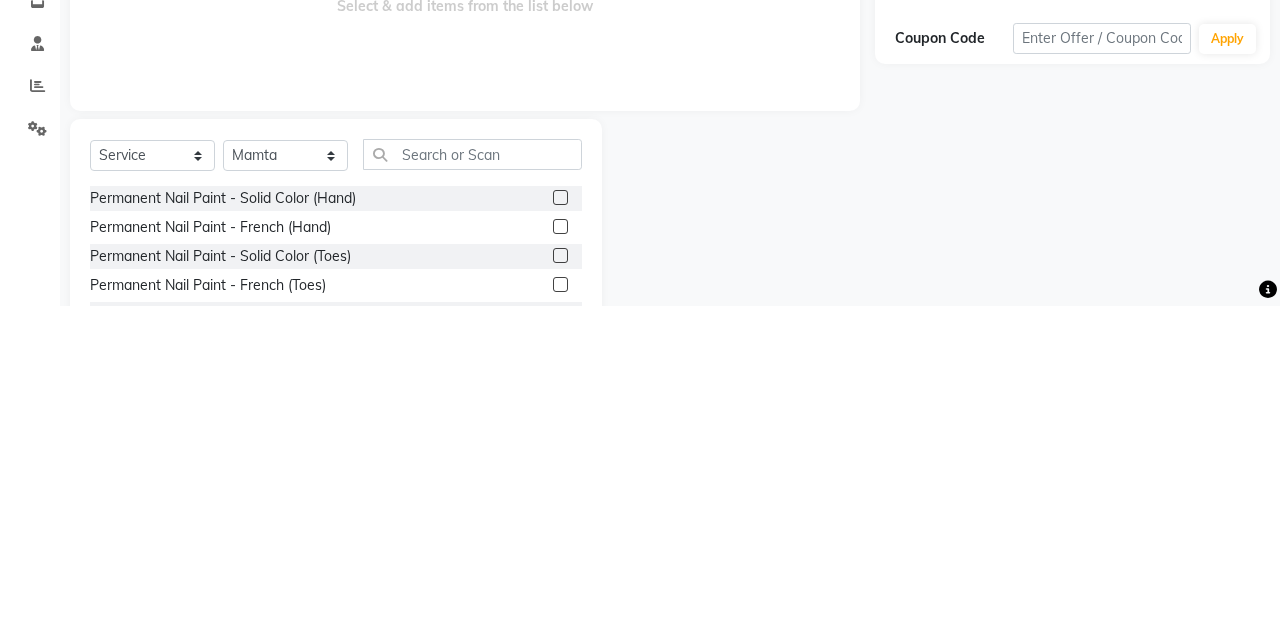 click 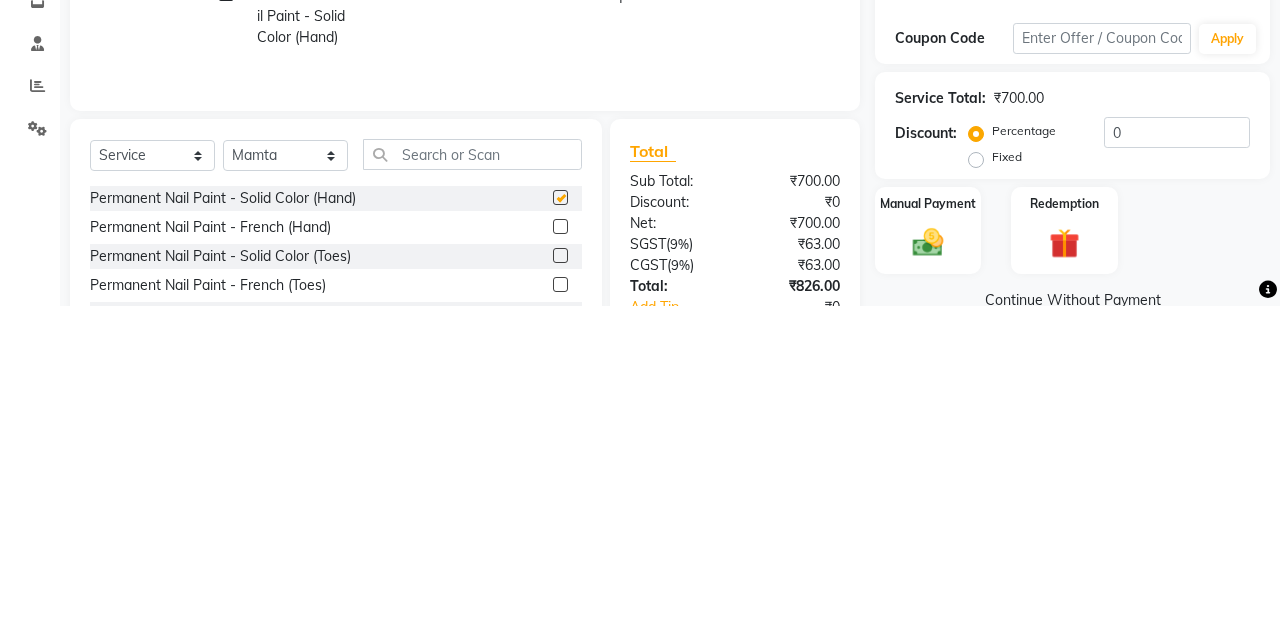 scroll, scrollTop: 31, scrollLeft: 0, axis: vertical 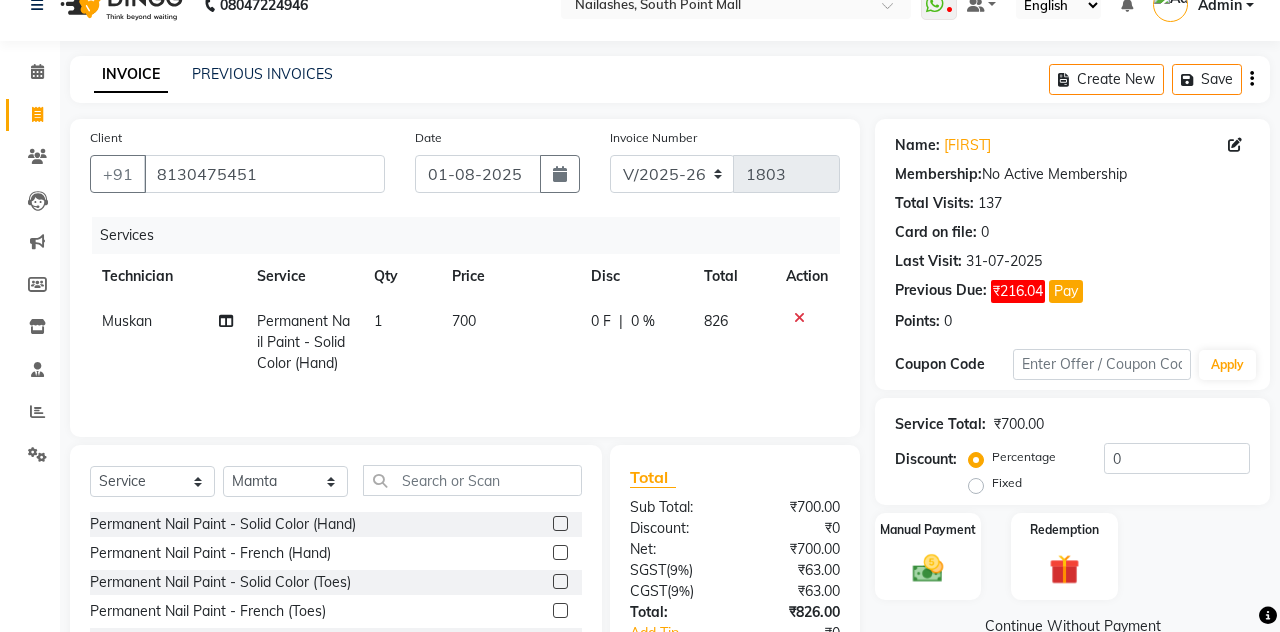 checkbox on "false" 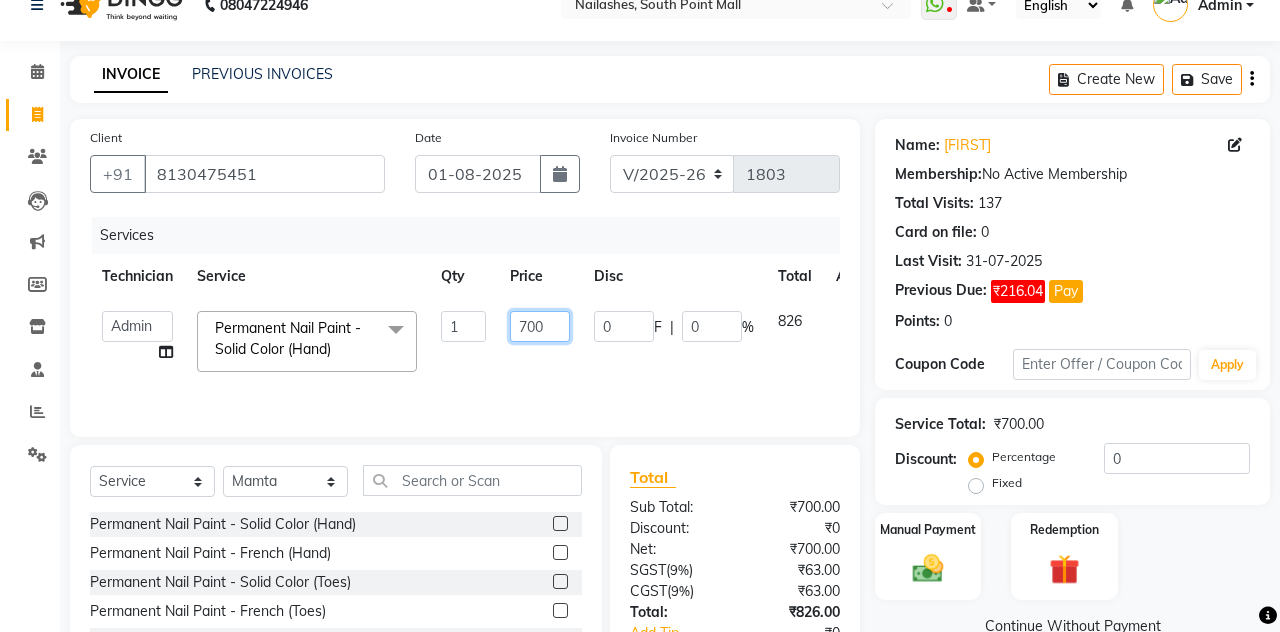 click on "700" 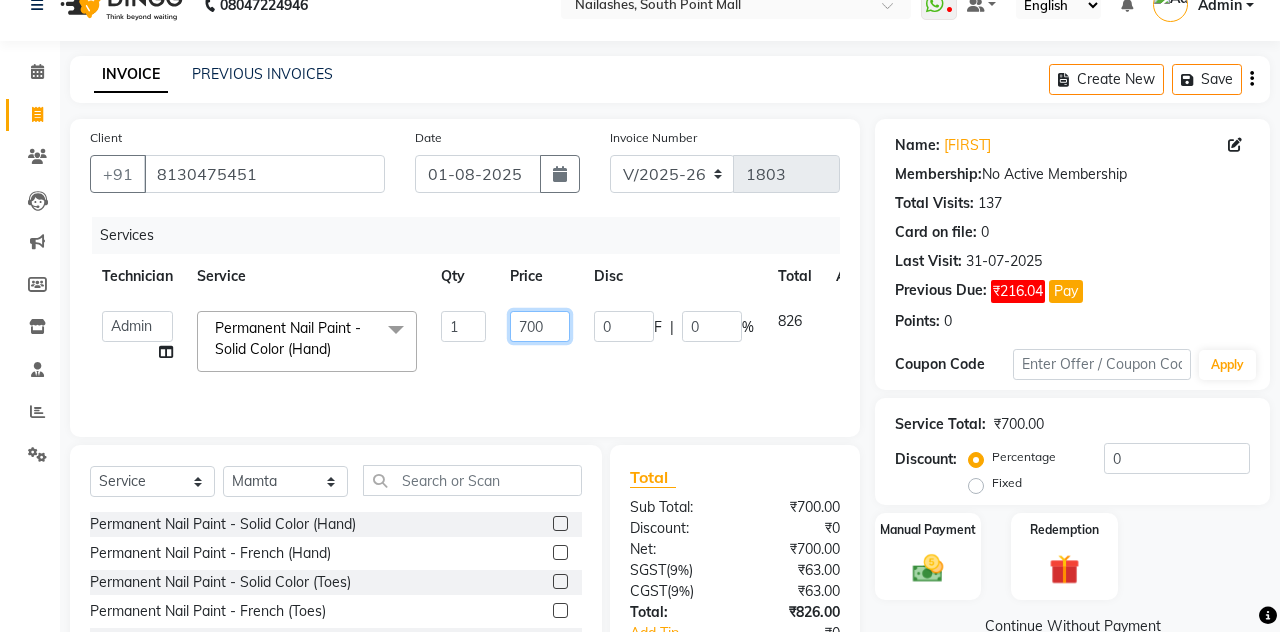 scroll, scrollTop: 31, scrollLeft: 0, axis: vertical 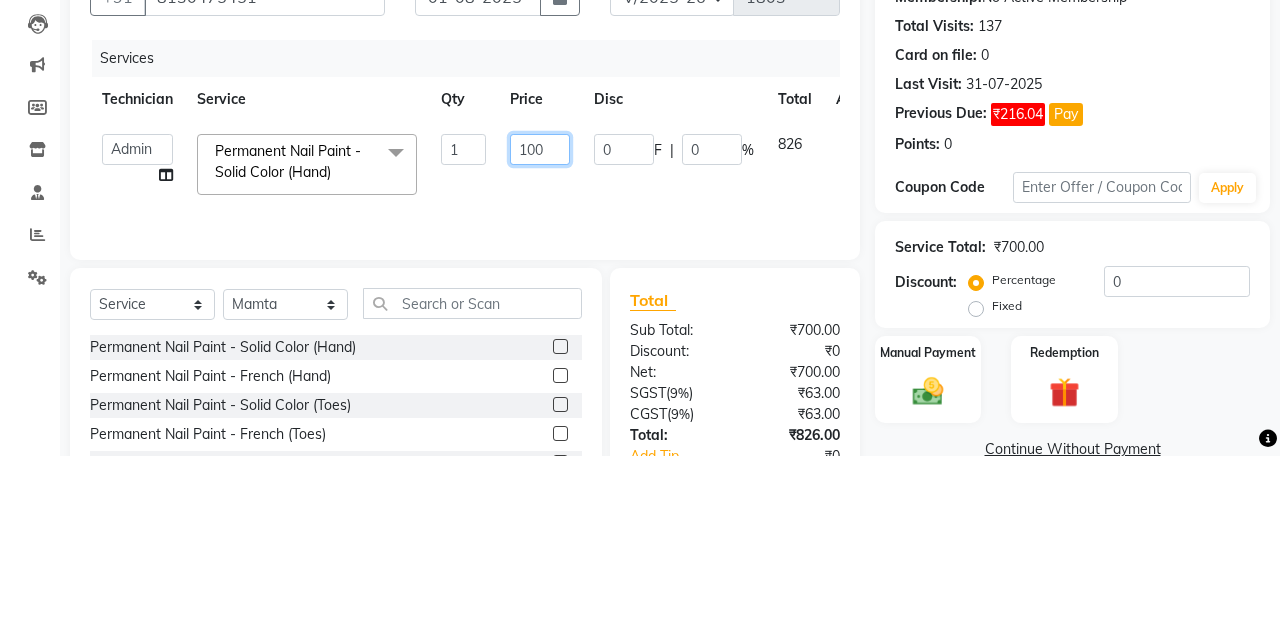 type on "1000" 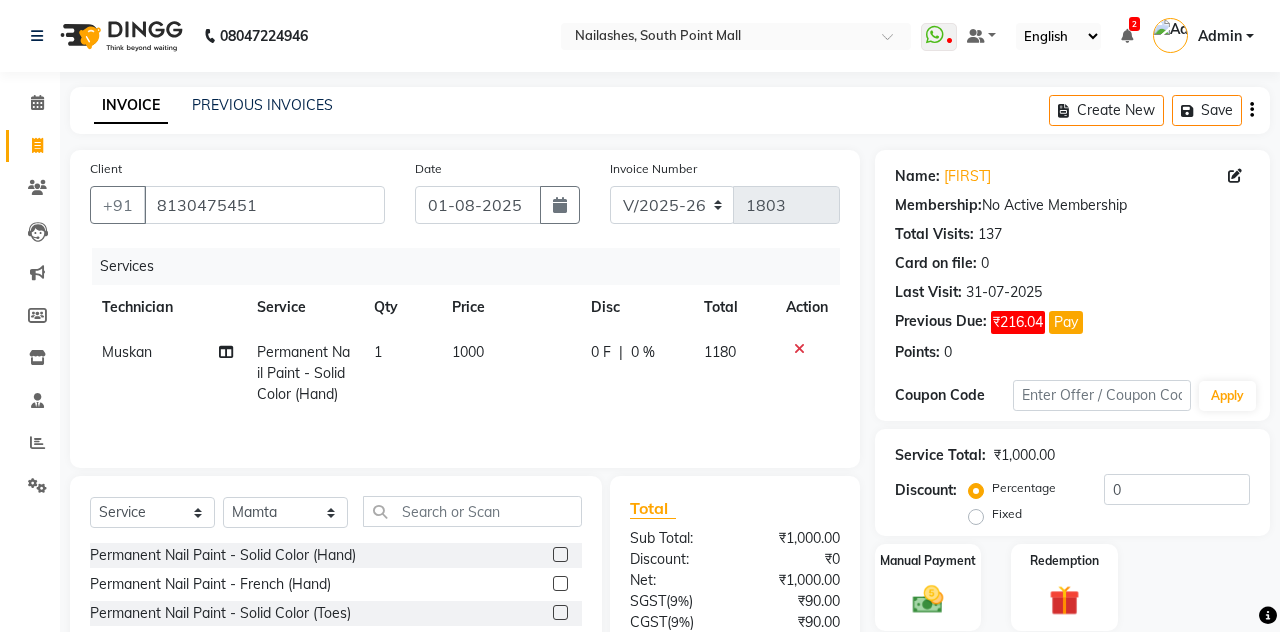 scroll, scrollTop: 78, scrollLeft: 0, axis: vertical 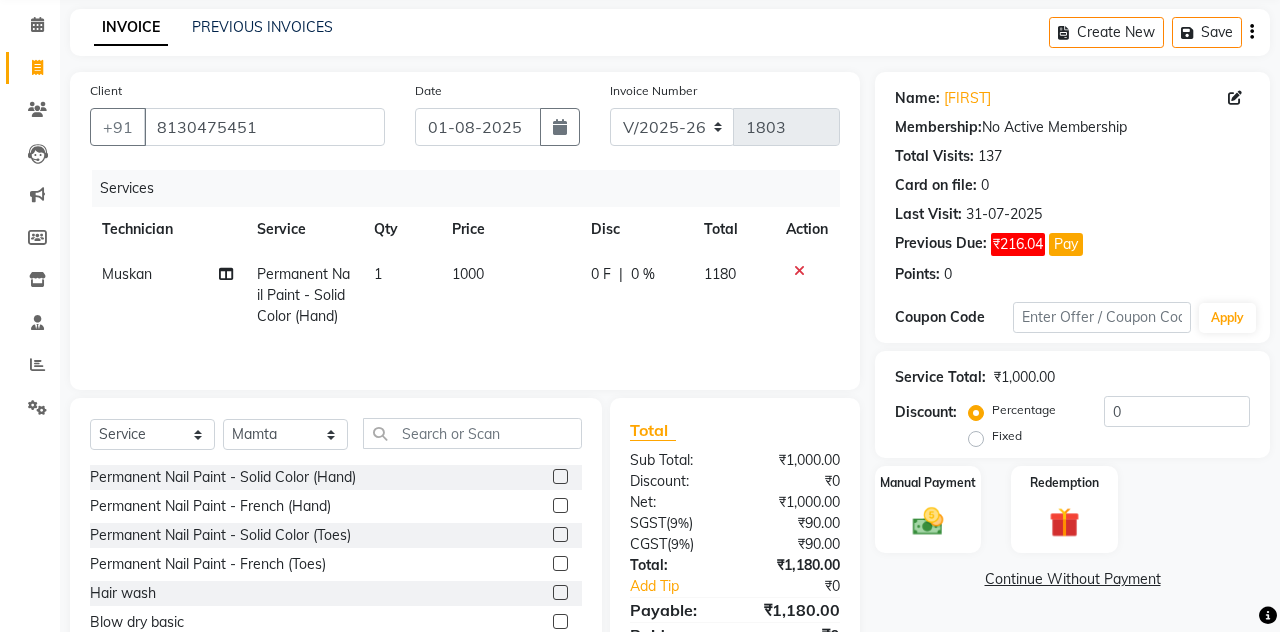 click 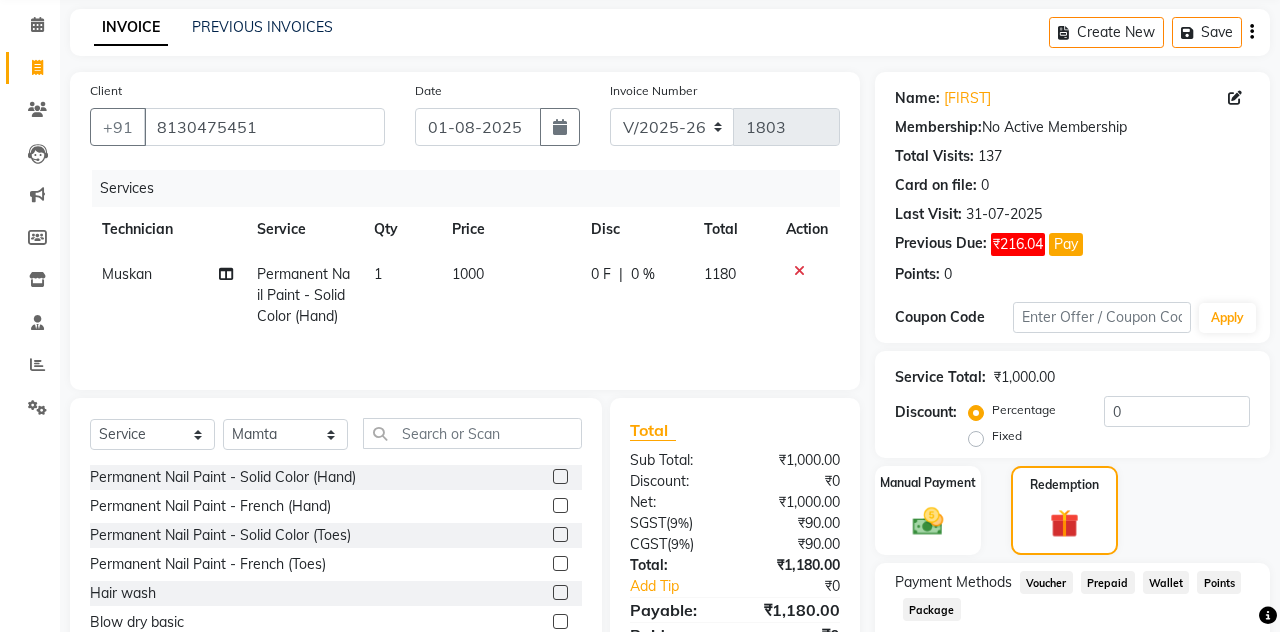 click 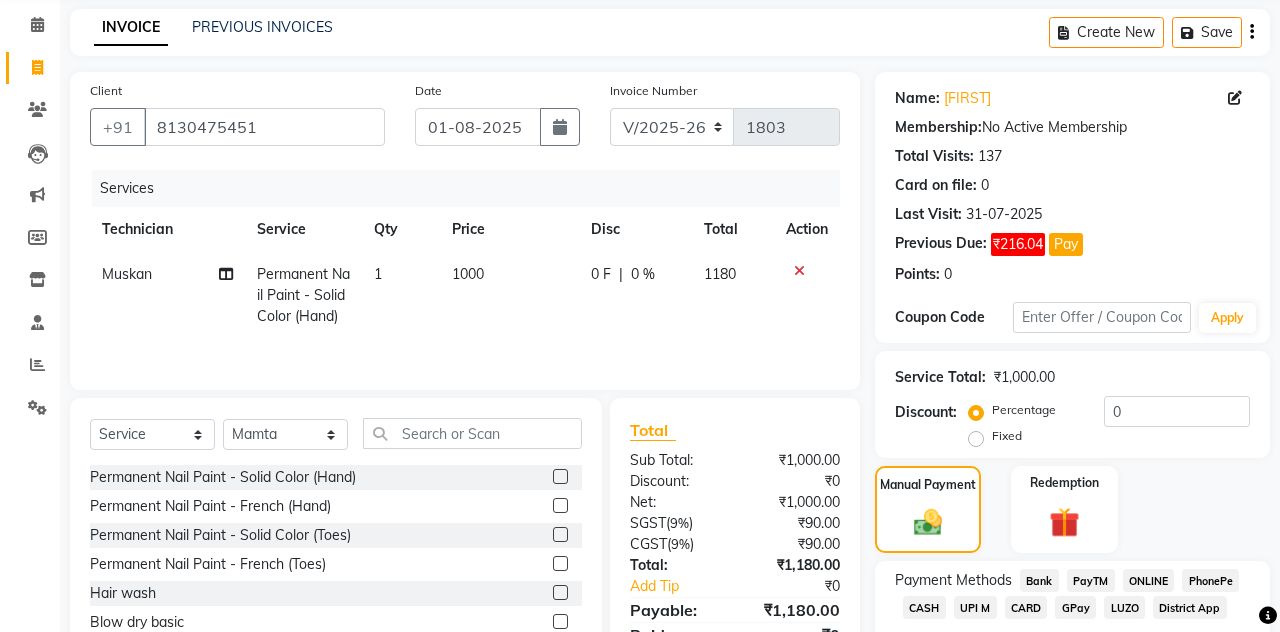 click on "UPI M" 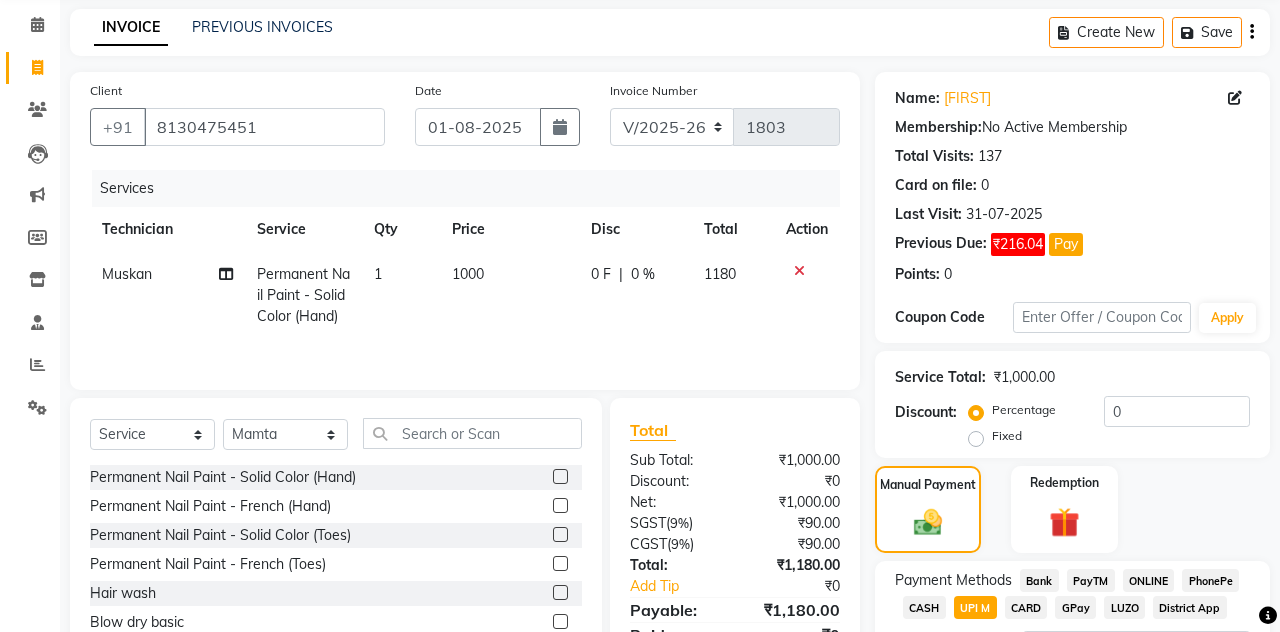 click on "CASH" 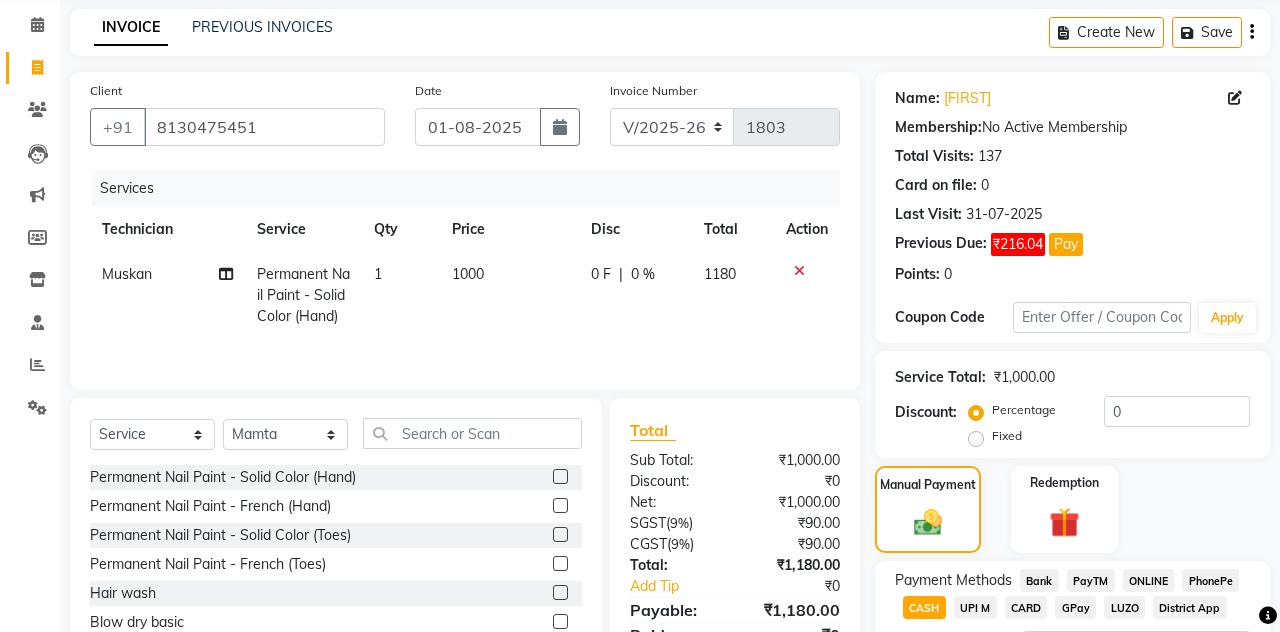 click on "Add Payment" 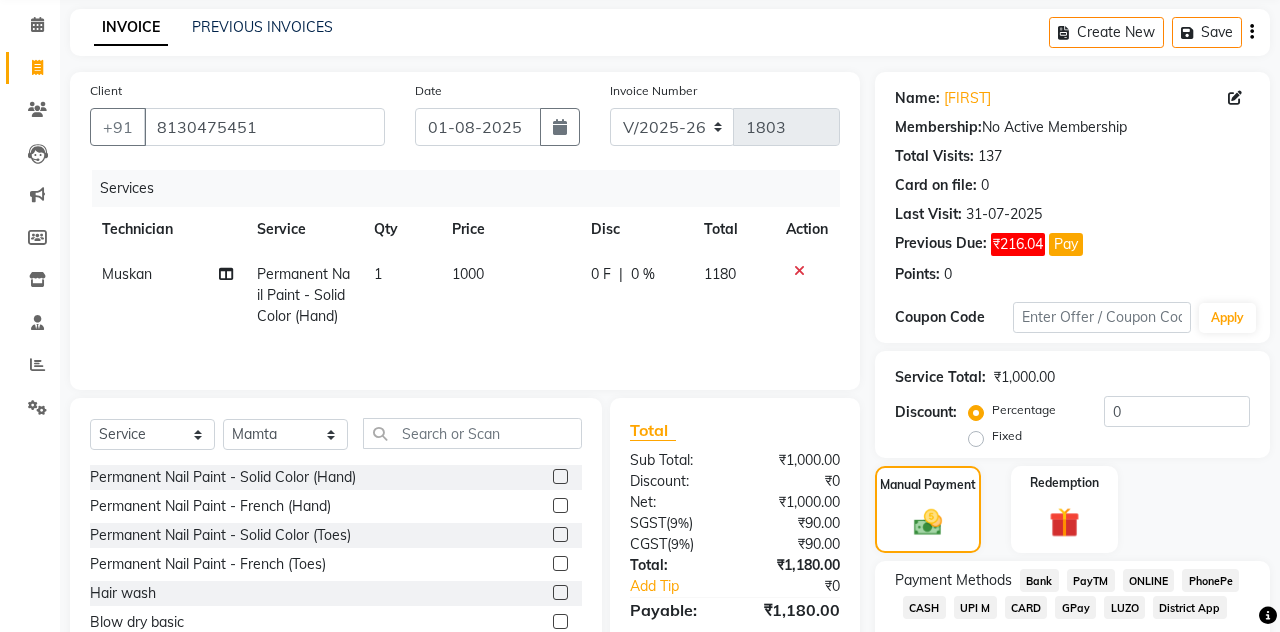 scroll, scrollTop: 214, scrollLeft: 0, axis: vertical 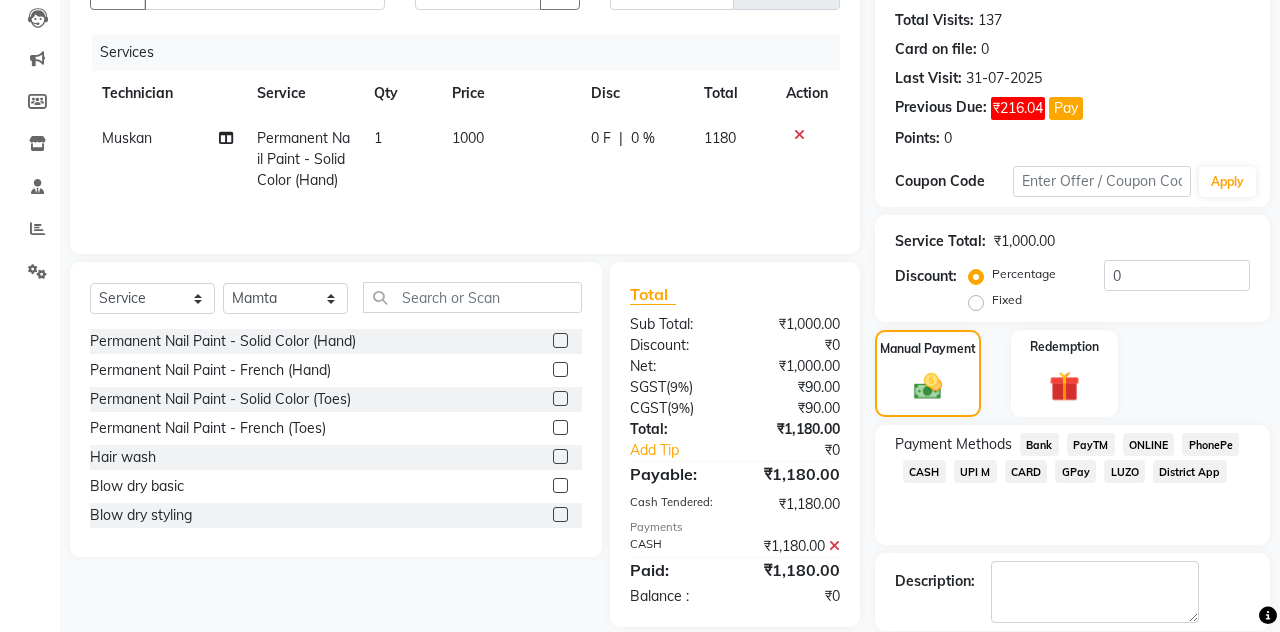 click on "Checkout" 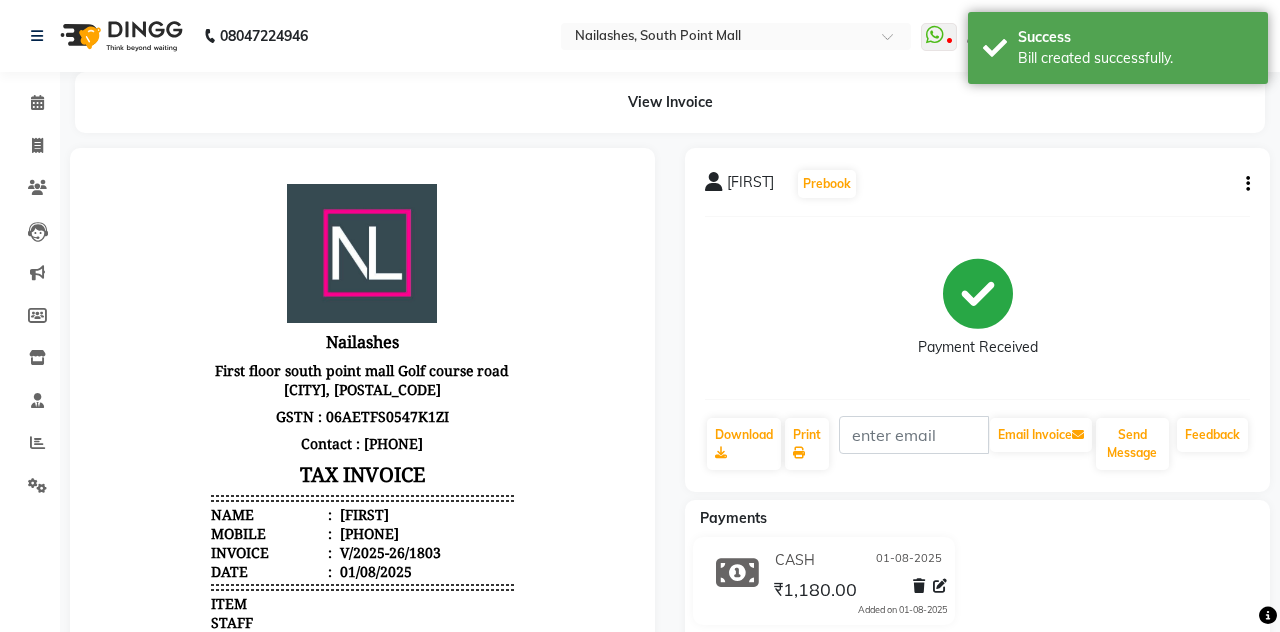 scroll, scrollTop: 0, scrollLeft: 0, axis: both 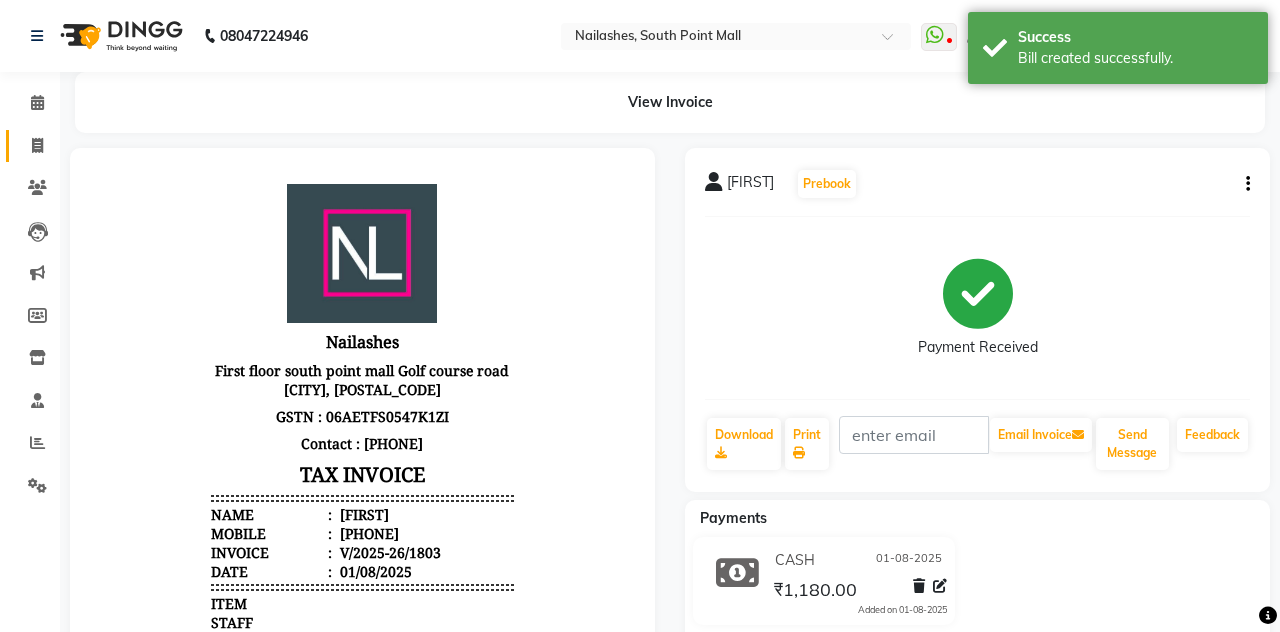click 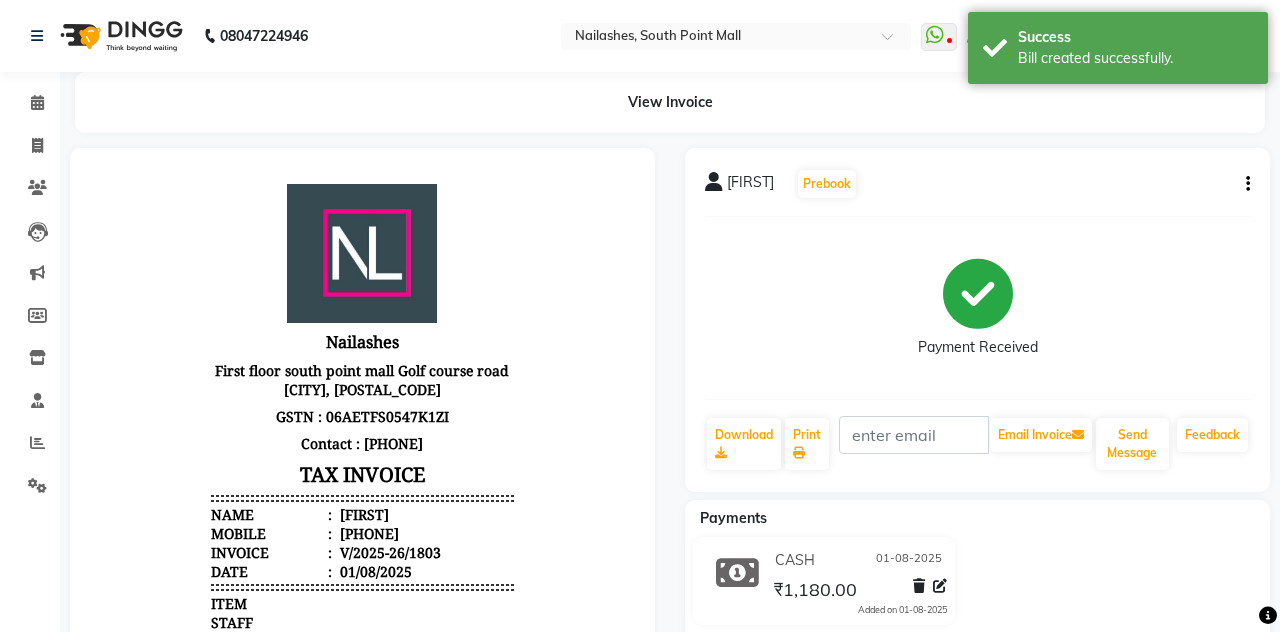 select on "service" 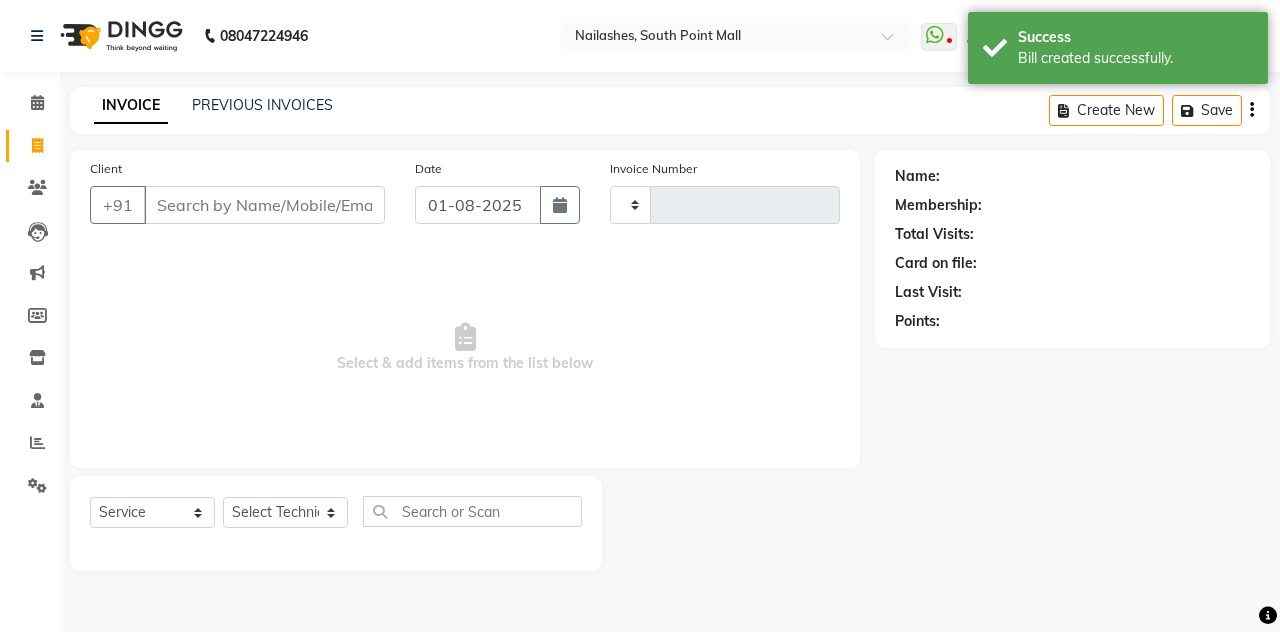 scroll, scrollTop: 39, scrollLeft: 0, axis: vertical 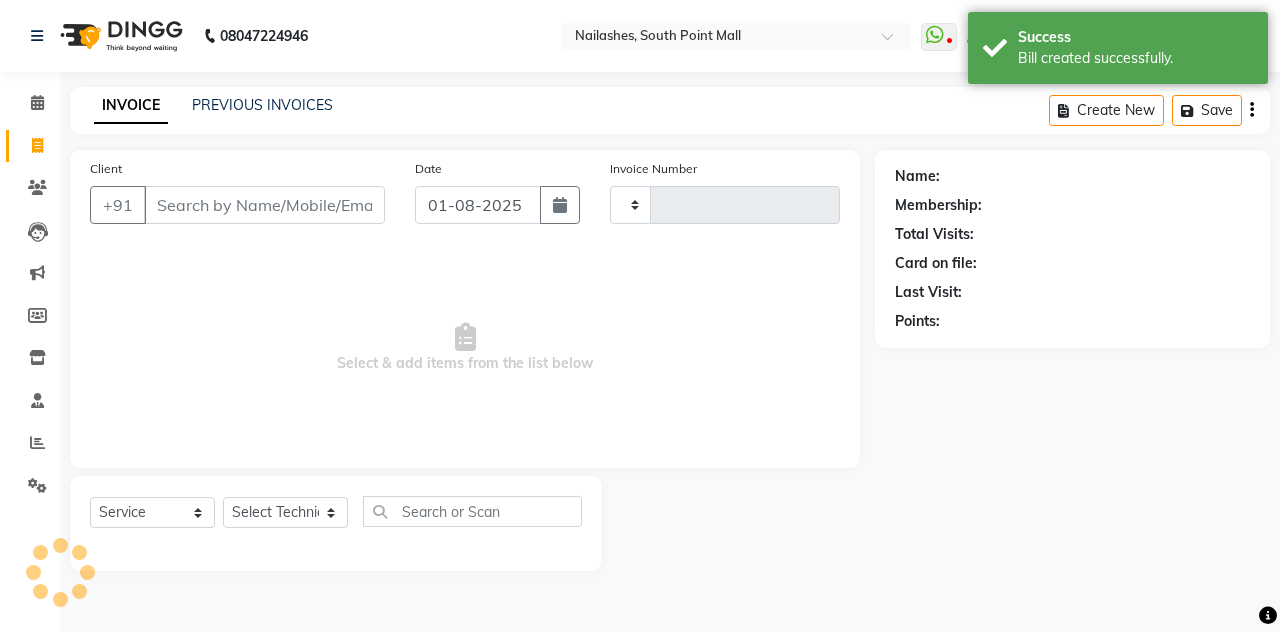 type on "1804" 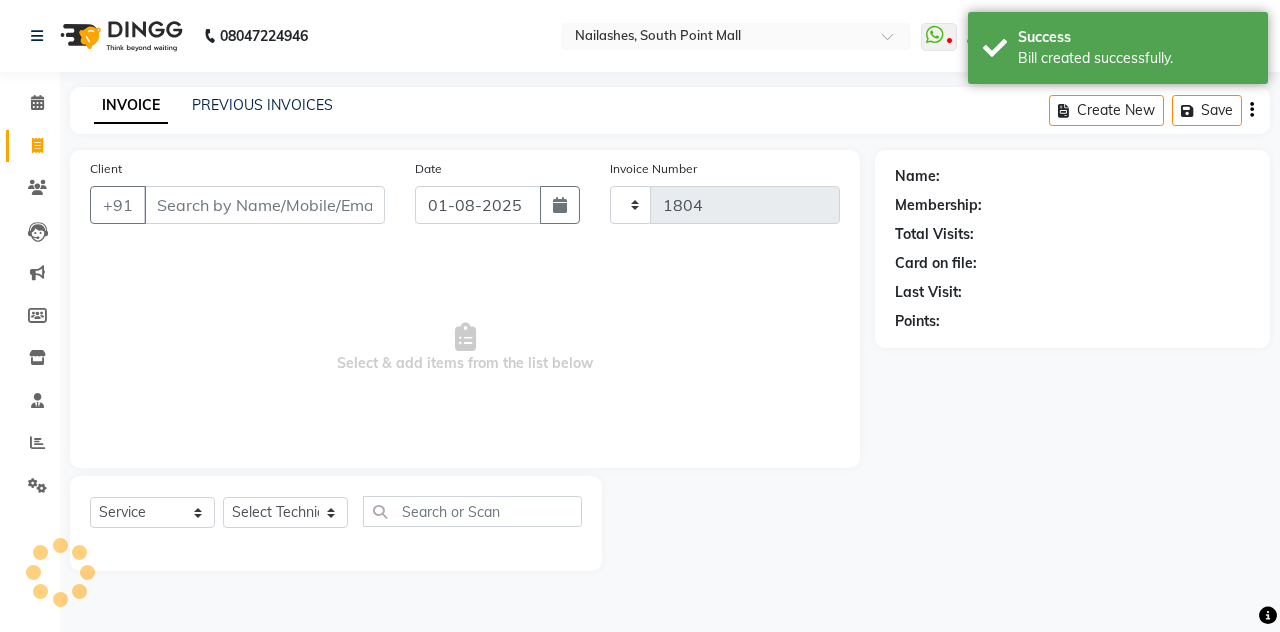 select on "3926" 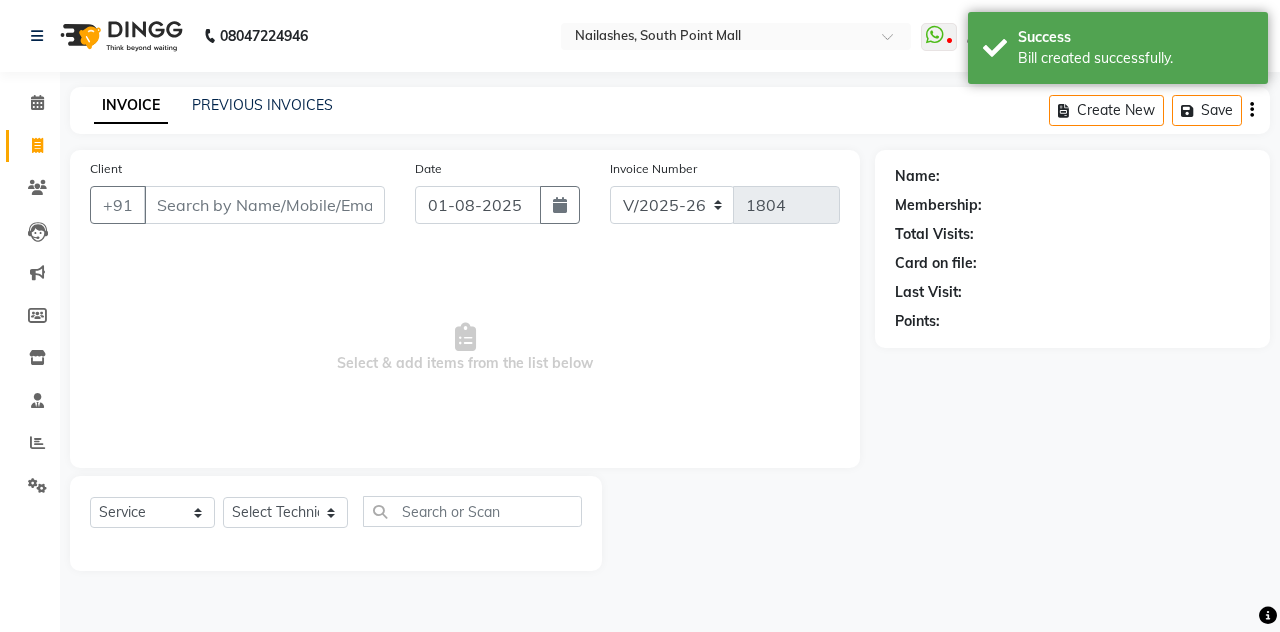 scroll, scrollTop: 0, scrollLeft: 0, axis: both 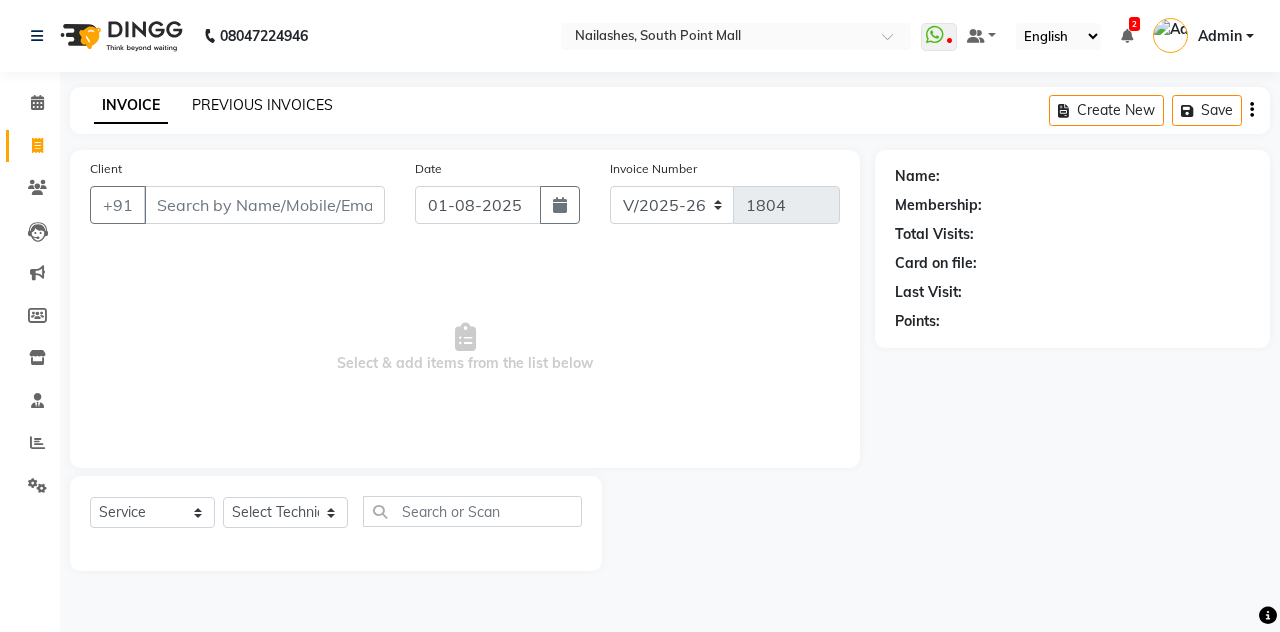 click on "PREVIOUS INVOICES" 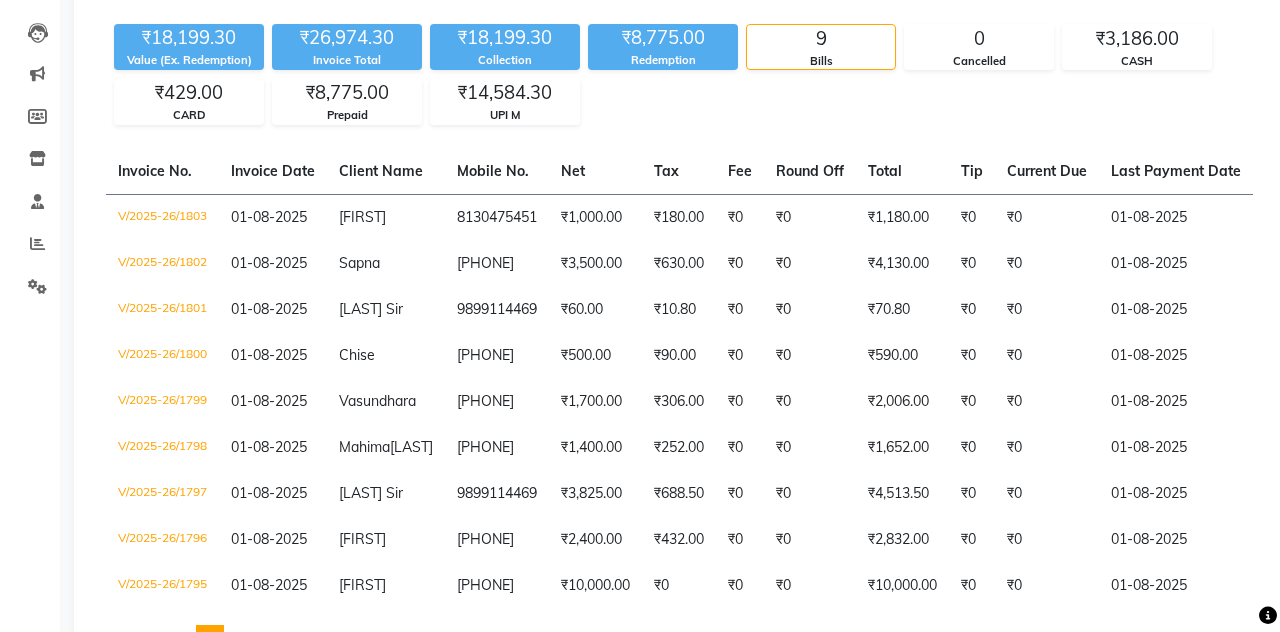scroll, scrollTop: 0, scrollLeft: 0, axis: both 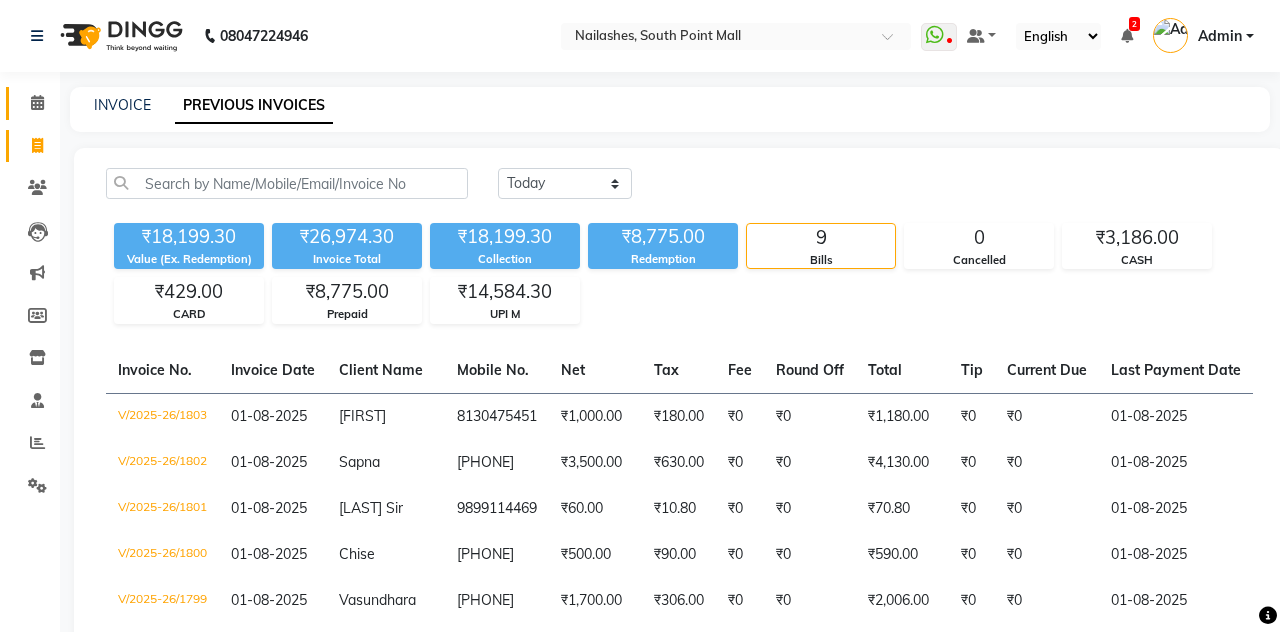 click 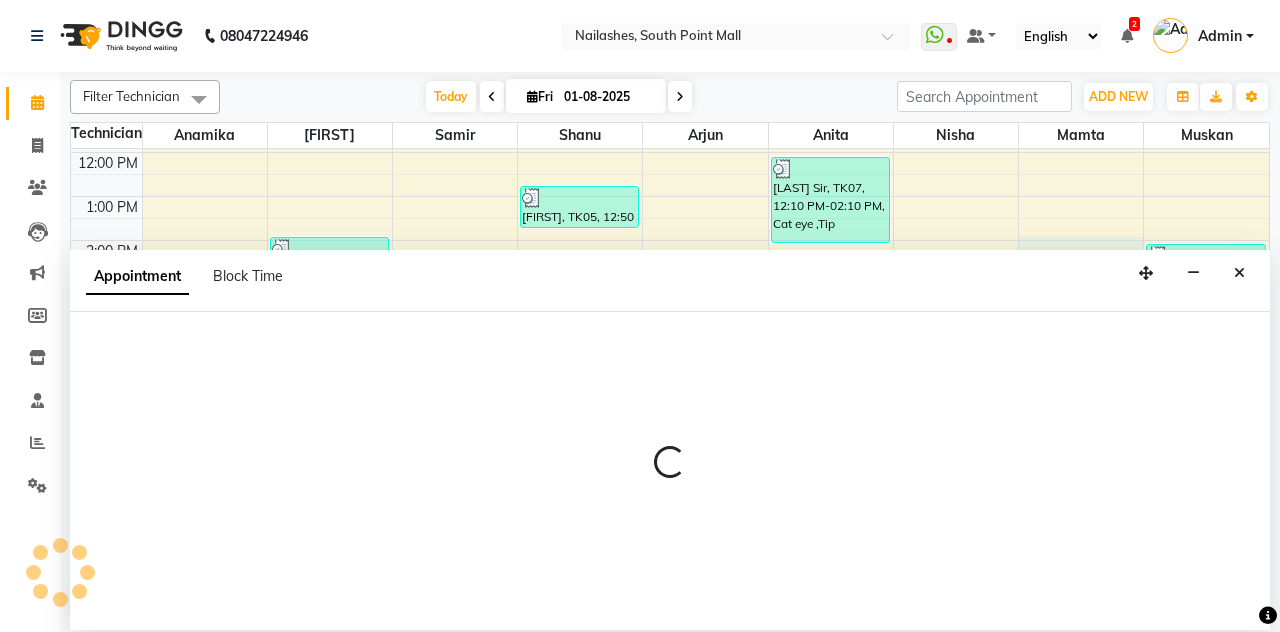 scroll, scrollTop: 271, scrollLeft: 0, axis: vertical 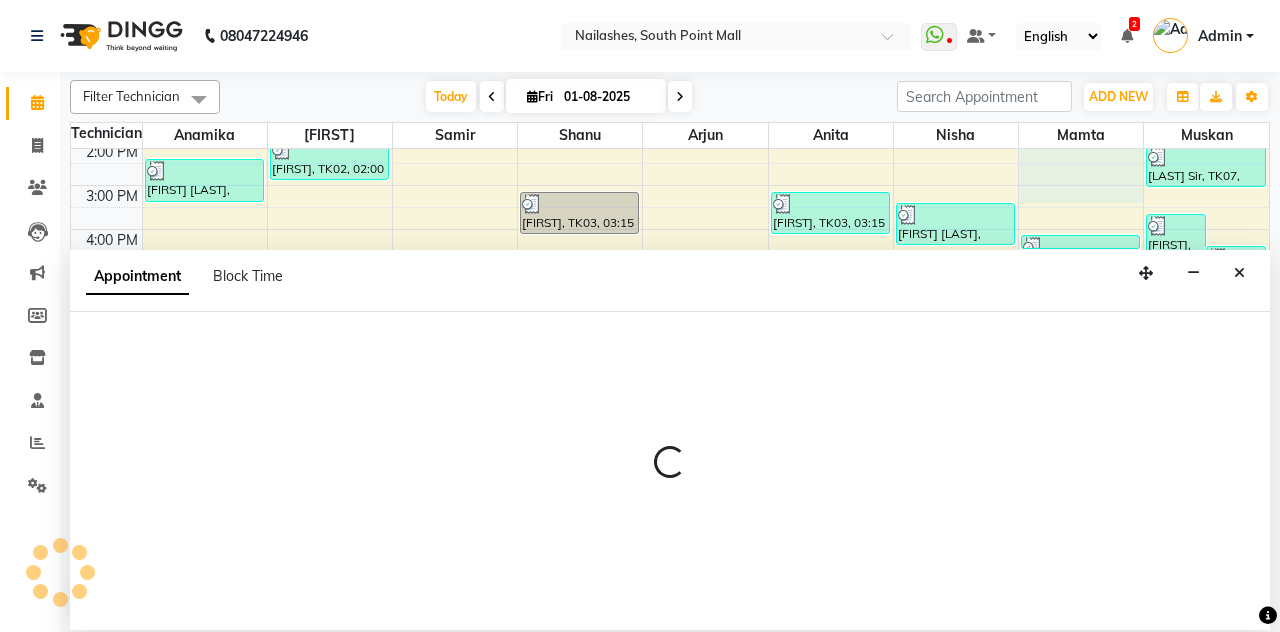 select on "78821" 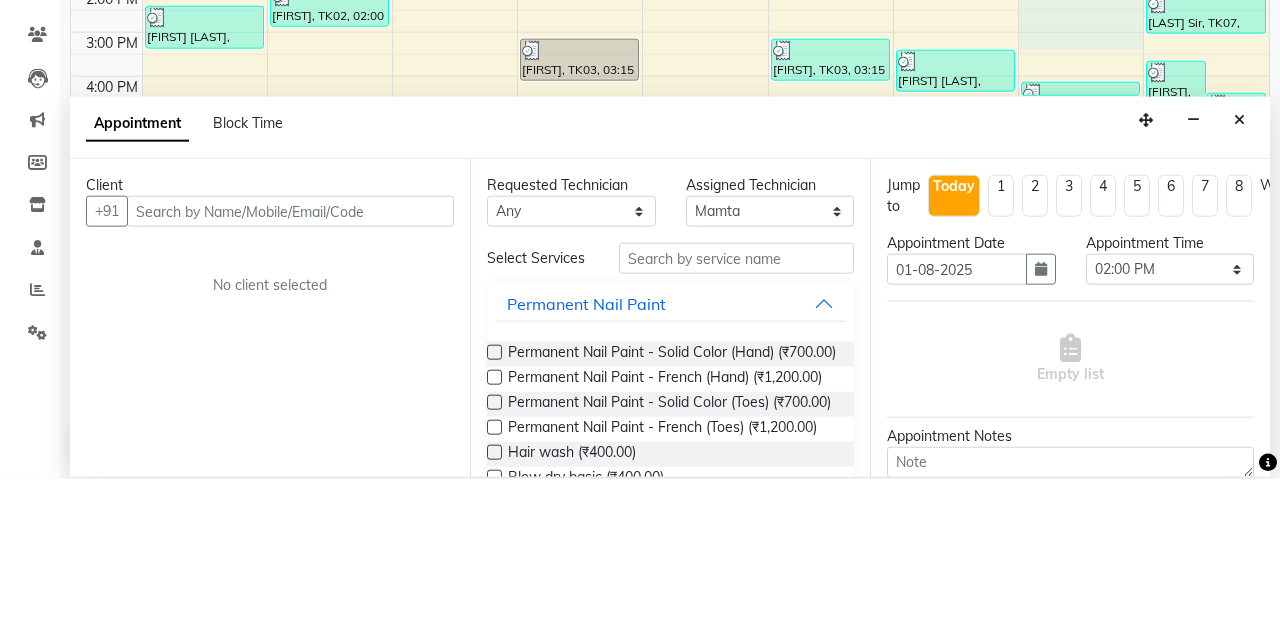 click at bounding box center [1239, 273] 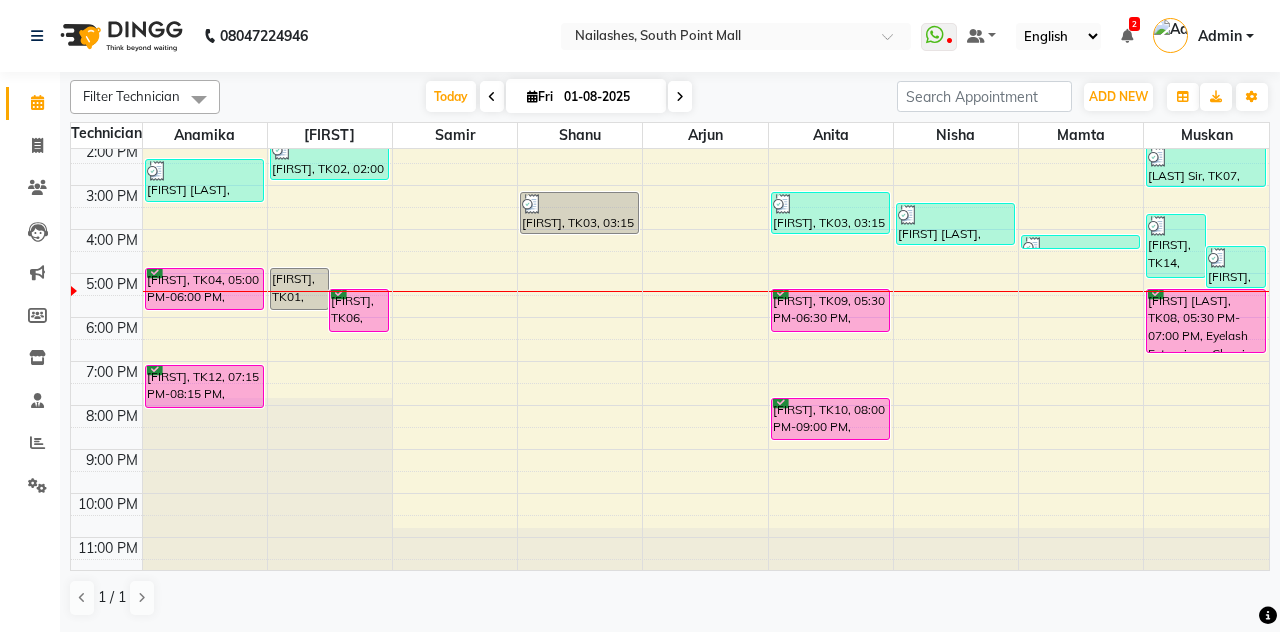 scroll, scrollTop: 239, scrollLeft: 0, axis: vertical 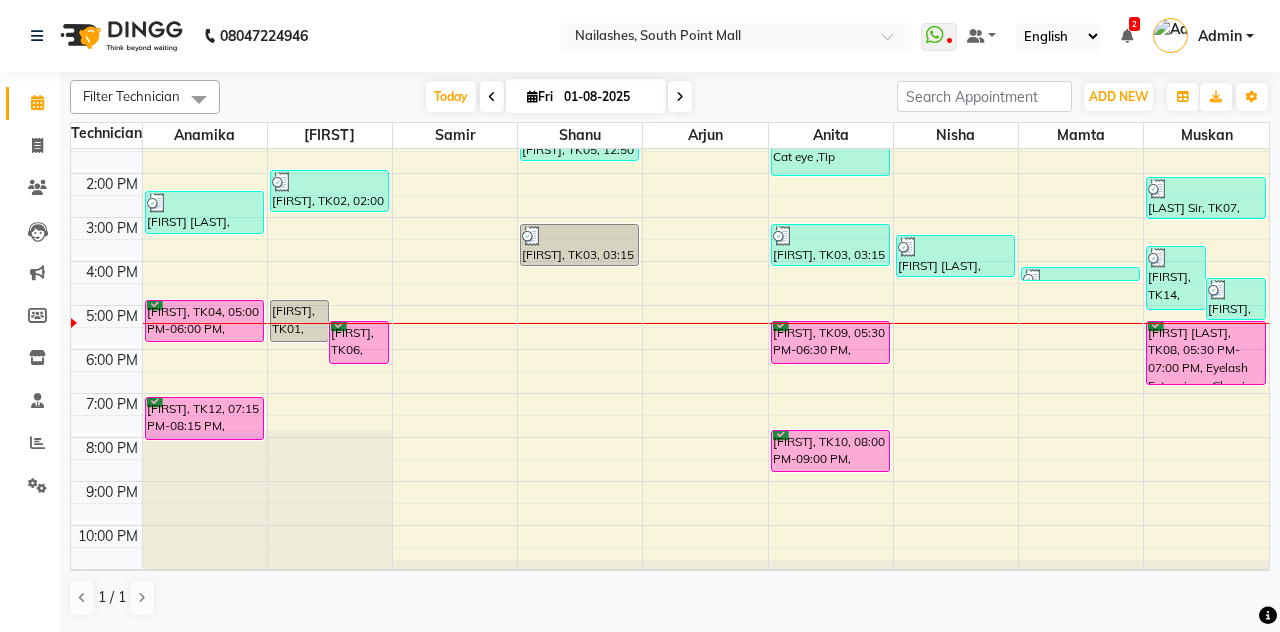click on "[FIRST], TK04, 05:00 PM-06:00 PM, Permanent Nail Paint - Solid Color (Hand)" at bounding box center (204, 321) 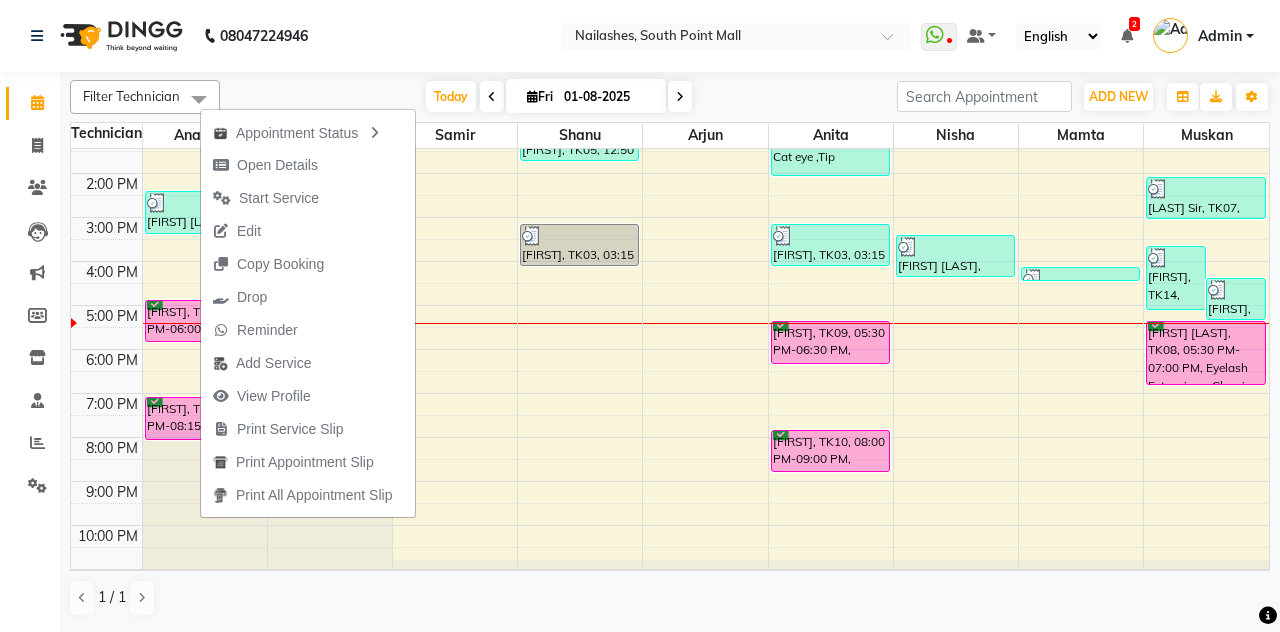 click on "Start Service" at bounding box center (279, 198) 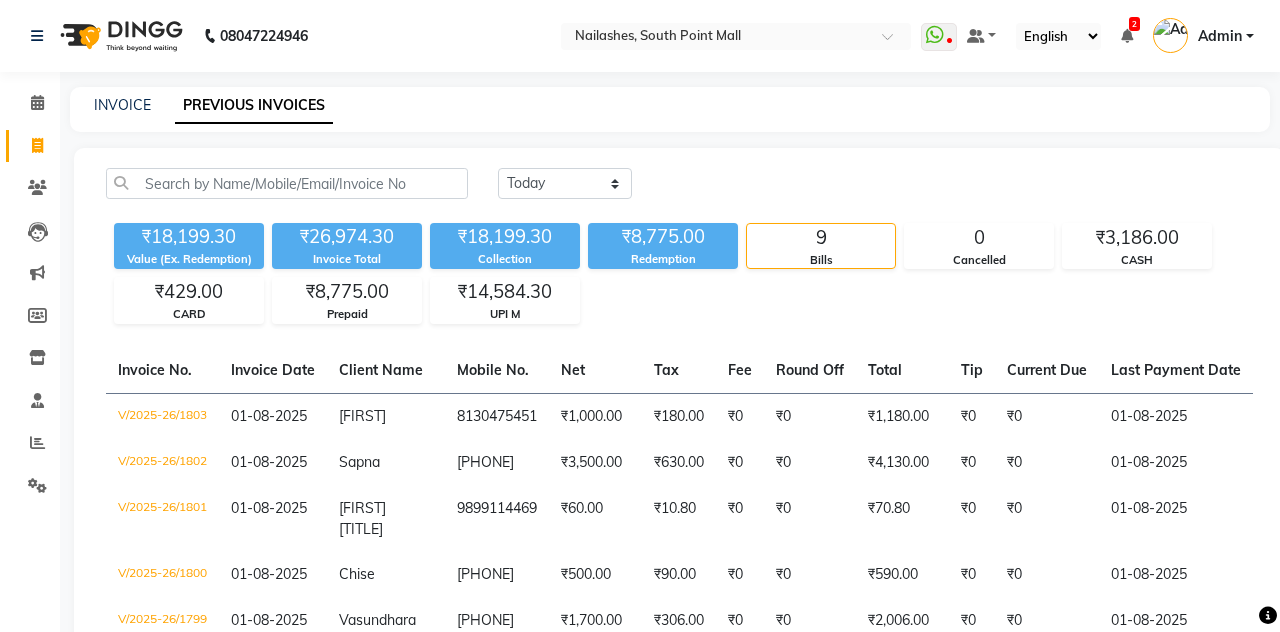 scroll, scrollTop: 0, scrollLeft: 0, axis: both 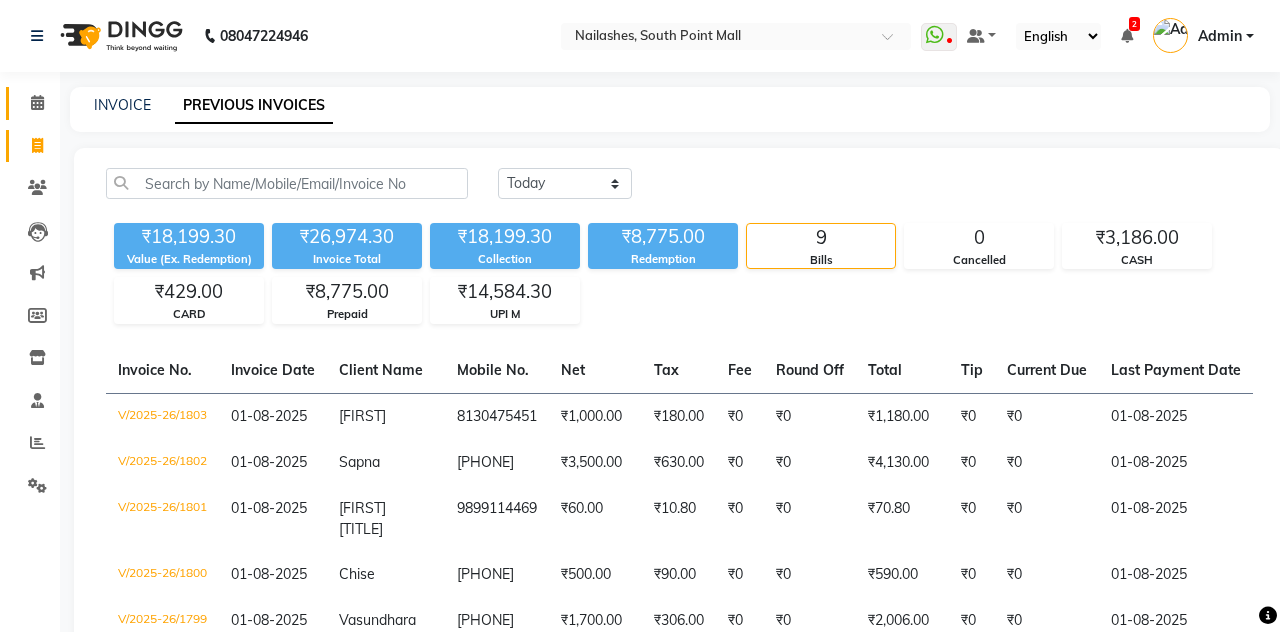click 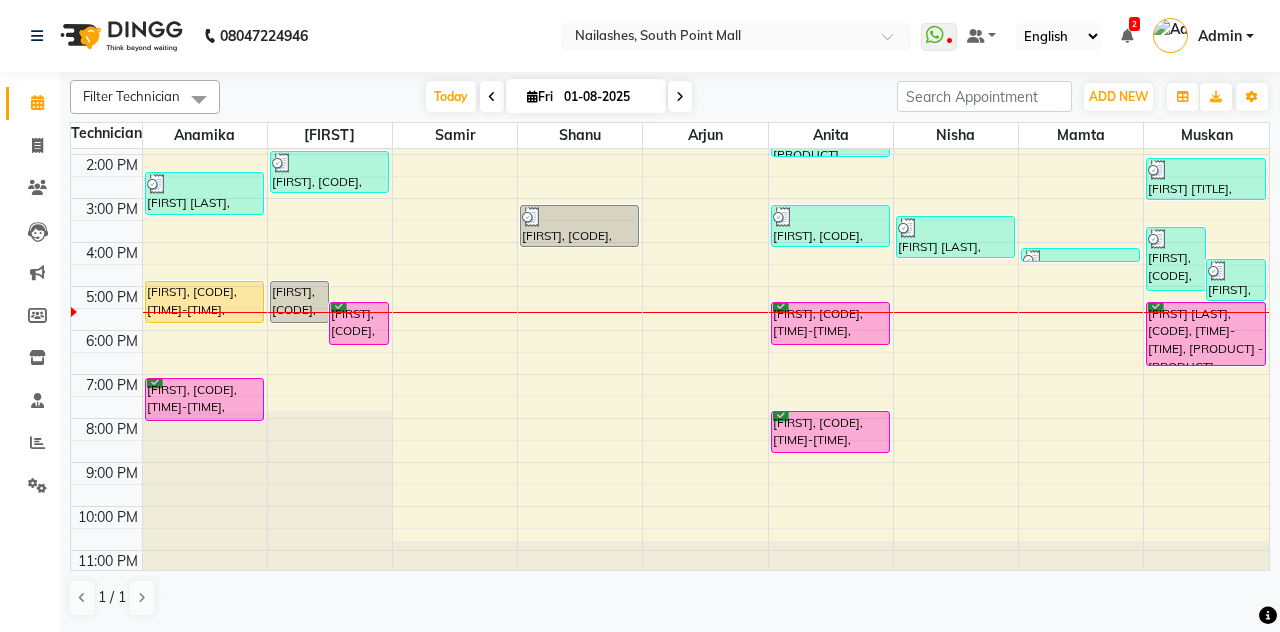 scroll, scrollTop: 257, scrollLeft: 0, axis: vertical 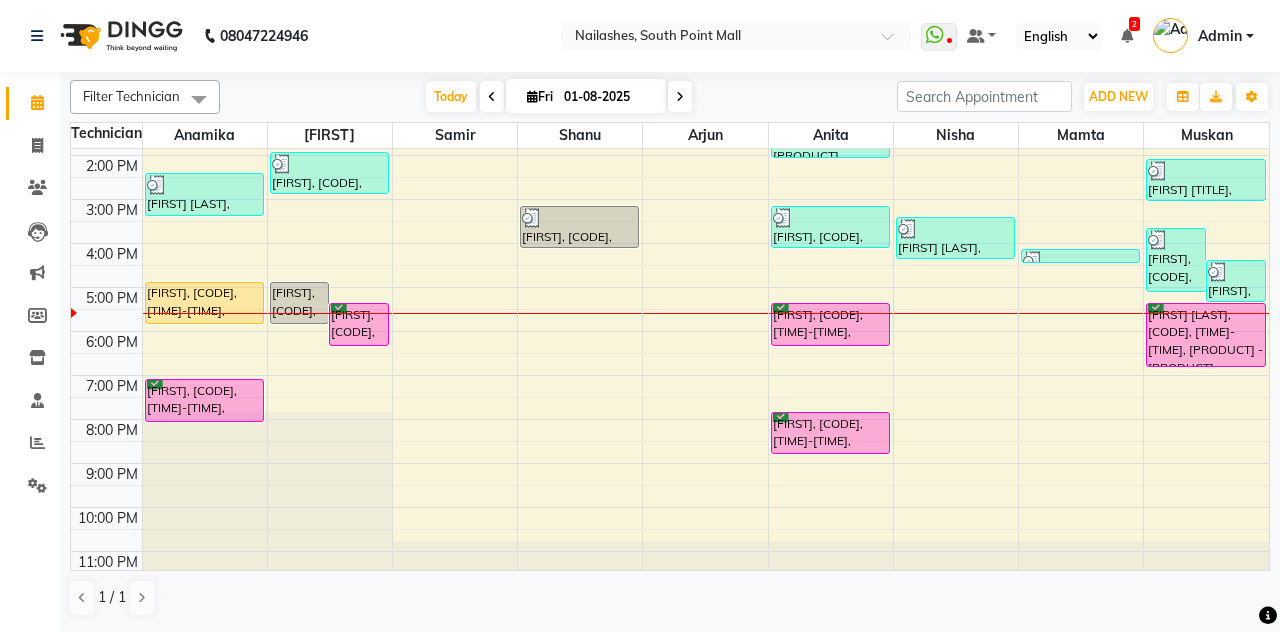 click on "[FIRST] [LAST], TK08, 05:30 PM-07:00 PM, Eyelash Extension - Classic" at bounding box center (1206, 335) 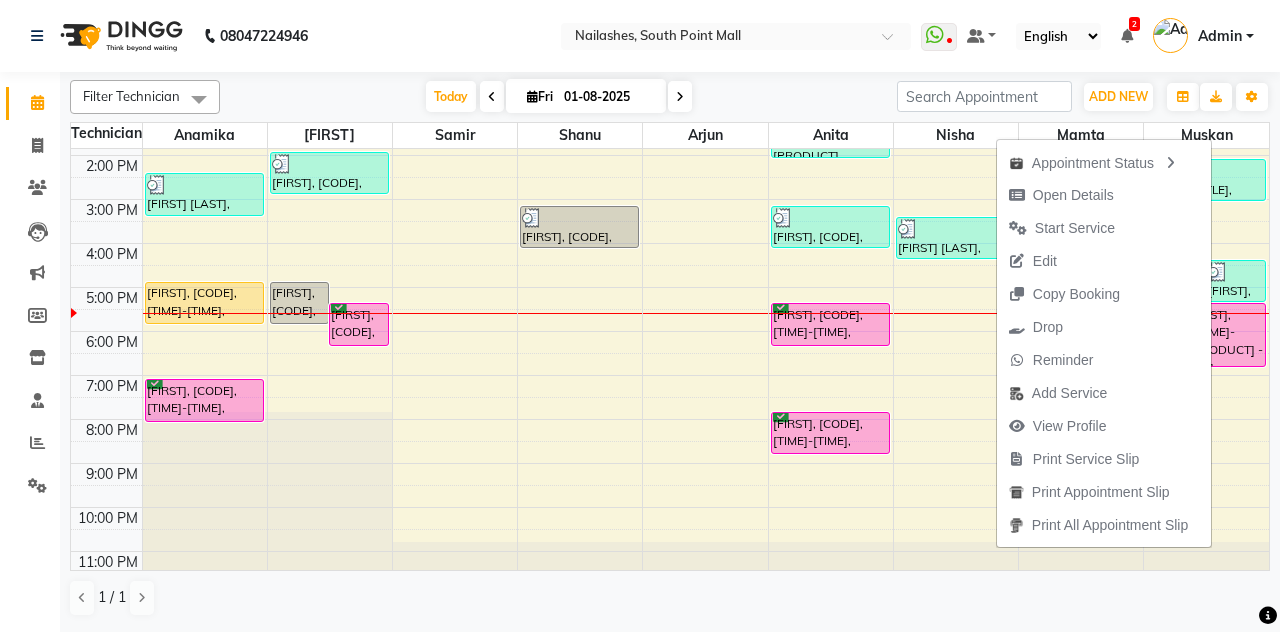 click on "Start Service" at bounding box center (1075, 228) 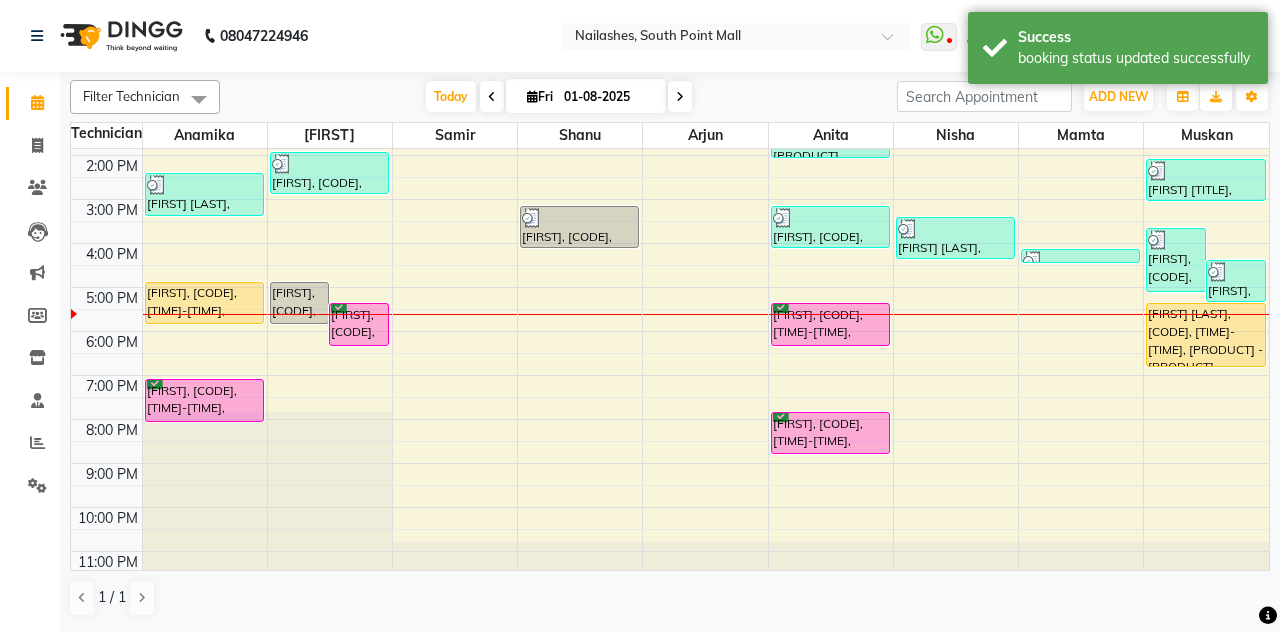 click on "[FIRST], TK09, 05:30 PM-06:30 PM, Permanent Nail Paint - Solid Color (Hand)" at bounding box center (830, 324) 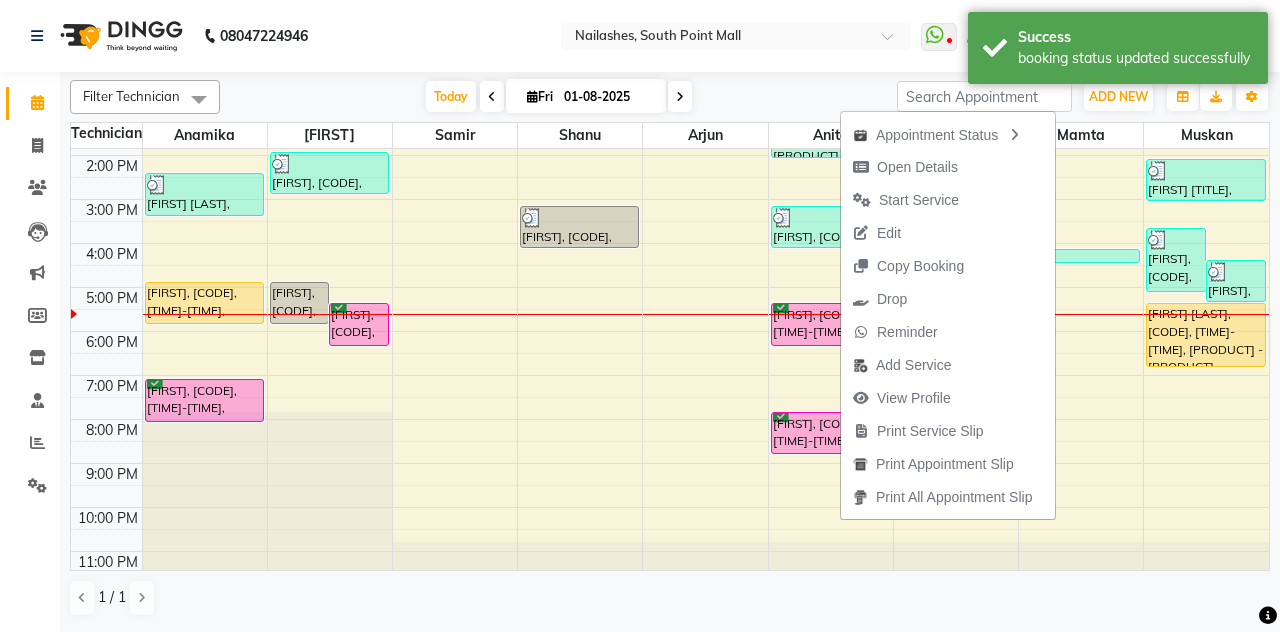 click on "Appointment Status" at bounding box center (948, 134) 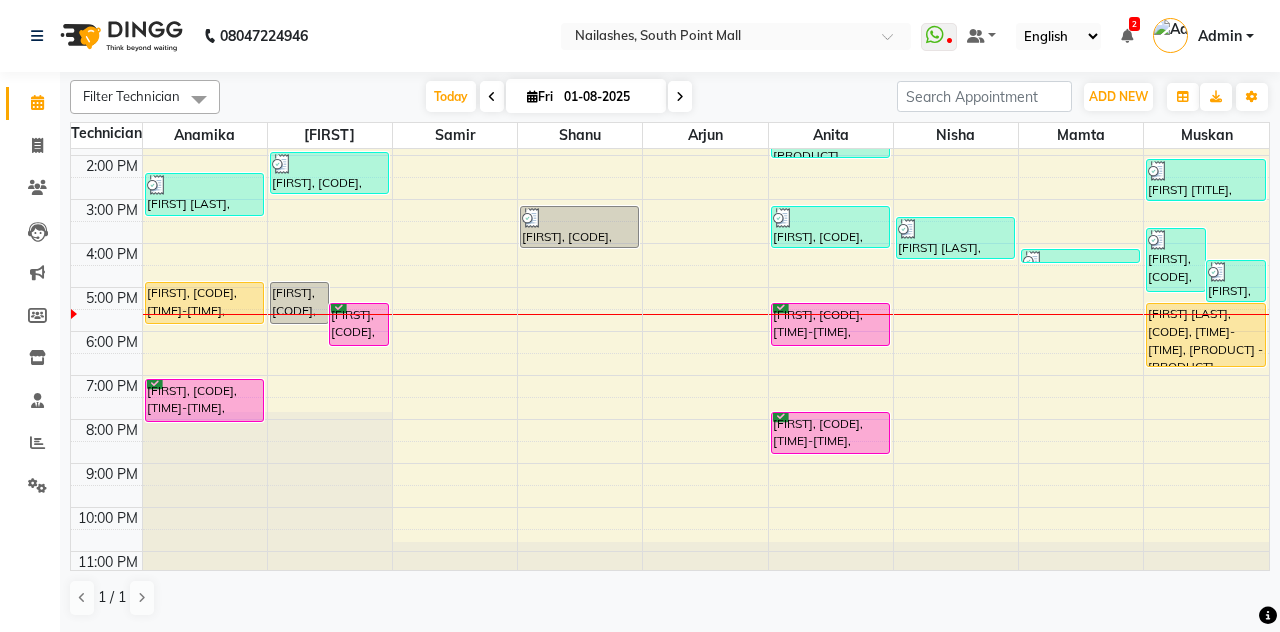 click on "Sonam, TK09, 05:30 PM-06:30 PM, Permanent Nail Paint - Solid Color (Hand)" at bounding box center [830, 324] 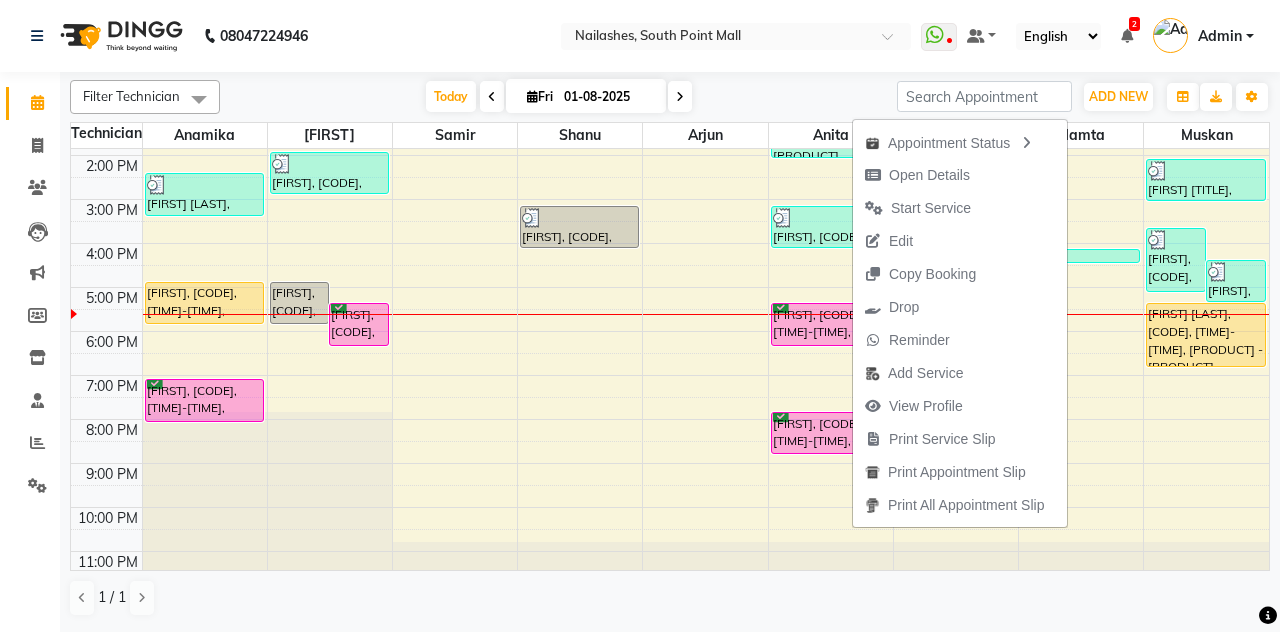 click on "Open Details" at bounding box center (929, 175) 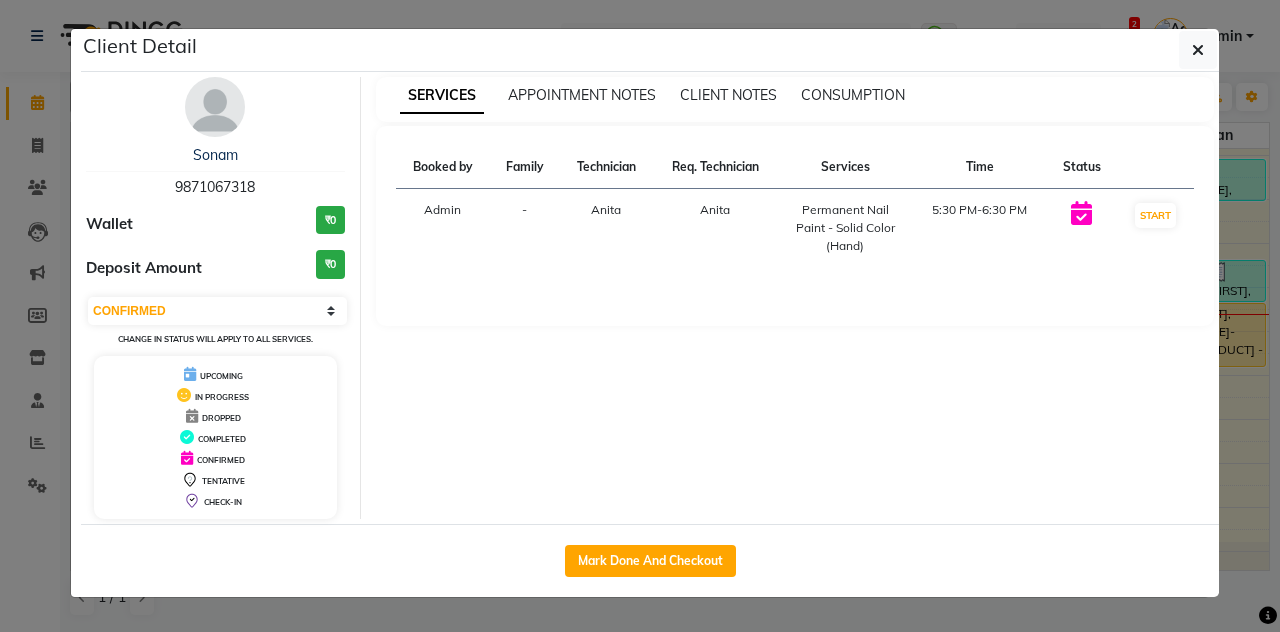 click 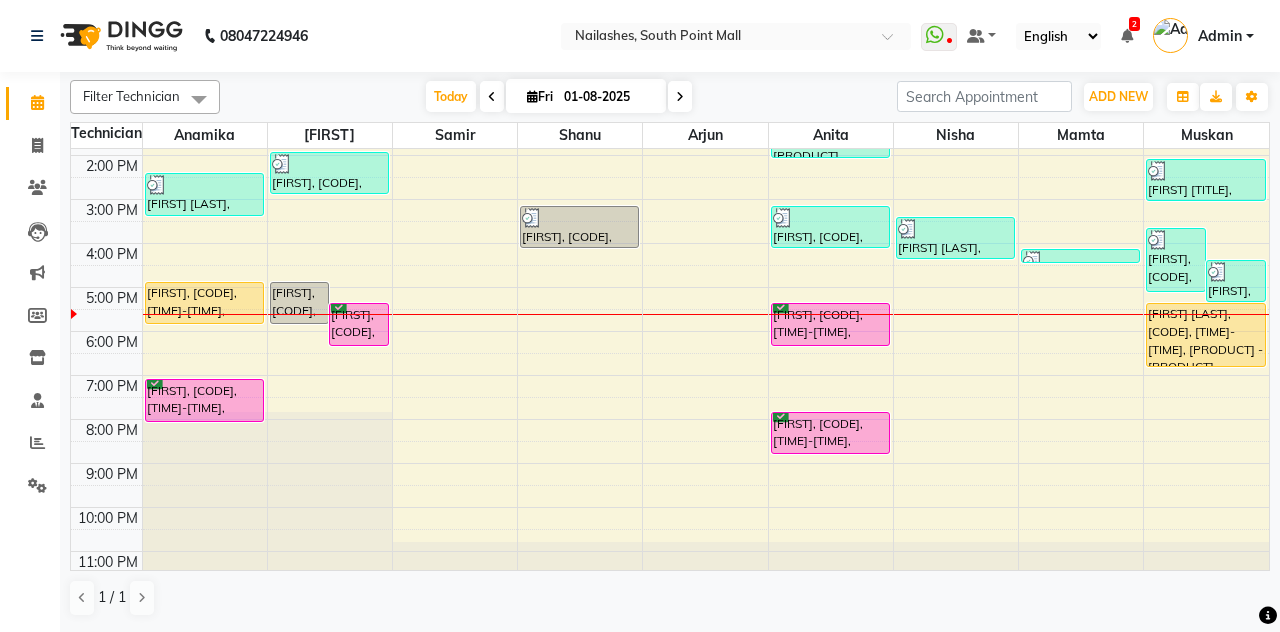 click on "Jaanyq, TK06, 05:30 PM-06:30 PM, Permanent Nail Paint - Solid Color (Hand)" at bounding box center [359, 324] 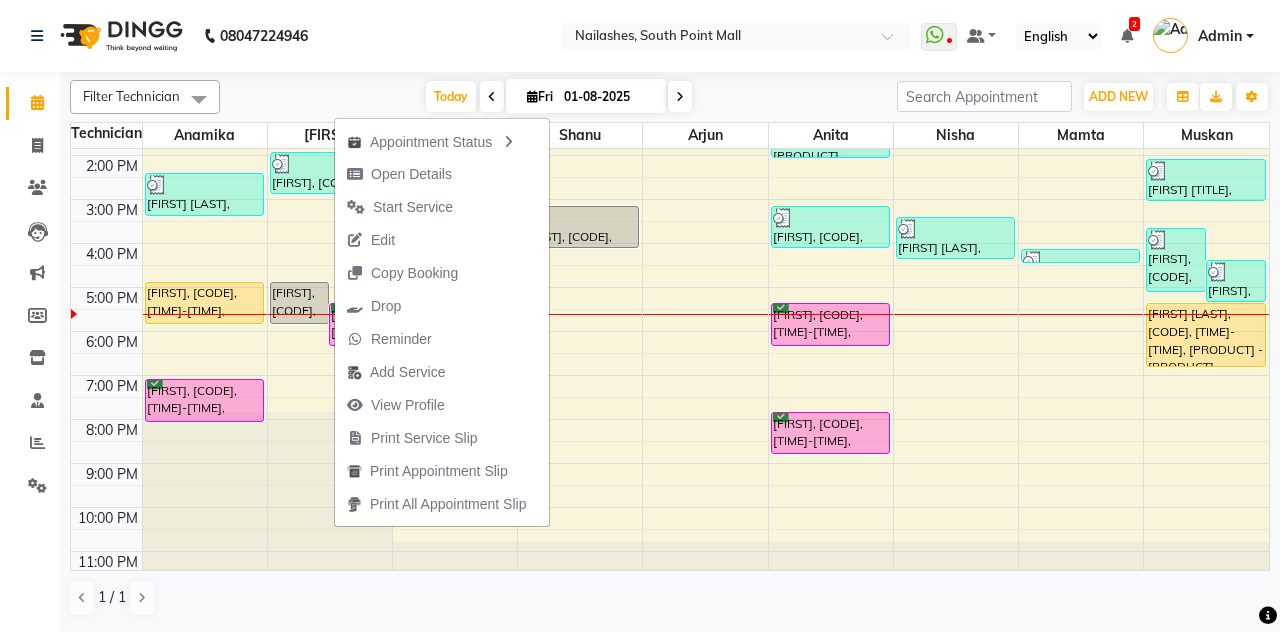 click on "Open Details" at bounding box center (411, 174) 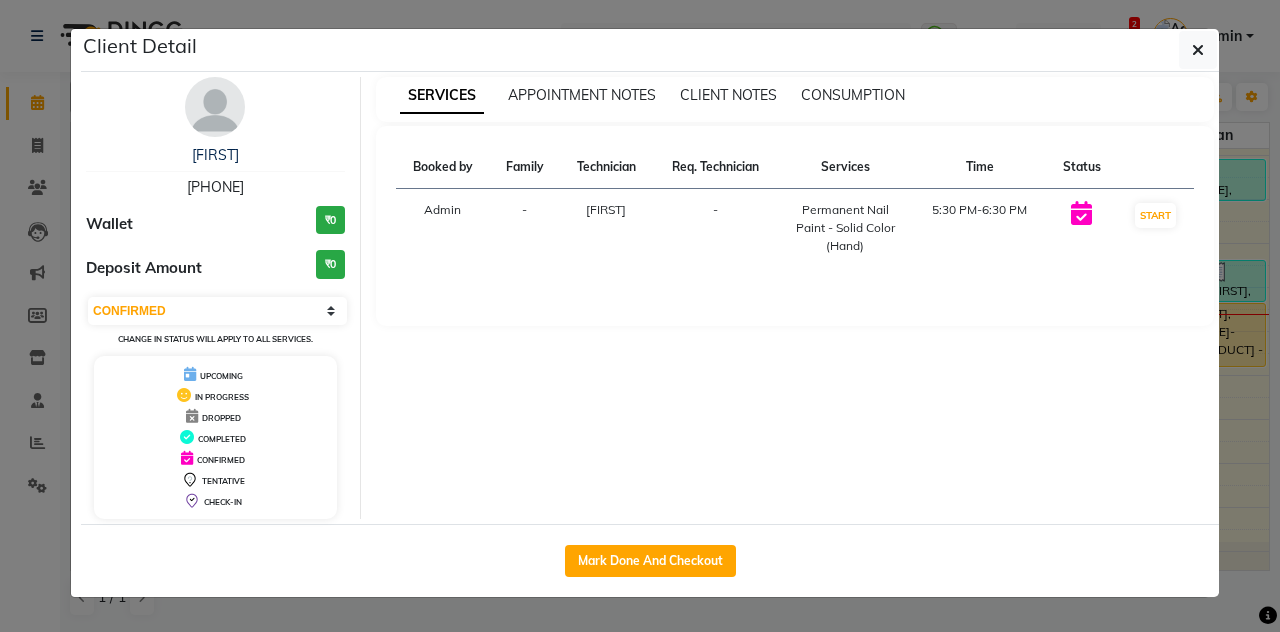 click 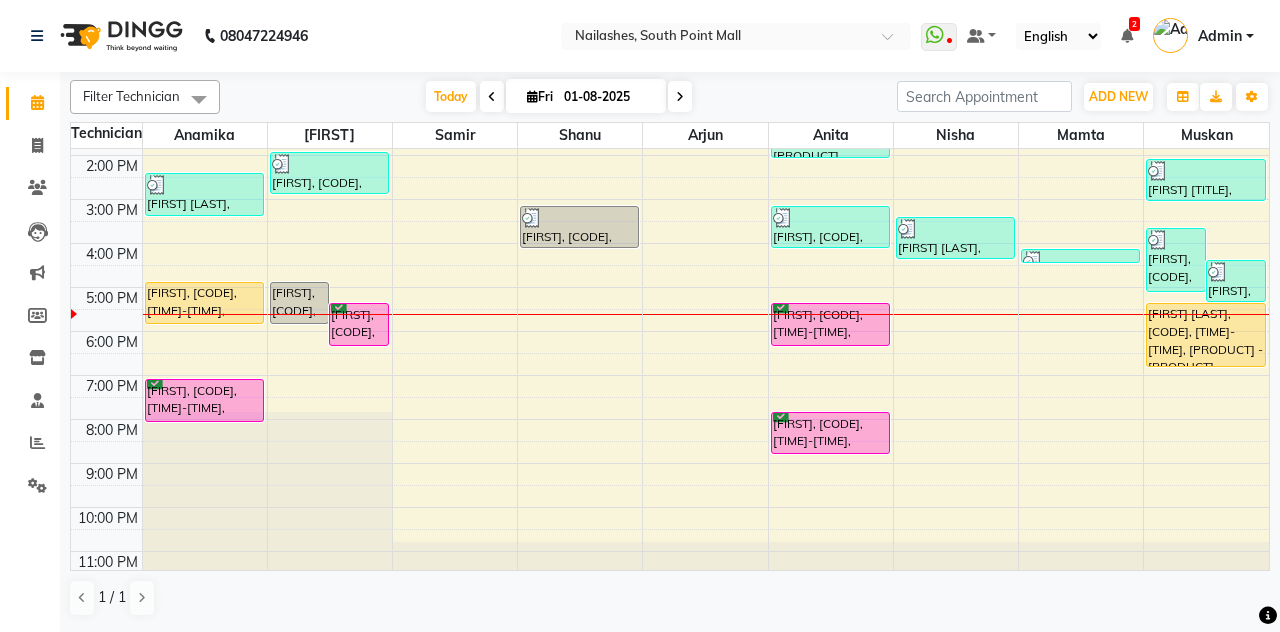 click on "Jaanyq, TK06, 05:30 PM-06:30 PM, Permanent Nail Paint - Solid Color (Hand)" at bounding box center (359, 324) 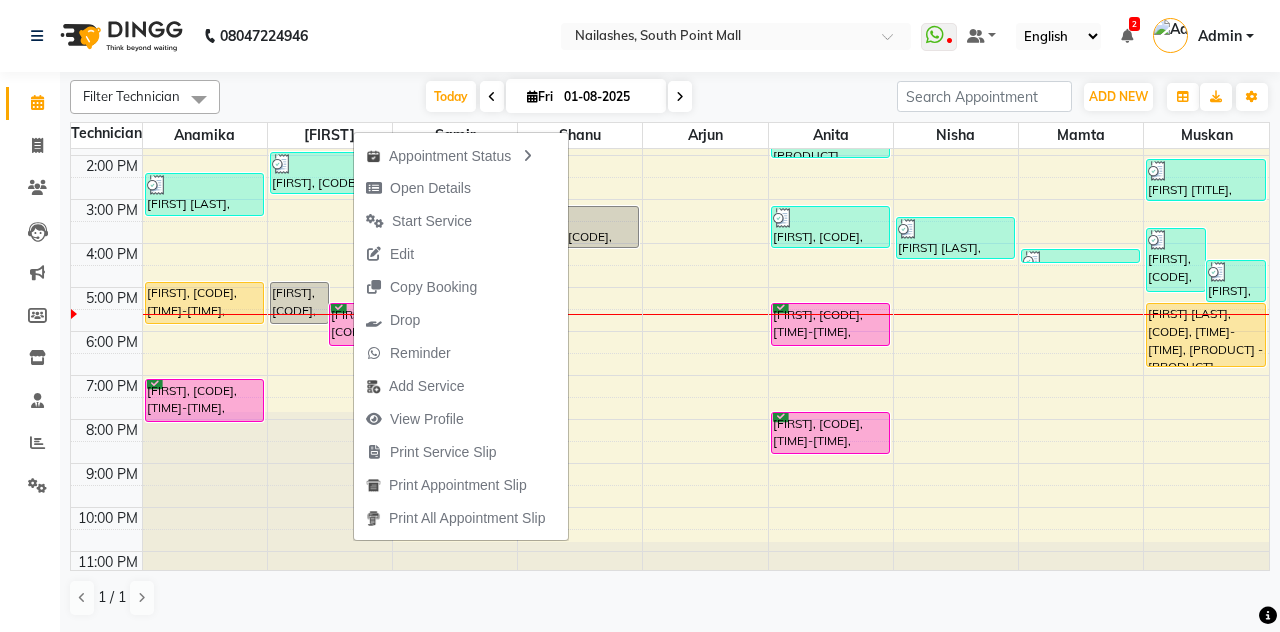 click on "Open Details" at bounding box center [418, 188] 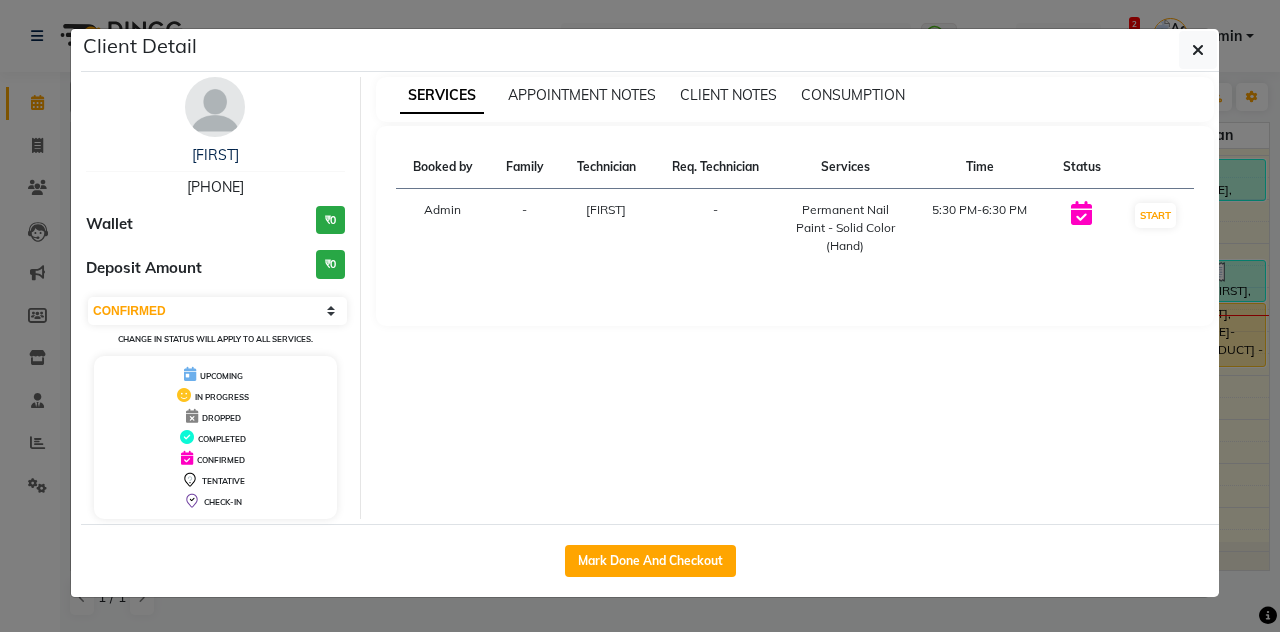 click on "Client Detail  Jaanyq    9810941624 Wallet ₹0 Deposit Amount  ₹0  Select IN SERVICE CONFIRMED TENTATIVE CHECK IN MARK DONE DROPPED UPCOMING Change in status will apply to all services. UPCOMING IN PROGRESS DROPPED COMPLETED CONFIRMED TENTATIVE CHECK-IN SERVICES APPOINTMENT NOTES CLIENT NOTES CONSUMPTION Booked by Family Technician Req. Technician Services Time Status  Admin  - Shushanto -  Permanent Nail Paint - Solid Color (Hand)   5:30 PM-6:30 PM   START   Mark Done And Checkout" 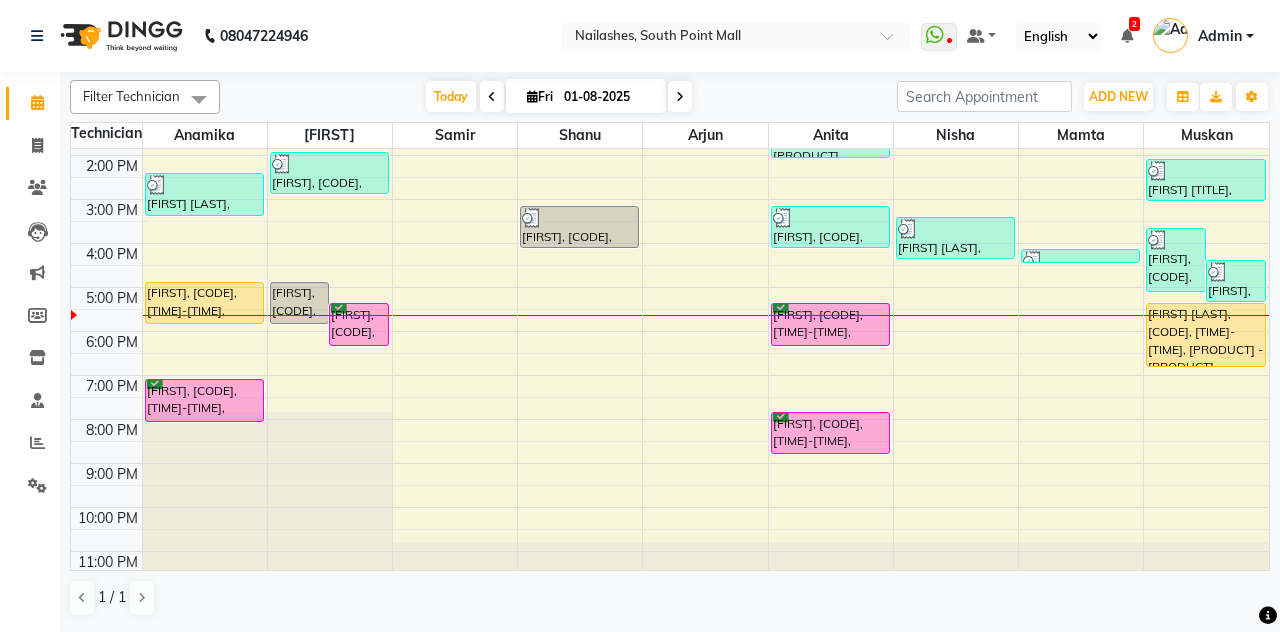 click on "Jaanyq, TK06, 05:30 PM-06:30 PM, Permanent Nail Paint - Solid Color (Hand)" at bounding box center (359, 324) 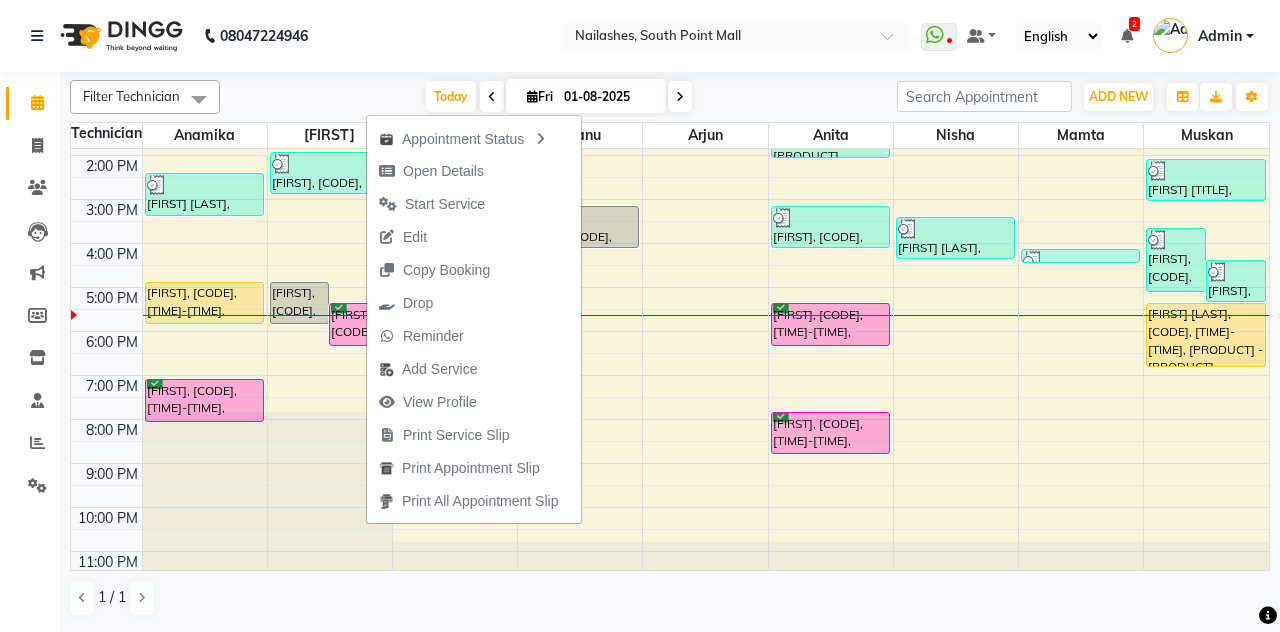 click on "Edit" at bounding box center [474, 237] 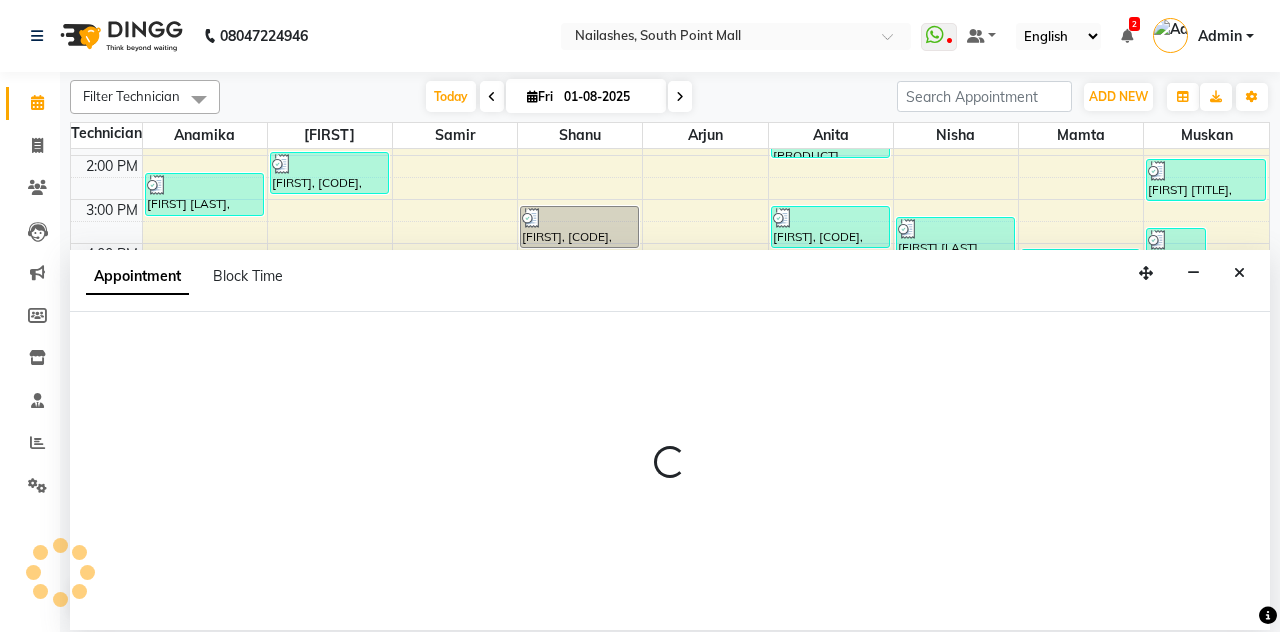select on "tentative" 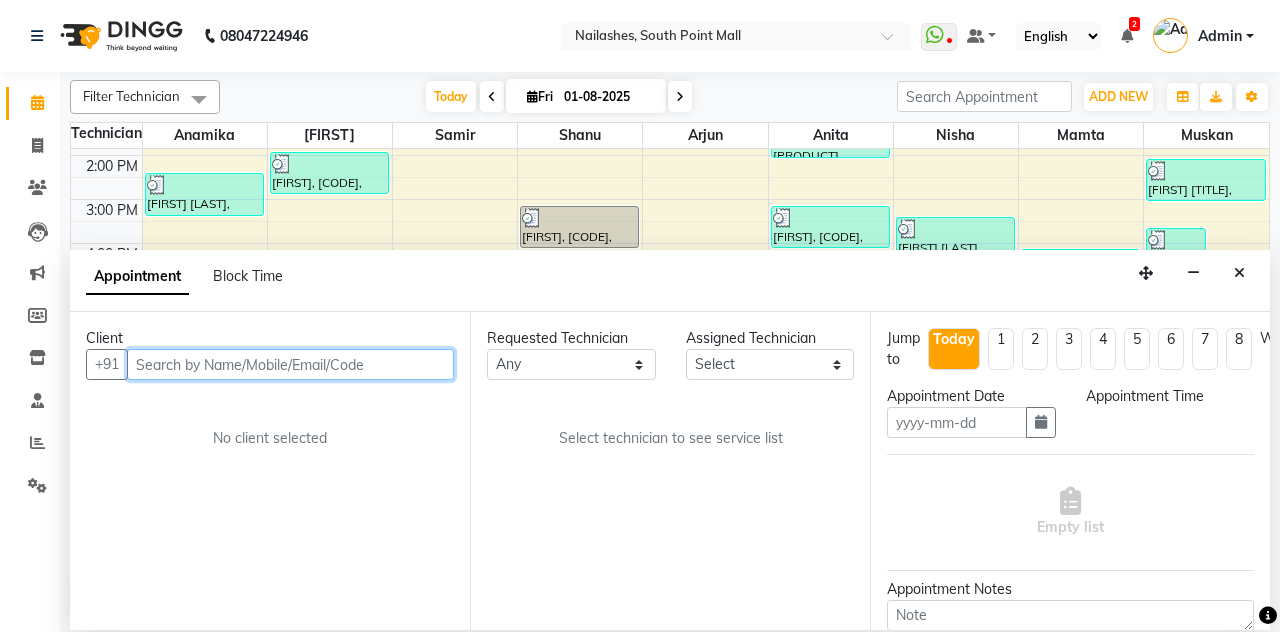 type on "01-08-2025" 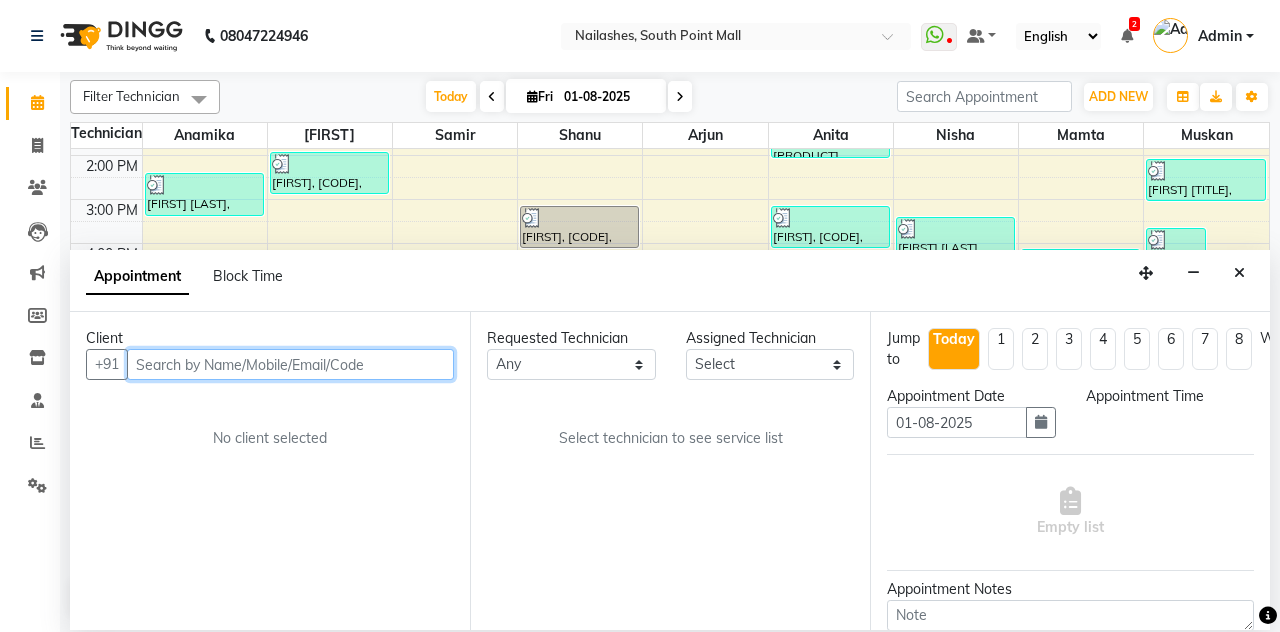 select on "1050" 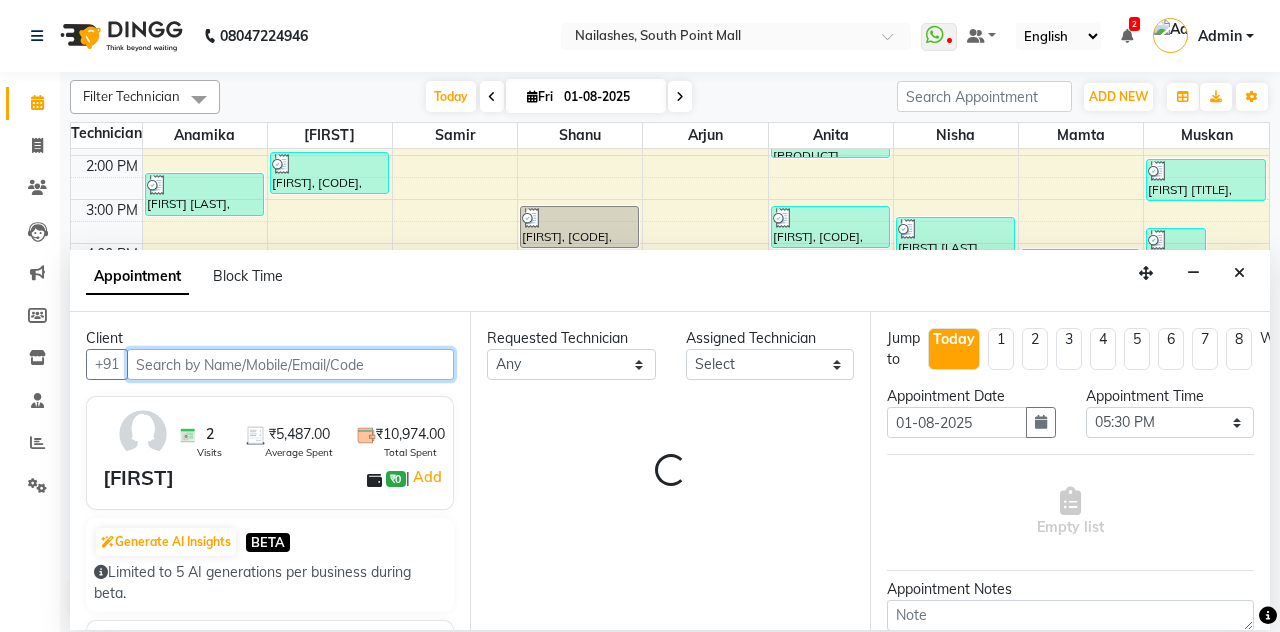 scroll, scrollTop: 271, scrollLeft: 0, axis: vertical 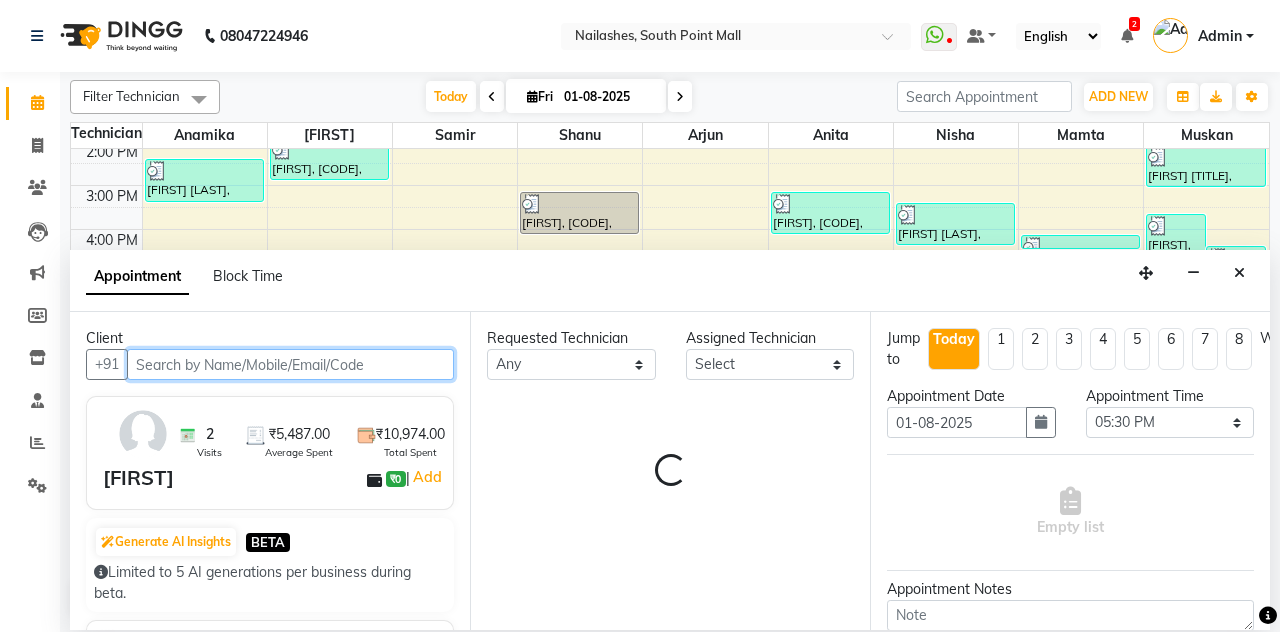 select on "19477" 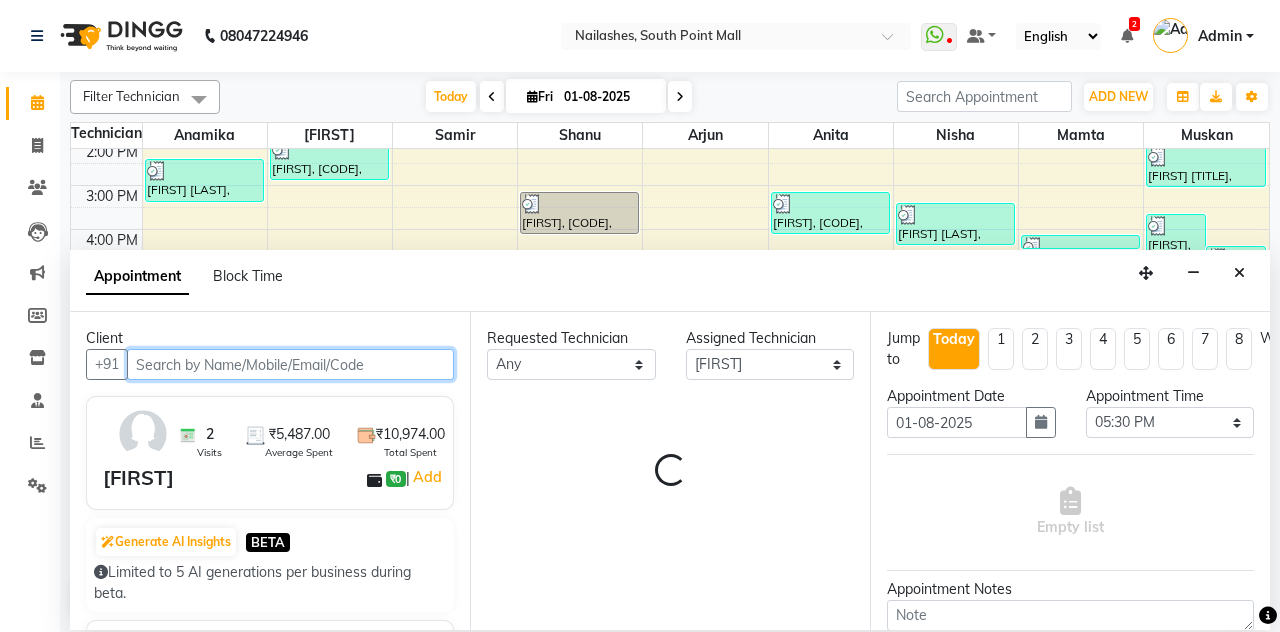 select on "1617" 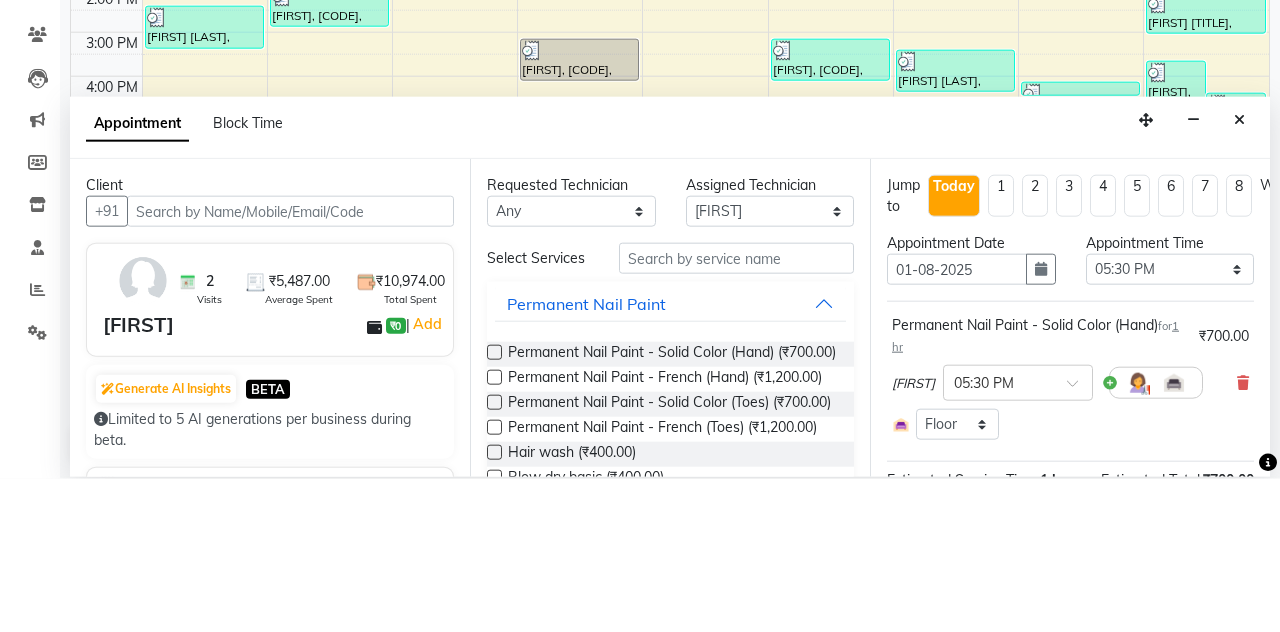 click at bounding box center (1041, 422) 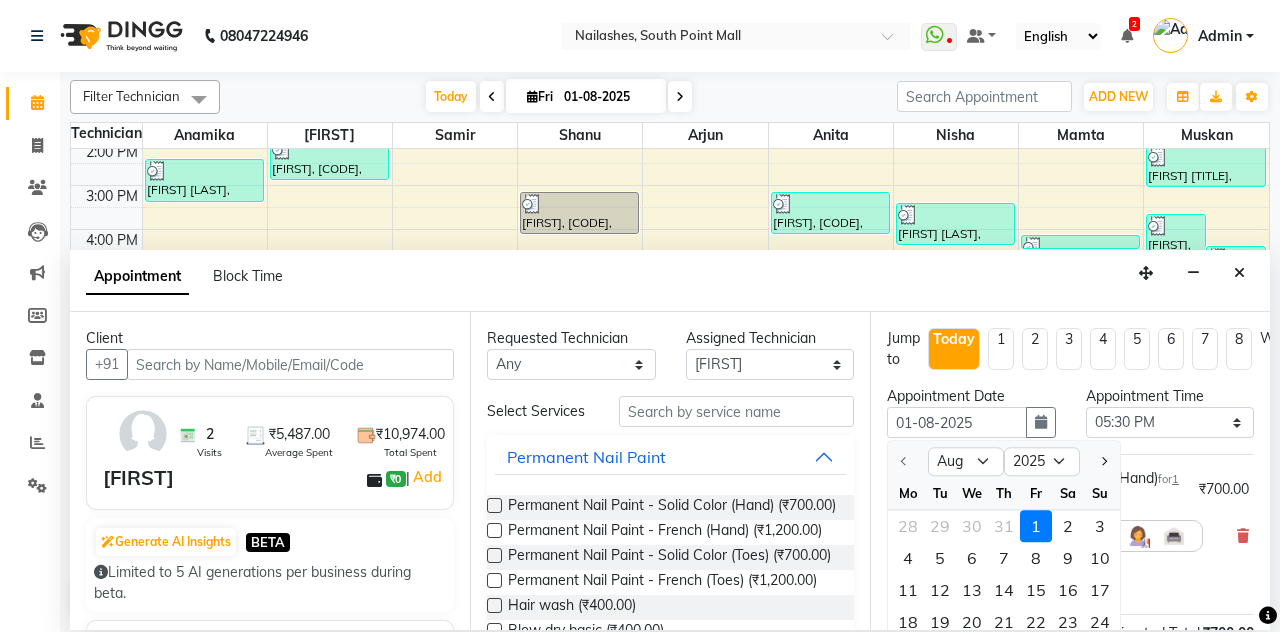 click on "2" at bounding box center [1068, 527] 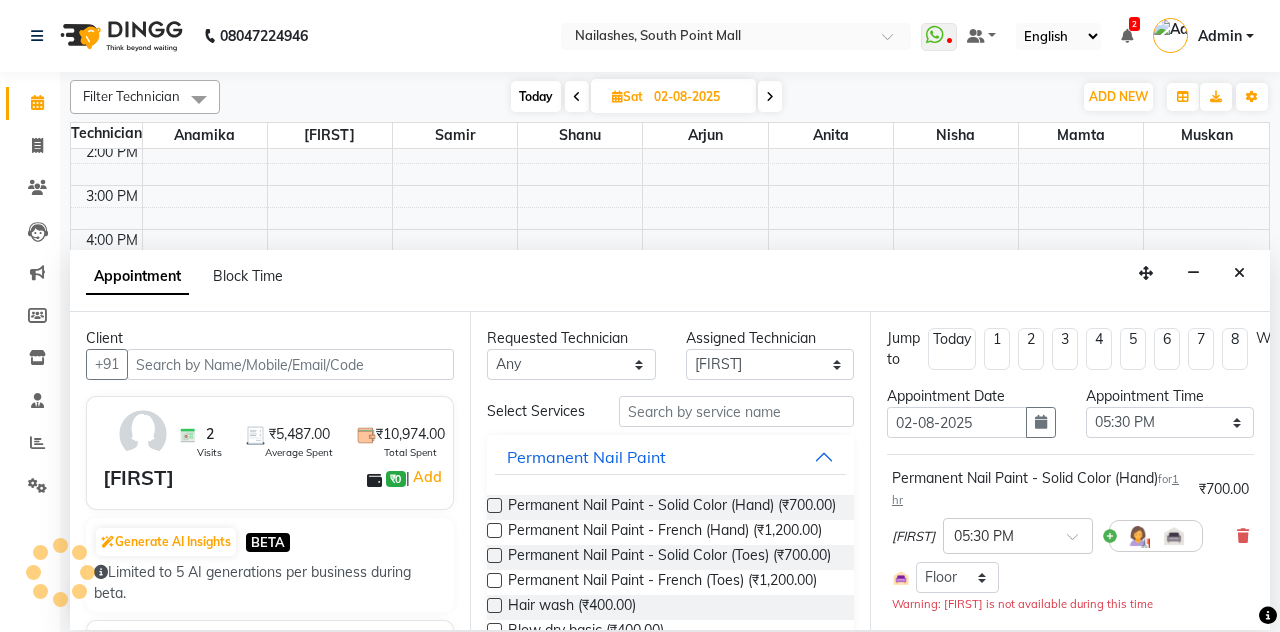 scroll, scrollTop: 271, scrollLeft: 0, axis: vertical 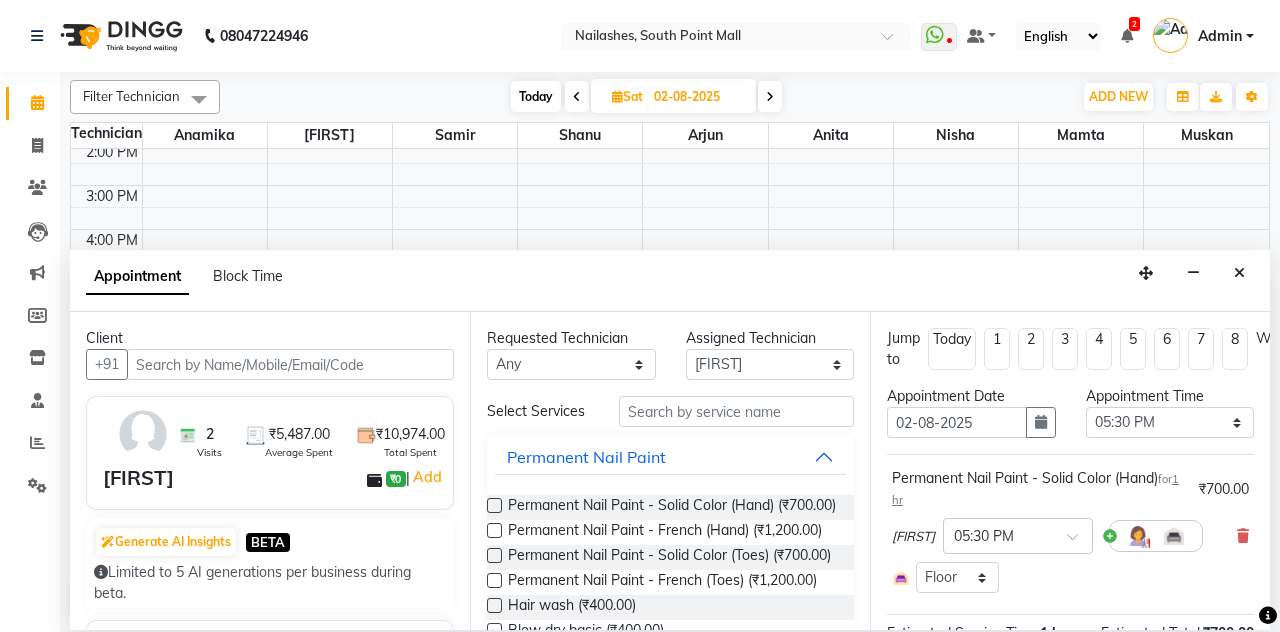 select on "840" 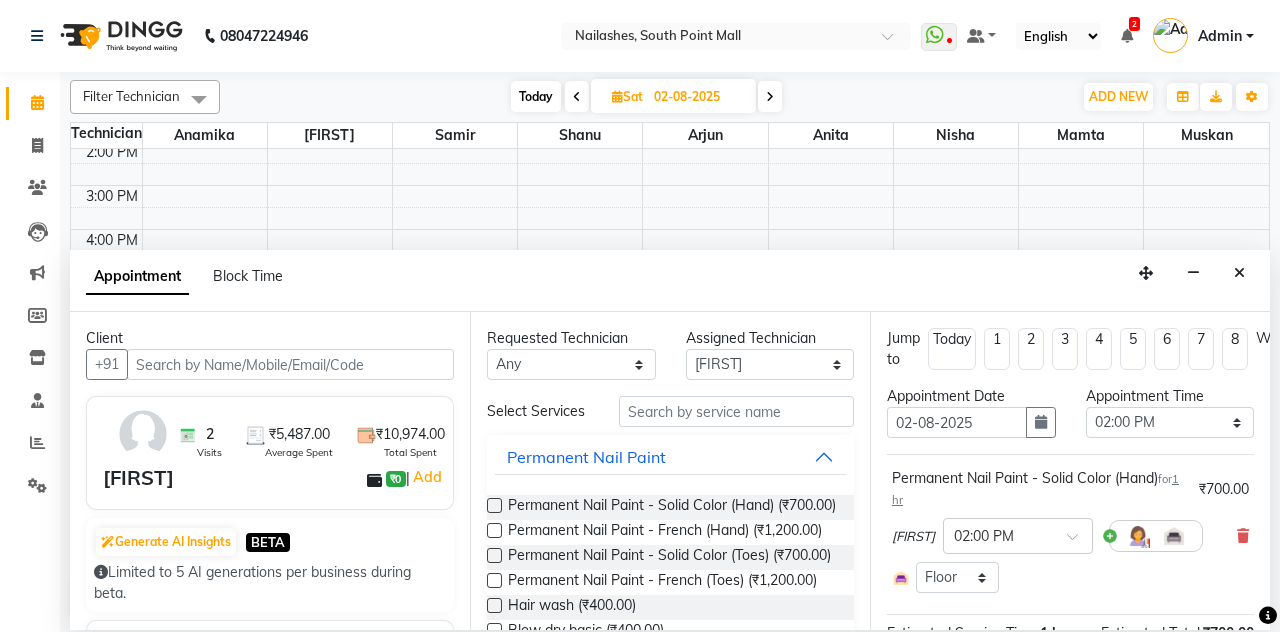 scroll, scrollTop: 144, scrollLeft: 0, axis: vertical 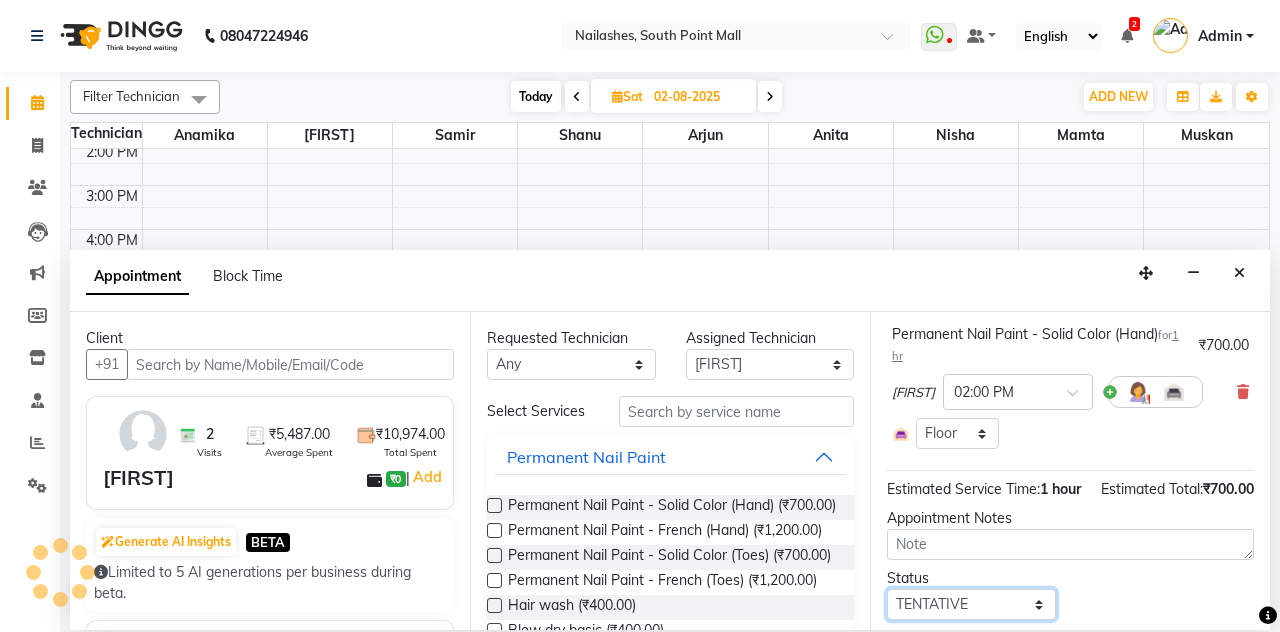 click on "Select TENTATIVE CONFIRM UPCOMING" at bounding box center (971, 604) 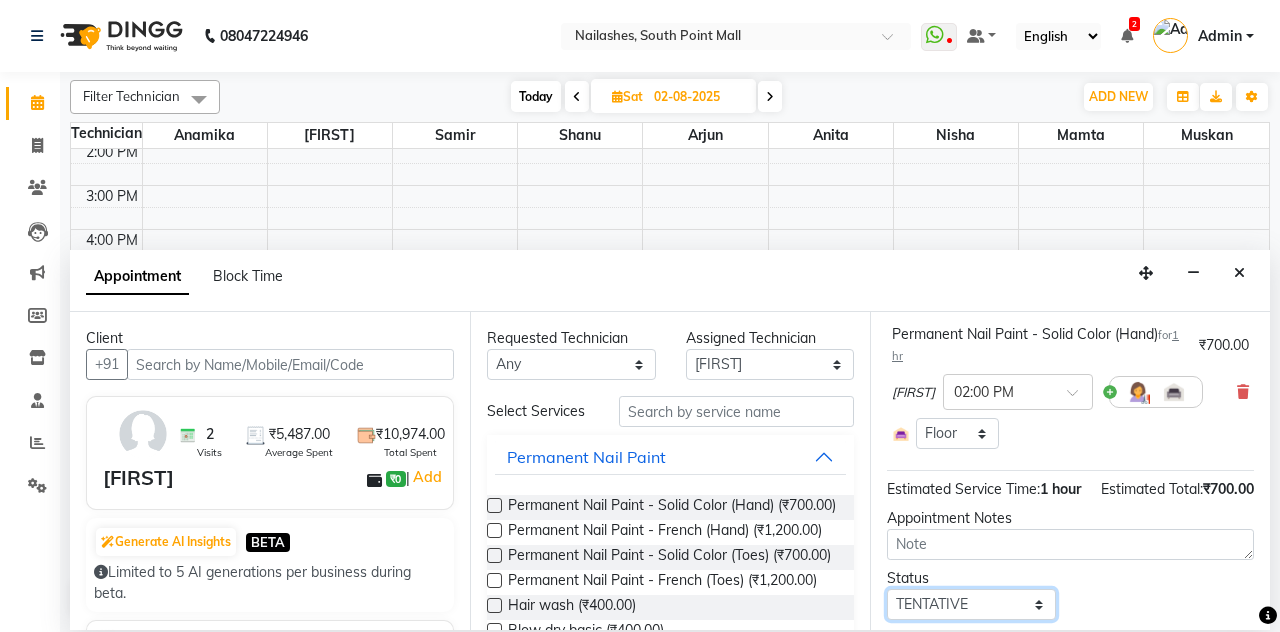 select on "confirm booking" 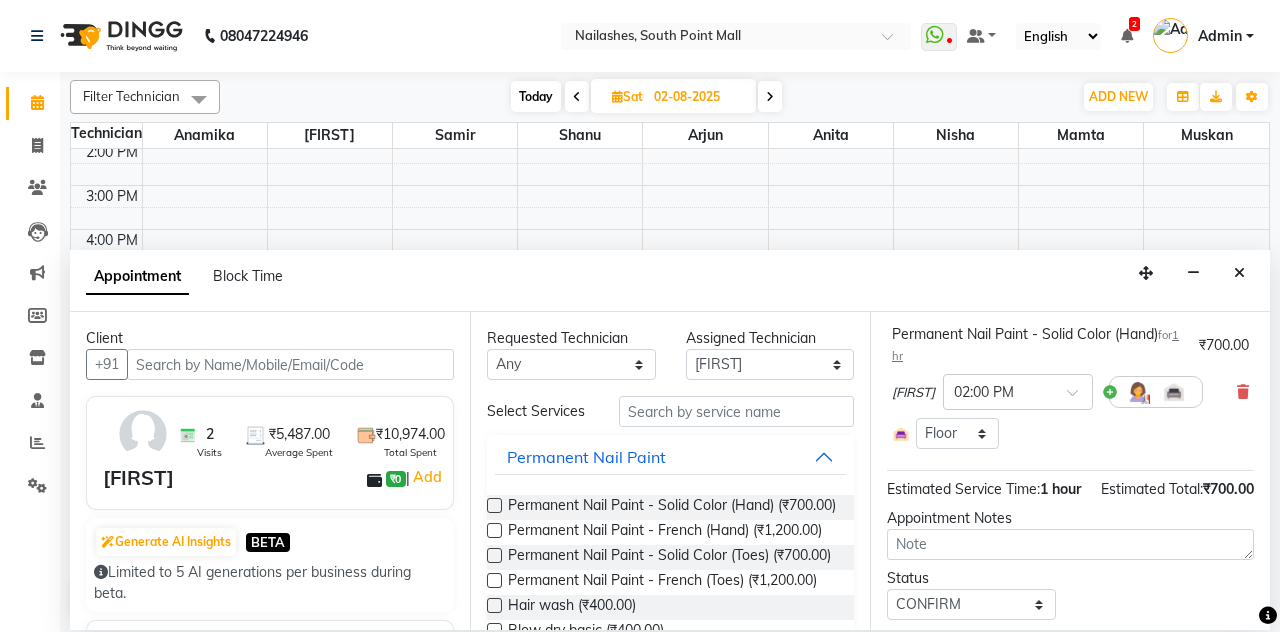 click on "Update" at bounding box center (1070, 654) 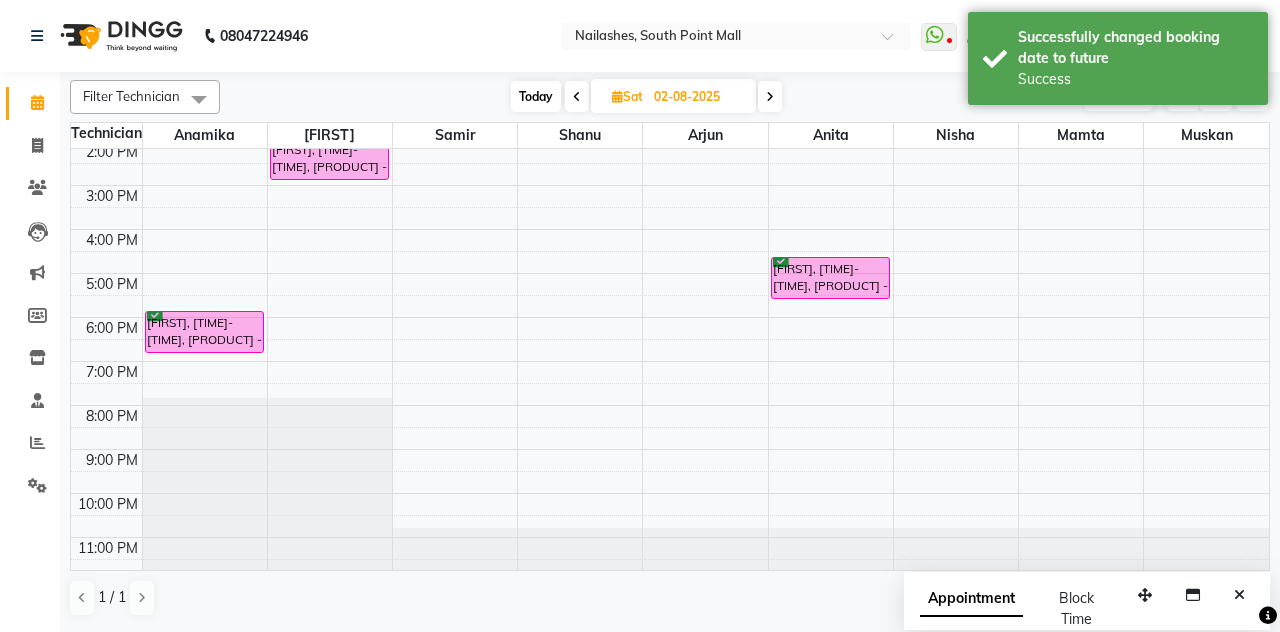 scroll, scrollTop: 0, scrollLeft: 0, axis: both 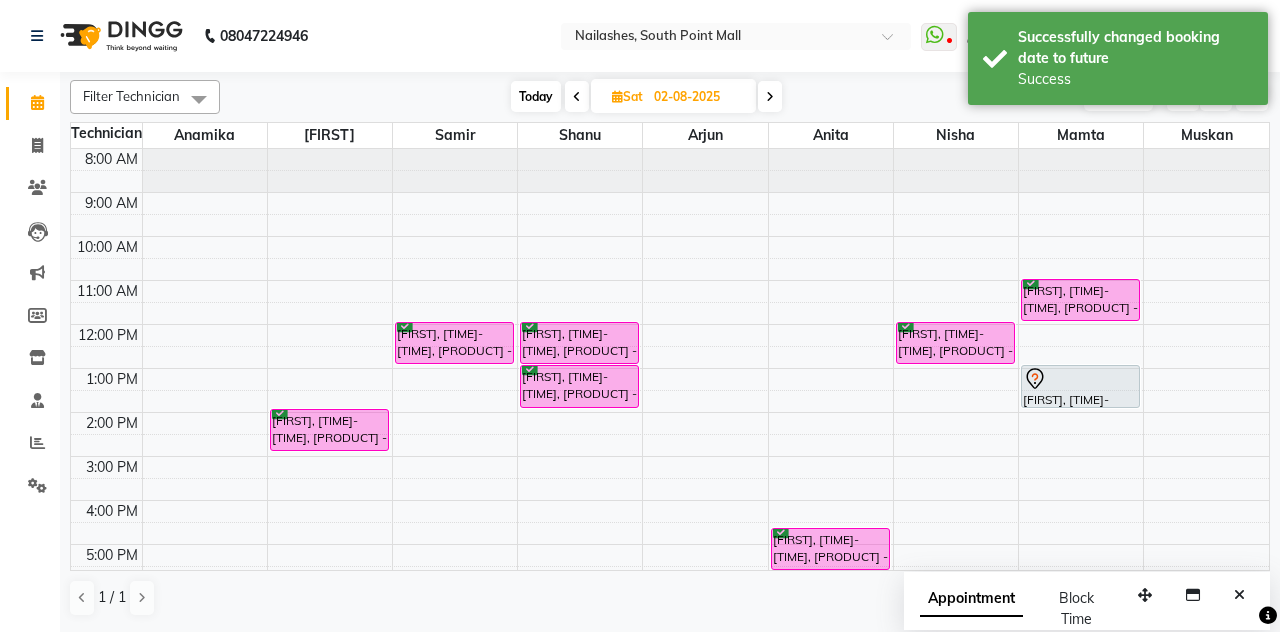 click on "Today" at bounding box center (536, 96) 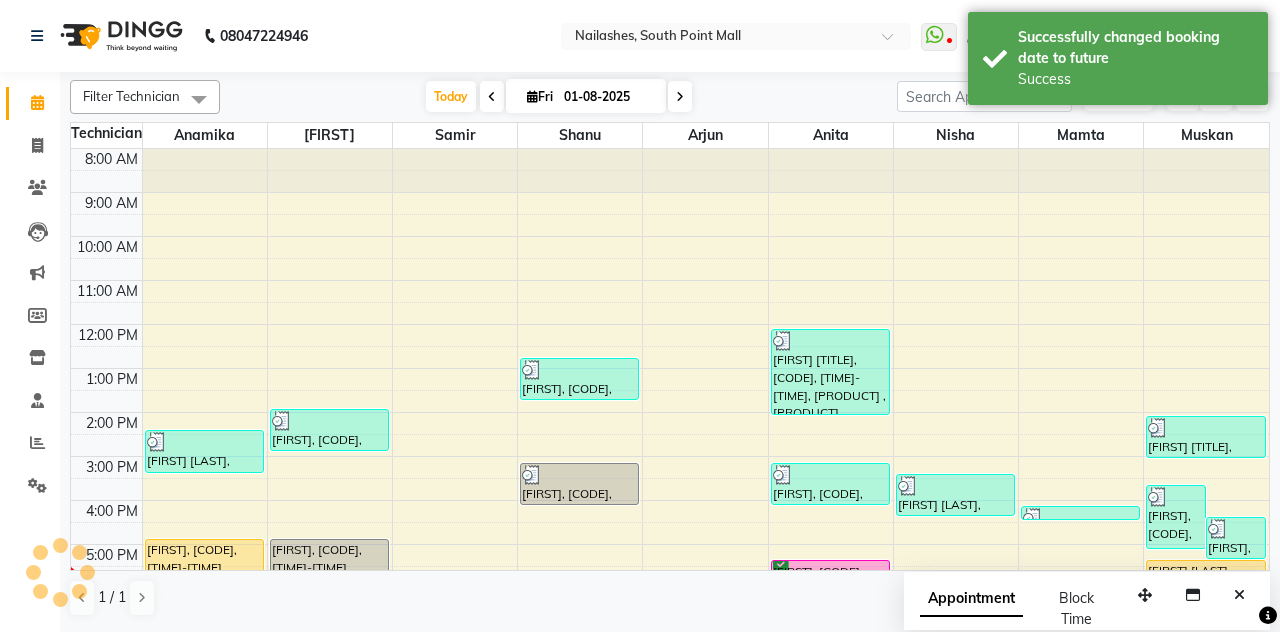 scroll, scrollTop: 271, scrollLeft: 0, axis: vertical 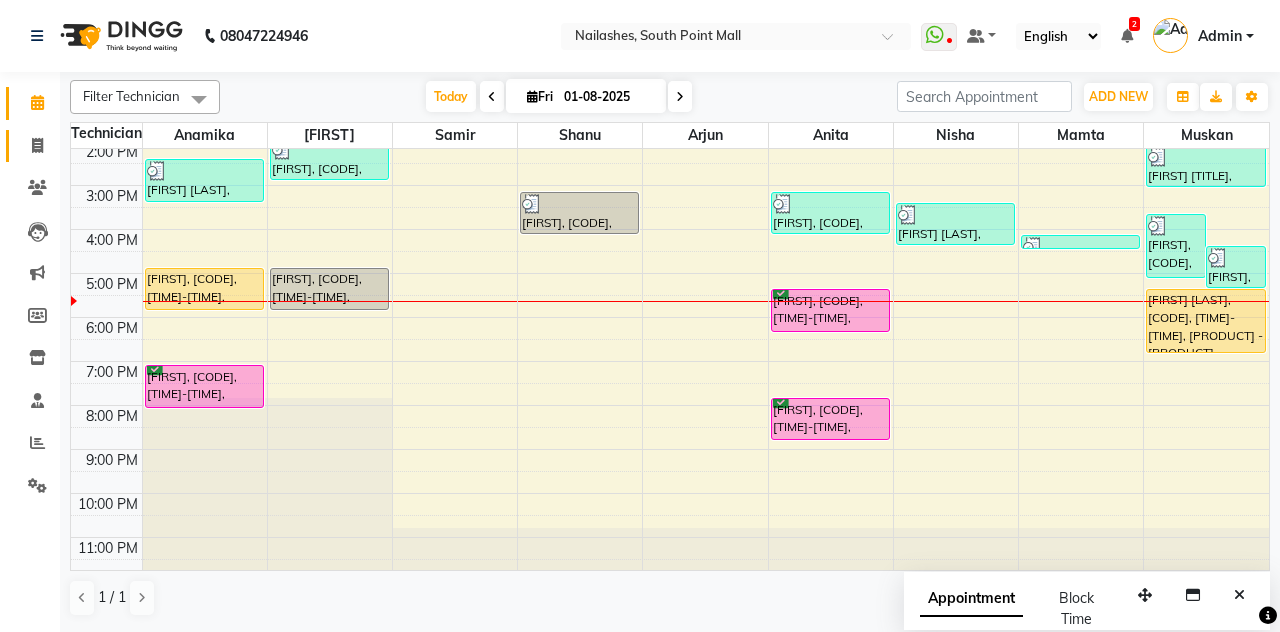 click 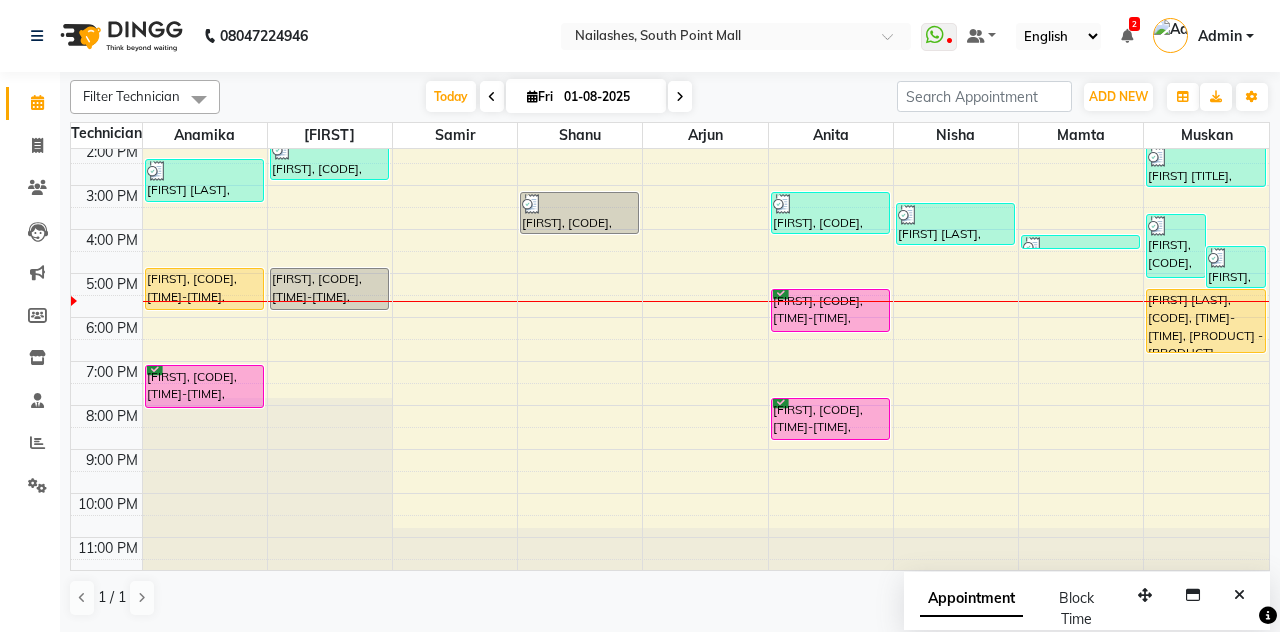 select on "service" 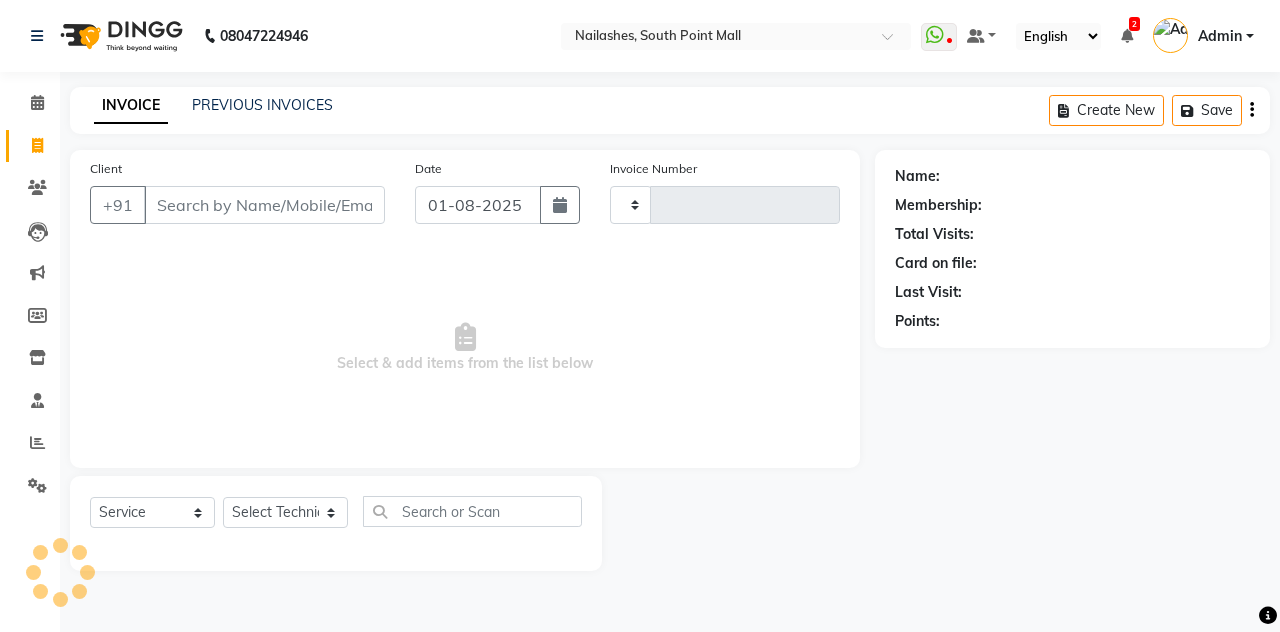 type on "1804" 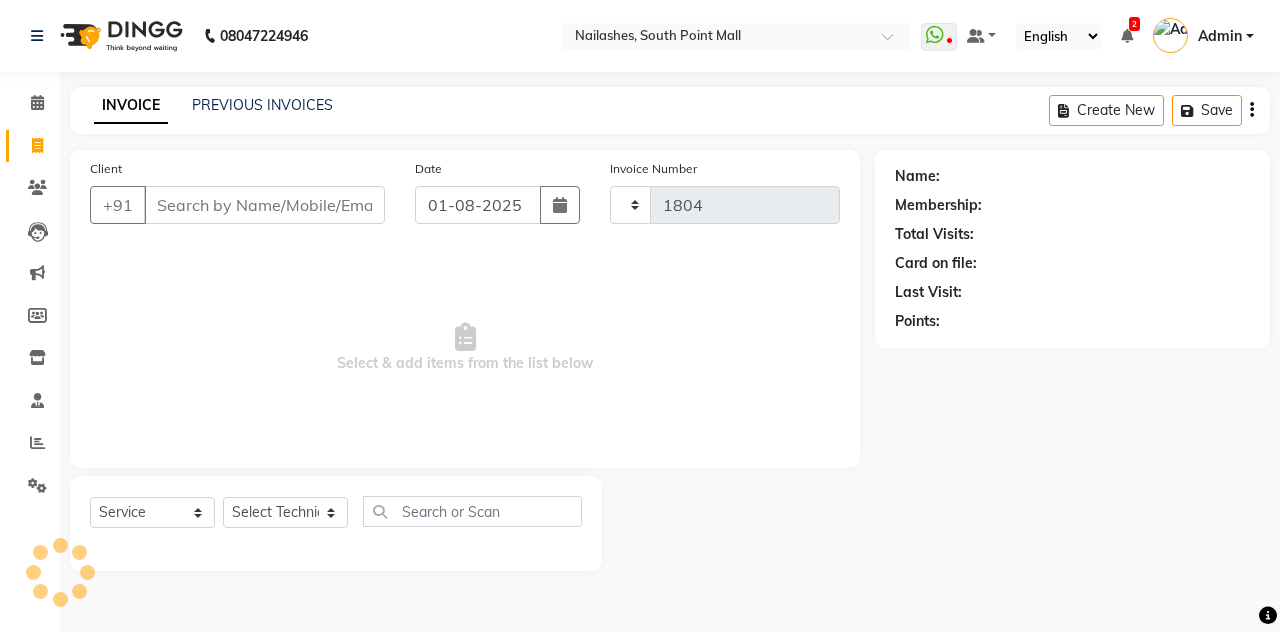 select on "3926" 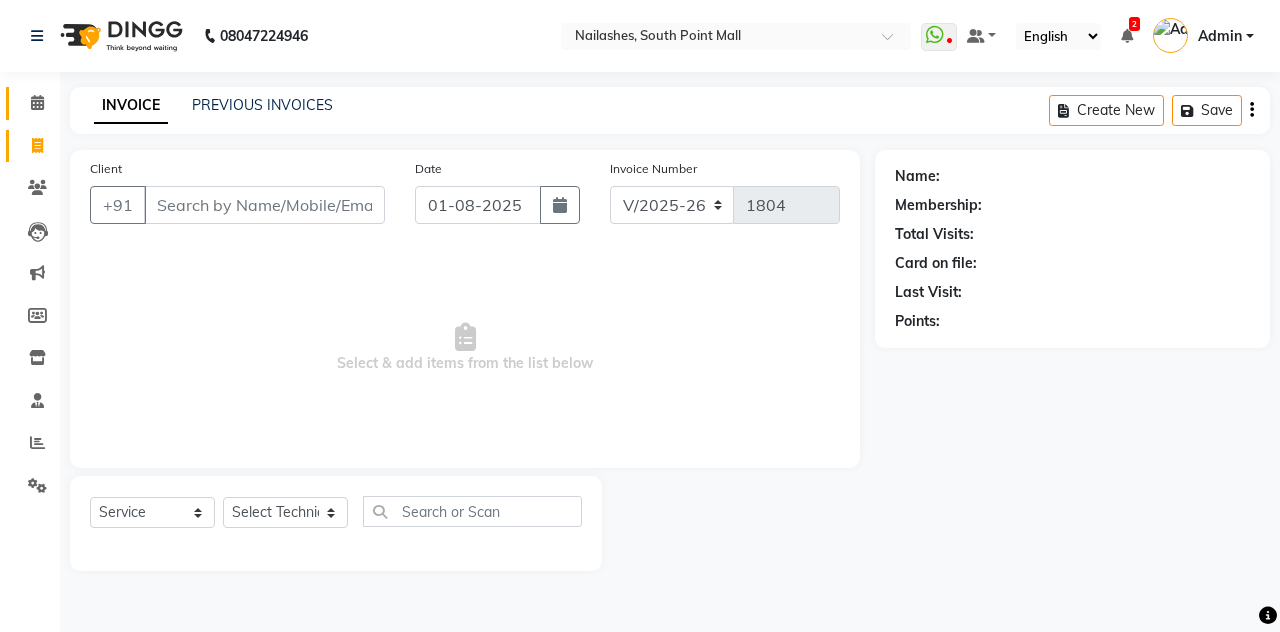 click on "Calendar" 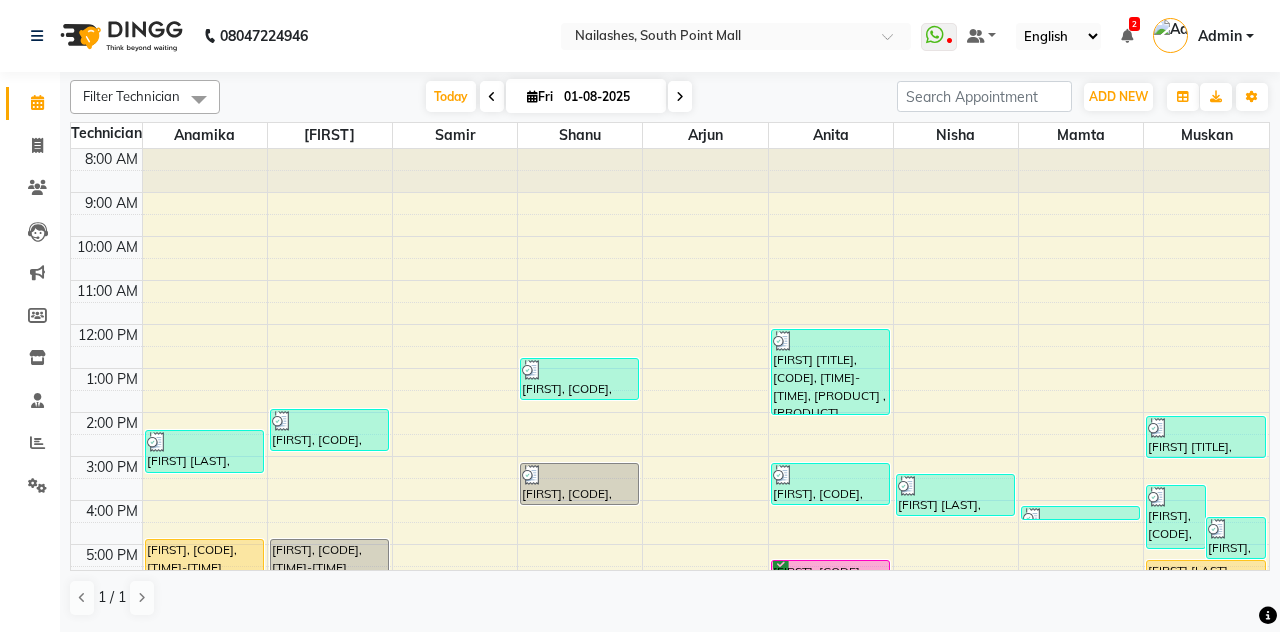 scroll, scrollTop: 103, scrollLeft: 0, axis: vertical 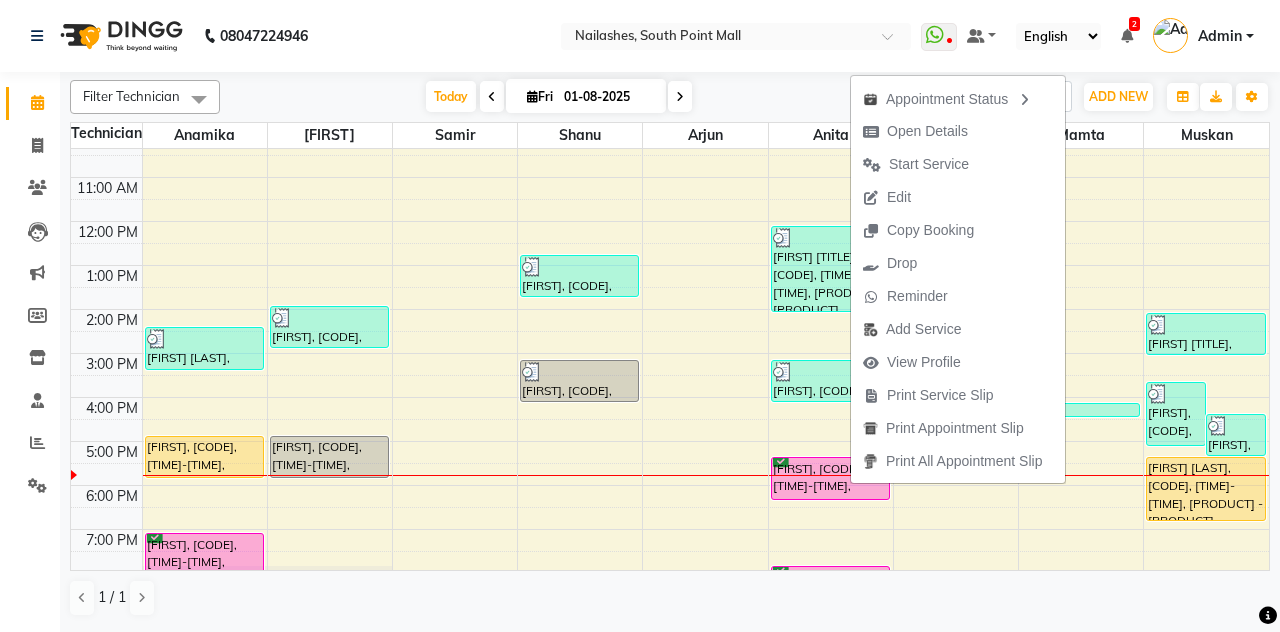 click on "Start Service" at bounding box center (916, 164) 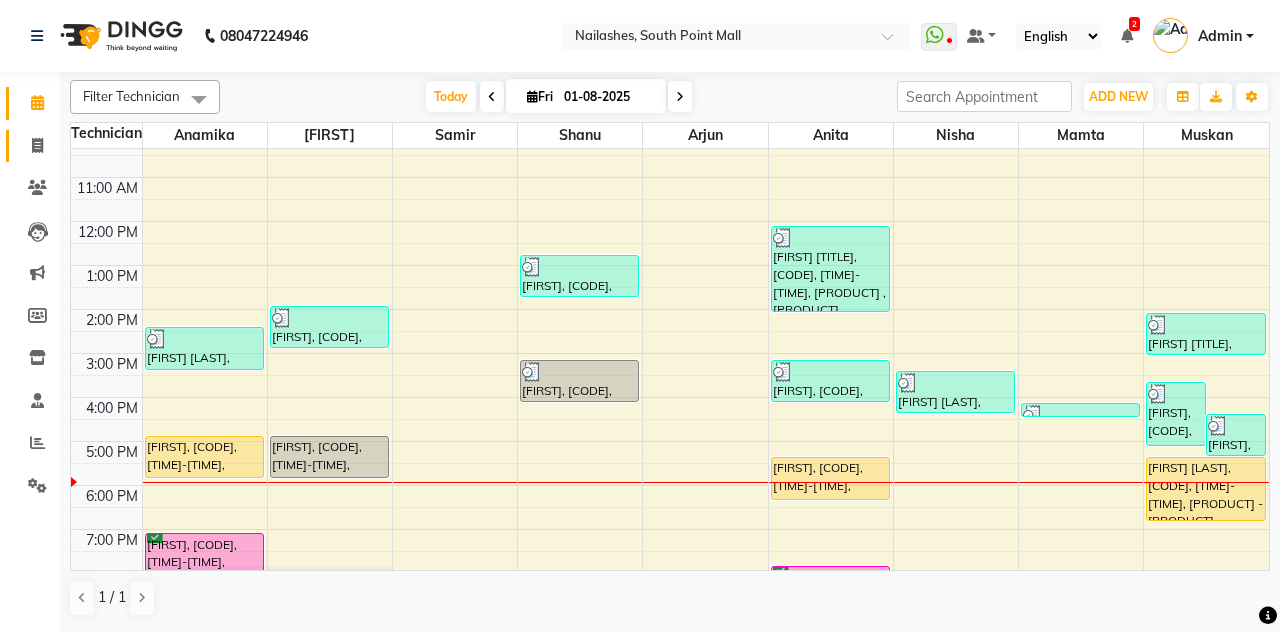 click 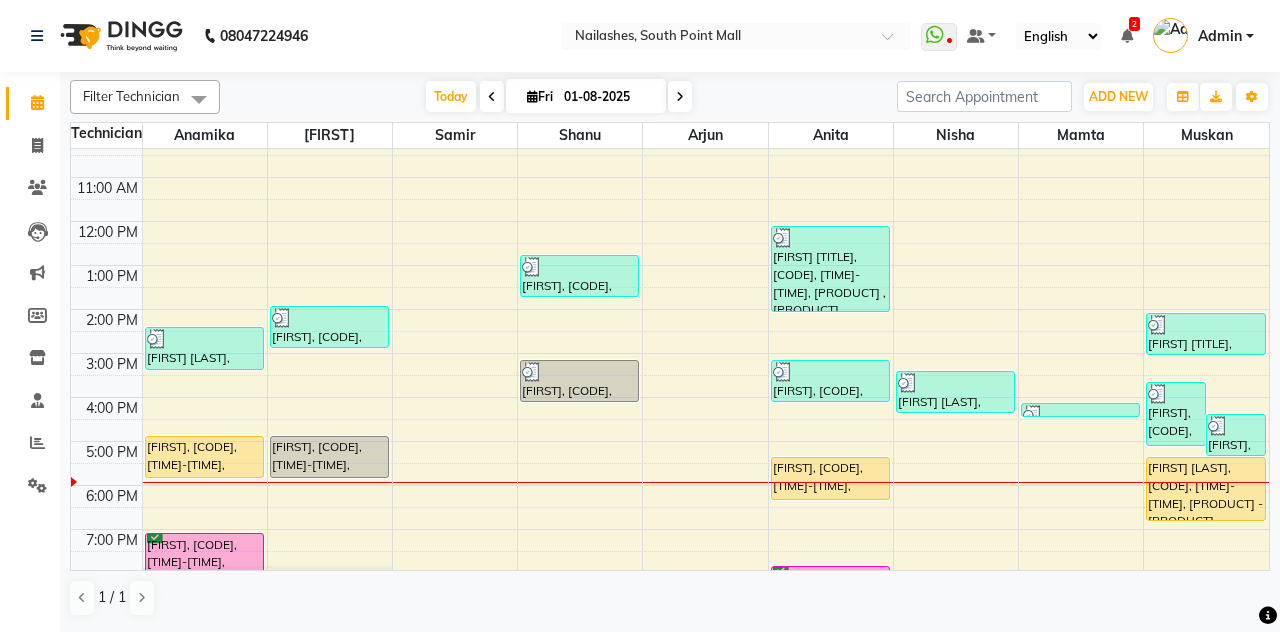 select on "3926" 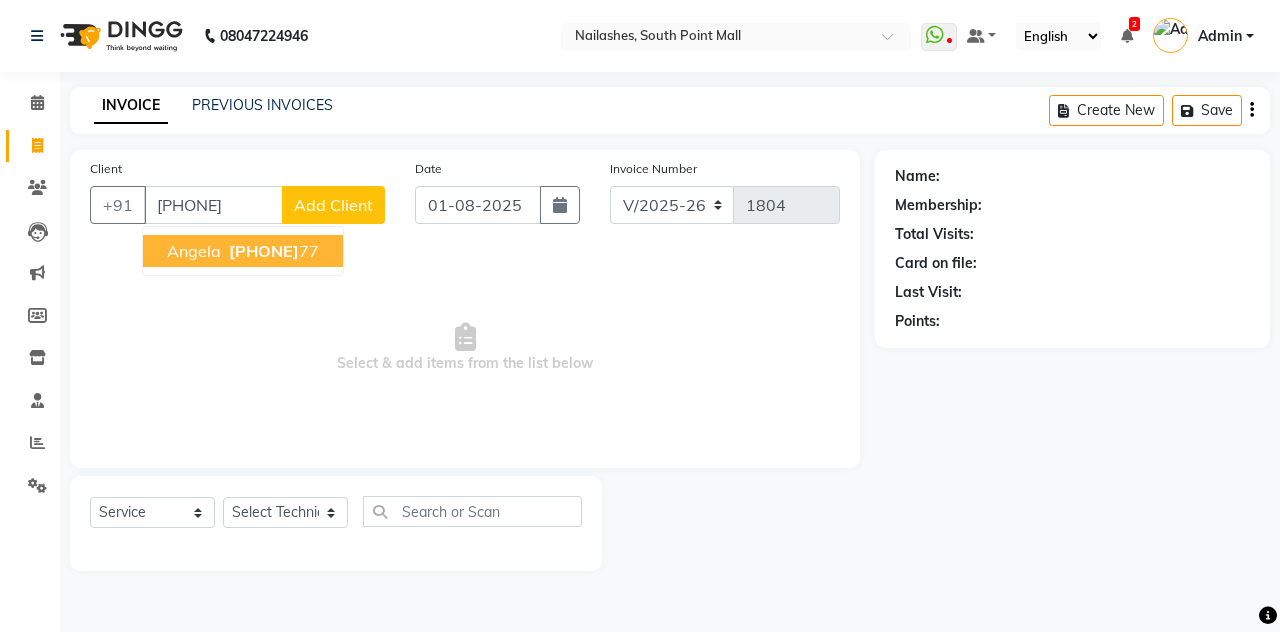 click on "95820955 77" at bounding box center (272, 251) 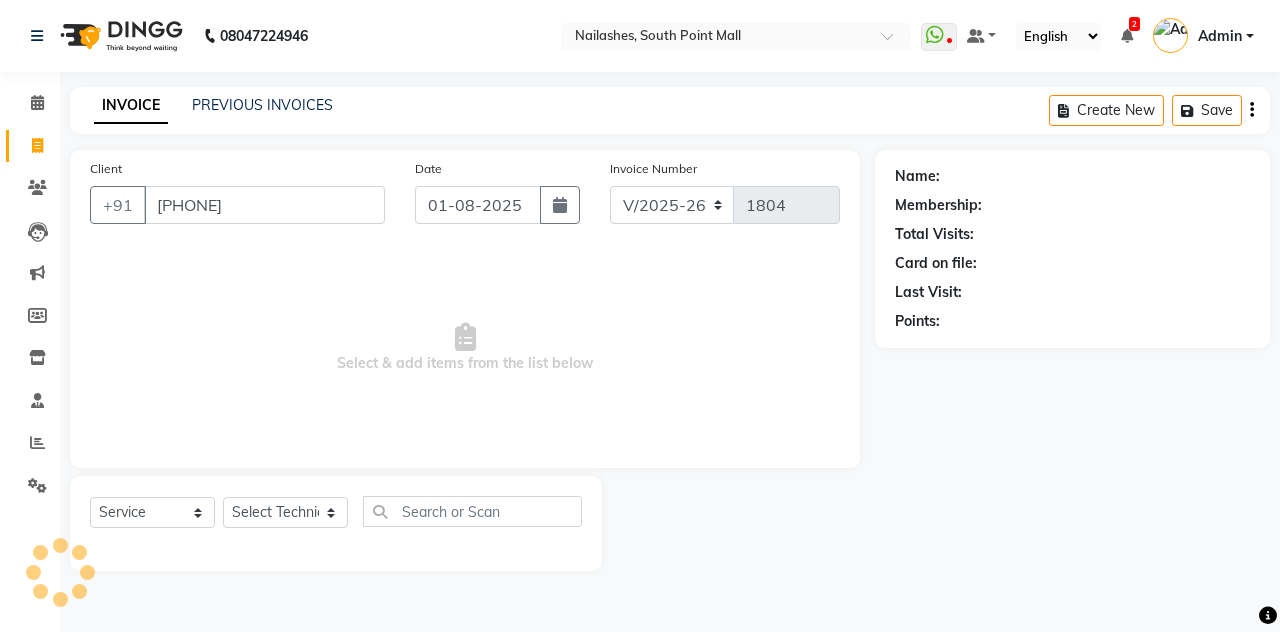 type on "9582095577" 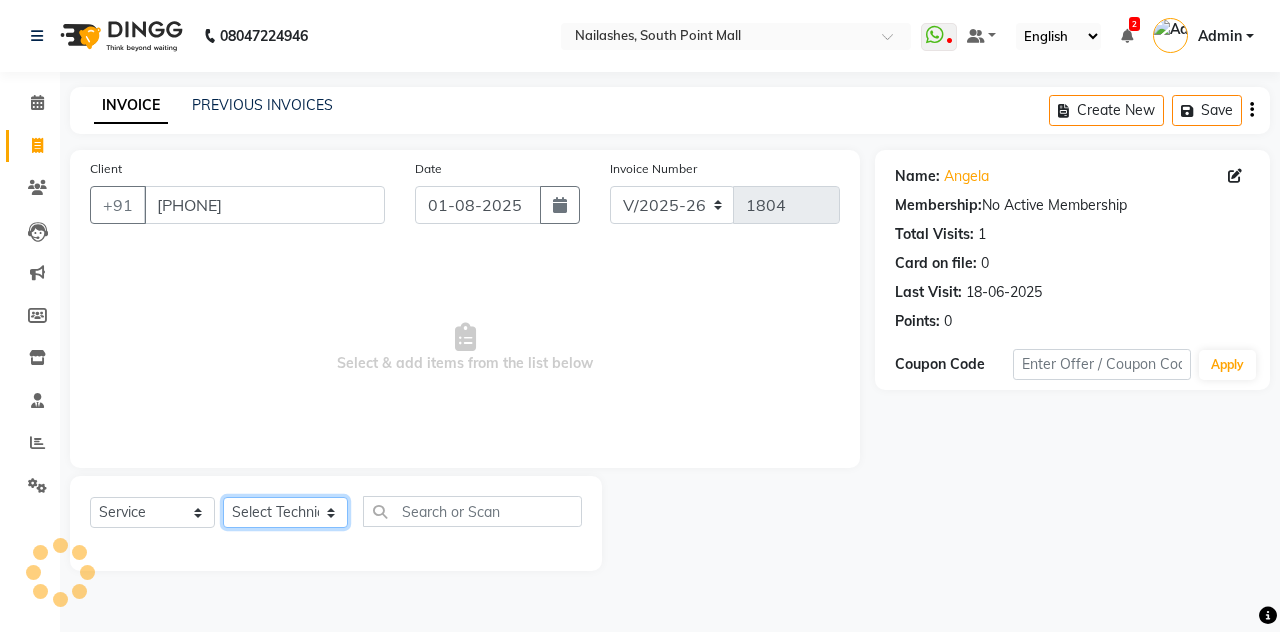 click on "Select Technician Admin Anamika Anita Arjun Mamta Manager Muskan Nisha Samir Shanu Shushanto" 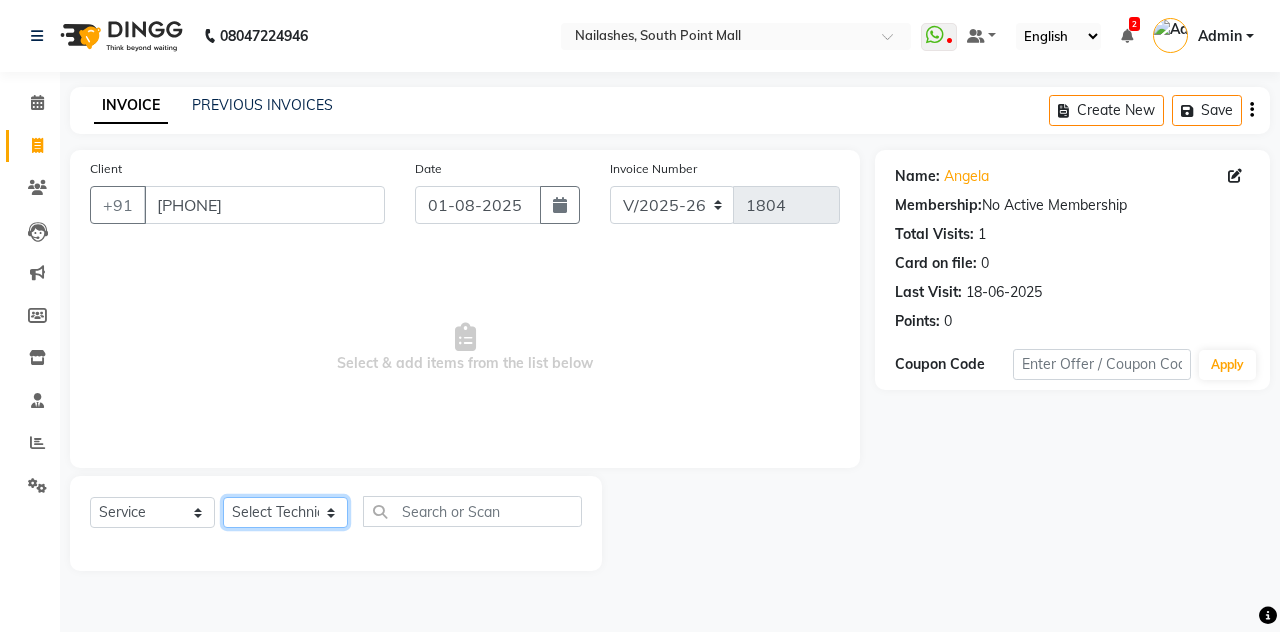 select on "19476" 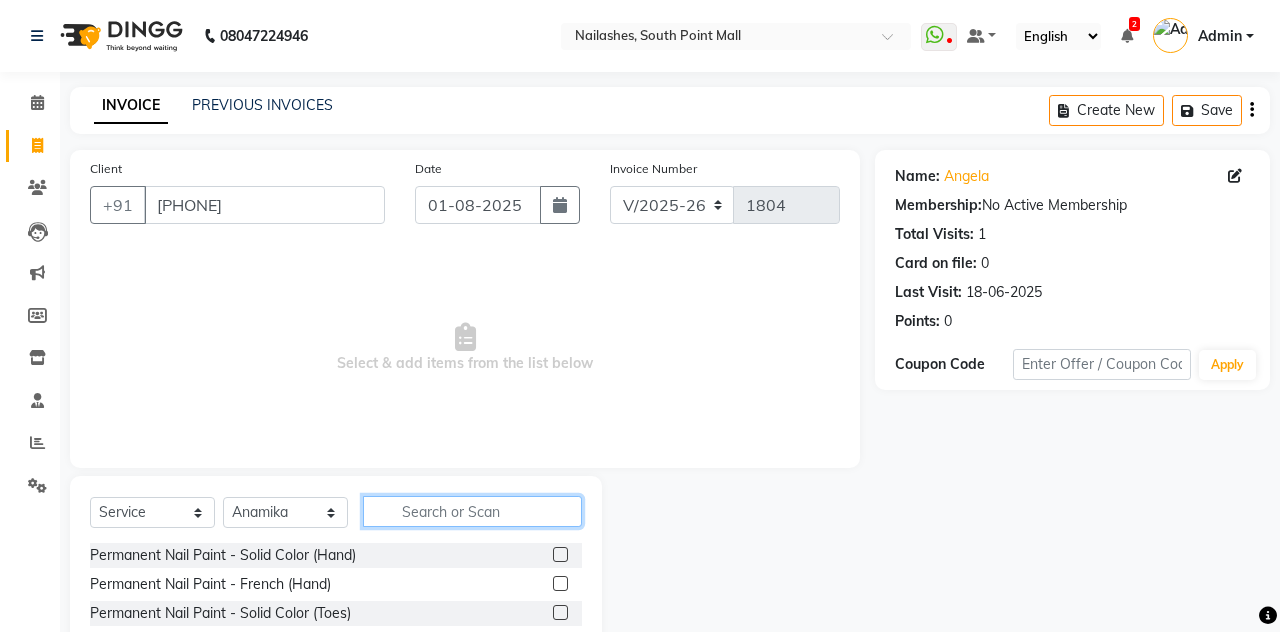 click 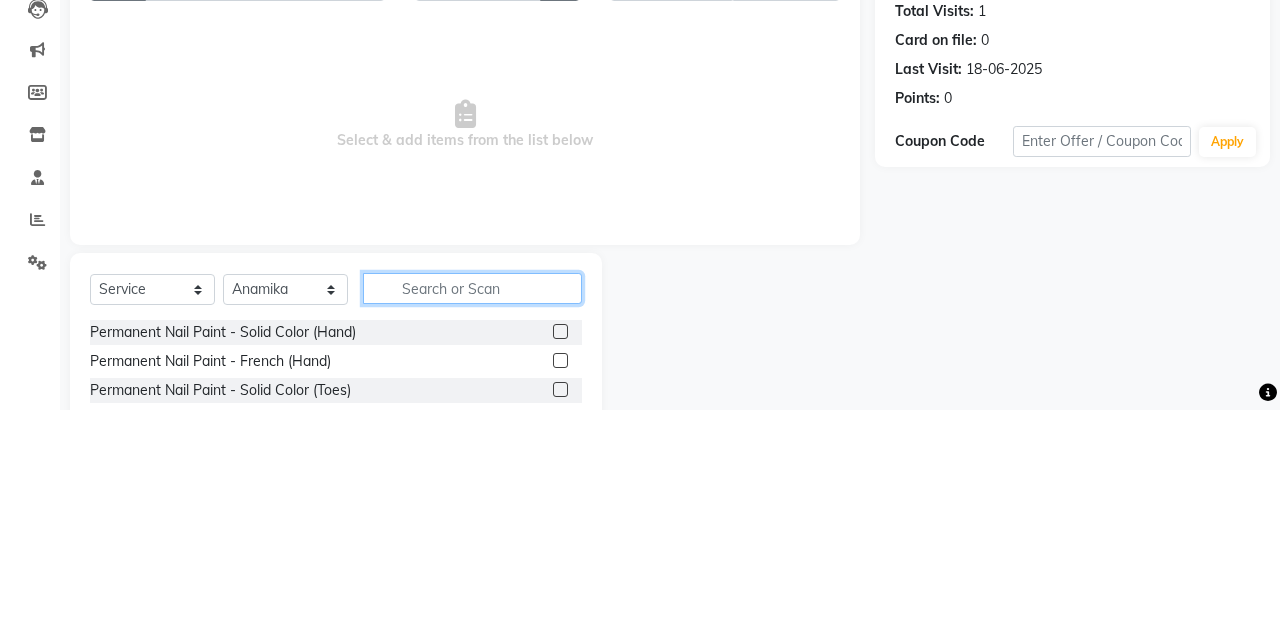 scroll, scrollTop: 31, scrollLeft: 0, axis: vertical 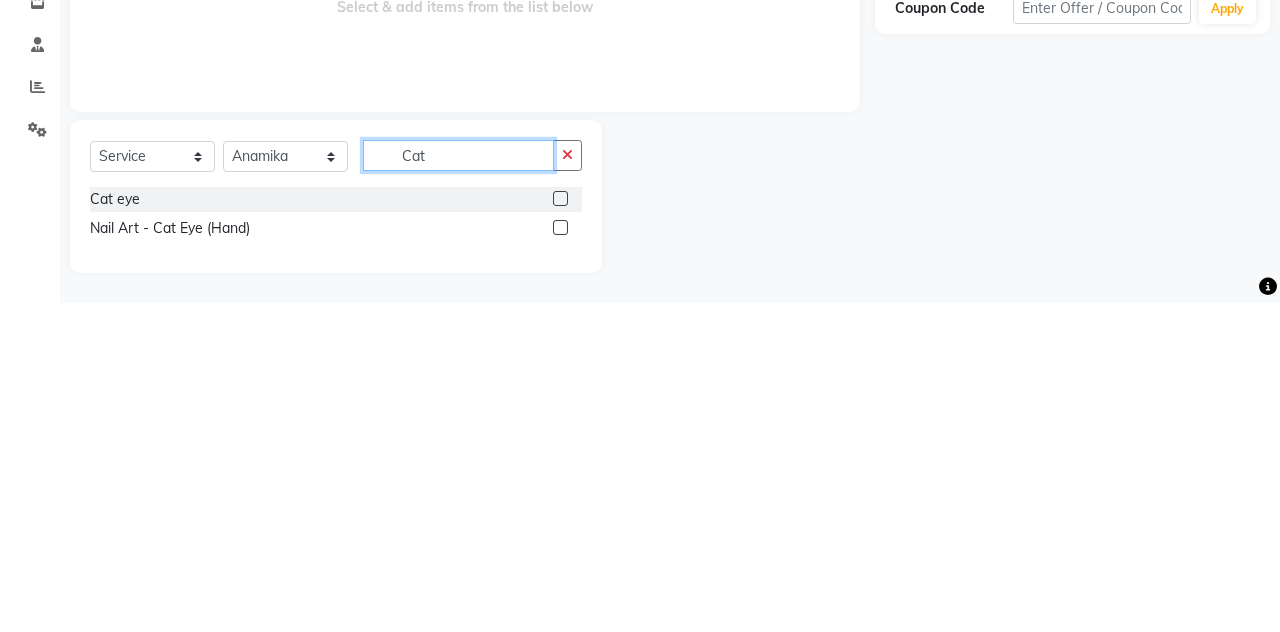 type on "Cat" 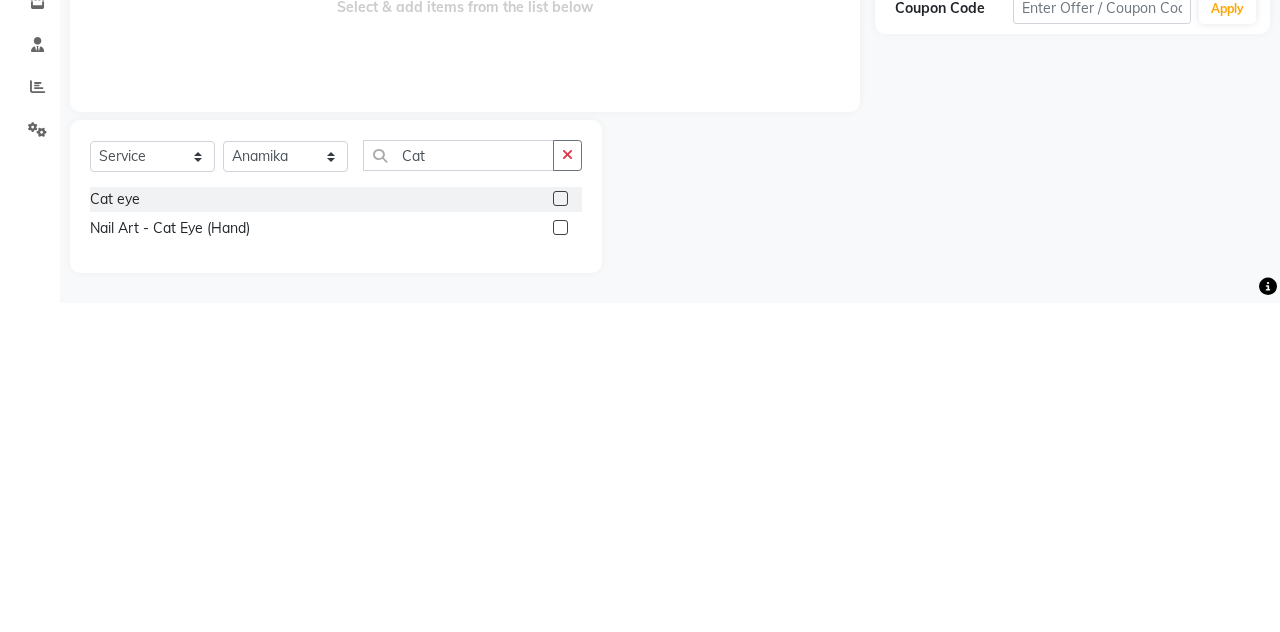 click 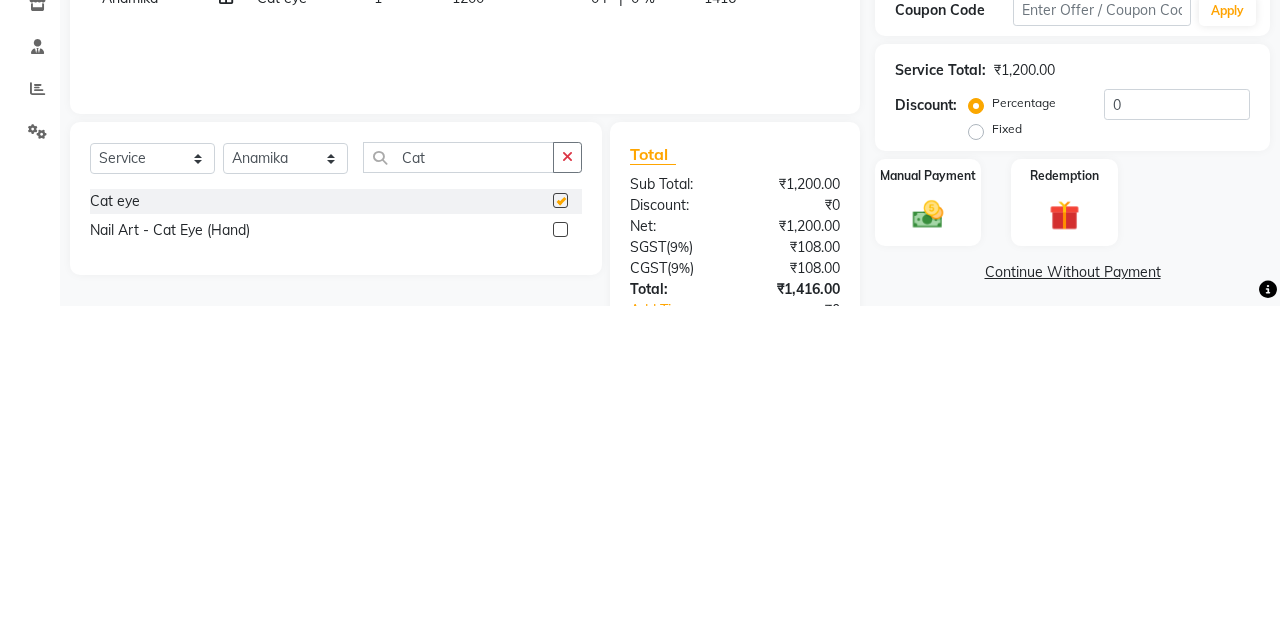 scroll, scrollTop: 28, scrollLeft: 0, axis: vertical 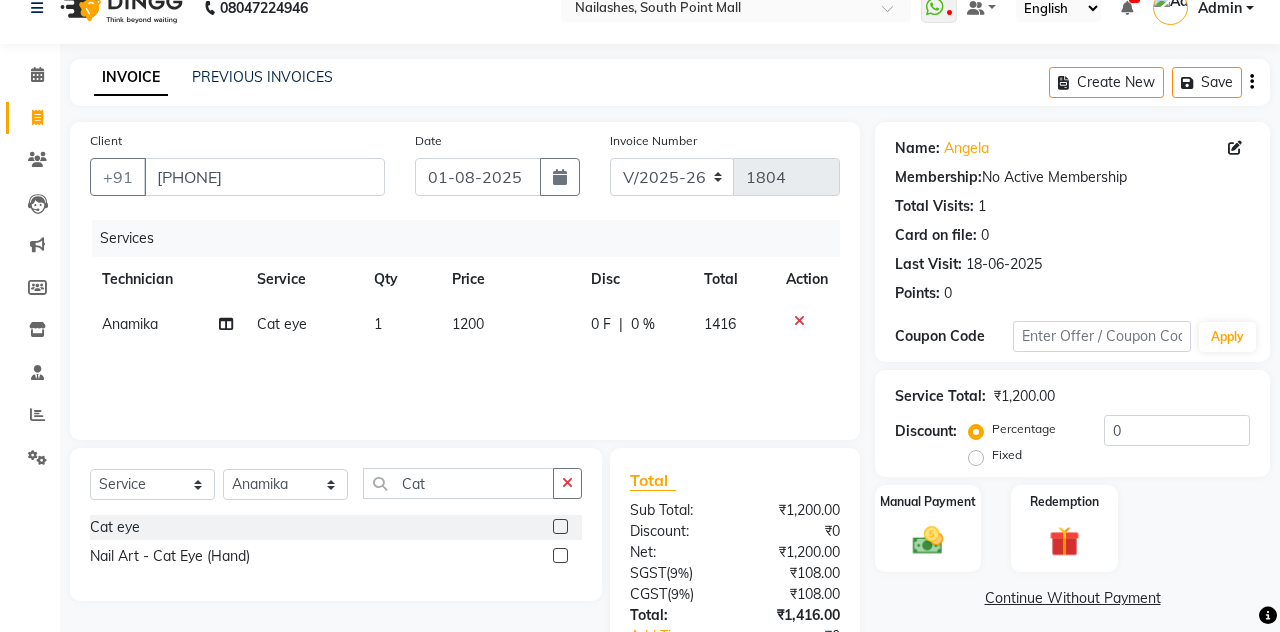 checkbox on "false" 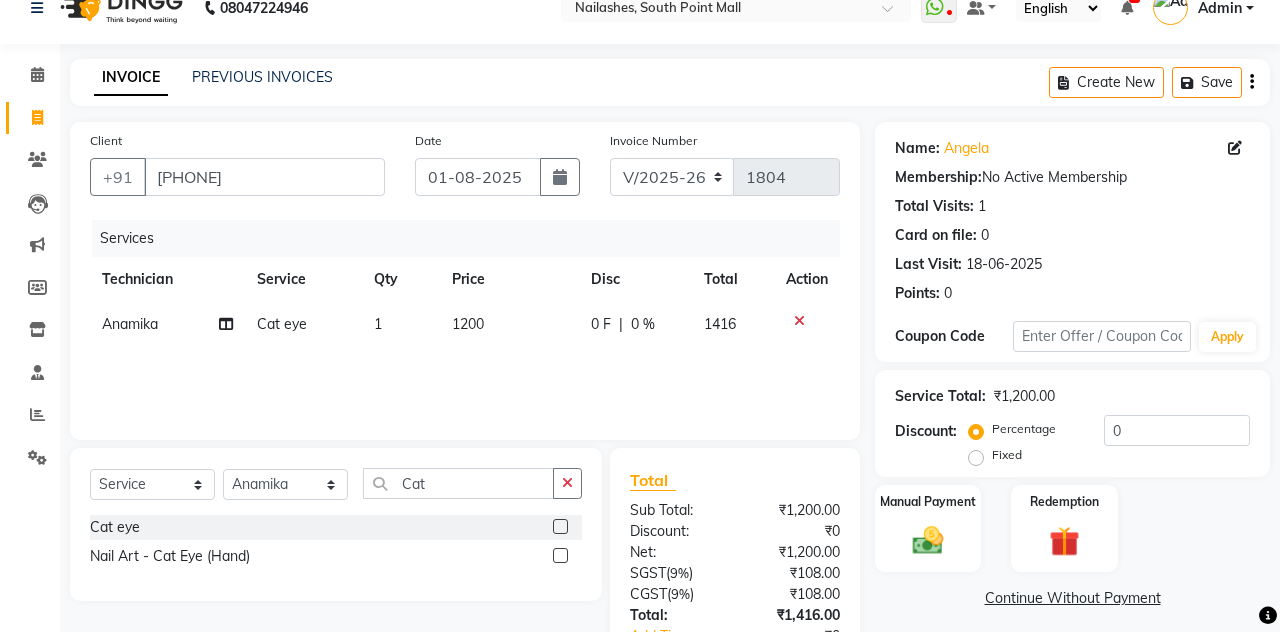 click 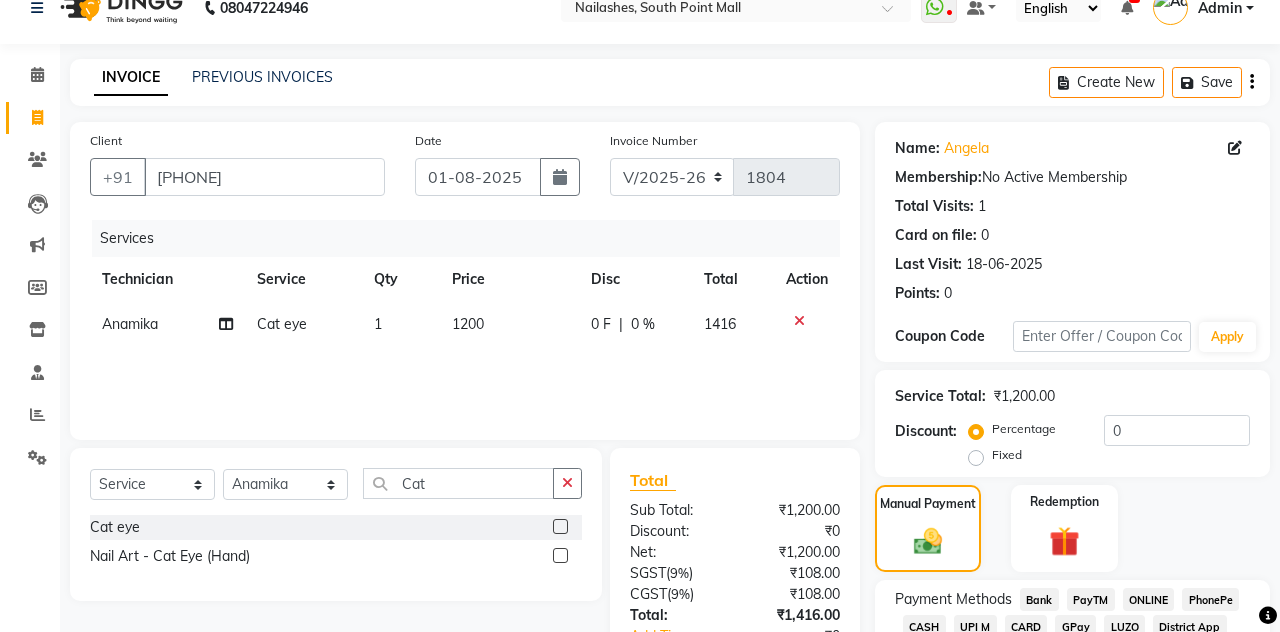 scroll, scrollTop: 70, scrollLeft: 0, axis: vertical 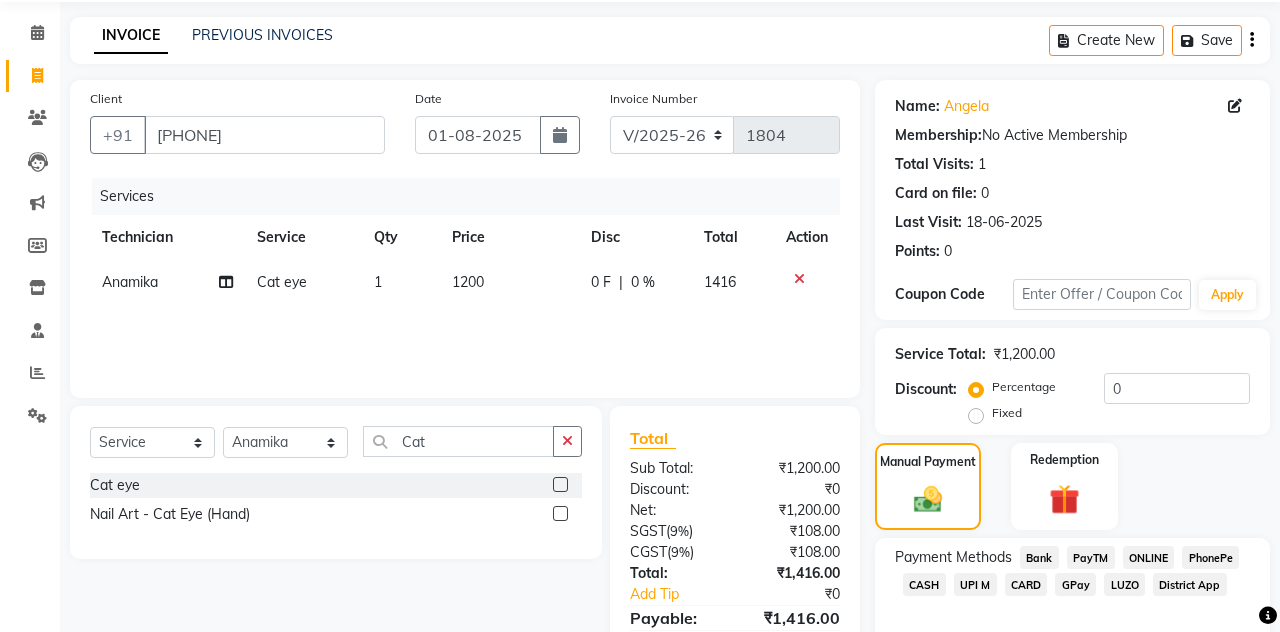 click on "UPI M" 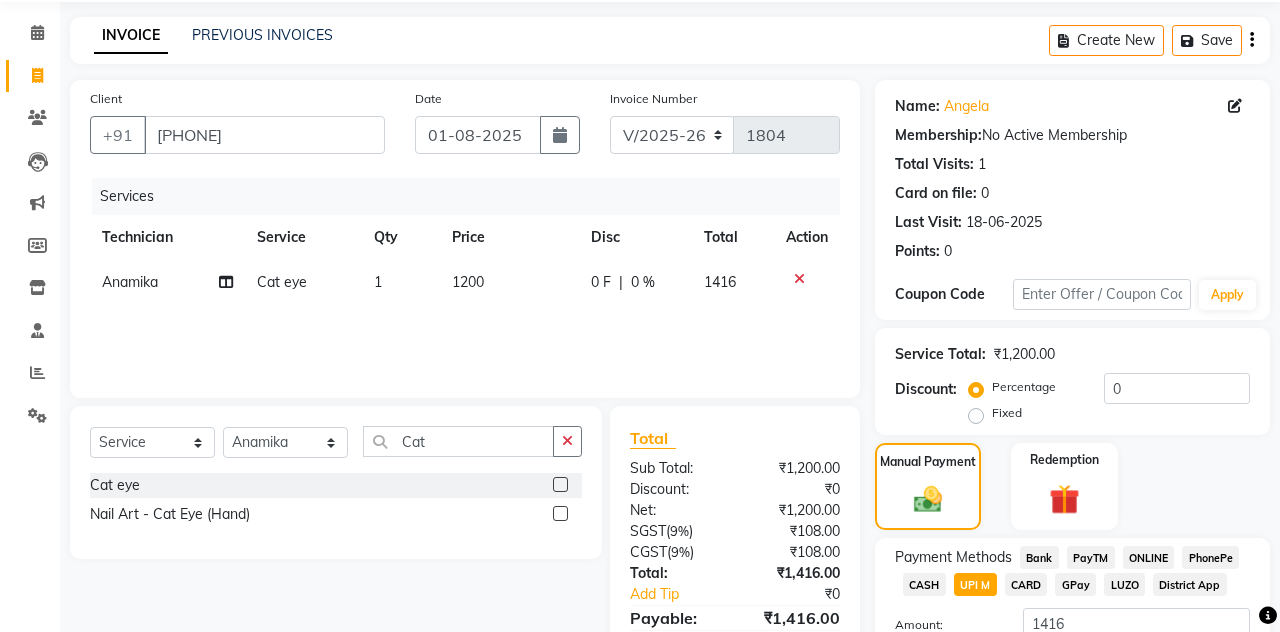 click on "Add Payment" 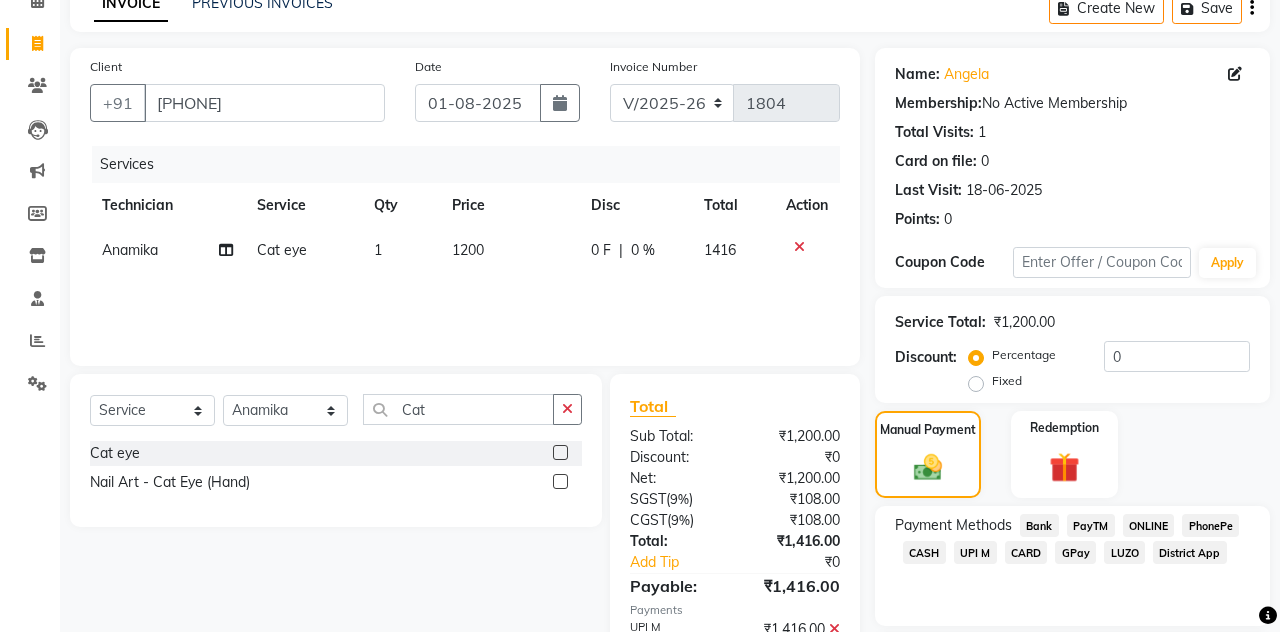scroll, scrollTop: 183, scrollLeft: 0, axis: vertical 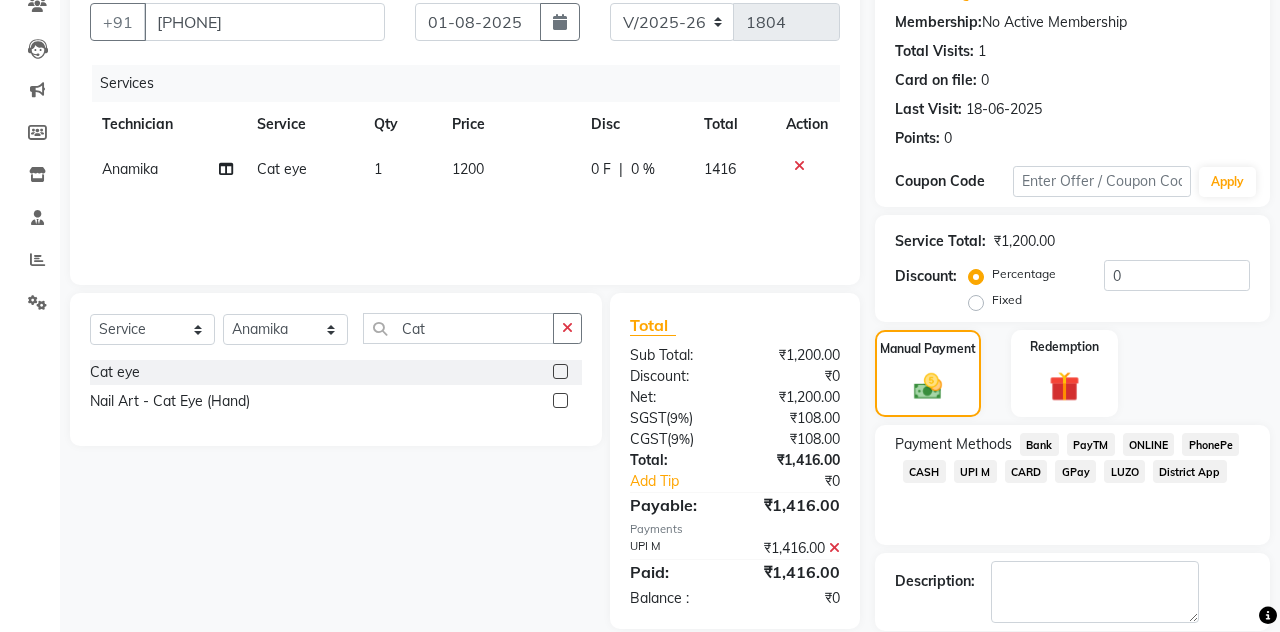 click on "Checkout" 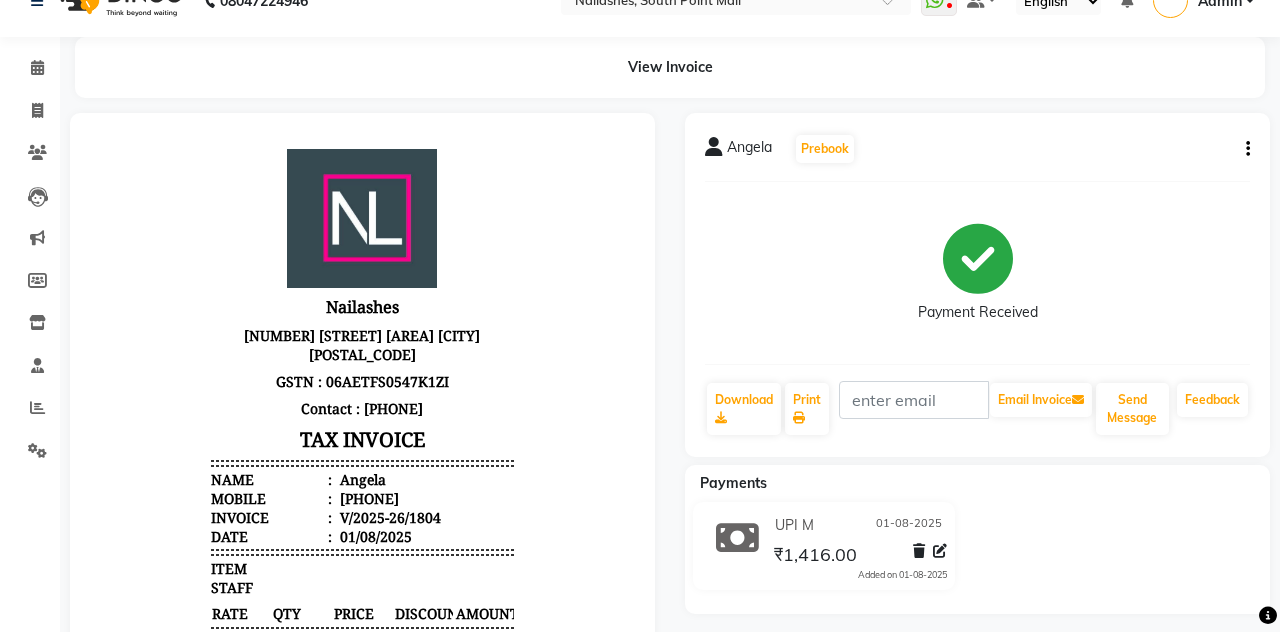 scroll, scrollTop: 0, scrollLeft: 0, axis: both 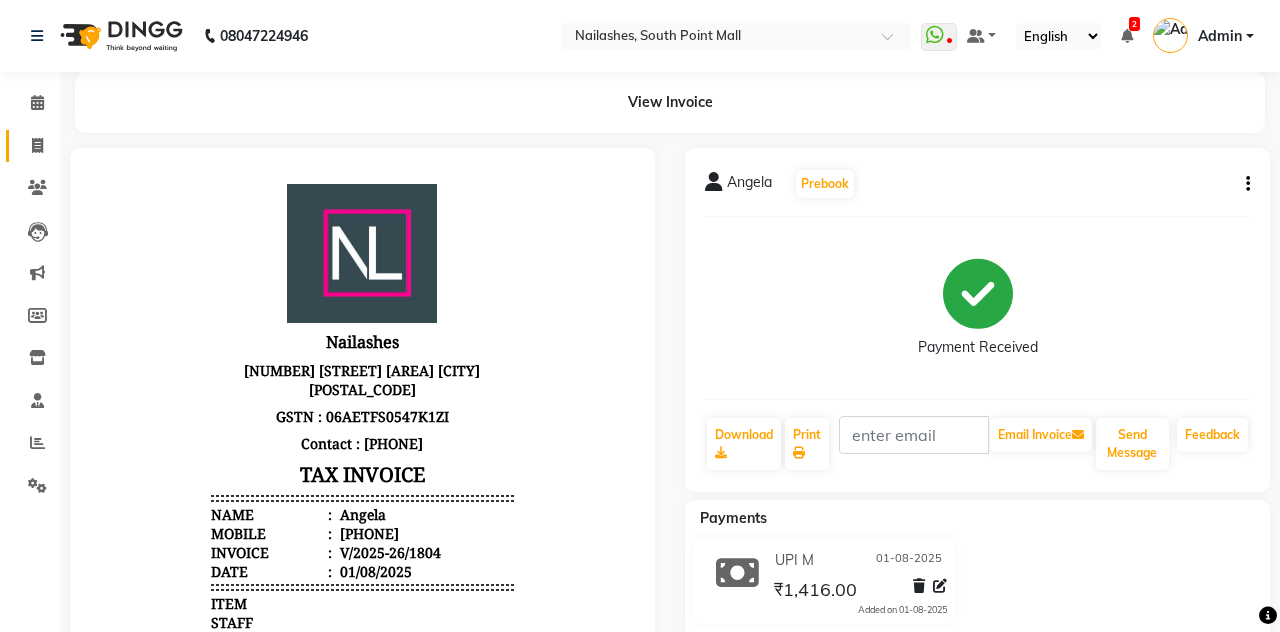 click on "Invoice" 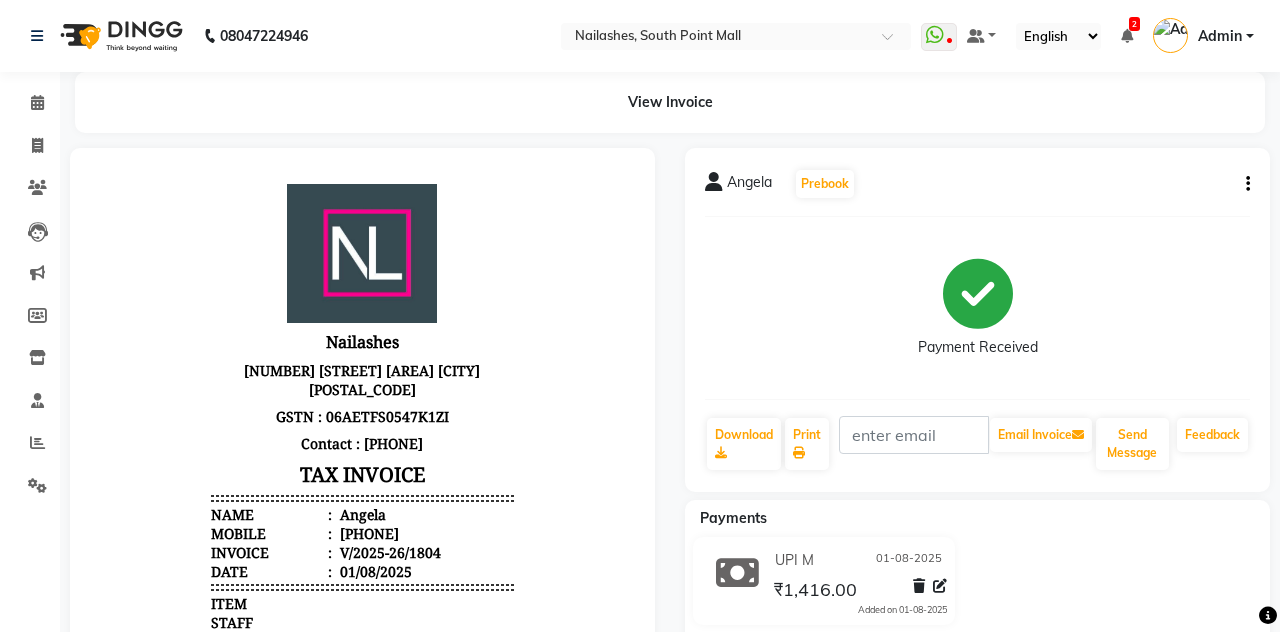 select on "service" 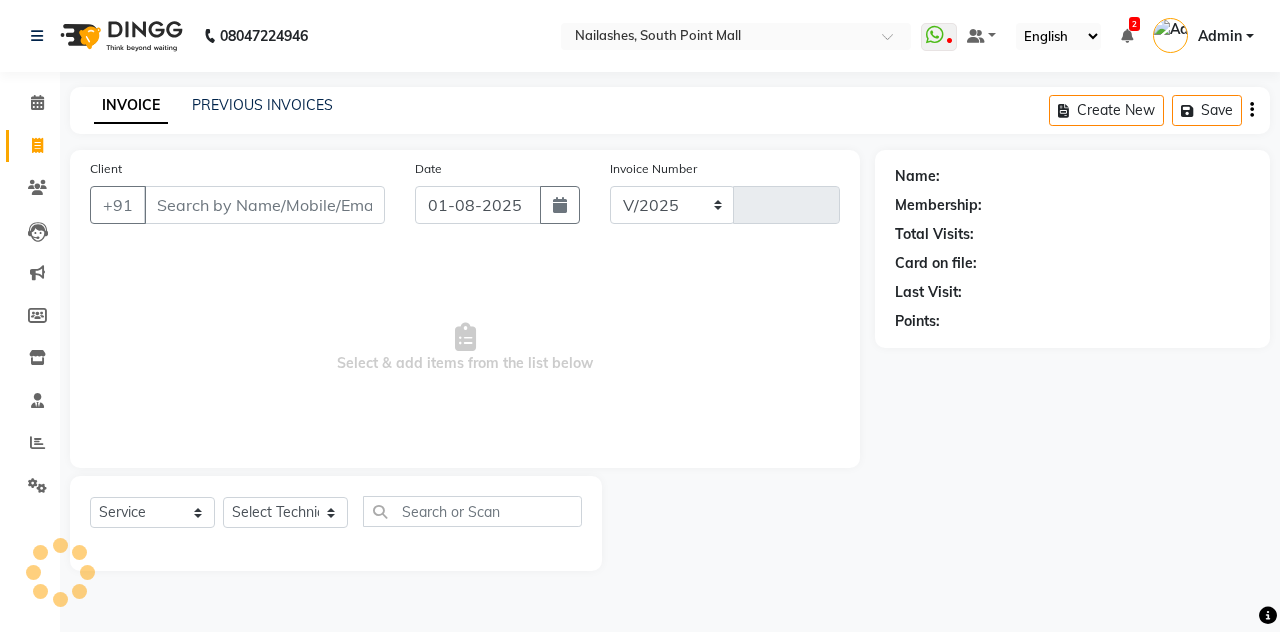 select on "3926" 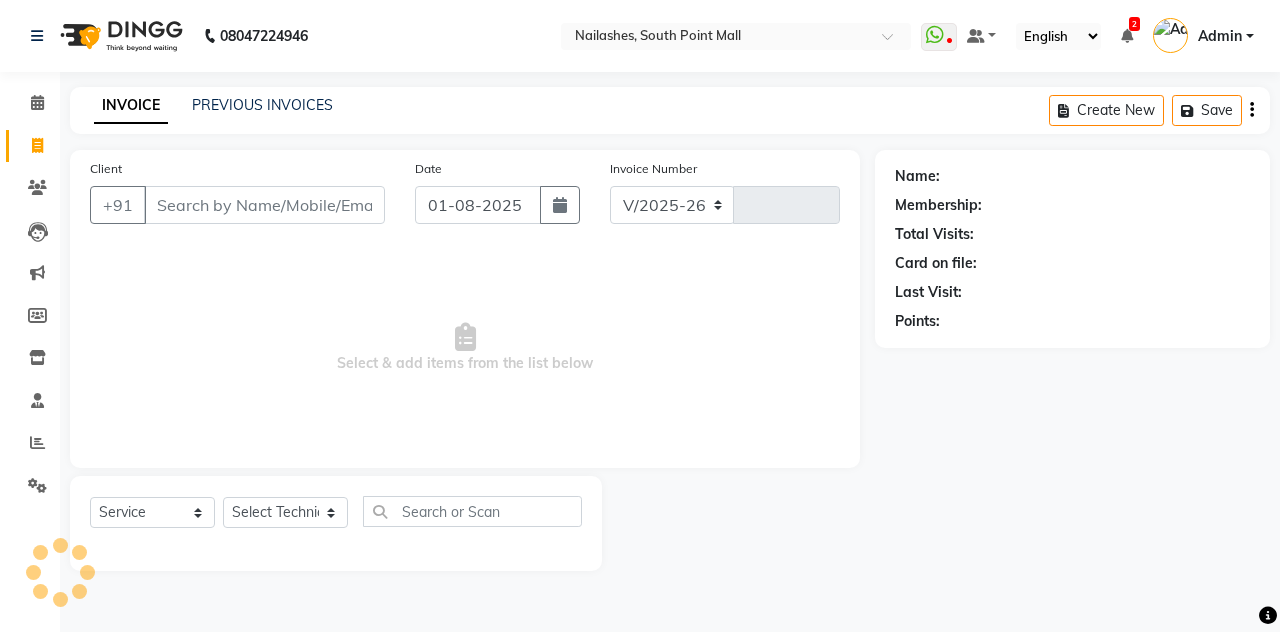 type on "1805" 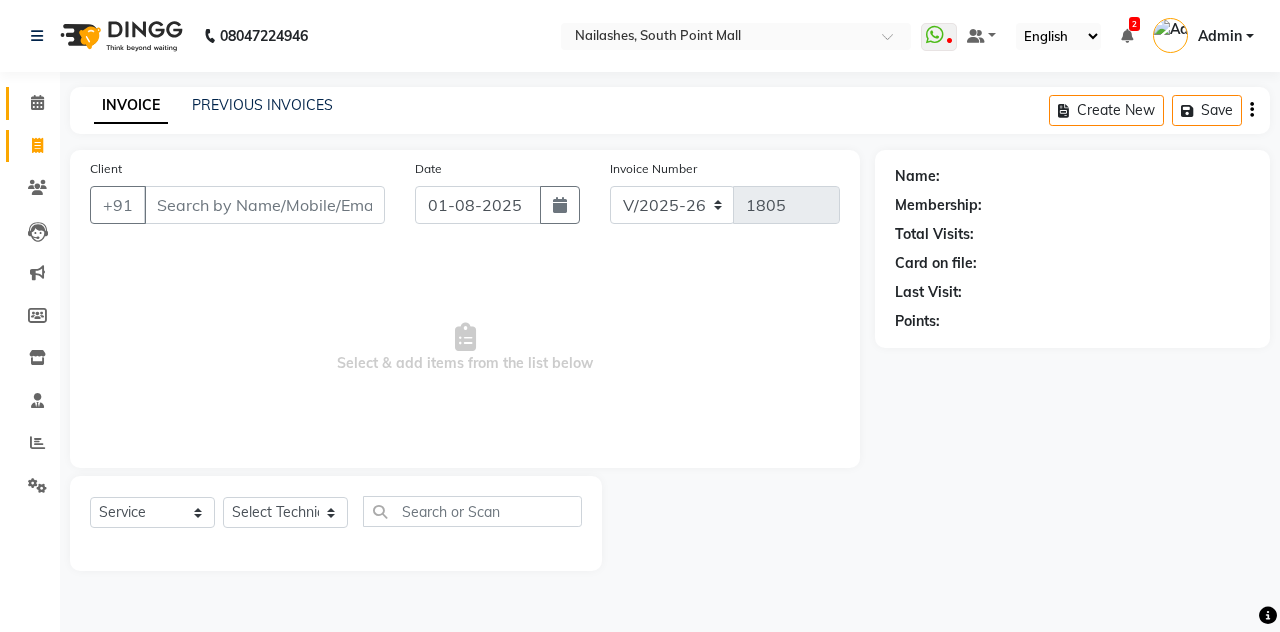 click on "Calendar" 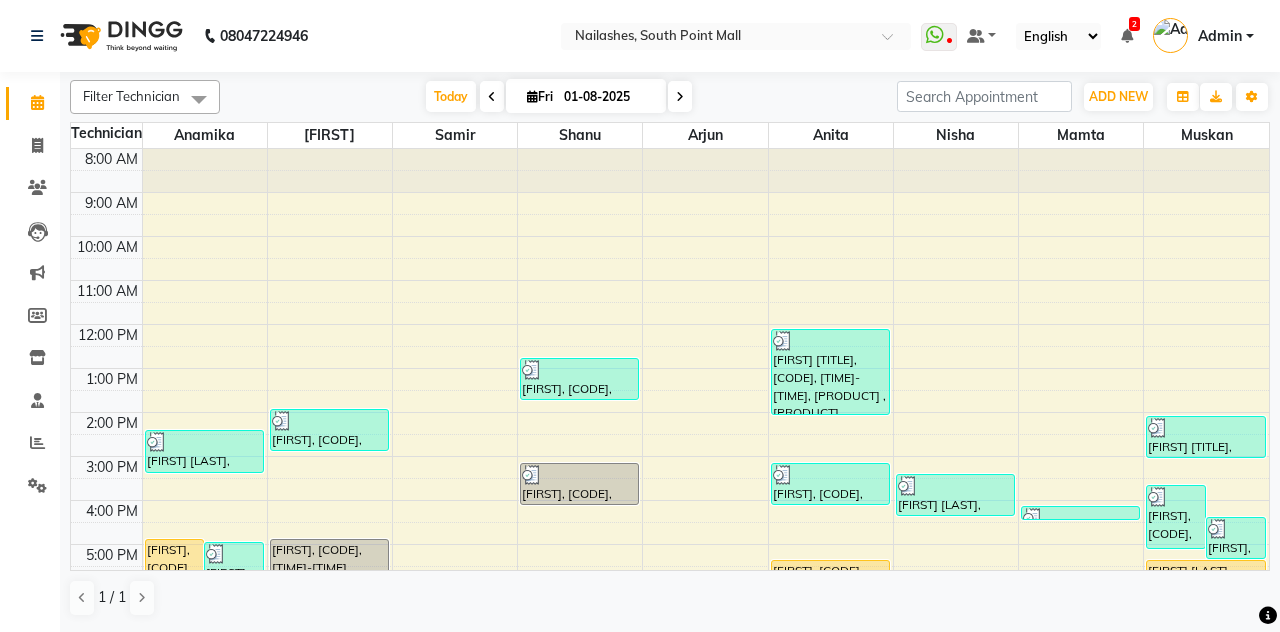 scroll, scrollTop: 97, scrollLeft: 0, axis: vertical 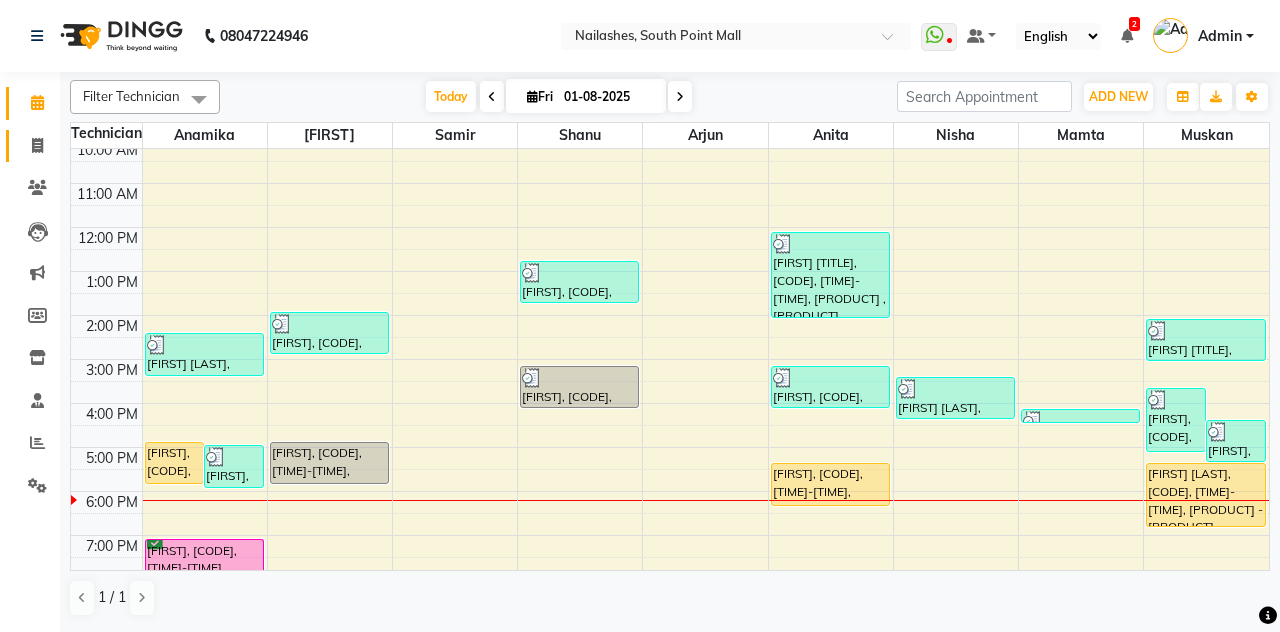 click on "Invoice" 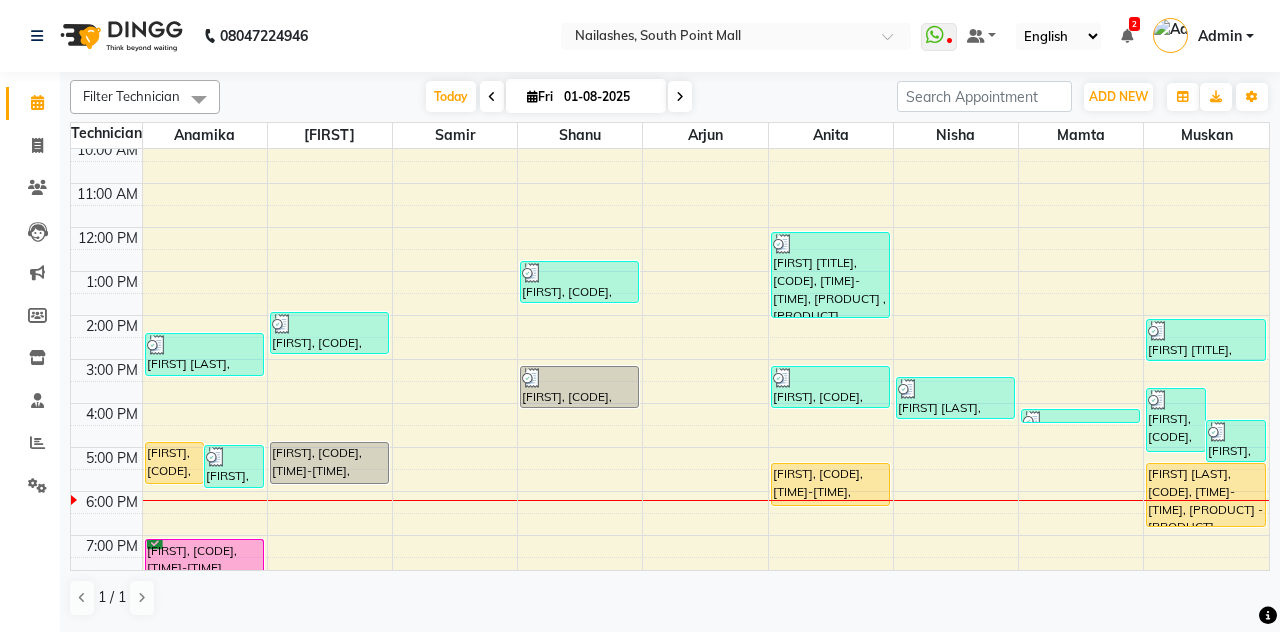 select on "service" 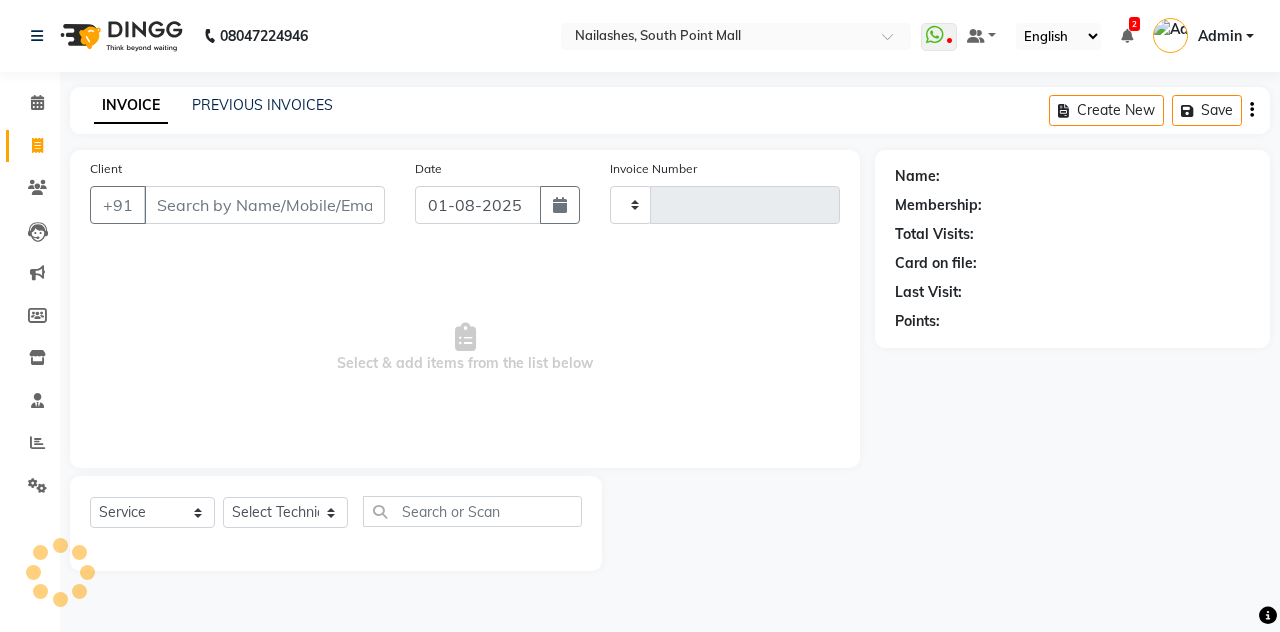 type on "1805" 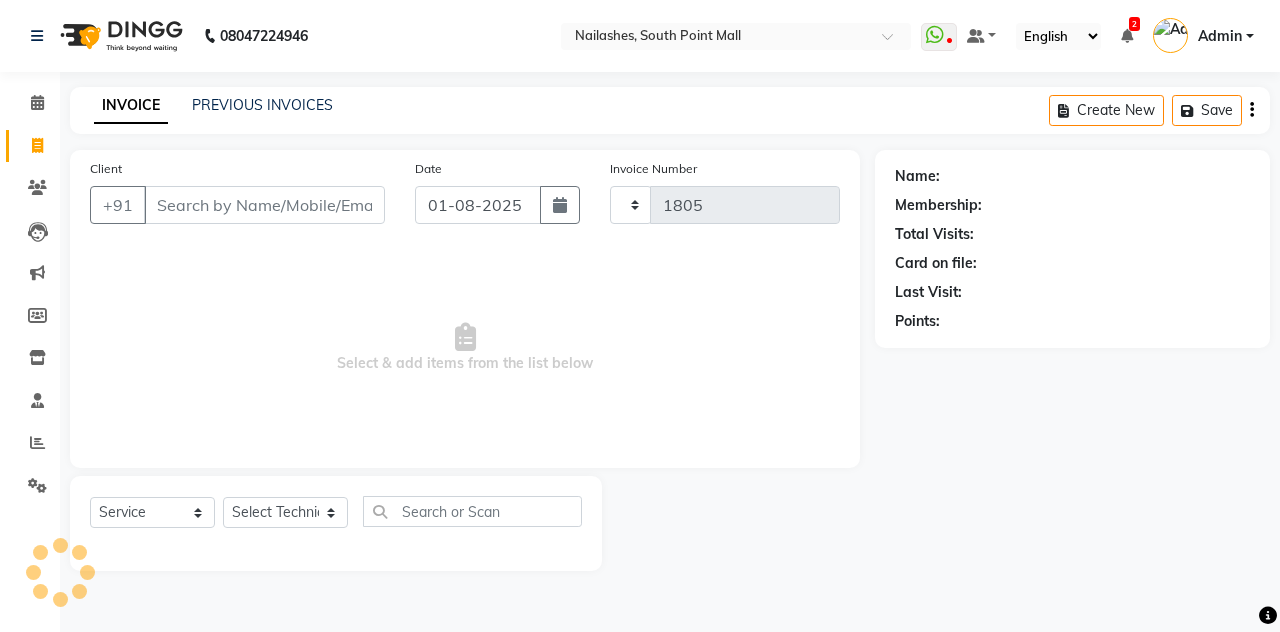 select on "3926" 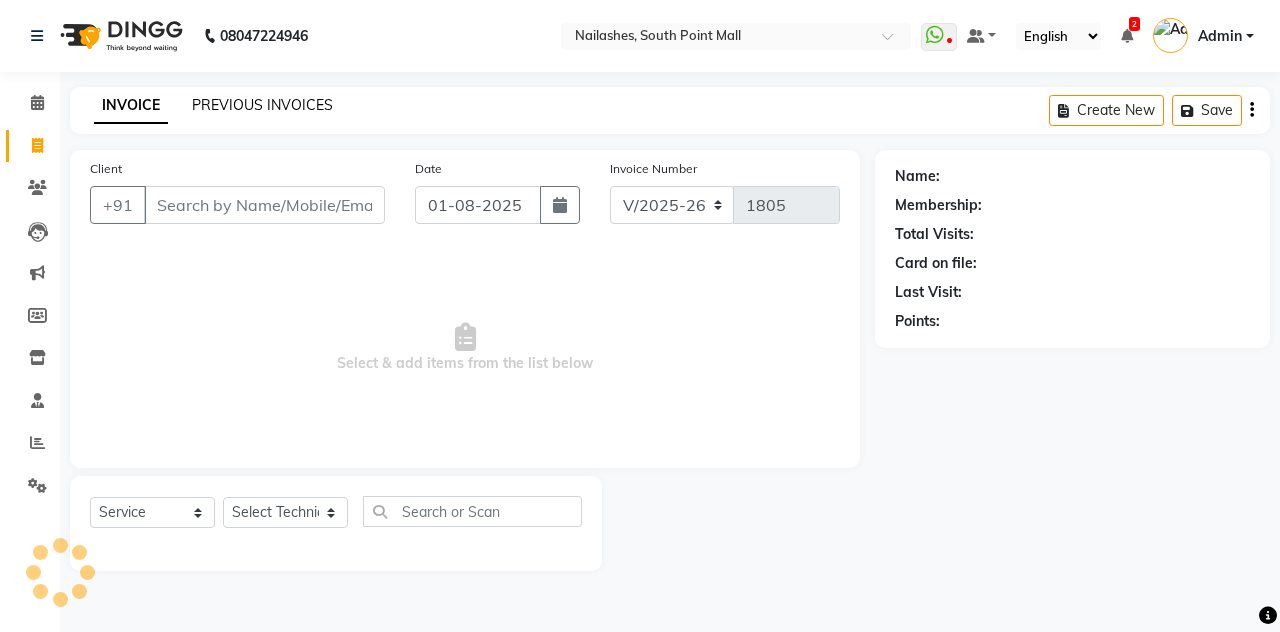 click on "PREVIOUS INVOICES" 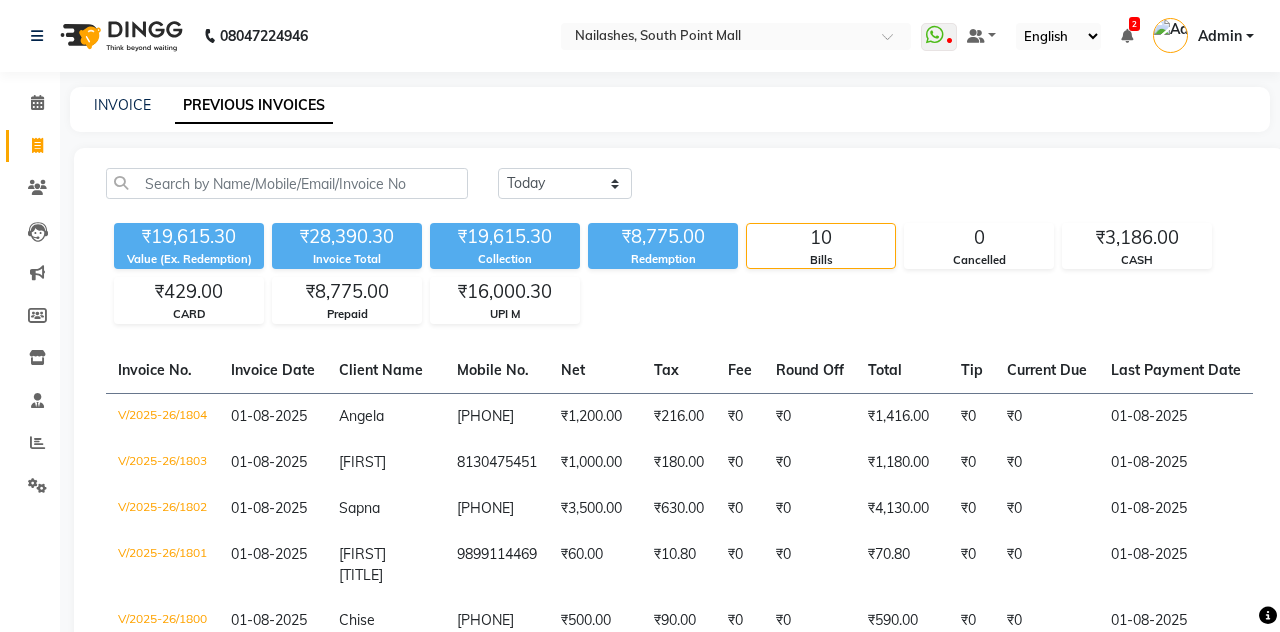 click on "Invoice" 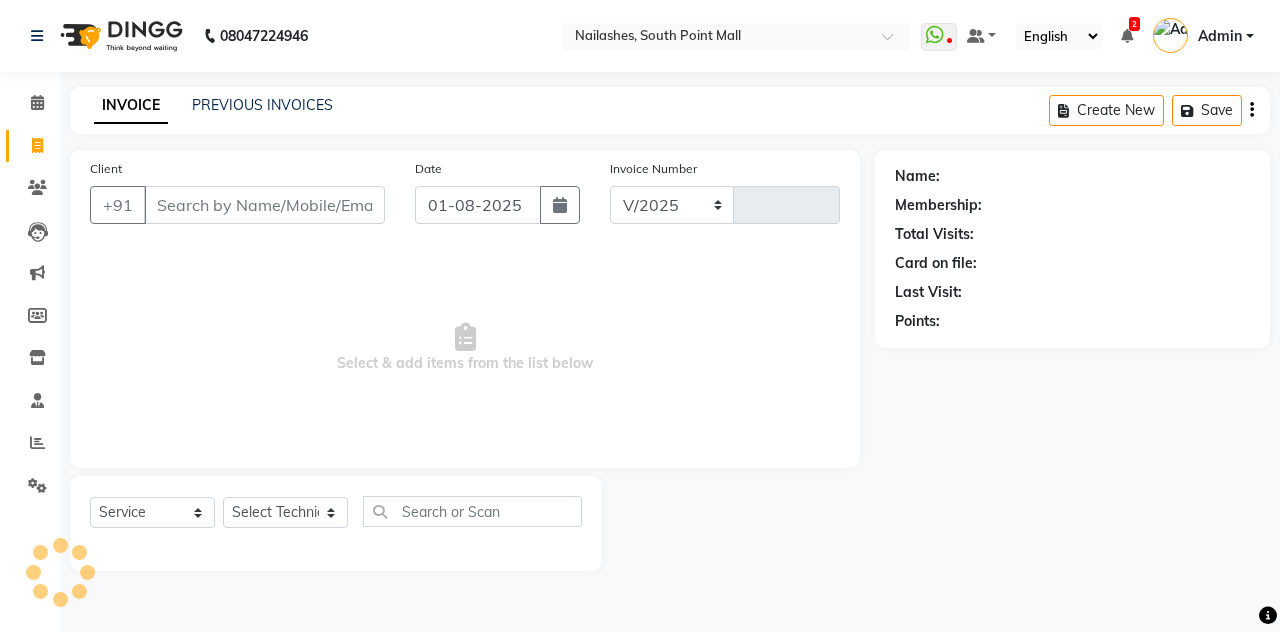 select on "3926" 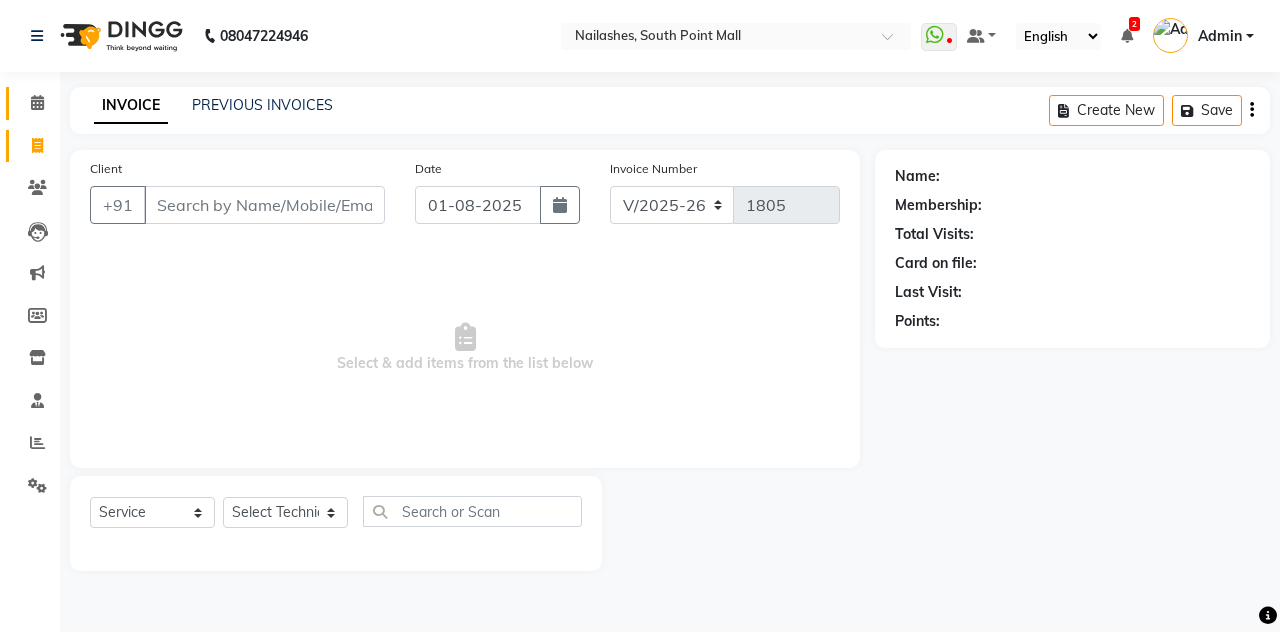 click on "Calendar" 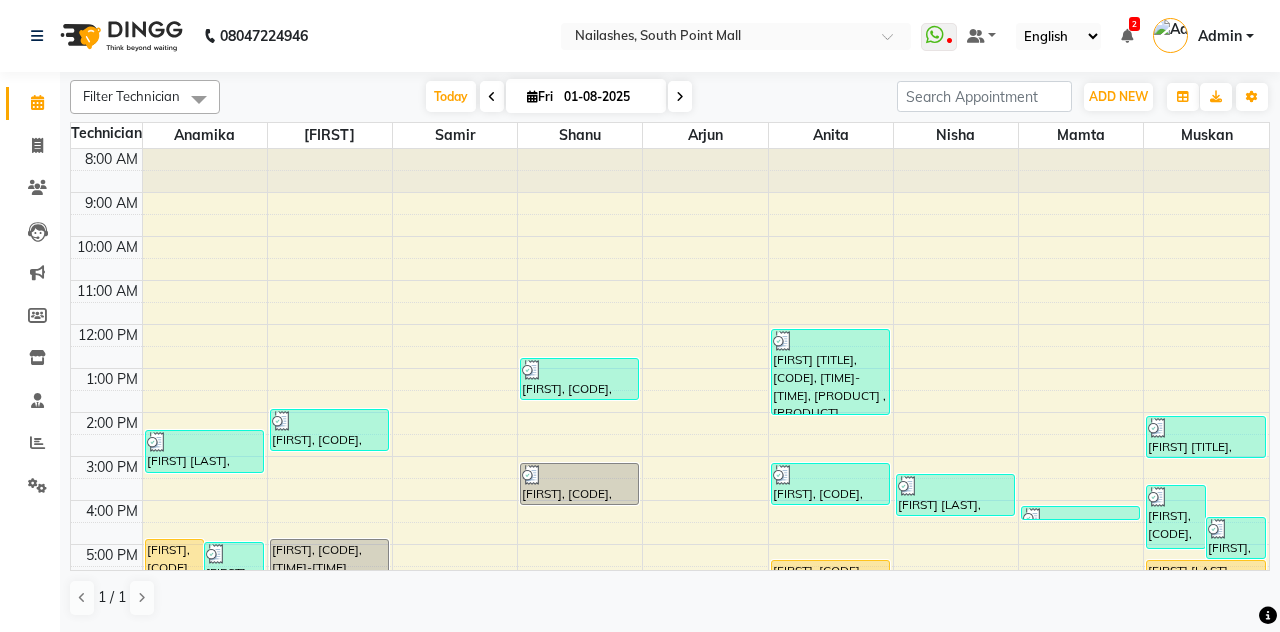 scroll, scrollTop: 207, scrollLeft: 0, axis: vertical 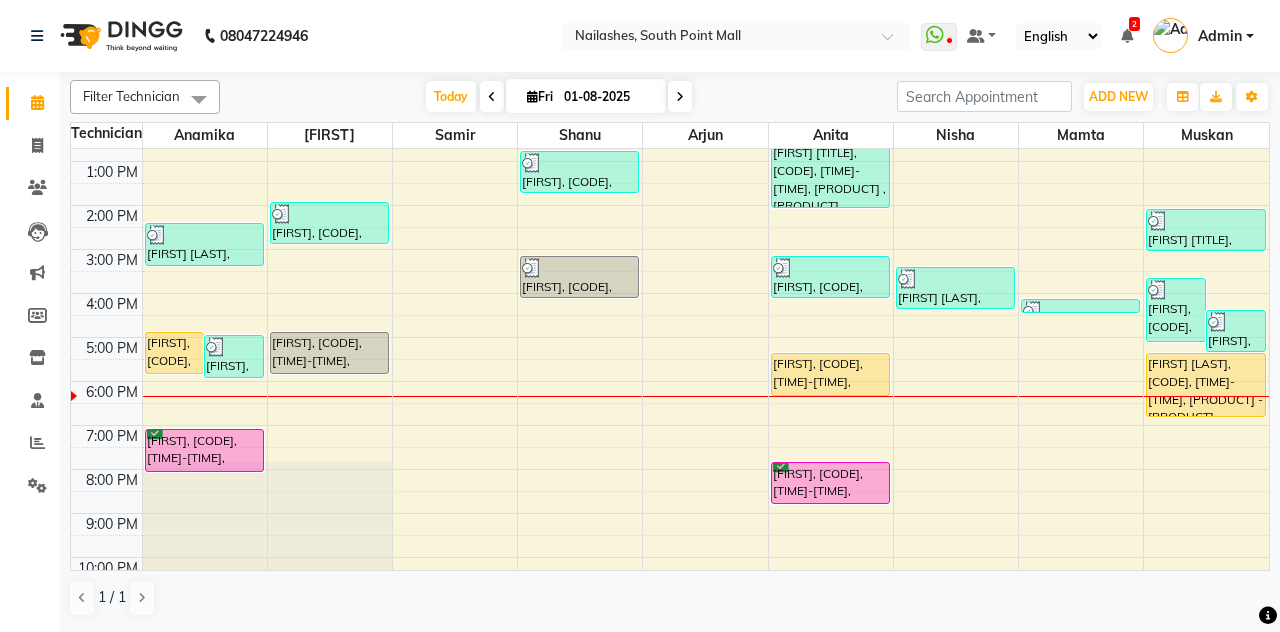 click on "Sonam, TK09, 05:30 PM-06:30 PM, Permanent Nail Paint - Solid Color (Hand)" at bounding box center (830, 374) 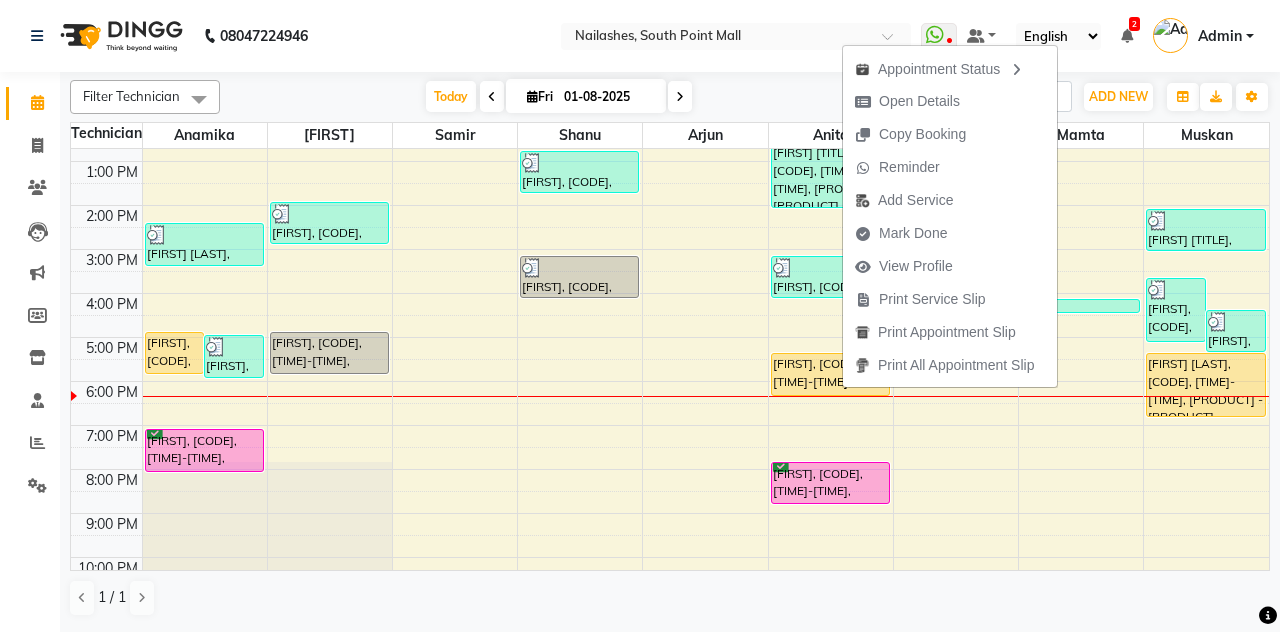 click on "Mark Done" at bounding box center [950, 233] 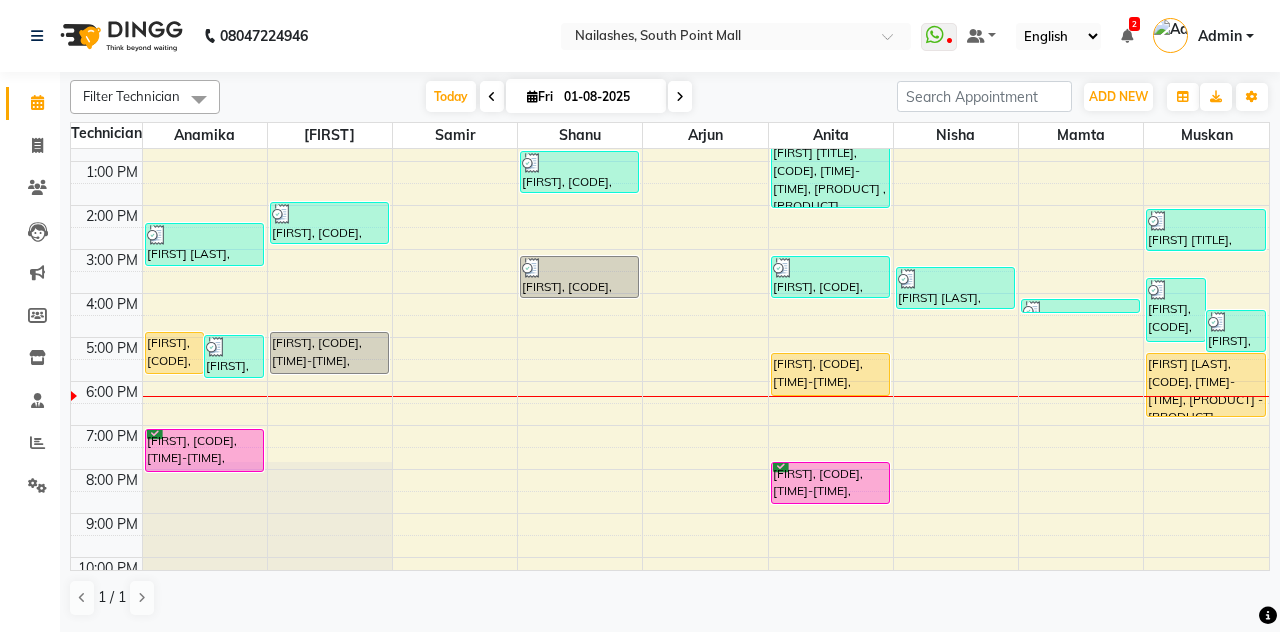 select on "service" 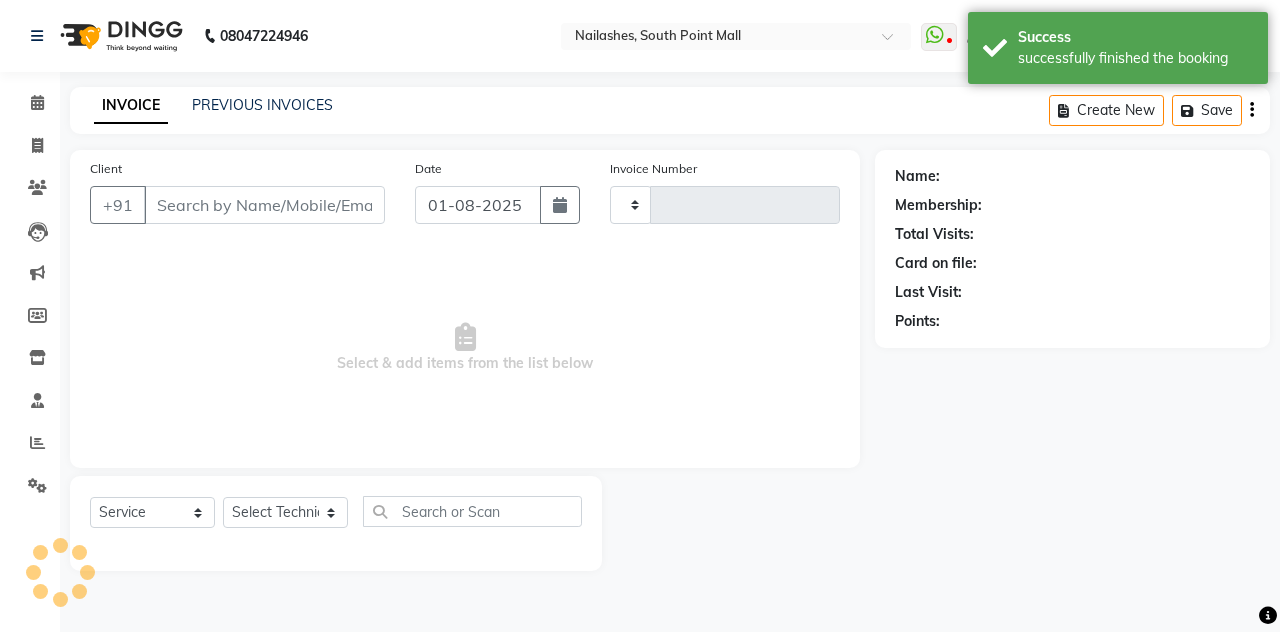 type on "1805" 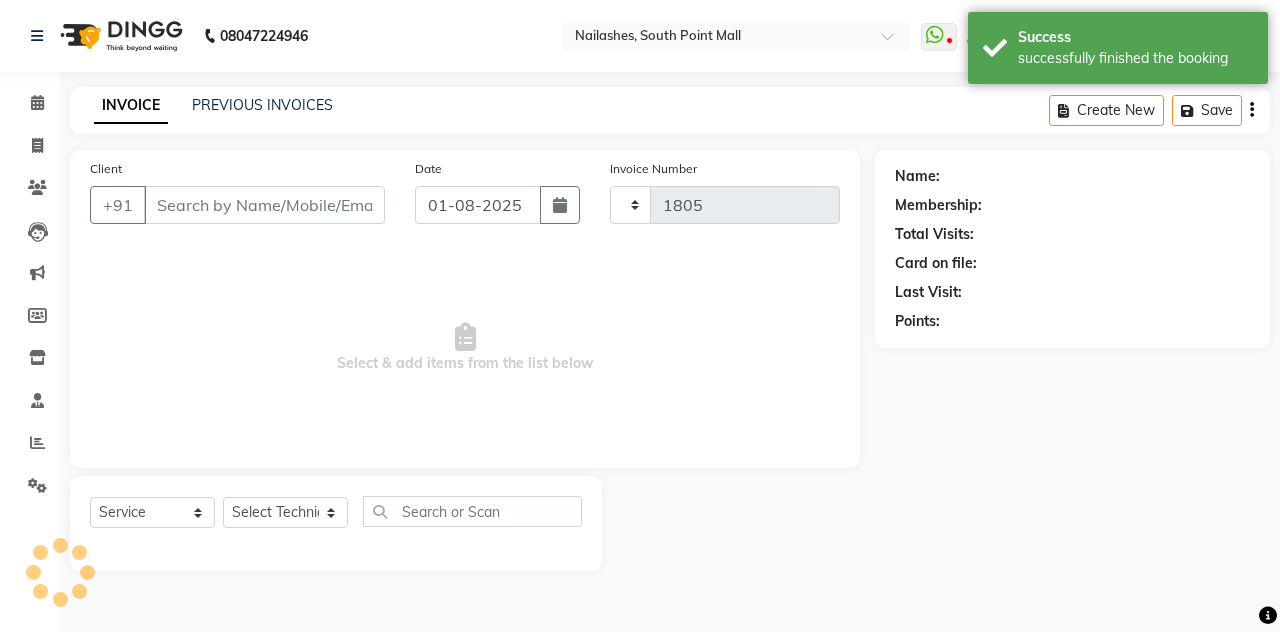 select on "3926" 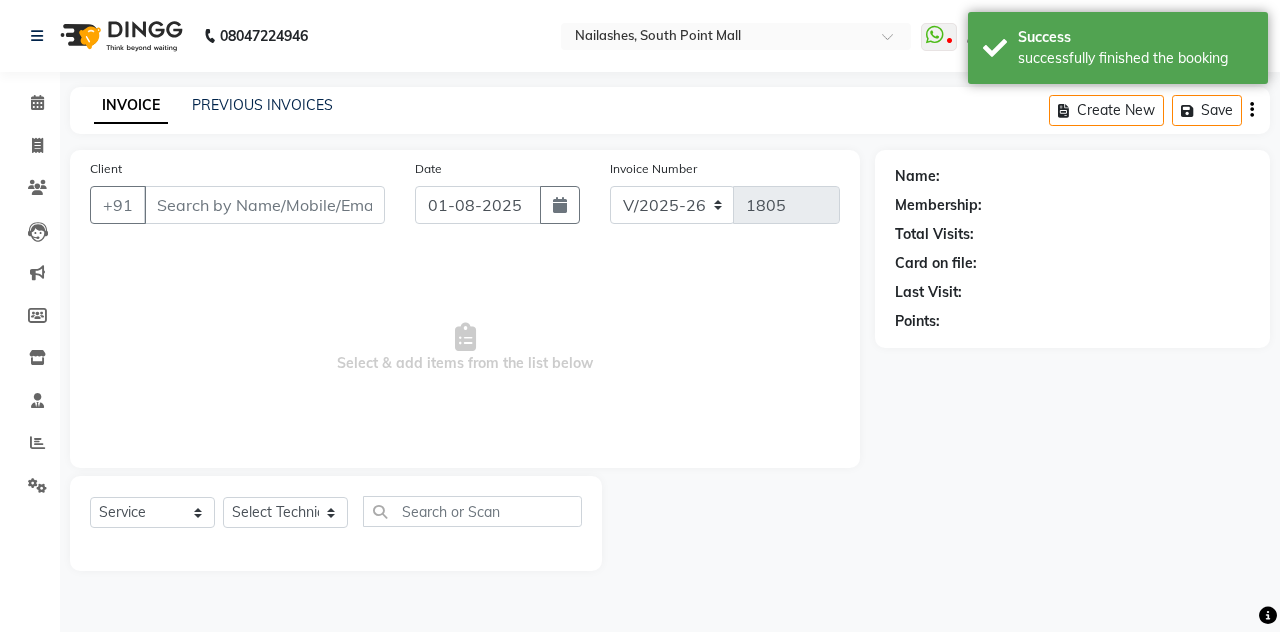 type on "9871067318" 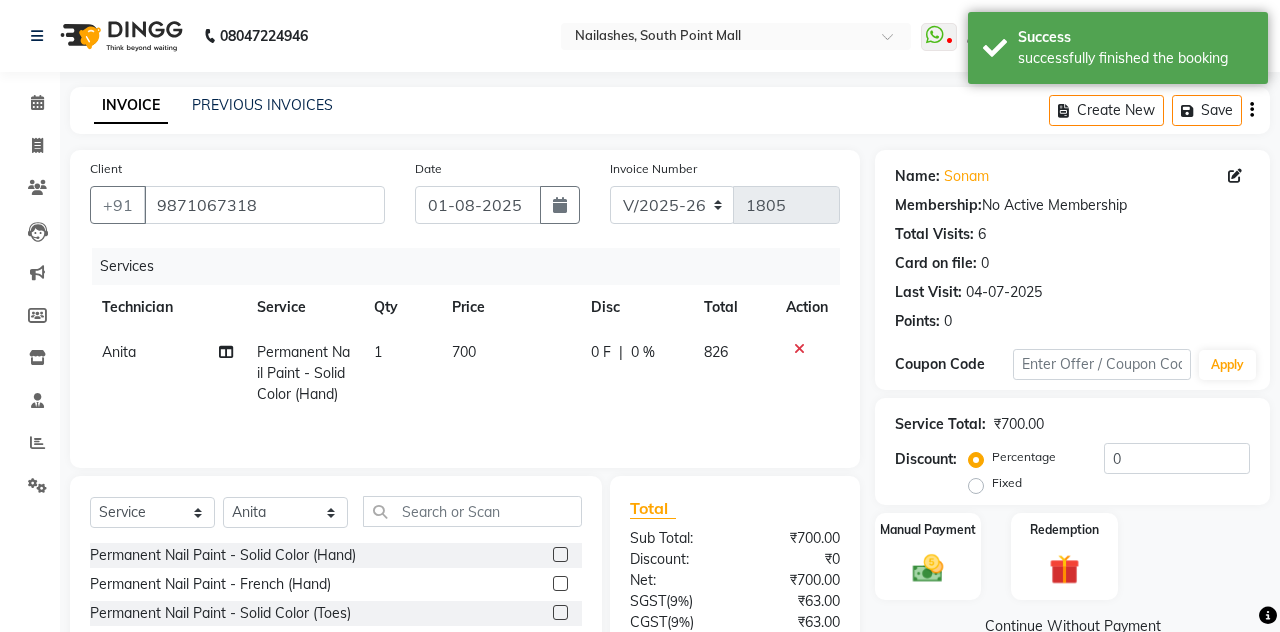 scroll, scrollTop: 78, scrollLeft: 0, axis: vertical 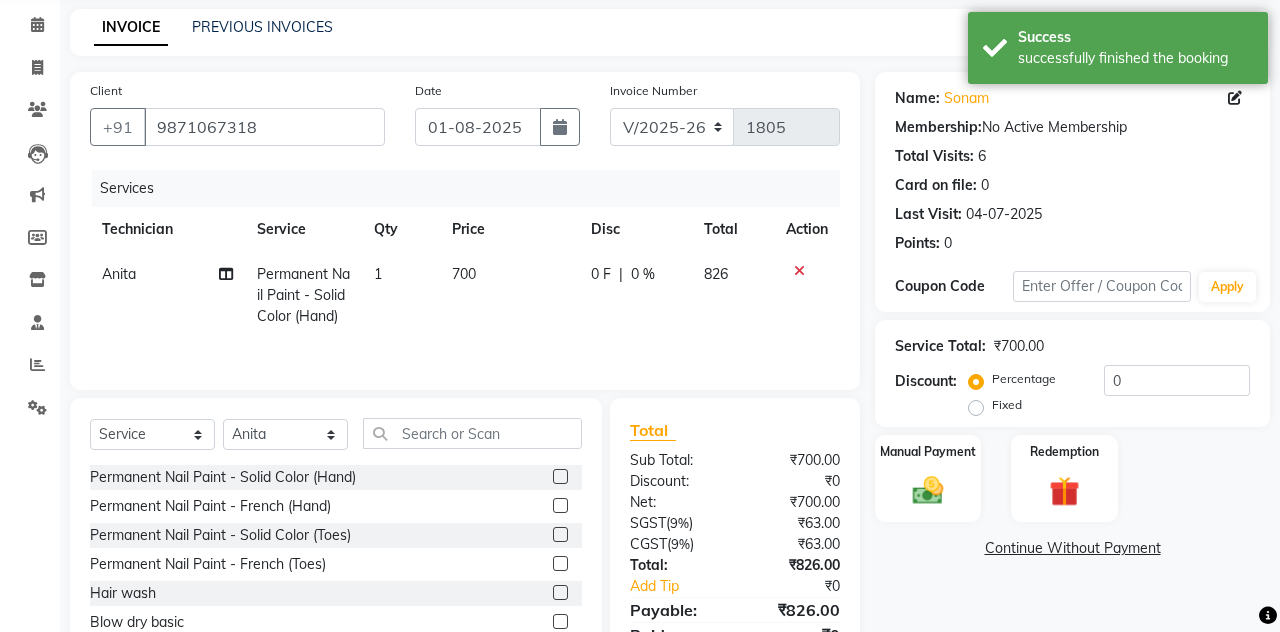 click 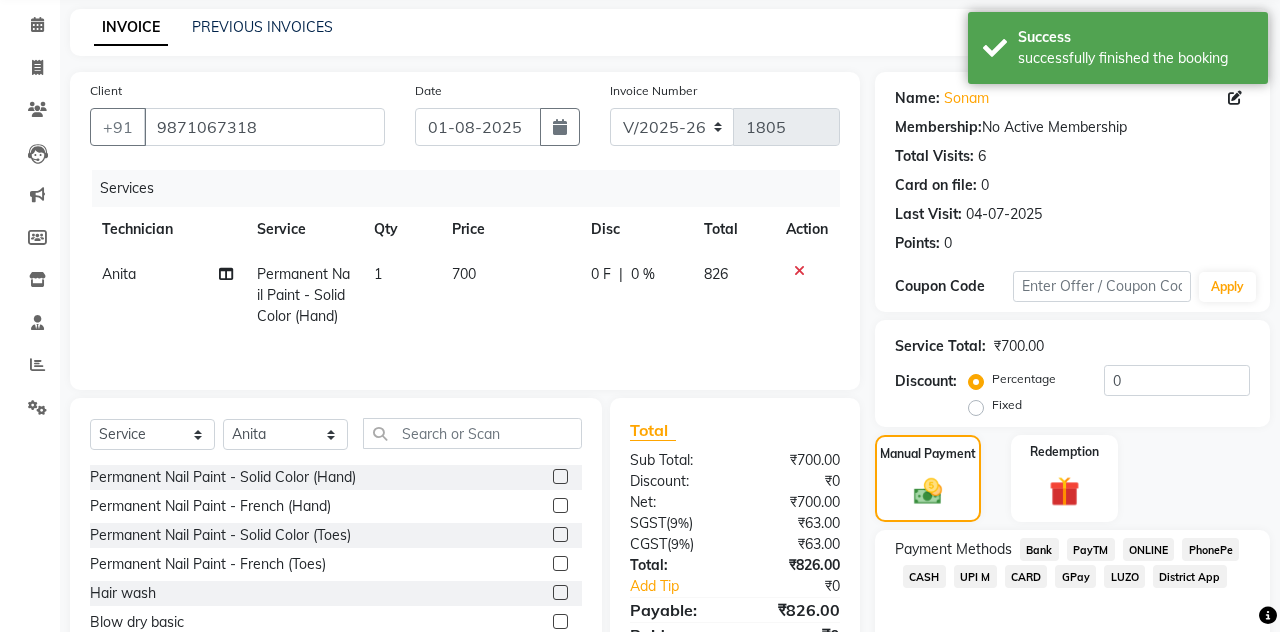 click on "UPI M" 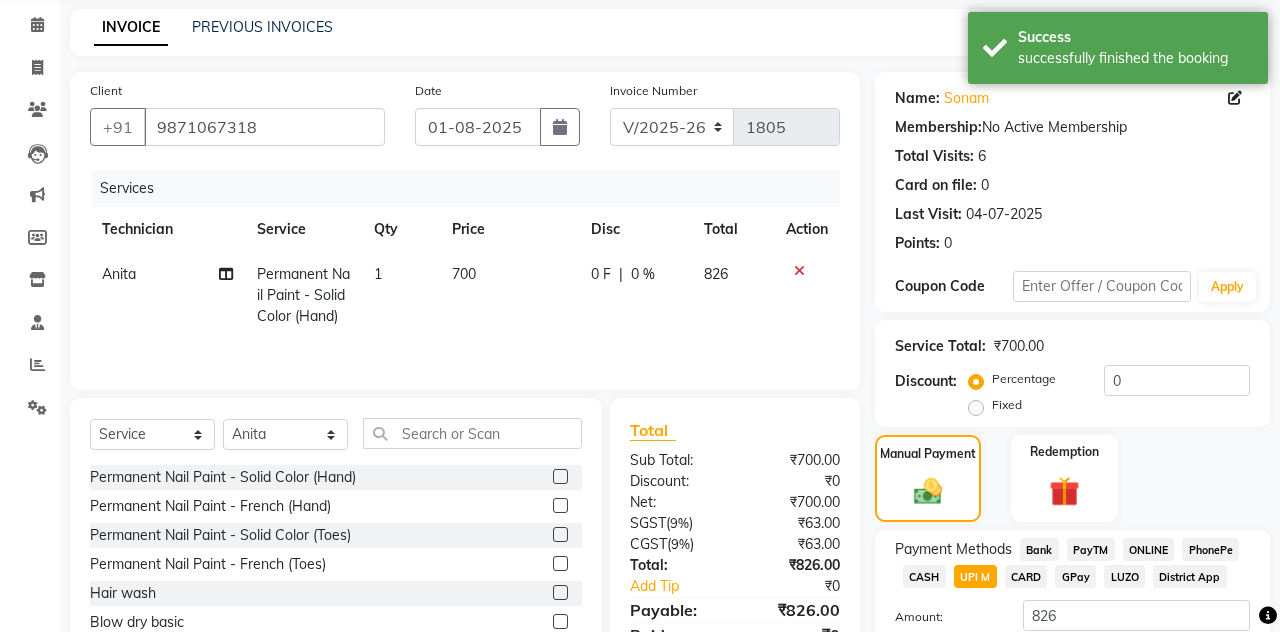 click on "Add Payment" 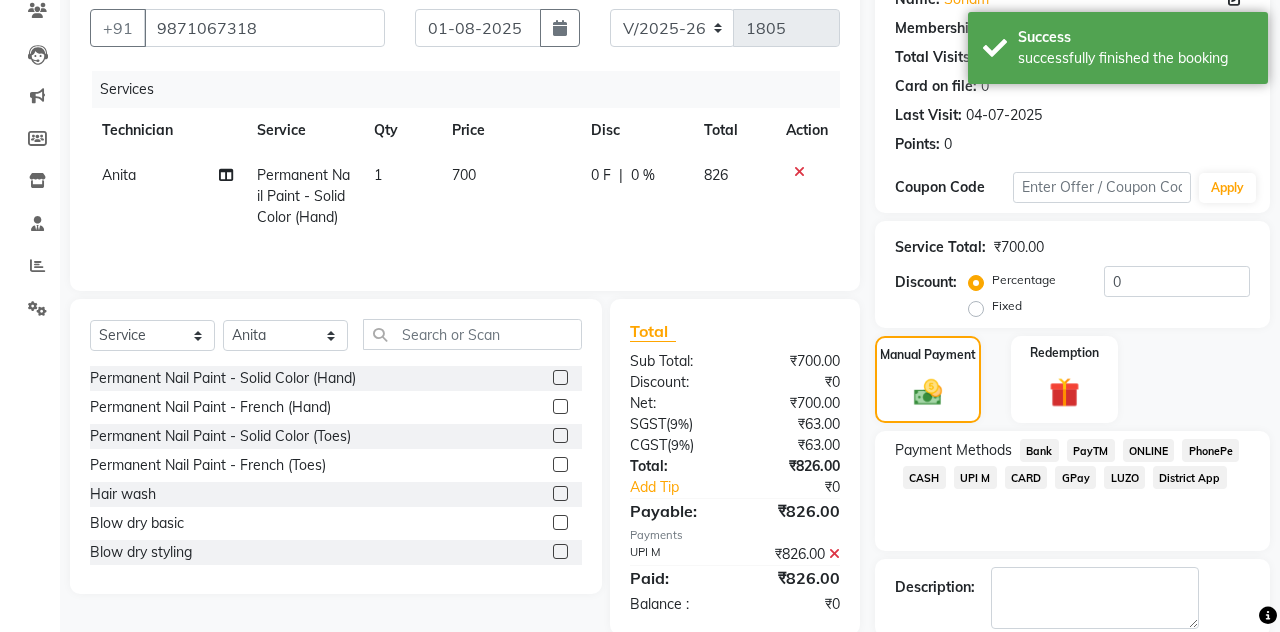 scroll, scrollTop: 183, scrollLeft: 0, axis: vertical 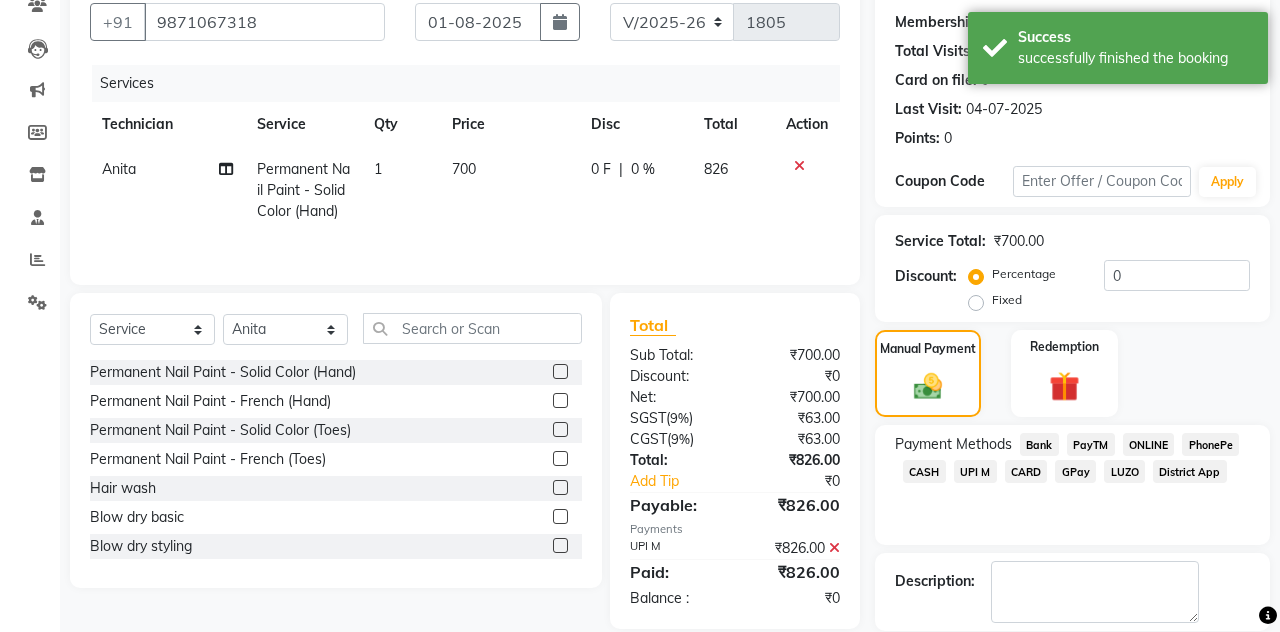 click on "Checkout" 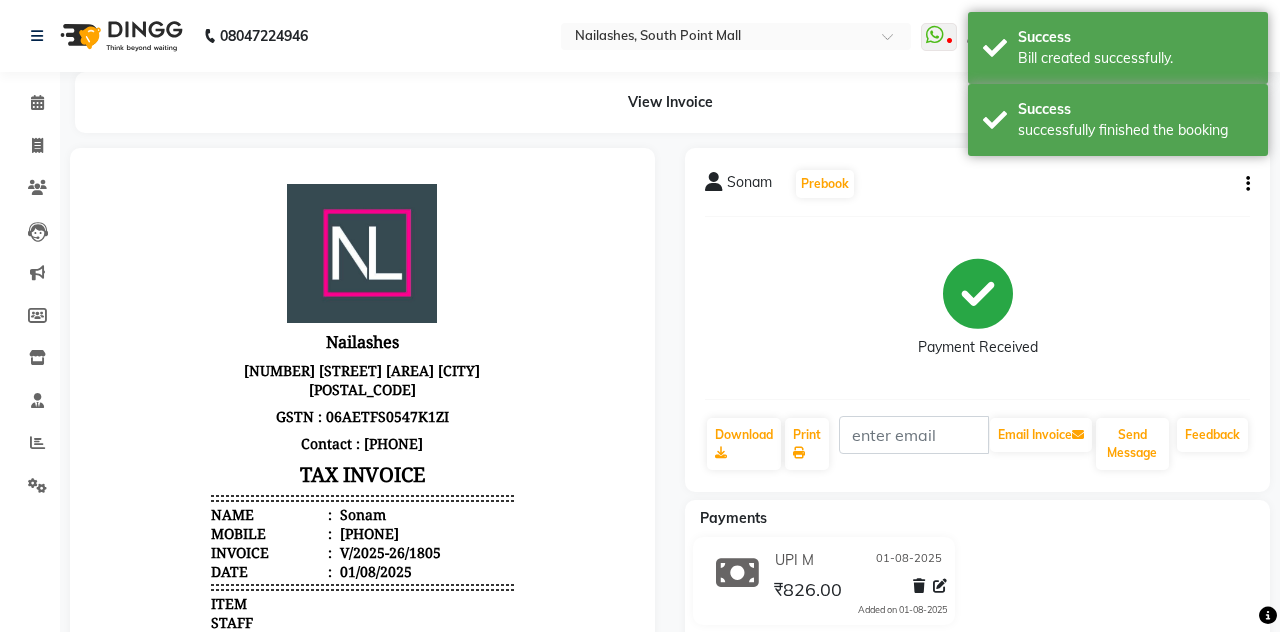 scroll, scrollTop: 0, scrollLeft: 0, axis: both 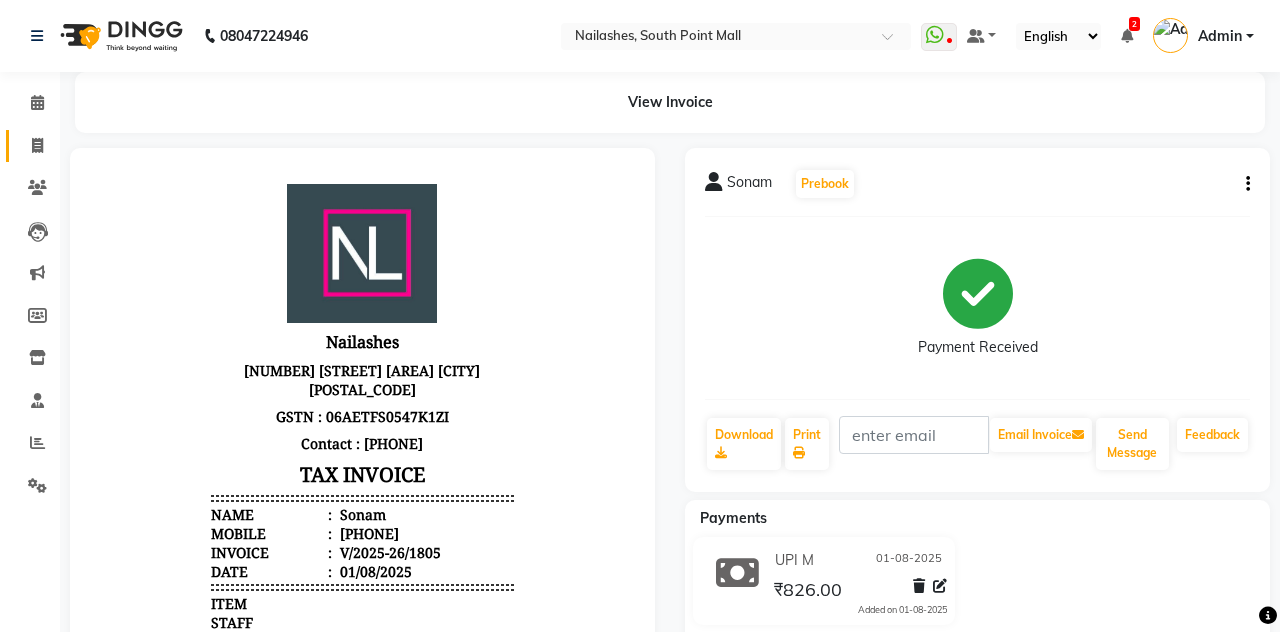 click 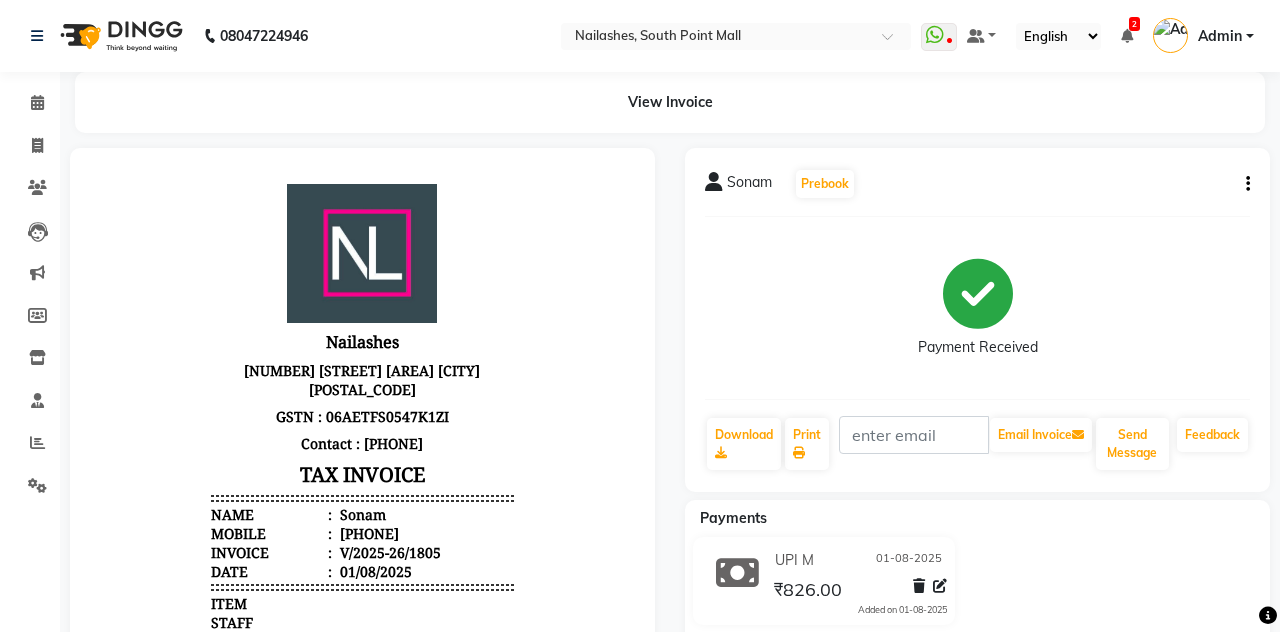 select on "service" 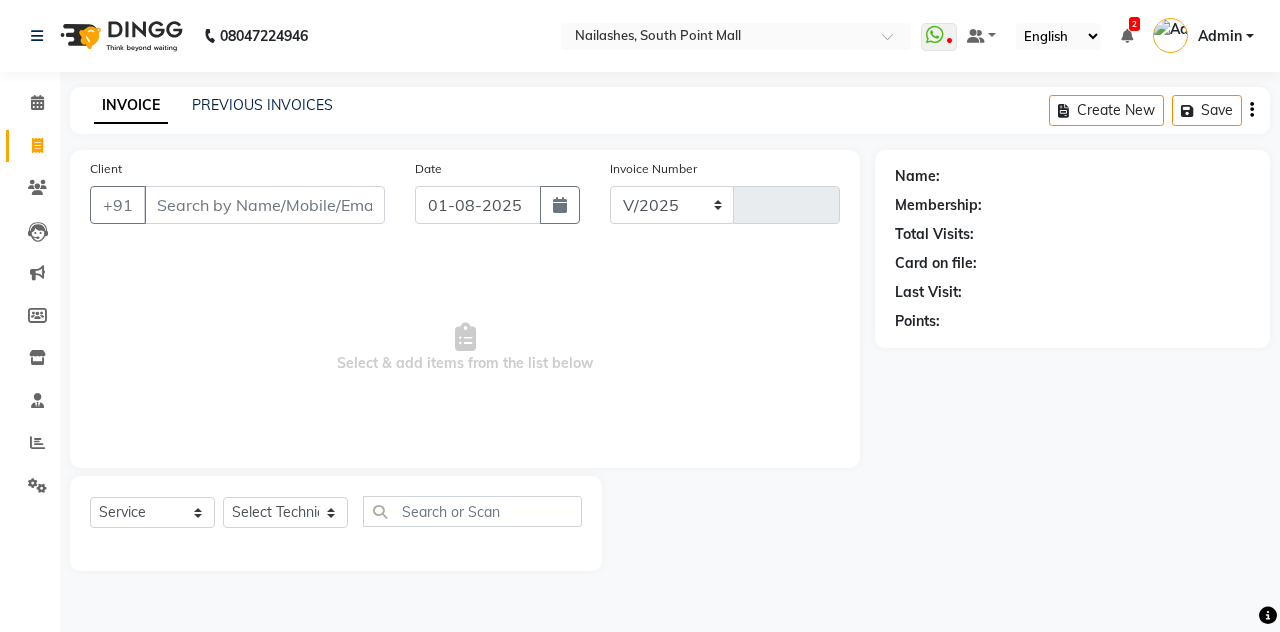 select on "3926" 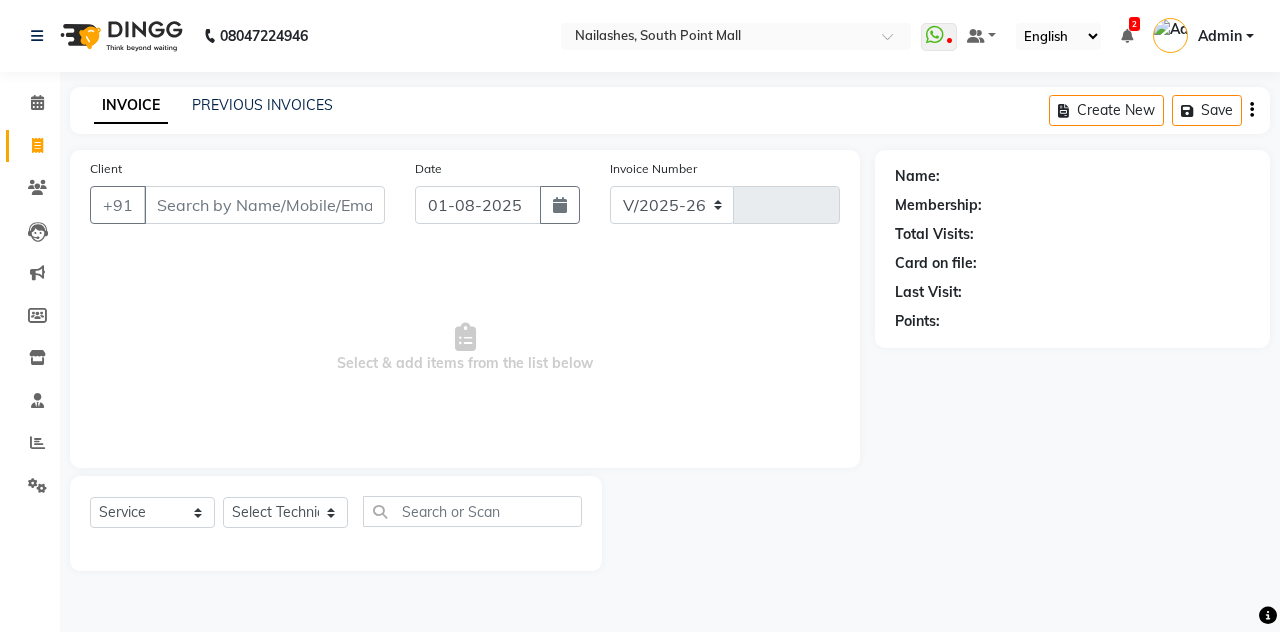 type on "1806" 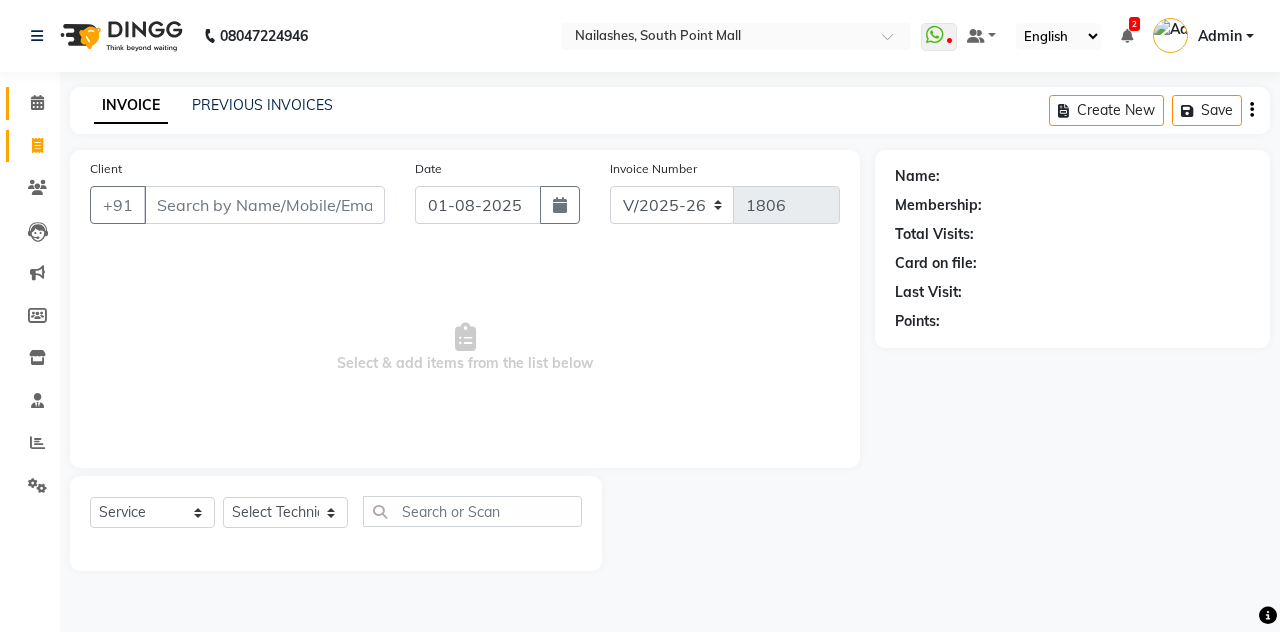 click 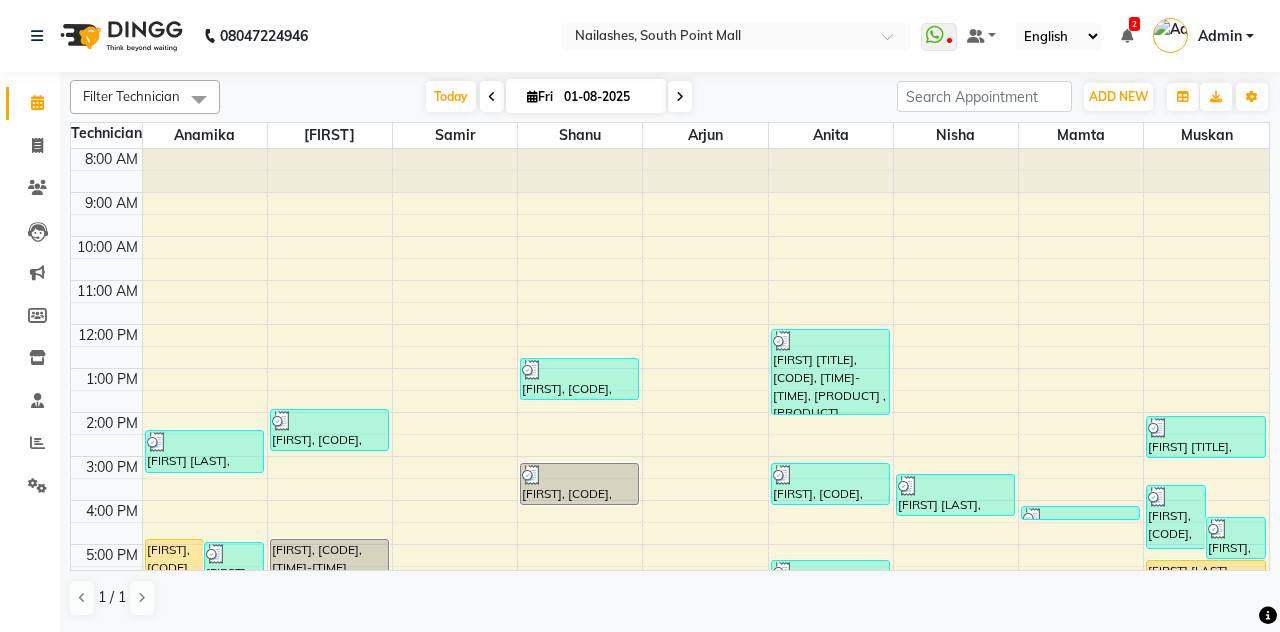 scroll, scrollTop: 246, scrollLeft: 0, axis: vertical 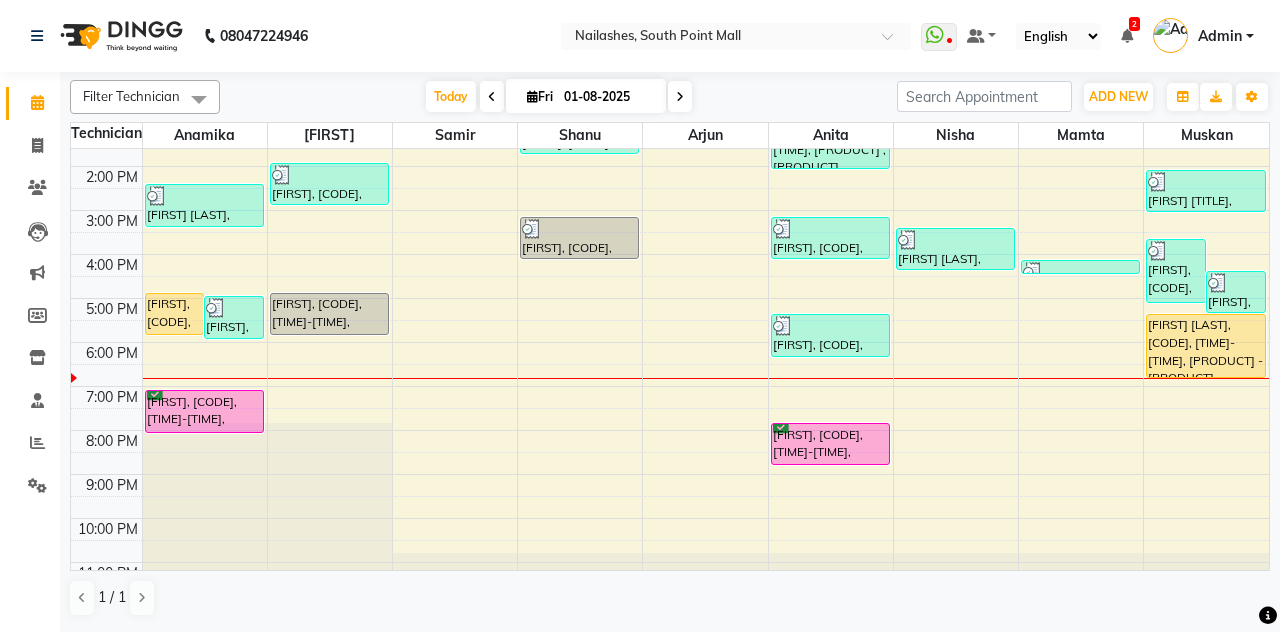 click on "Reena, TK10, 08:00 PM-09:00 PM, Permanent Nail Paint - Solid Color (Hand)" at bounding box center (830, 444) 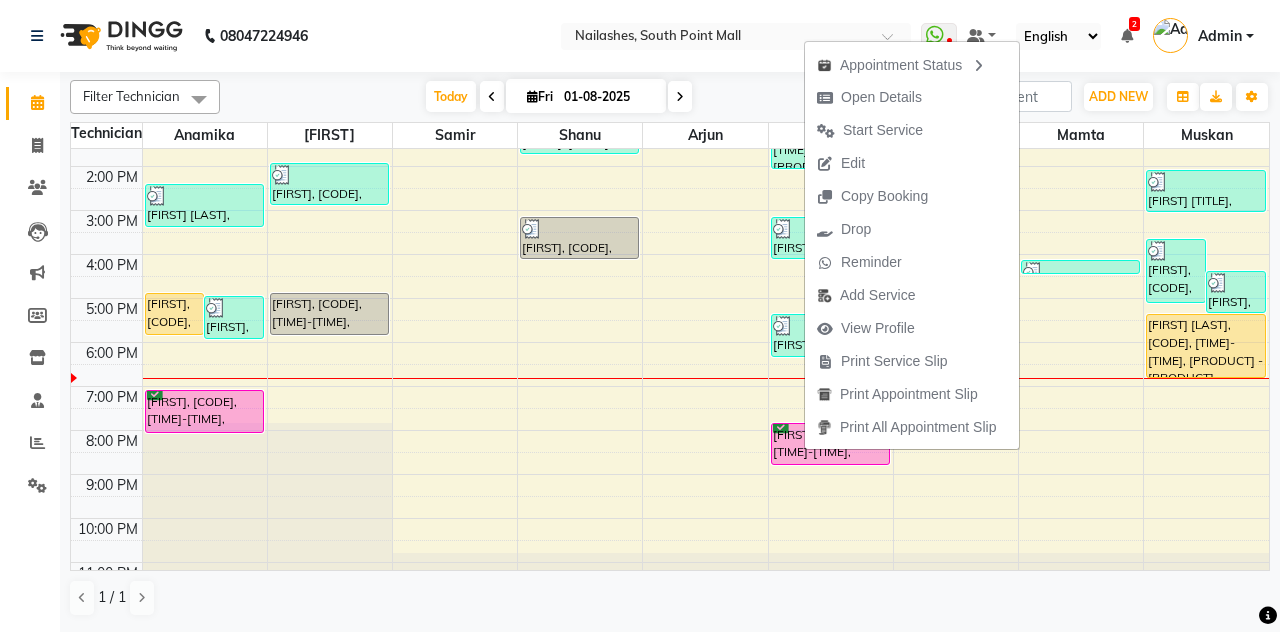 click on "Edit" at bounding box center (841, 163) 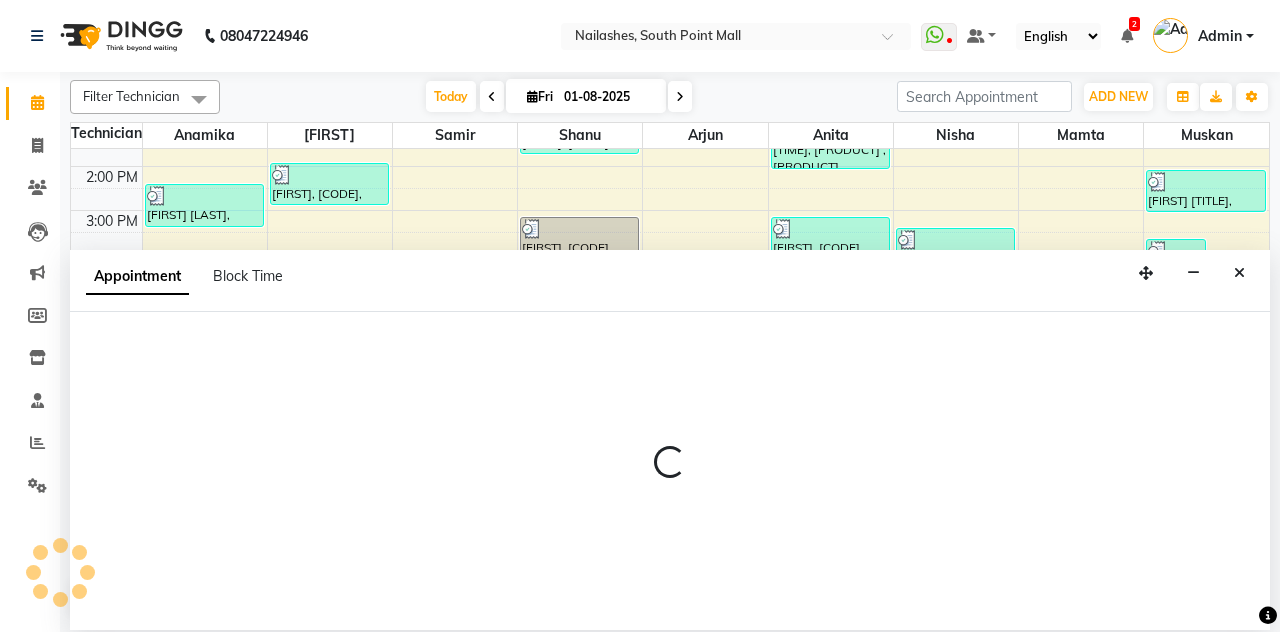 select on "tentative" 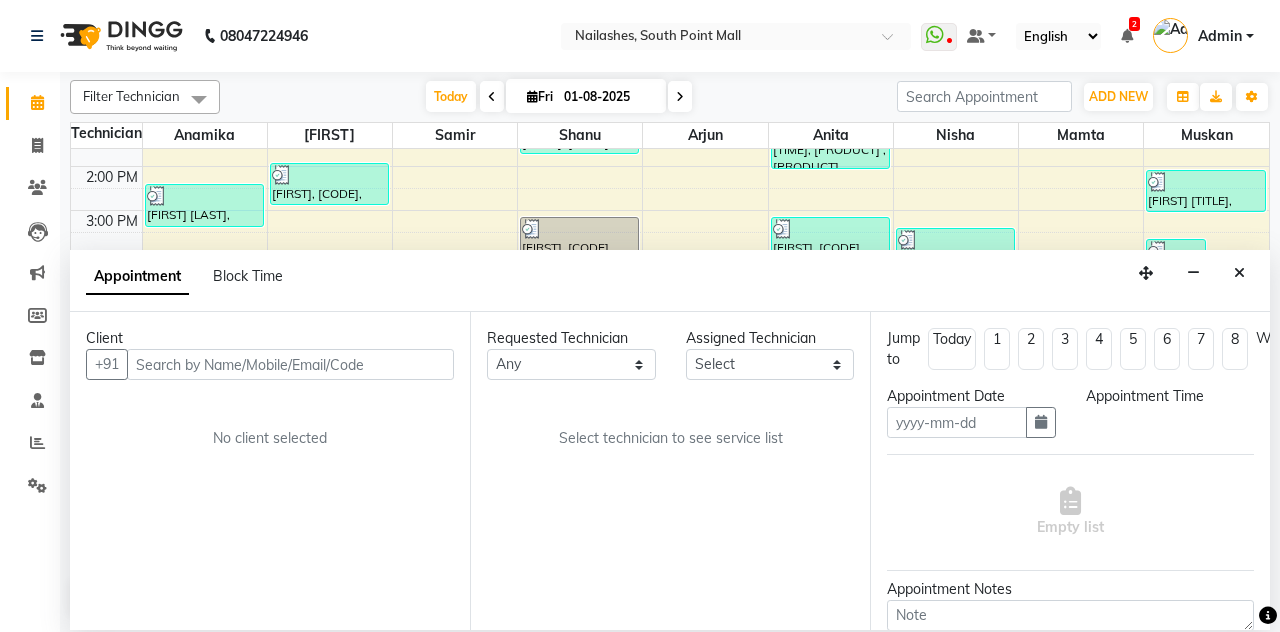 type on "01-08-2025" 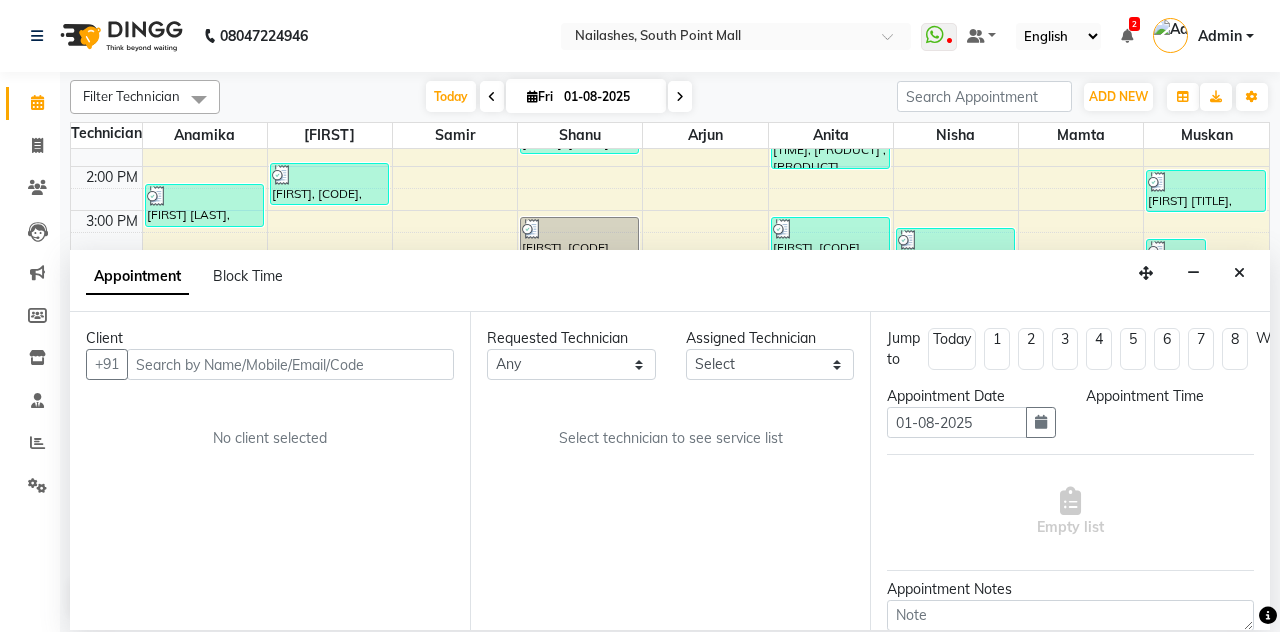 select on "confirm booking" 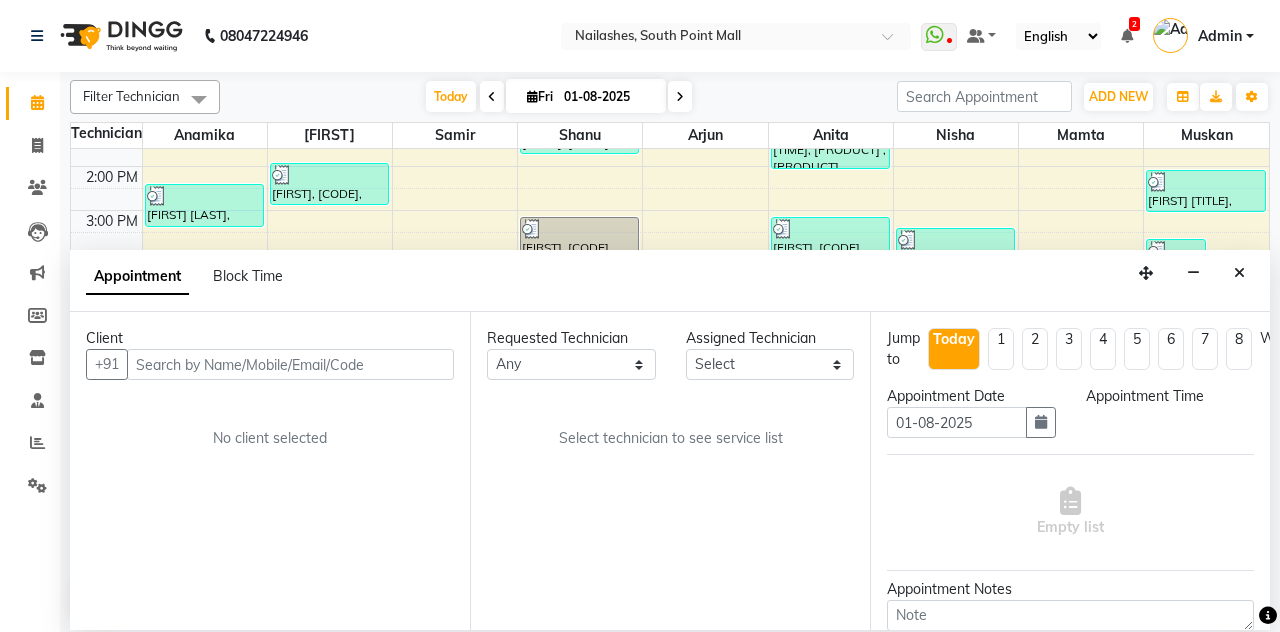 select on "1200" 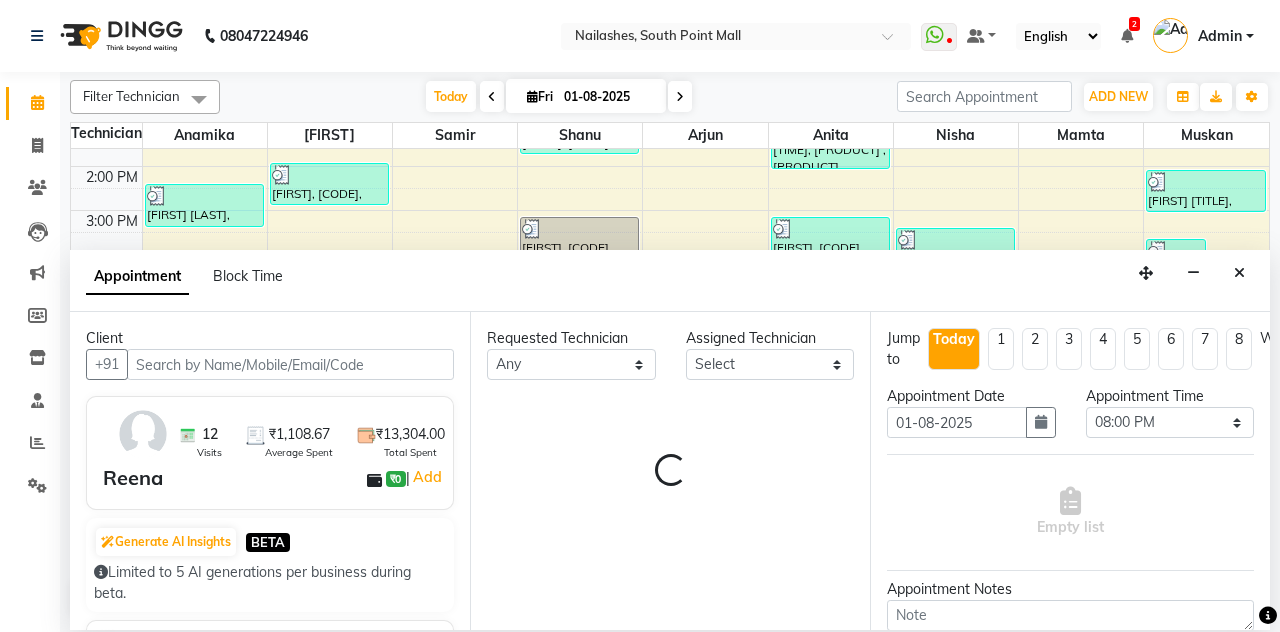 select on "38034" 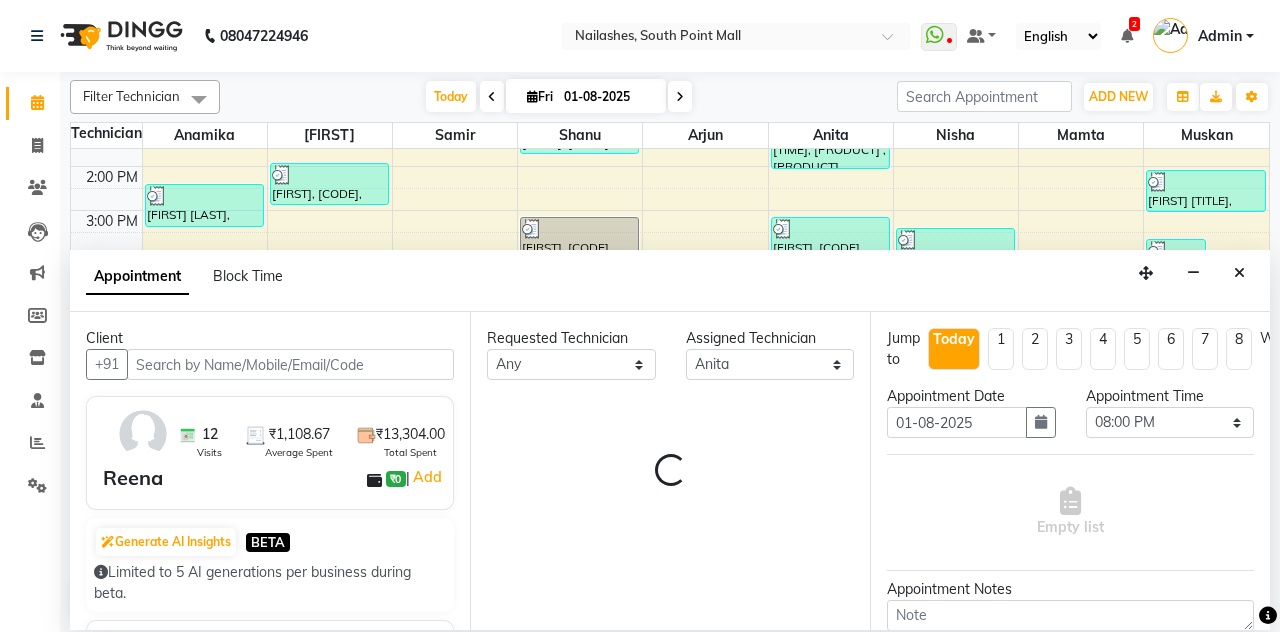 select on "1617" 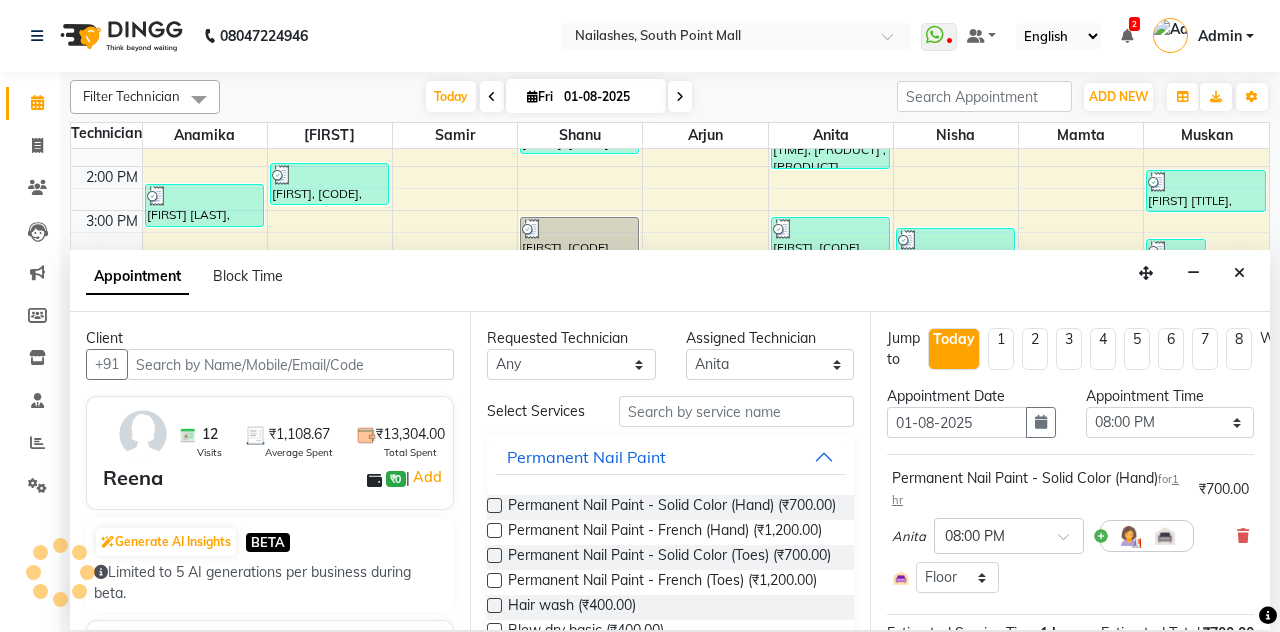 scroll, scrollTop: 271, scrollLeft: 0, axis: vertical 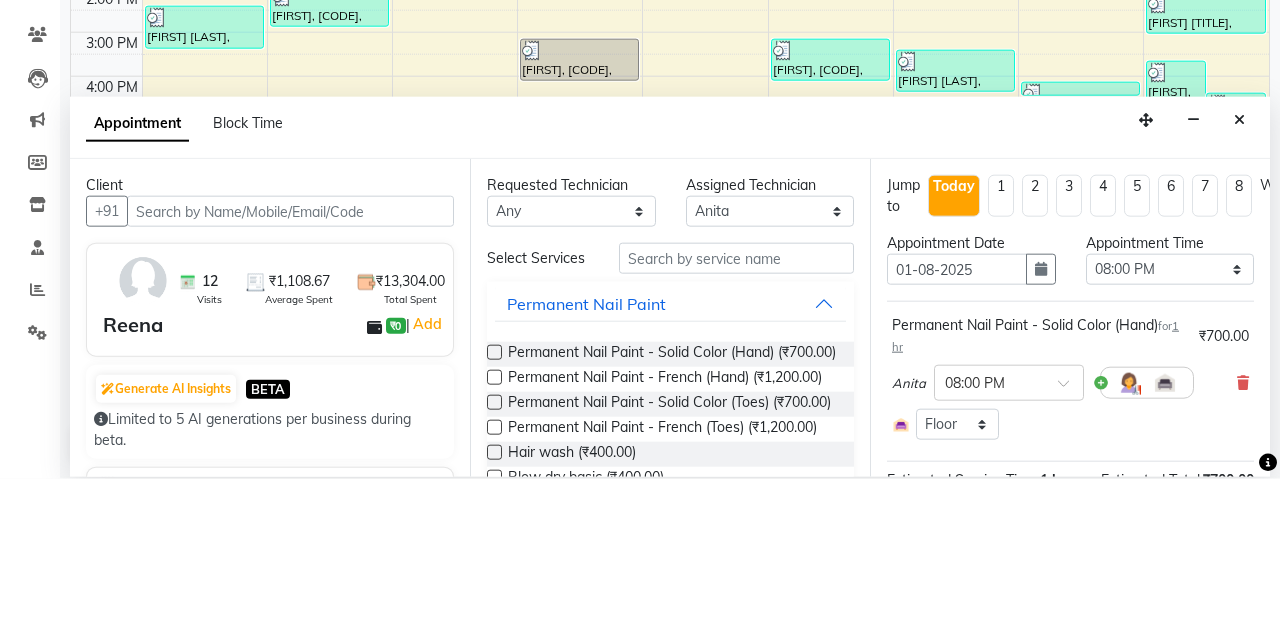 click at bounding box center [1041, 422] 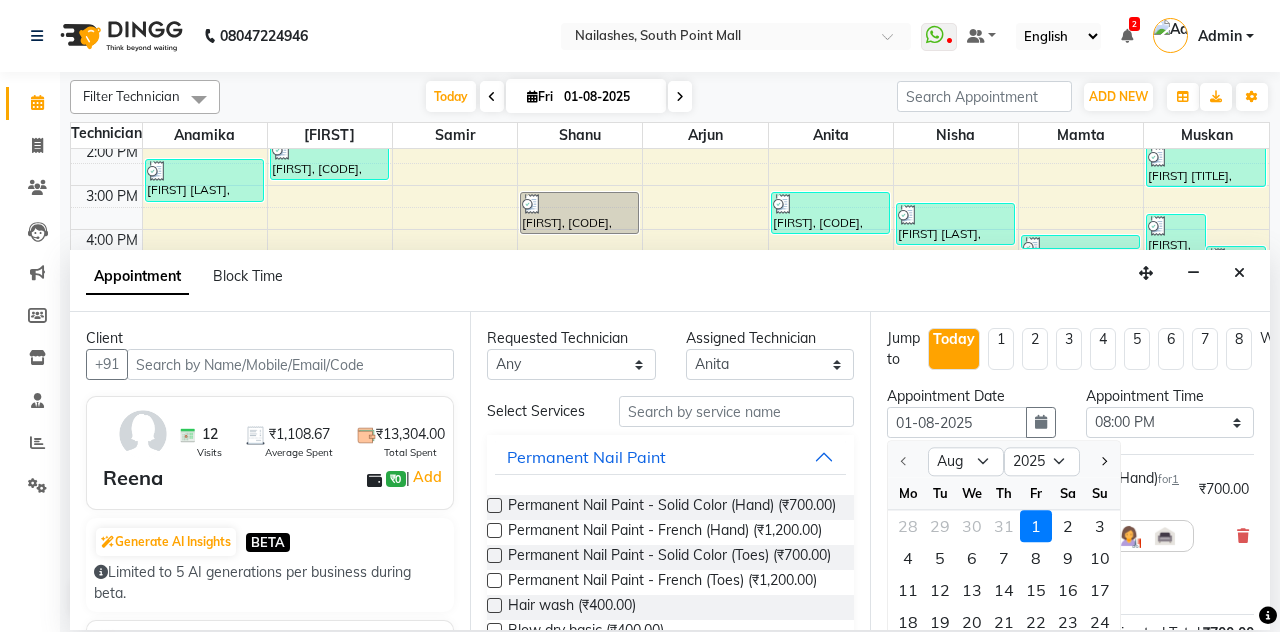 click on "2" at bounding box center (1068, 527) 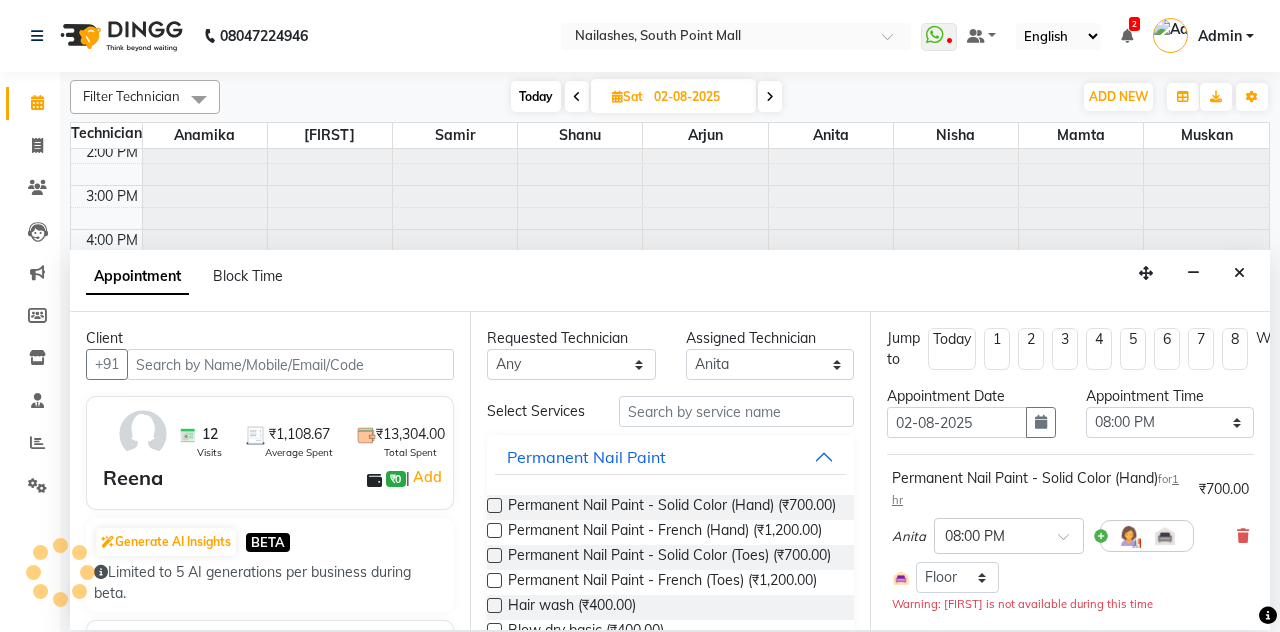scroll, scrollTop: 0, scrollLeft: 0, axis: both 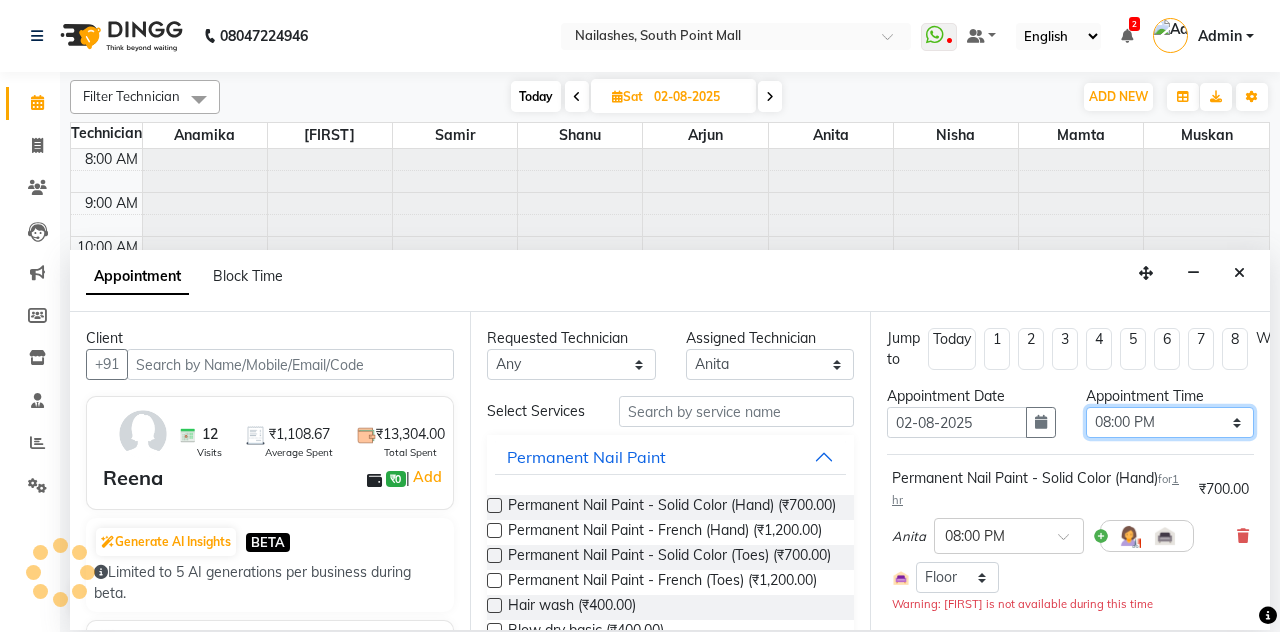 click on "Select 09:00 AM 09:15 AM 09:30 AM 09:45 AM 10:00 AM 10:15 AM 10:30 AM 10:45 AM 11:00 AM 11:15 AM 11:30 AM 11:45 AM 12:00 PM 12:15 PM 12:30 PM 12:45 PM 01:00 PM 01:15 PM 01:30 PM 01:45 PM 02:00 PM 02:15 PM 02:30 PM 02:45 PM 03:00 PM 03:15 PM 03:30 PM 03:45 PM 04:00 PM 04:15 PM 04:30 PM 04:45 PM 05:00 PM 05:15 PM 05:30 PM 05:45 PM 06:00 PM 06:15 PM 06:30 PM 06:45 PM 07:00 PM 07:15 PM 07:30 PM 07:45 PM 08:00 PM 08:15 PM 08:30 PM 08:45 PM 09:00 PM 09:15 PM 09:30 PM 09:45 PM 10:00 PM 10:15 PM 10:30 PM 10:45 PM 11:00 PM" at bounding box center [1170, 422] 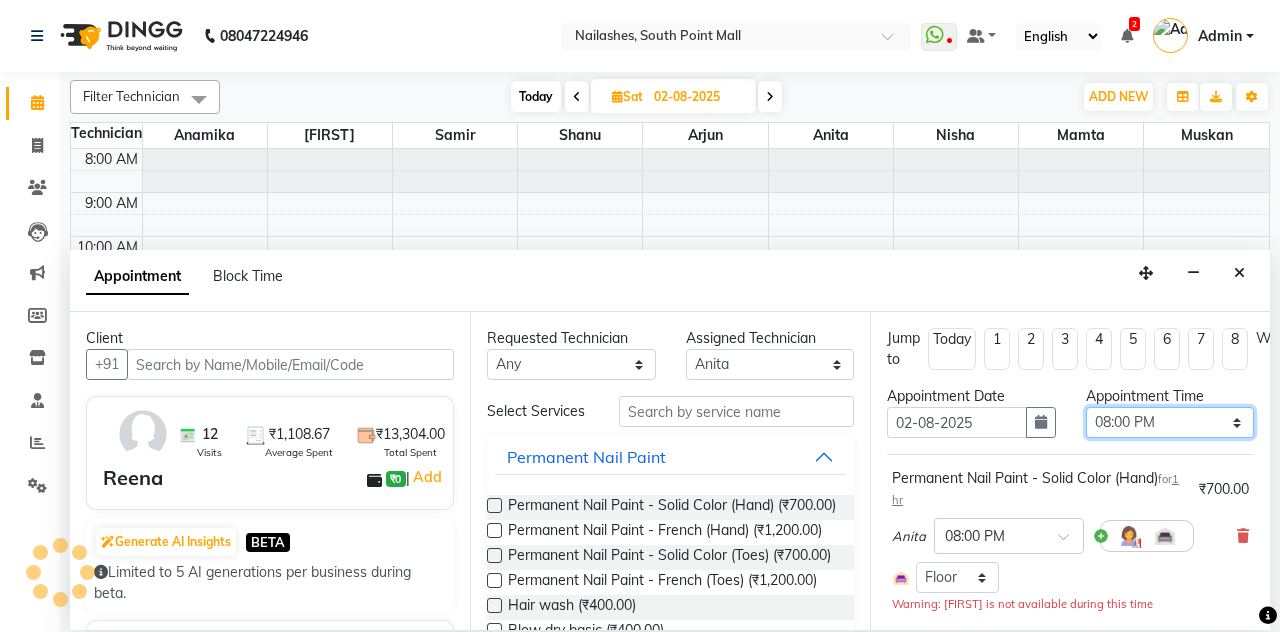 scroll, scrollTop: 271, scrollLeft: 0, axis: vertical 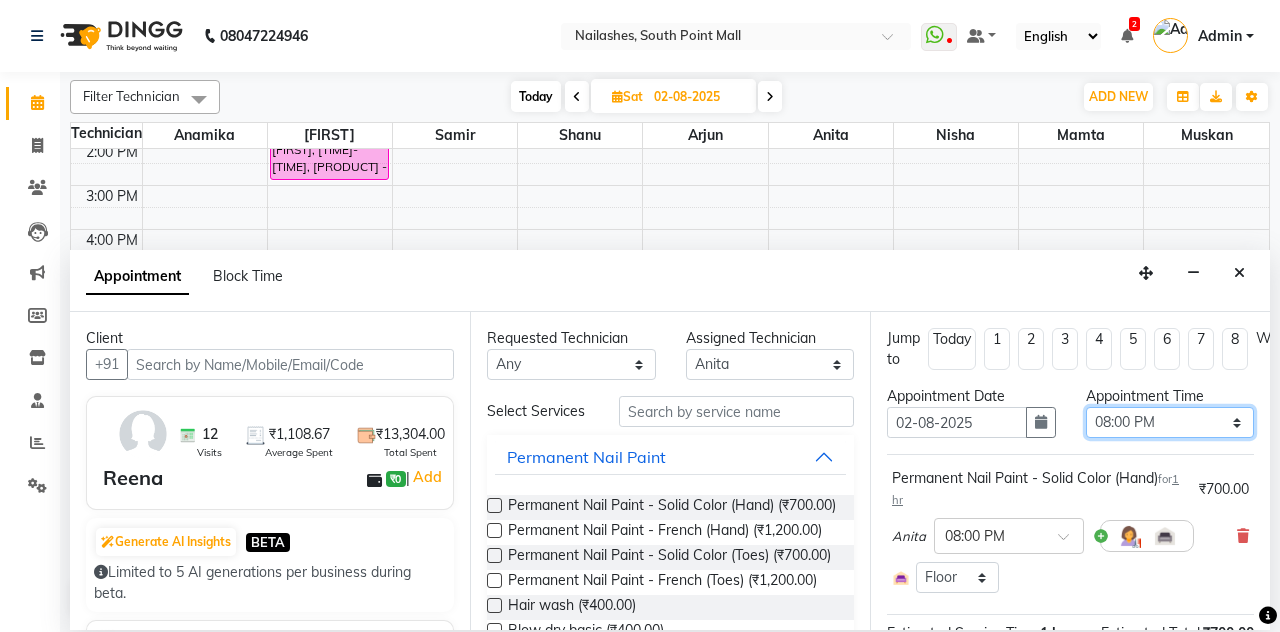 select on "960" 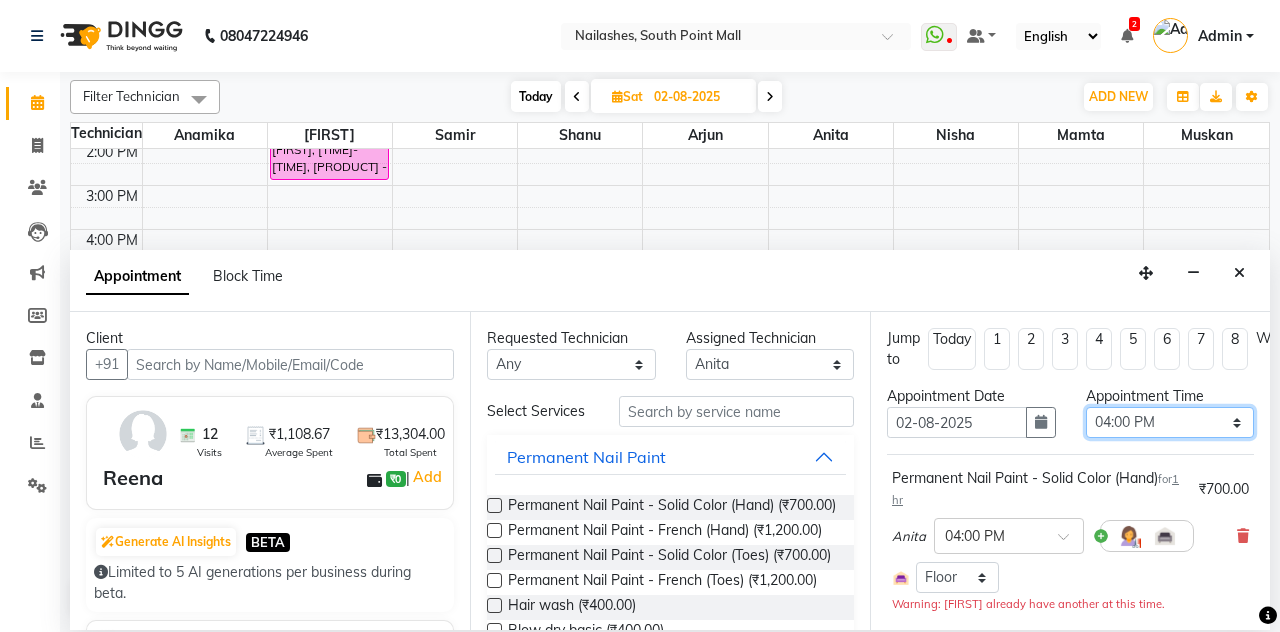 scroll, scrollTop: 164, scrollLeft: 0, axis: vertical 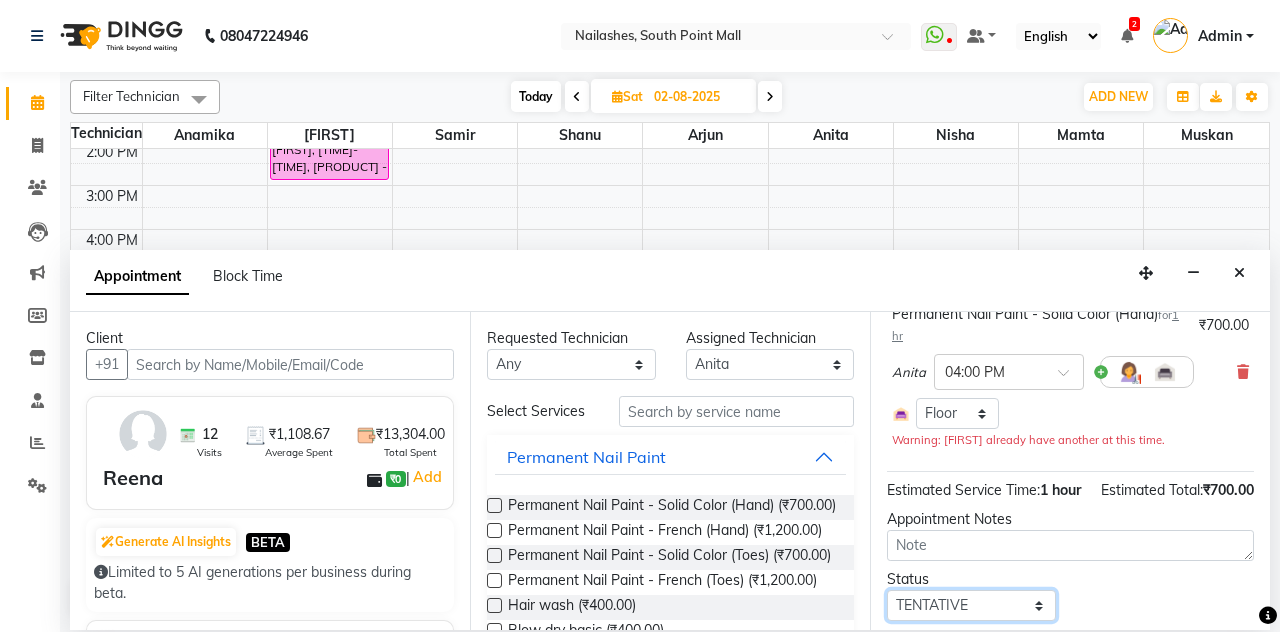 click on "Select TENTATIVE CONFIRM UPCOMING" at bounding box center (971, 605) 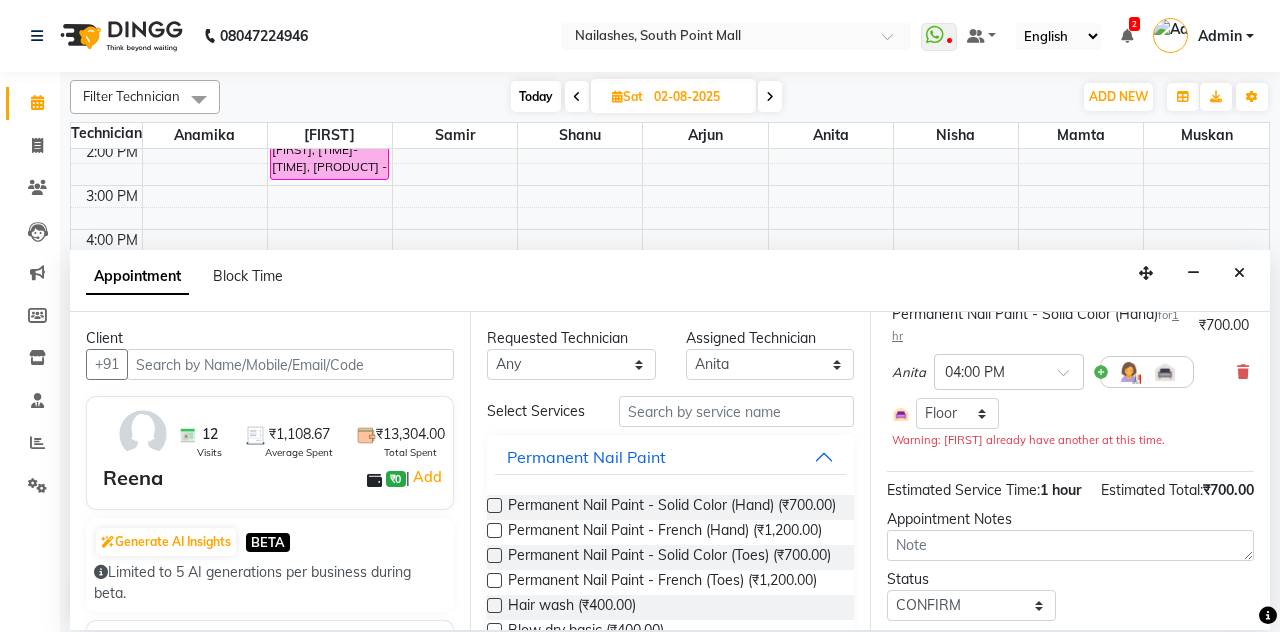 click on "Update" at bounding box center (1070, 655) 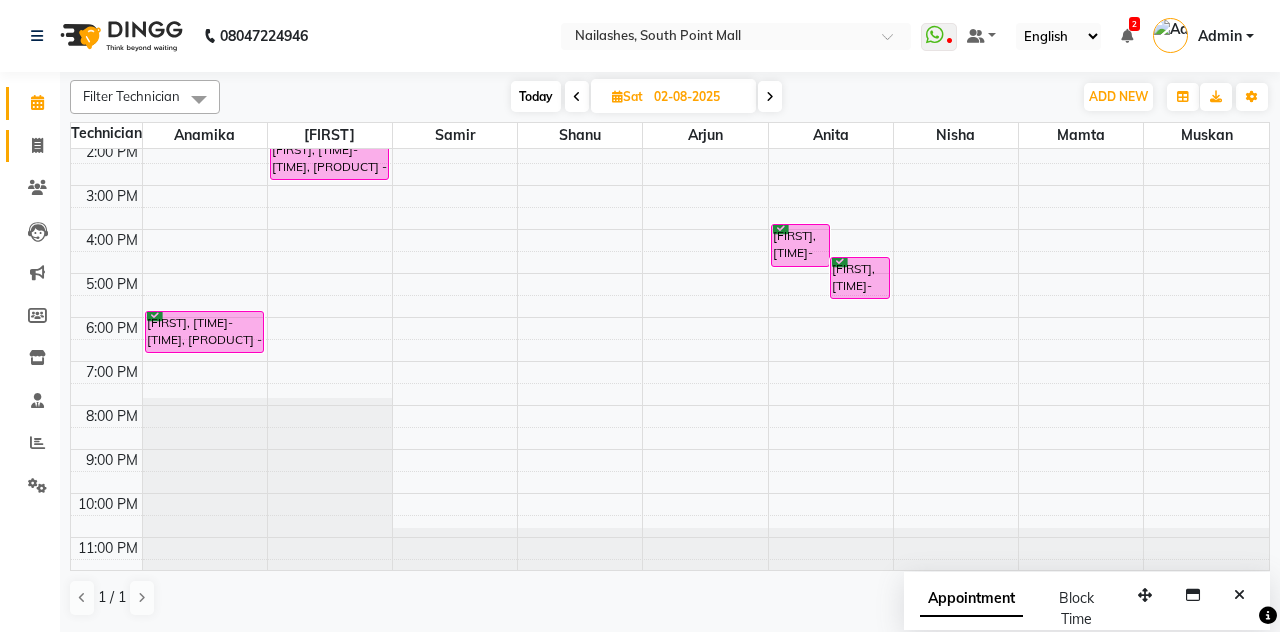 click on "Invoice" 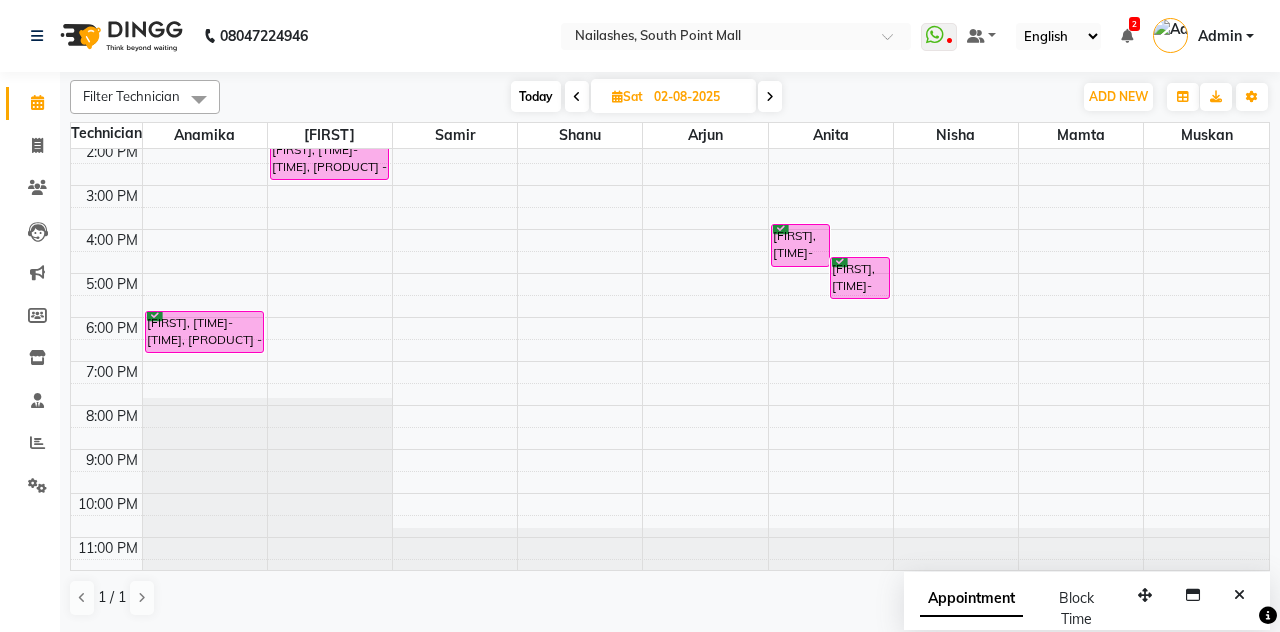 select on "service" 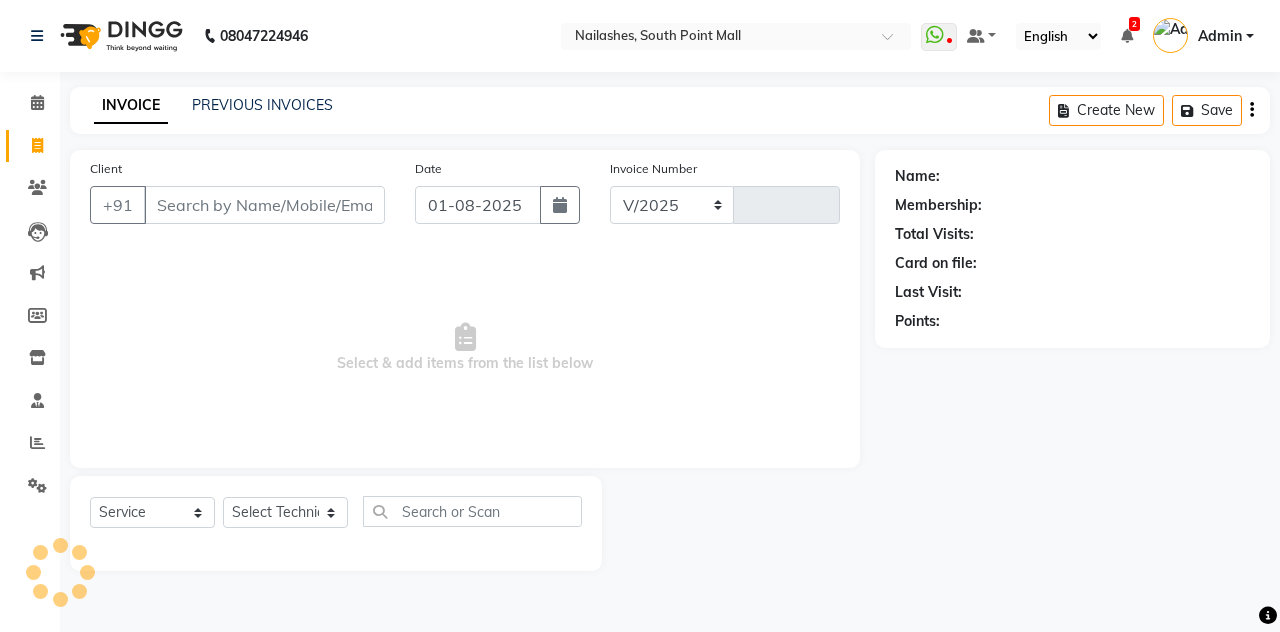 select on "3926" 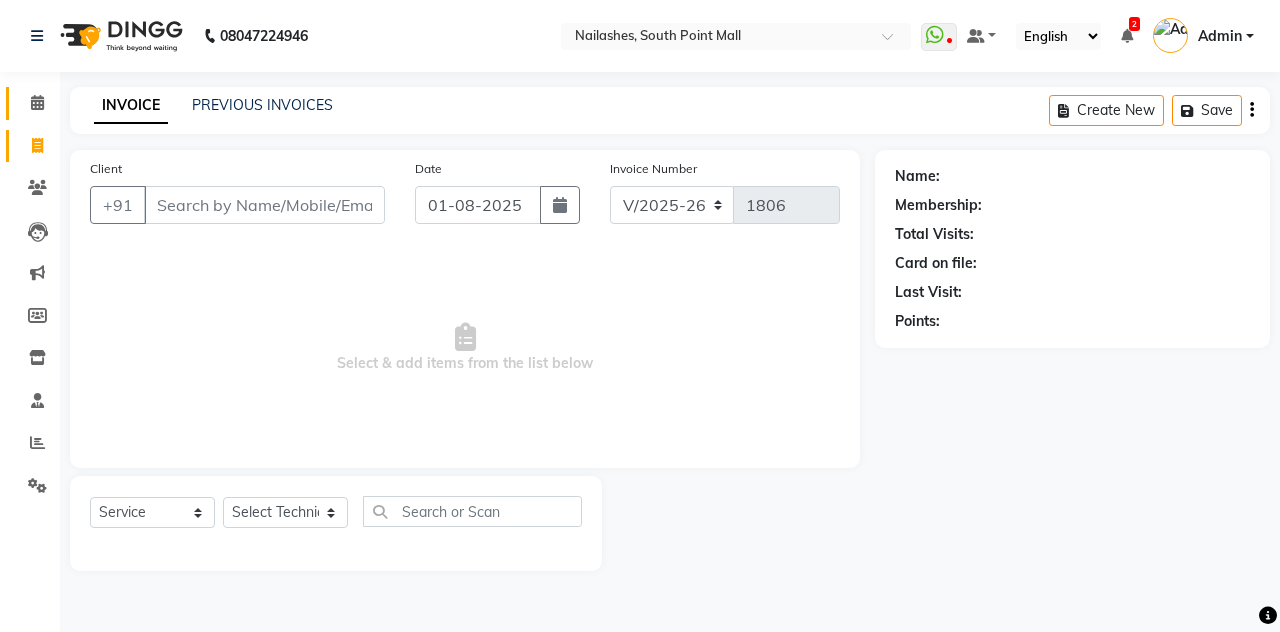 click on "Calendar" 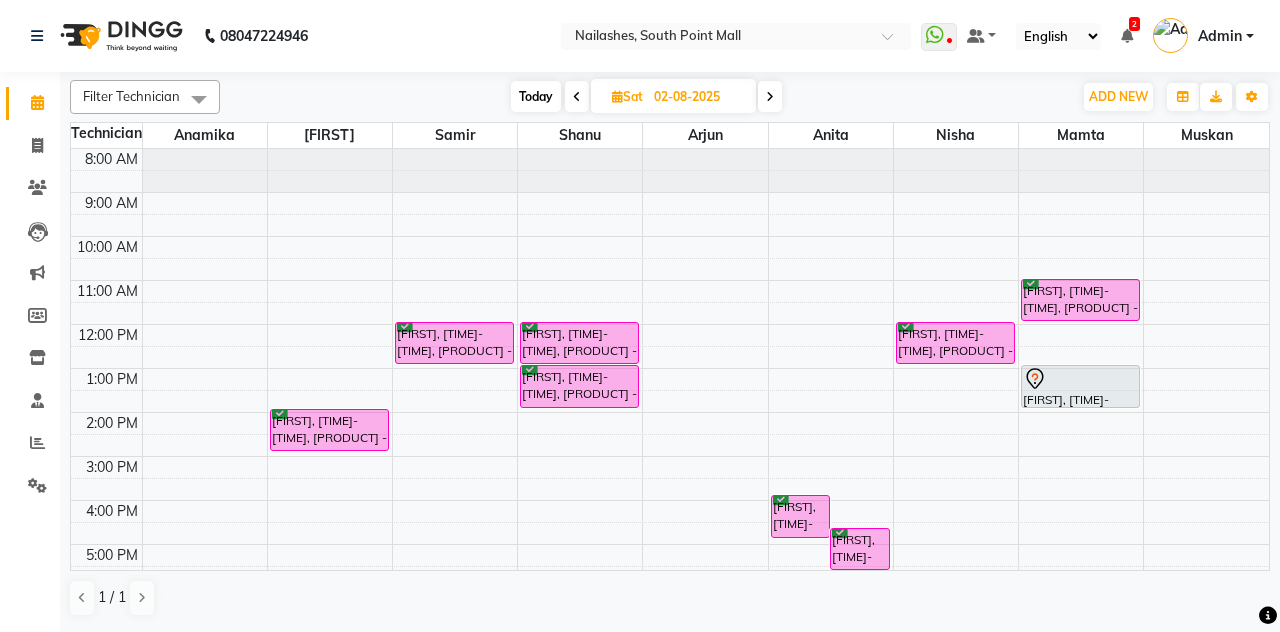 click on "Today" at bounding box center (536, 96) 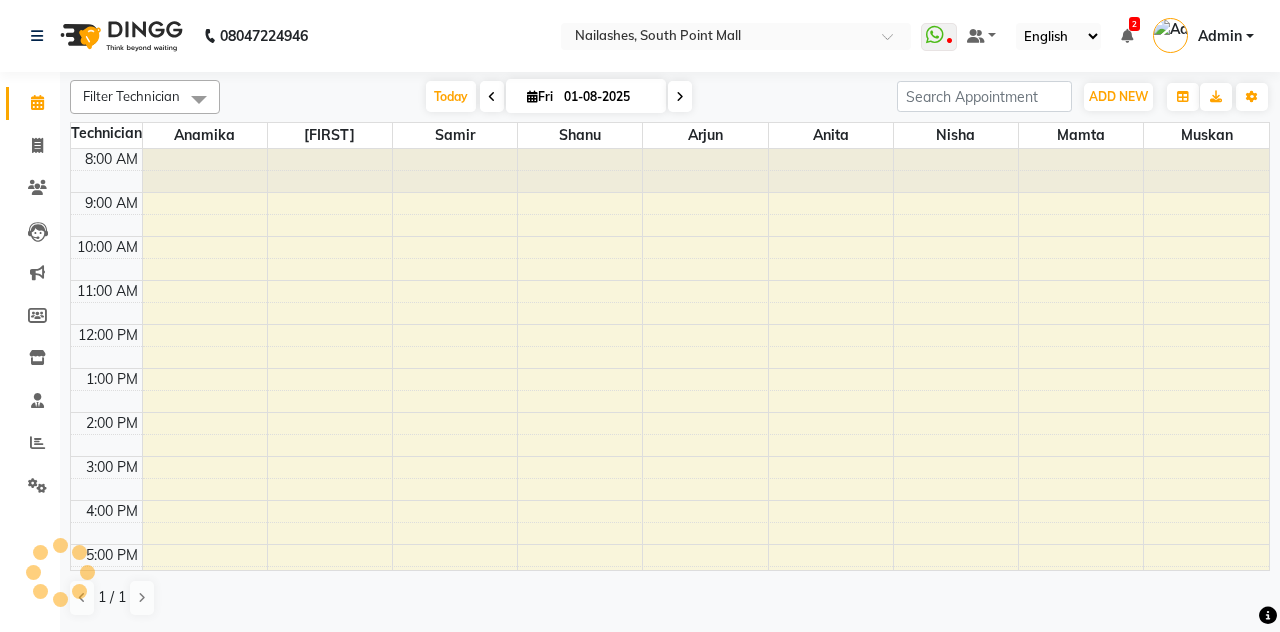 scroll, scrollTop: 271, scrollLeft: 0, axis: vertical 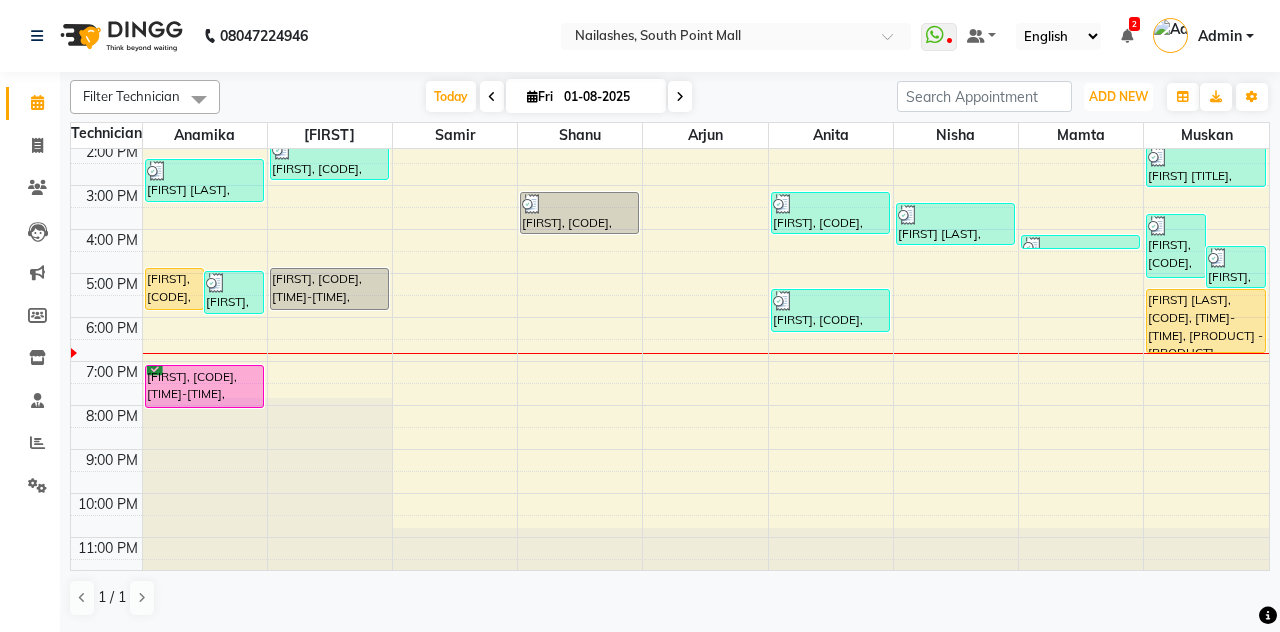 click on "ADD NEW" at bounding box center [1118, 96] 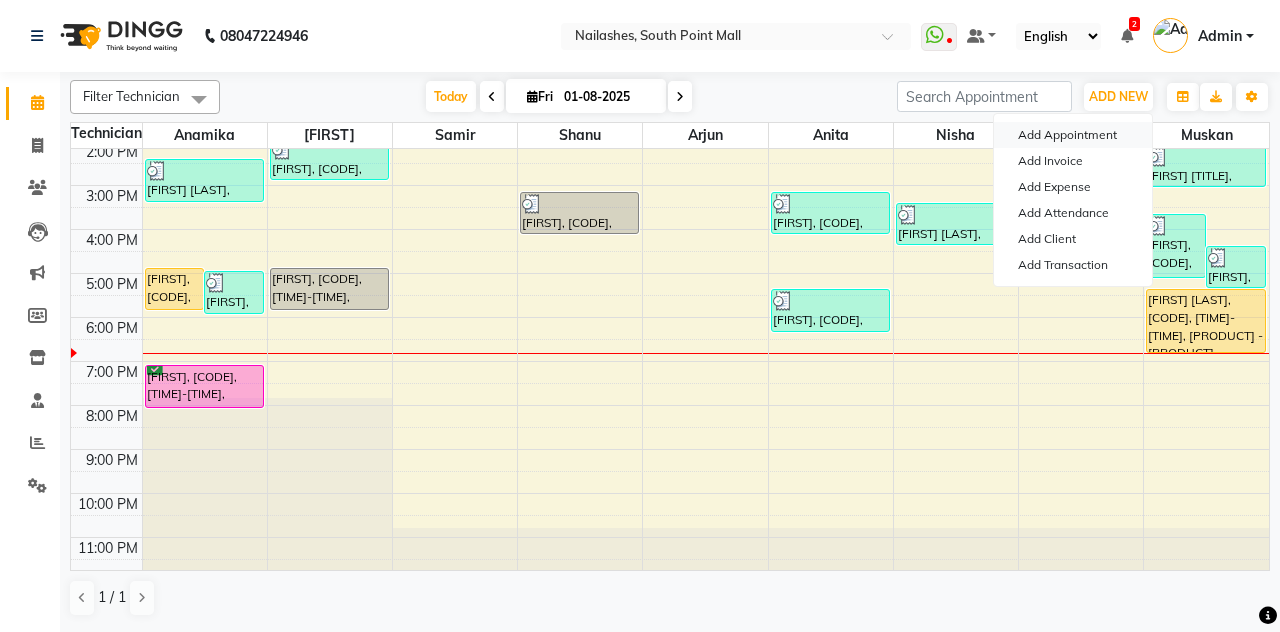 click on "Add Appointment" at bounding box center (1073, 135) 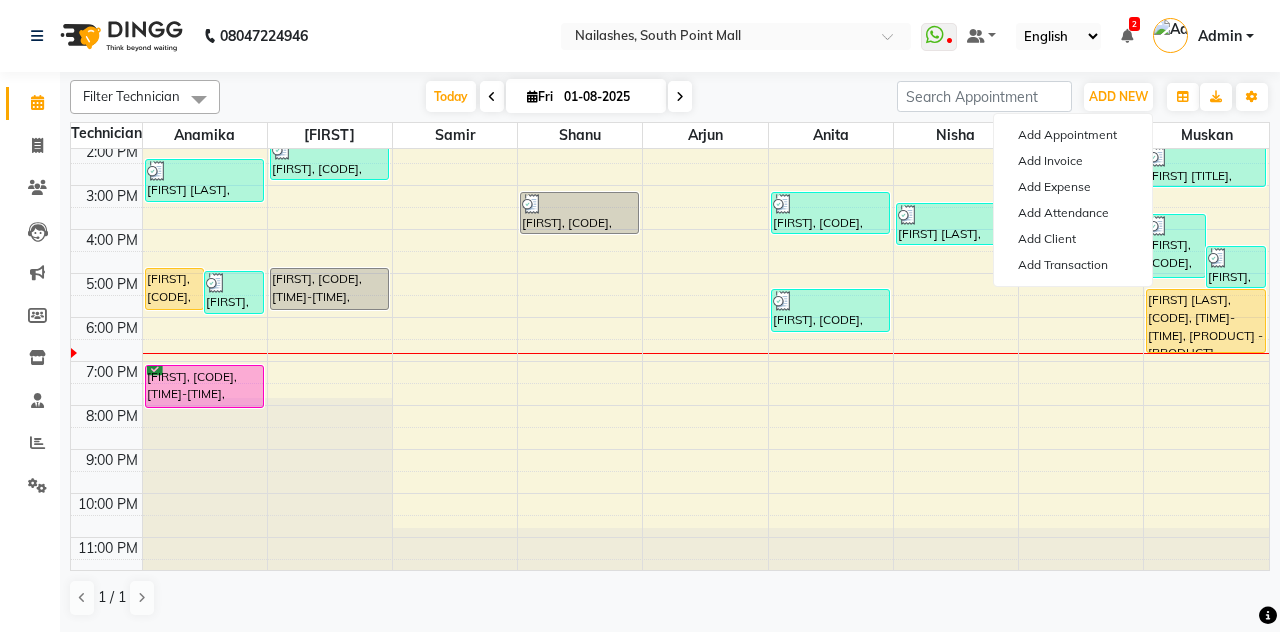 select on "tentative" 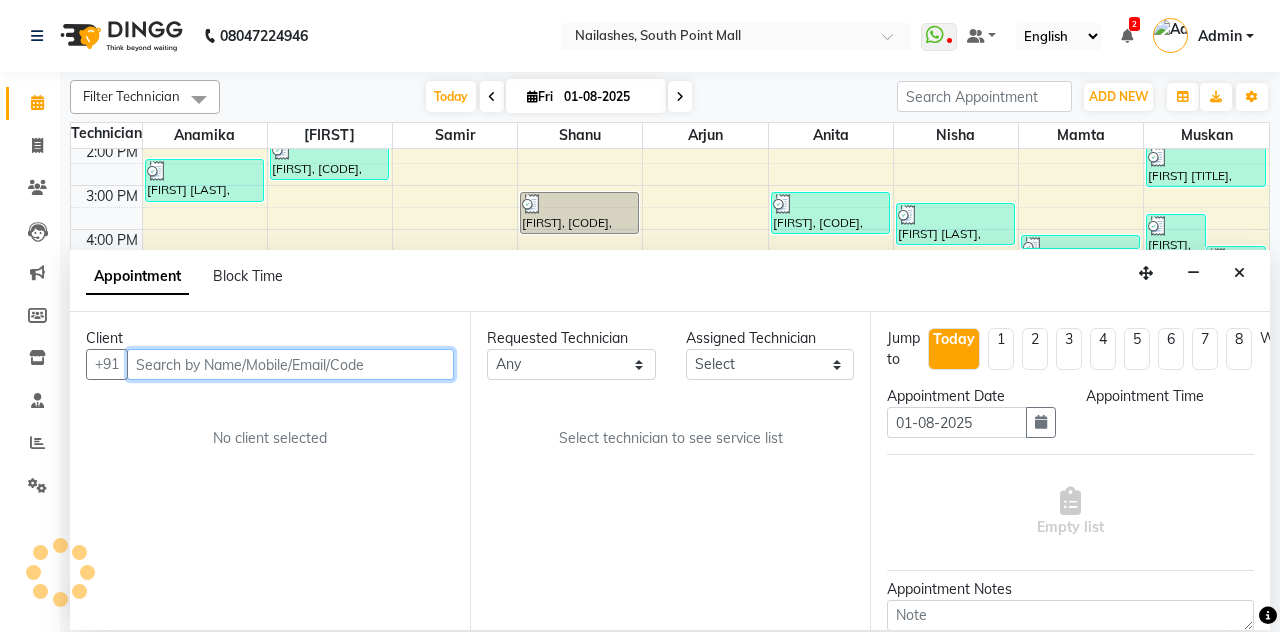 select on "540" 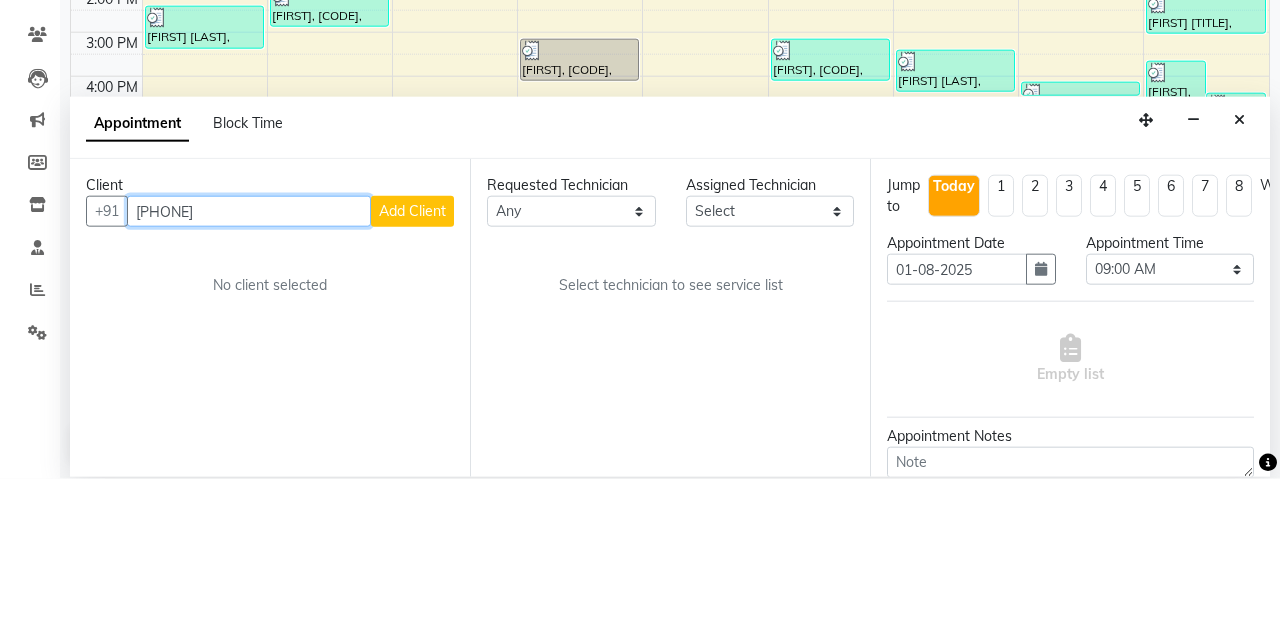 type on "9997083811" 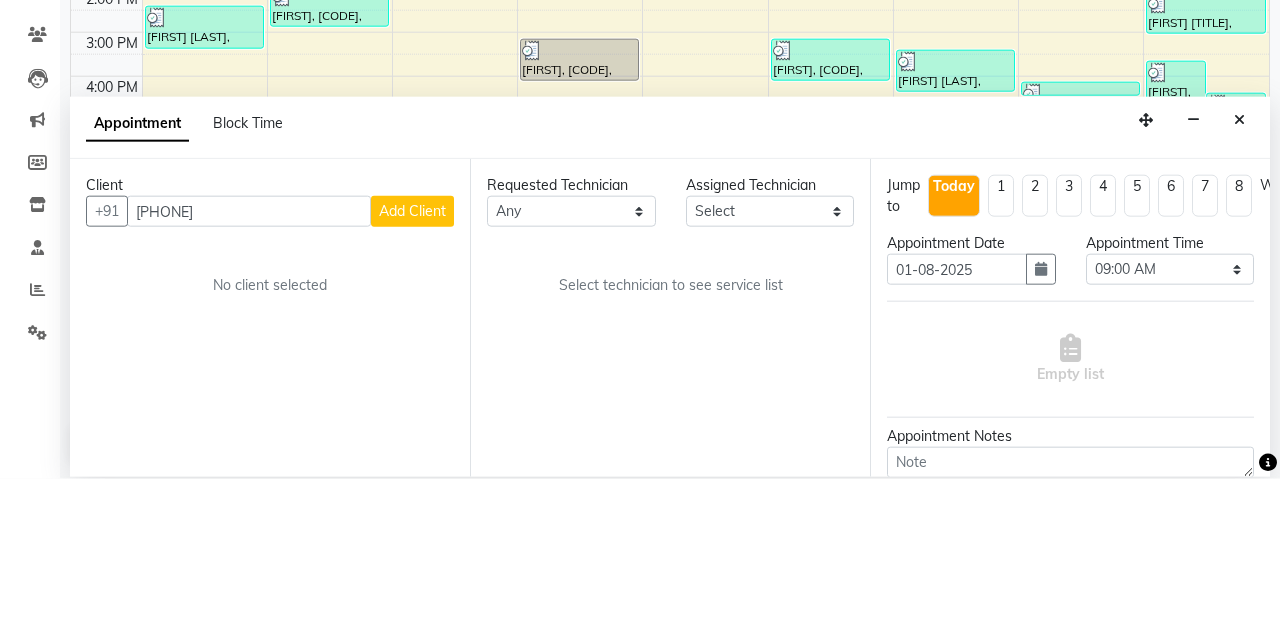 click on "Add Client" at bounding box center (412, 364) 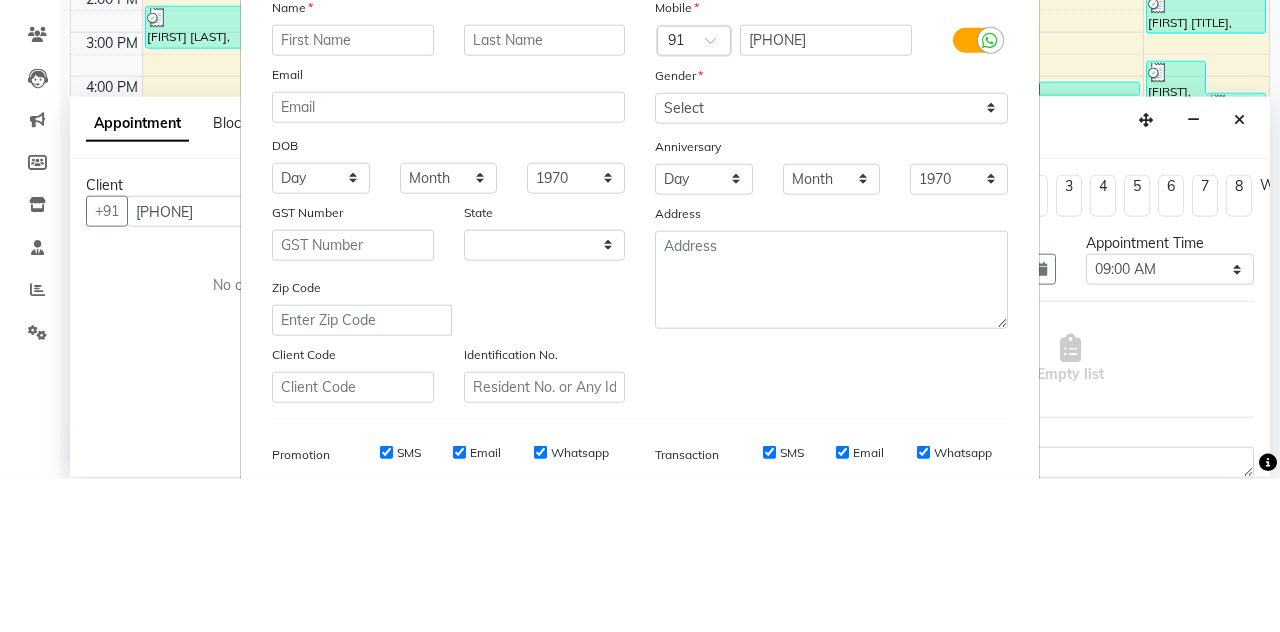 select on "21" 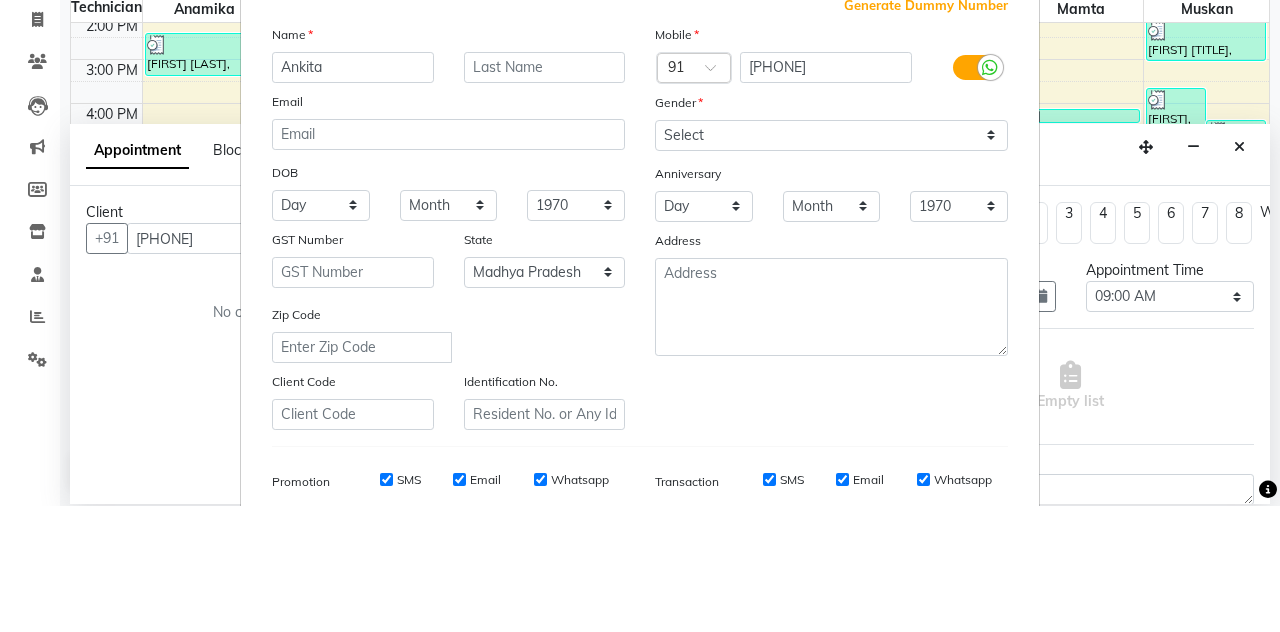 type on "Ankita" 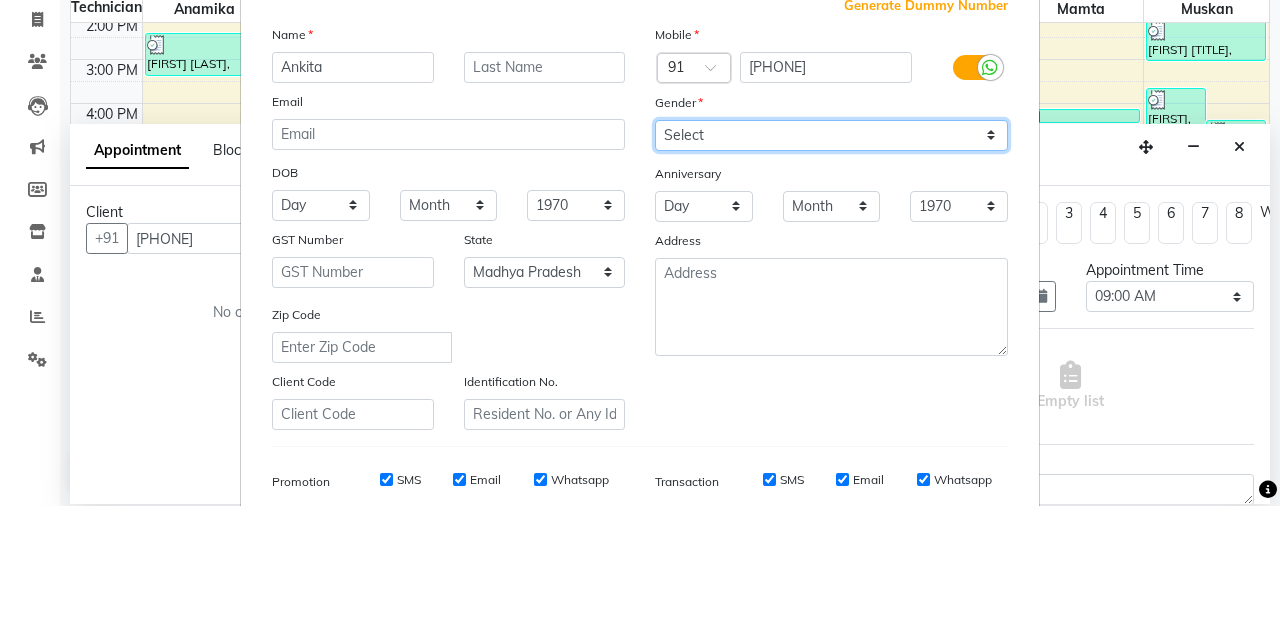 click on "Select Male Female Other Prefer Not To Say" at bounding box center [831, 261] 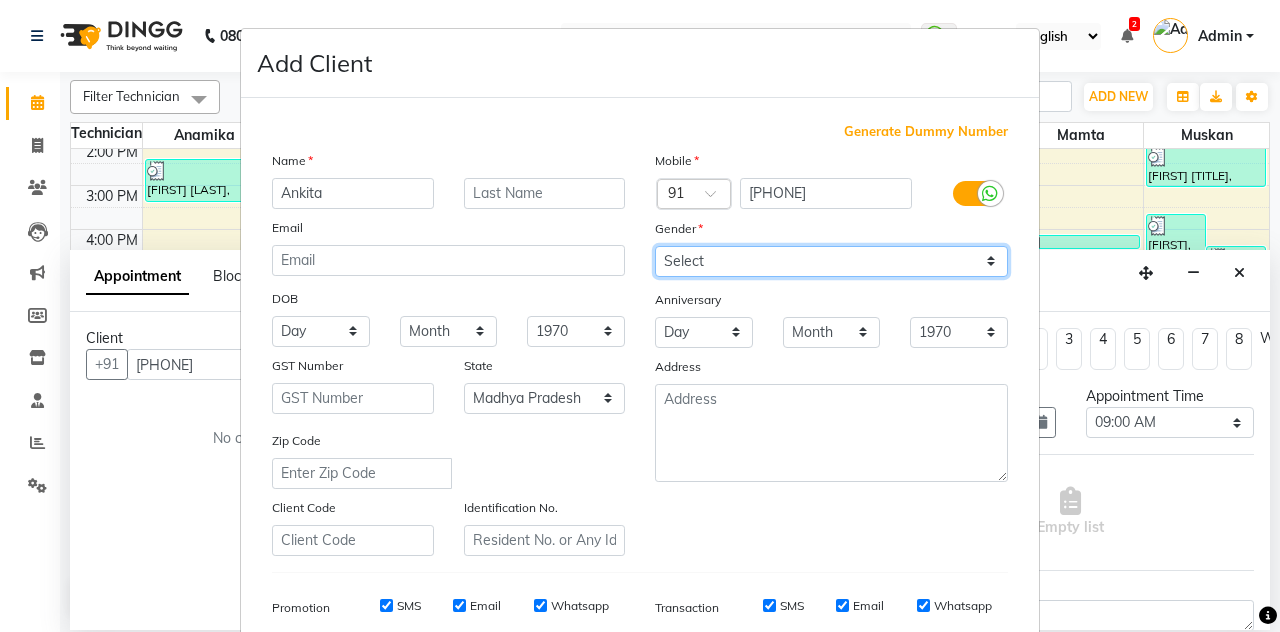 select on "female" 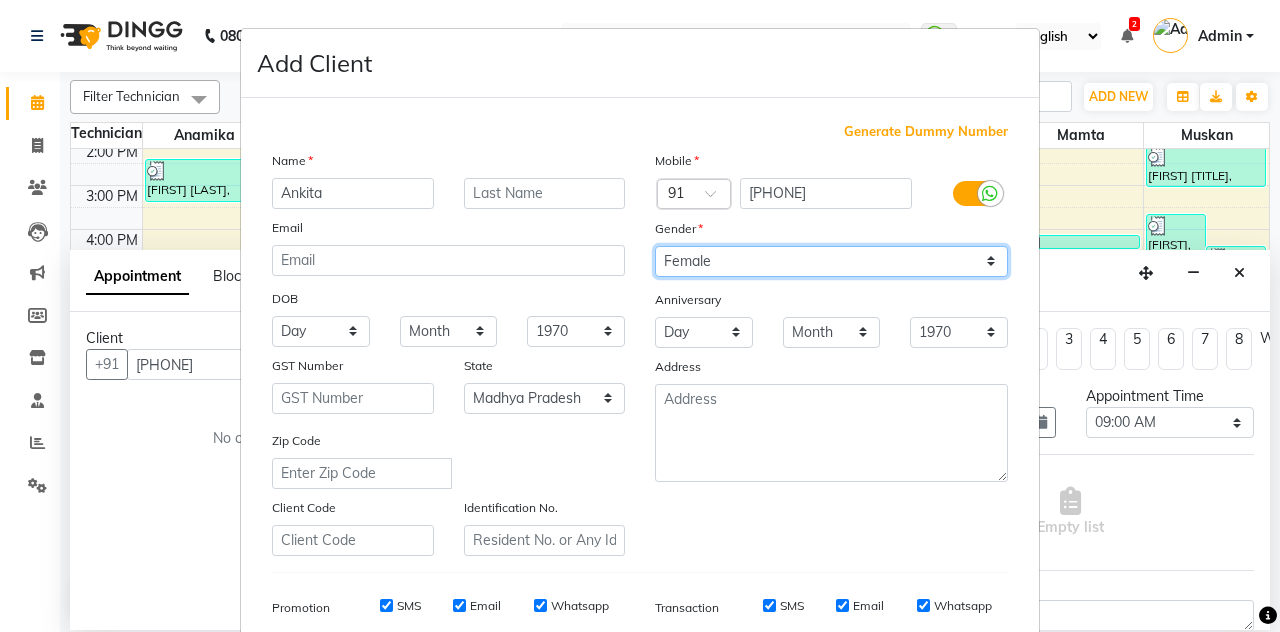 scroll, scrollTop: 185, scrollLeft: 0, axis: vertical 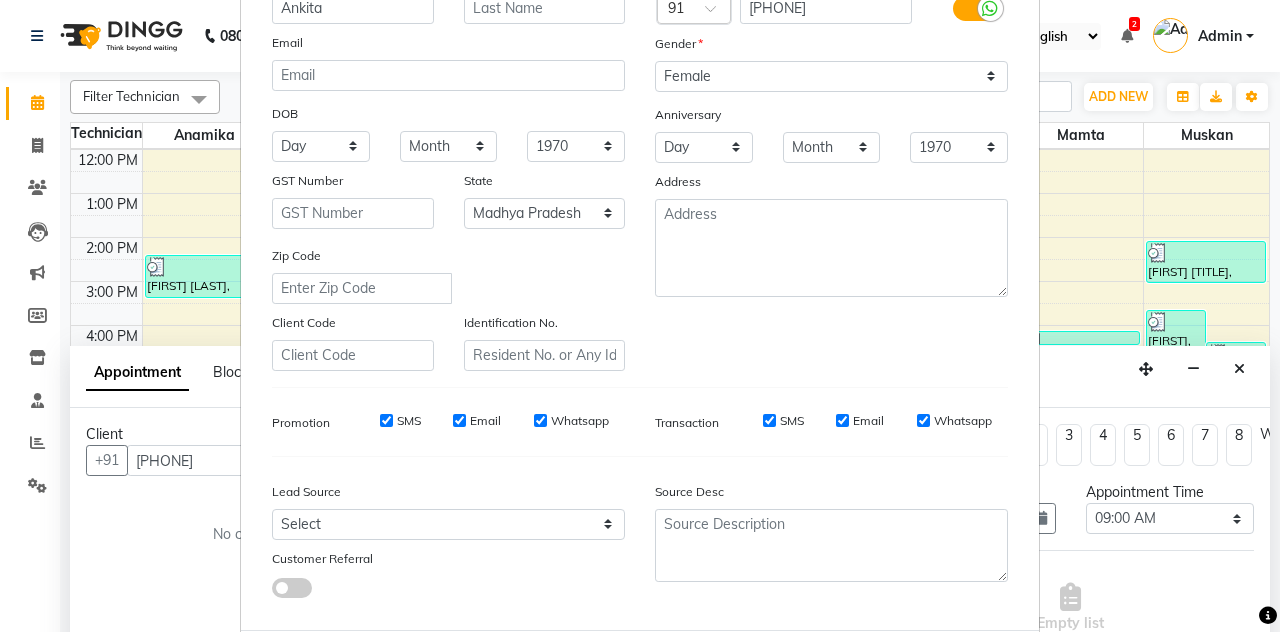 click on "Add" at bounding box center (906, 670) 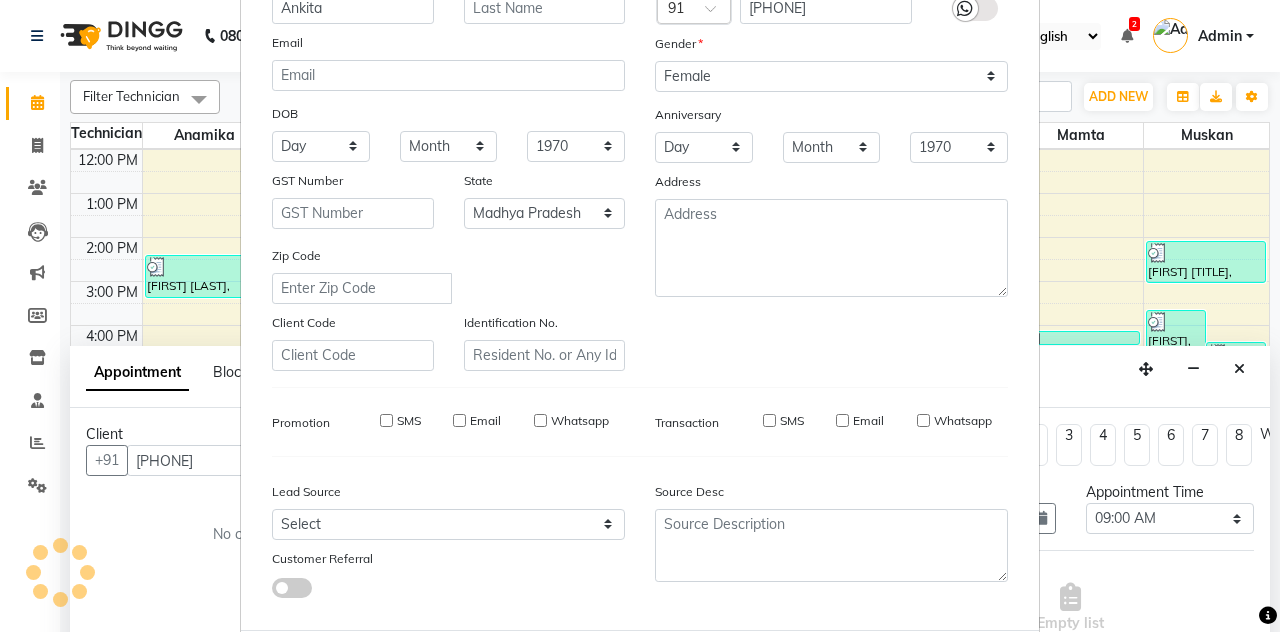 type 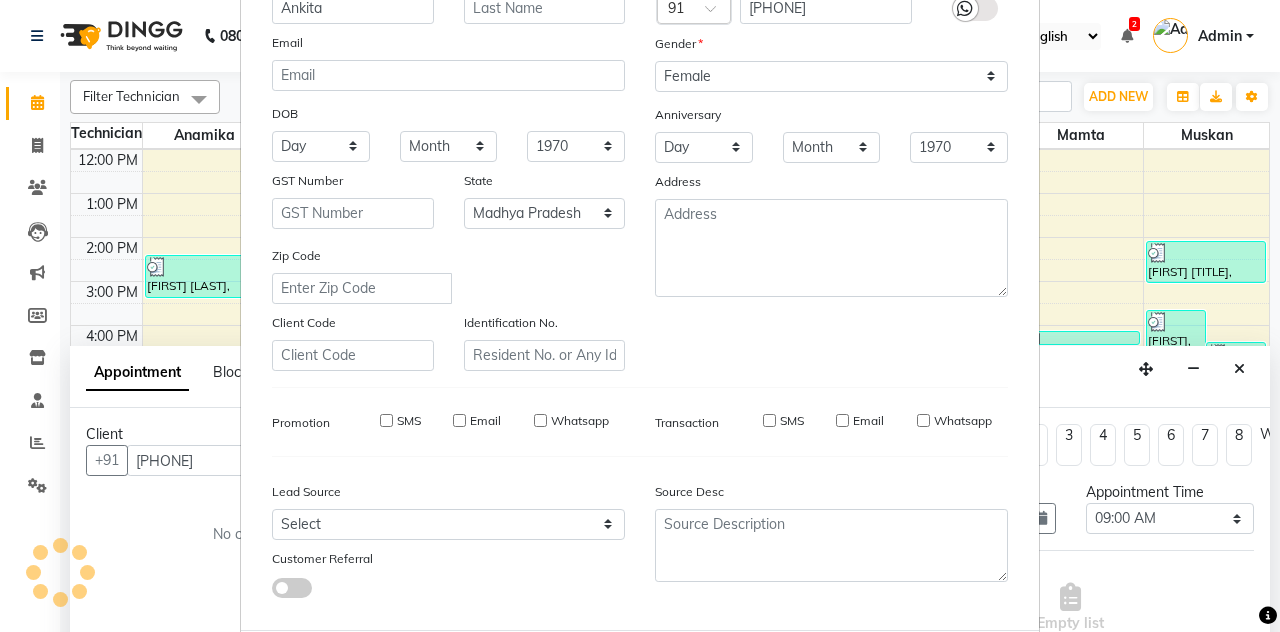 select 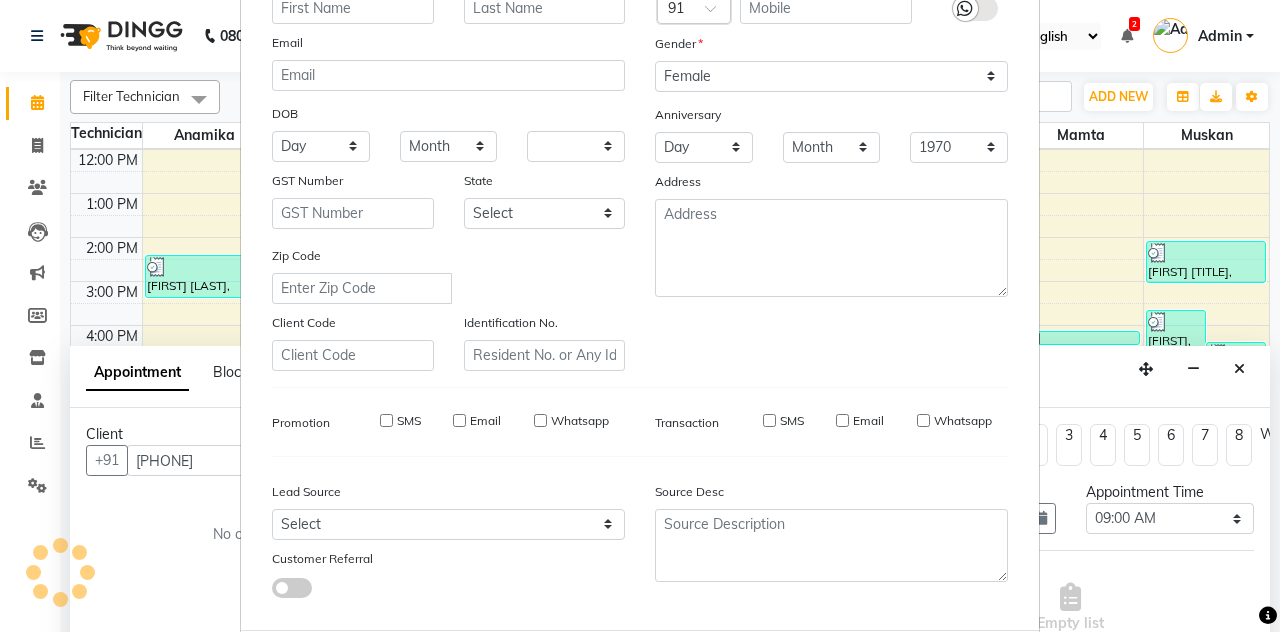 select 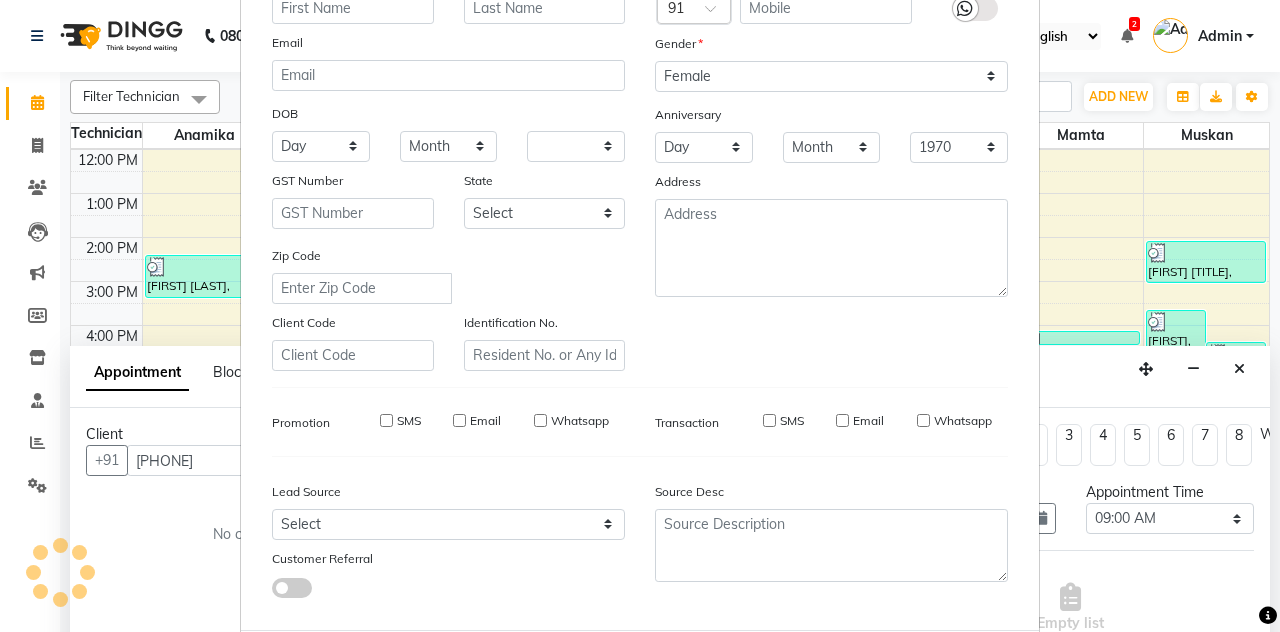select 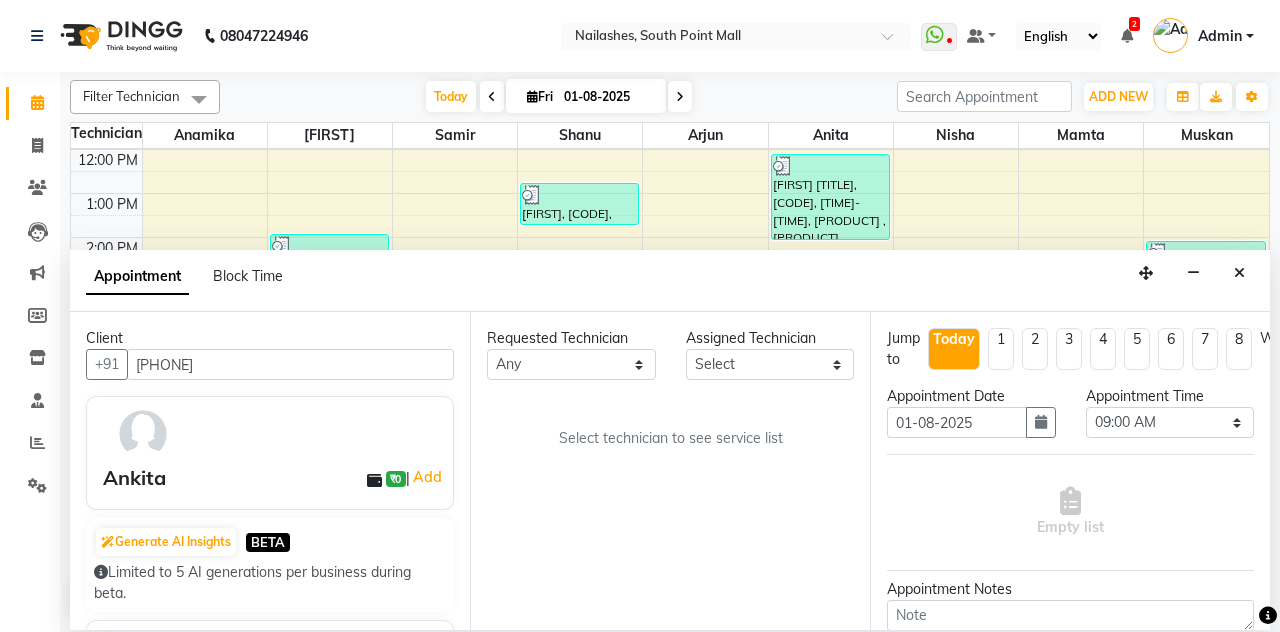 scroll, scrollTop: 271, scrollLeft: 0, axis: vertical 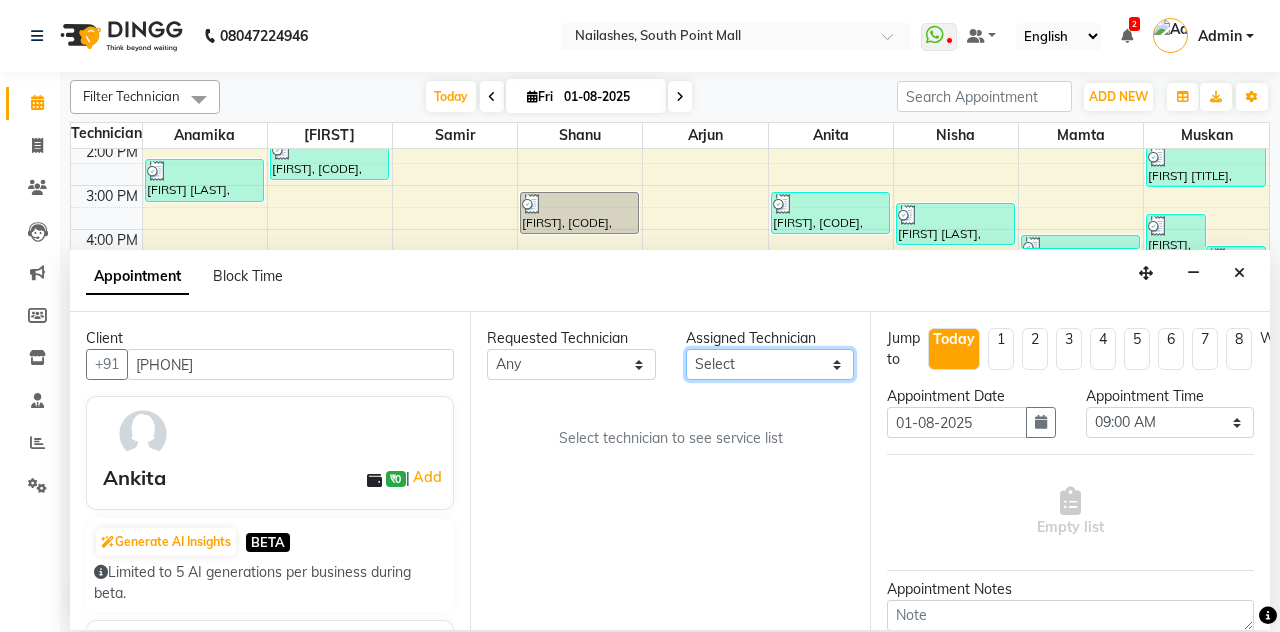click on "Select Anamika Anita Arjun Mamta Muskan Nisha Samir Shanu Shushanto" at bounding box center (770, 364) 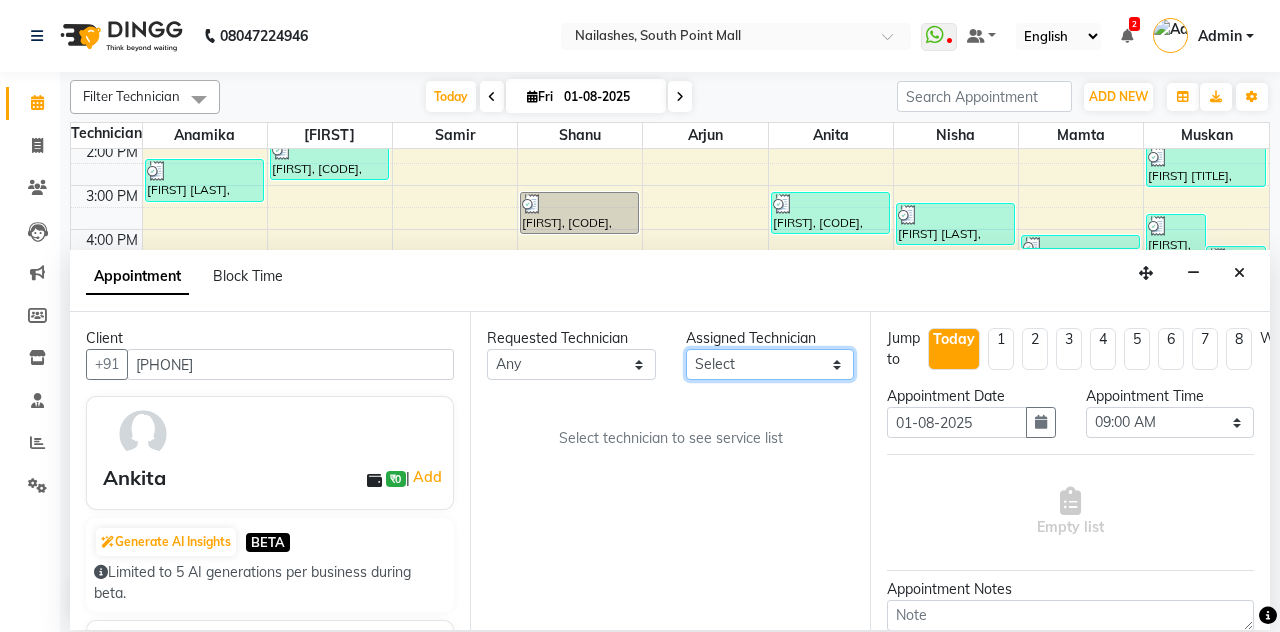 select on "38034" 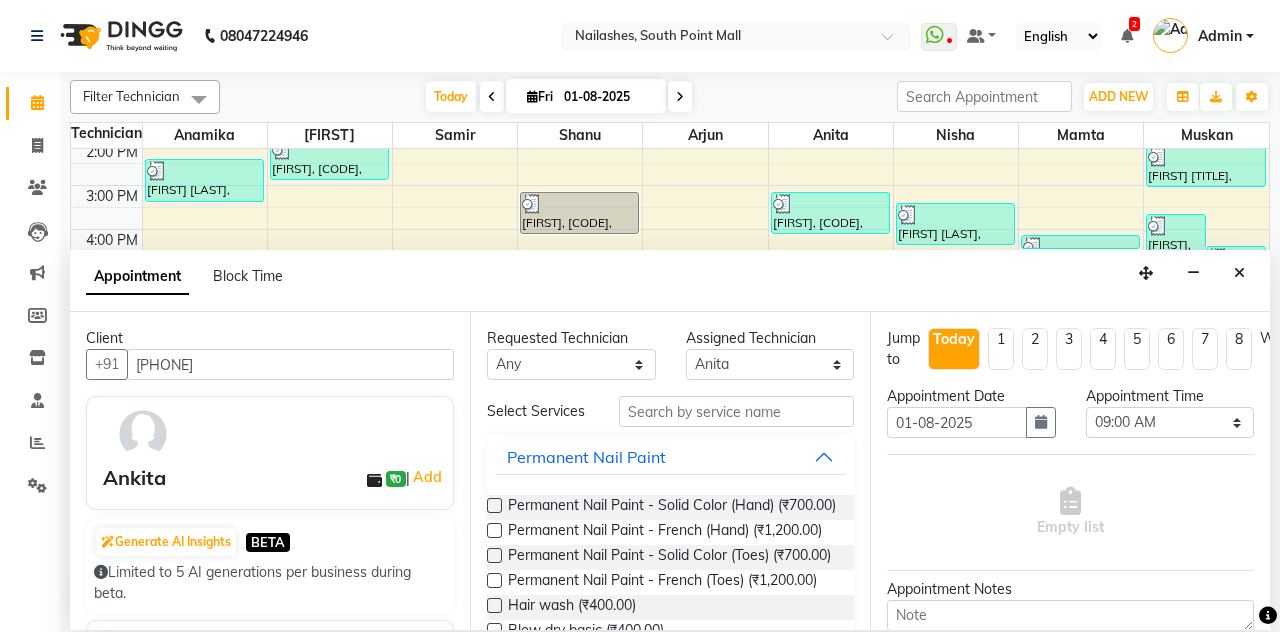 click at bounding box center [494, 505] 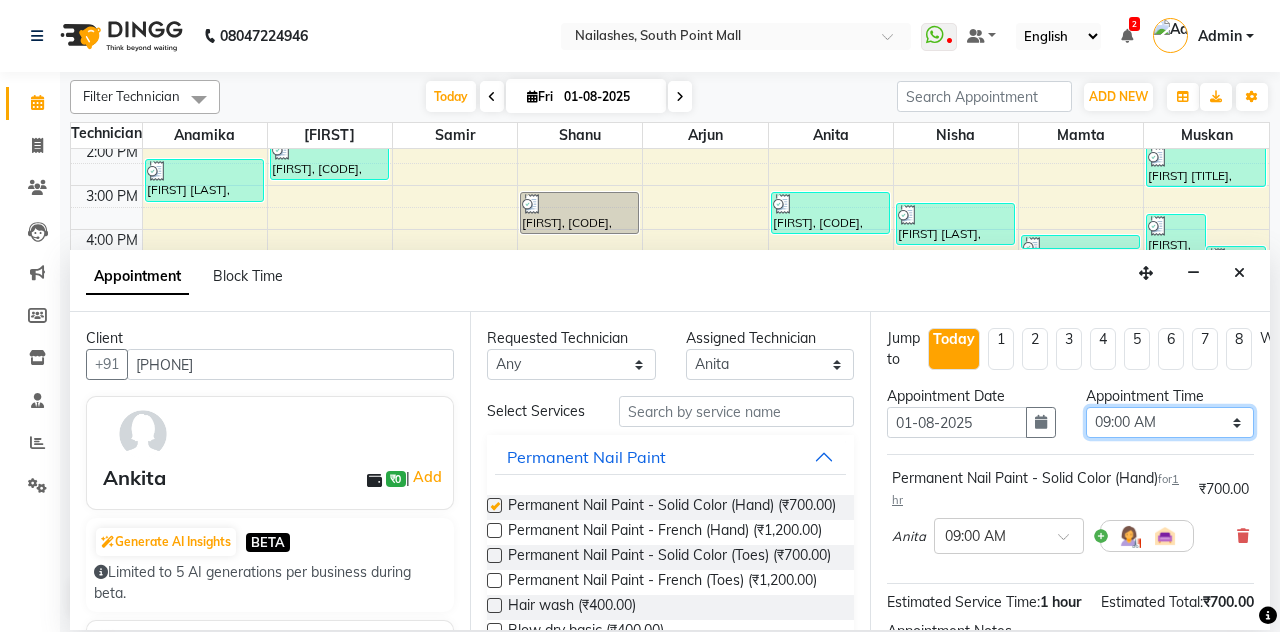 click on "Select 09:00 AM 09:15 AM 09:30 AM 09:45 AM 10:00 AM 10:15 AM 10:30 AM 10:45 AM 11:00 AM 11:15 AM 11:30 AM 11:45 AM 12:00 PM 12:15 PM 12:30 PM 12:45 PM 01:00 PM 01:15 PM 01:30 PM 01:45 PM 02:00 PM 02:15 PM 02:30 PM 02:45 PM 03:00 PM 03:15 PM 03:30 PM 03:45 PM 04:00 PM 04:15 PM 04:30 PM 04:45 PM 05:00 PM 05:15 PM 05:30 PM 05:45 PM 06:00 PM 06:15 PM 06:30 PM 06:45 PM 07:00 PM 07:15 PM 07:30 PM 07:45 PM 08:00 PM 08:15 PM 08:30 PM 08:45 PM 09:00 PM 09:15 PM 09:30 PM 09:45 PM 10:00 PM 10:15 PM 10:30 PM 10:45 PM 11:00 PM" at bounding box center (1170, 422) 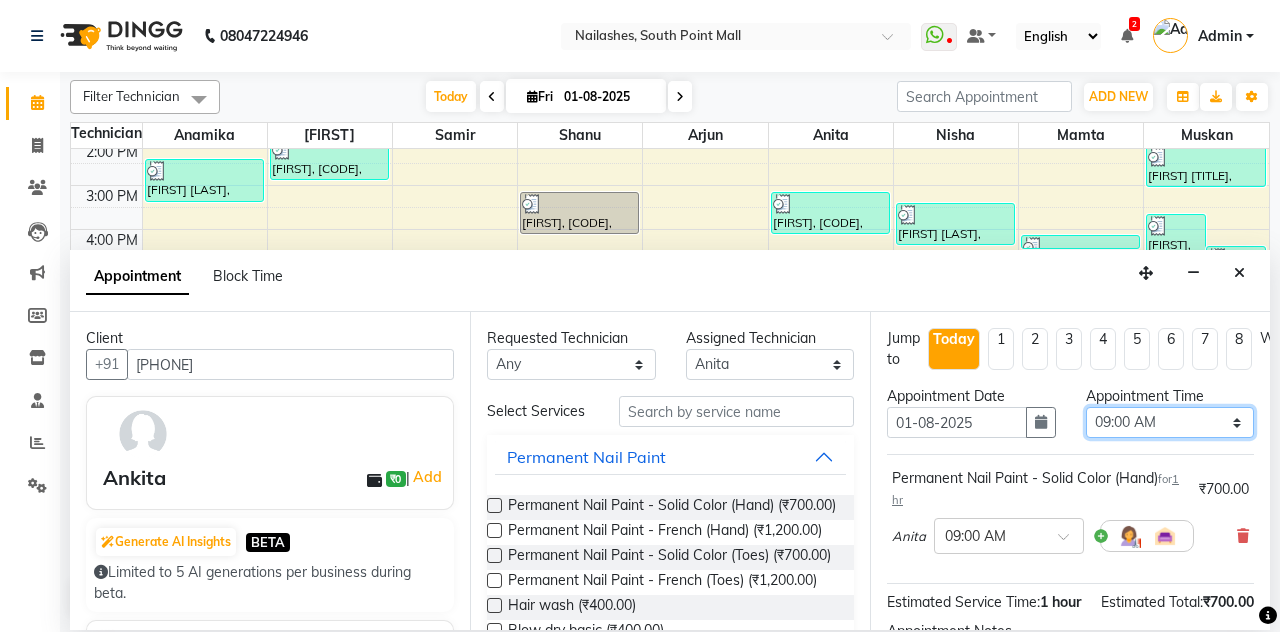 checkbox on "false" 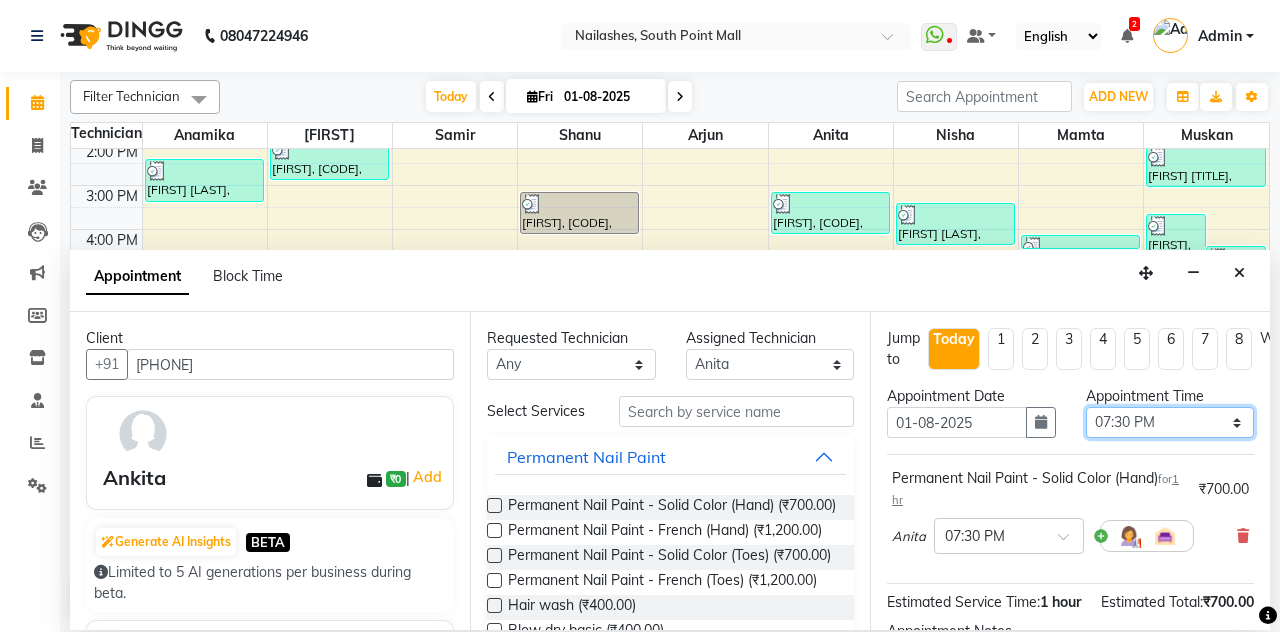 scroll, scrollTop: 173, scrollLeft: 0, axis: vertical 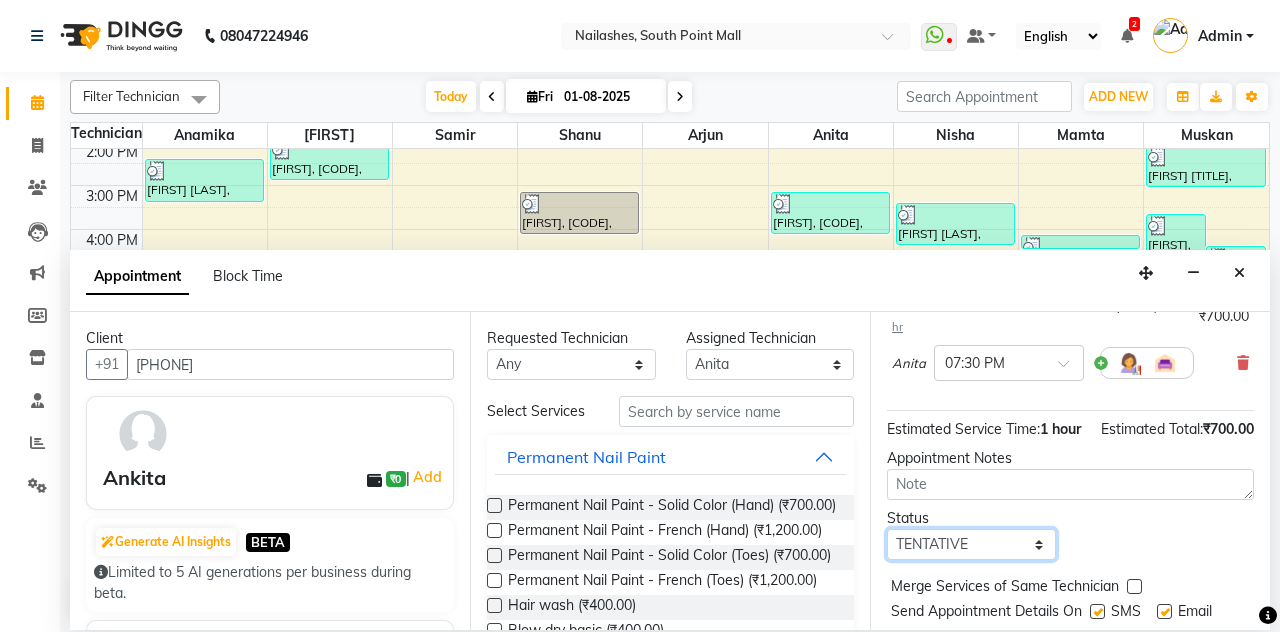 click on "Select TENTATIVE CONFIRM CHECK-IN UPCOMING" at bounding box center [971, 544] 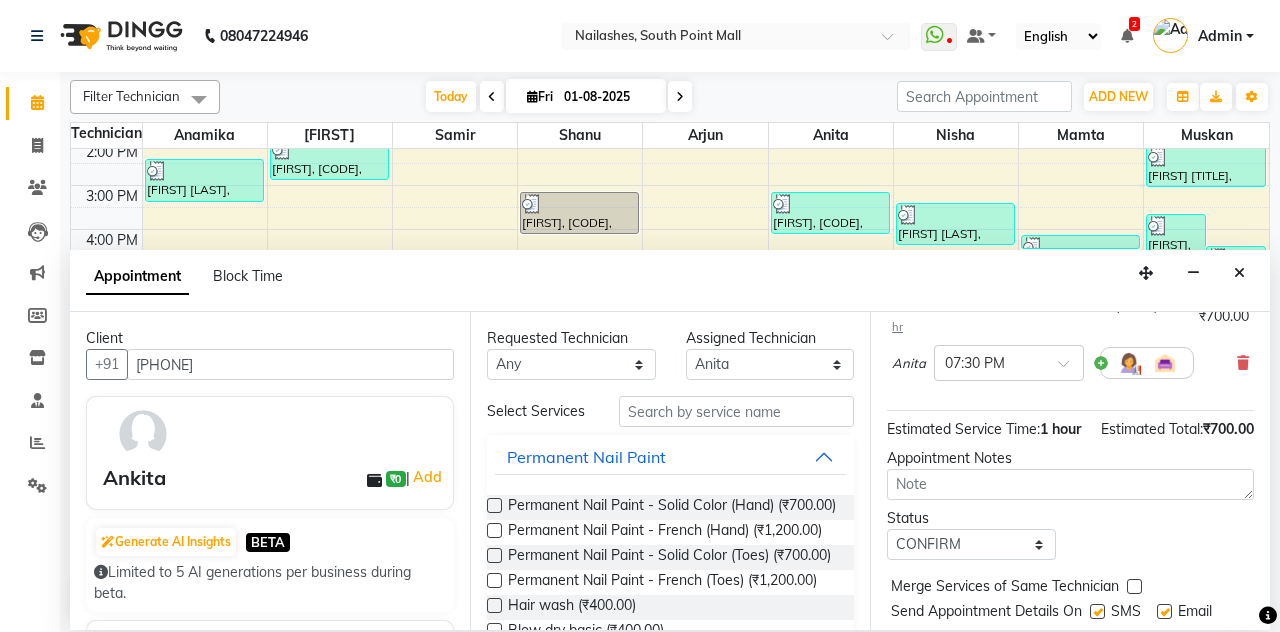 click on "Book" at bounding box center (1070, 652) 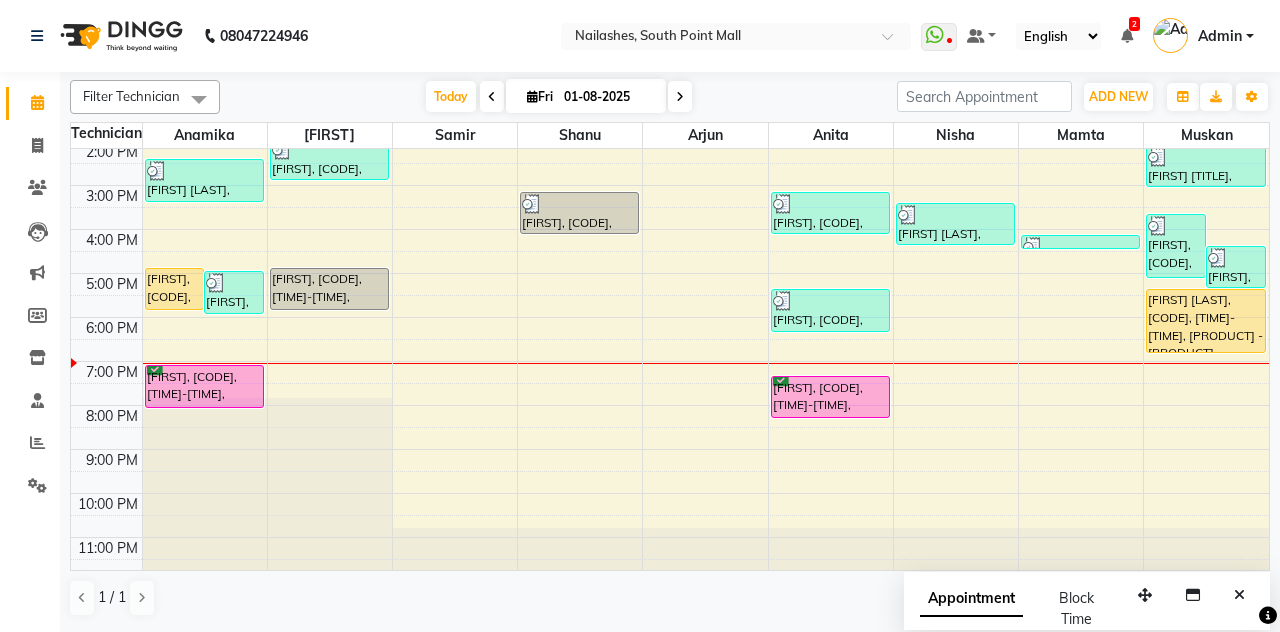click at bounding box center (680, 96) 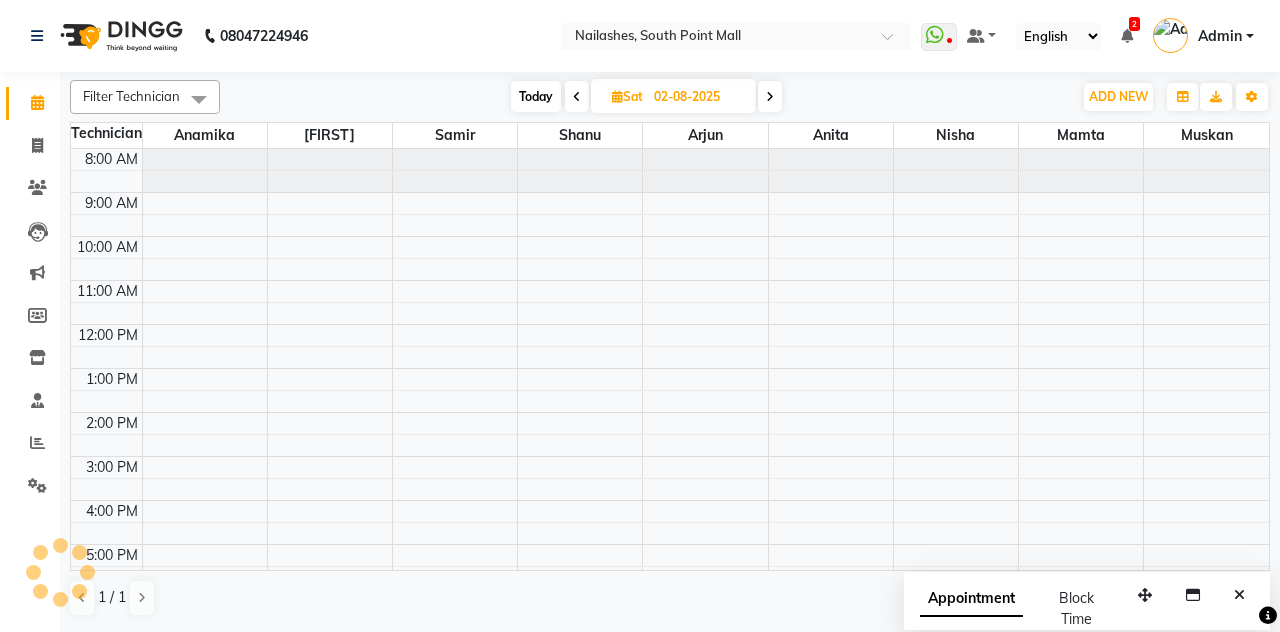 scroll, scrollTop: 271, scrollLeft: 0, axis: vertical 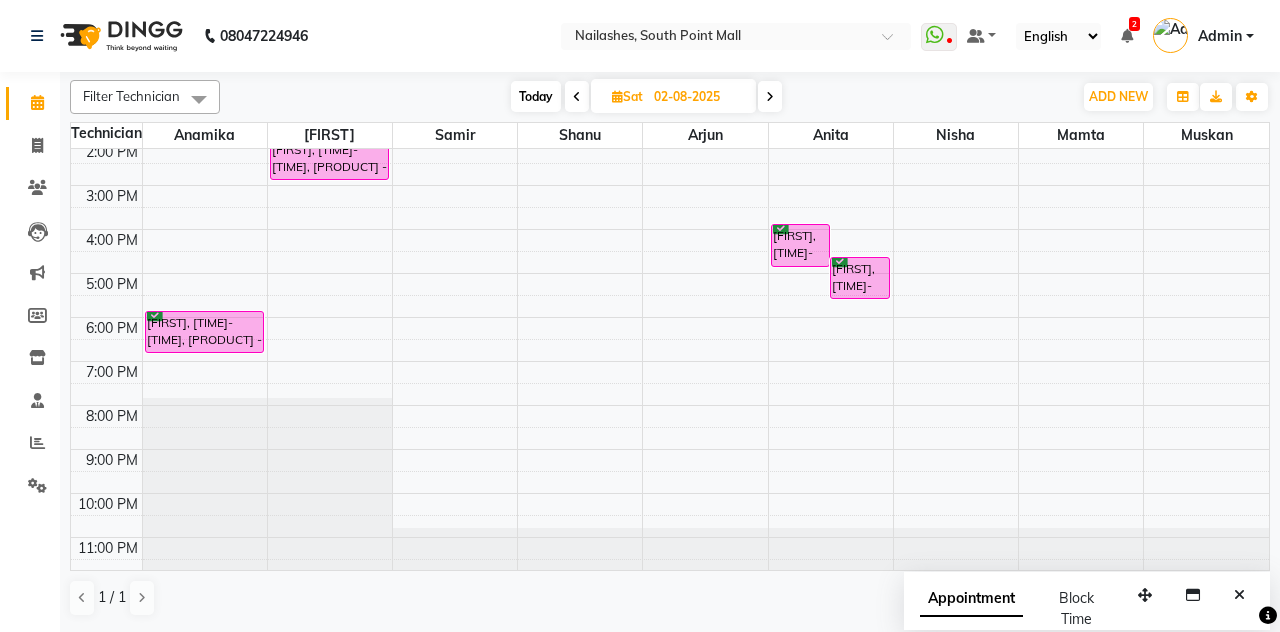 click at bounding box center [770, 97] 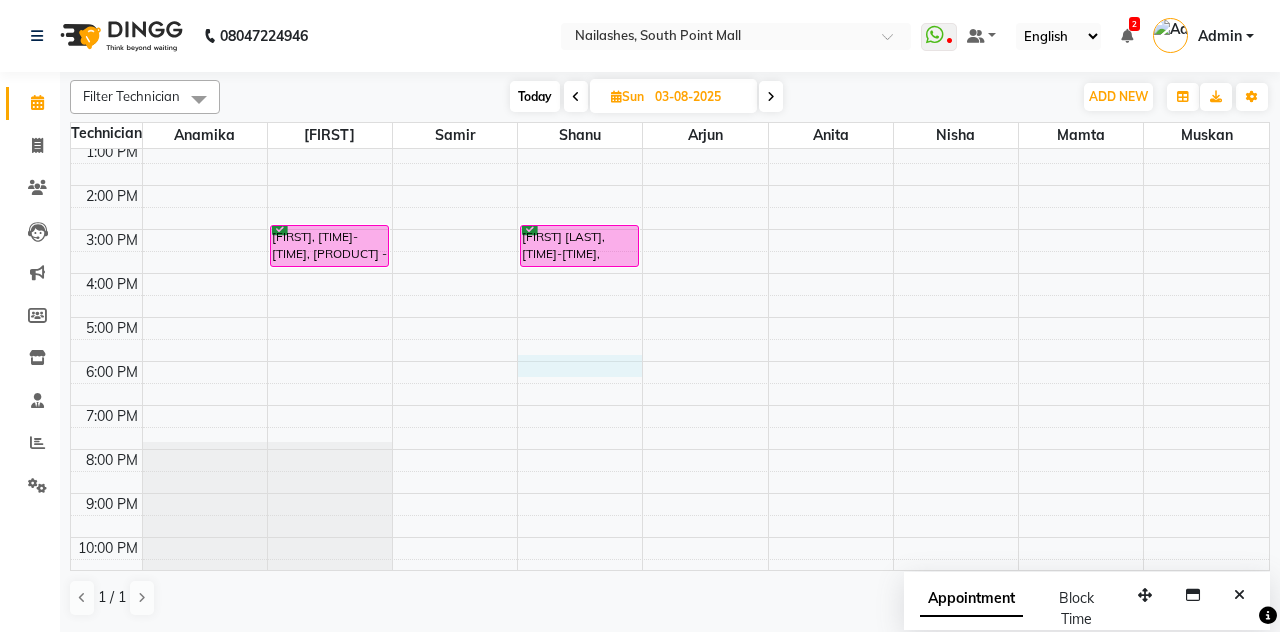scroll, scrollTop: 228, scrollLeft: 0, axis: vertical 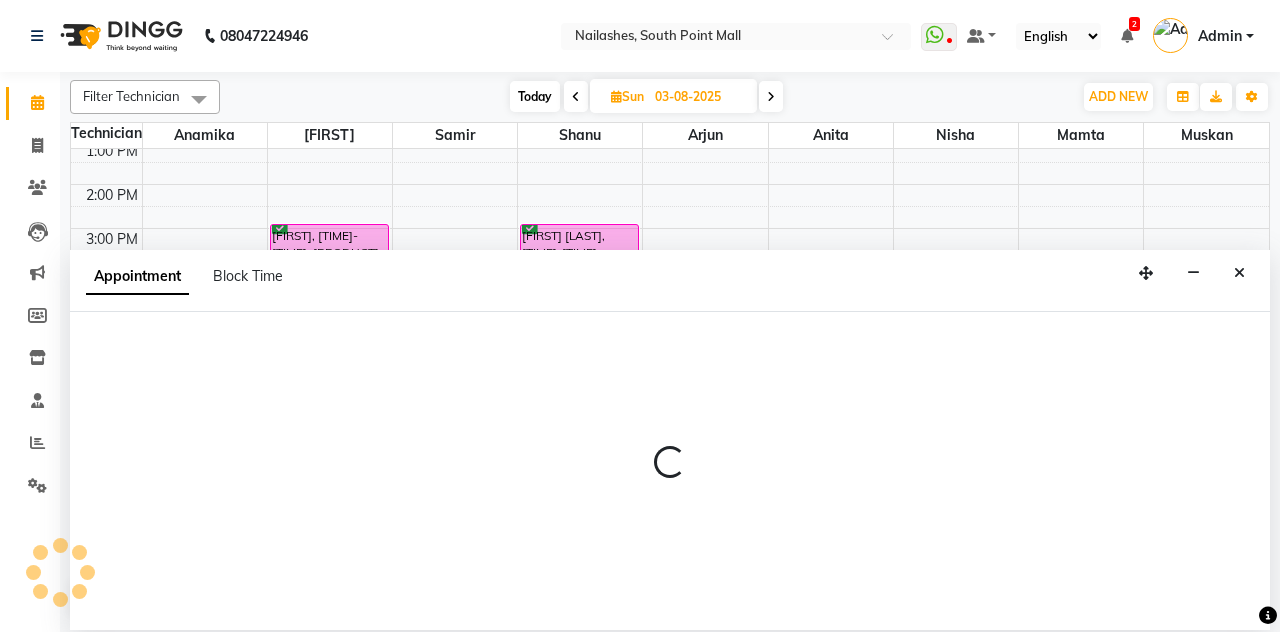 select on "19580" 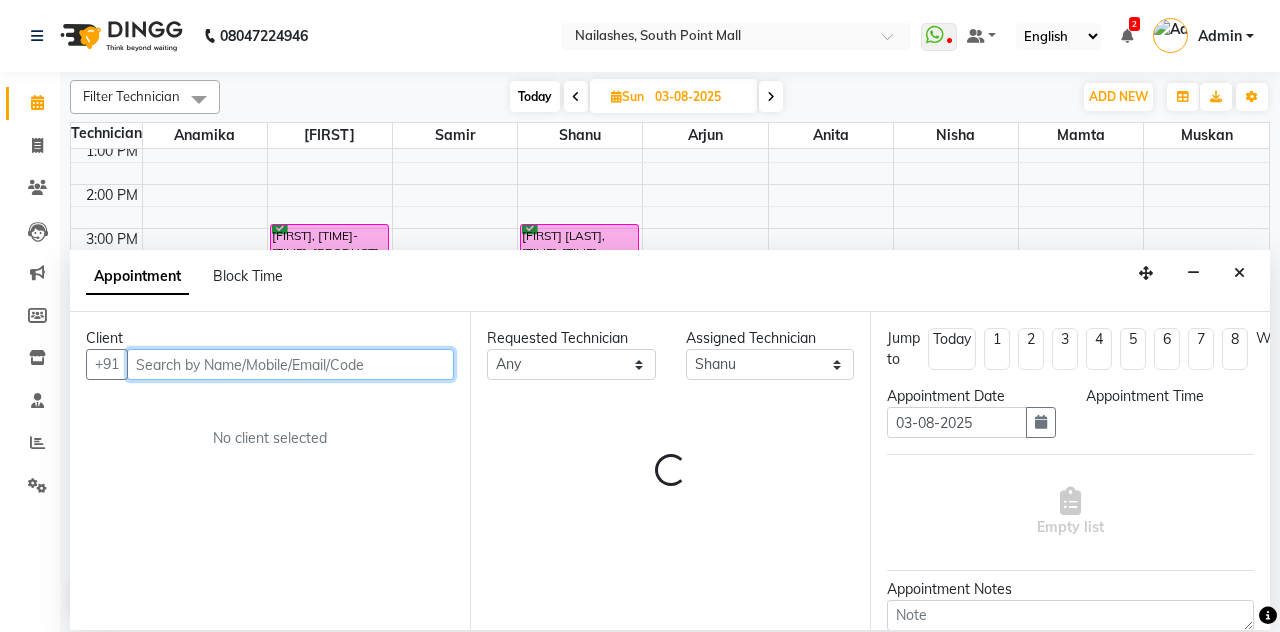 select on "1080" 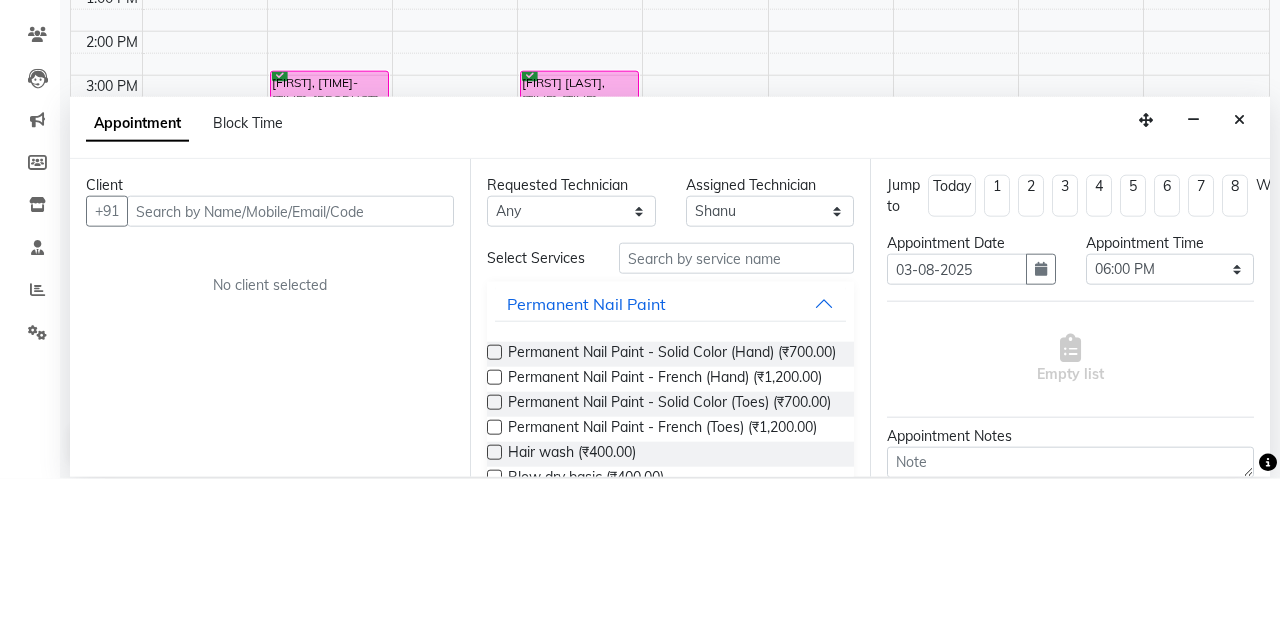 click at bounding box center [1239, 273] 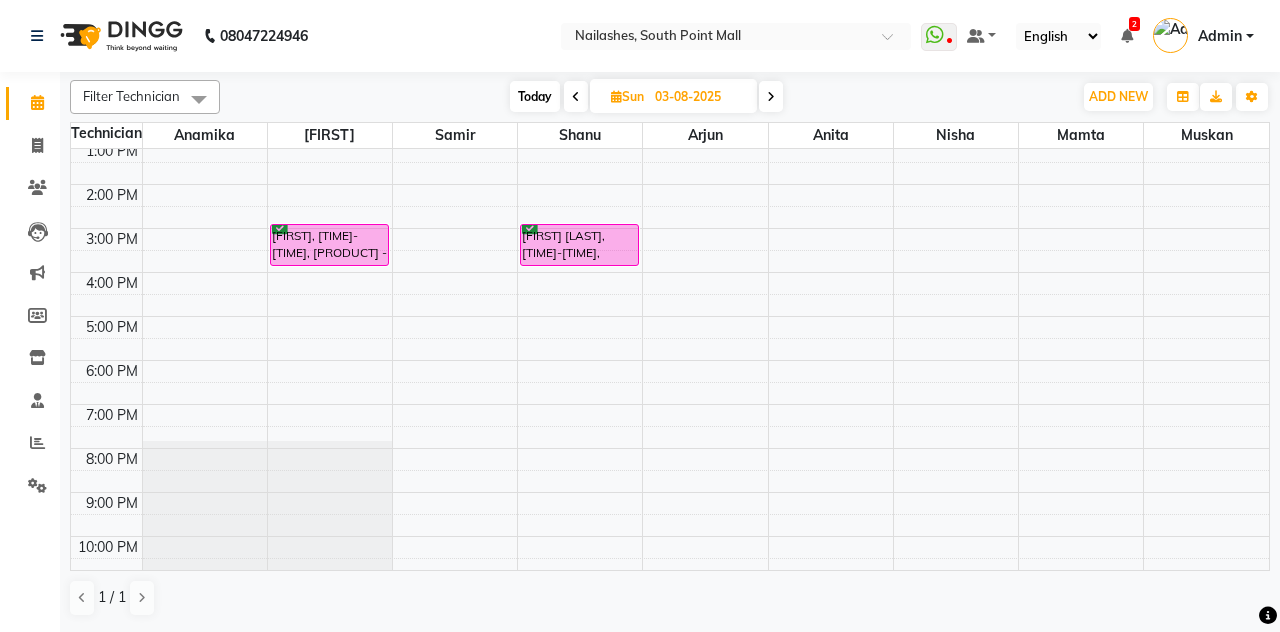 click at bounding box center (576, 96) 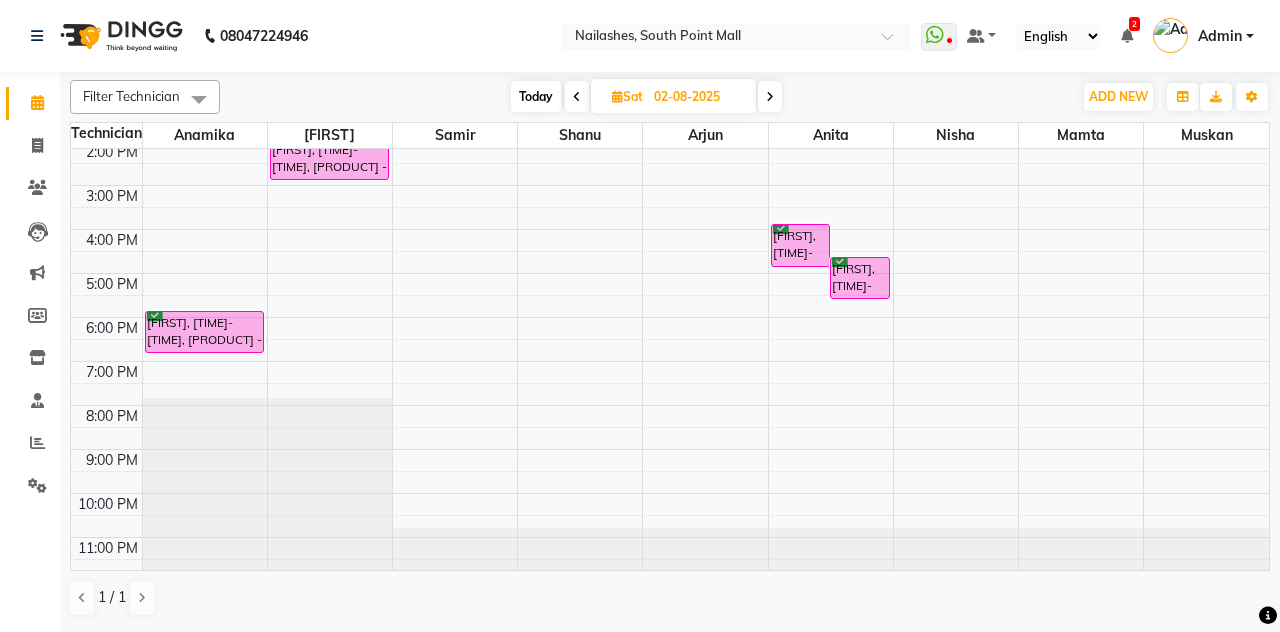 scroll, scrollTop: 271, scrollLeft: 0, axis: vertical 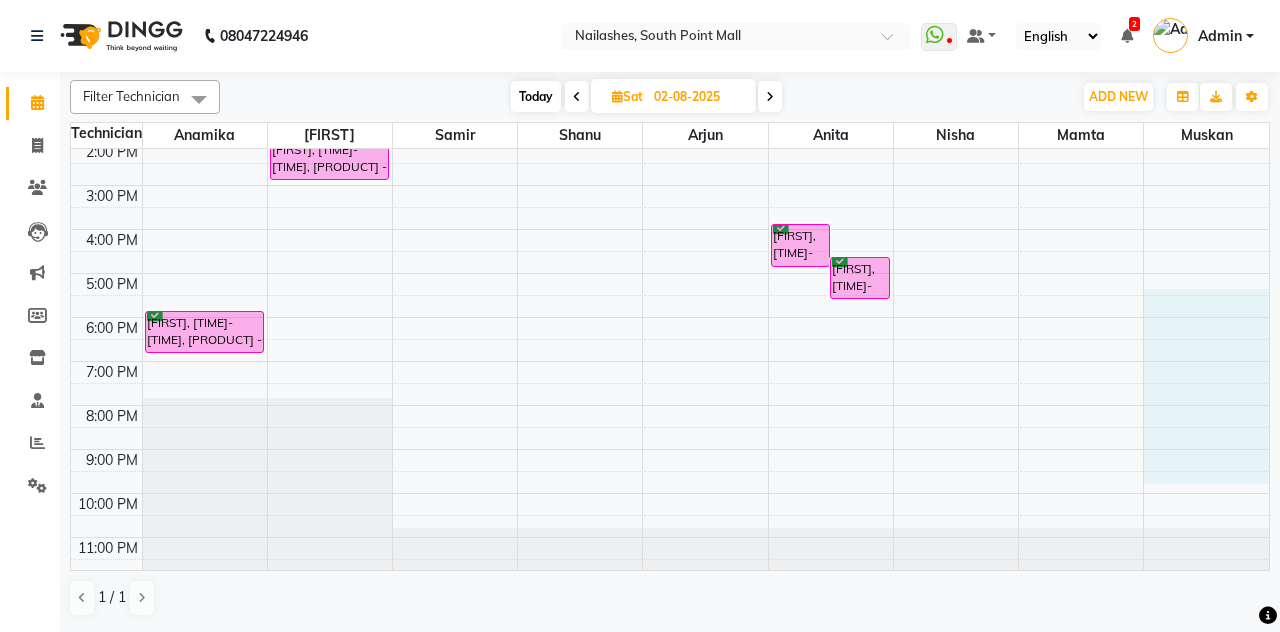 select on "85807" 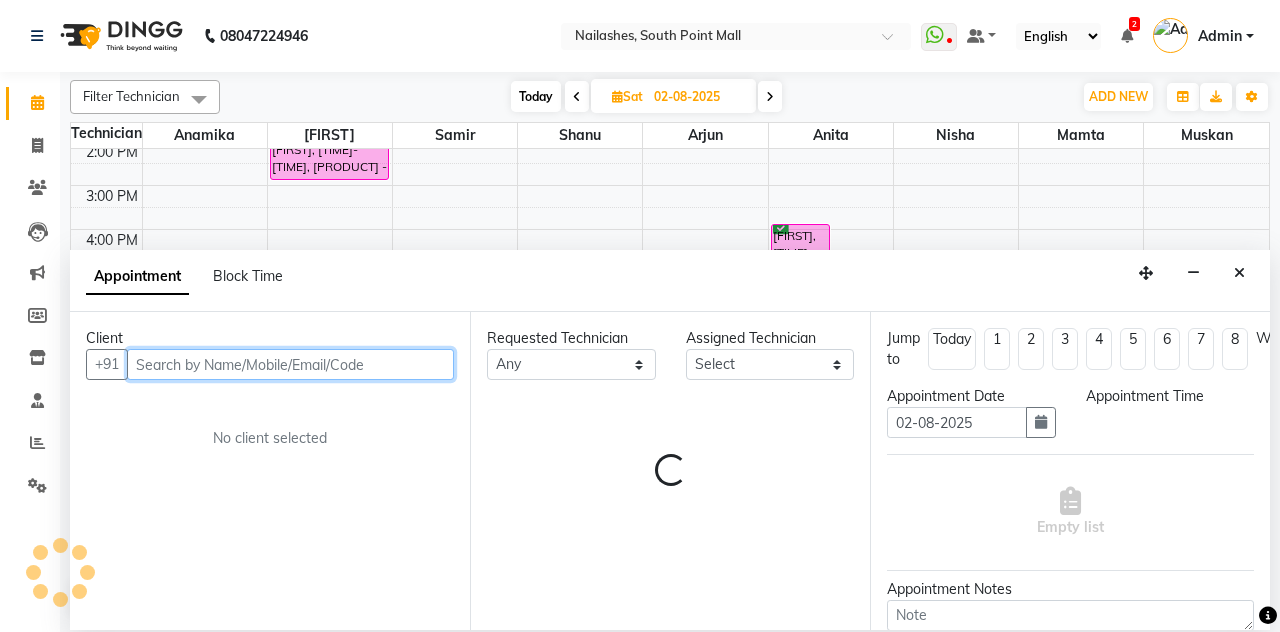 select on "1020" 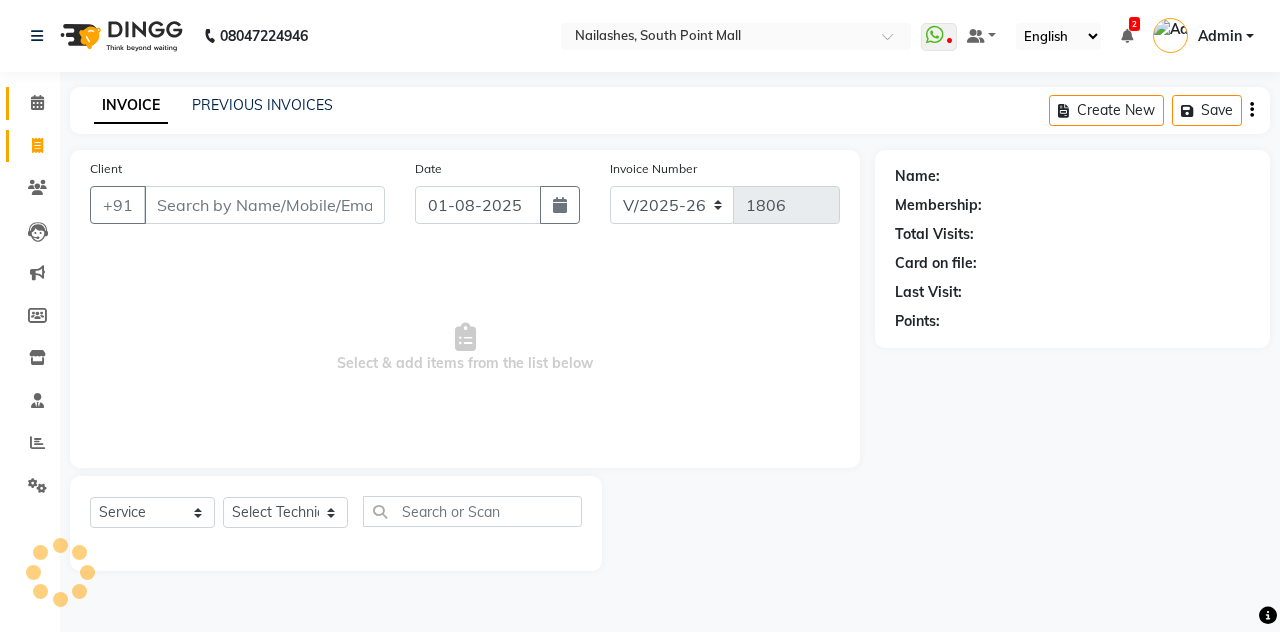 click on "Calendar" 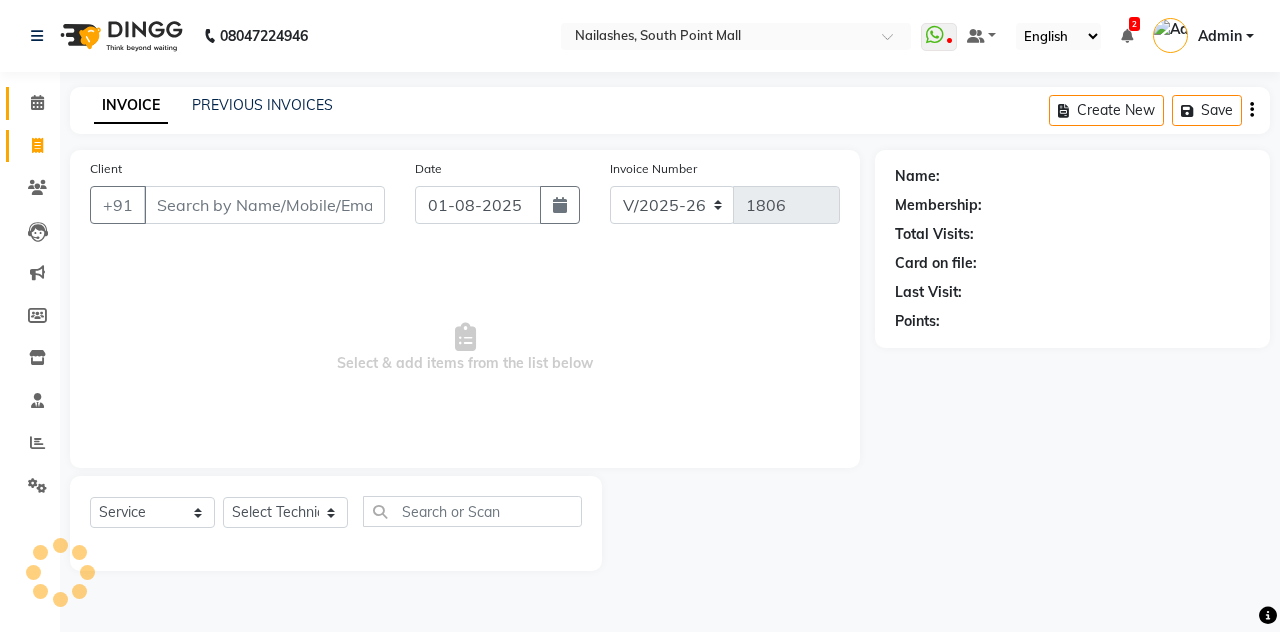scroll, scrollTop: 0, scrollLeft: 0, axis: both 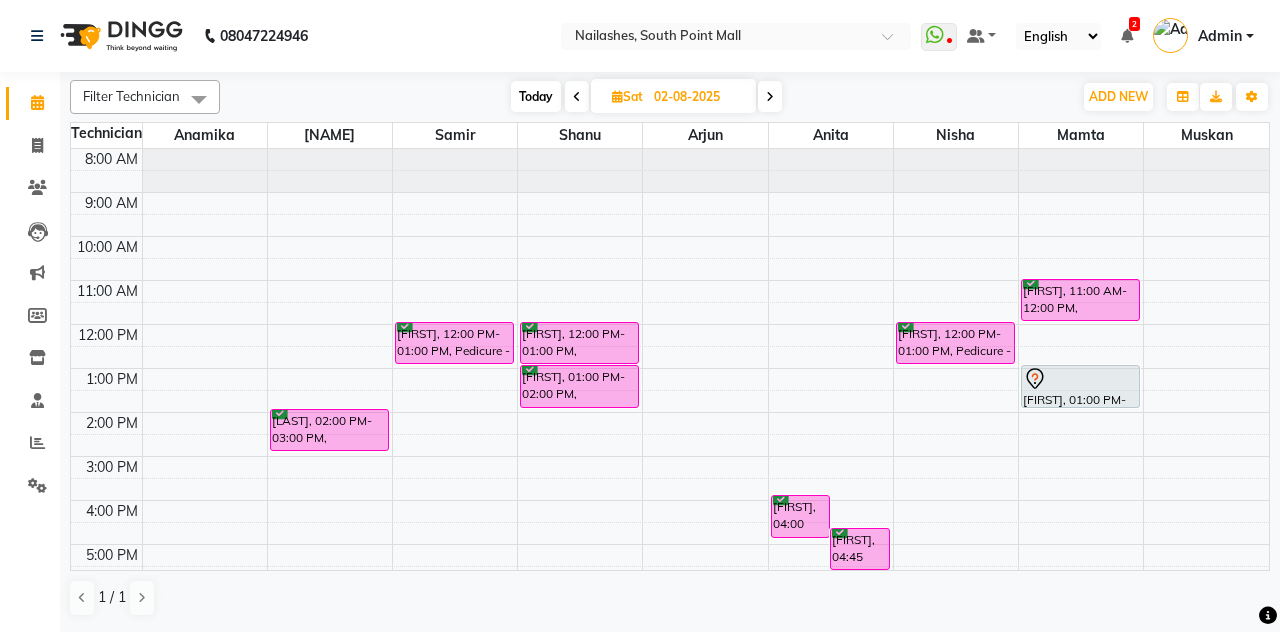 click at bounding box center [705, 423] 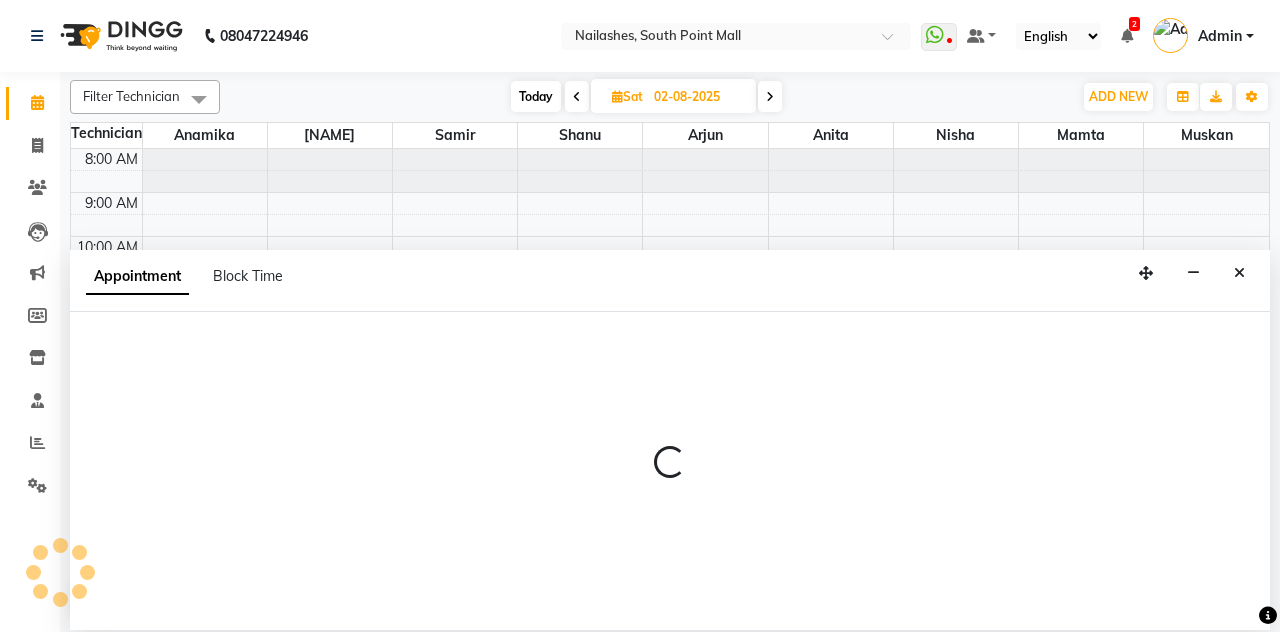 select on "[NUMBER]" 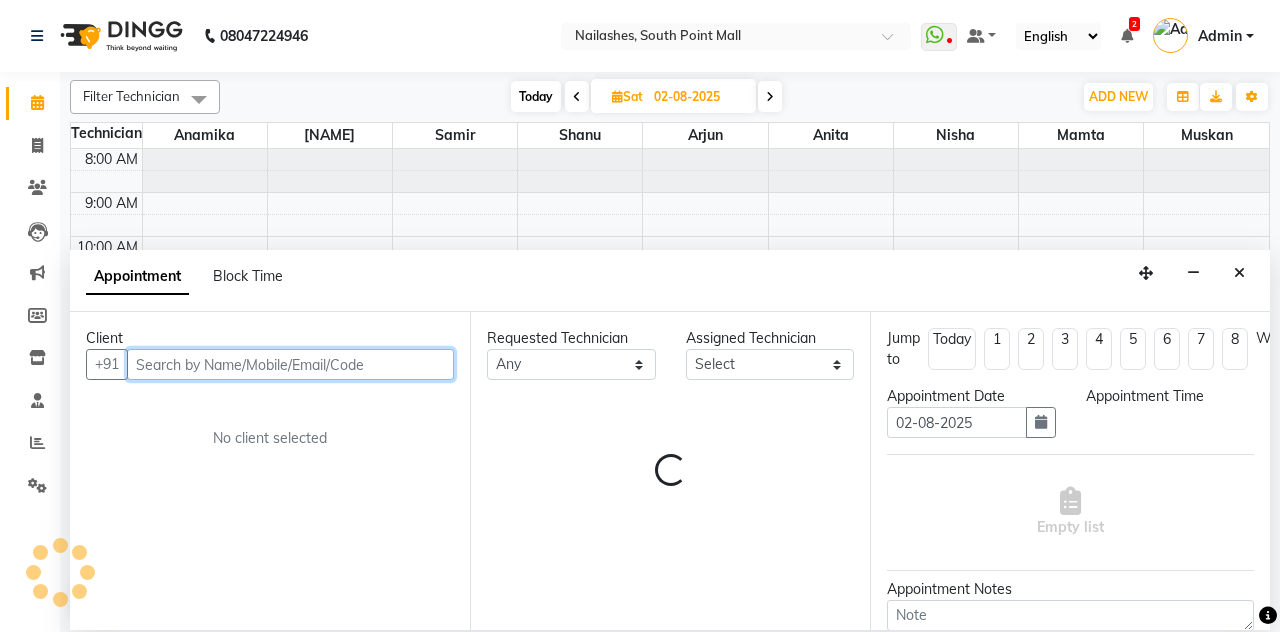select on "840" 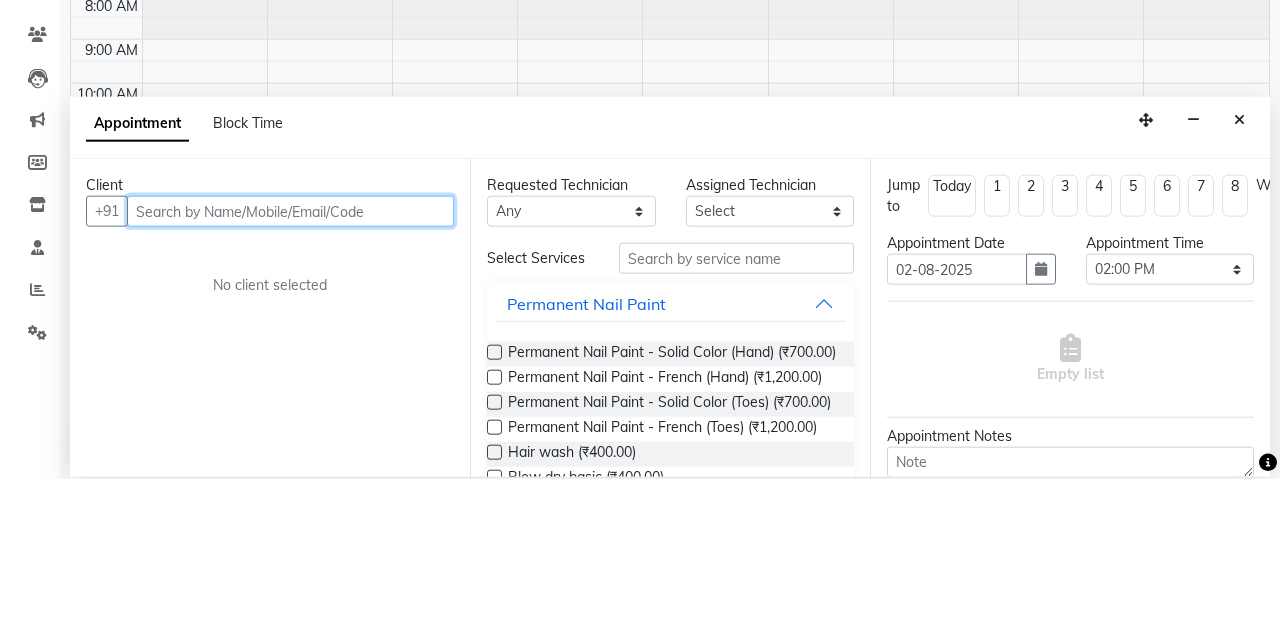 click at bounding box center (290, 364) 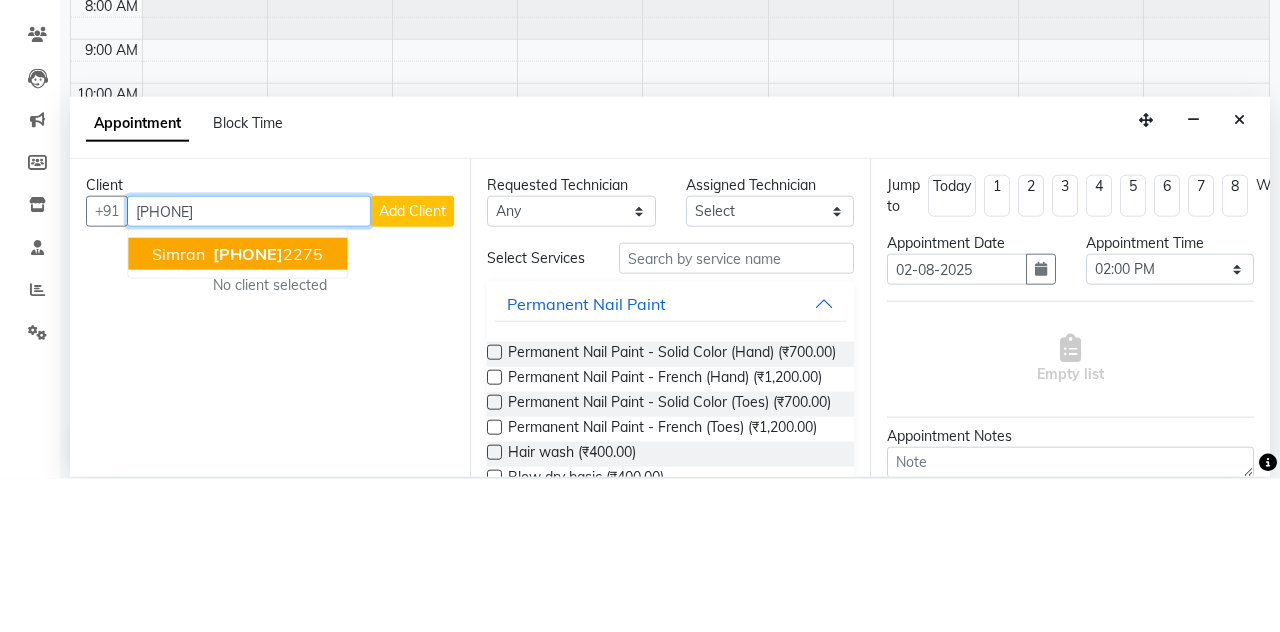 click on "[PHONE]" at bounding box center [266, 407] 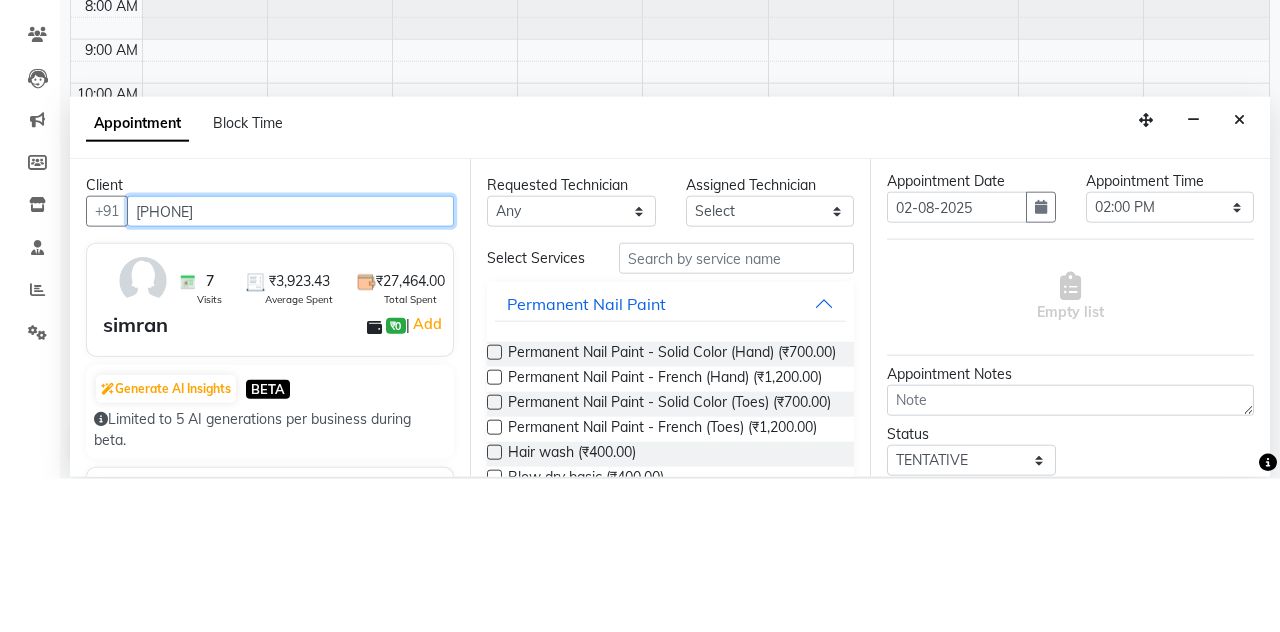 scroll, scrollTop: 59, scrollLeft: 0, axis: vertical 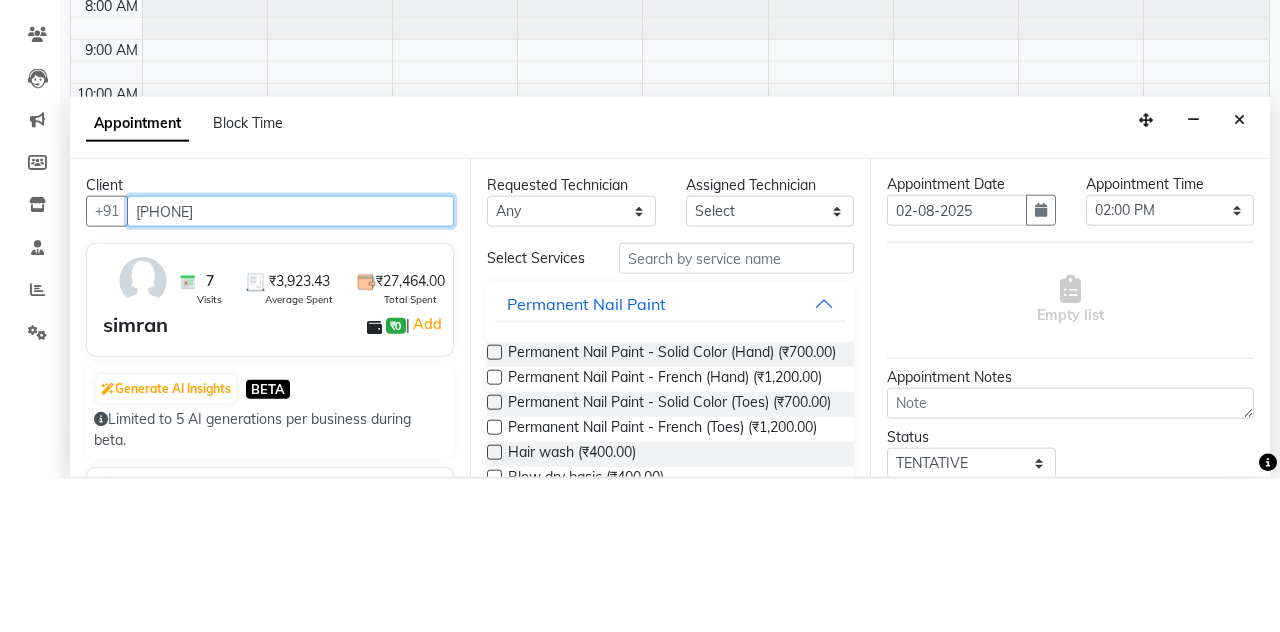 type on "[PHONE]" 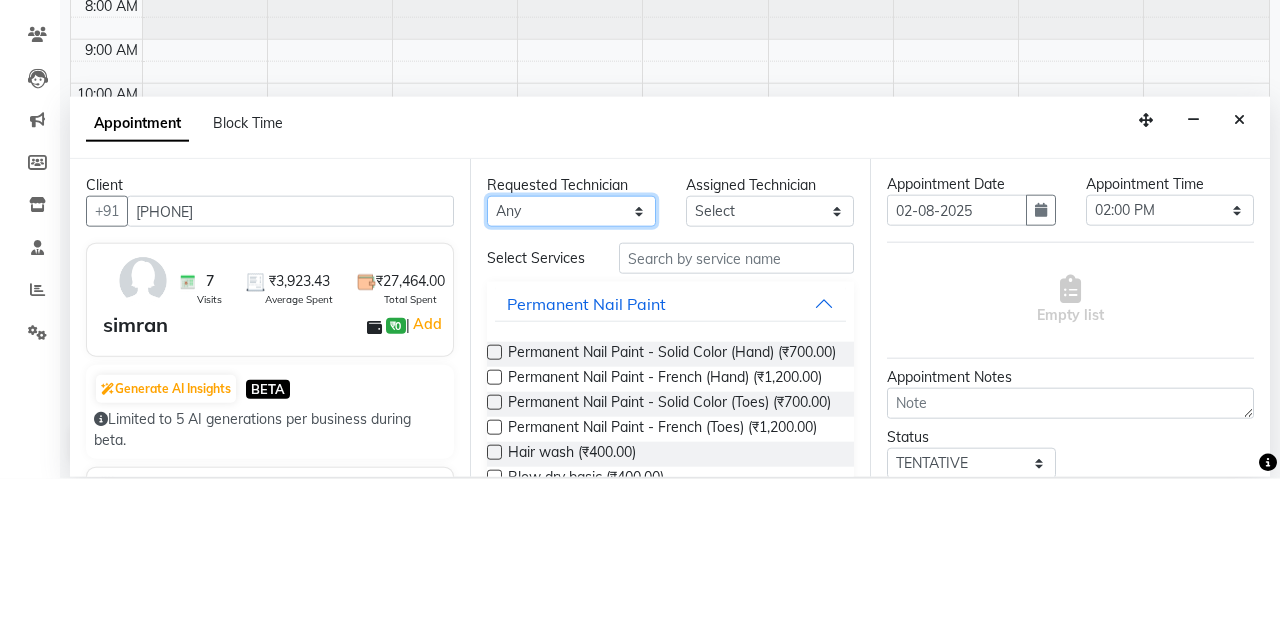 click on "Any [NAME] [NAME] [NAME] [NAME] [NAME] [NAME] [NAME] [NAME] [NAME] [NAME]" at bounding box center [571, 364] 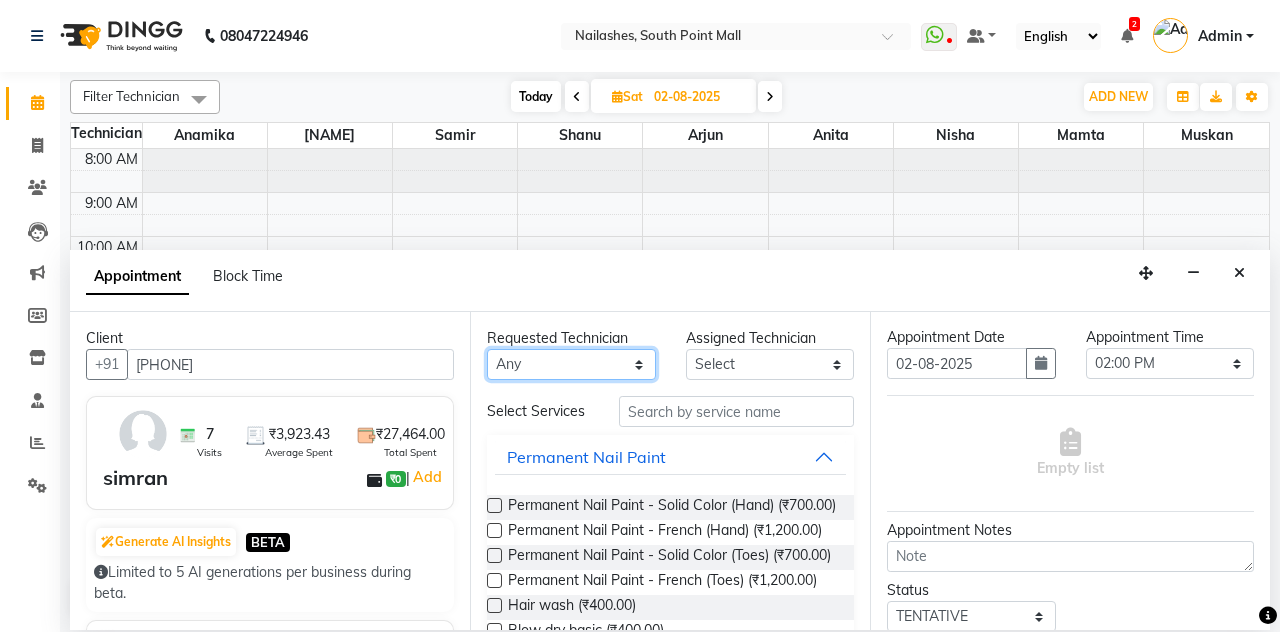 select on "[NUMBER]" 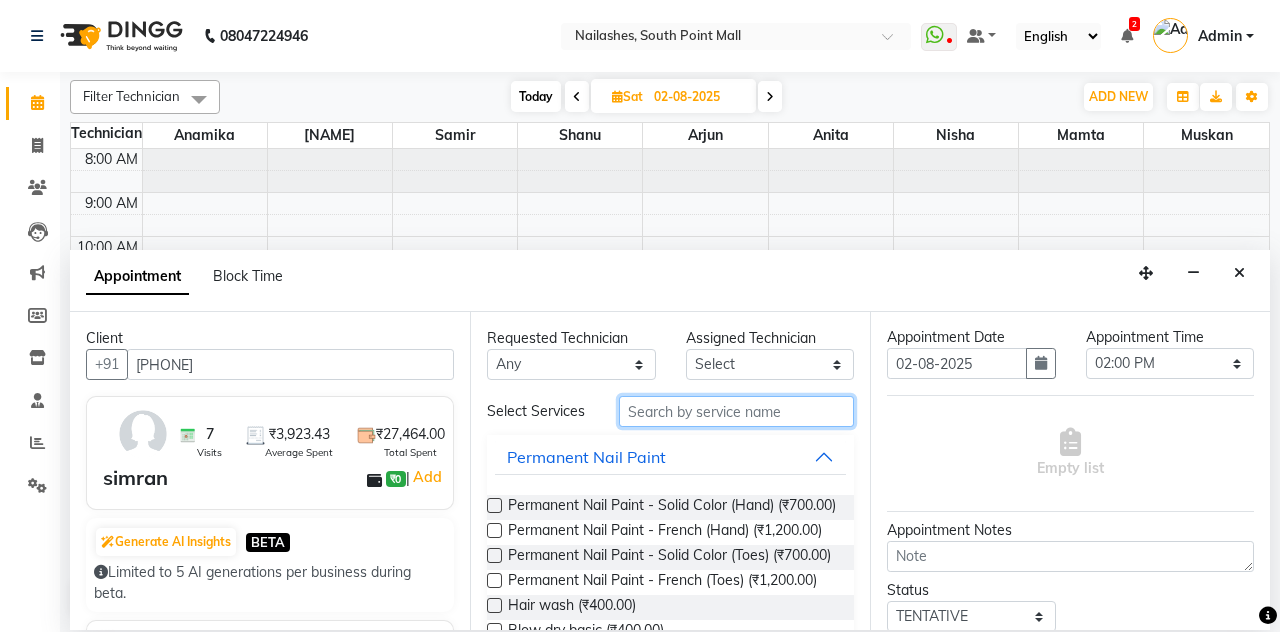 click at bounding box center (736, 411) 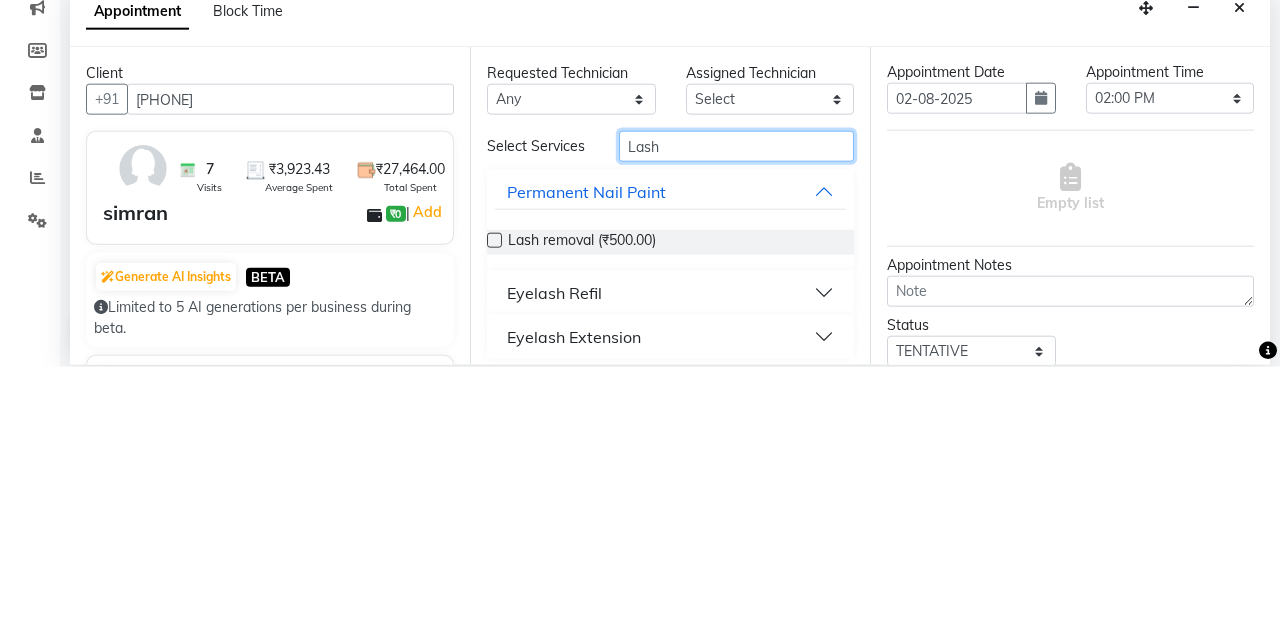 scroll, scrollTop: 72, scrollLeft: 0, axis: vertical 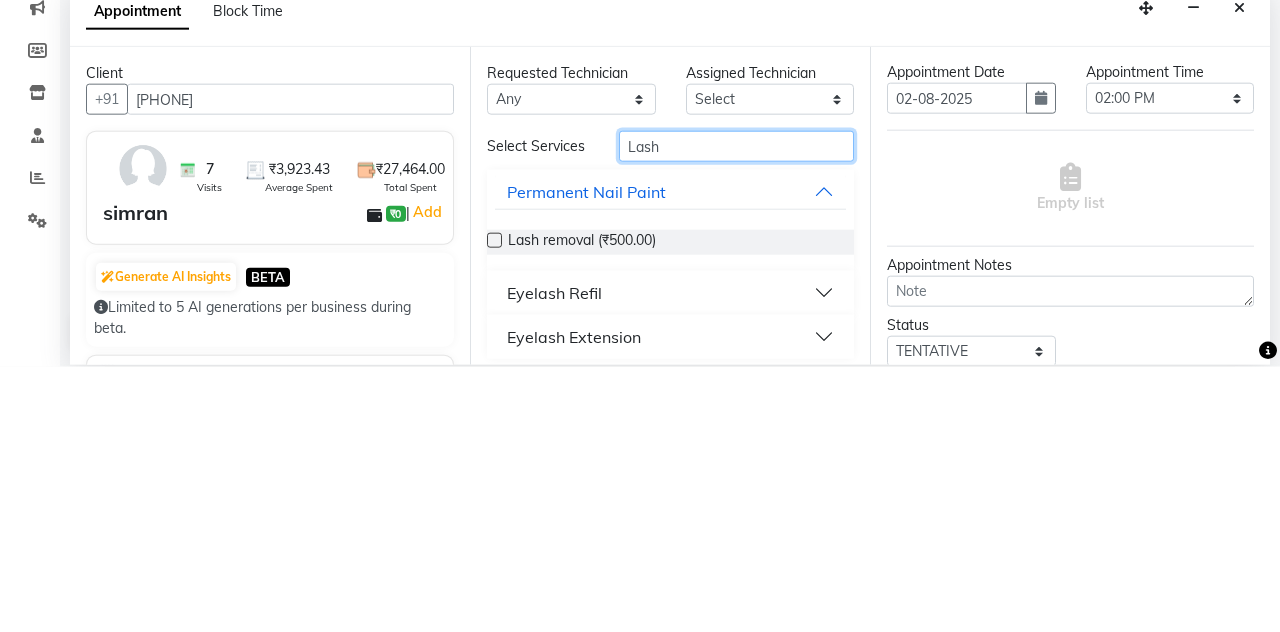 type on "Lash" 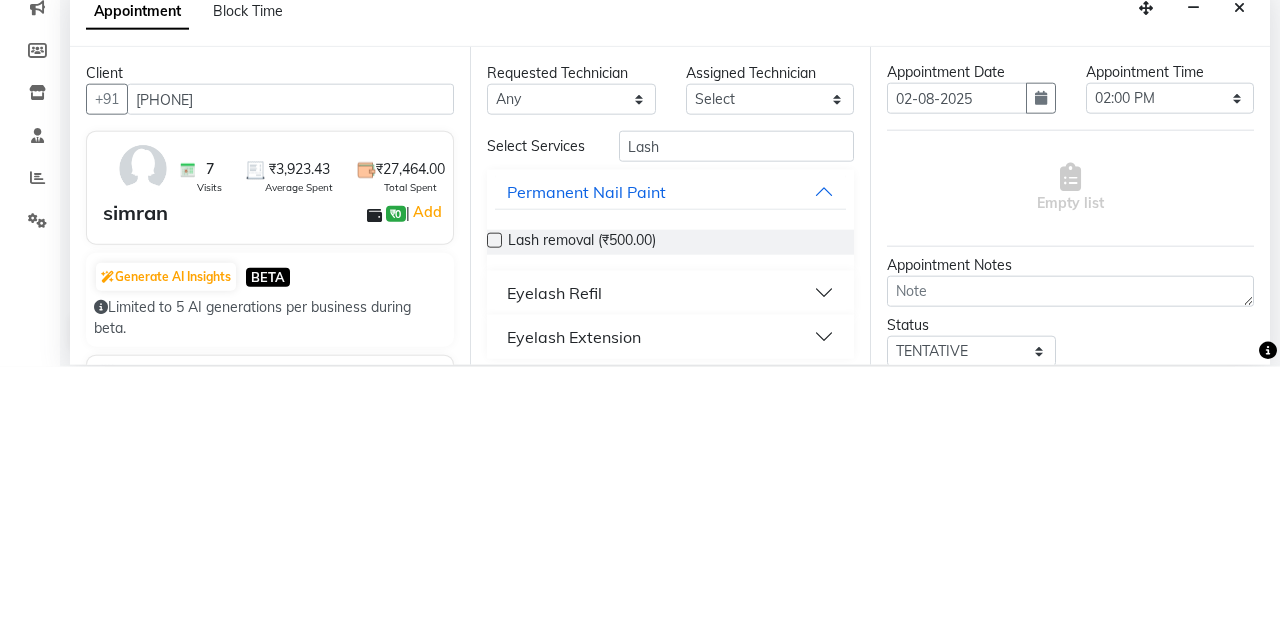click on "Eyelash Refil" at bounding box center (670, 558) 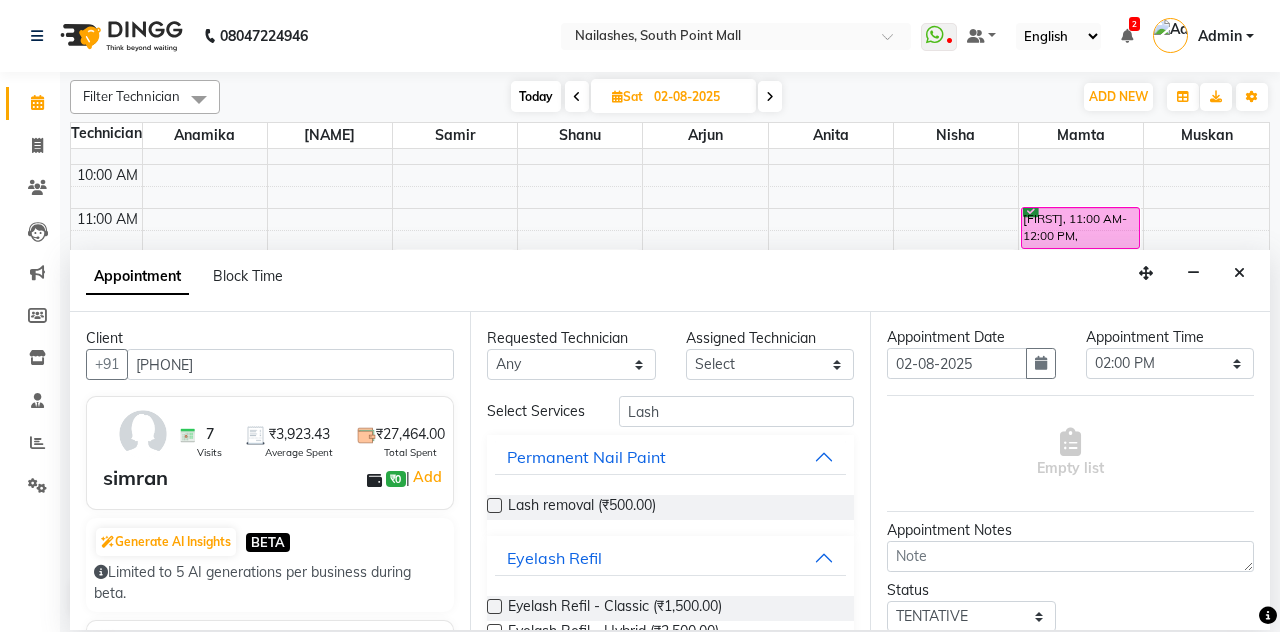 click at bounding box center (494, 606) 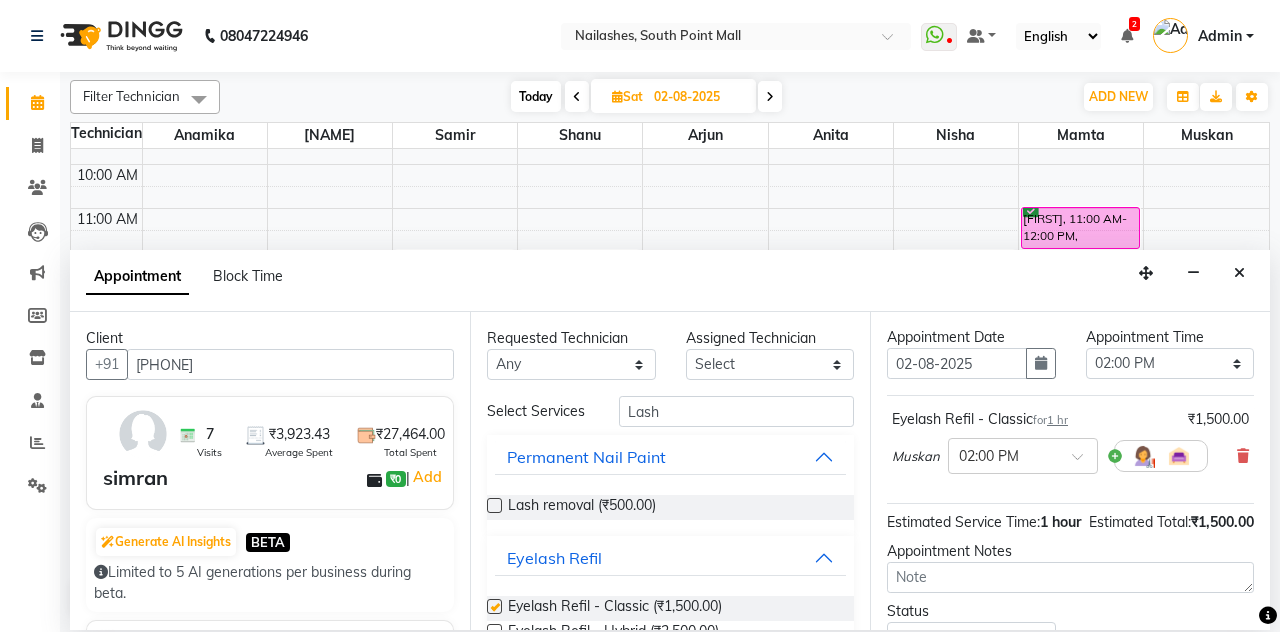 checkbox on "false" 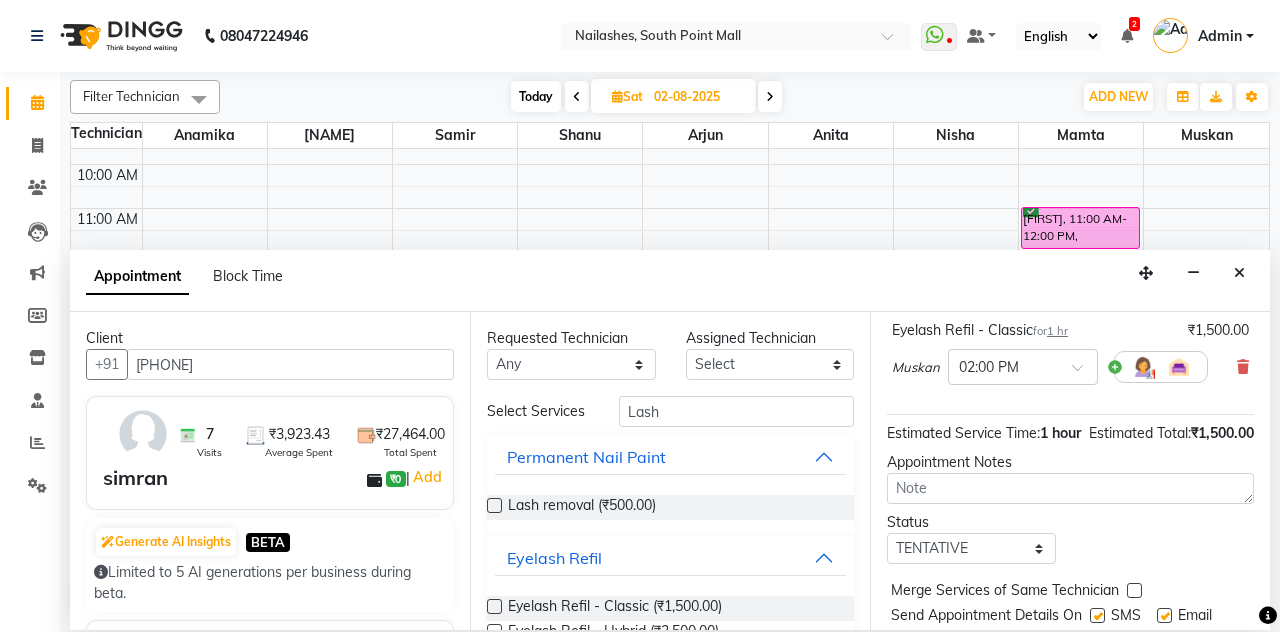 scroll, scrollTop: 173, scrollLeft: 0, axis: vertical 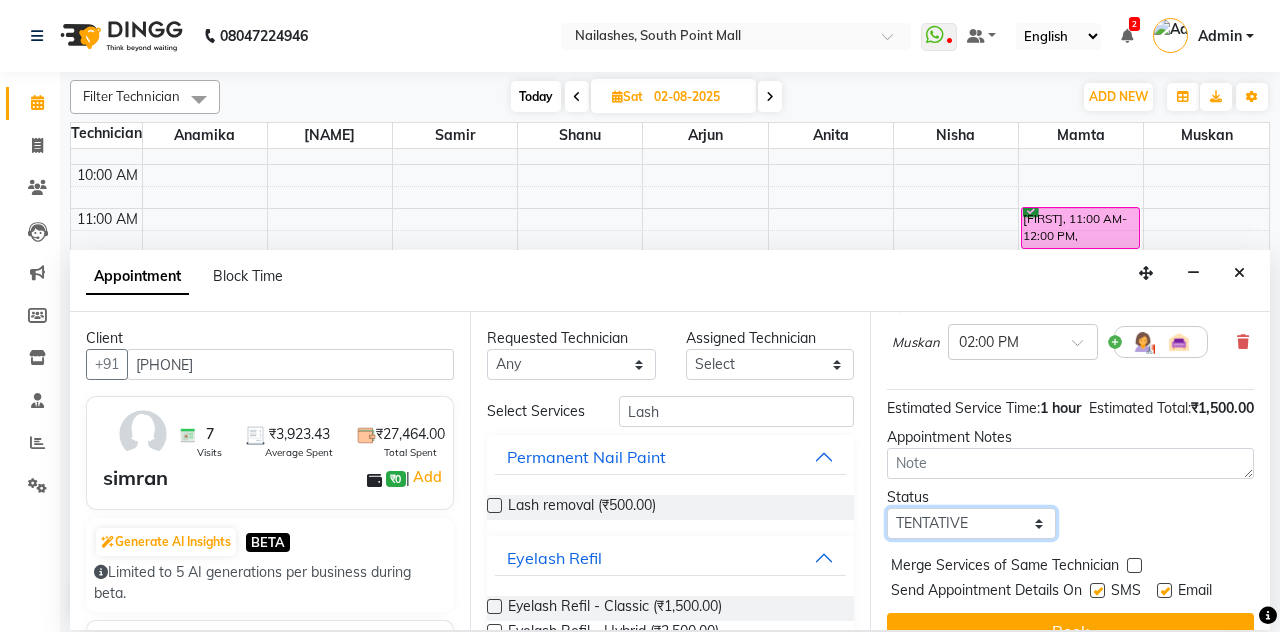 click on "Select TENTATIVE CONFIRM UPCOMING" at bounding box center [971, 523] 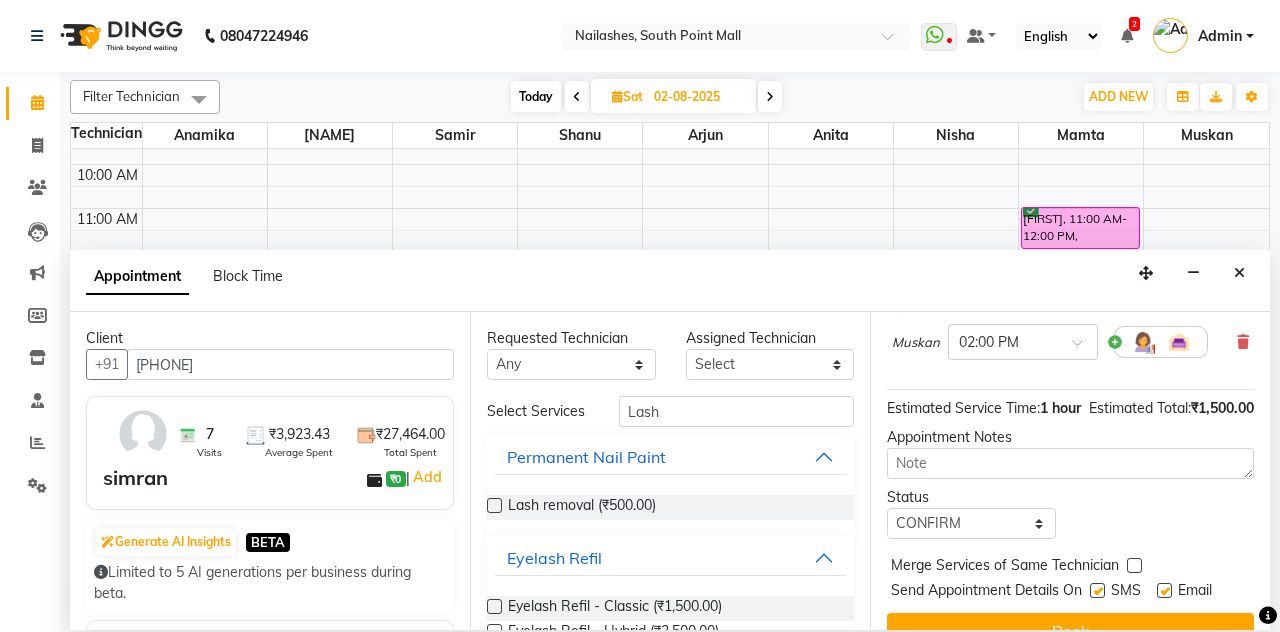 click on "Book" at bounding box center (1070, 631) 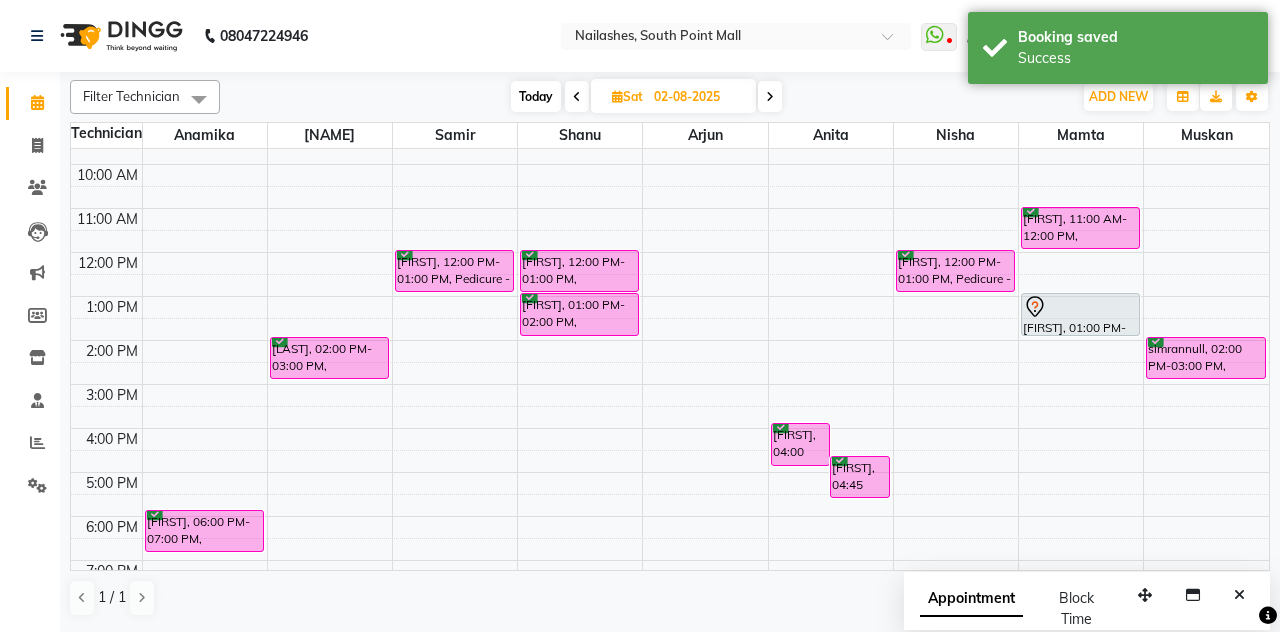 click at bounding box center [705, 395] 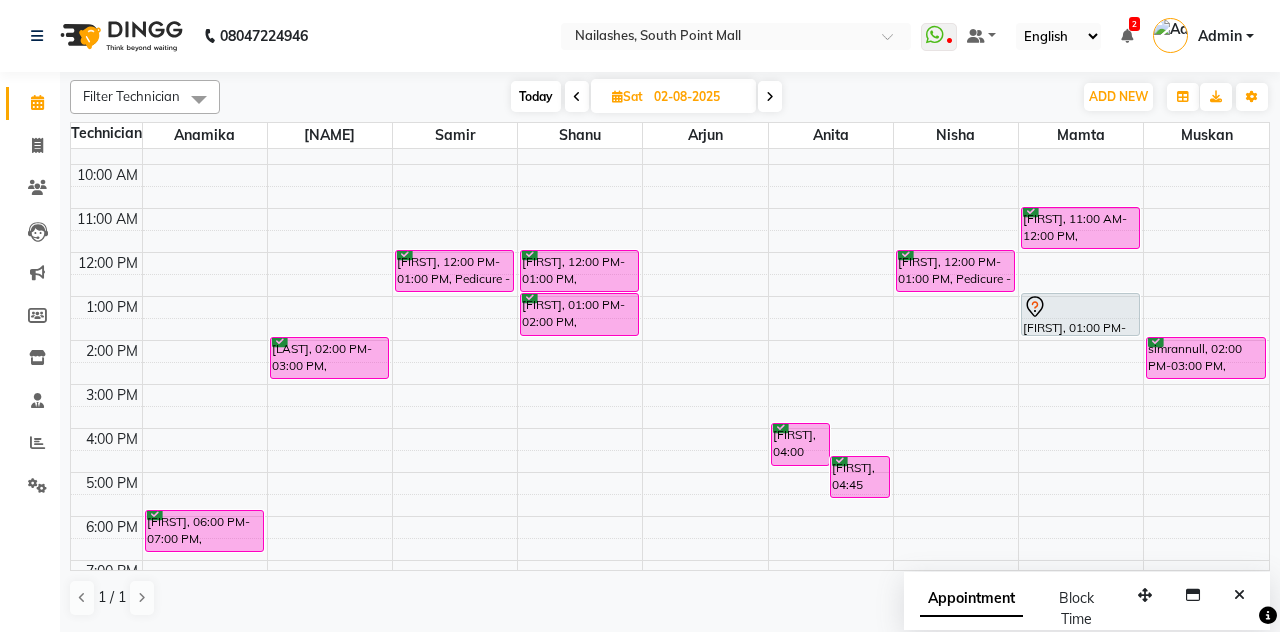 click at bounding box center (705, 417) 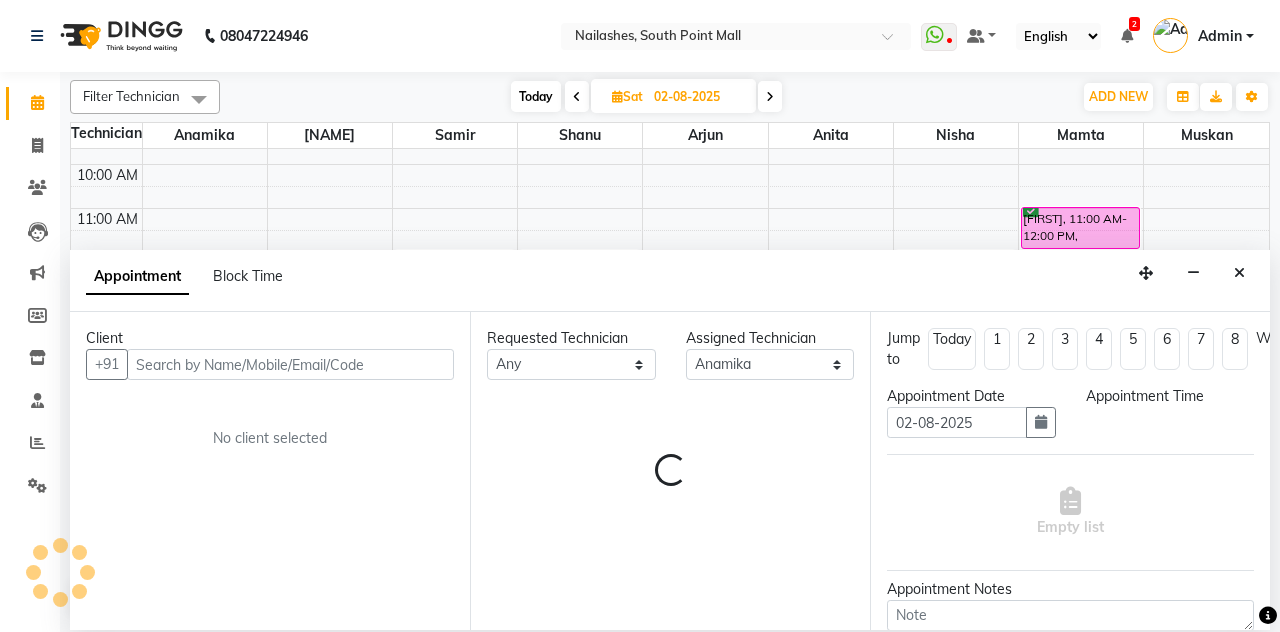click on "No client selected" at bounding box center [270, 438] 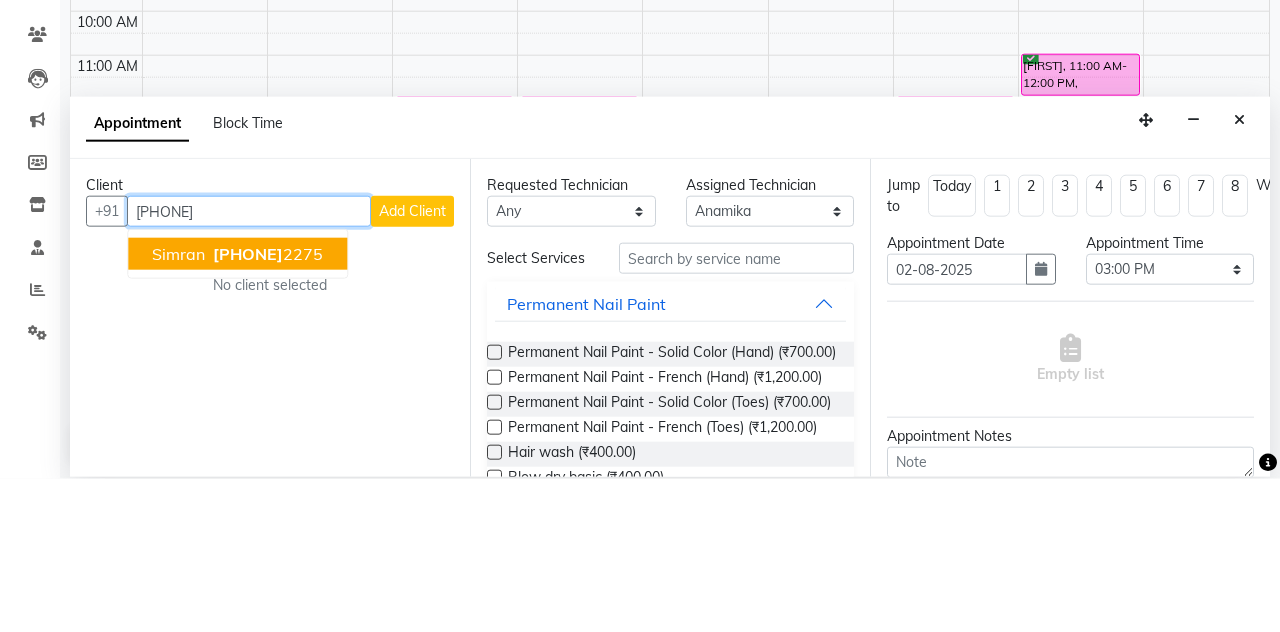click on "701747 2275" at bounding box center [266, 407] 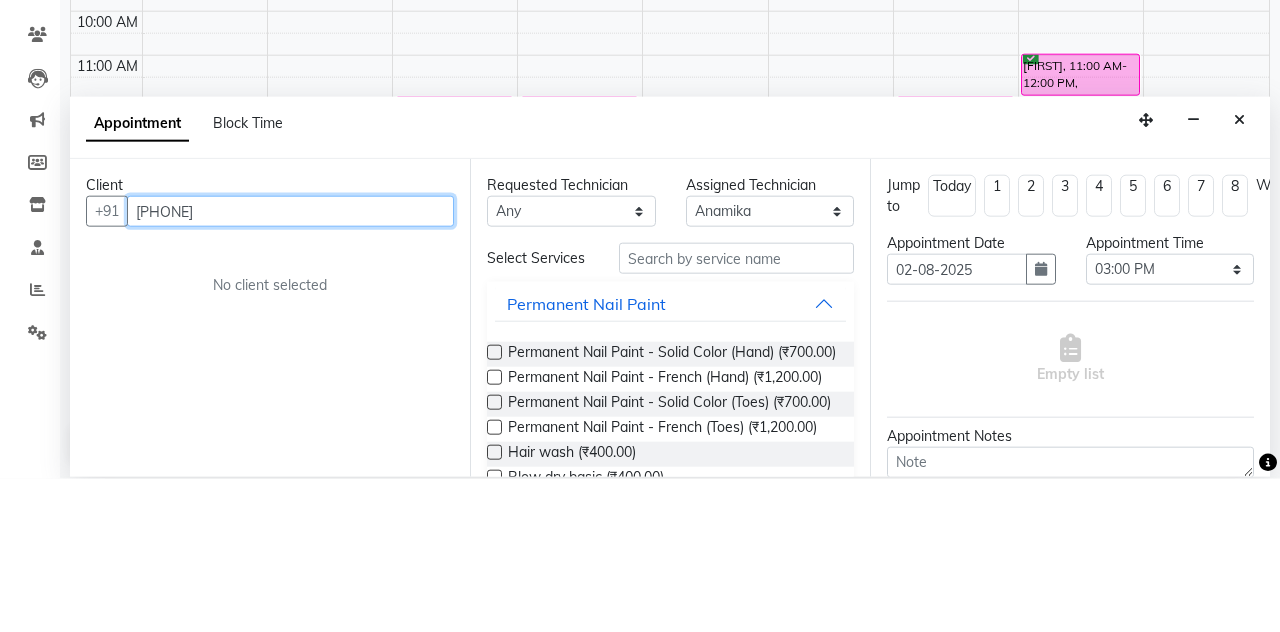 type on "7017472275" 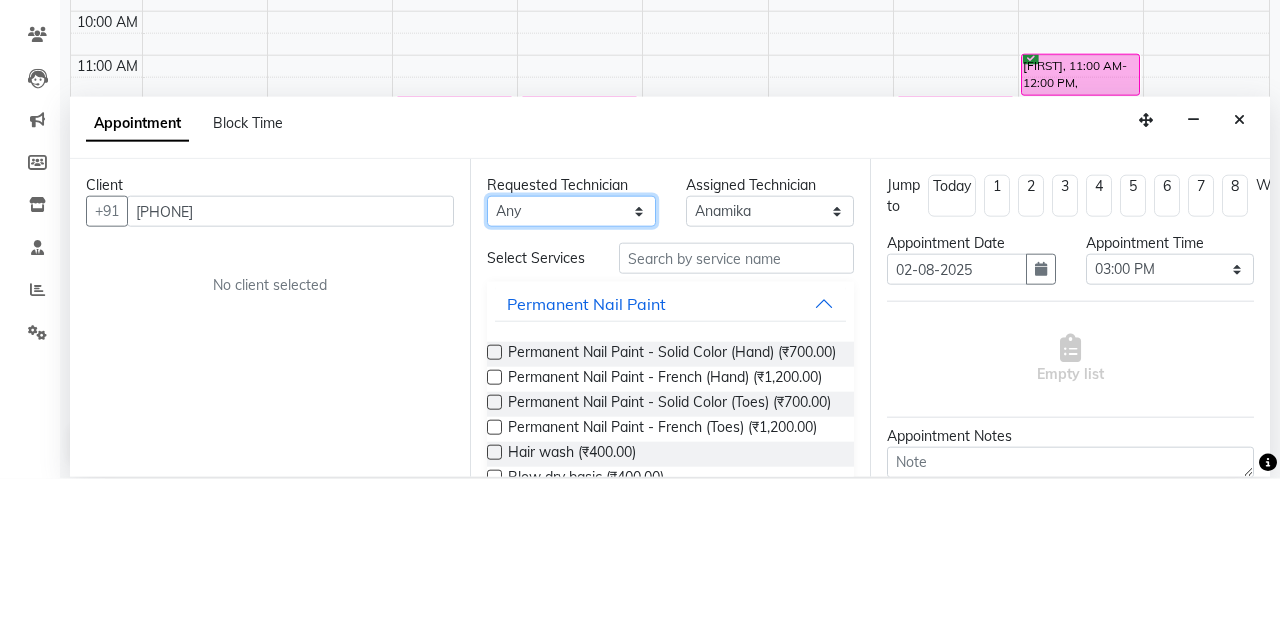 click on "Any Anamika Anita Arjun Mamta Muskan Nisha Samir Shanu Shushanto" at bounding box center (571, 364) 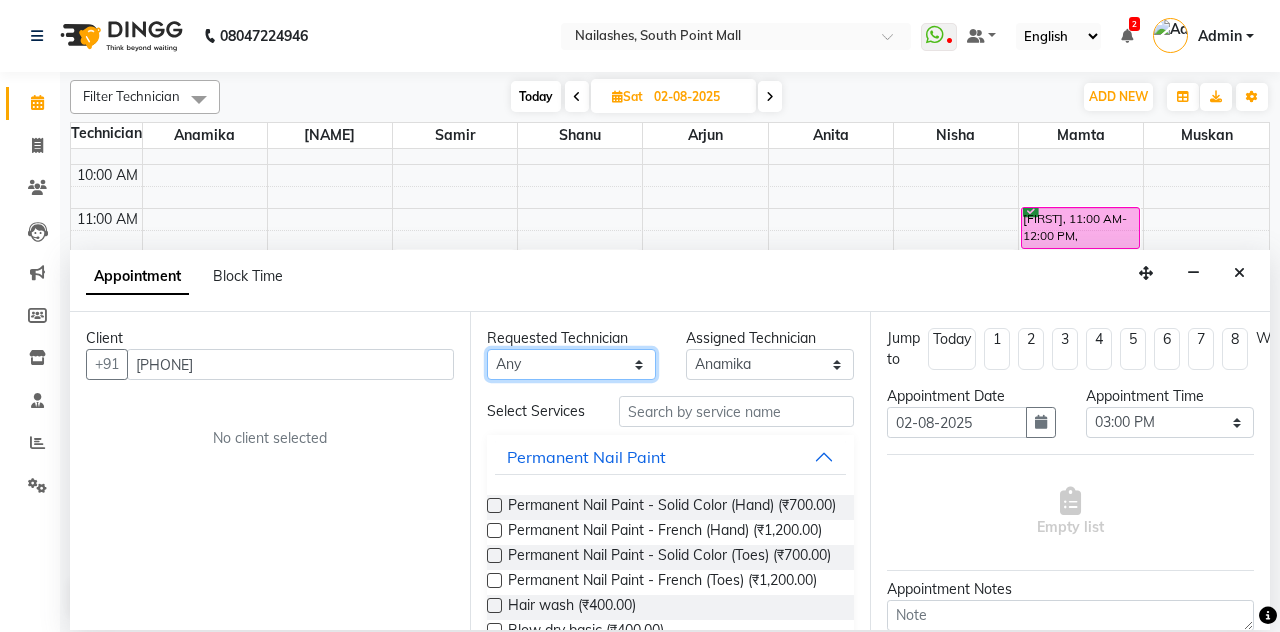 select on "19476" 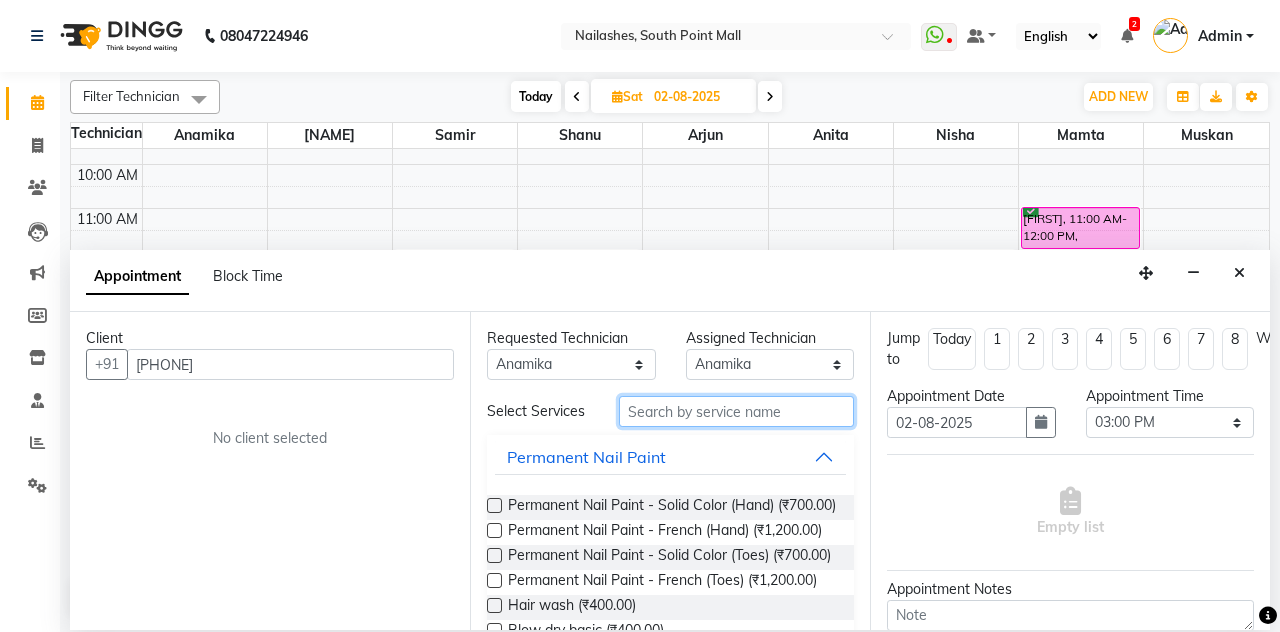 click at bounding box center [736, 411] 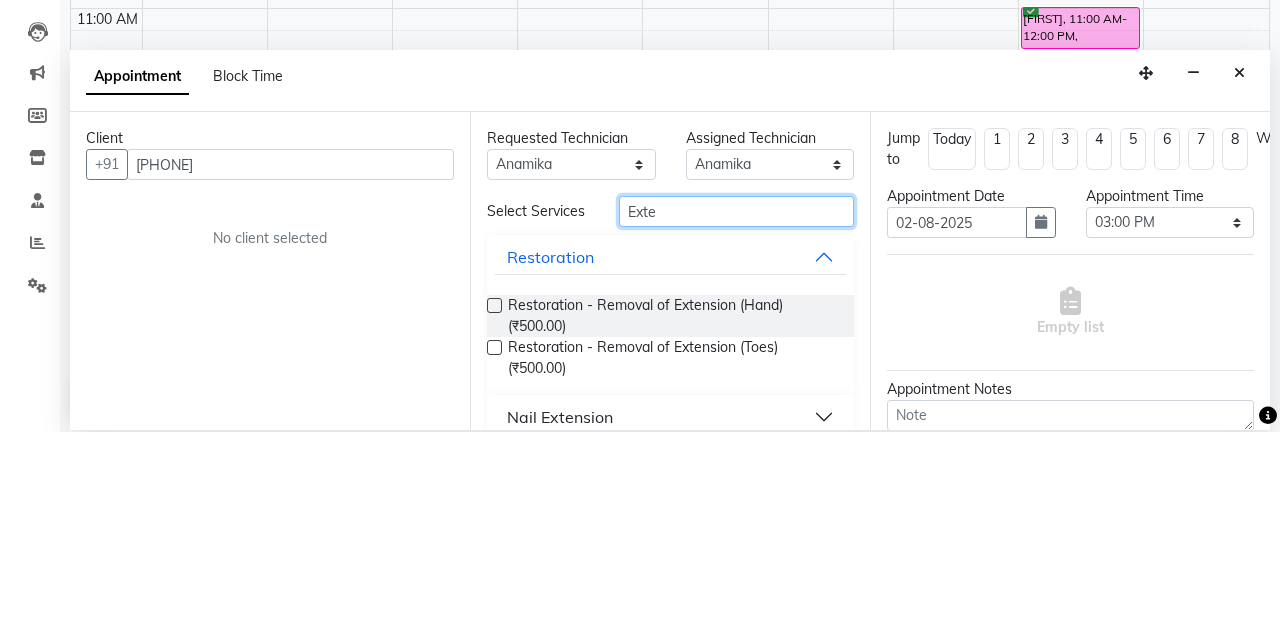 scroll, scrollTop: 11, scrollLeft: 0, axis: vertical 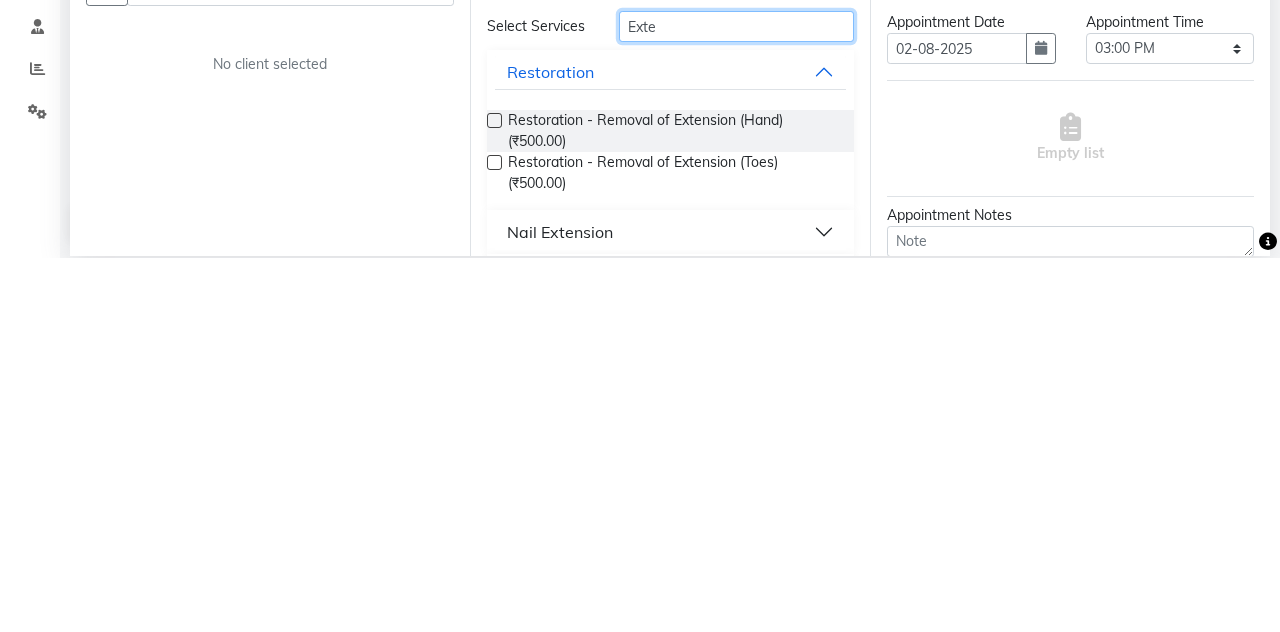 type on "Exte" 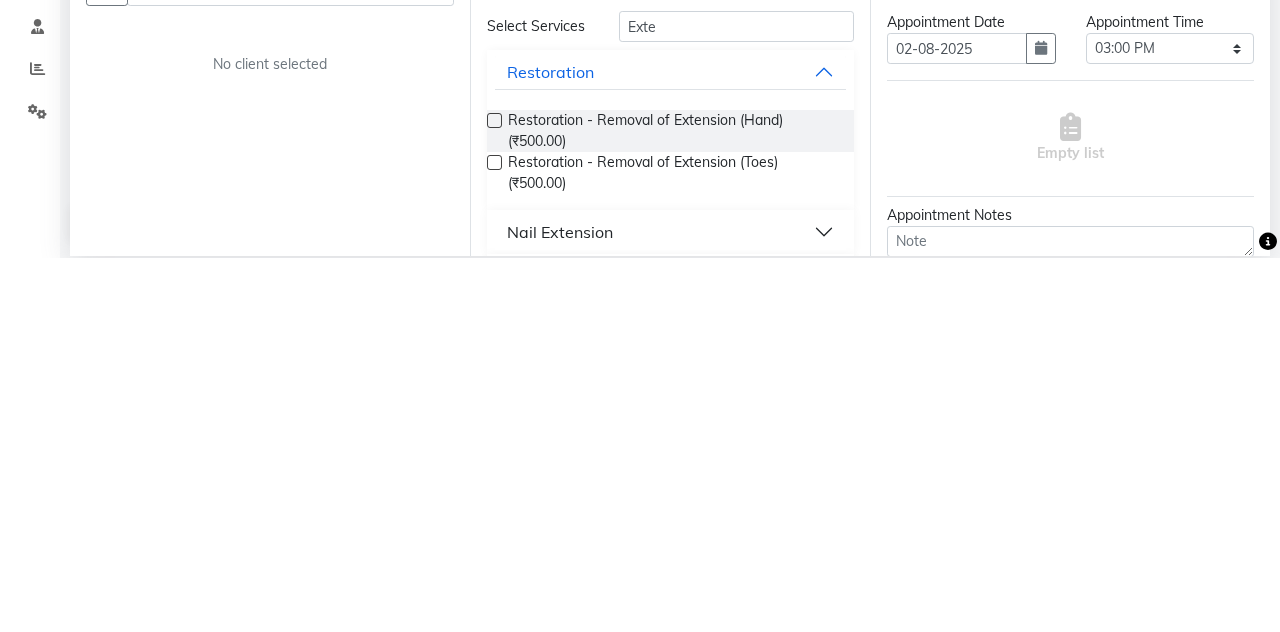 click on "Nail Extension" at bounding box center [670, 606] 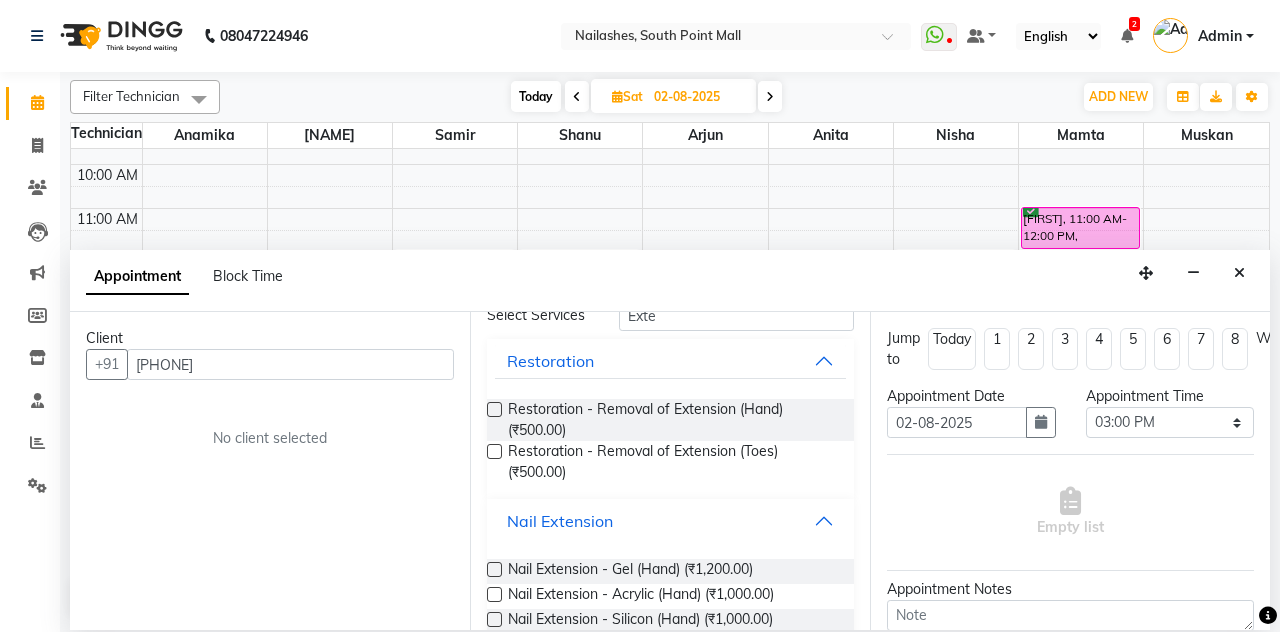 scroll, scrollTop: 96, scrollLeft: 0, axis: vertical 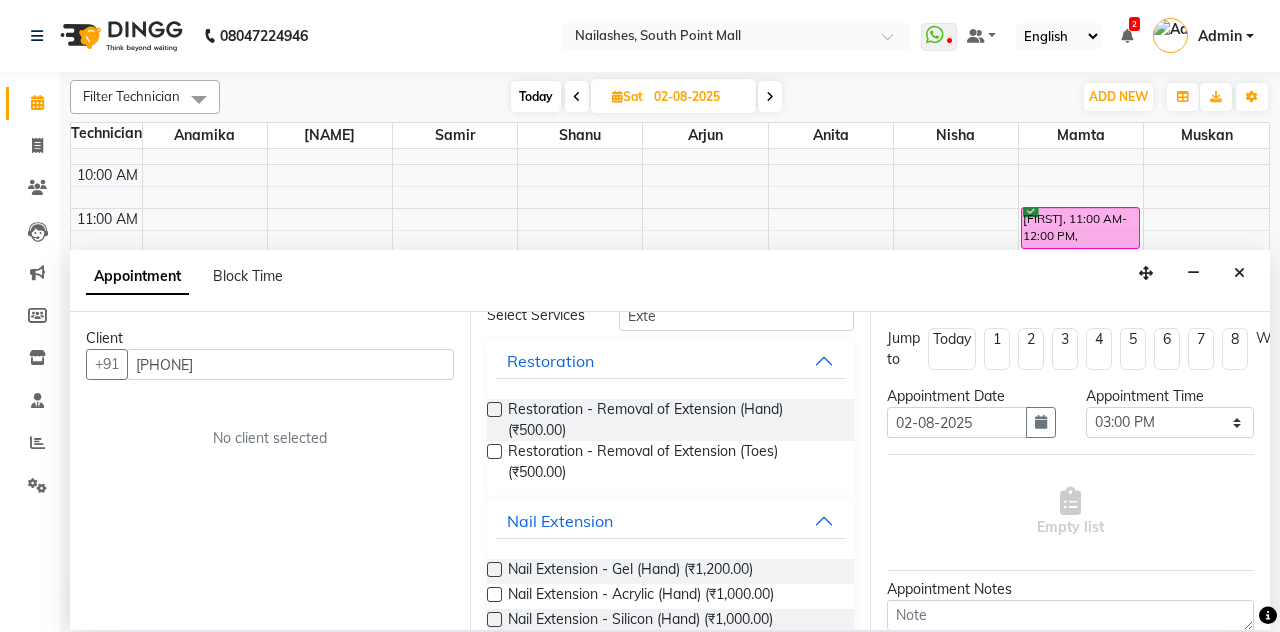 click at bounding box center (494, 594) 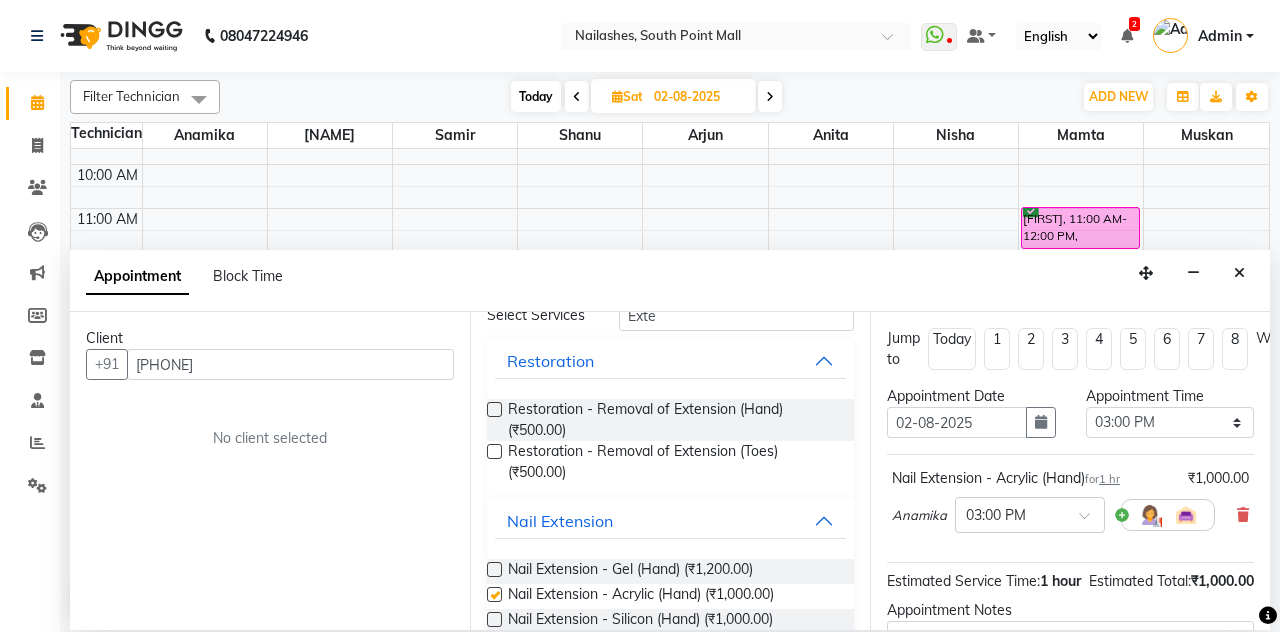 checkbox on "false" 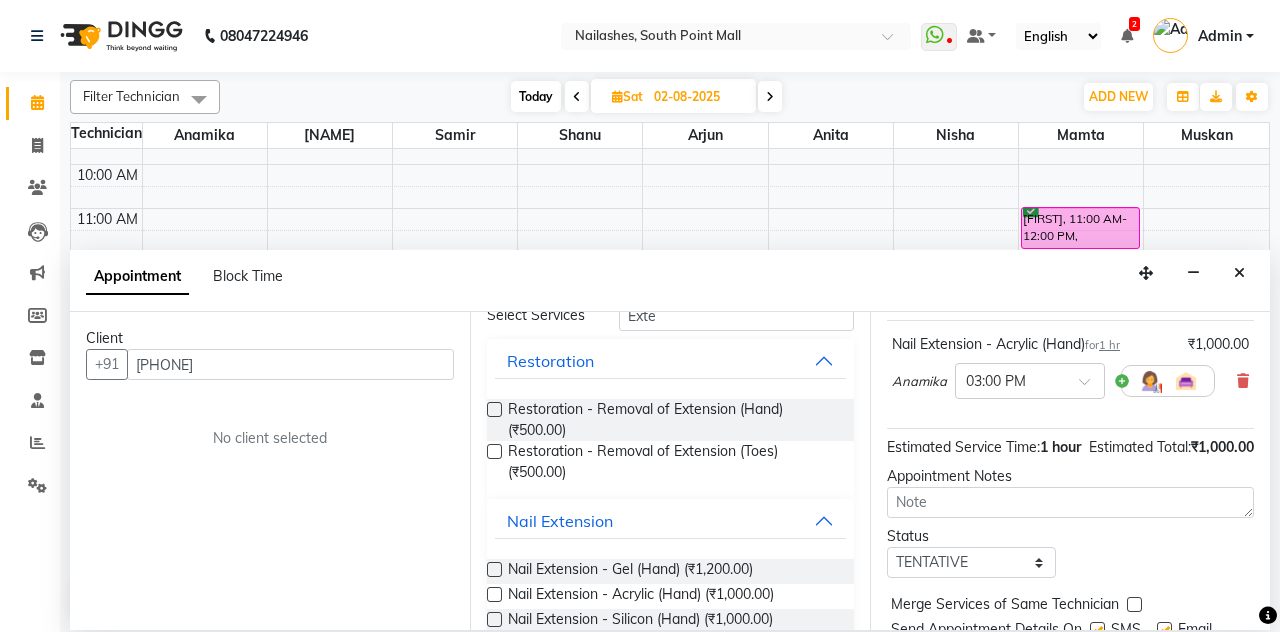scroll, scrollTop: 144, scrollLeft: 0, axis: vertical 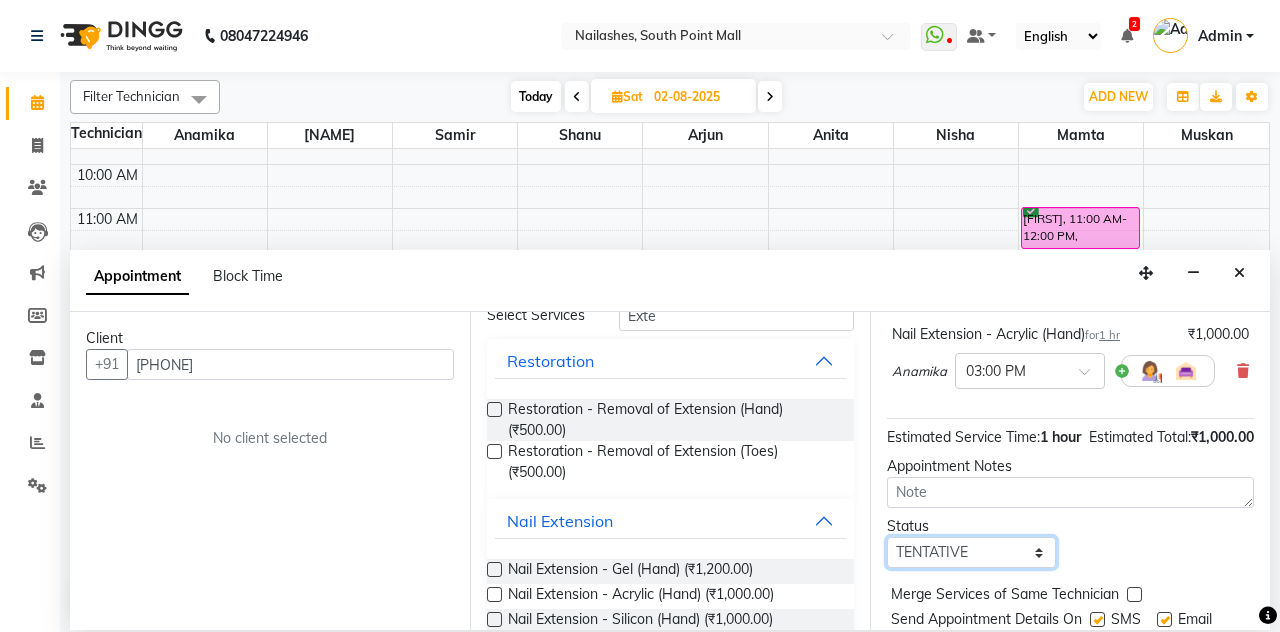 click on "Select TENTATIVE CONFIRM UPCOMING" at bounding box center (971, 552) 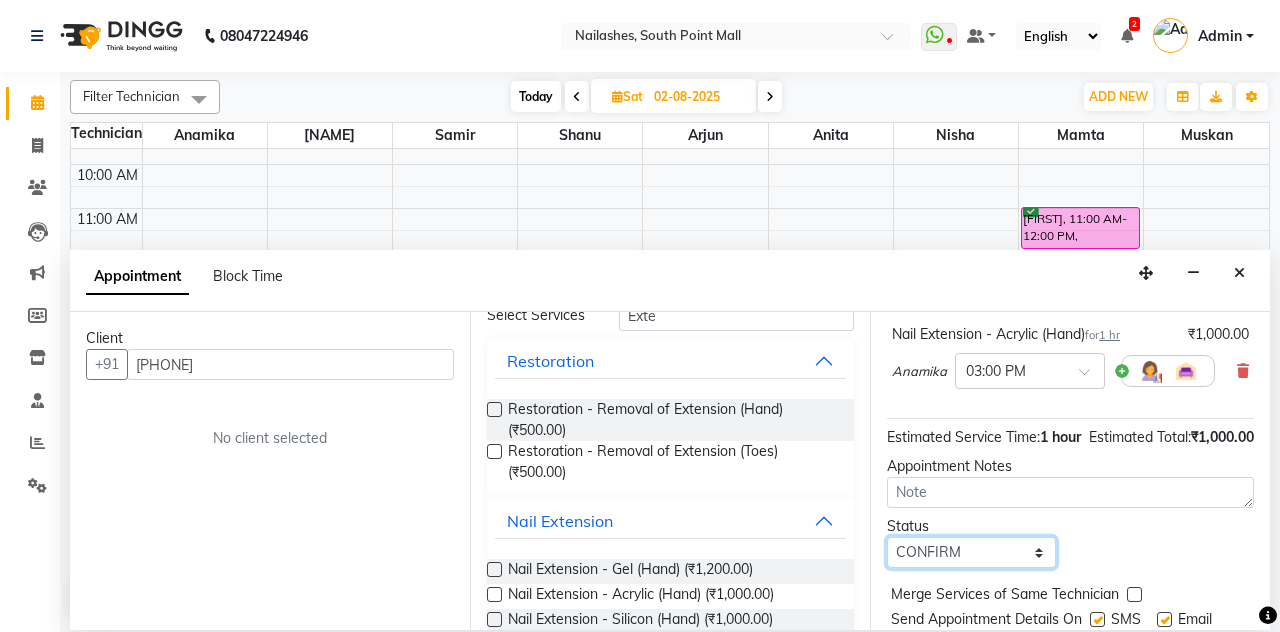 scroll, scrollTop: 174, scrollLeft: 0, axis: vertical 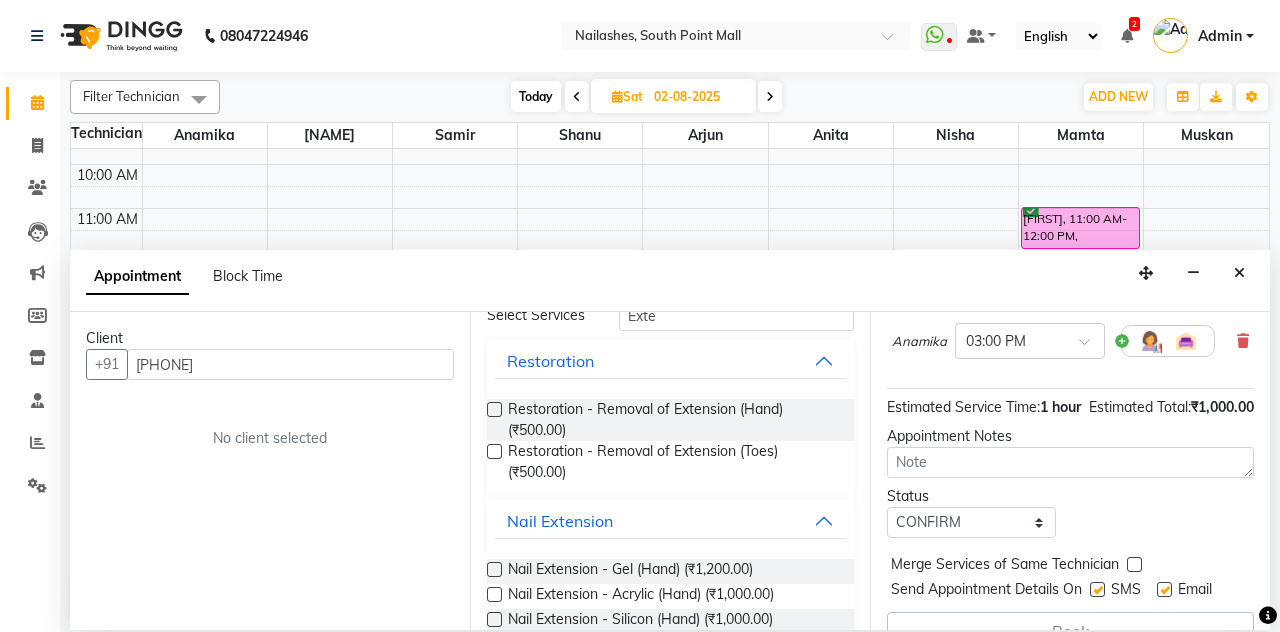 click on "Book" at bounding box center (1070, 631) 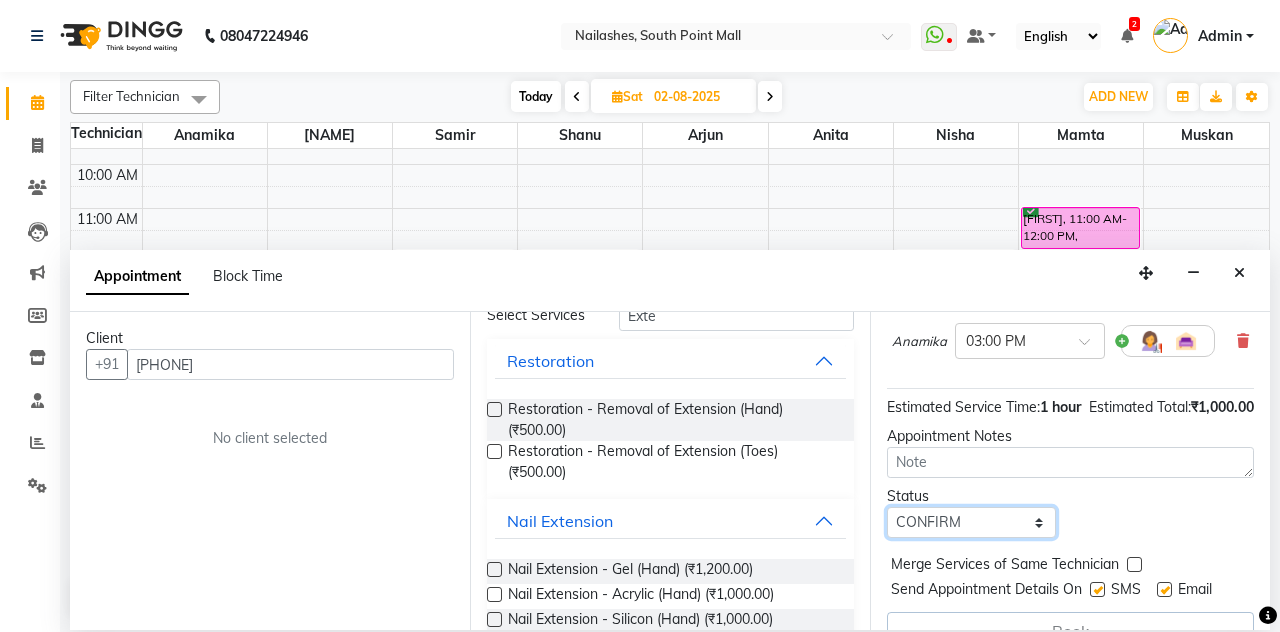 click on "Select TENTATIVE CONFIRM UPCOMING" at bounding box center (971, 522) 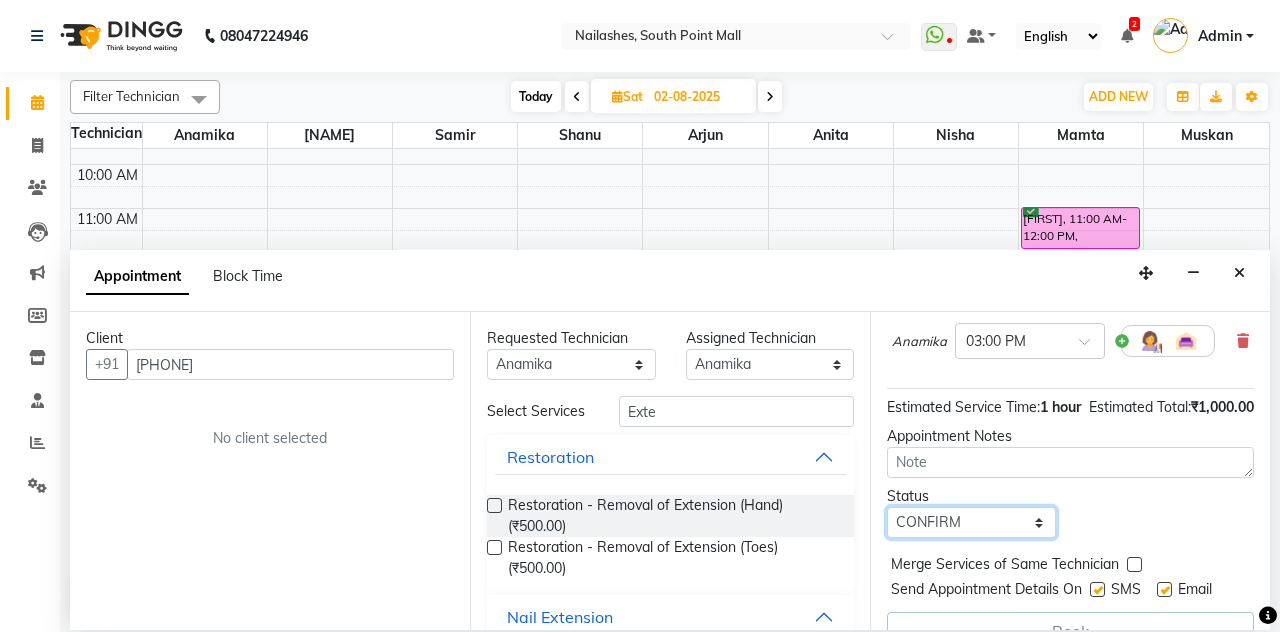 scroll, scrollTop: 0, scrollLeft: 0, axis: both 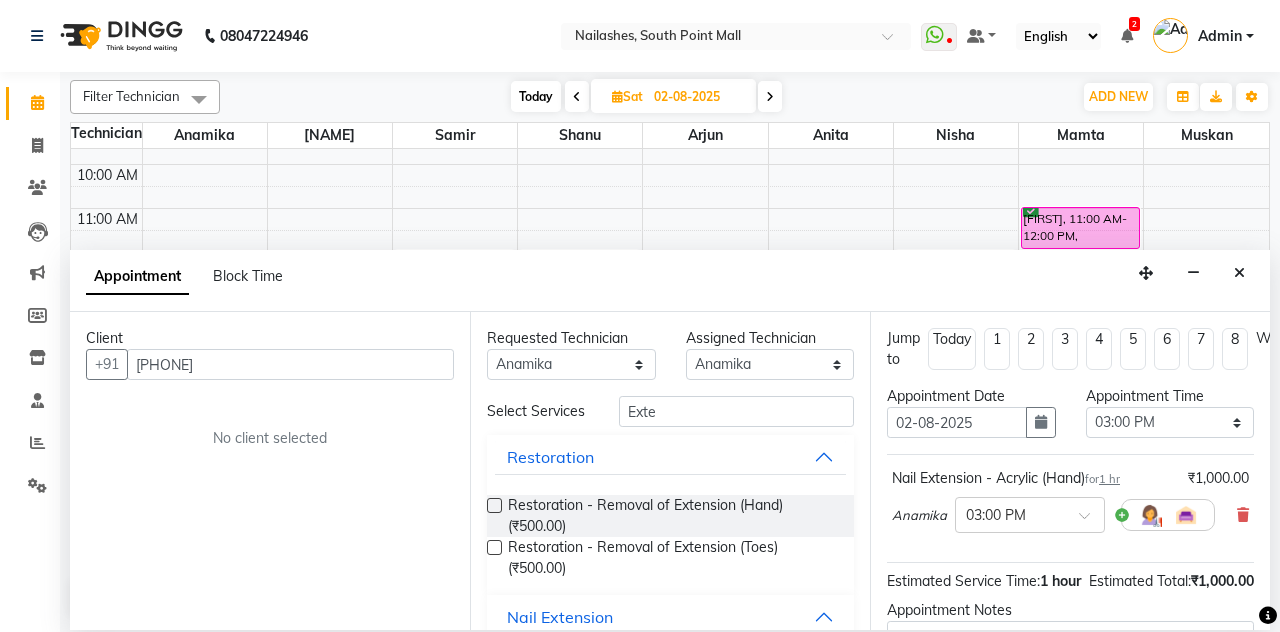click at bounding box center [1239, 273] 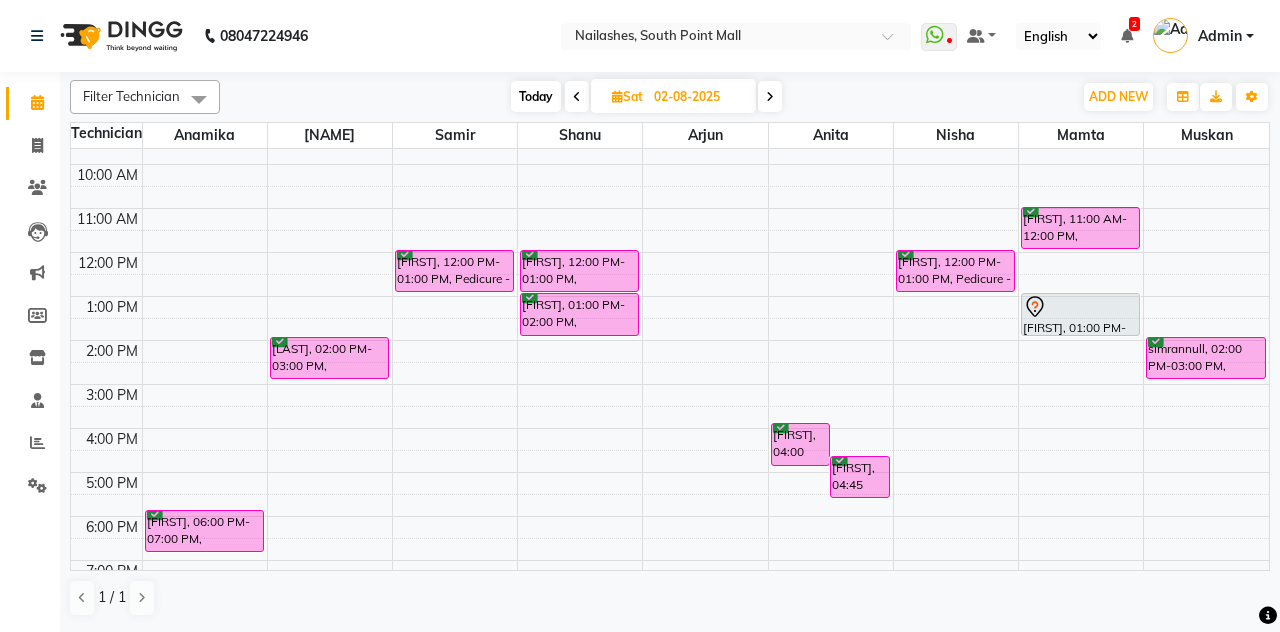click at bounding box center (705, 395) 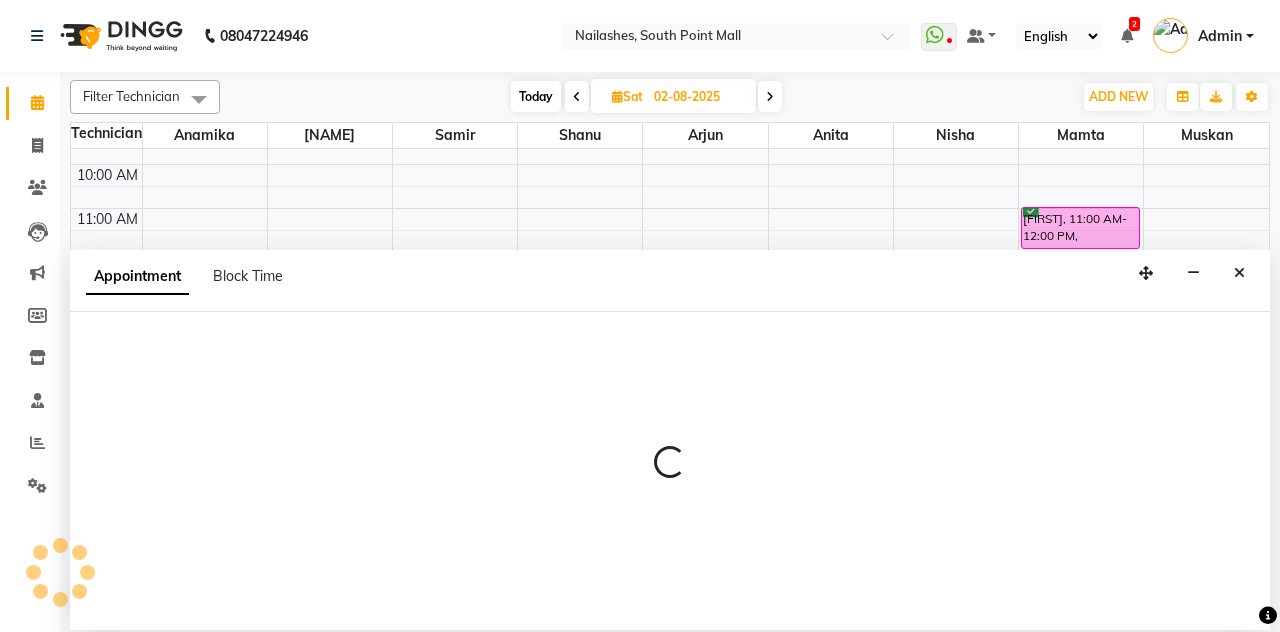 select on "19476" 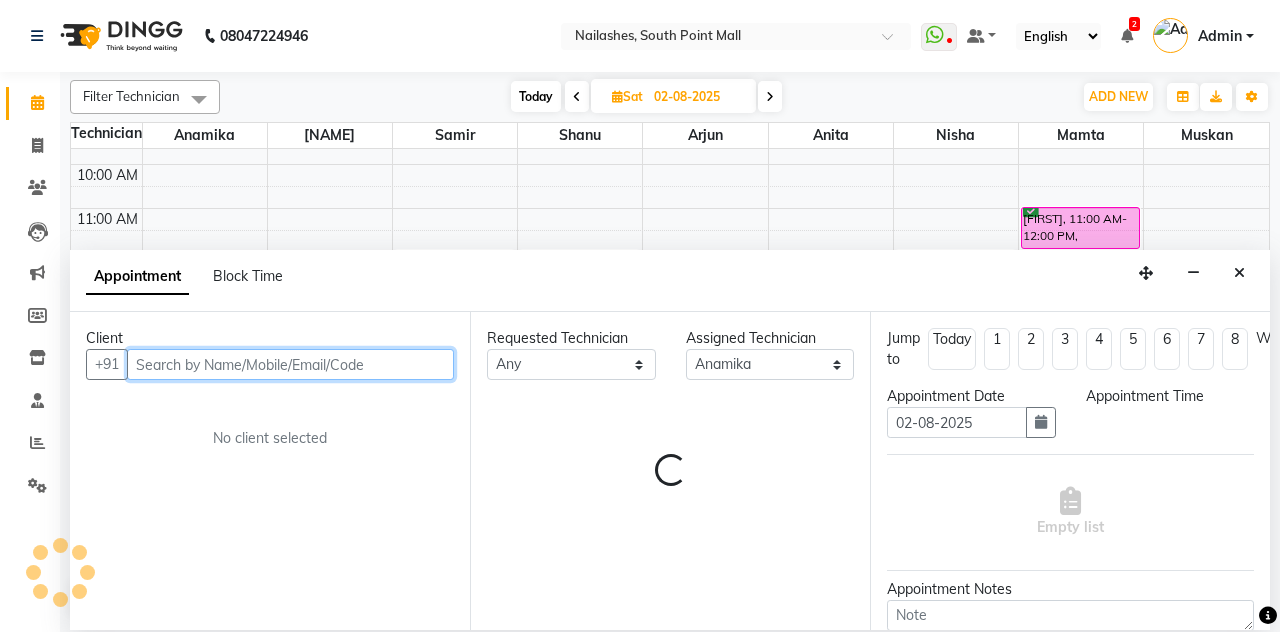 select on "900" 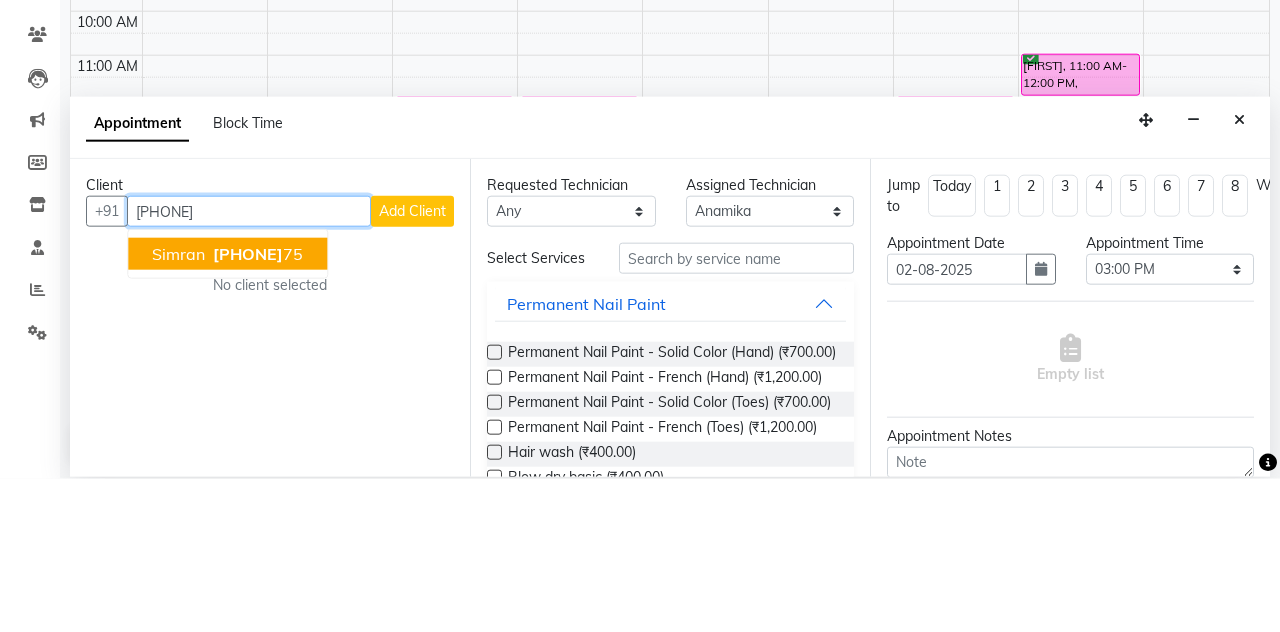click on "70174722 75" at bounding box center (256, 407) 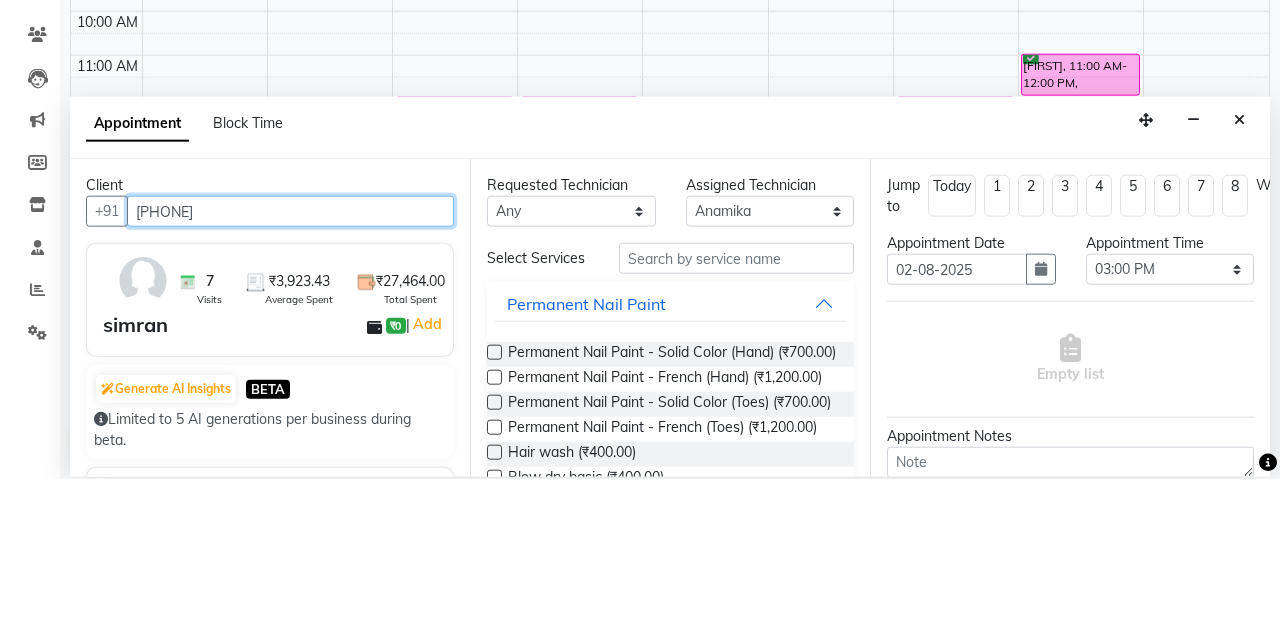 type on "7017472275" 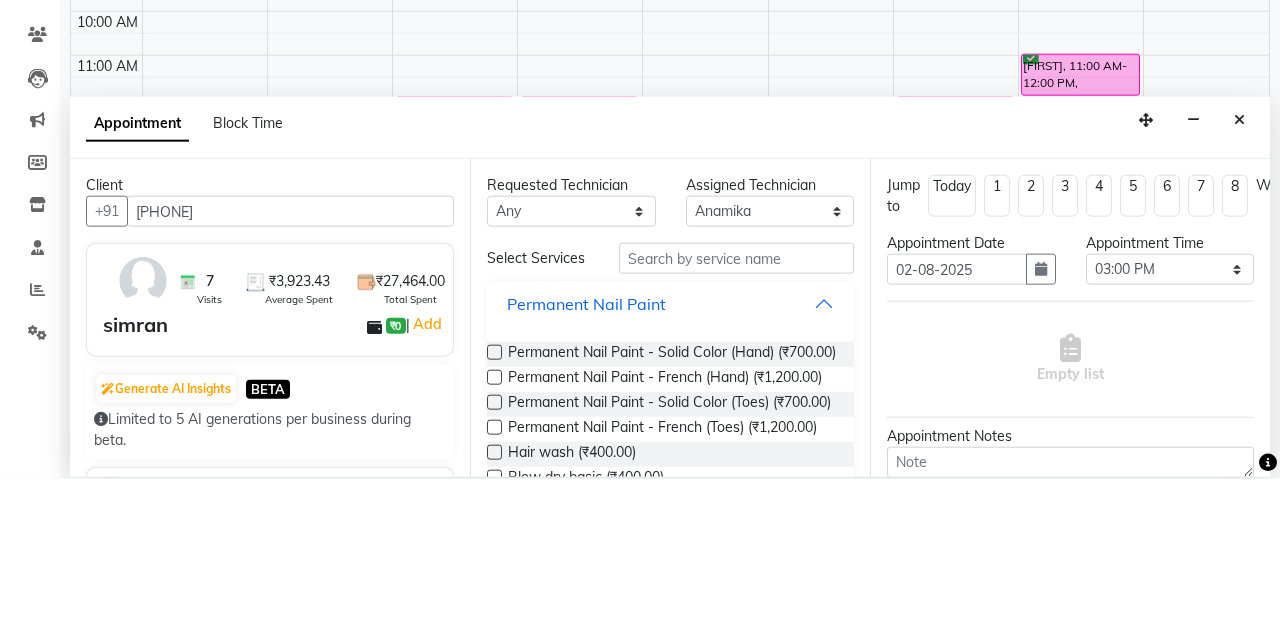 click on "Permanent Nail Paint" at bounding box center [670, 457] 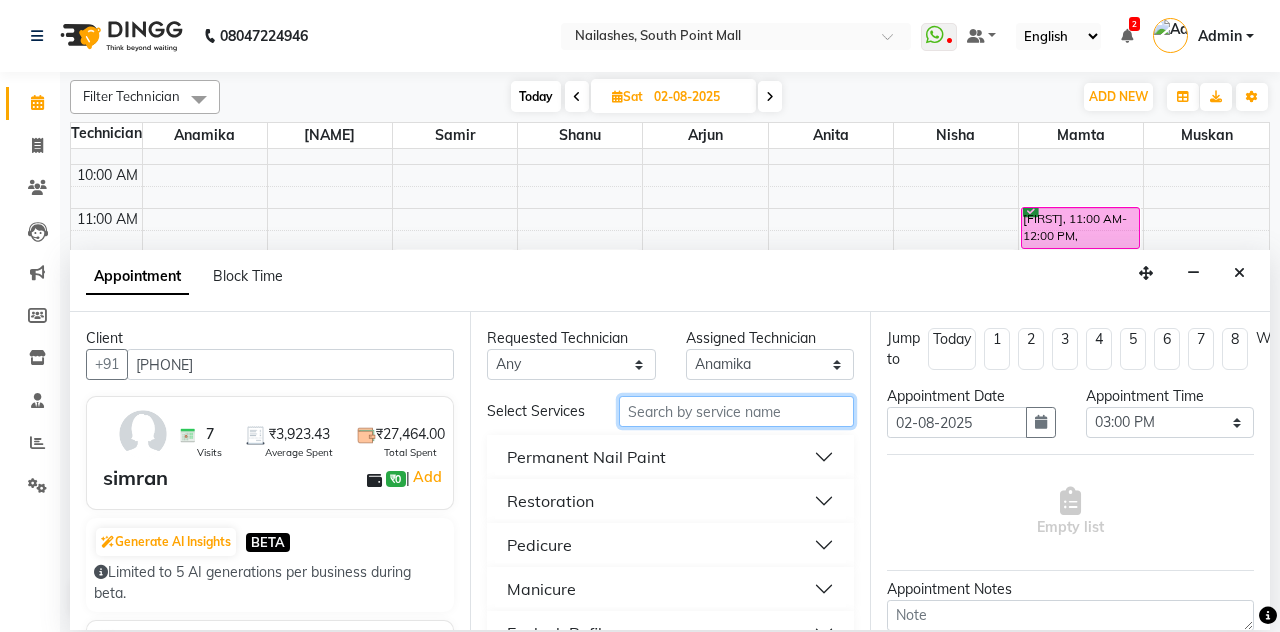click at bounding box center (736, 411) 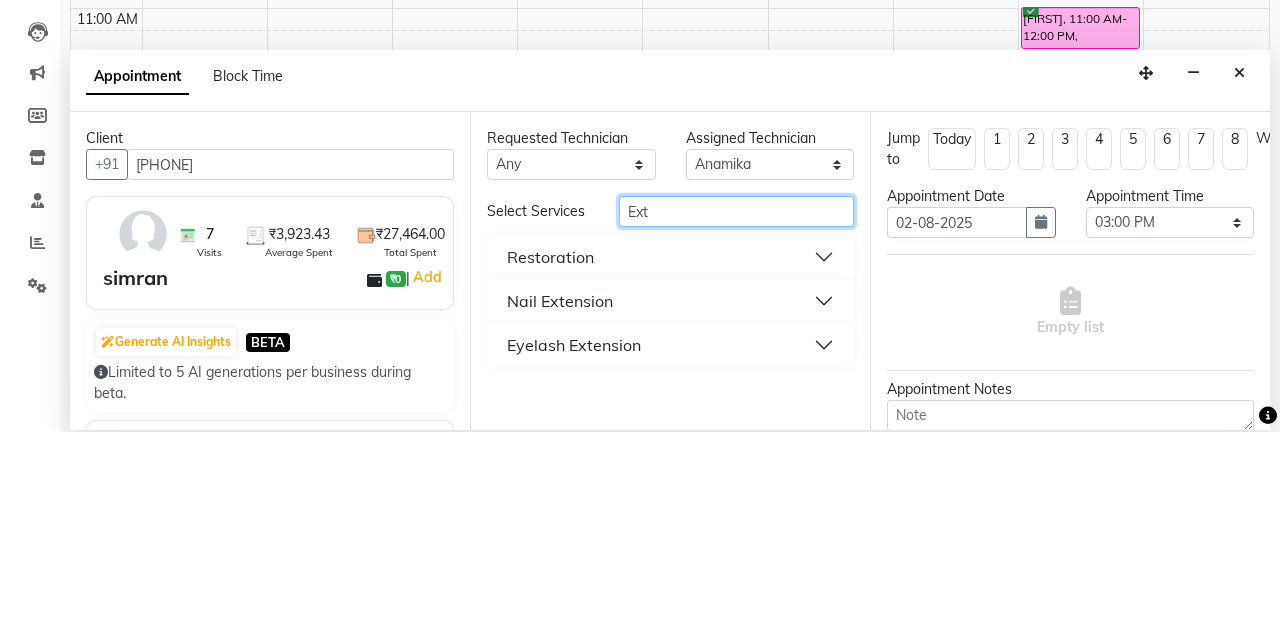type on "Ext" 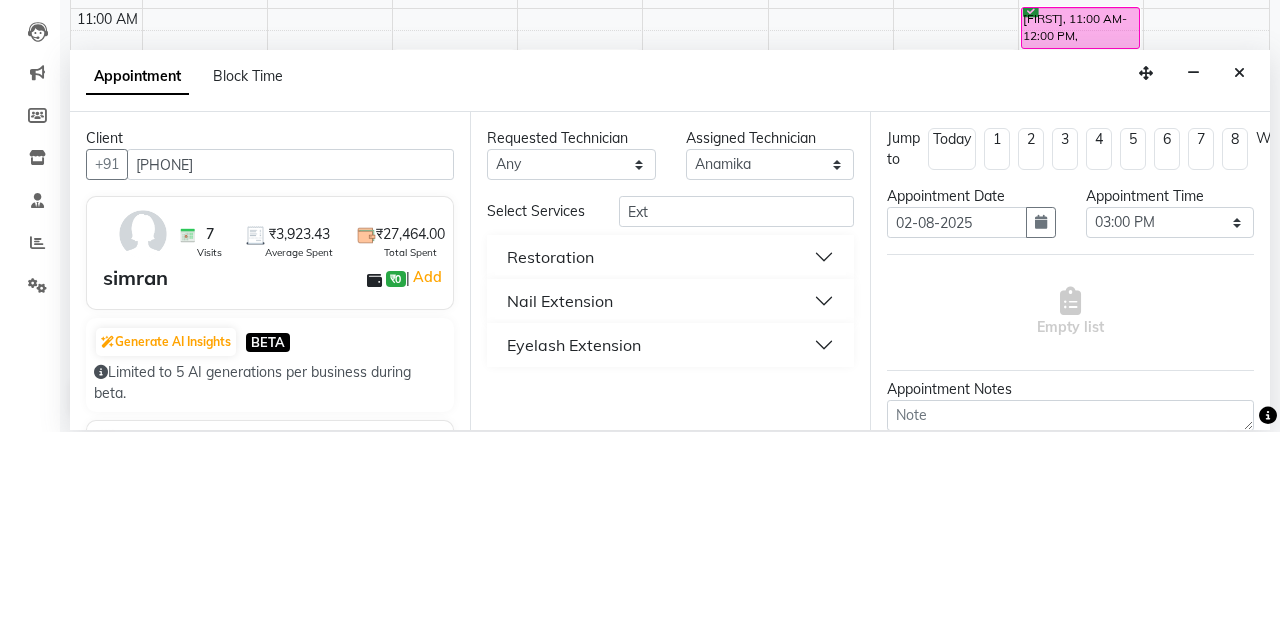 click on "Nail Extension" at bounding box center [670, 501] 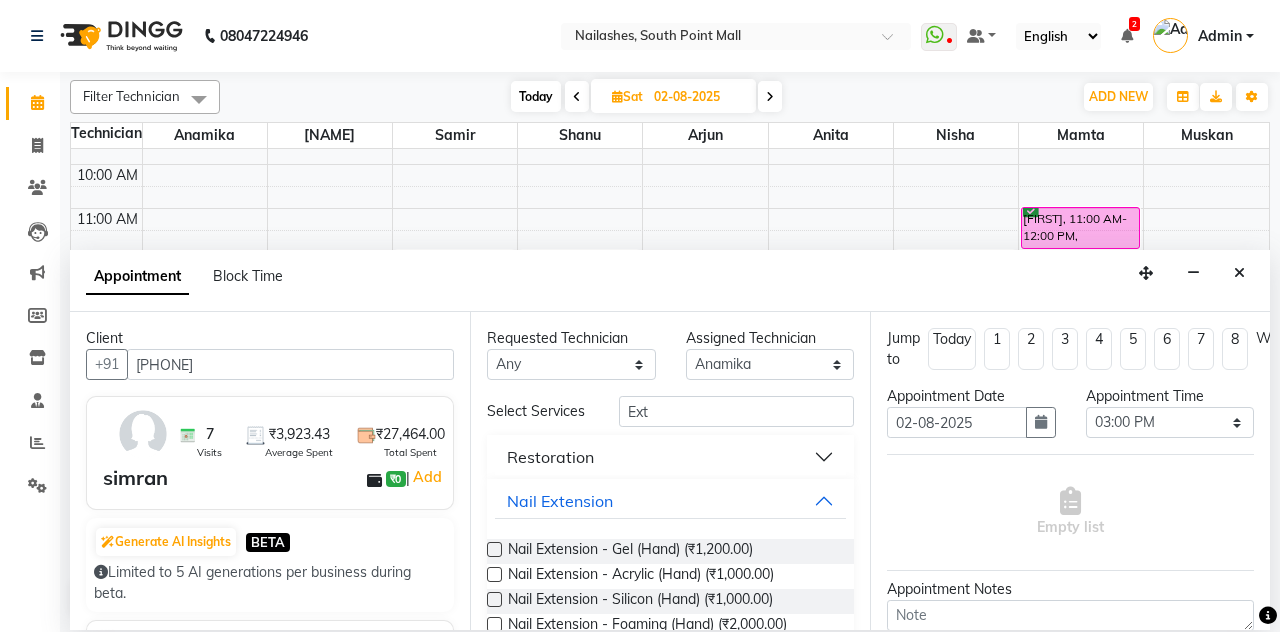 click at bounding box center (494, 549) 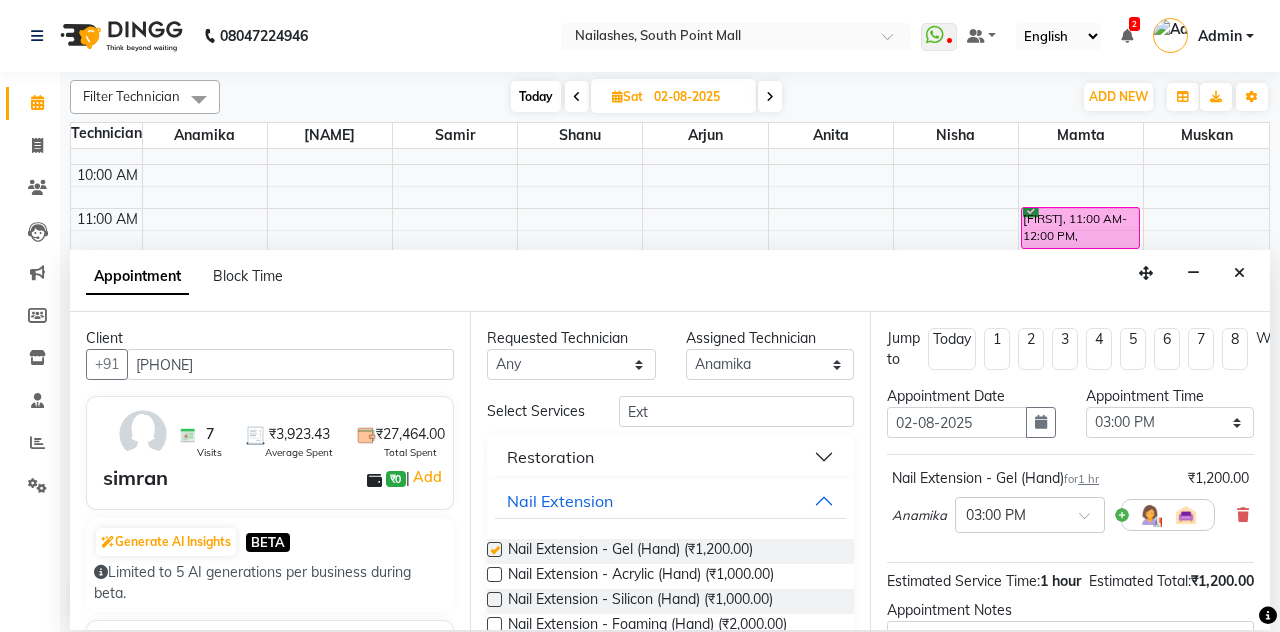 checkbox on "false" 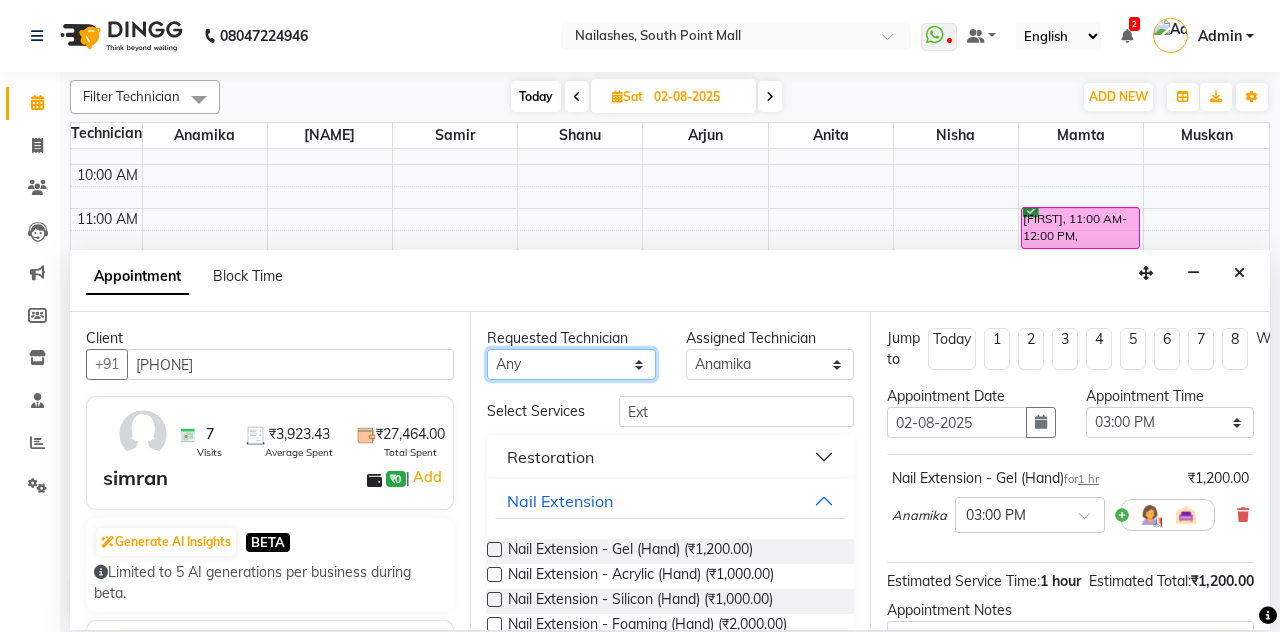click on "Any Anamika Anita Arjun Mamta Muskan Nisha Samir Shanu Shushanto" at bounding box center [571, 364] 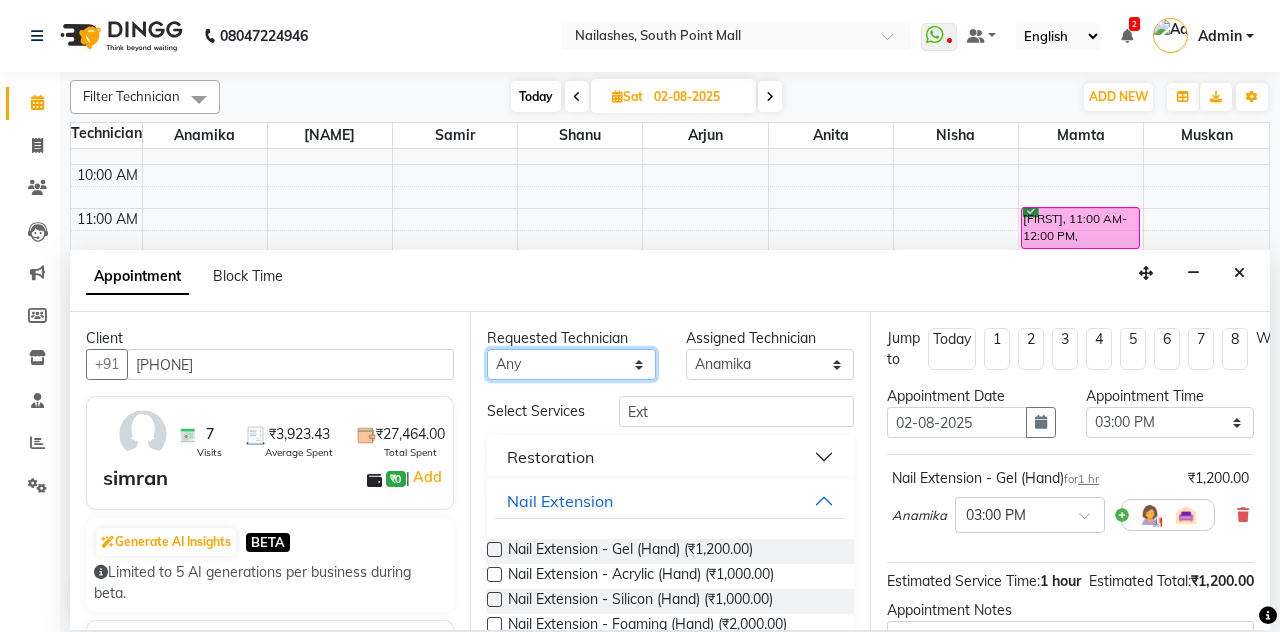select on "19476" 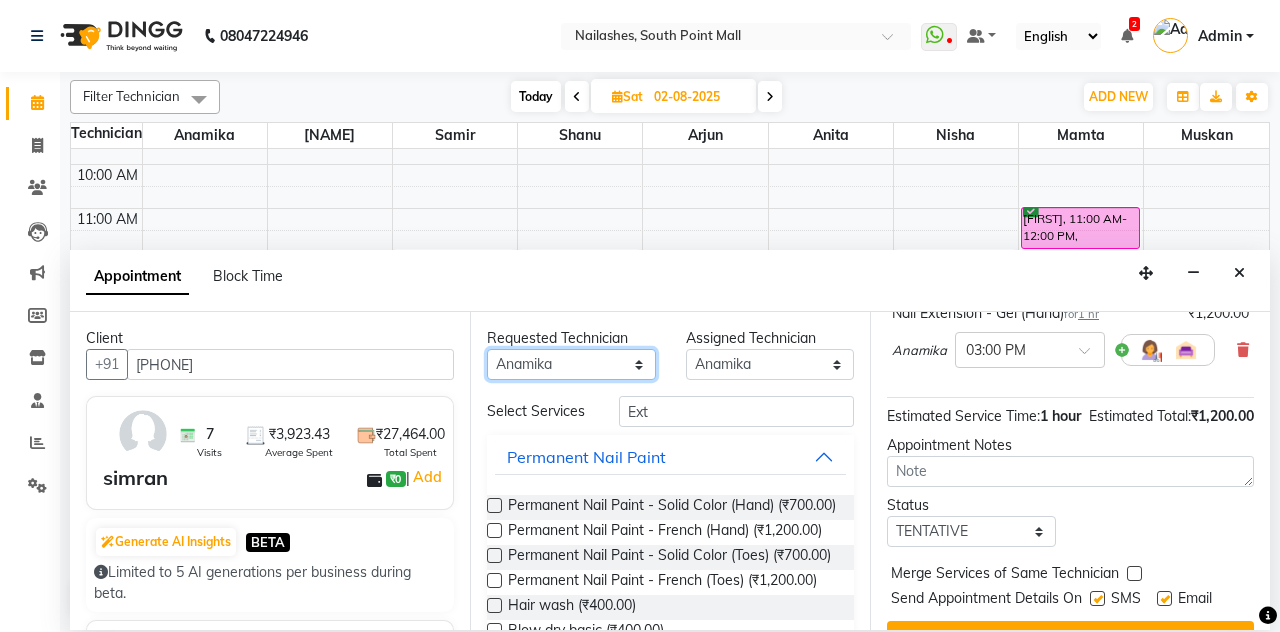 scroll, scrollTop: 173, scrollLeft: 0, axis: vertical 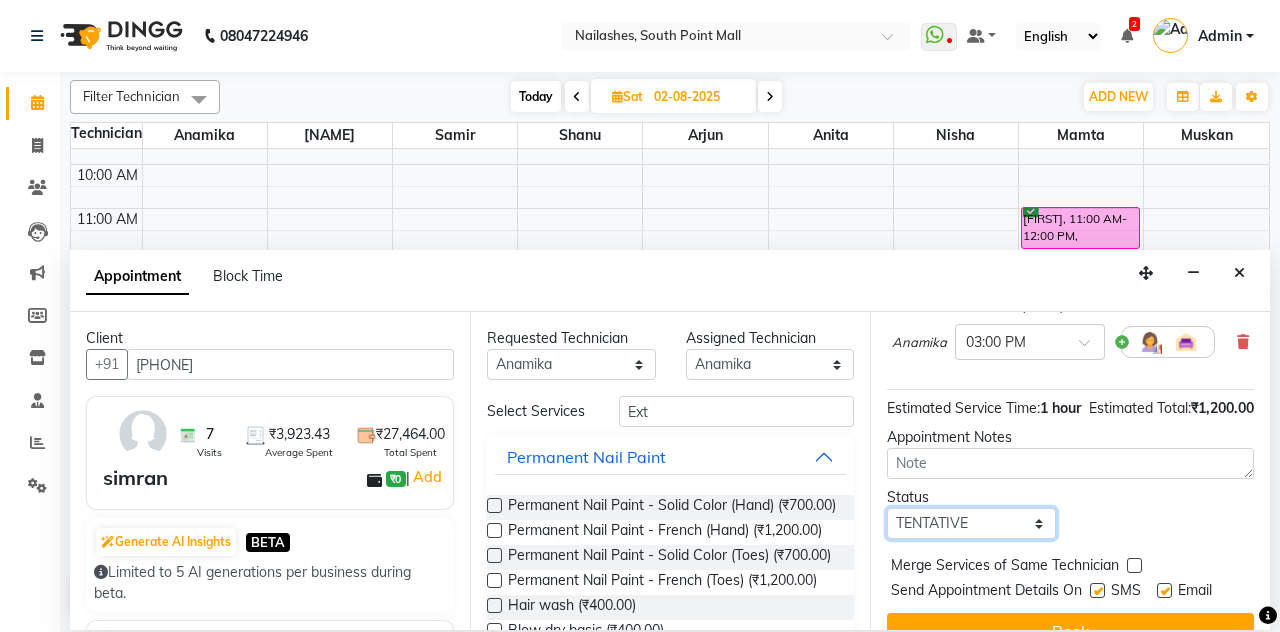 click on "Select TENTATIVE CONFIRM UPCOMING" at bounding box center (971, 523) 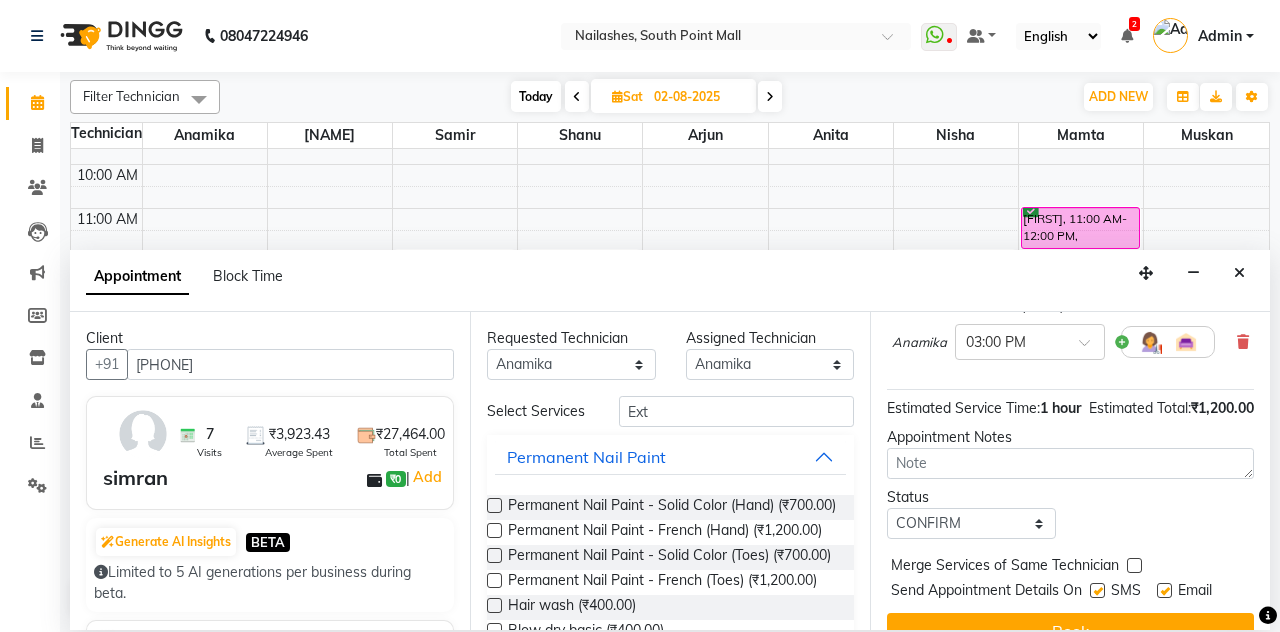 click on "Book" at bounding box center [1070, 631] 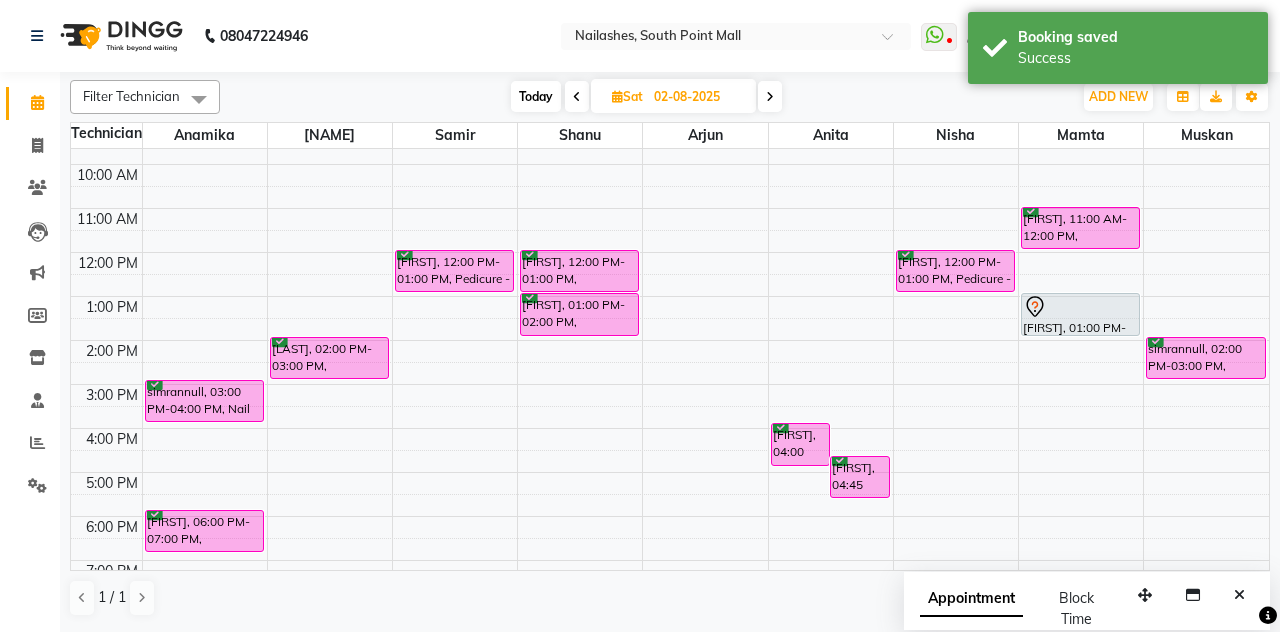click at bounding box center (577, 96) 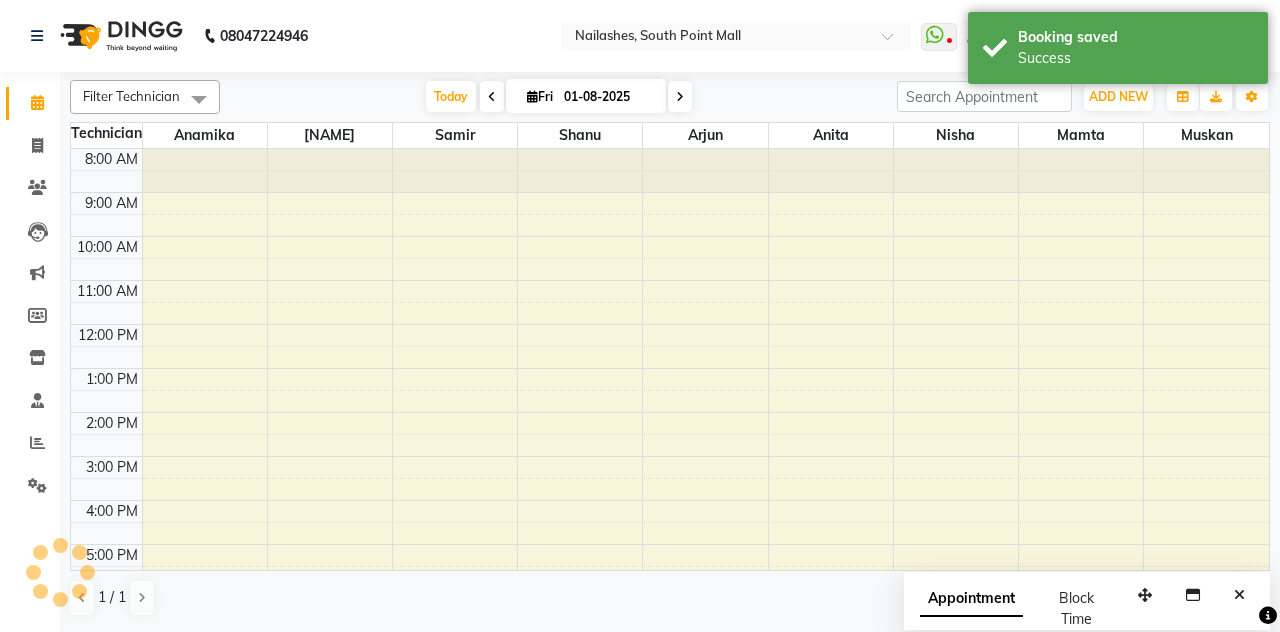 scroll, scrollTop: 271, scrollLeft: 0, axis: vertical 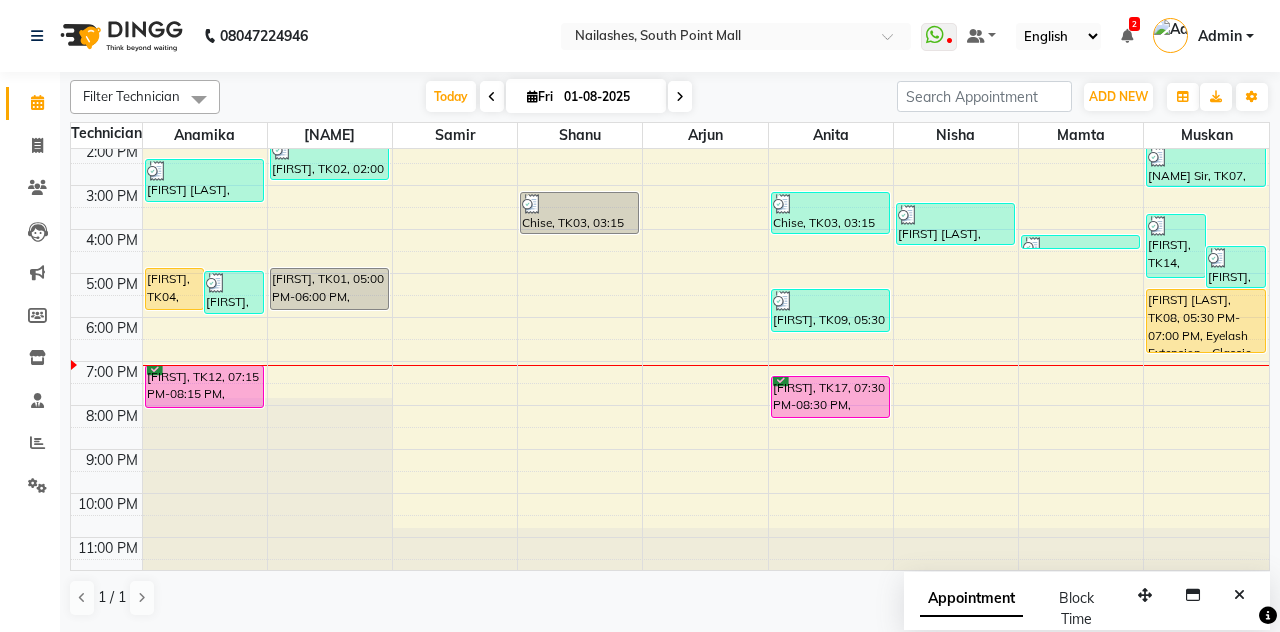 click on "Aruunima, TK12, 07:15 PM-08:15 PM, Permanent Nail Paint - Solid Color (Hand)" at bounding box center [204, 386] 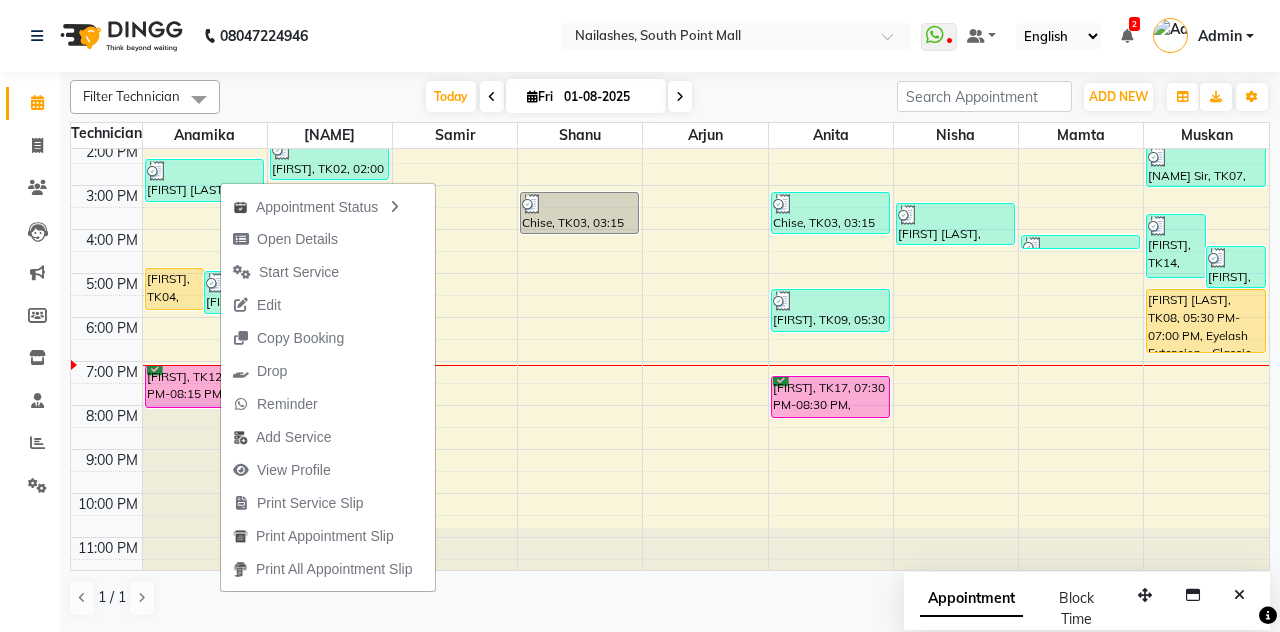 click on "Open Details" at bounding box center (297, 239) 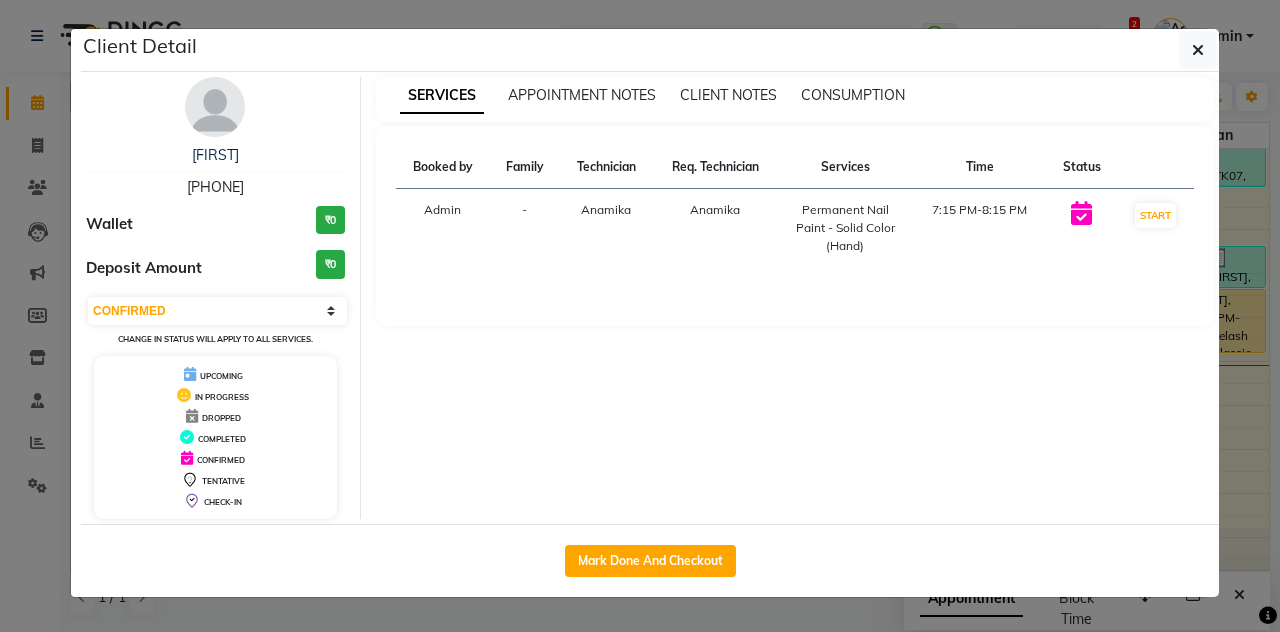 click on "Client Detail  Aruunima    8826319509 Wallet ₹0 Deposit Amount  ₹0  Select IN SERVICE CONFIRMED TENTATIVE CHECK IN MARK DONE DROPPED UPCOMING Change in status will apply to all services. UPCOMING IN PROGRESS DROPPED COMPLETED CONFIRMED TENTATIVE CHECK-IN SERVICES APPOINTMENT NOTES CLIENT NOTES CONSUMPTION Booked by Family Technician Req. Technician Services Time Status  Admin  - Anamika Anamika  Permanent Nail Paint - Solid Color (Hand)   7:15 PM-8:15 PM   START   Mark Done And Checkout" 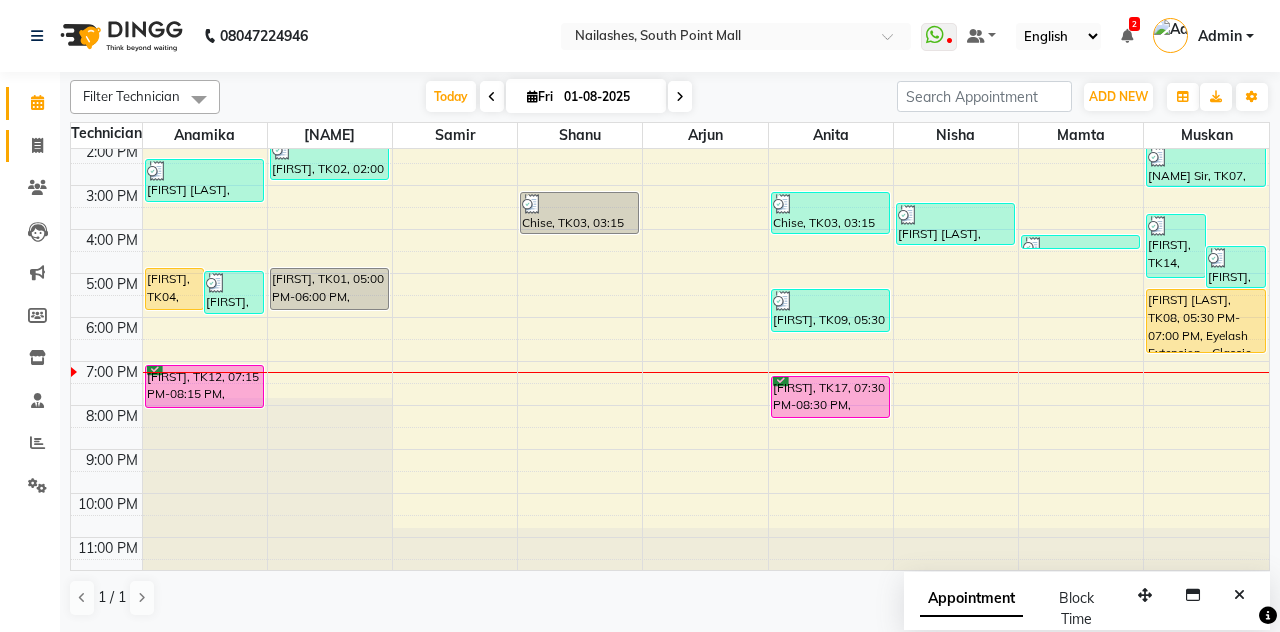 click 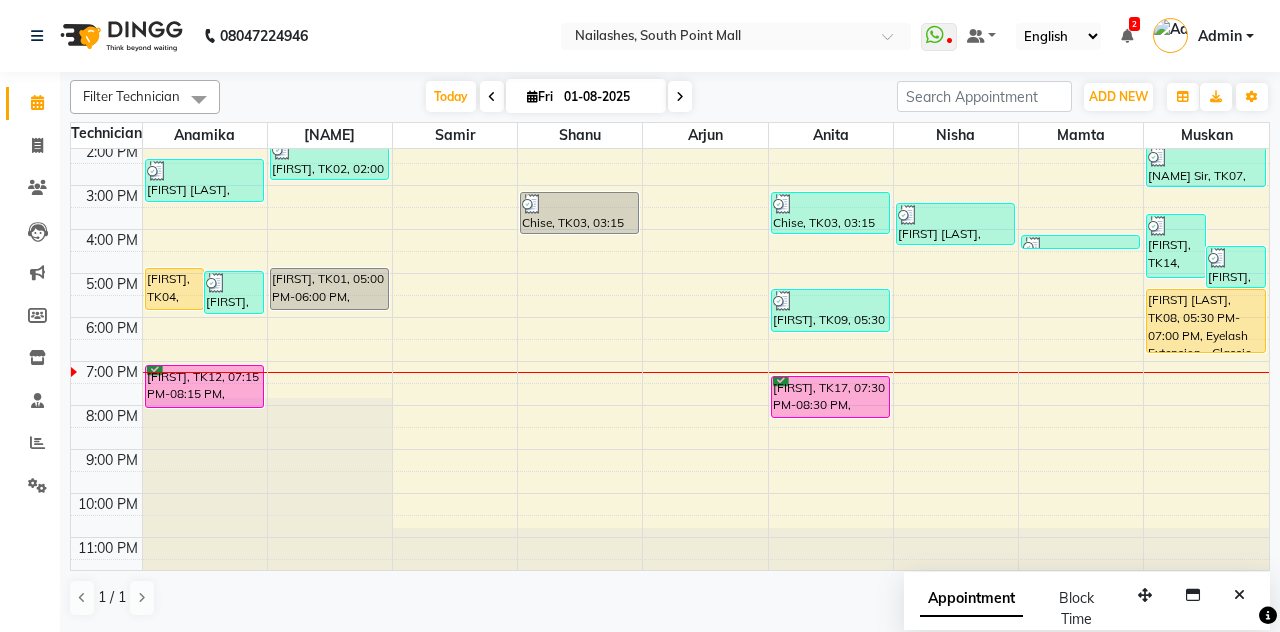 select on "service" 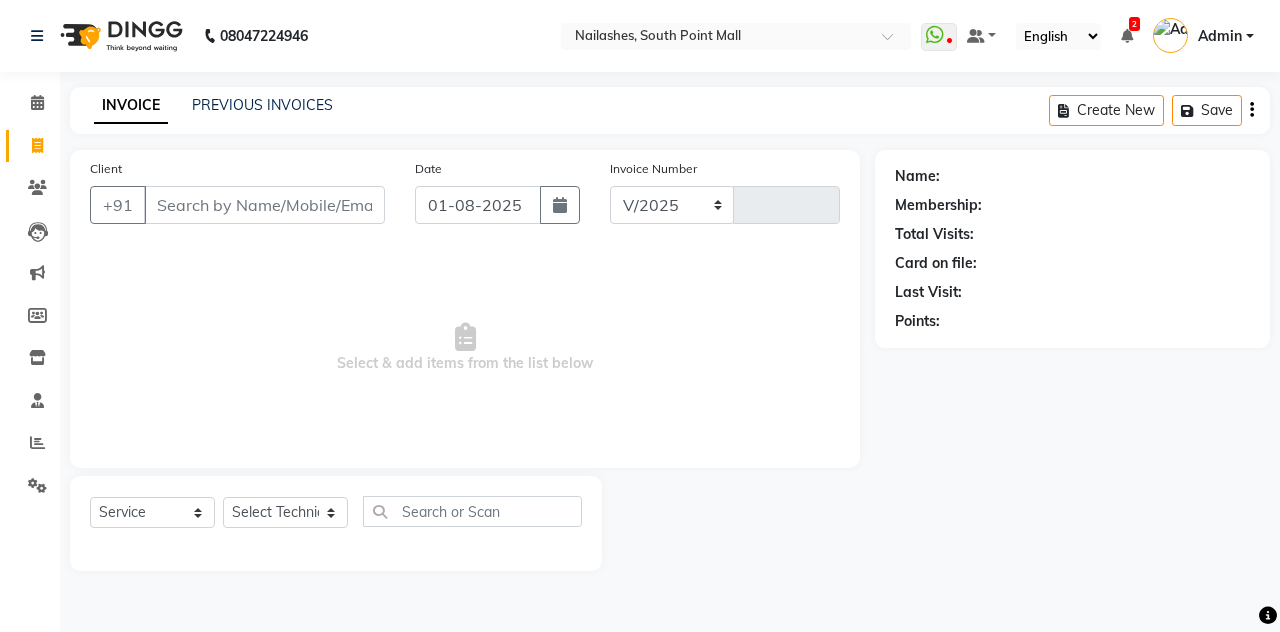 select on "3926" 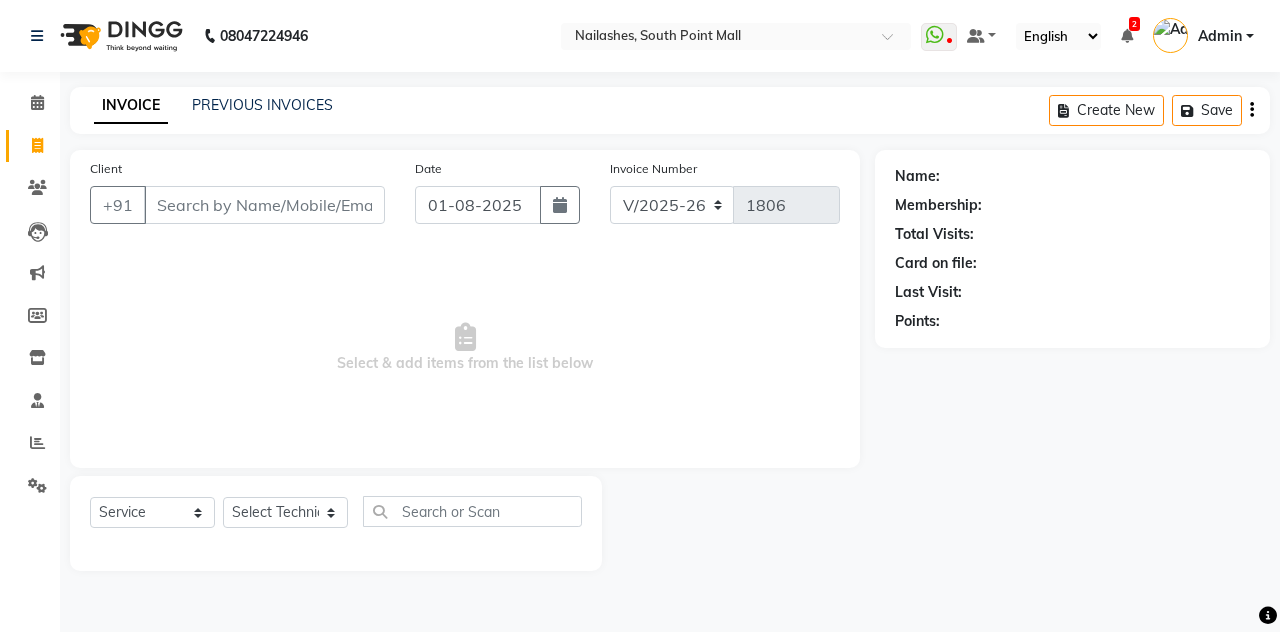 click on "Client" at bounding box center [264, 205] 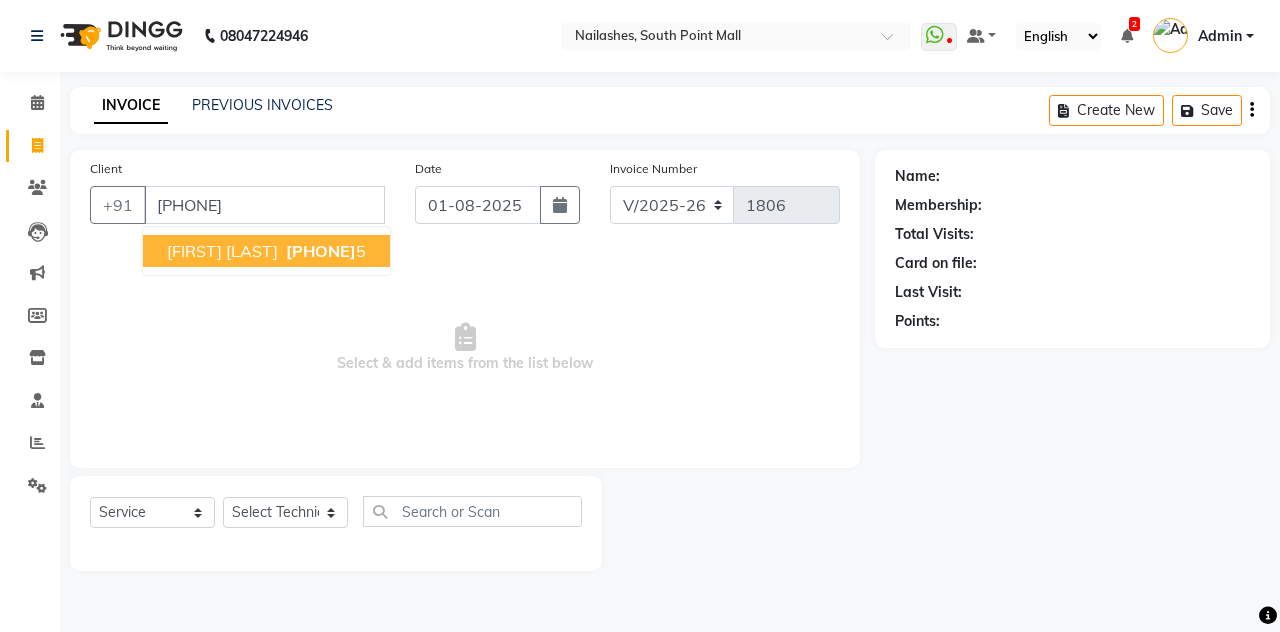 type on "9810432855" 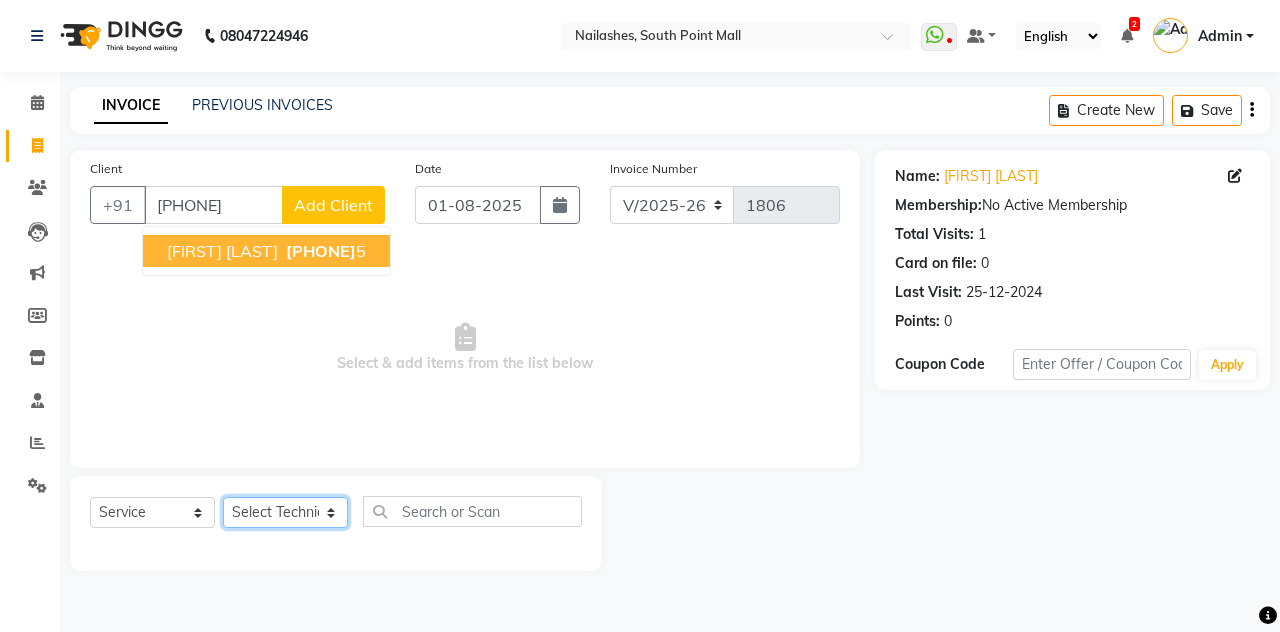 click on "Select Technician Admin Anamika Anita Arjun Mamta Manager Muskan Nisha Samir Shanu Shushanto" 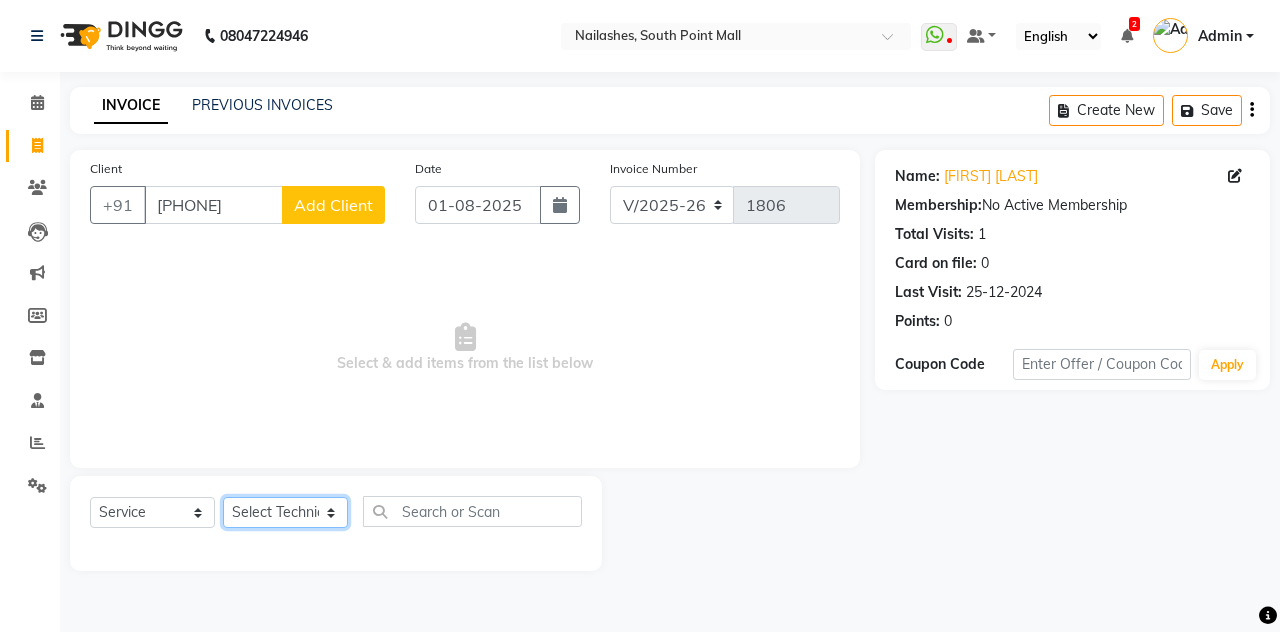 select on "85807" 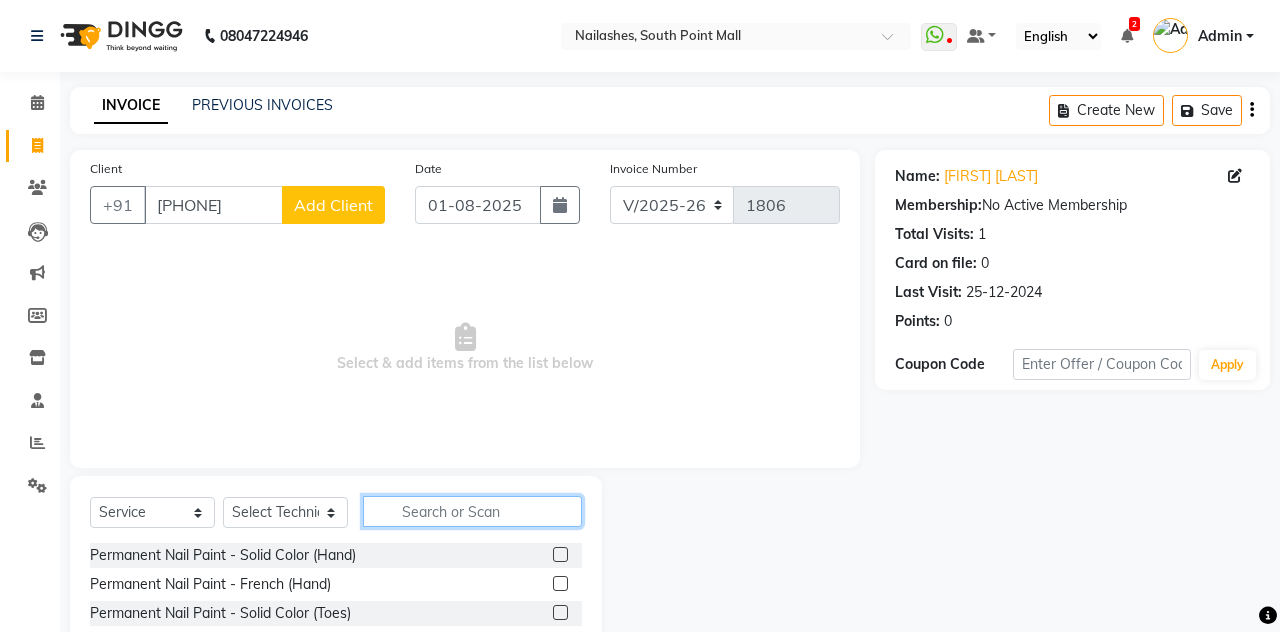 click 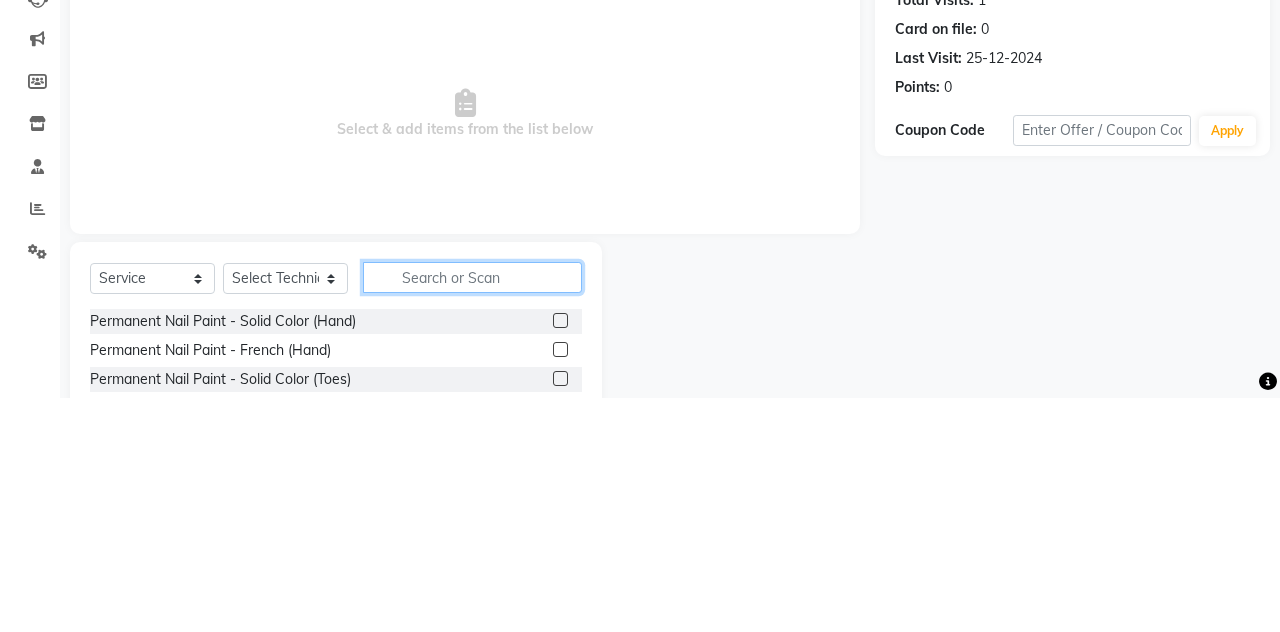 scroll, scrollTop: 31, scrollLeft: 0, axis: vertical 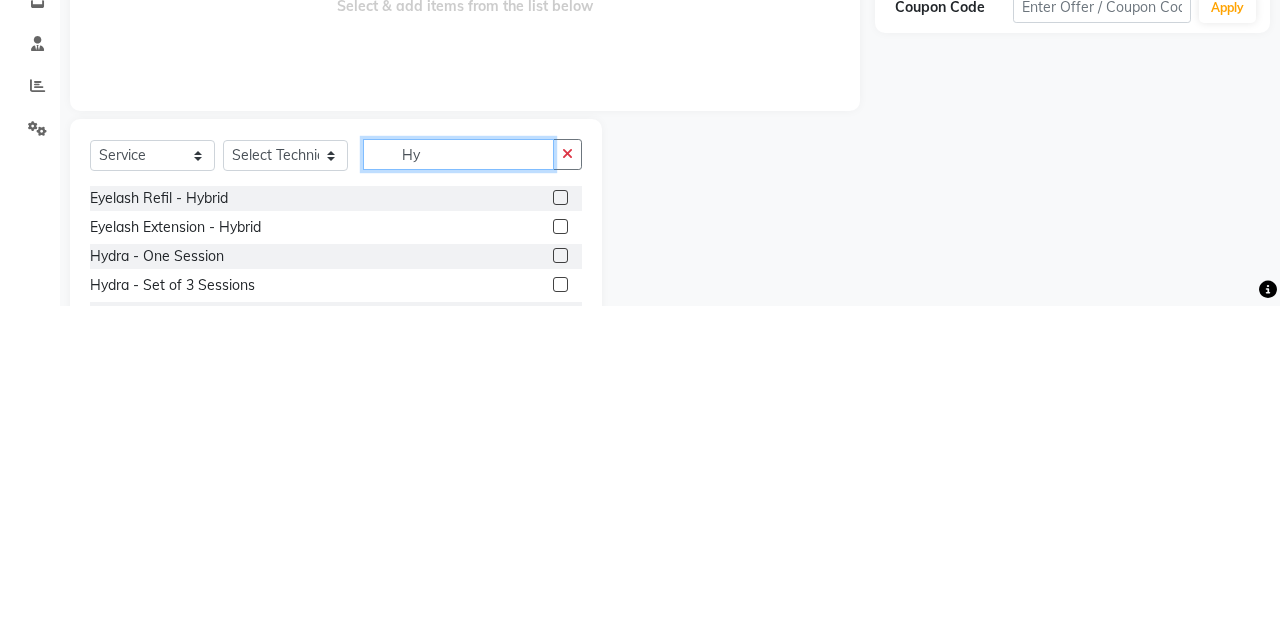 type on "Hy" 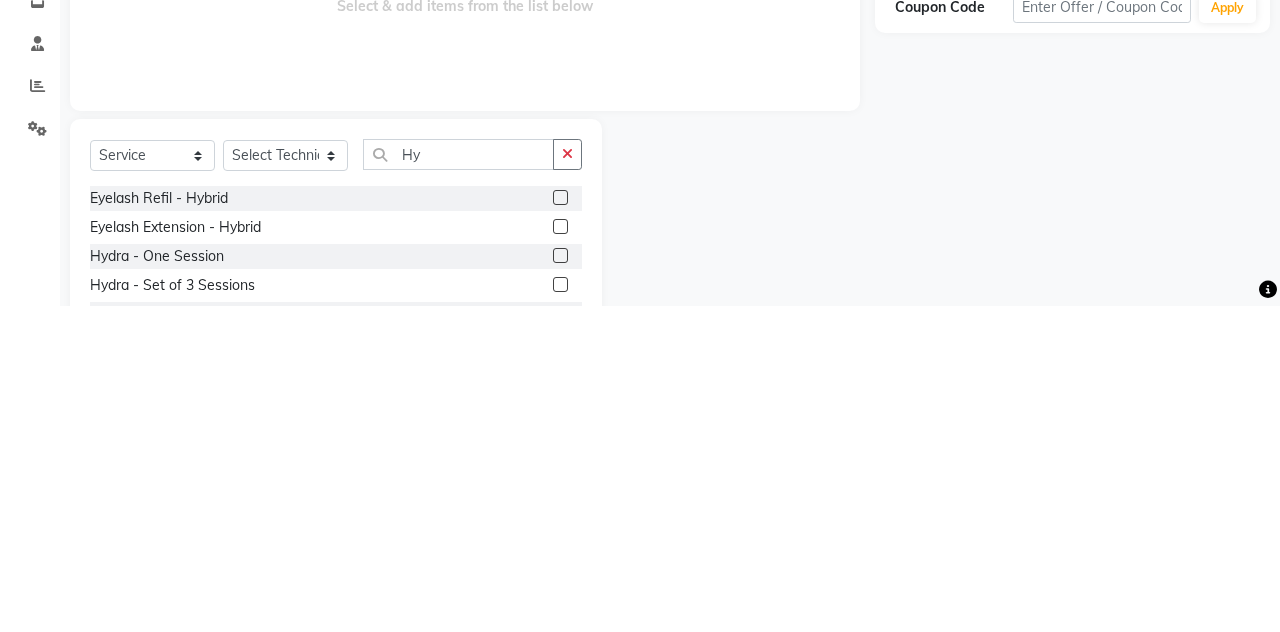click 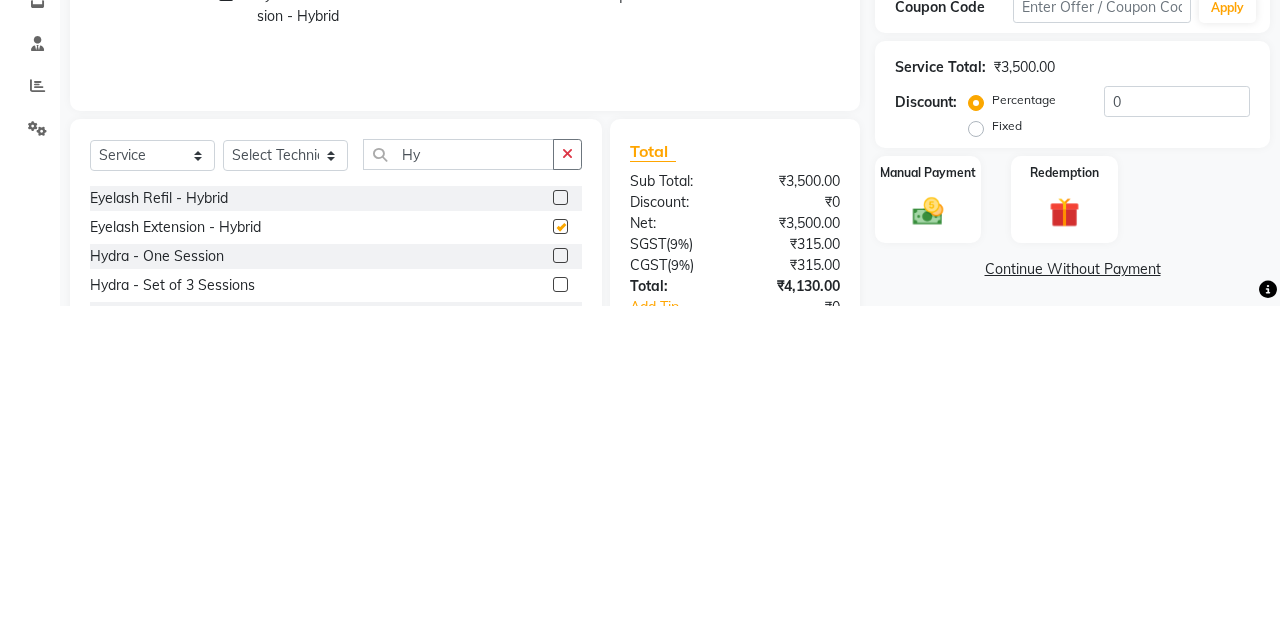scroll, scrollTop: 31, scrollLeft: 0, axis: vertical 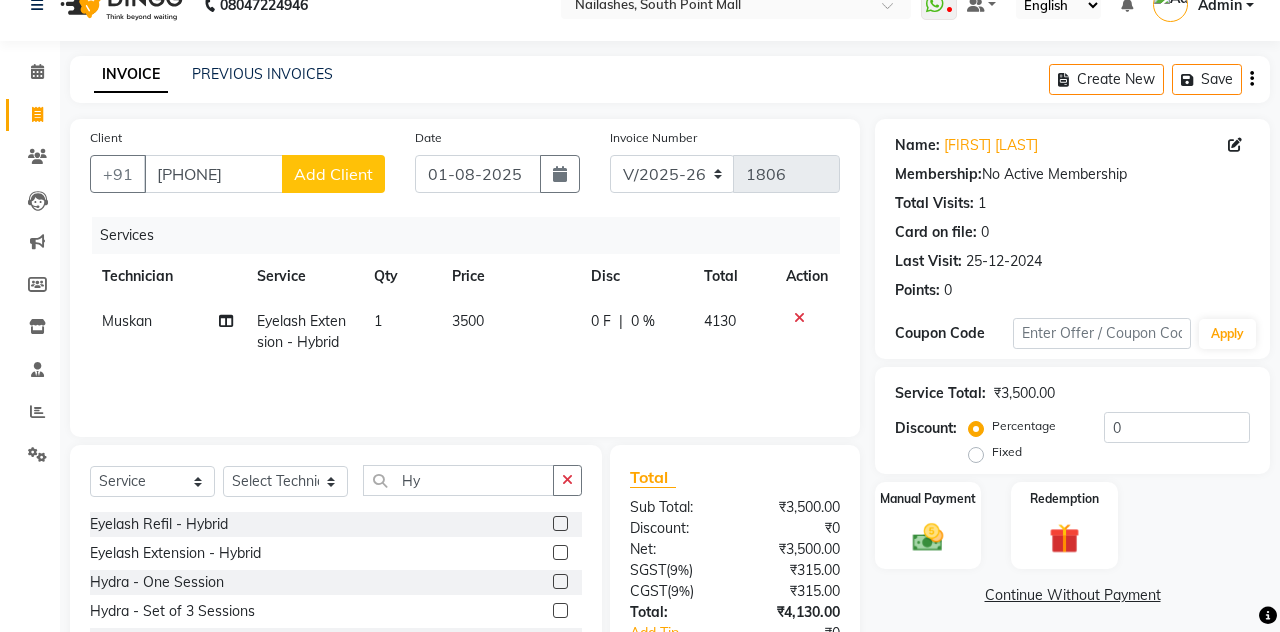 checkbox on "false" 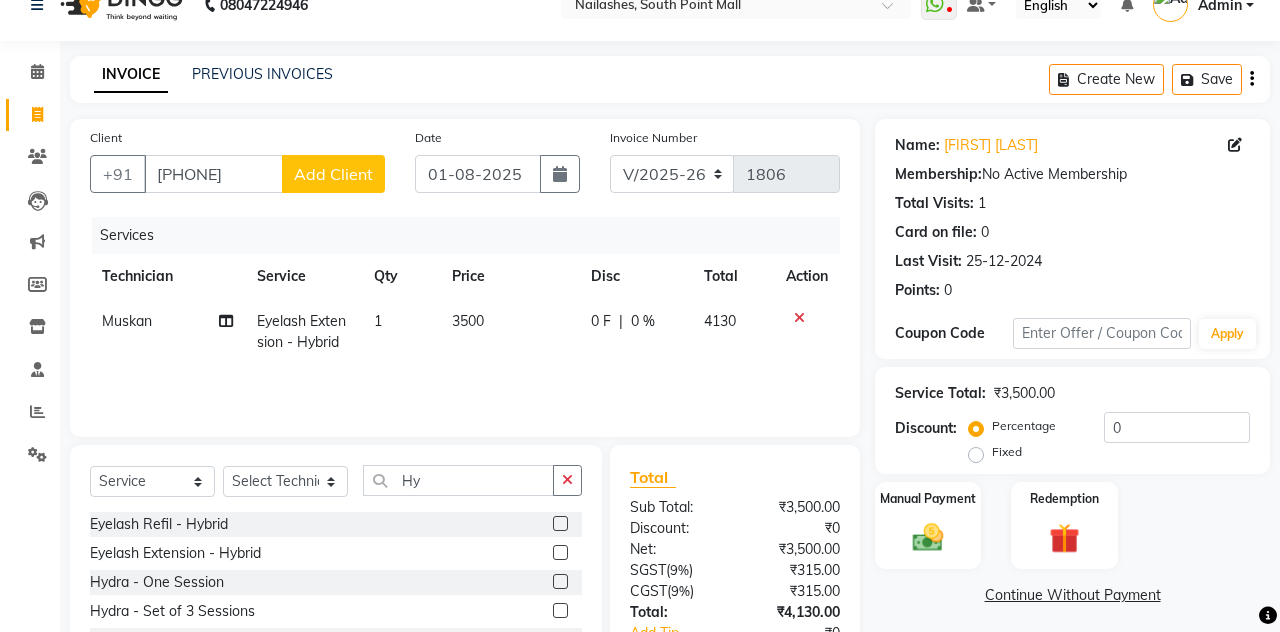 click 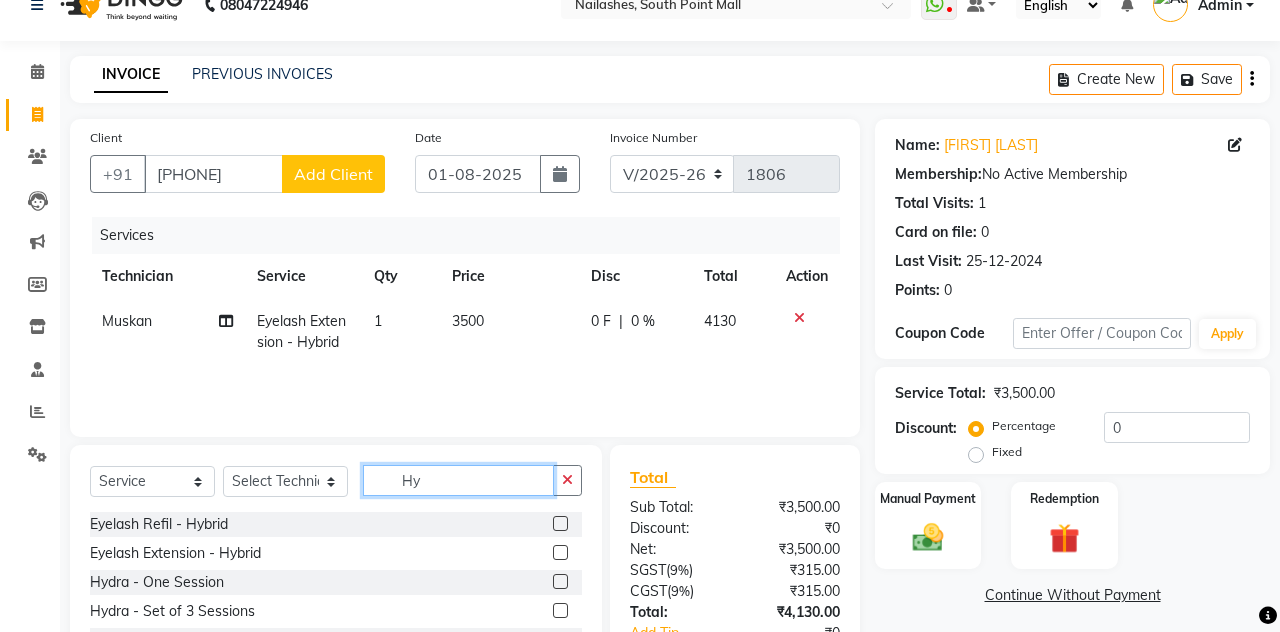 type 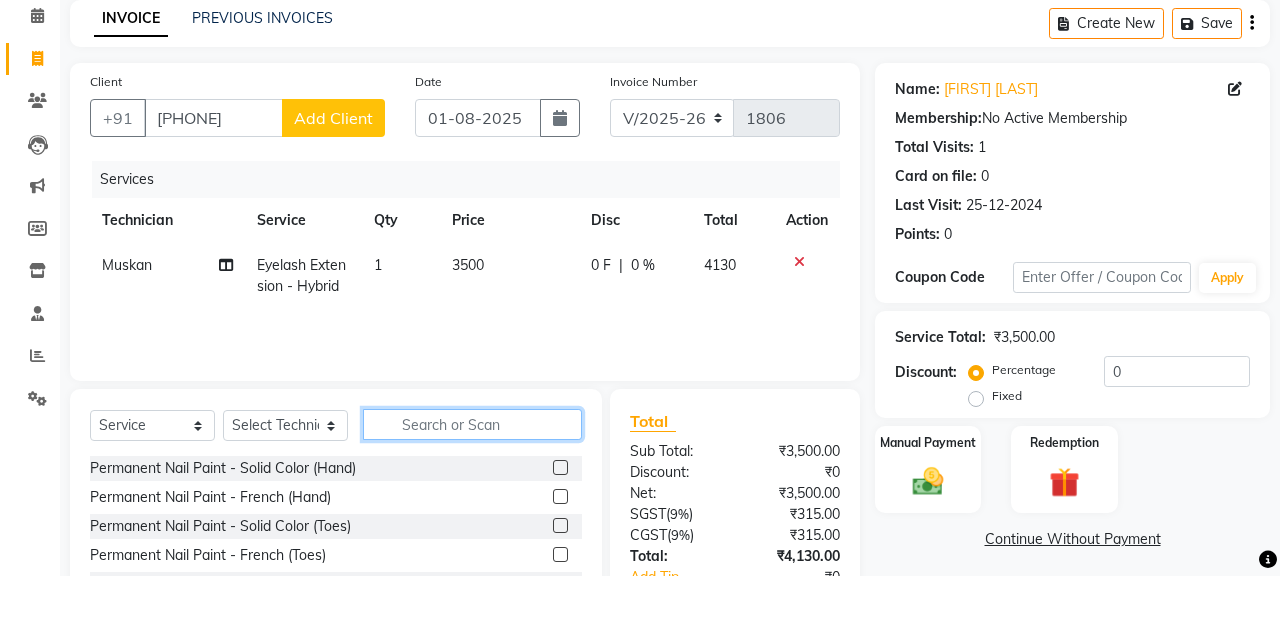 scroll, scrollTop: 31, scrollLeft: 0, axis: vertical 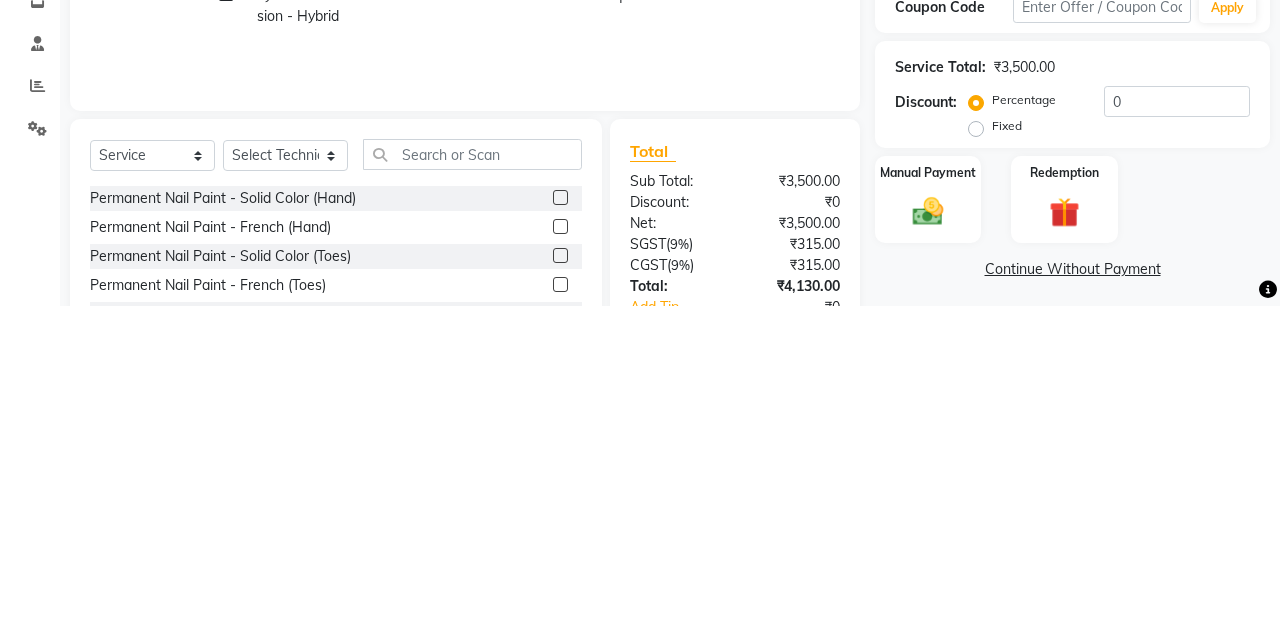 click 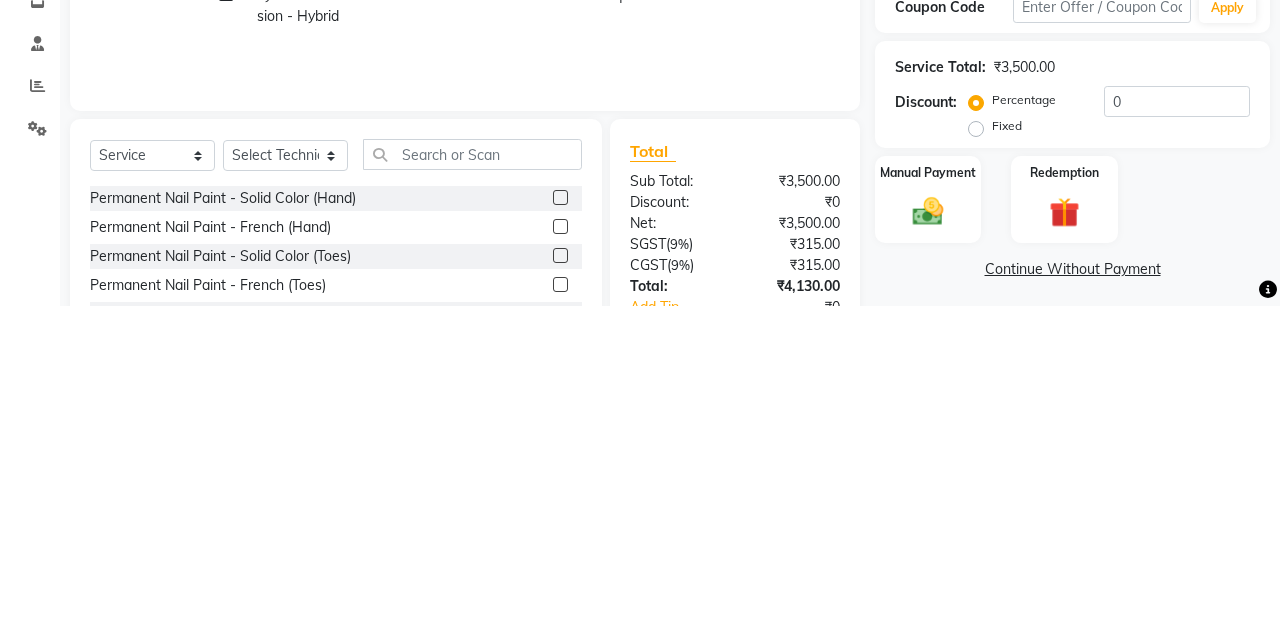 click at bounding box center (559, 524) 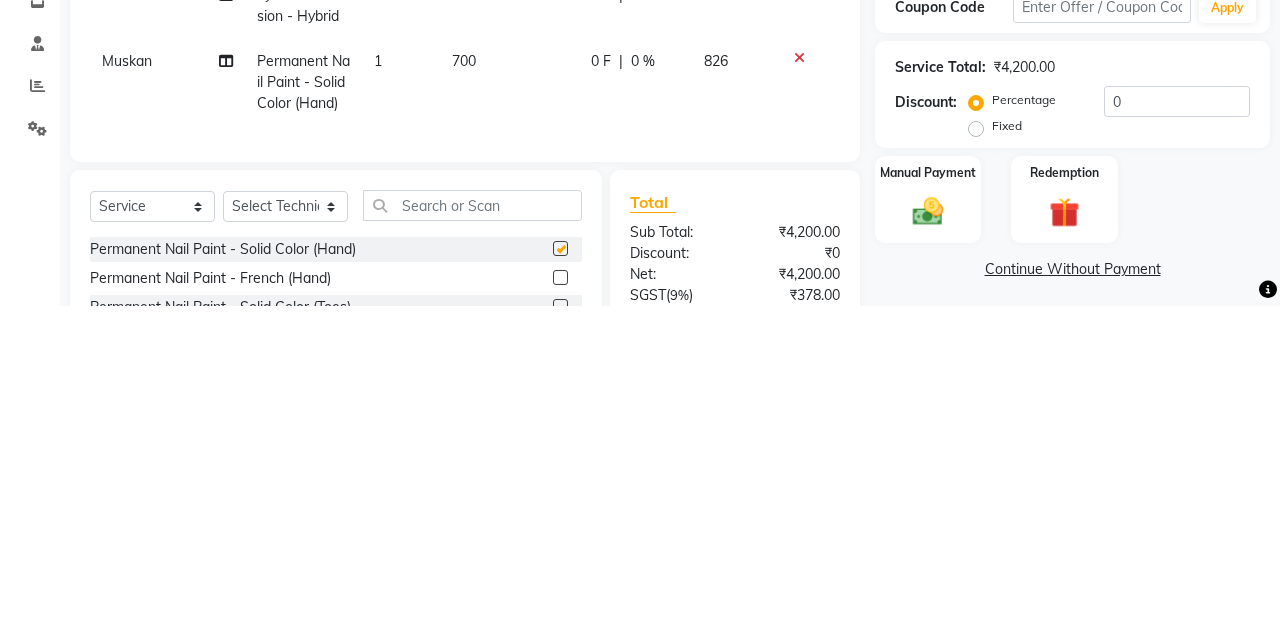 scroll, scrollTop: 31, scrollLeft: 0, axis: vertical 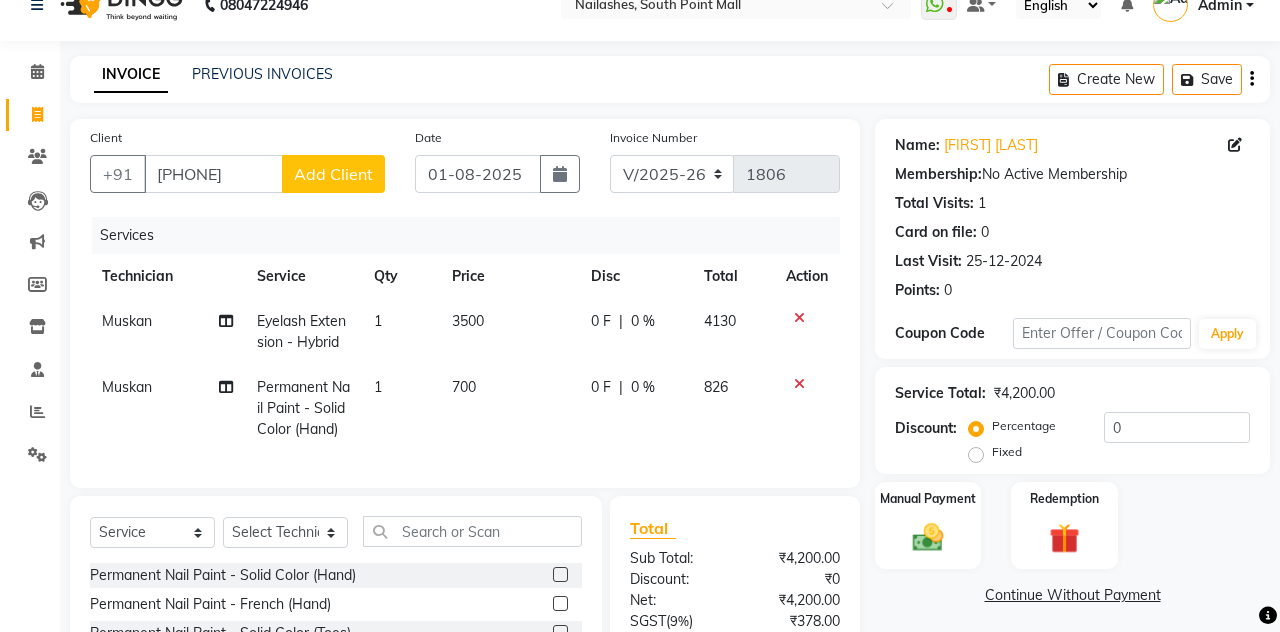 checkbox on "false" 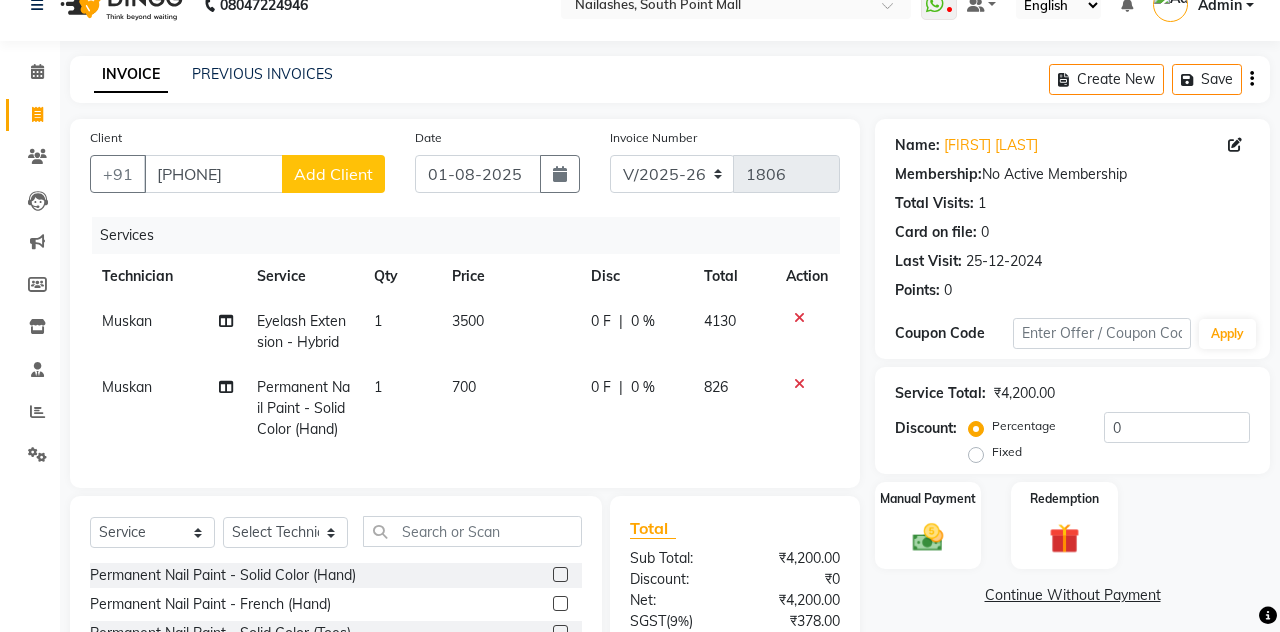 click on "Muskan" 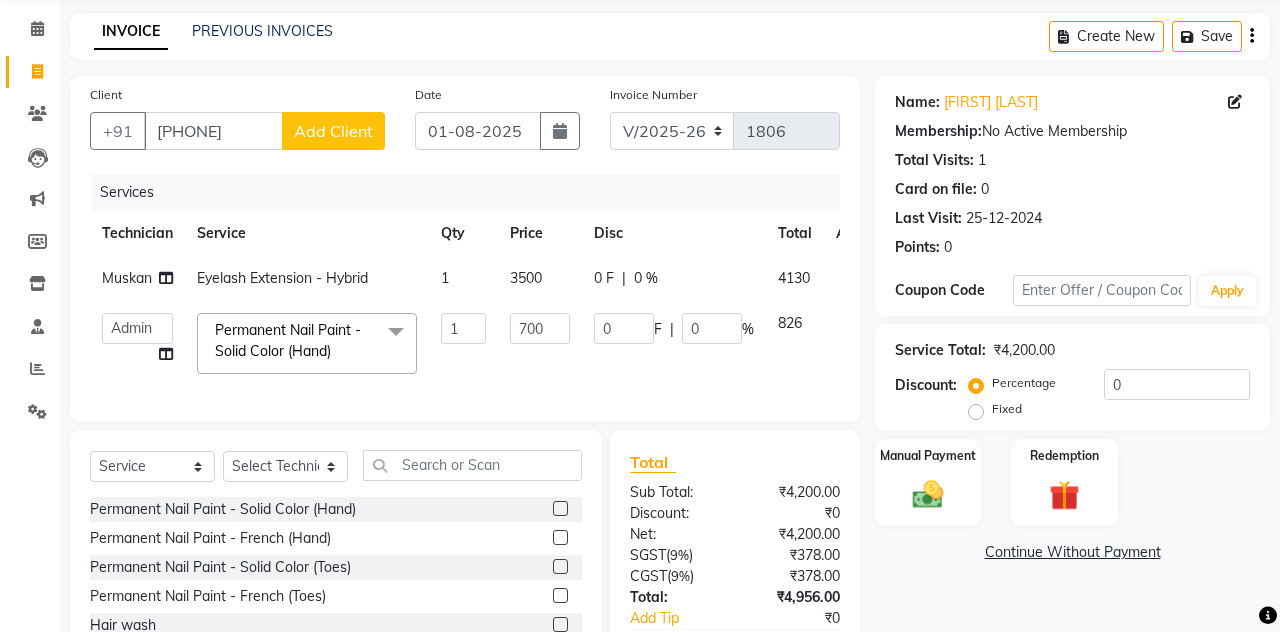 scroll, scrollTop: 98, scrollLeft: 0, axis: vertical 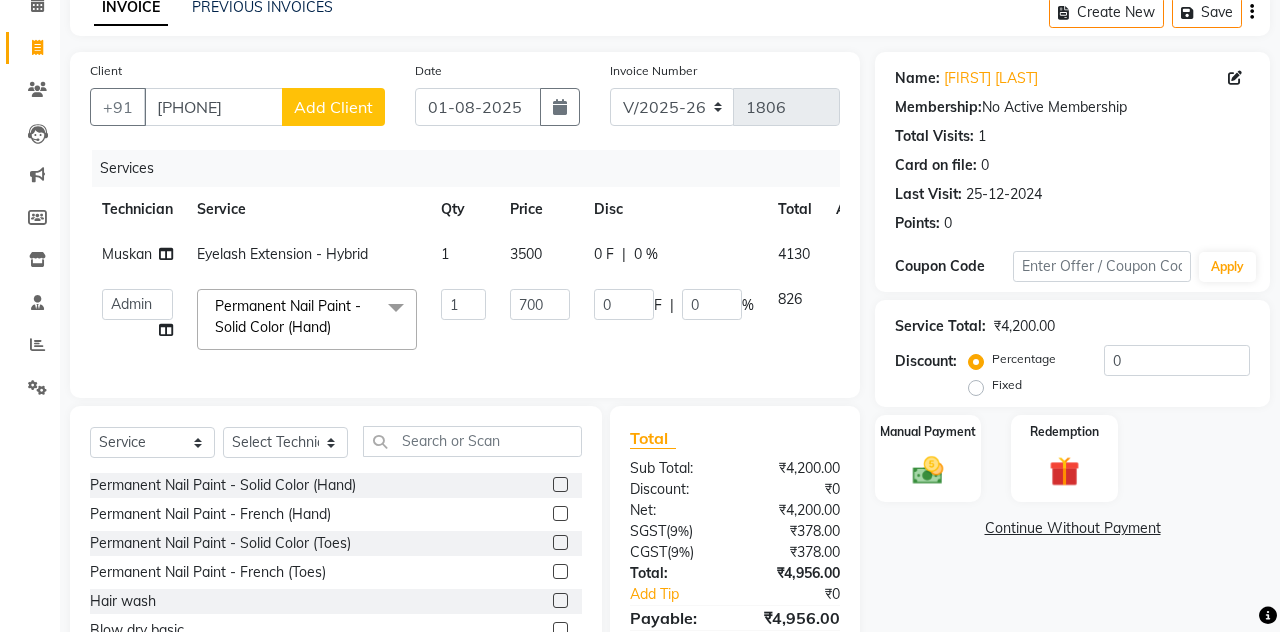 click 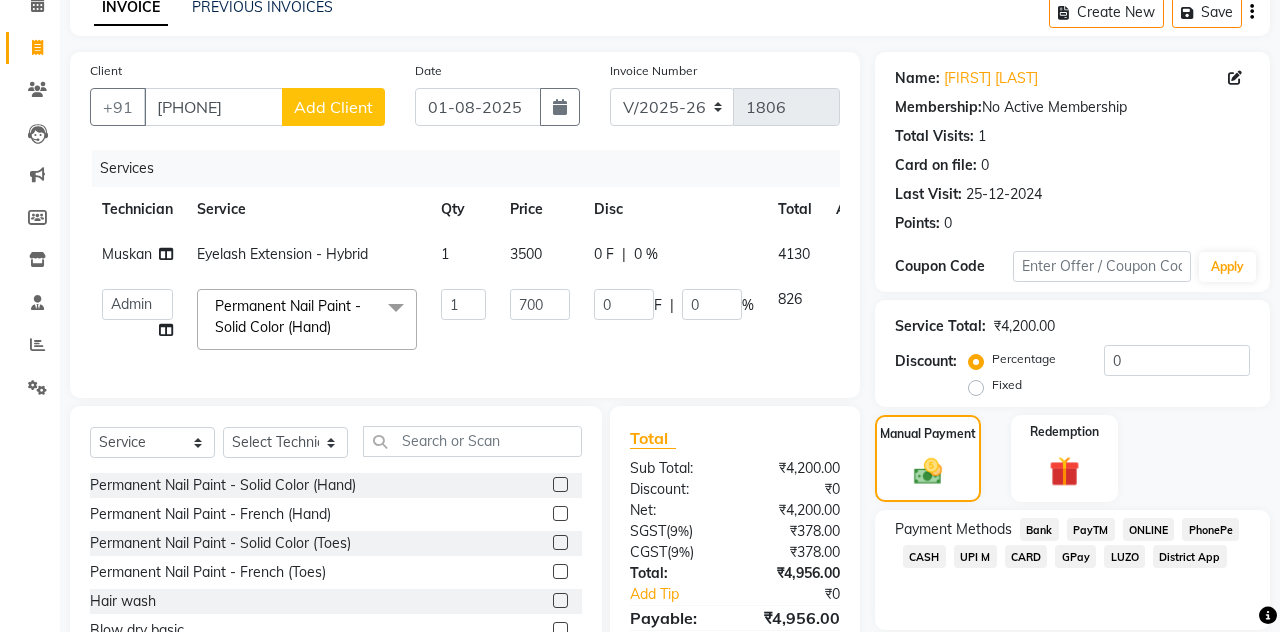 click on "CASH" 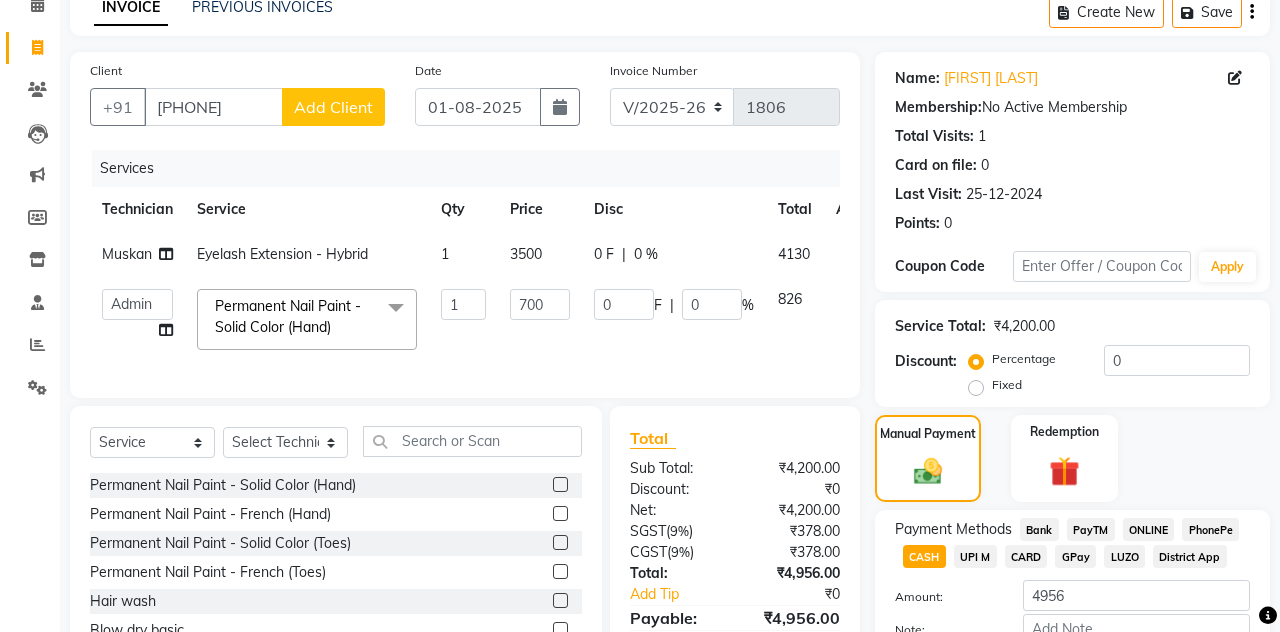 click on "Add Payment" 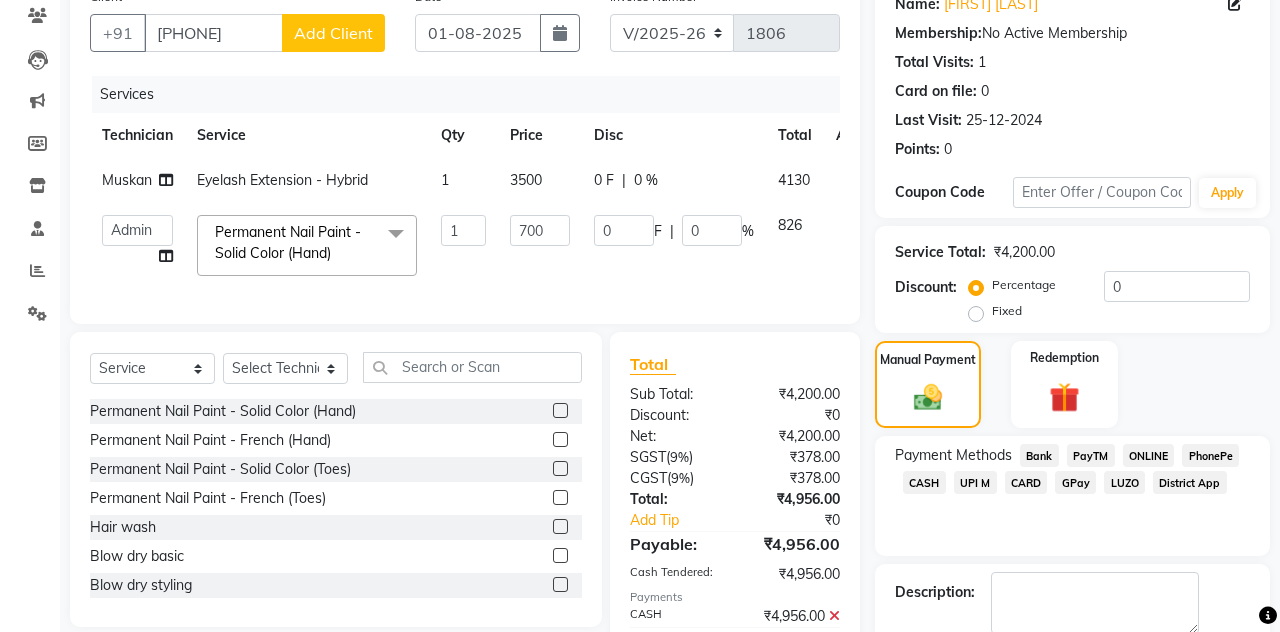 scroll, scrollTop: 183, scrollLeft: 0, axis: vertical 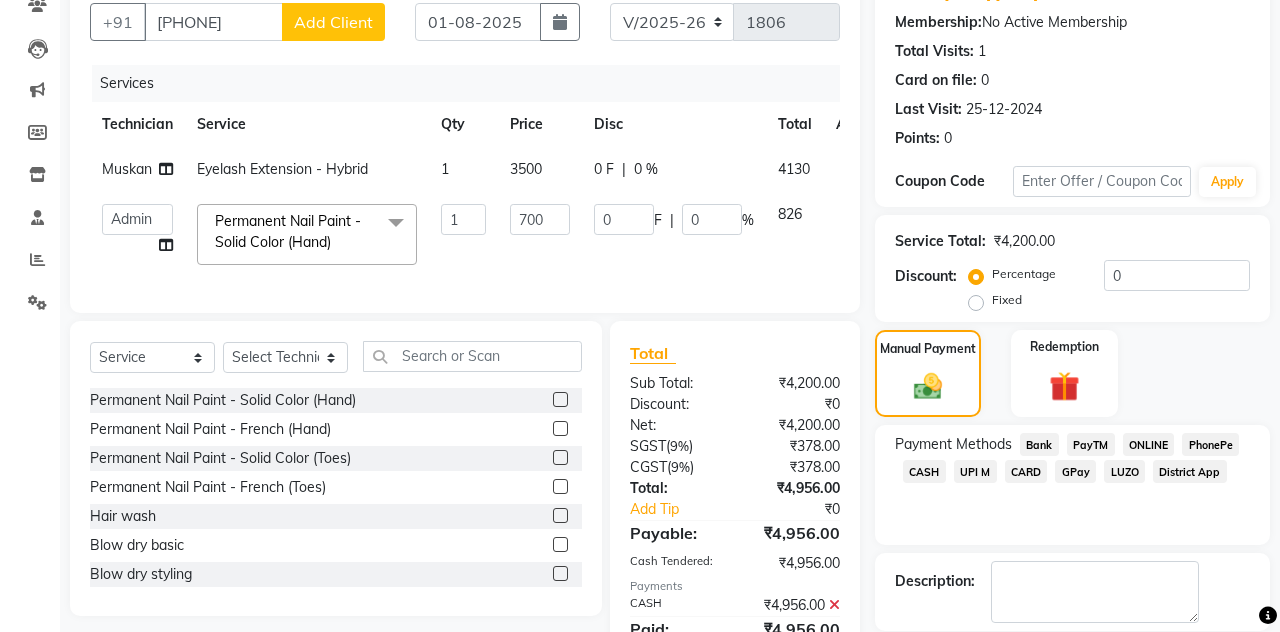 click on "Checkout" 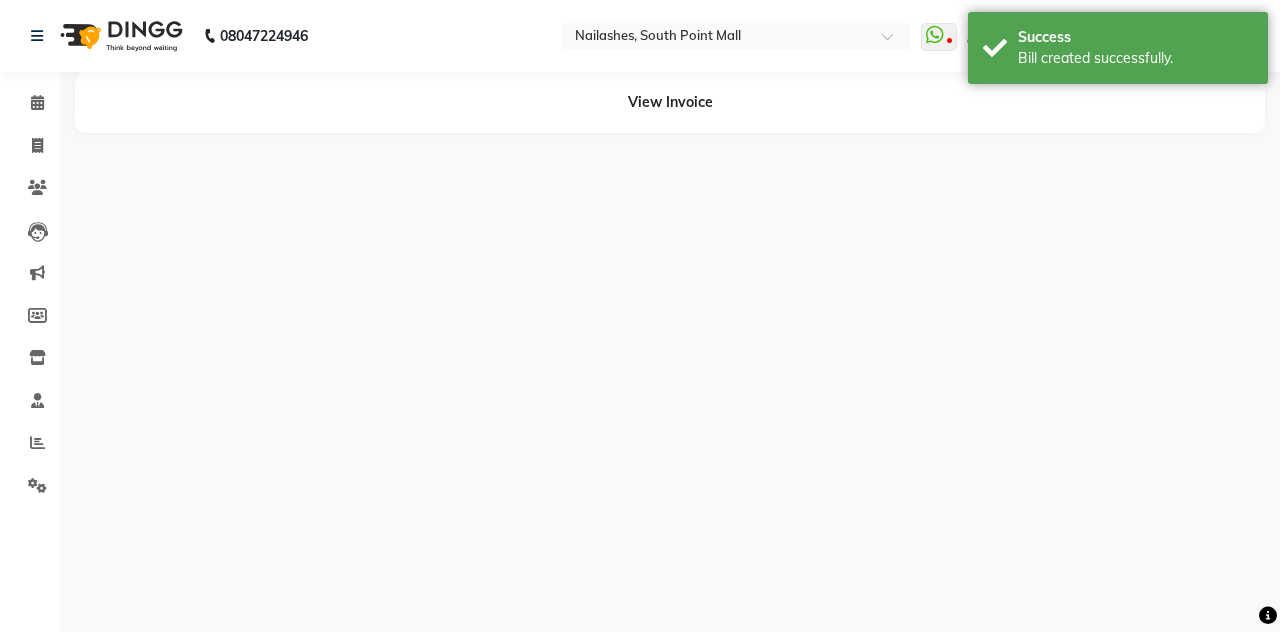 scroll, scrollTop: 0, scrollLeft: 0, axis: both 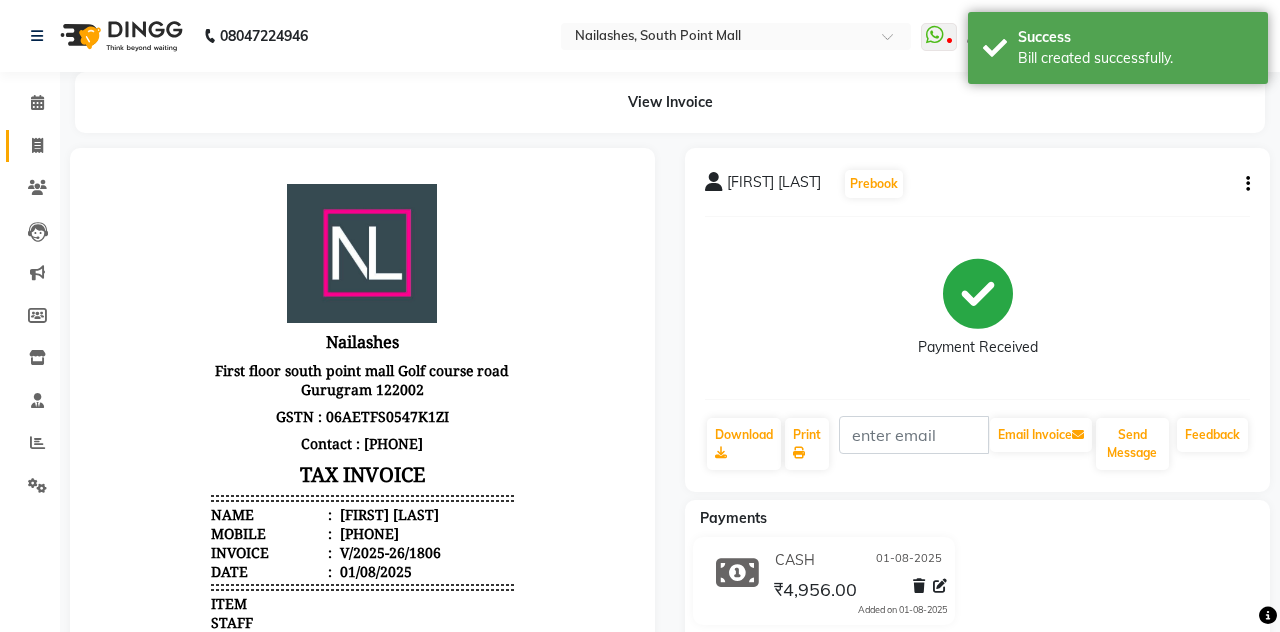 click 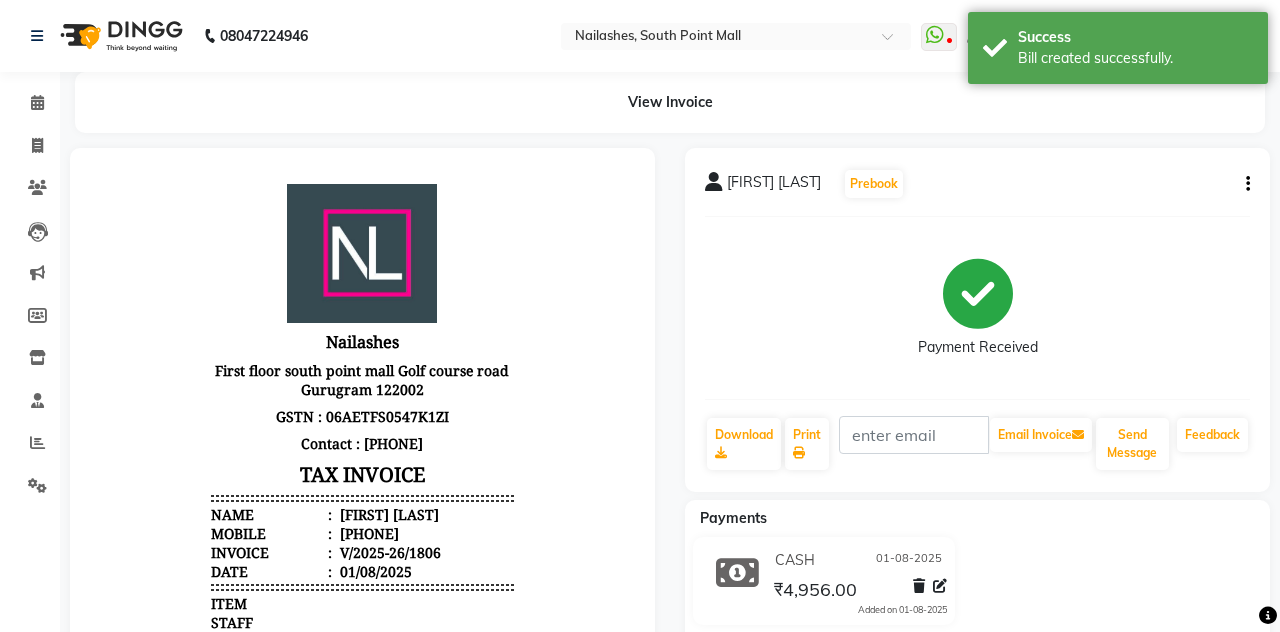 select on "service" 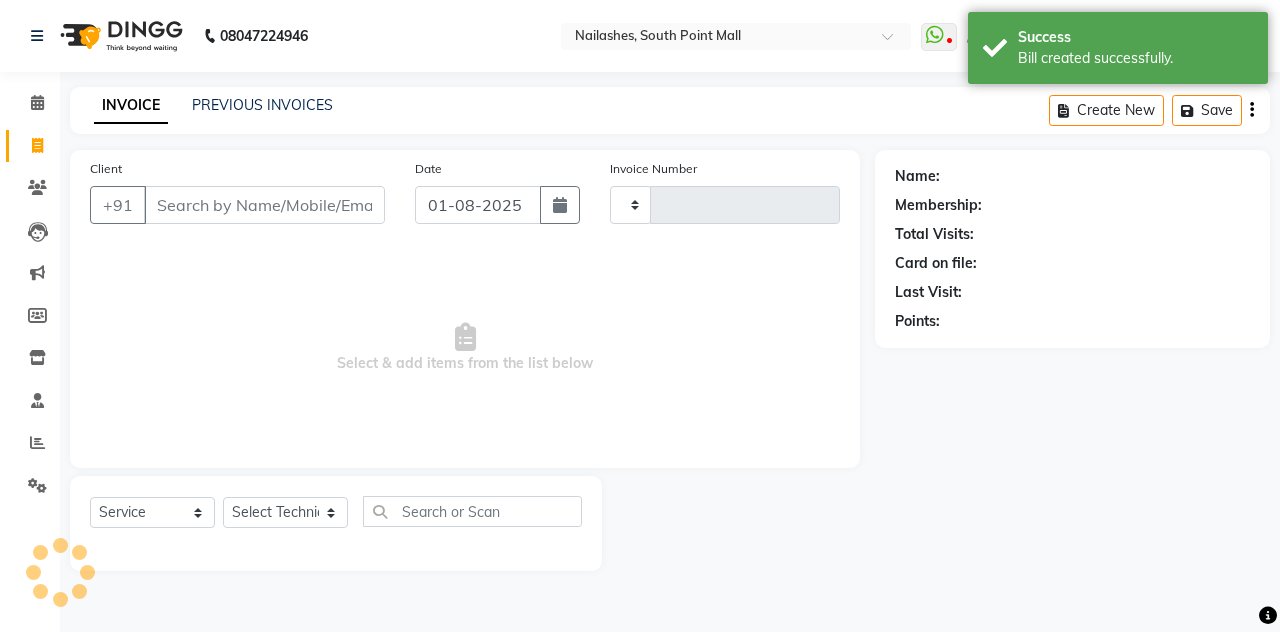scroll, scrollTop: 53, scrollLeft: 0, axis: vertical 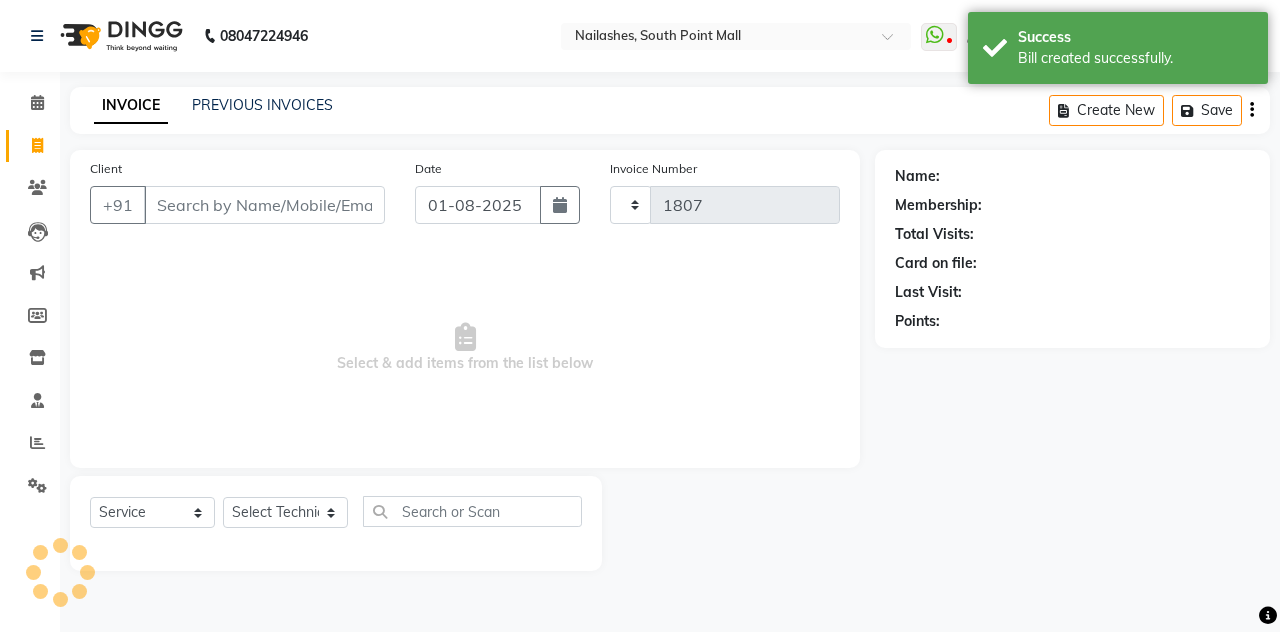 select on "3926" 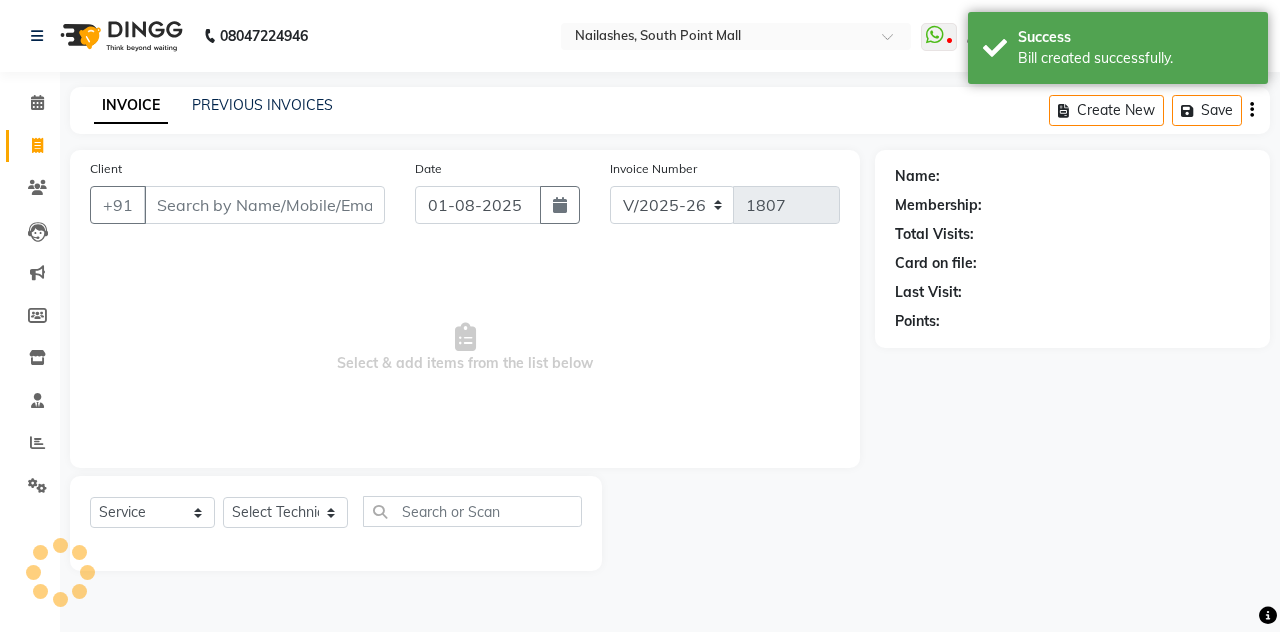 scroll, scrollTop: 0, scrollLeft: 0, axis: both 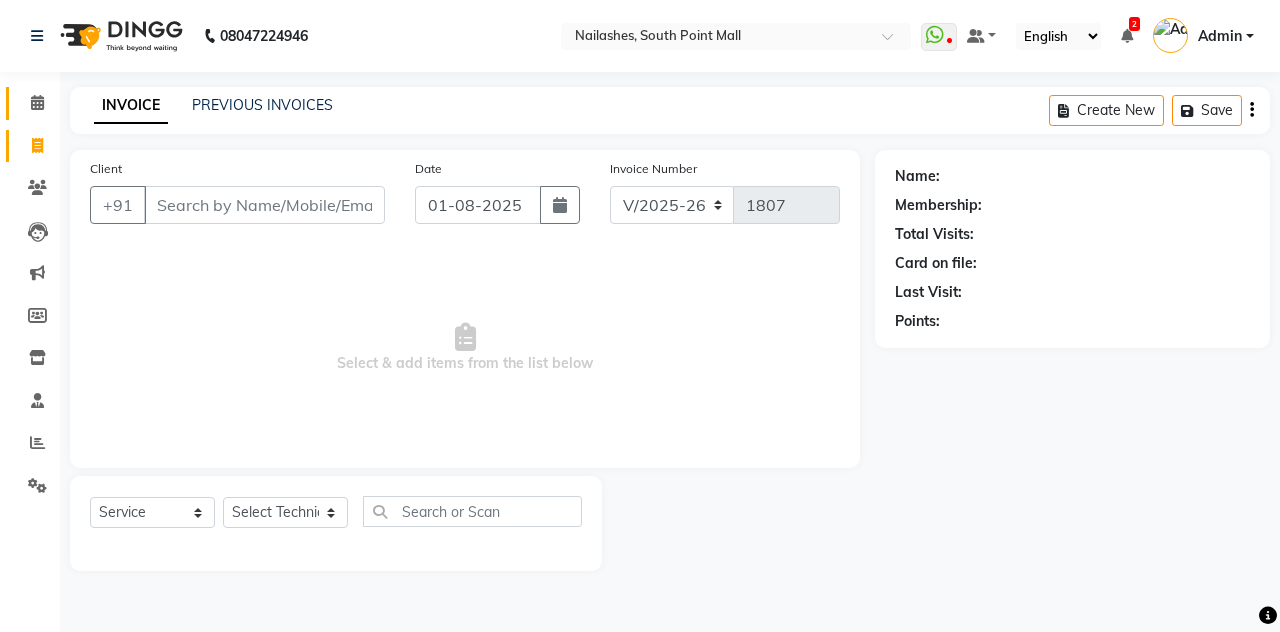 click 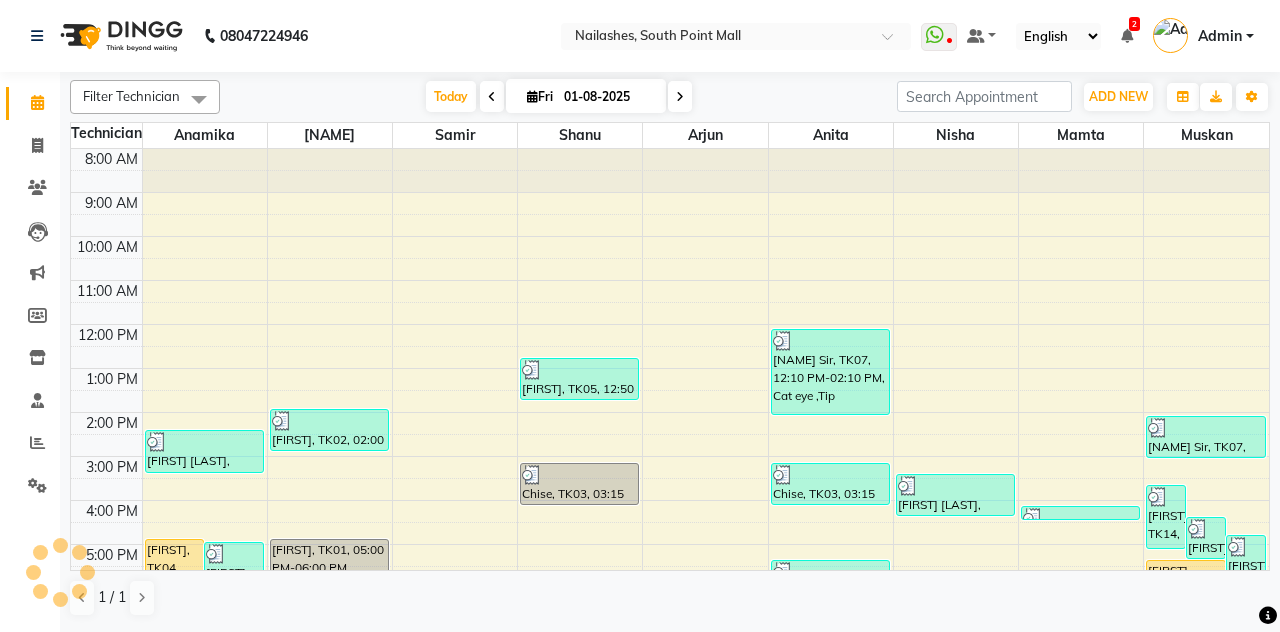 scroll, scrollTop: 271, scrollLeft: 0, axis: vertical 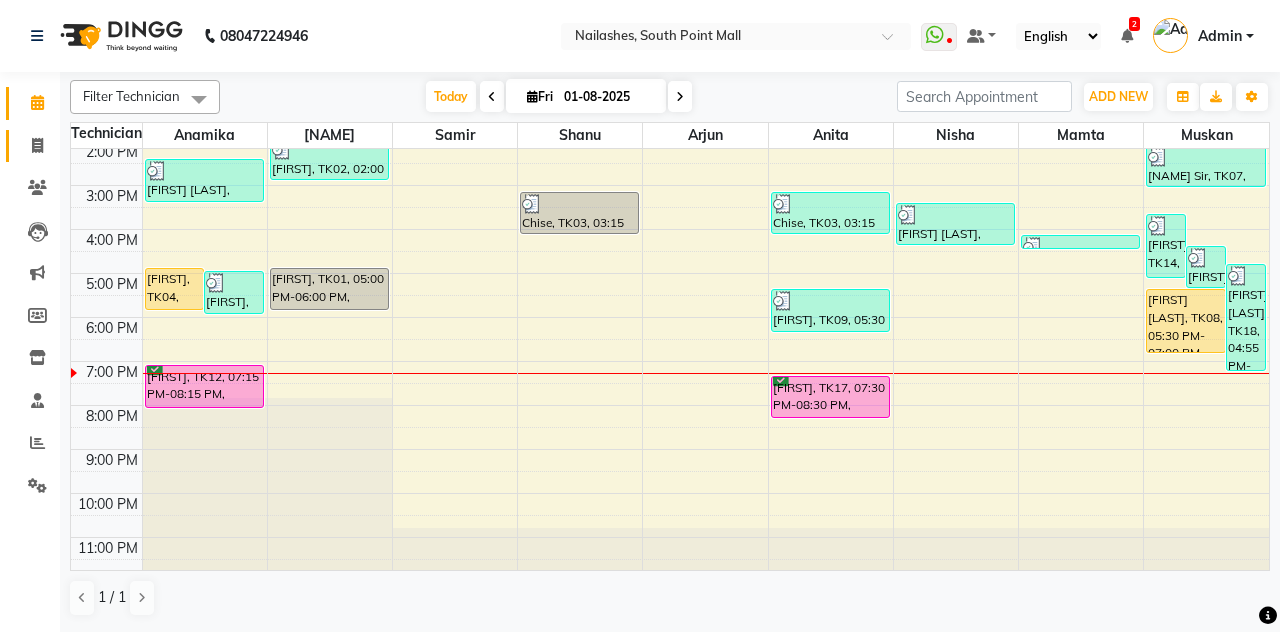 click on "Invoice" 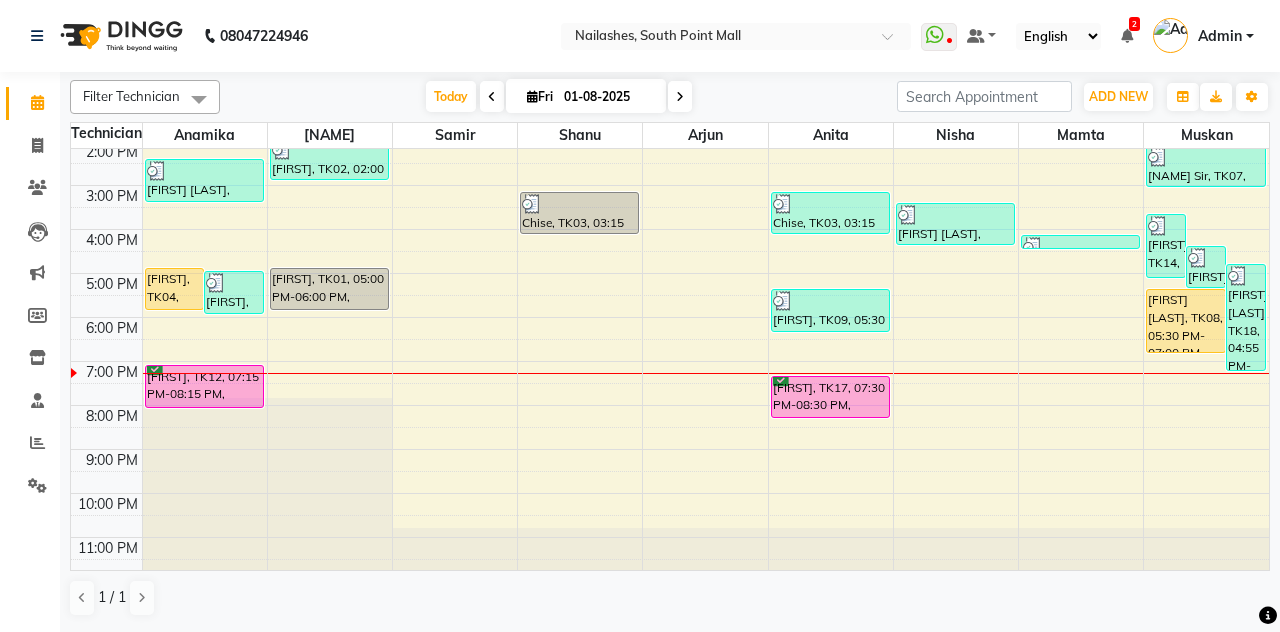 select on "service" 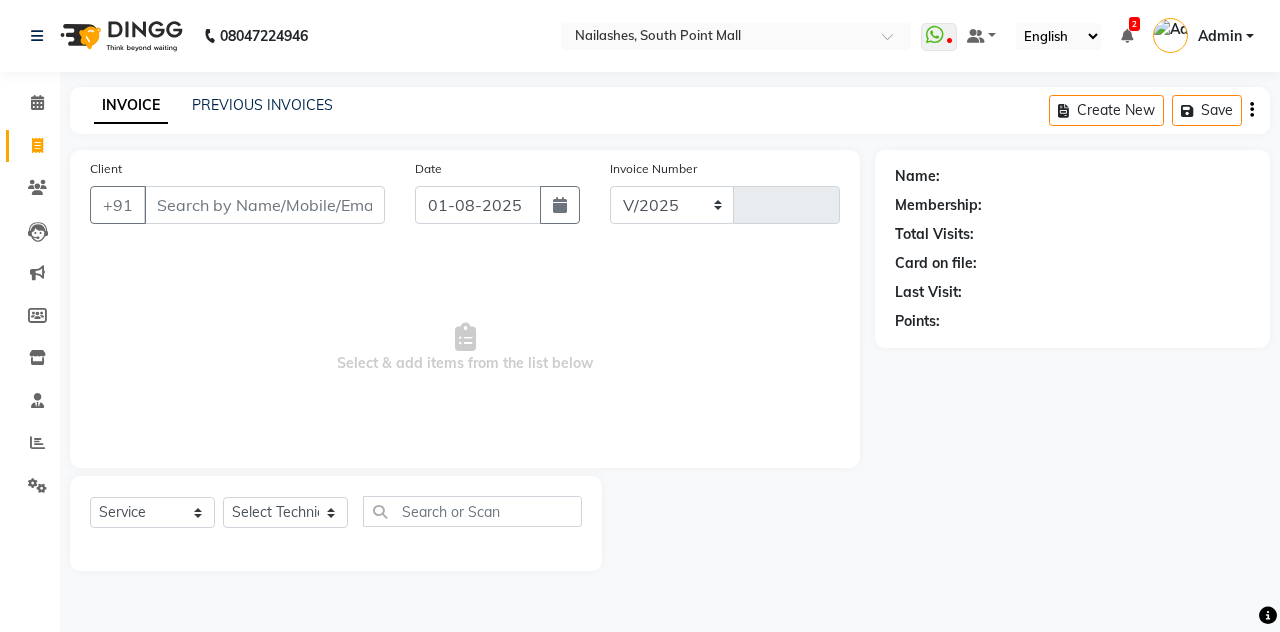 select on "3926" 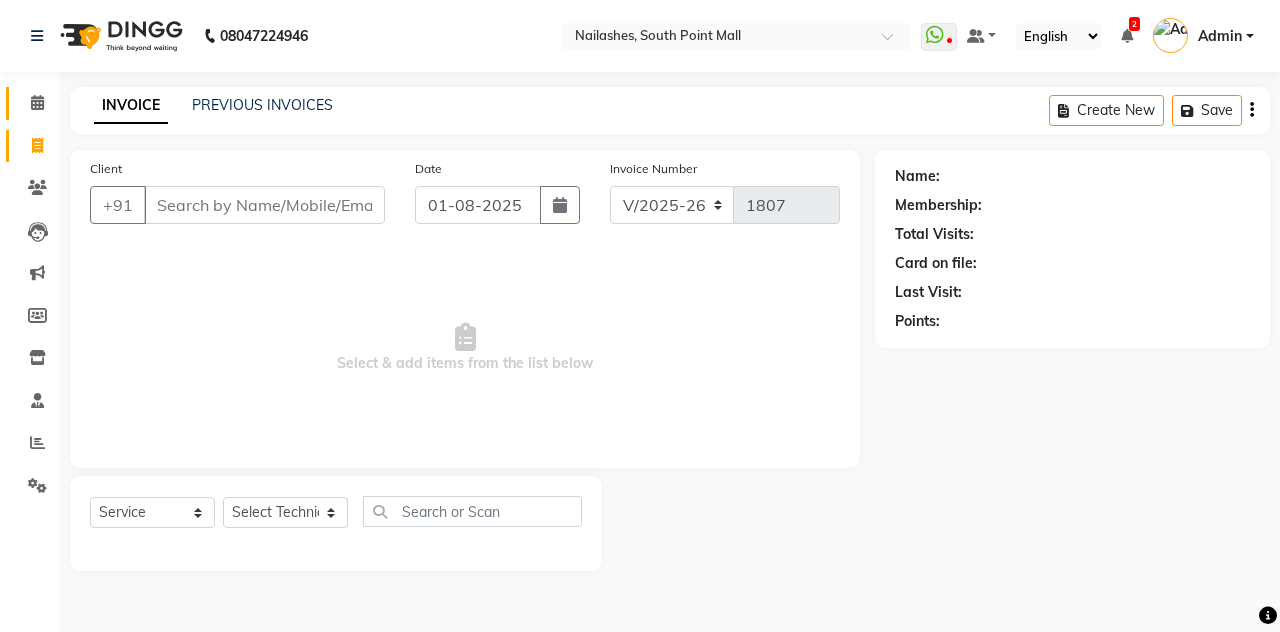 click on "Calendar" 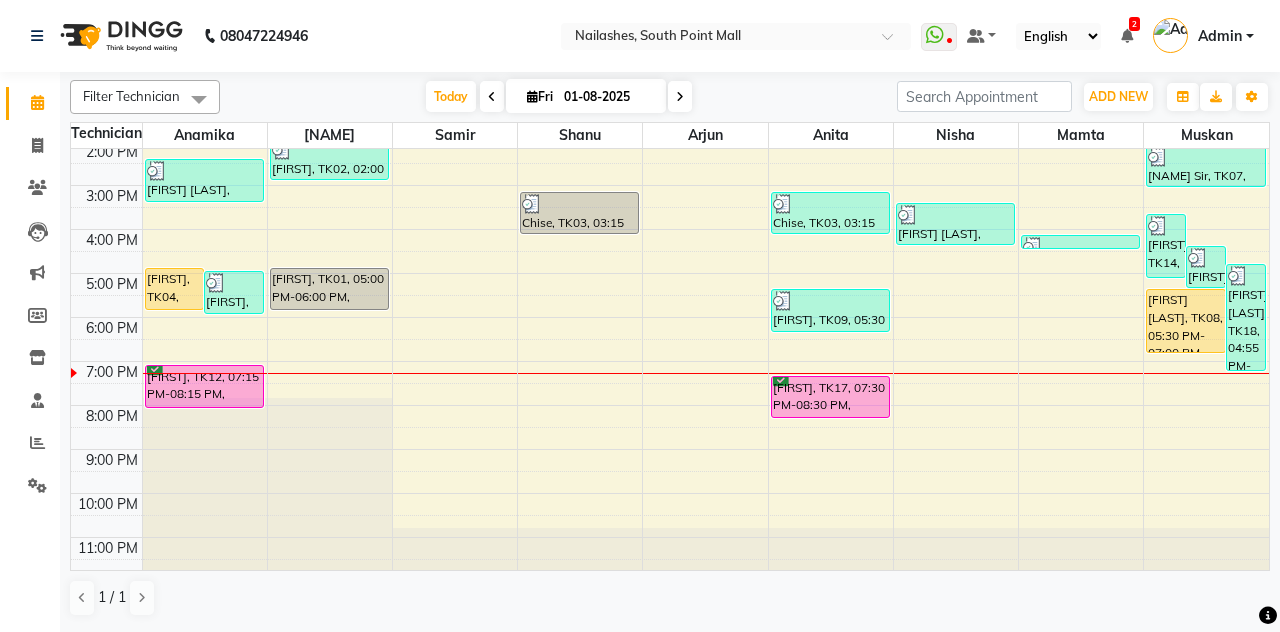 scroll, scrollTop: 0, scrollLeft: 0, axis: both 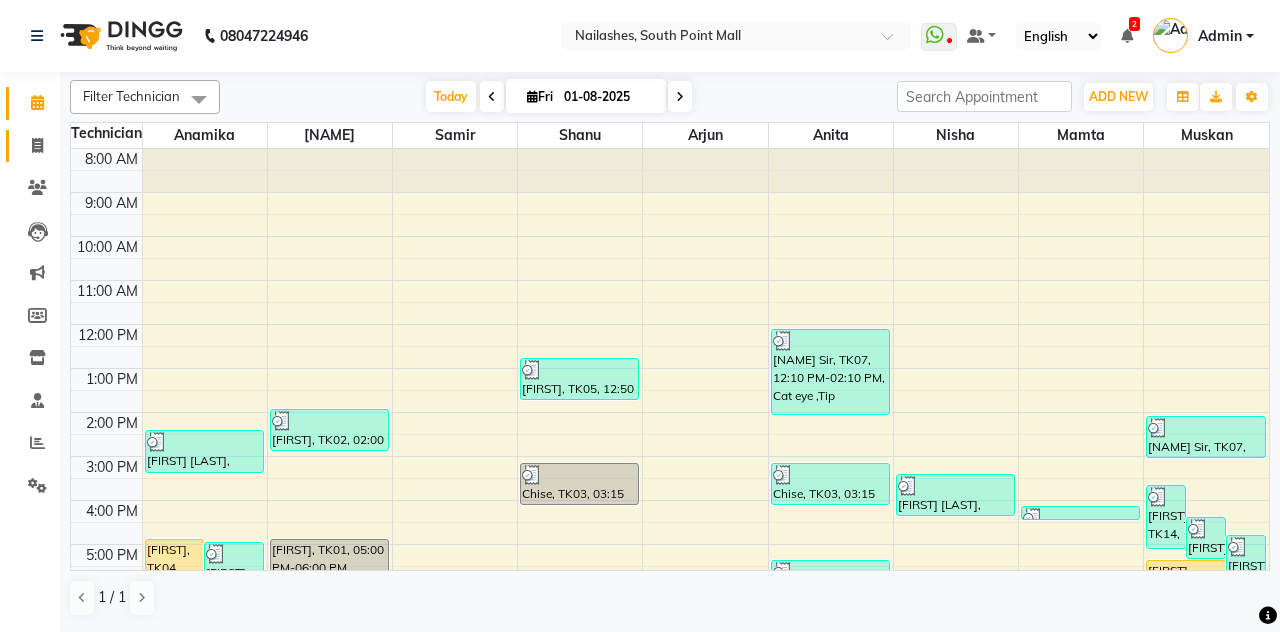 click 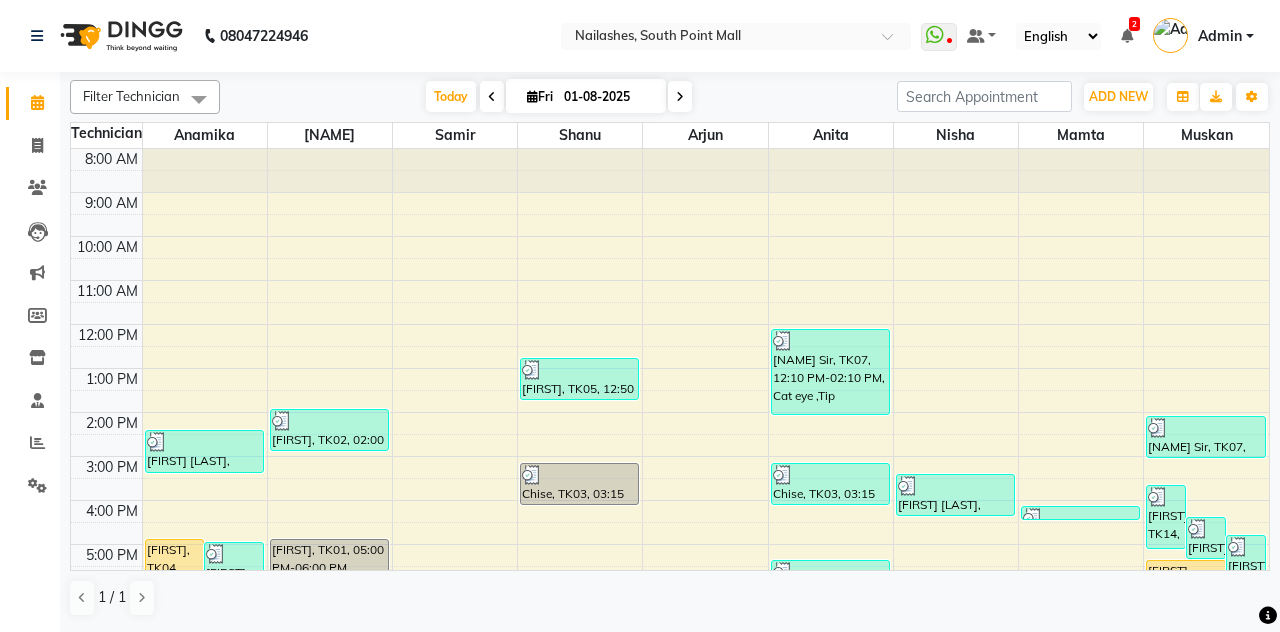 select on "service" 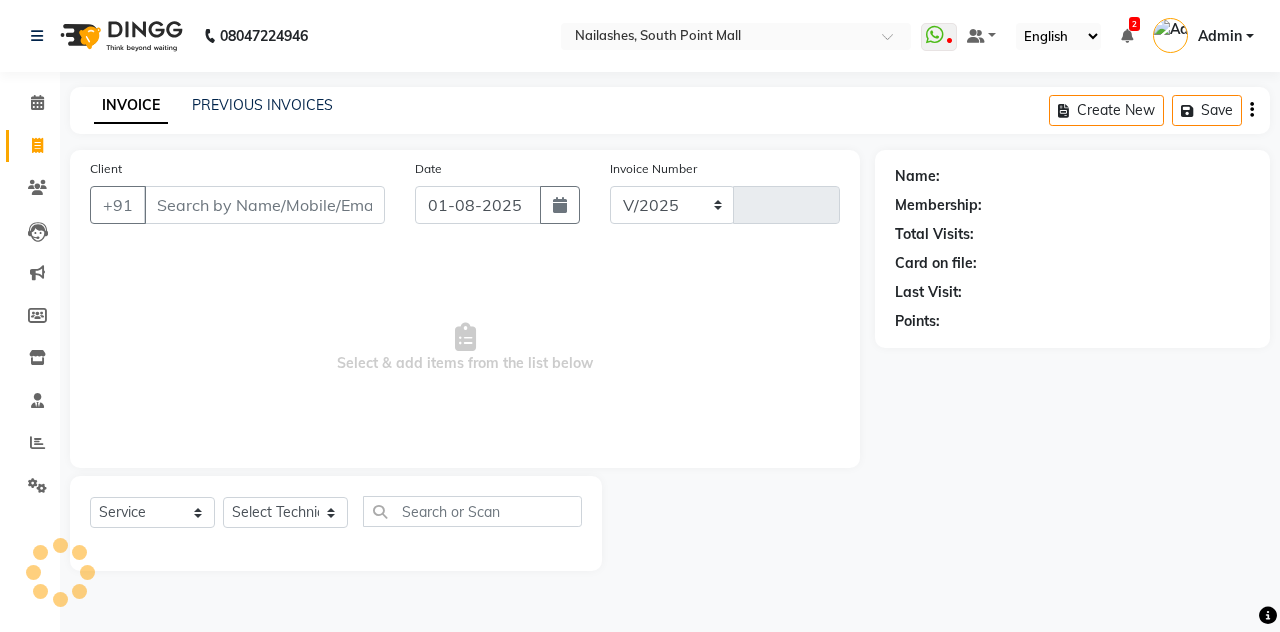 select on "3926" 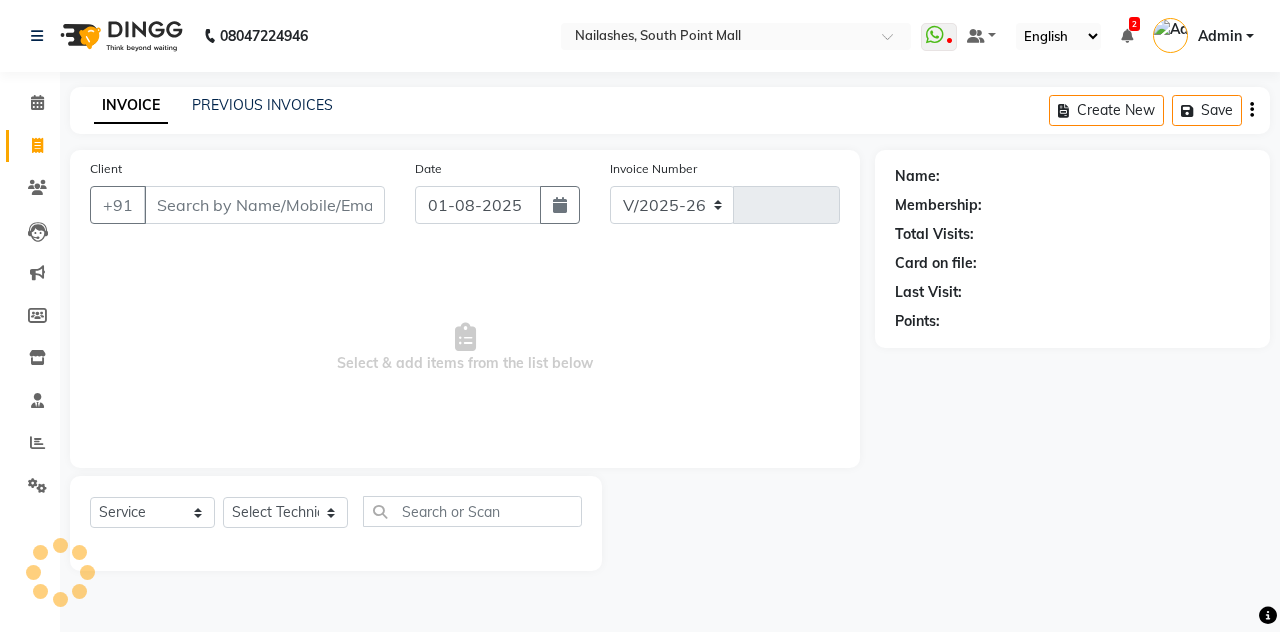 type on "1807" 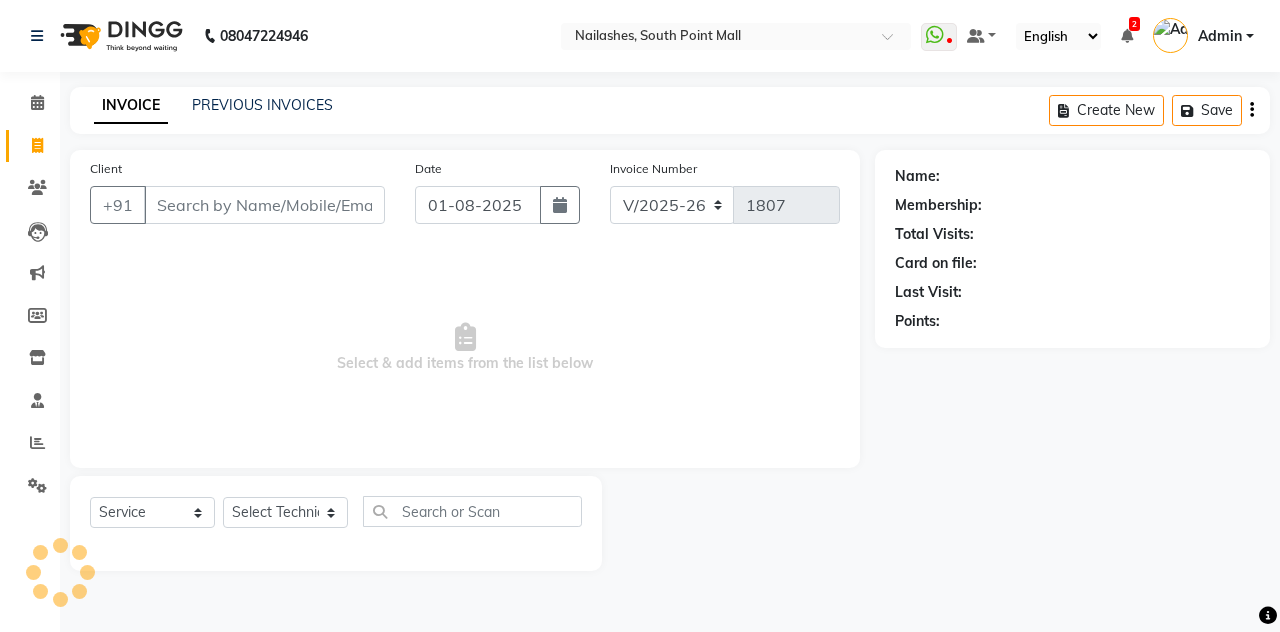 click on "Client" at bounding box center (264, 205) 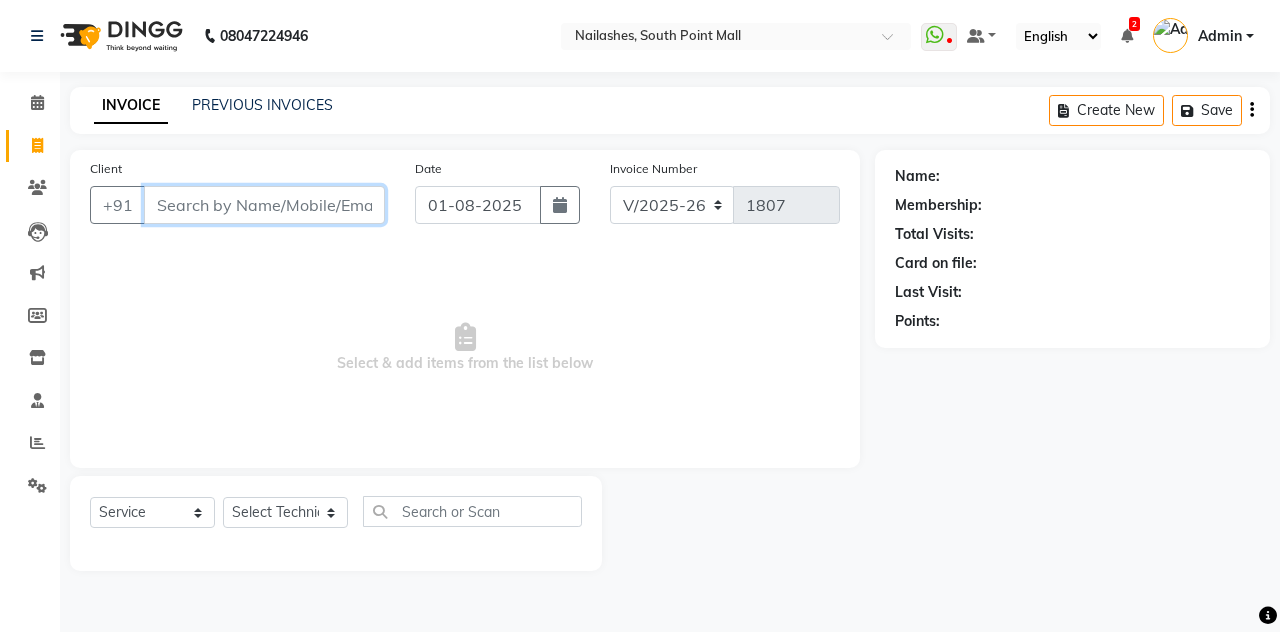 click on "Client" at bounding box center [264, 205] 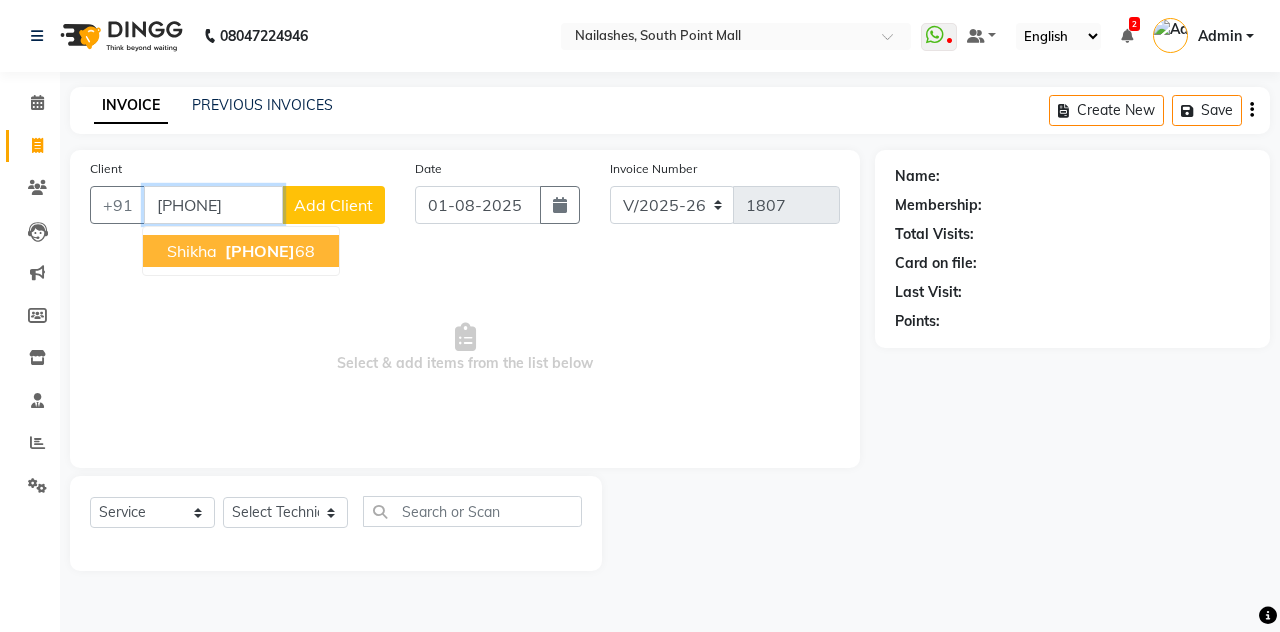 click on "98379296 68" at bounding box center [268, 251] 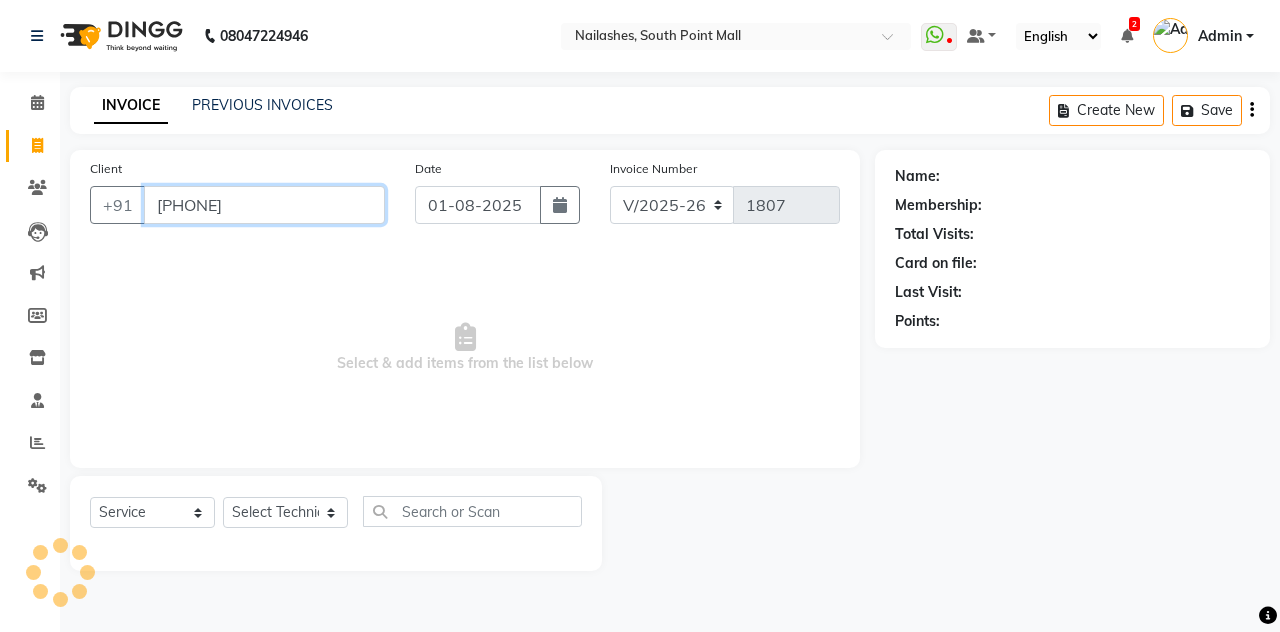 type on "9837929668" 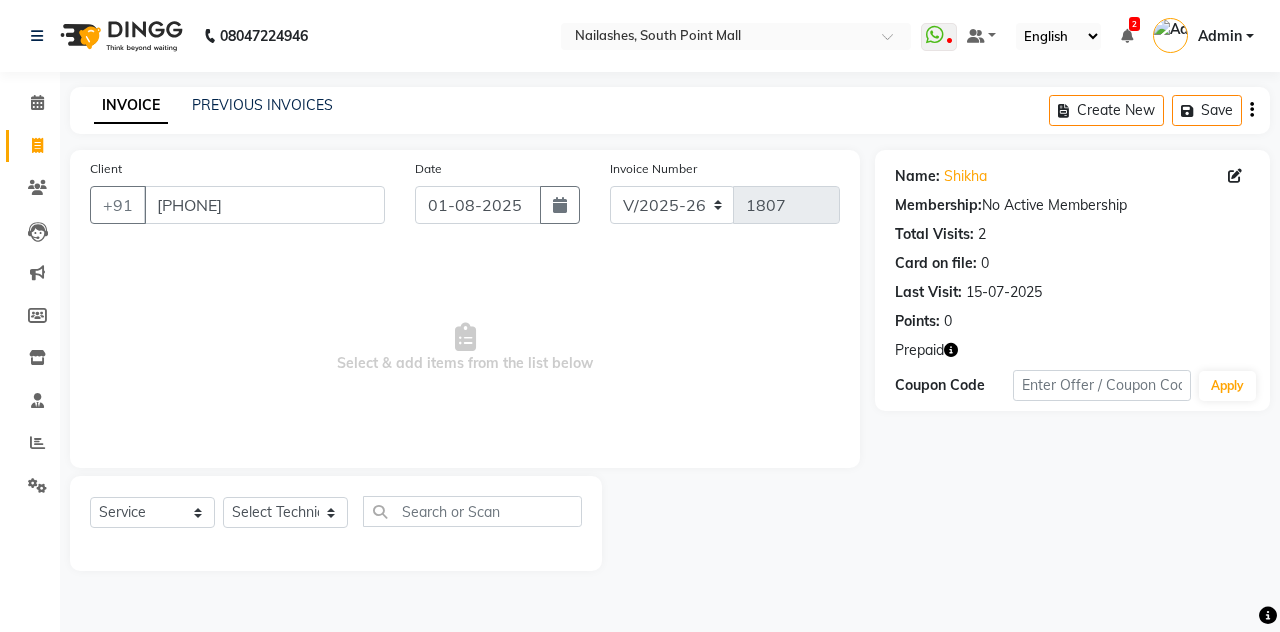 click 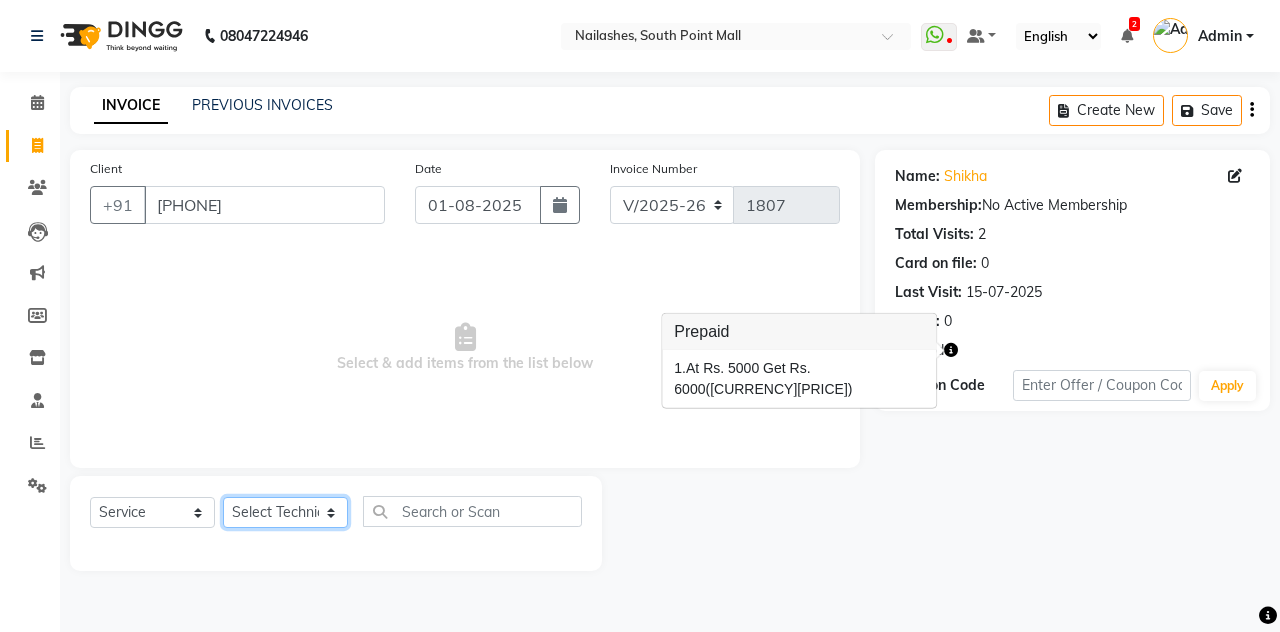 click on "Select Technician Admin Anamika Anita Arjun Mamta Manager Muskan Nisha Samir Shanu Shushanto" 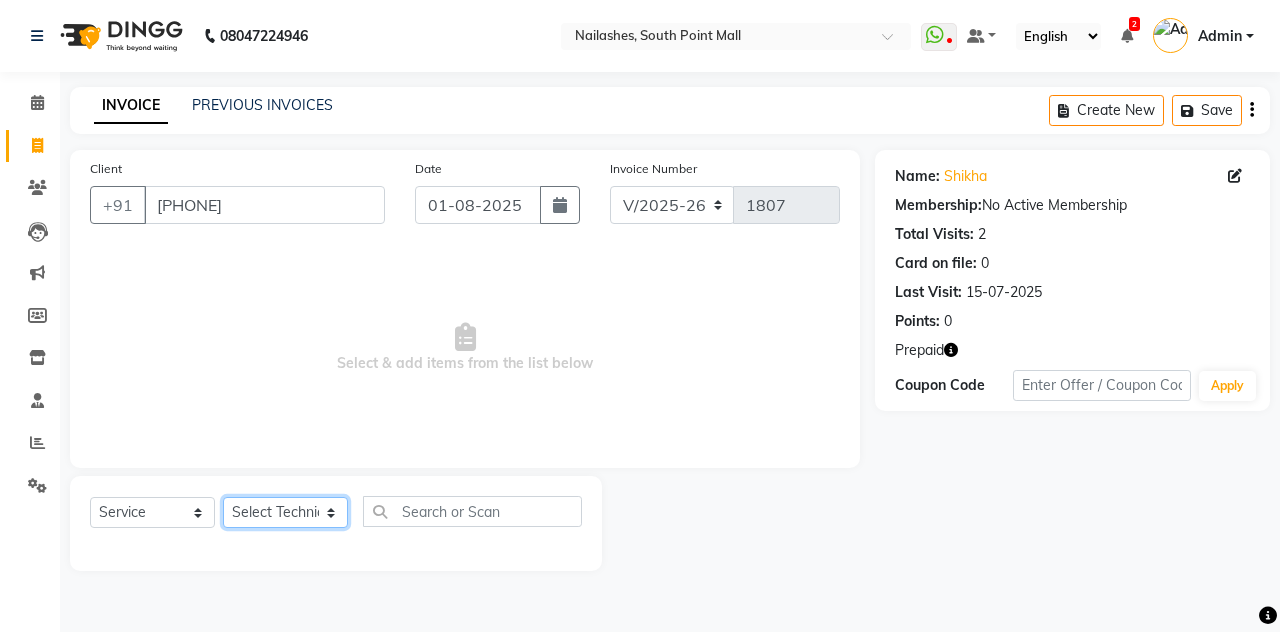 select on "19477" 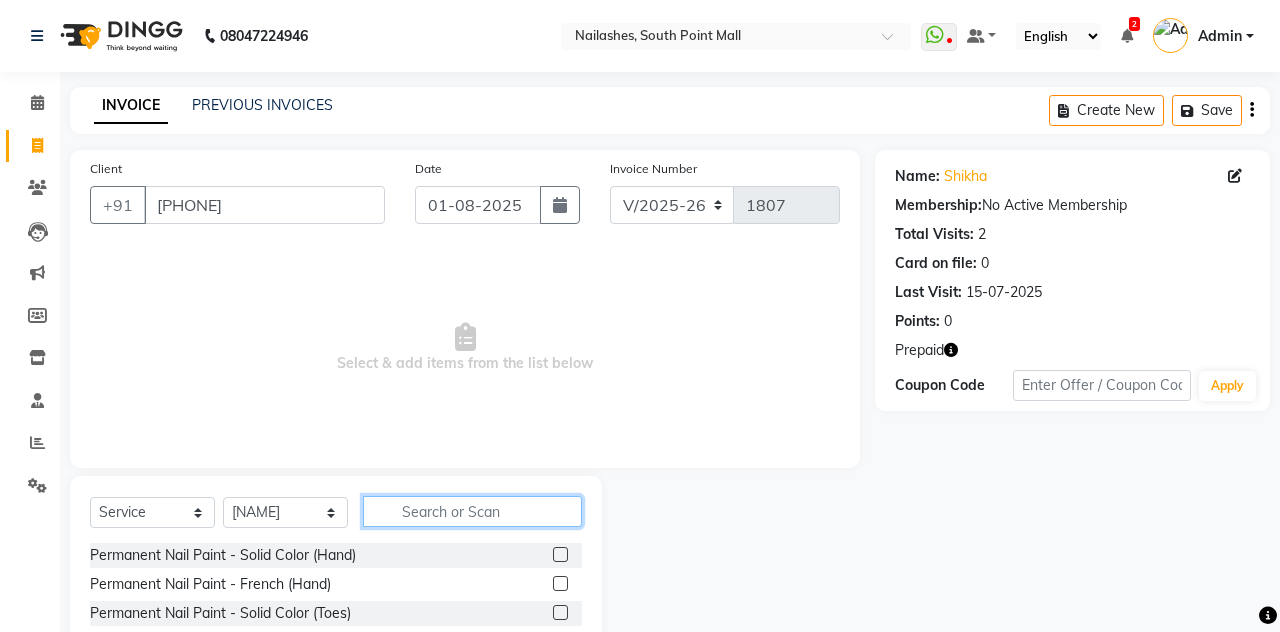 click 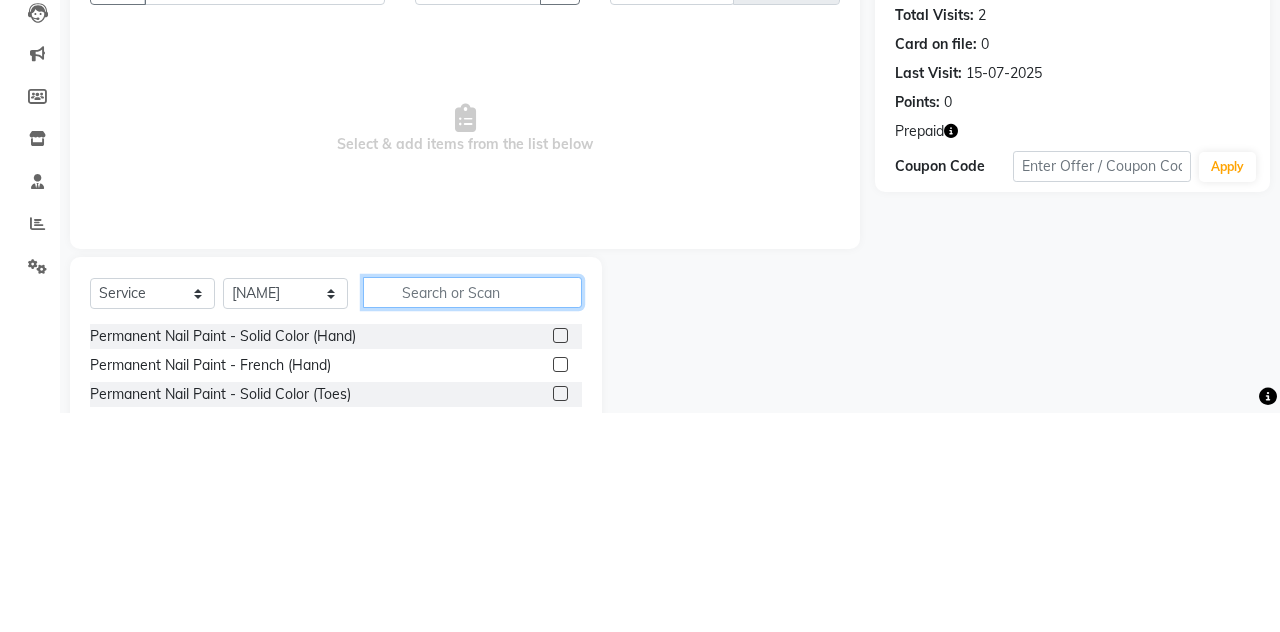 scroll, scrollTop: 31, scrollLeft: 0, axis: vertical 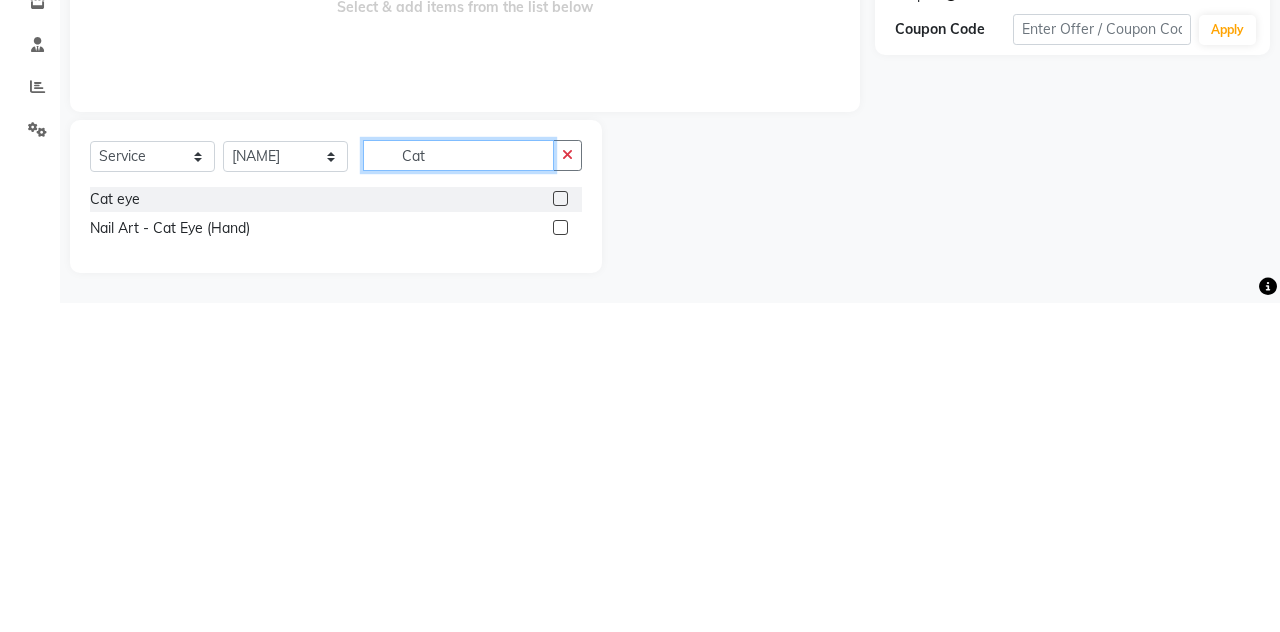 type on "Cat" 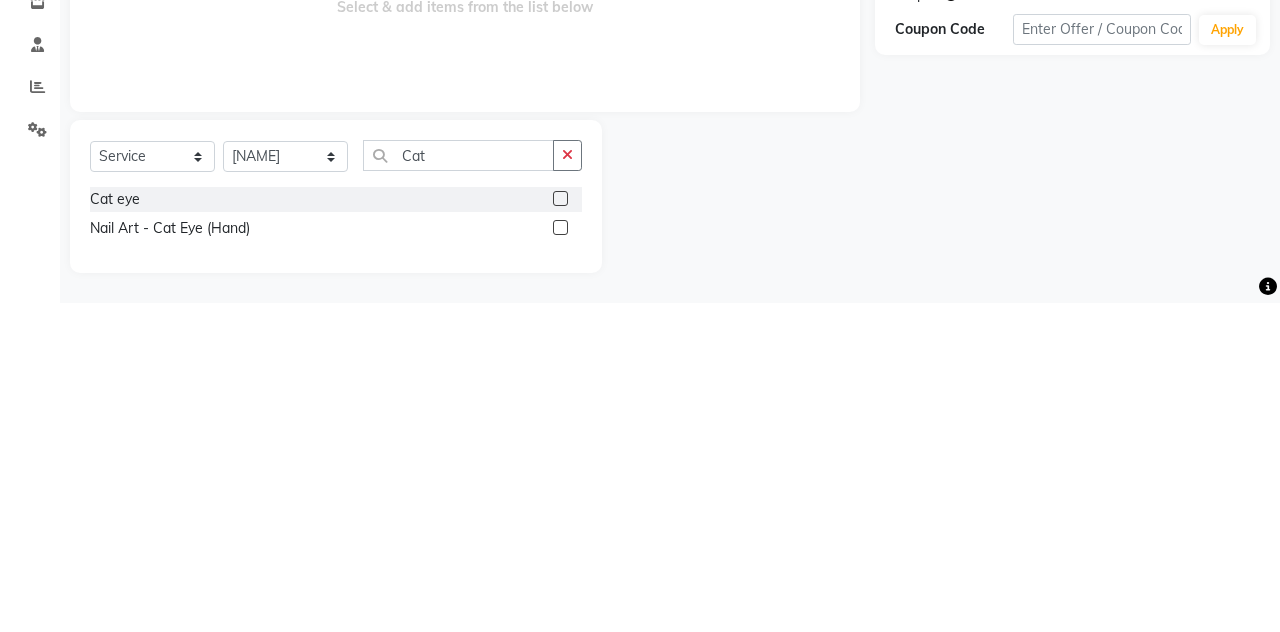 click 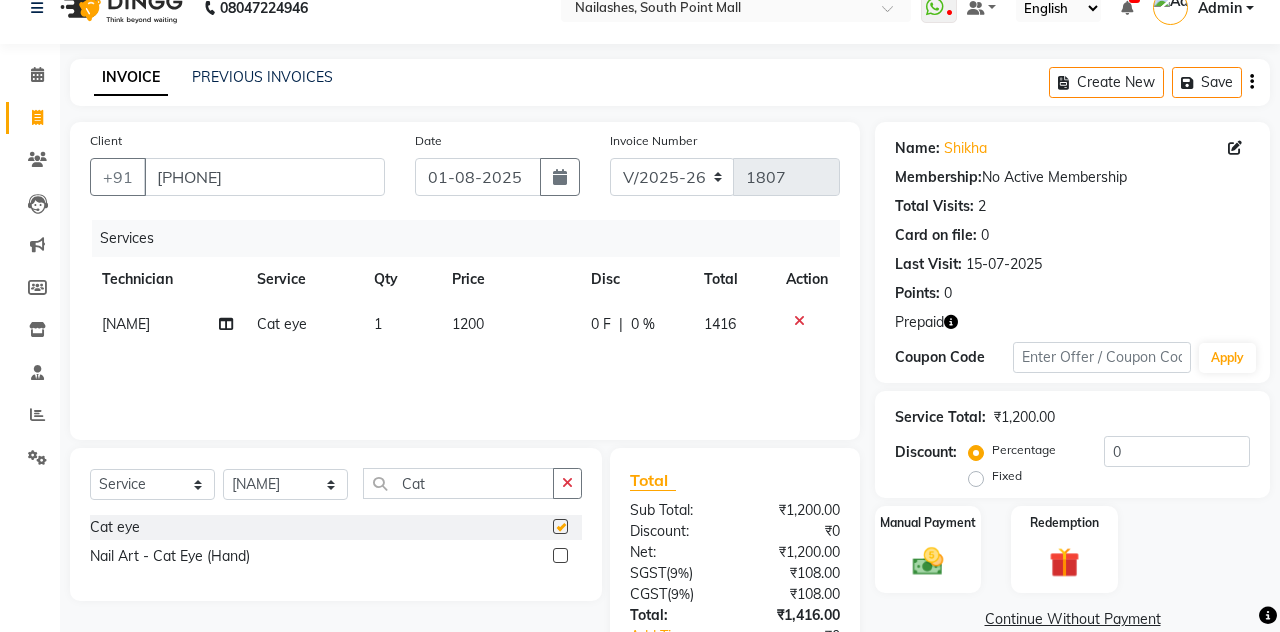 checkbox on "false" 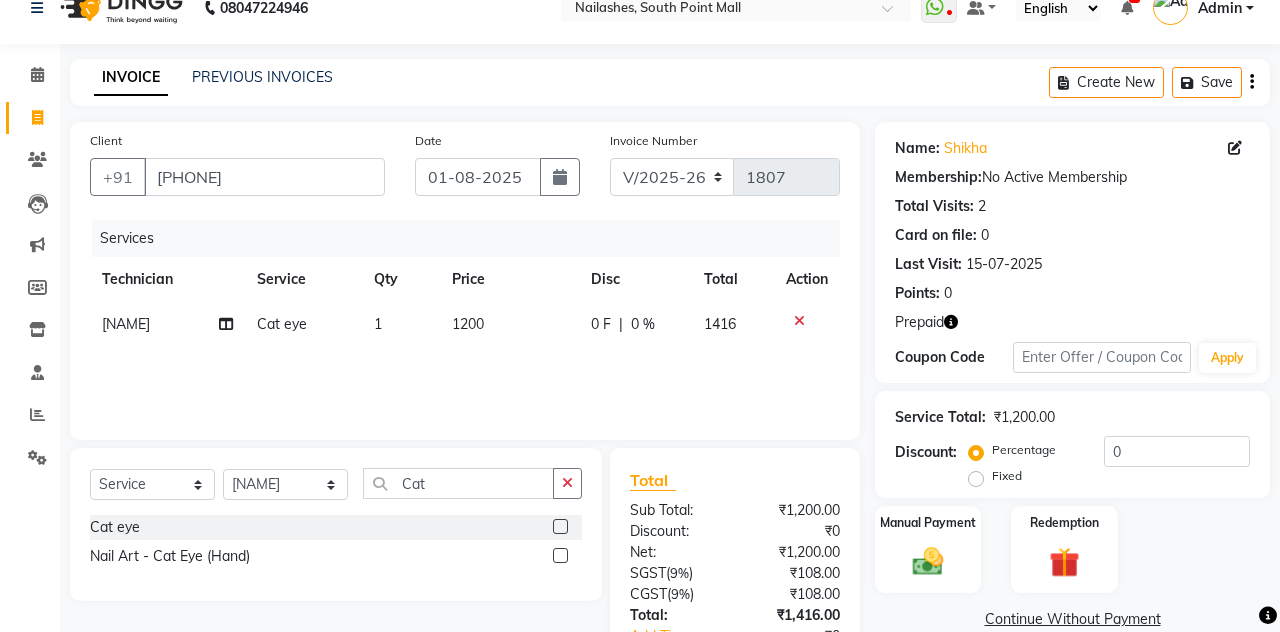 scroll, scrollTop: 70, scrollLeft: 0, axis: vertical 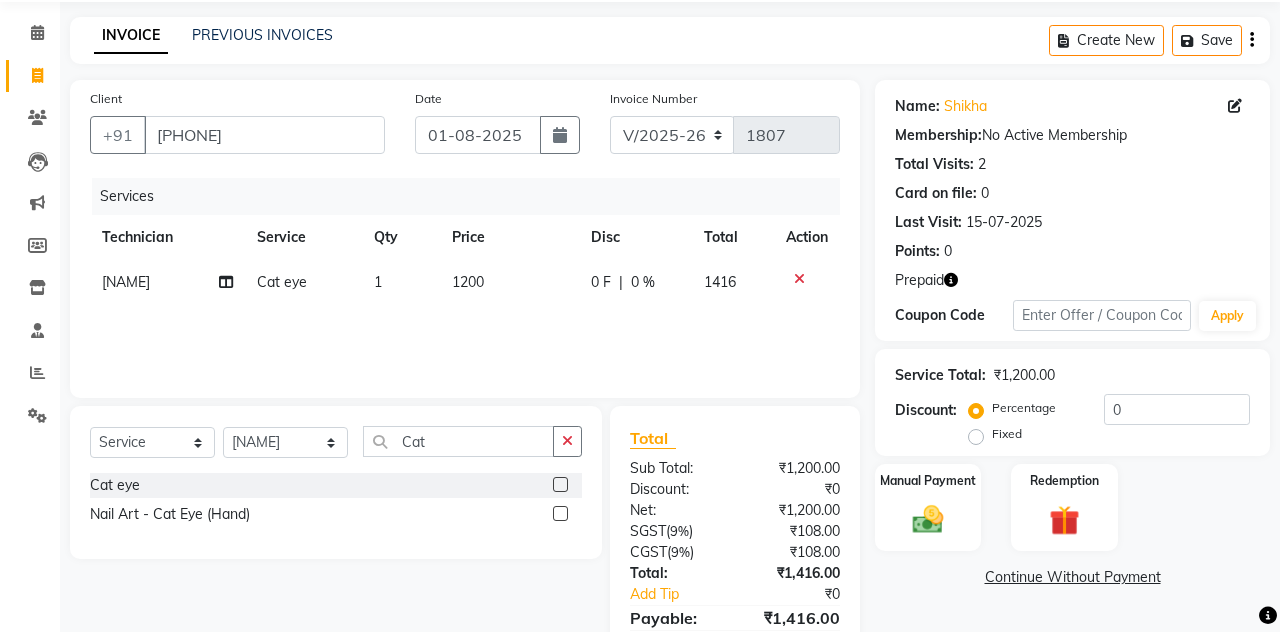 click on "Redemption" 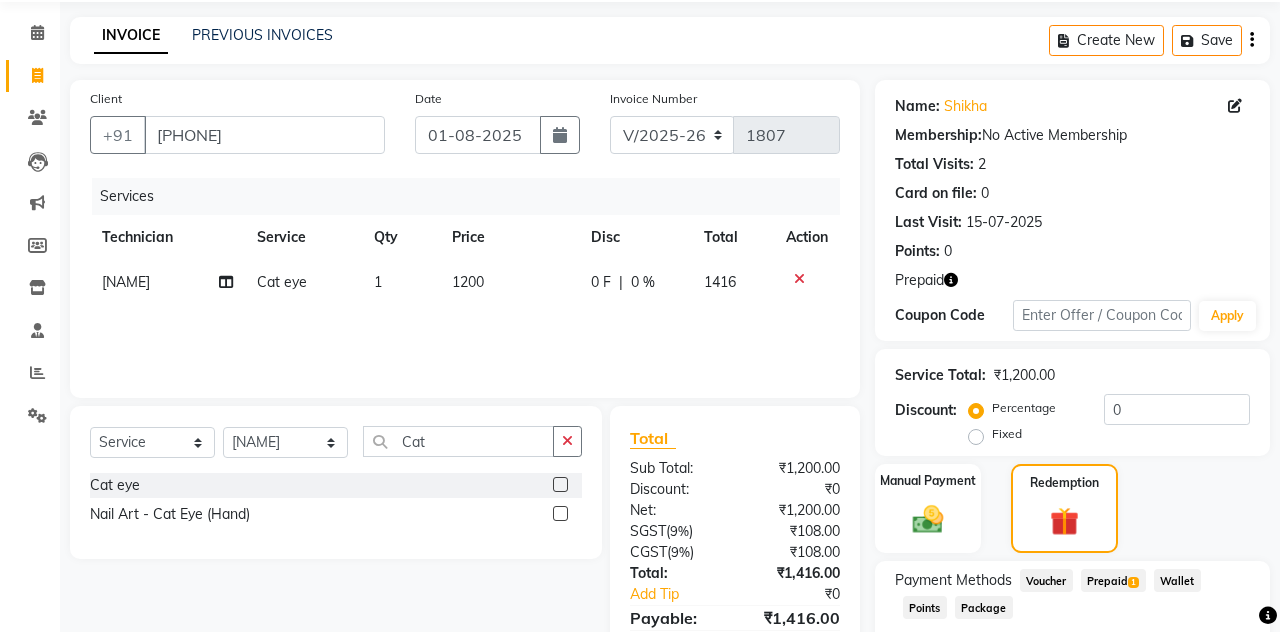 click on "Payment Methods  Voucher   Prepaid  1  Wallet   Points   Package" 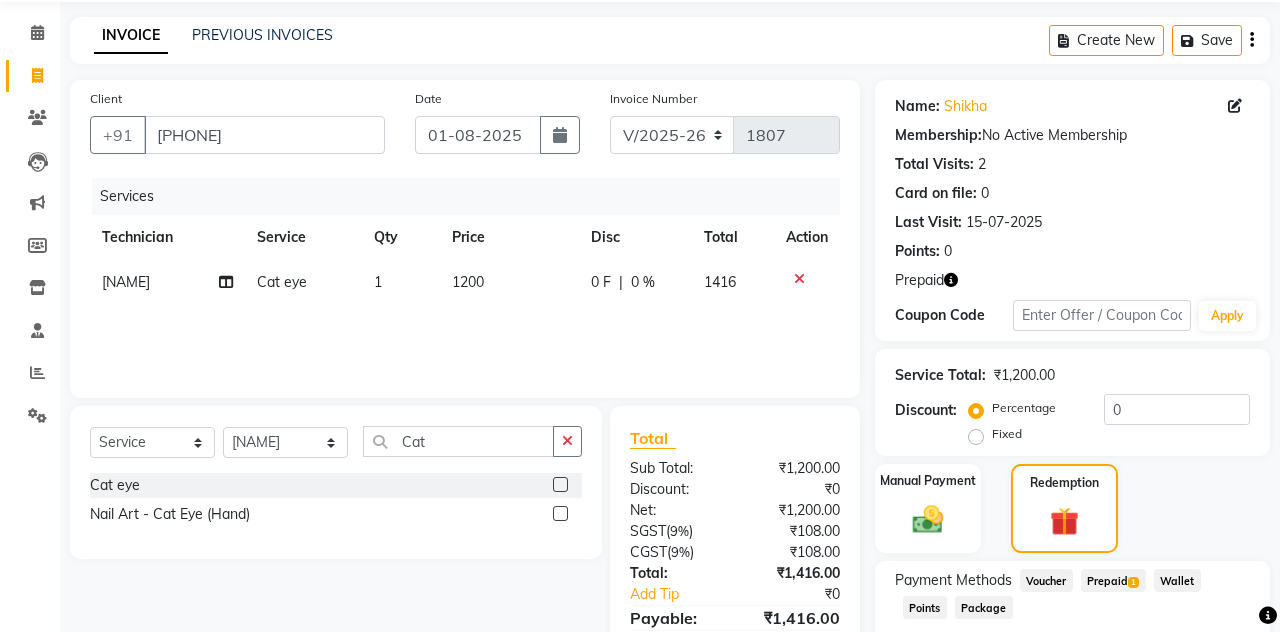 click on "Prepaid  1" 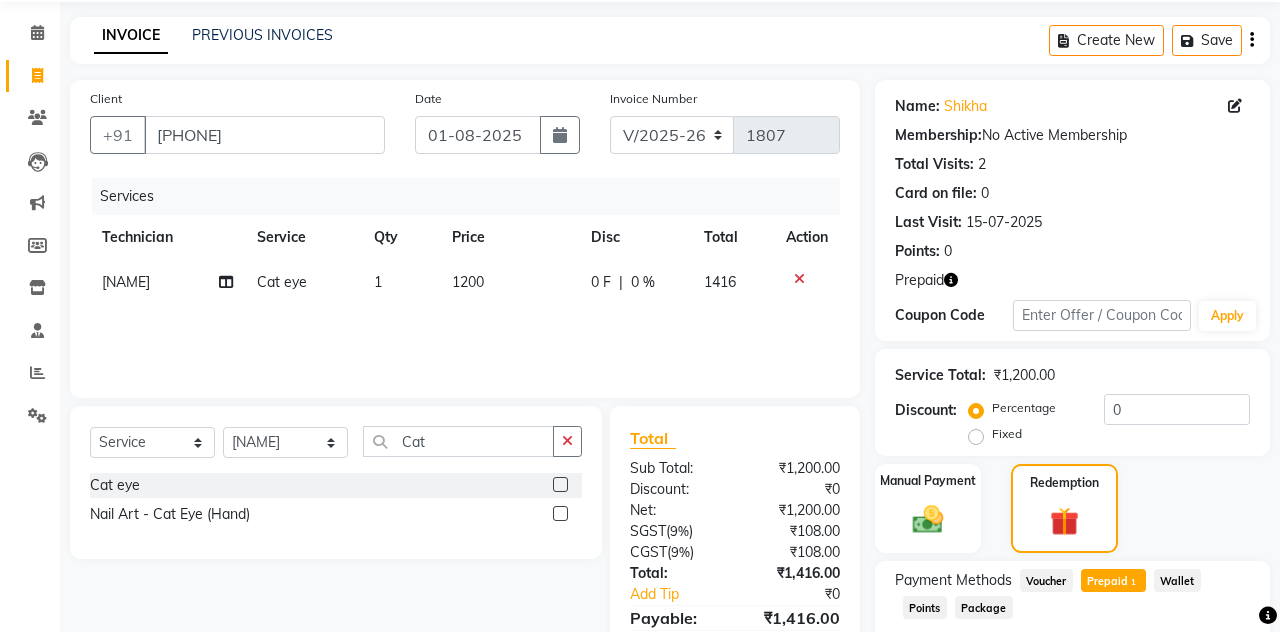 click on "Add" at bounding box center [1202, 709] 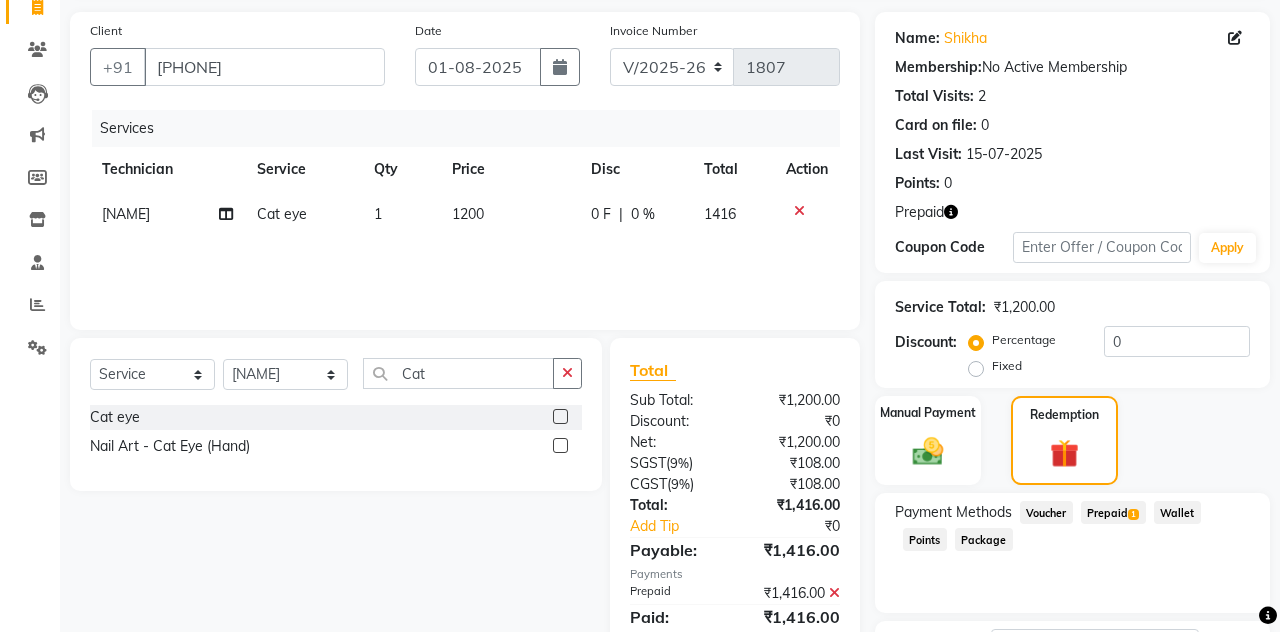 scroll, scrollTop: 206, scrollLeft: 0, axis: vertical 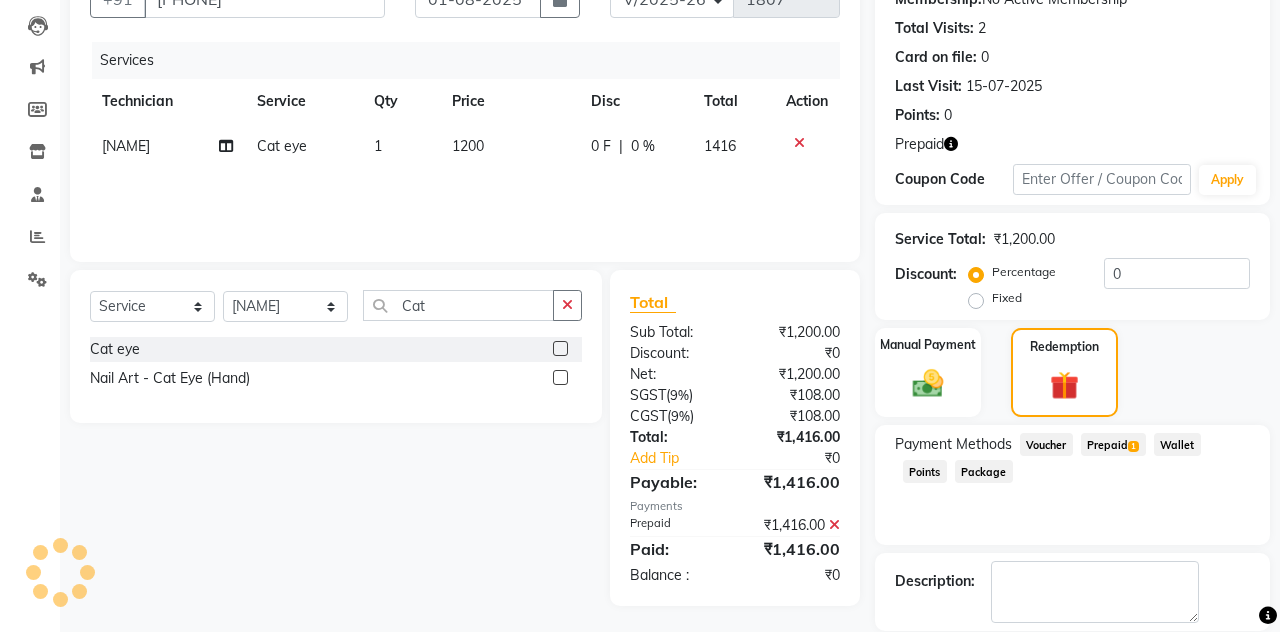 click on "Checkout" 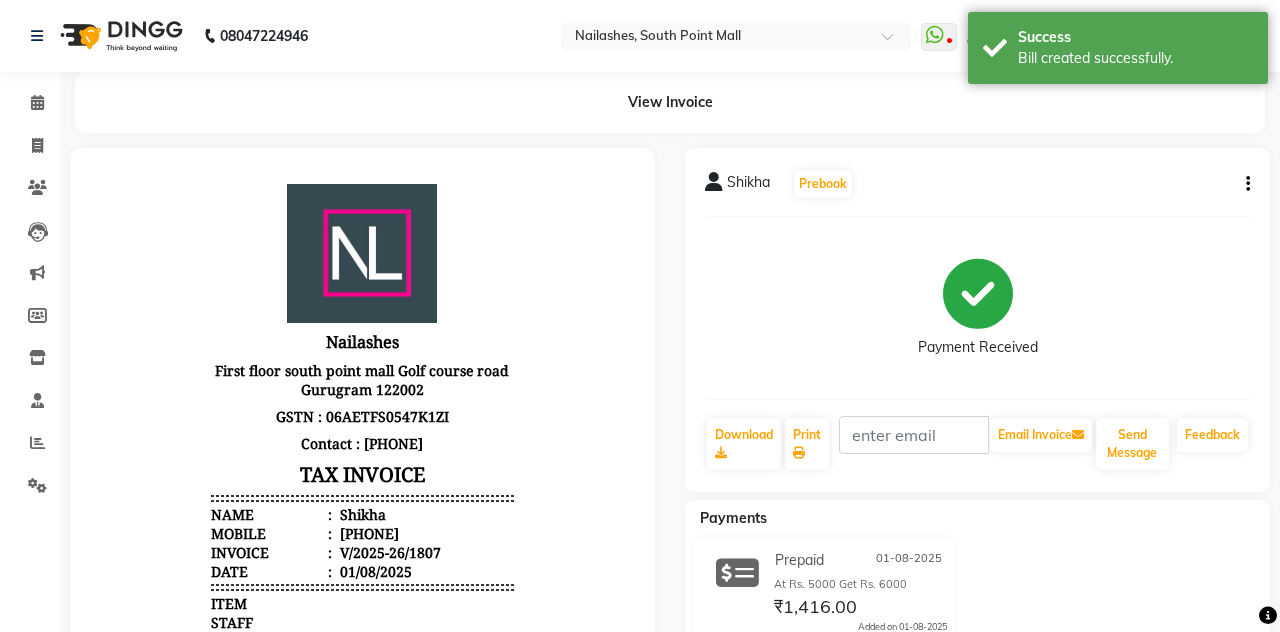 scroll, scrollTop: 0, scrollLeft: 0, axis: both 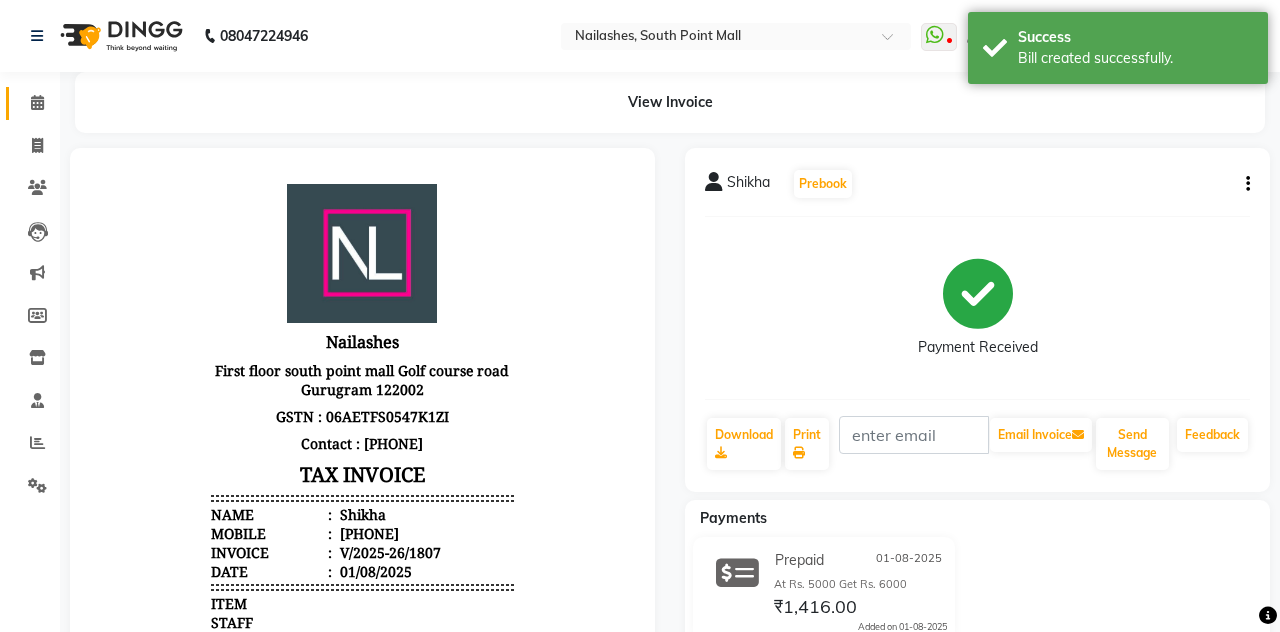 click on "Calendar" 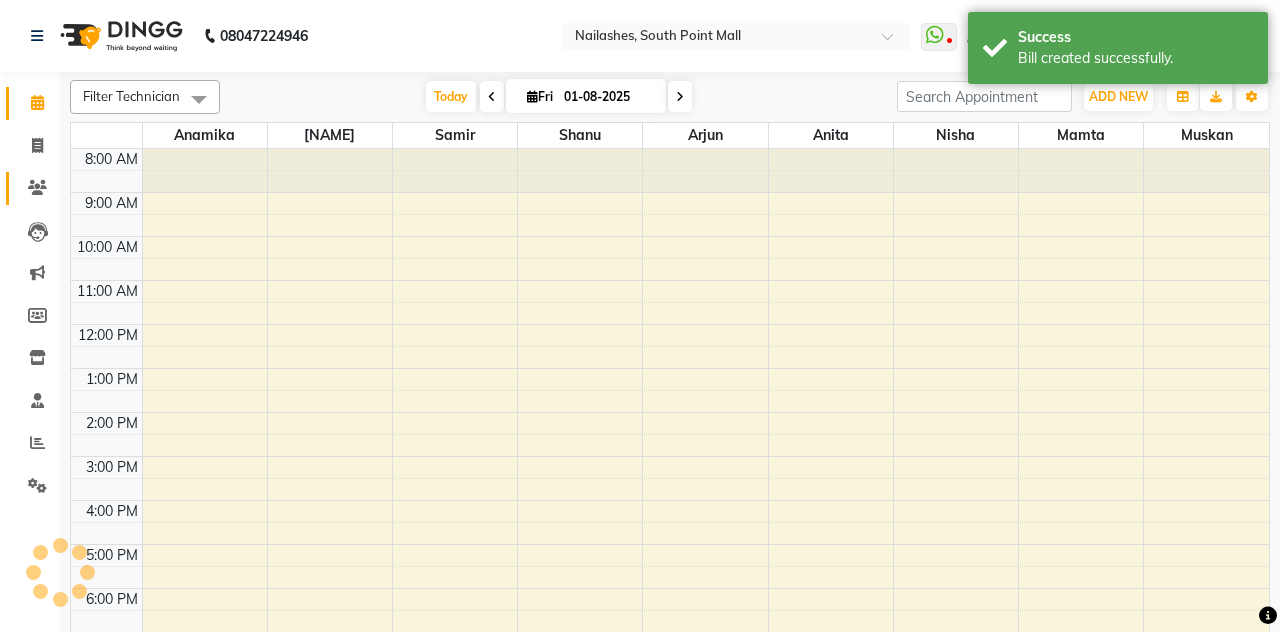 click on "Clients" 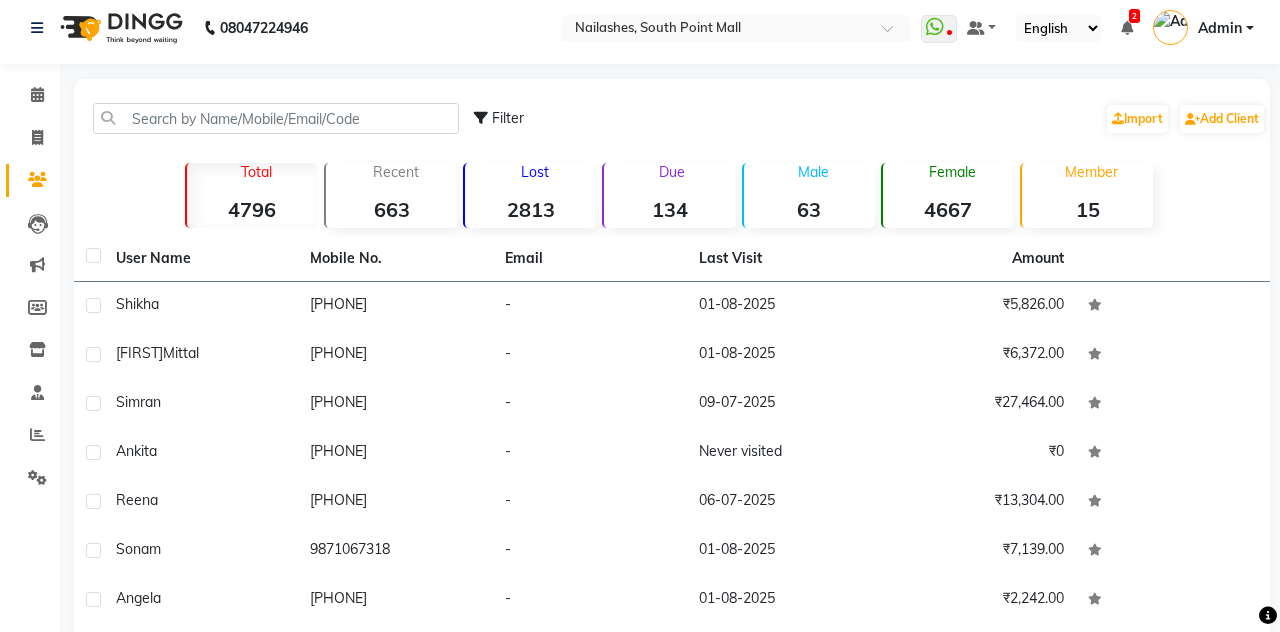 scroll, scrollTop: 9, scrollLeft: 0, axis: vertical 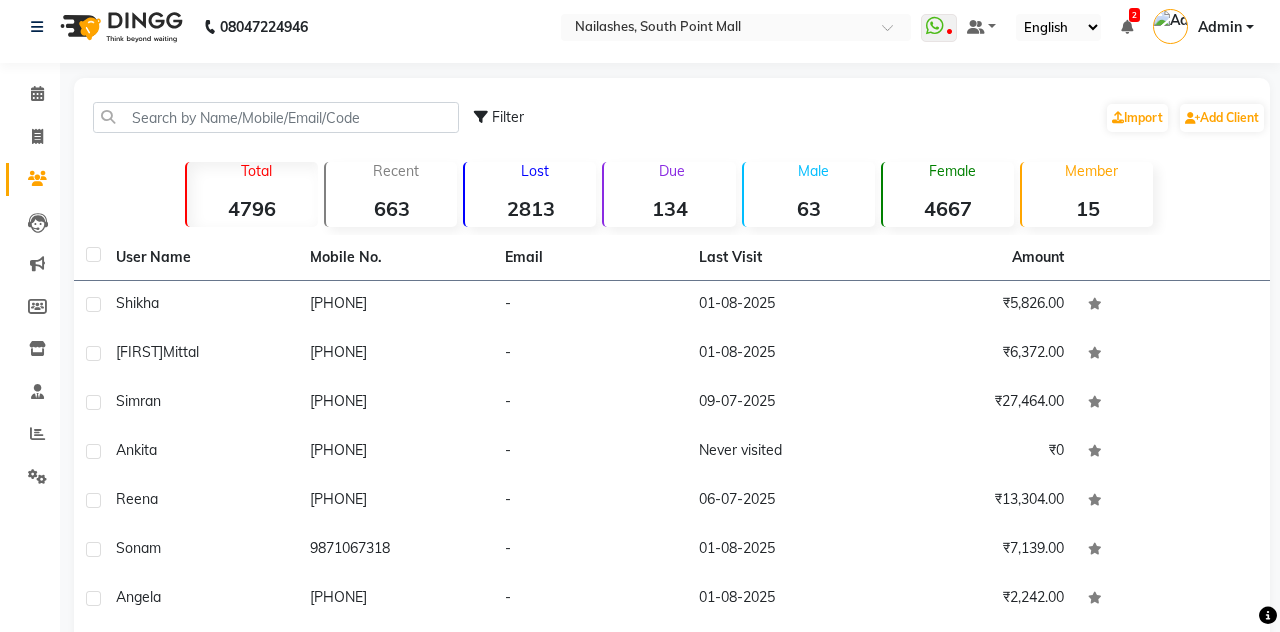 click on "Mittal" 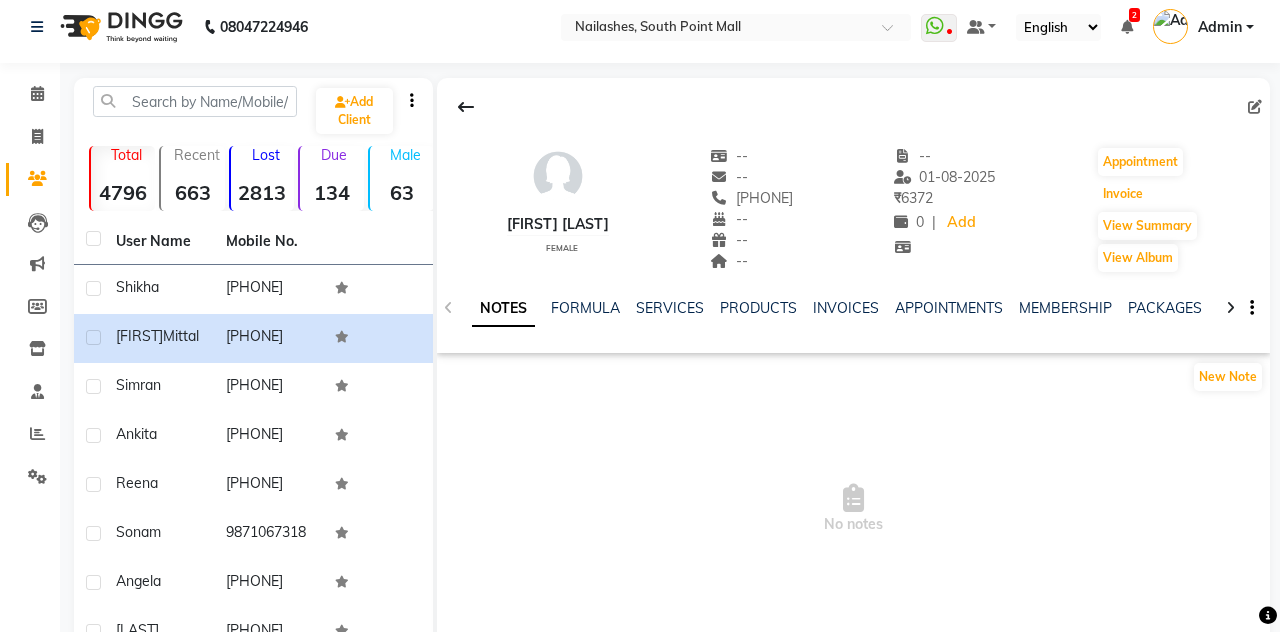 click on "Invoice" 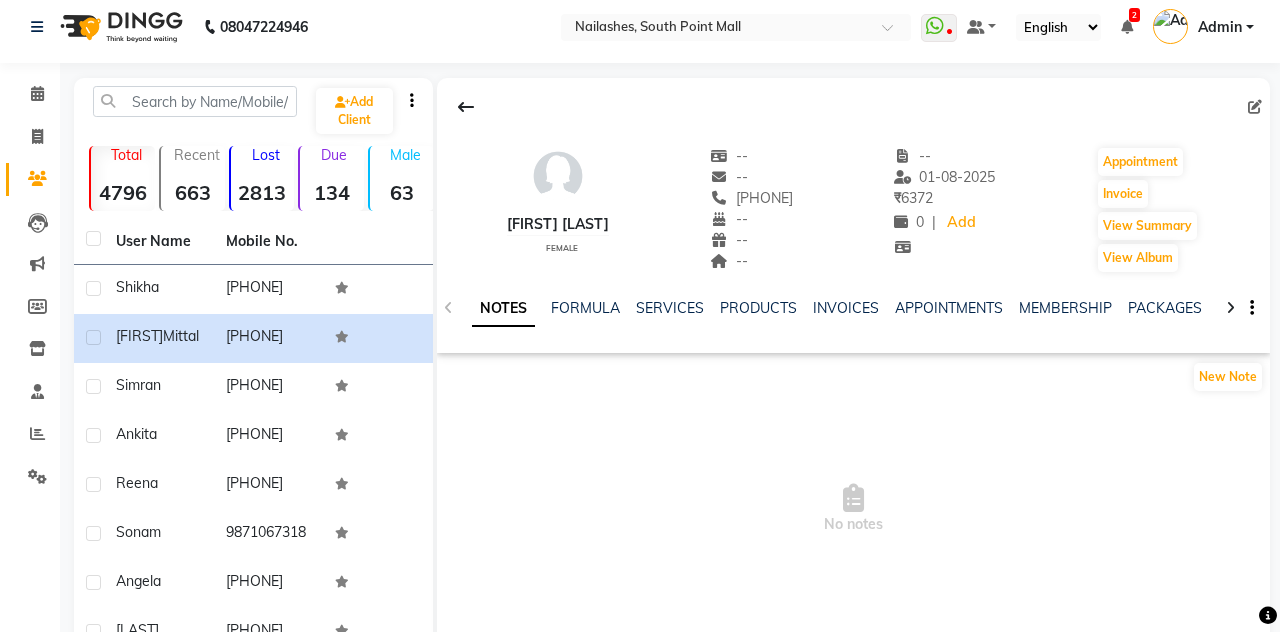 scroll, scrollTop: 16, scrollLeft: 0, axis: vertical 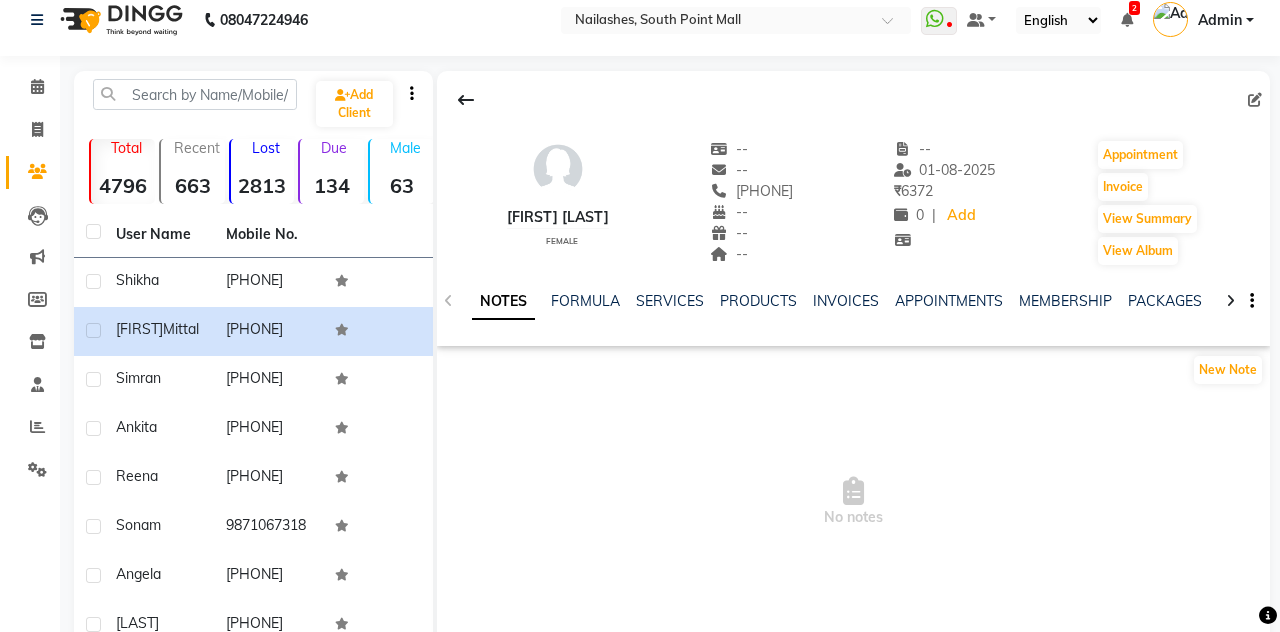 select on "service" 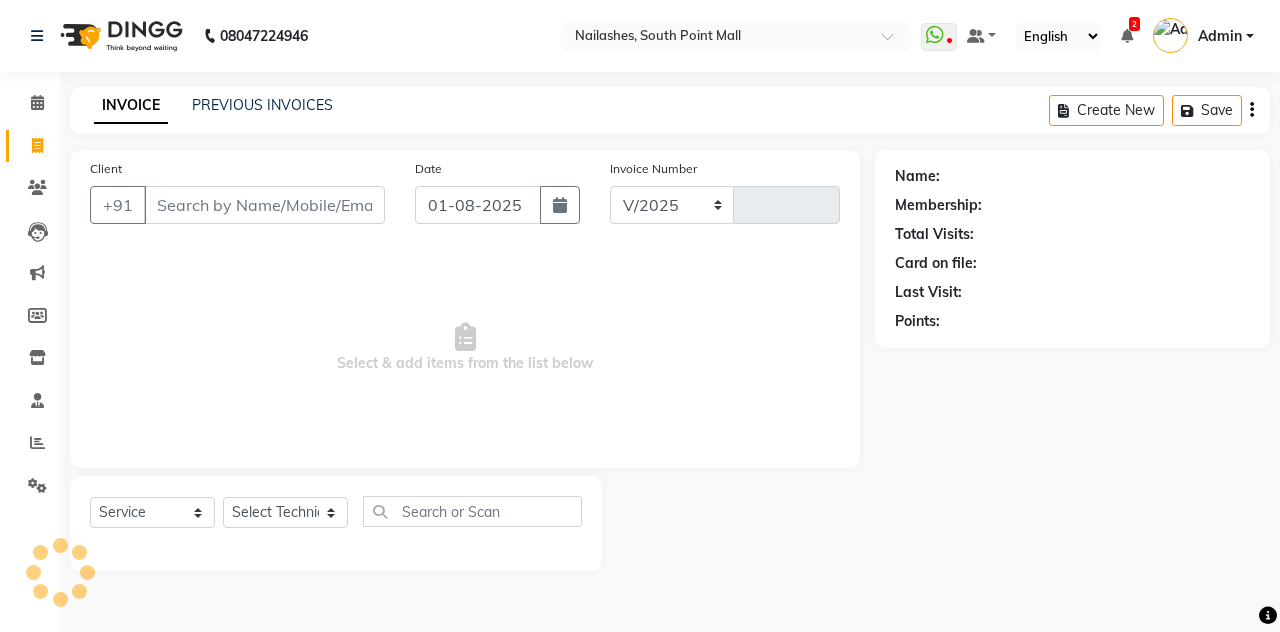 select on "3926" 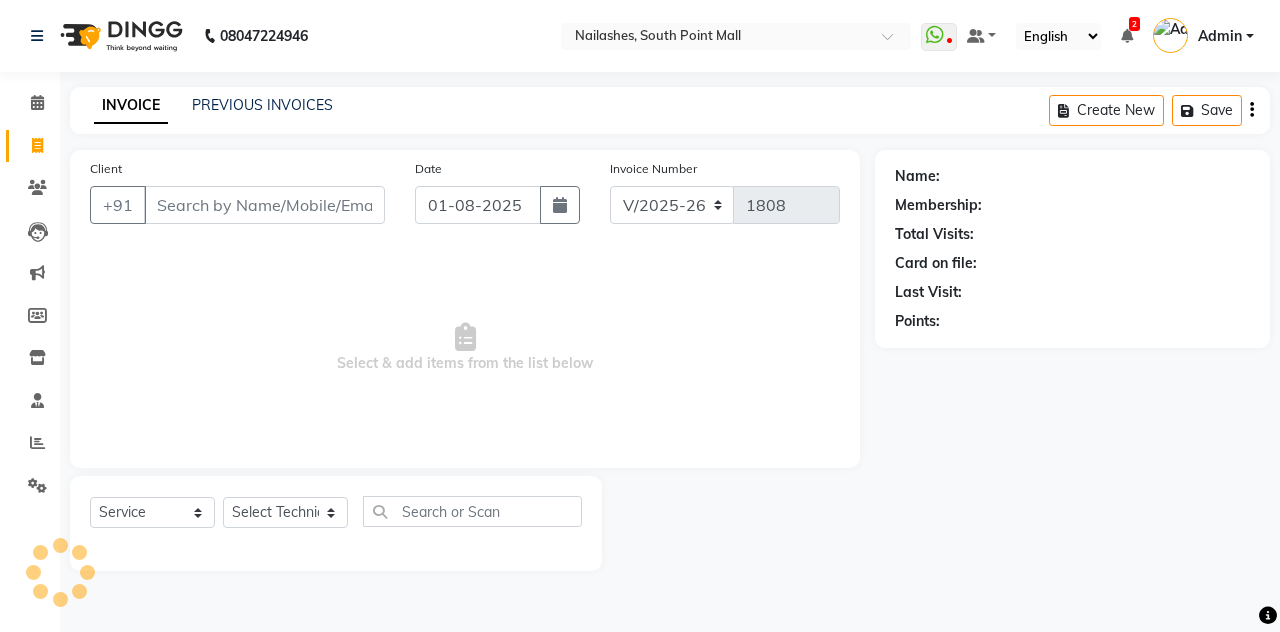 scroll, scrollTop: 0, scrollLeft: 0, axis: both 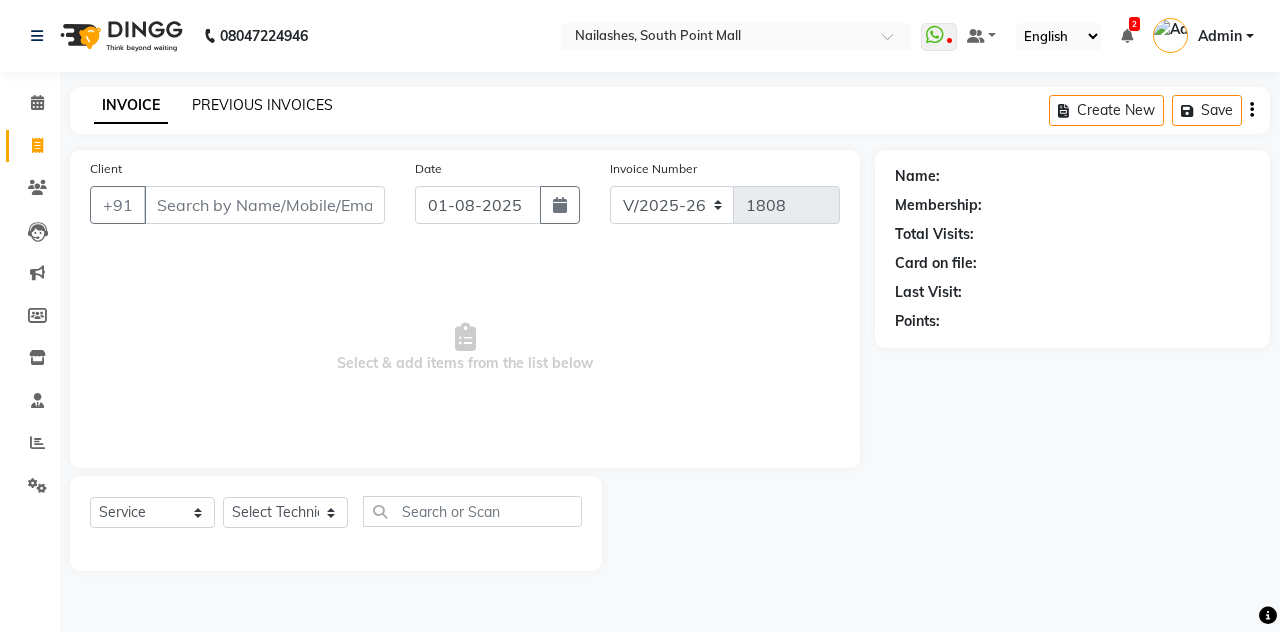 click on "PREVIOUS INVOICES" 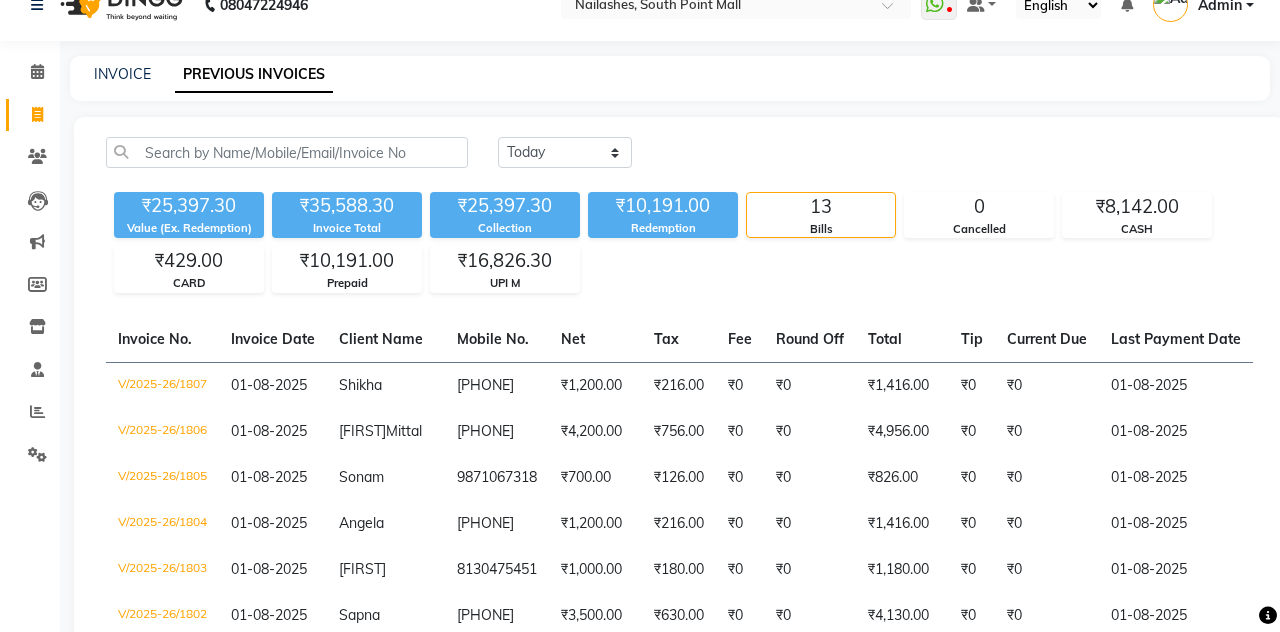 scroll, scrollTop: 32, scrollLeft: 0, axis: vertical 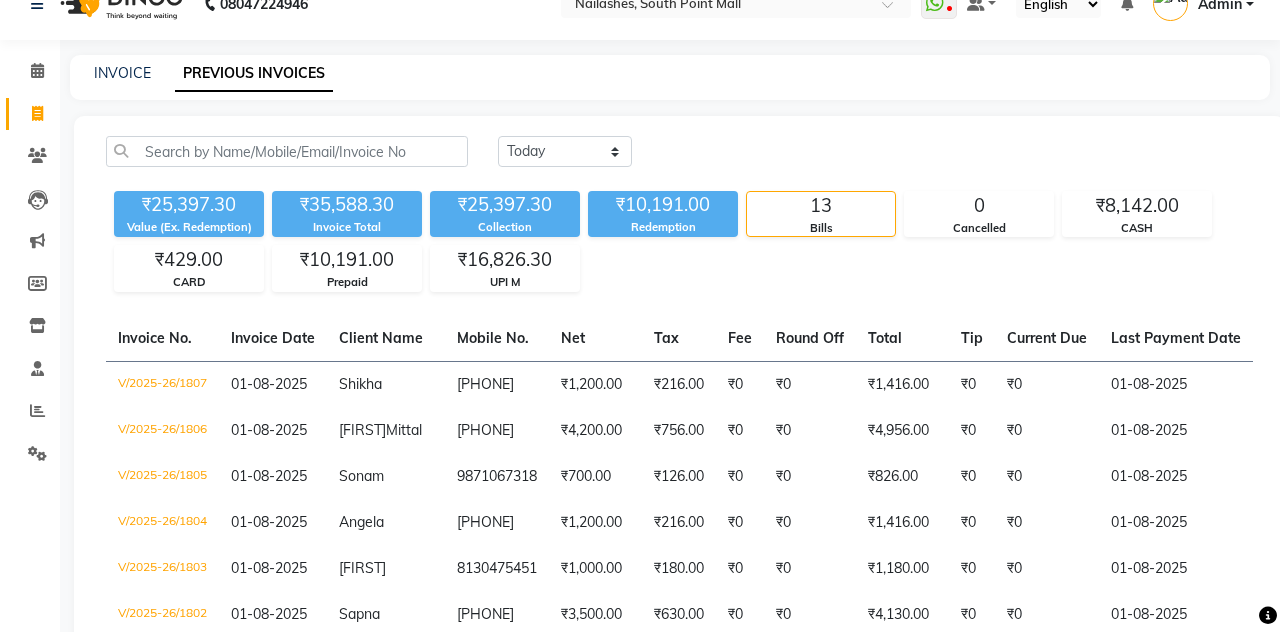 click on "₹4,200.00" 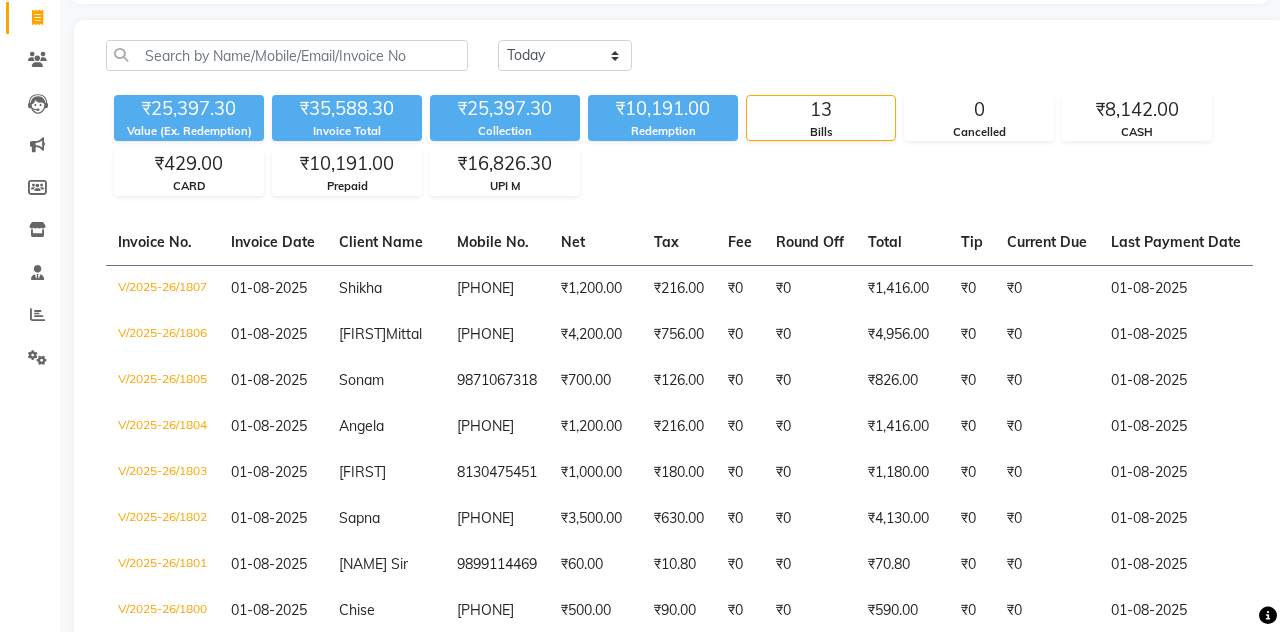 scroll, scrollTop: 0, scrollLeft: 0, axis: both 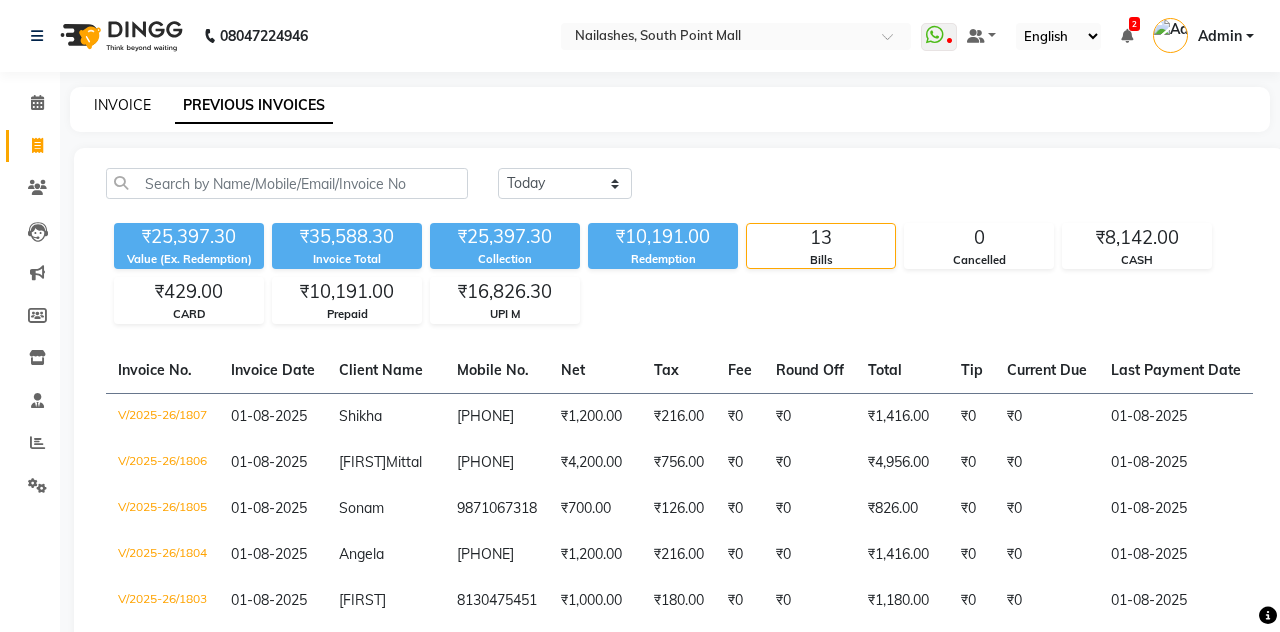 click on "INVOICE" 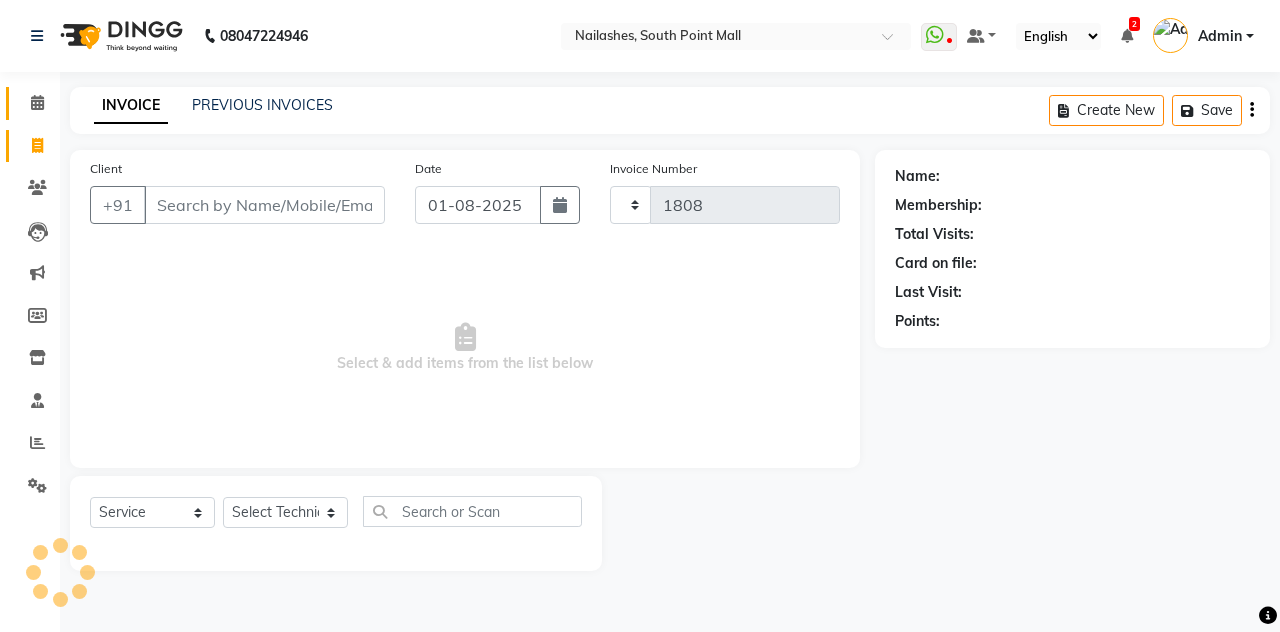 click 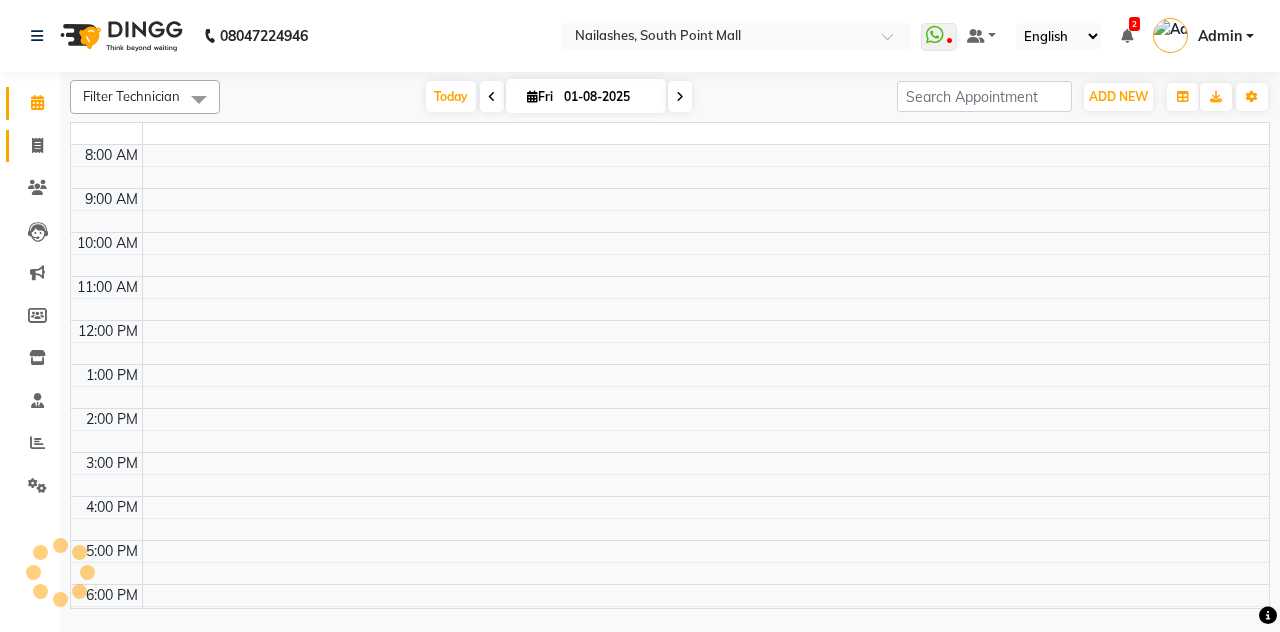 click 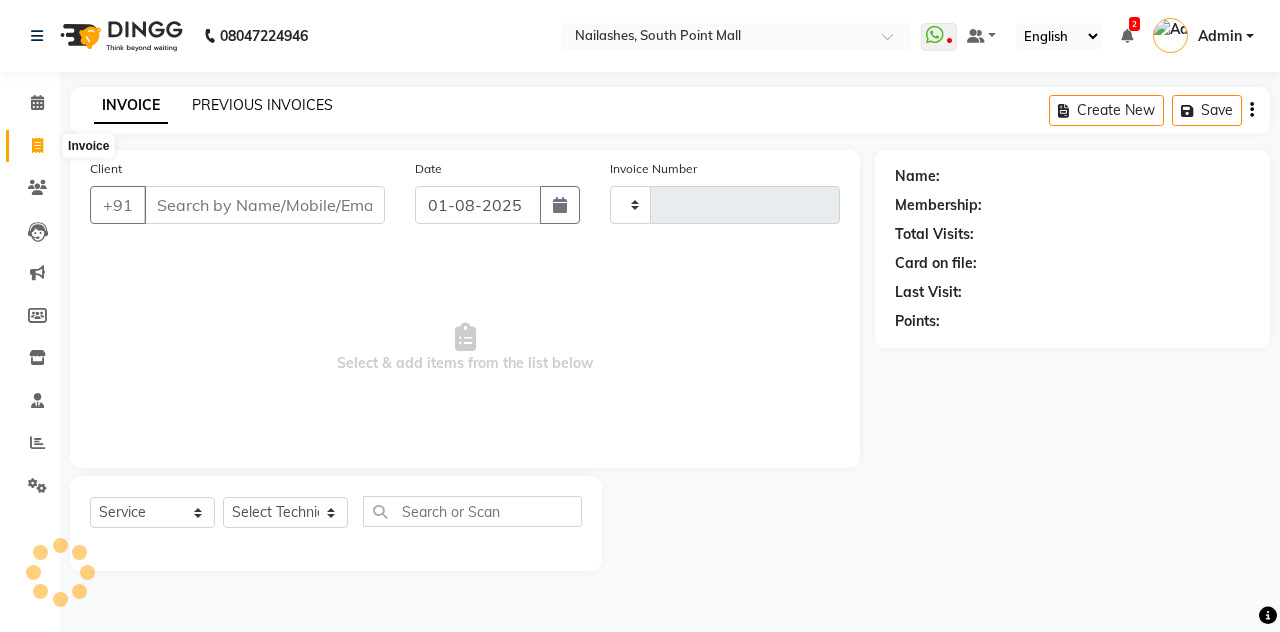 click on "PREVIOUS INVOICES" 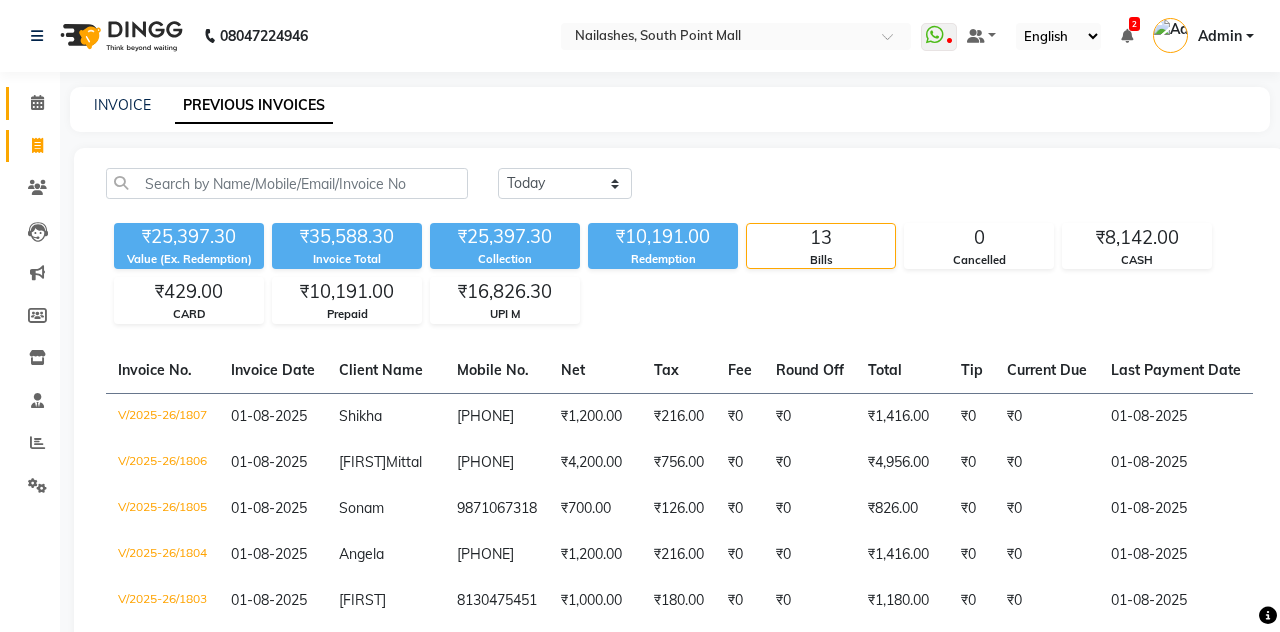 click 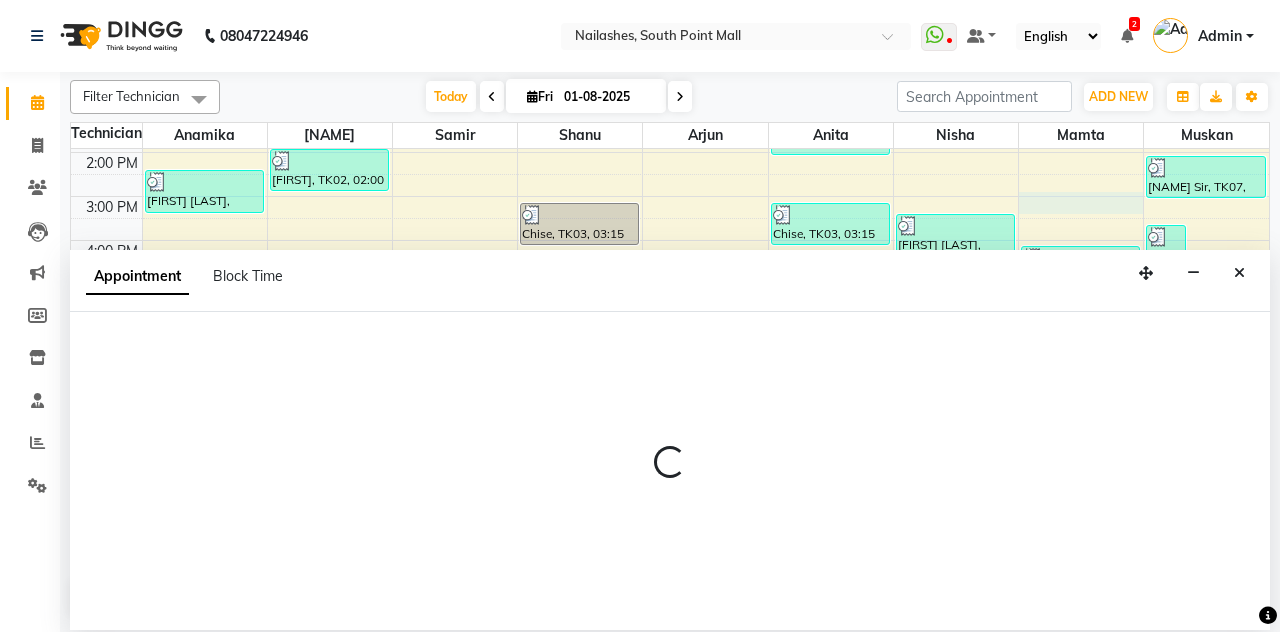 scroll, scrollTop: 249, scrollLeft: 0, axis: vertical 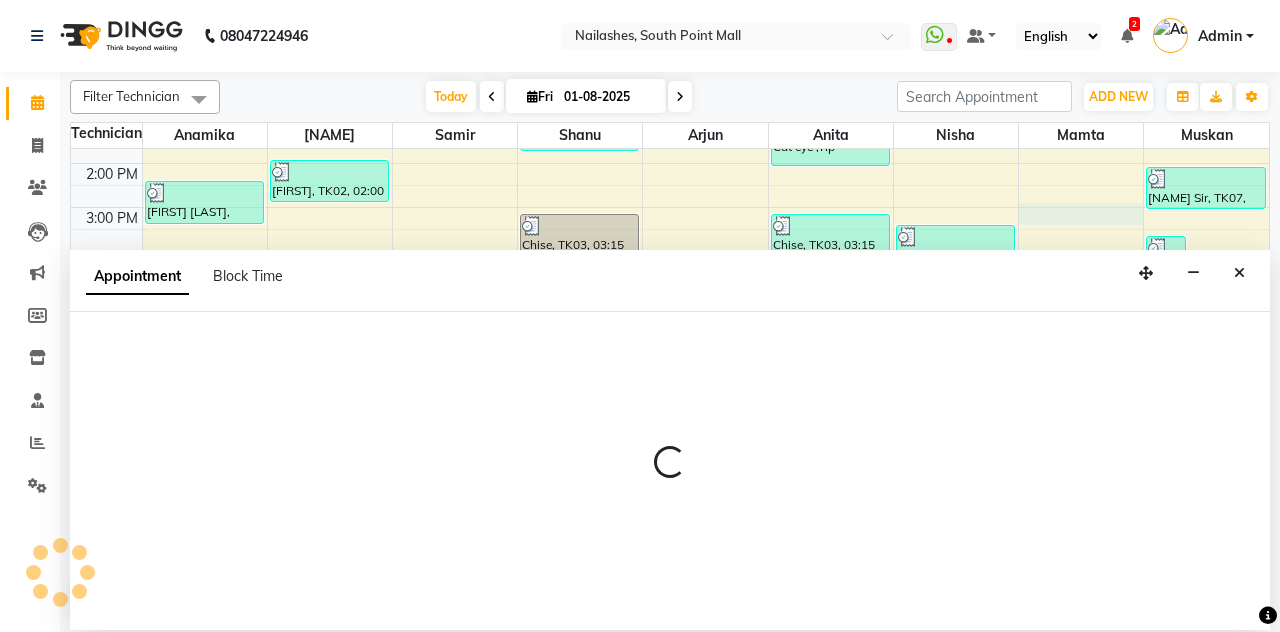 select on "78821" 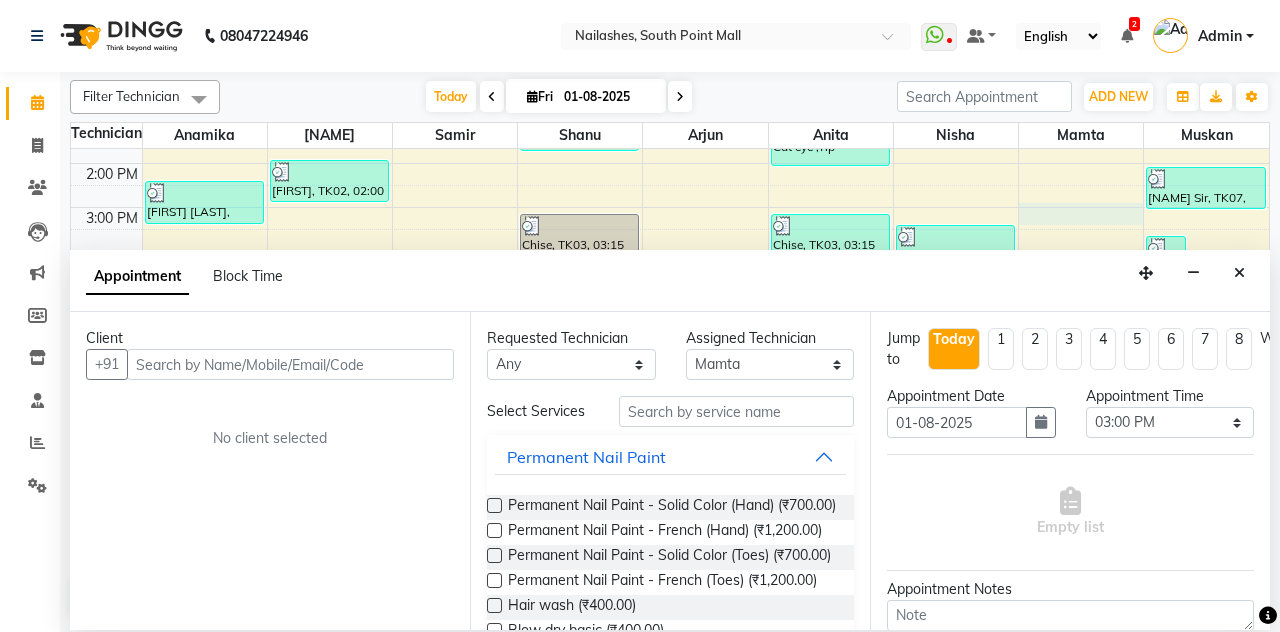 click at bounding box center (1239, 273) 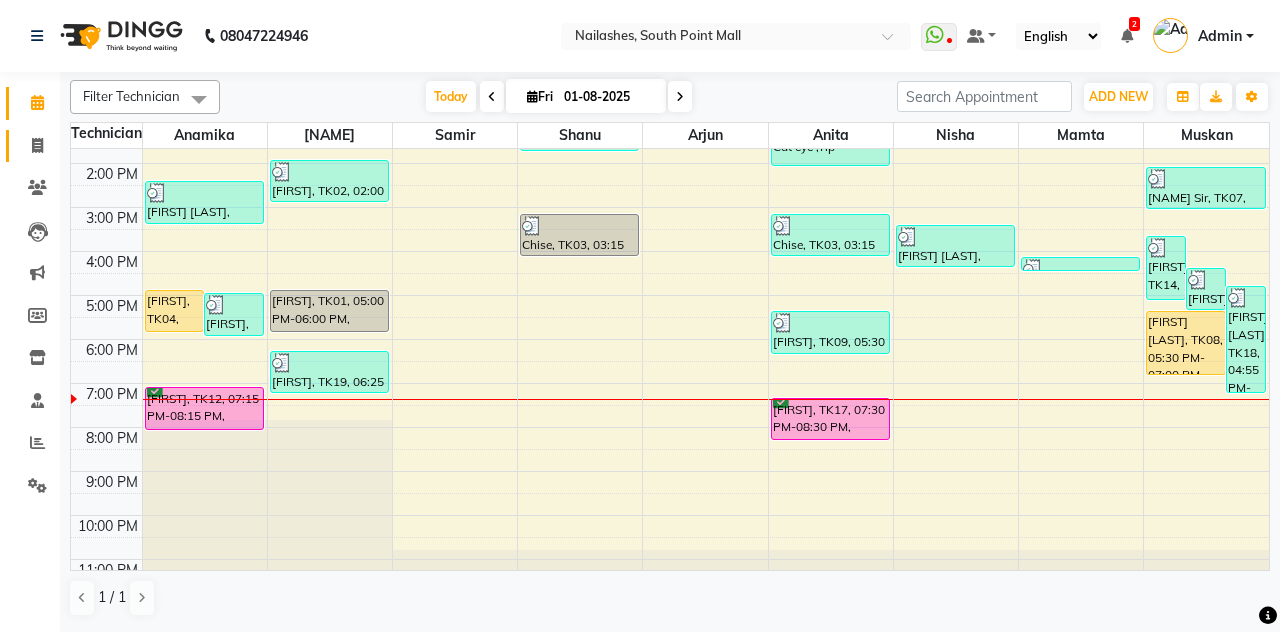 click 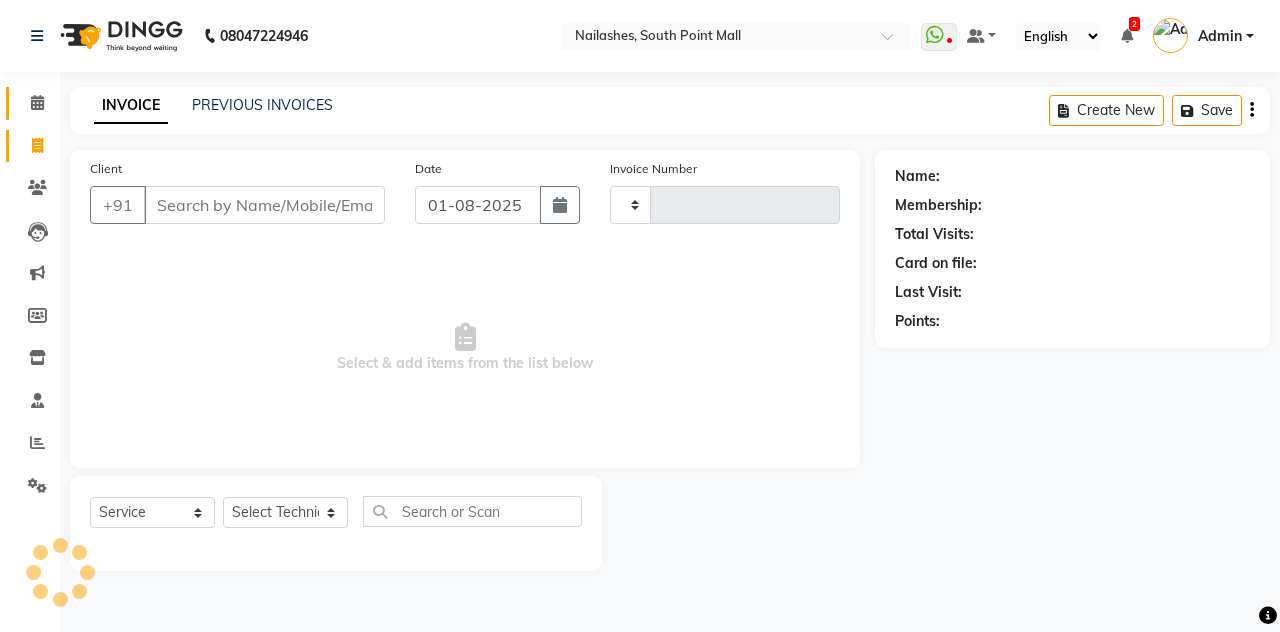 click 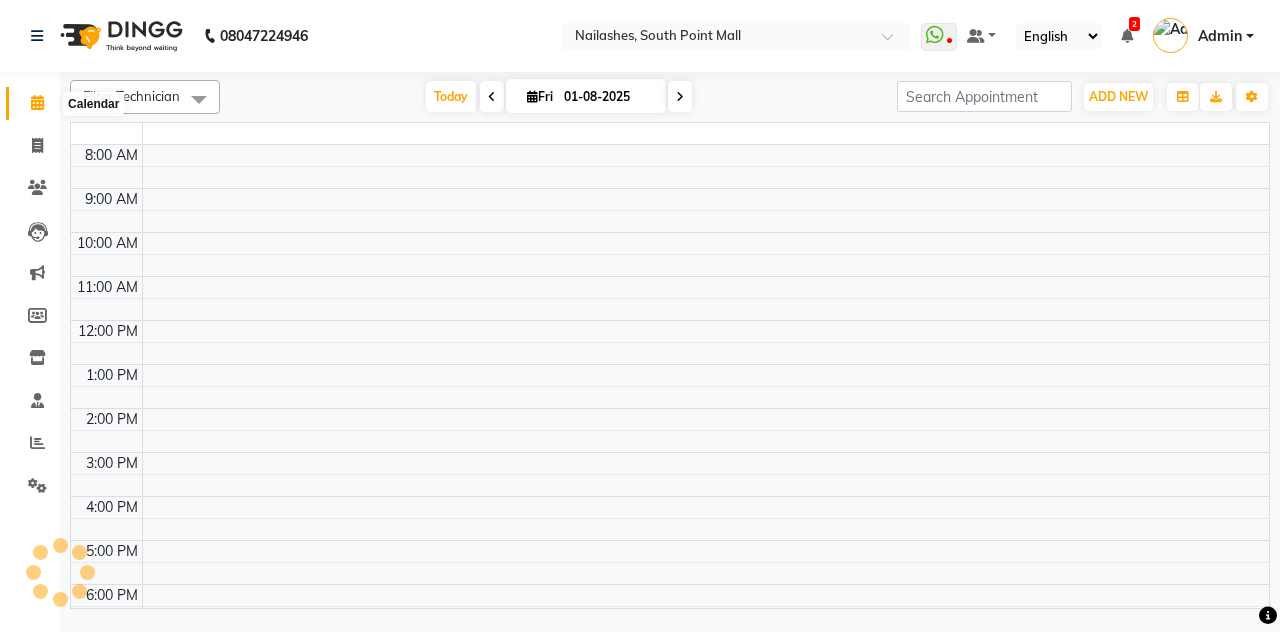 click on "01-08-2025" at bounding box center [608, 97] 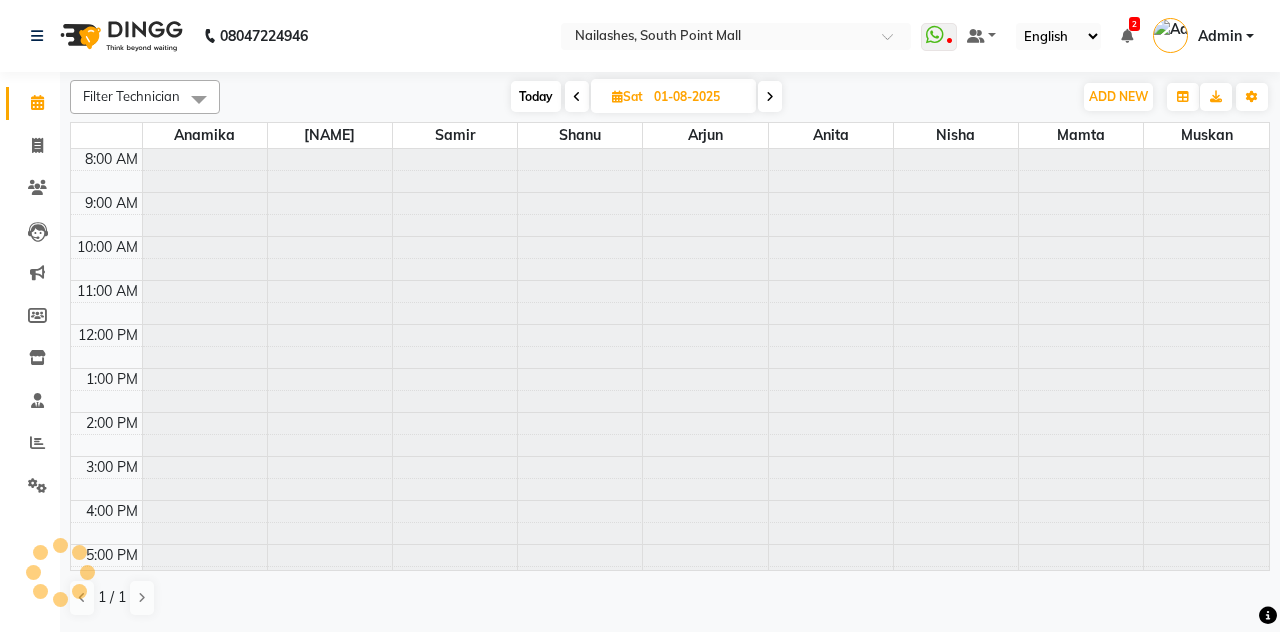 type on "02-08-2025" 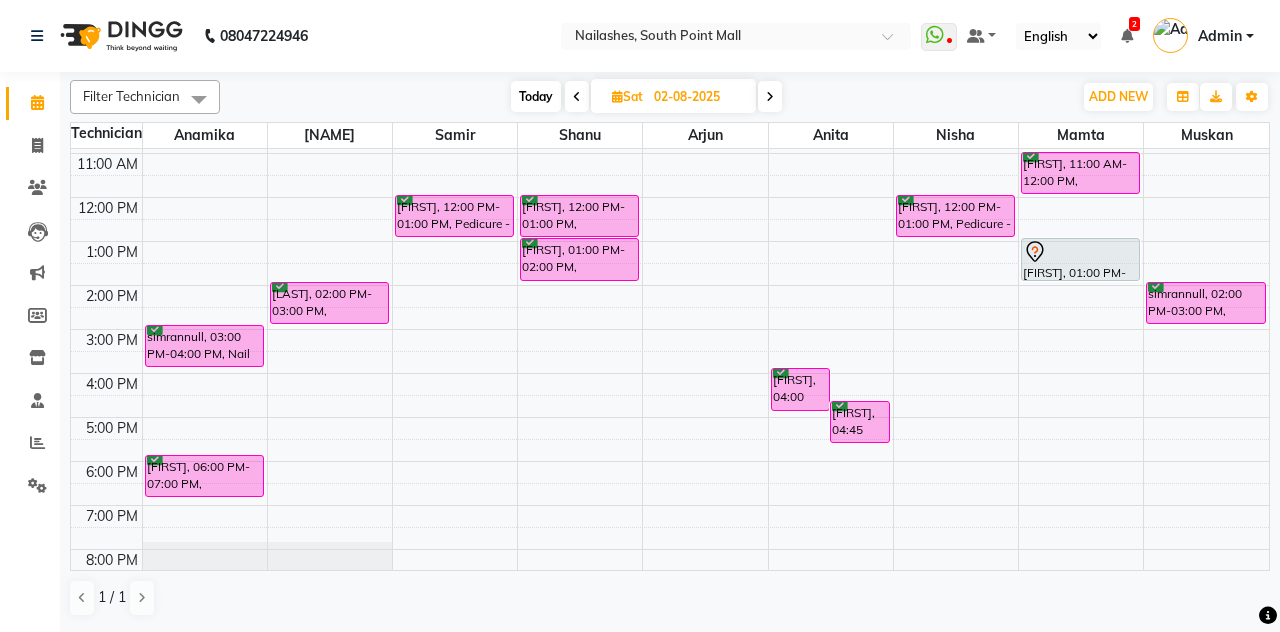 scroll, scrollTop: 31, scrollLeft: 0, axis: vertical 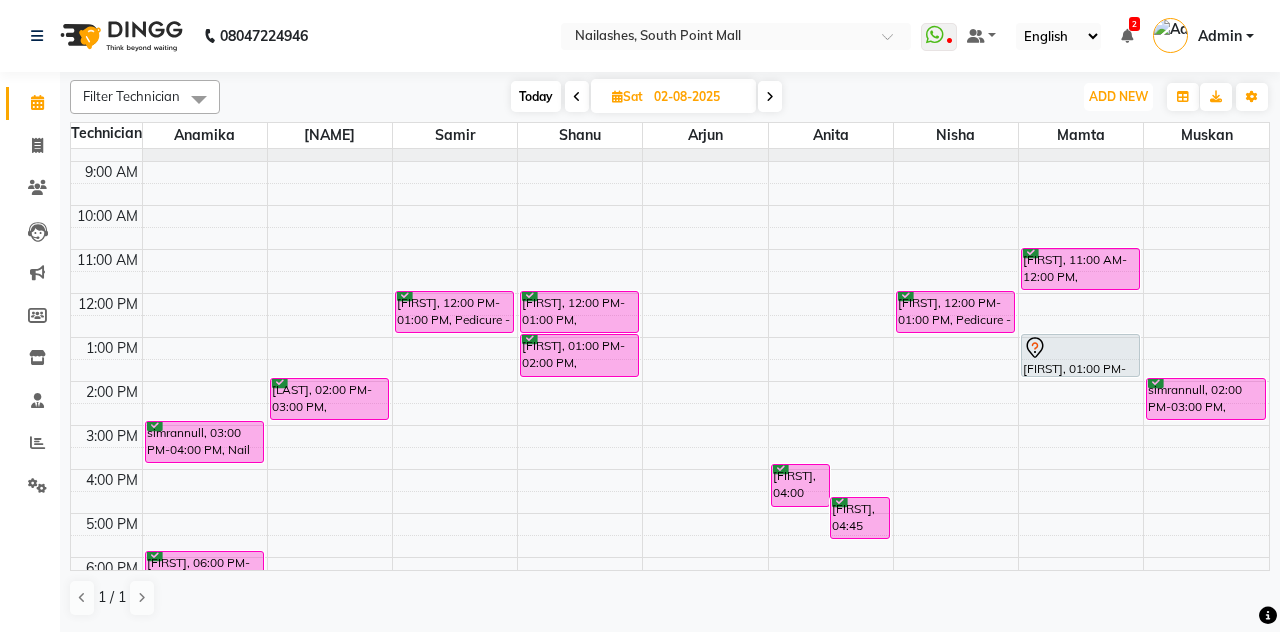 click on "ADD NEW" at bounding box center (1118, 96) 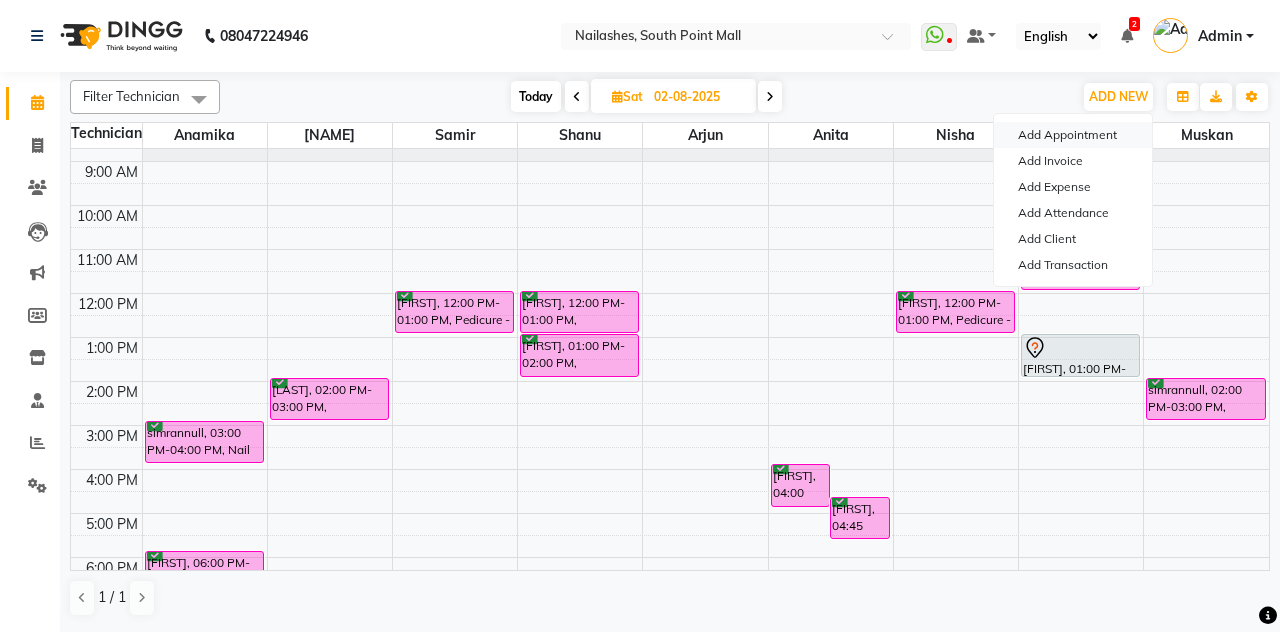 click on "Add Appointment" at bounding box center [1073, 135] 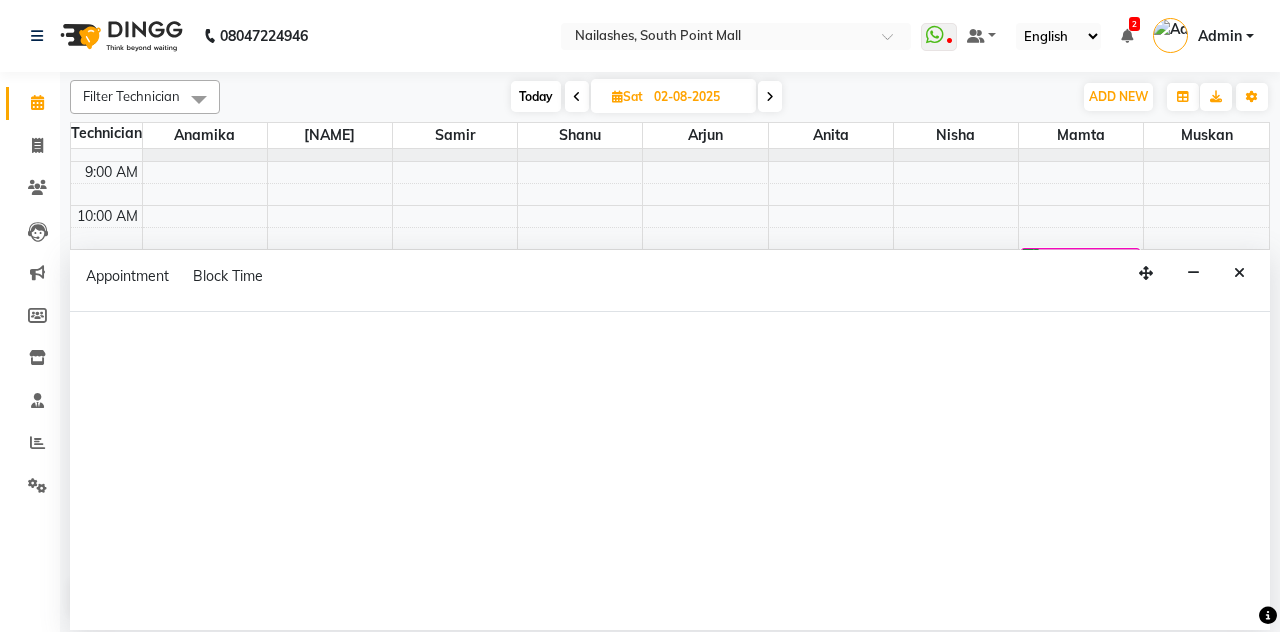 select on "tentative" 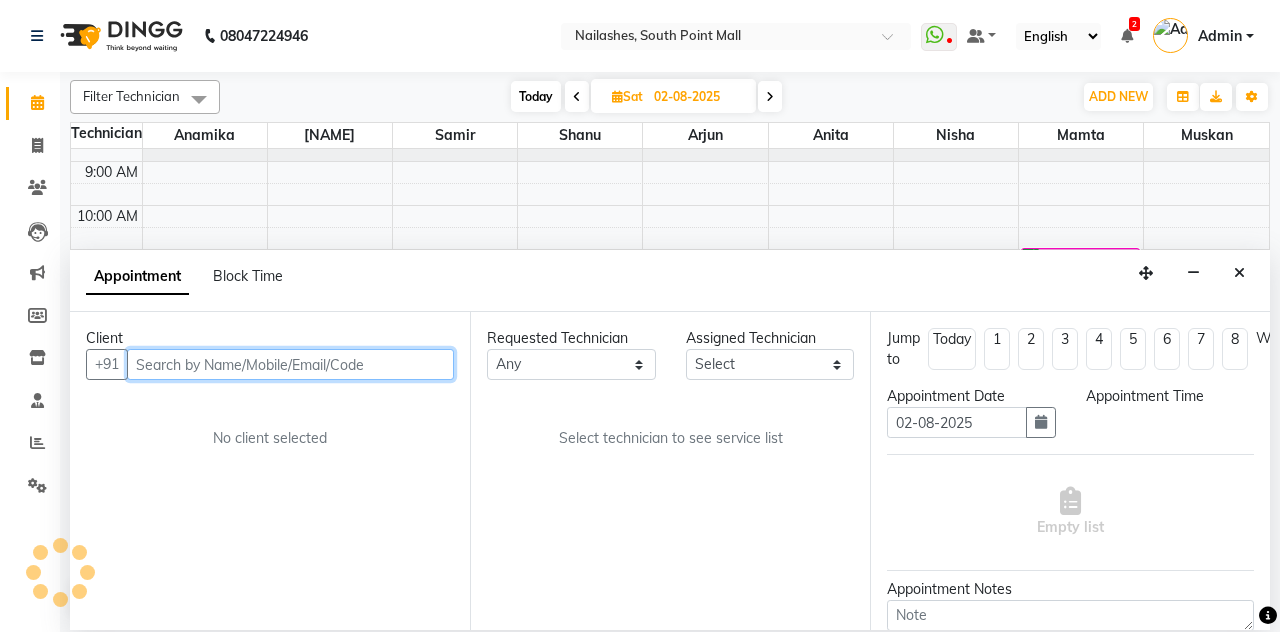 select on "540" 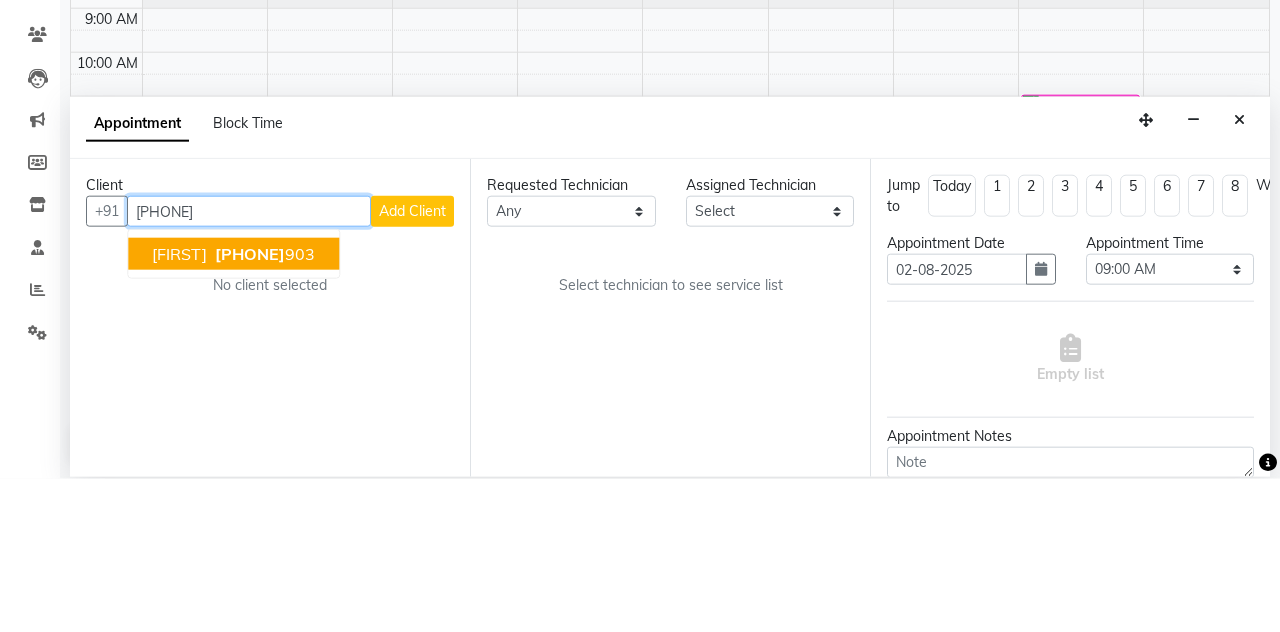 click on "9999621 903" at bounding box center [263, 407] 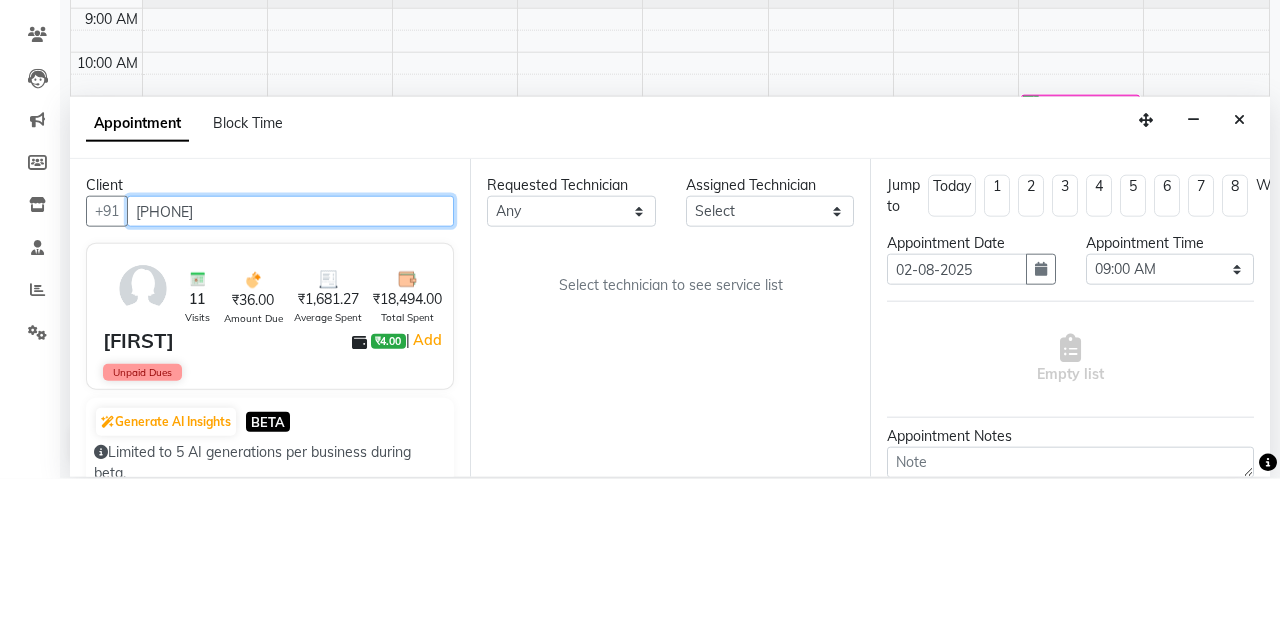 type on "9999621903" 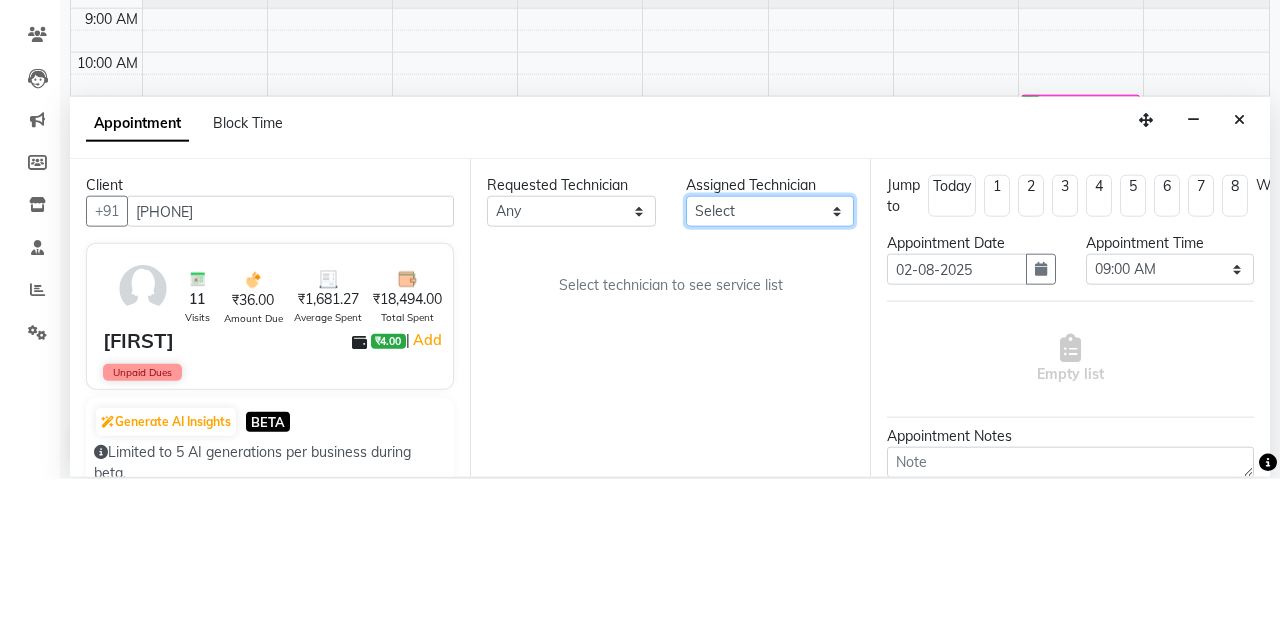 click on "Select Anamika Anita Arjun Mamta Muskan Nisha Samir Shanu Shushanto" at bounding box center [770, 364] 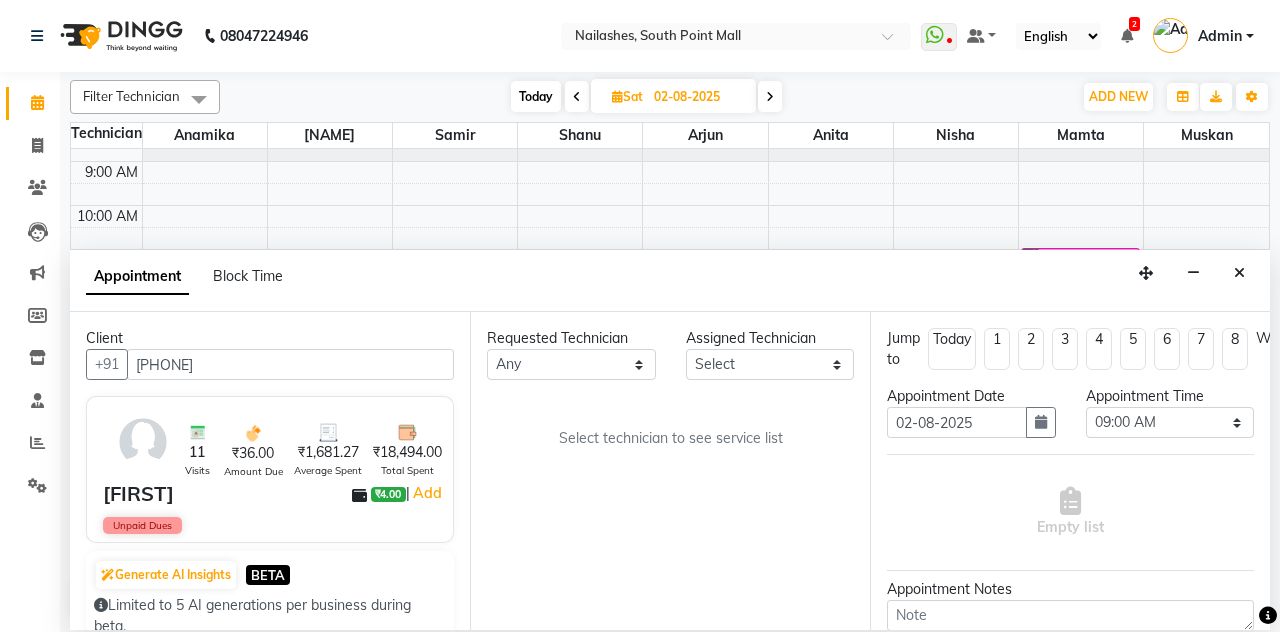 select on "service" 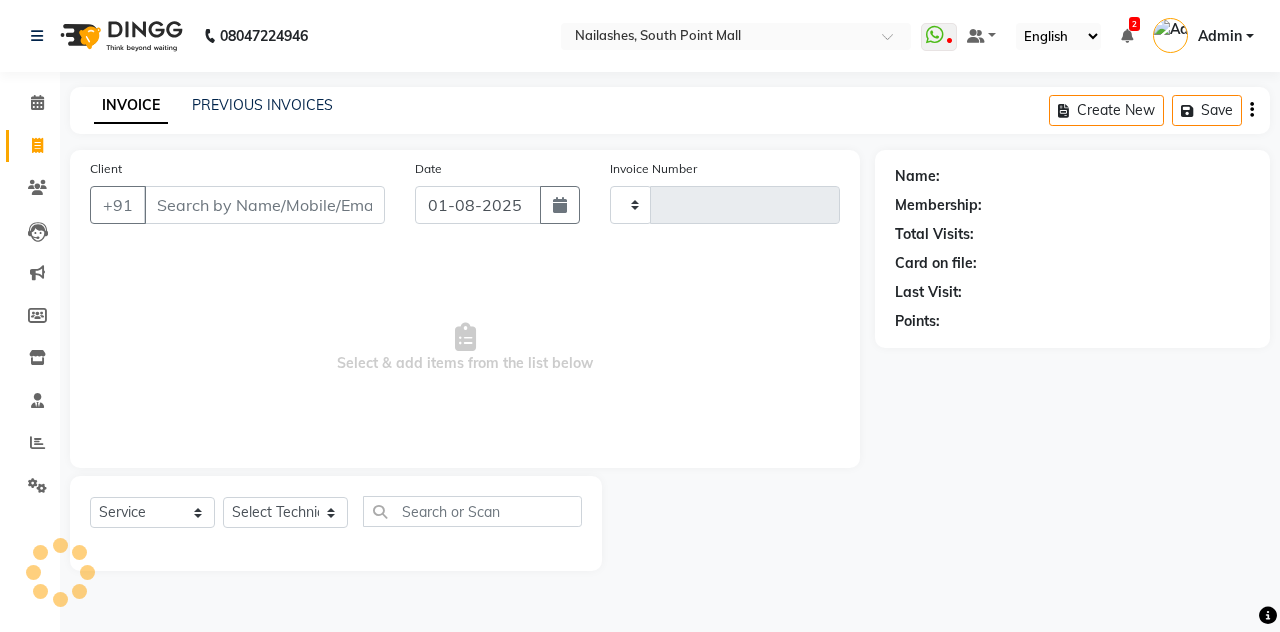 type on "1808" 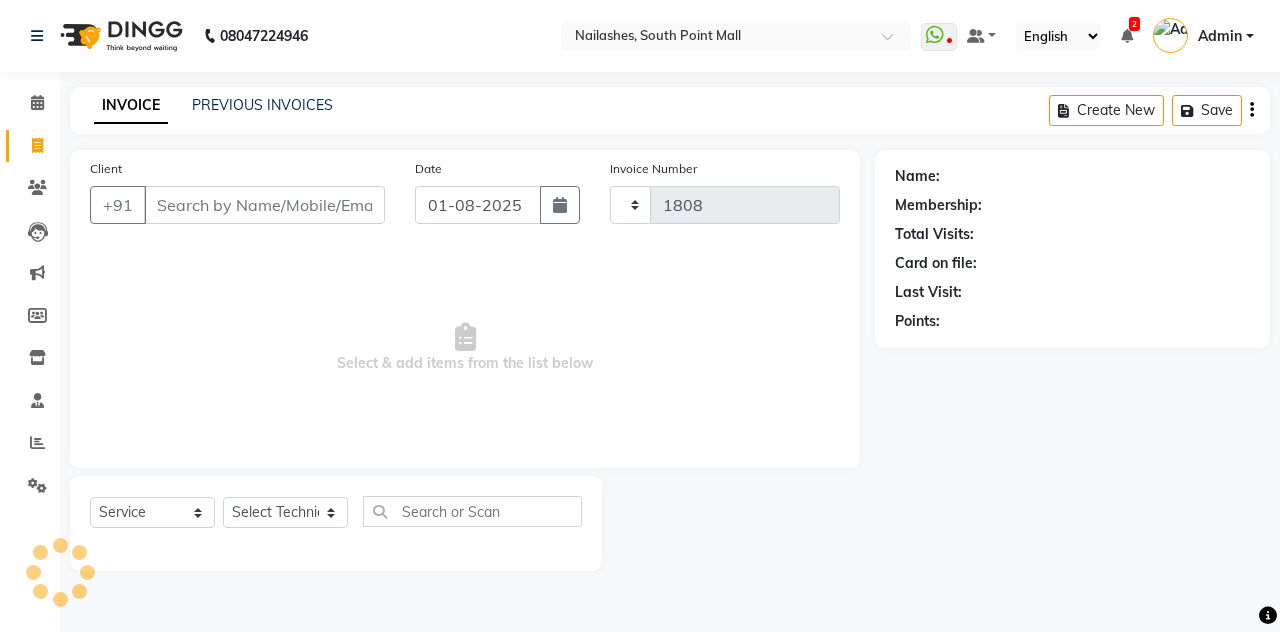 select on "3926" 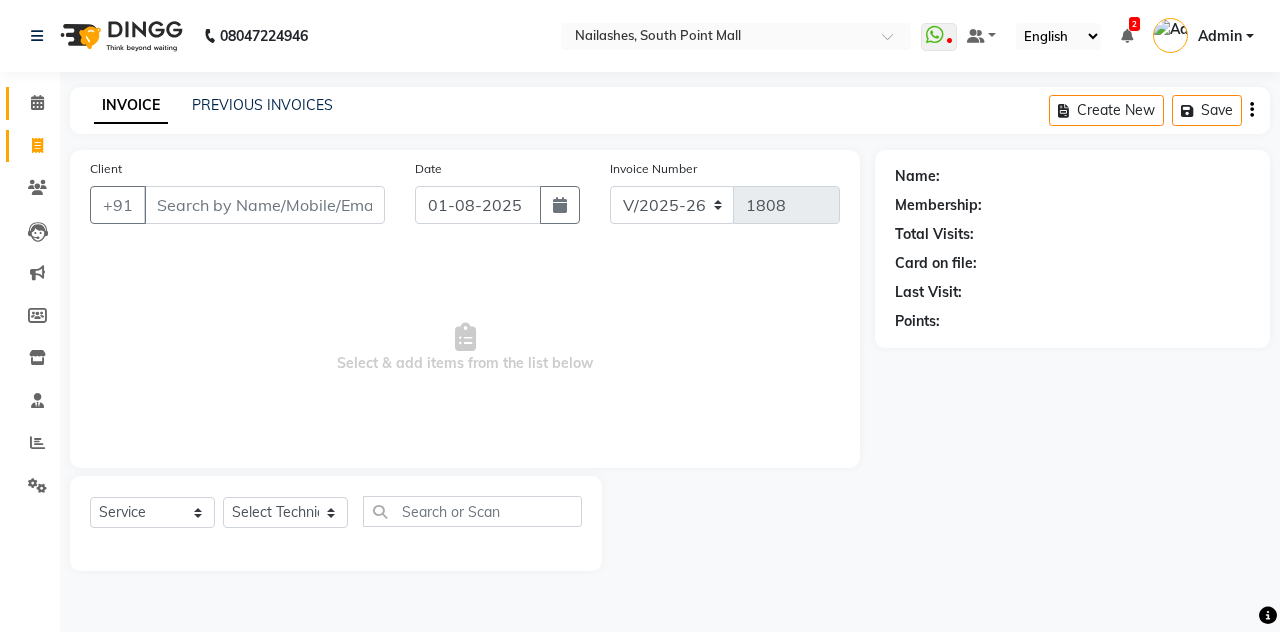 click 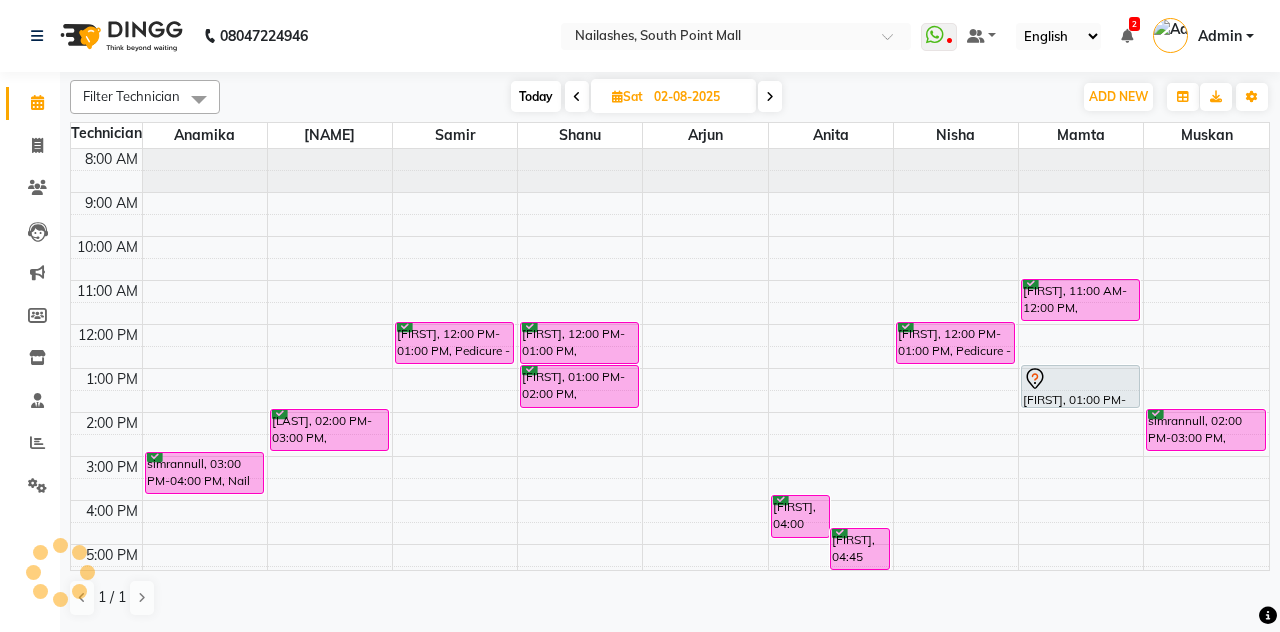 scroll, scrollTop: 0, scrollLeft: 0, axis: both 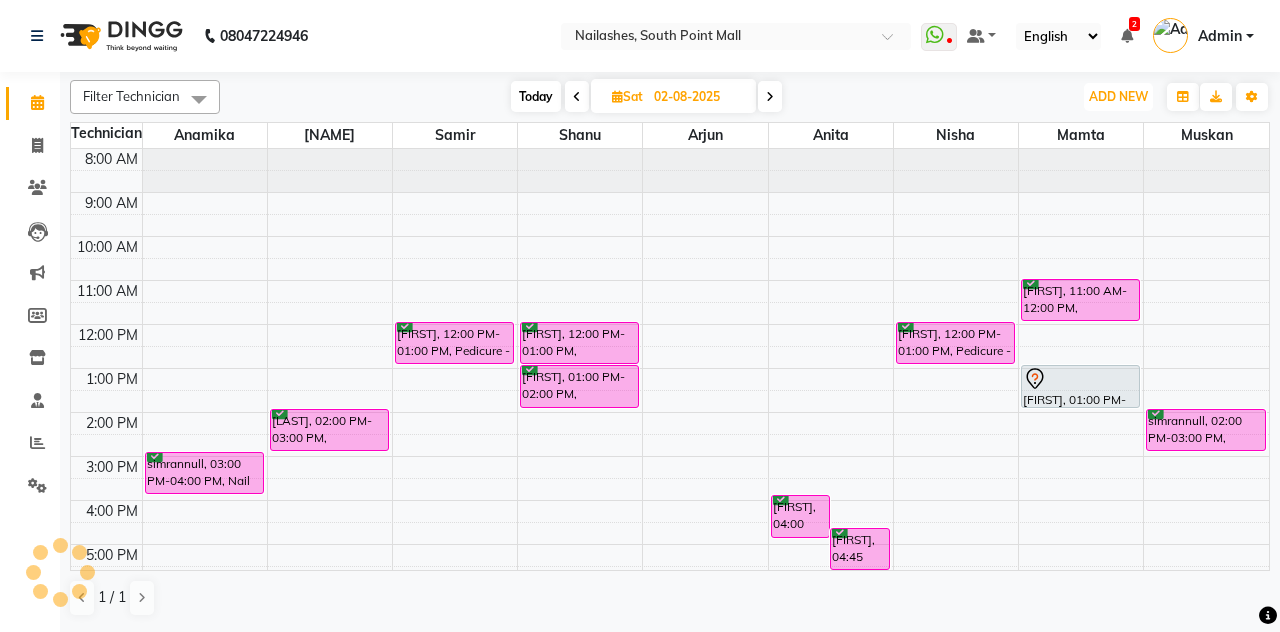 click on "ADD NEW" at bounding box center (1118, 96) 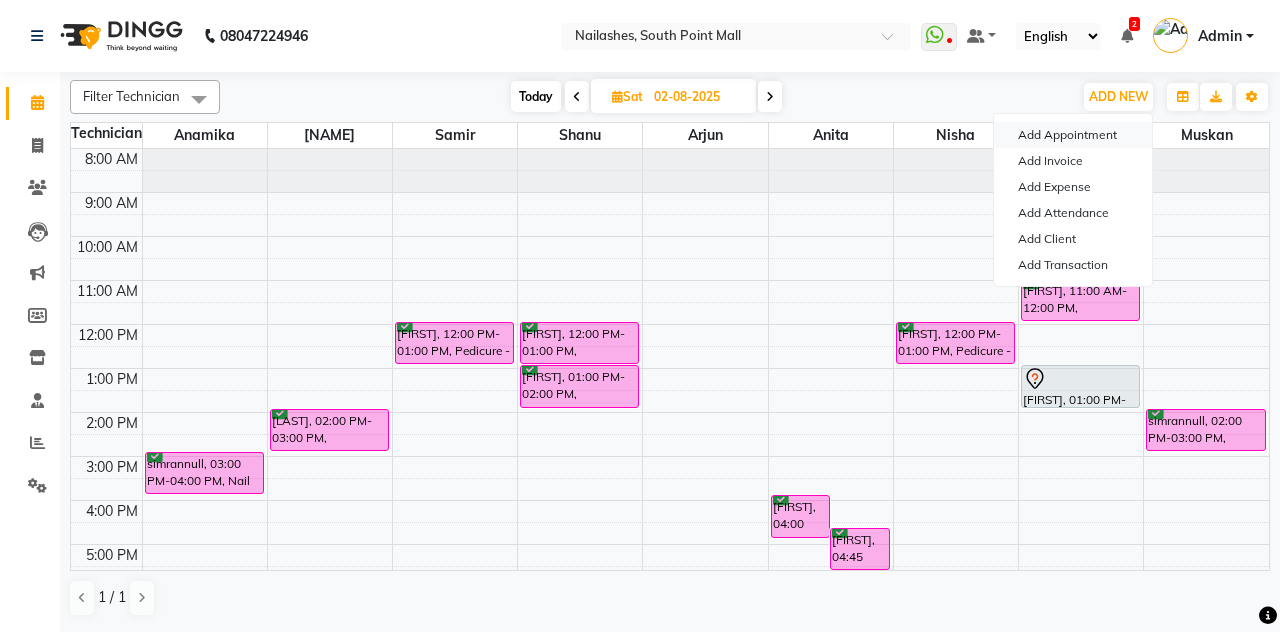 click on "Add Appointment" at bounding box center [1073, 135] 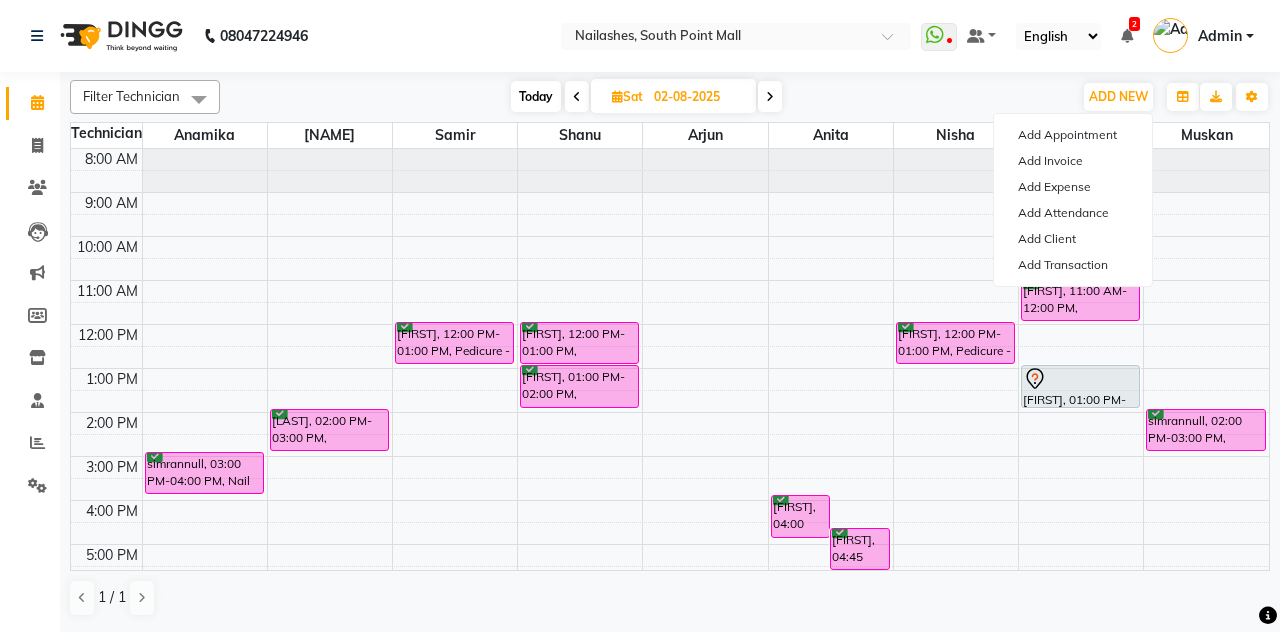 select on "tentative" 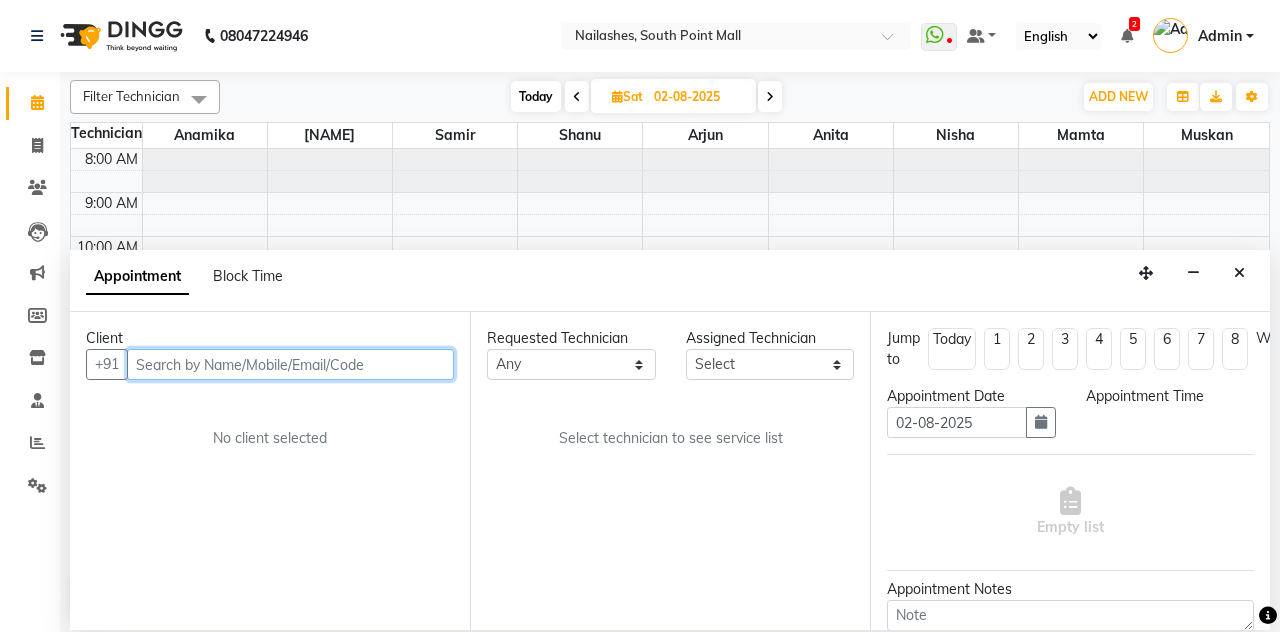 select on "540" 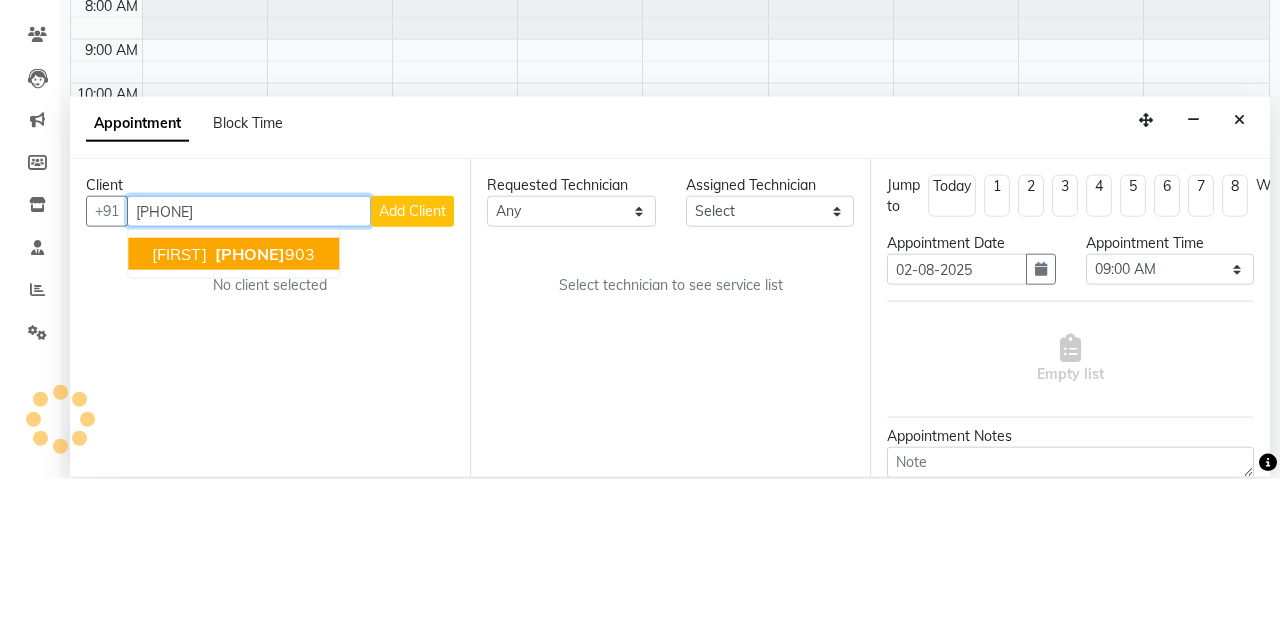 click on "9999621 903" at bounding box center (263, 407) 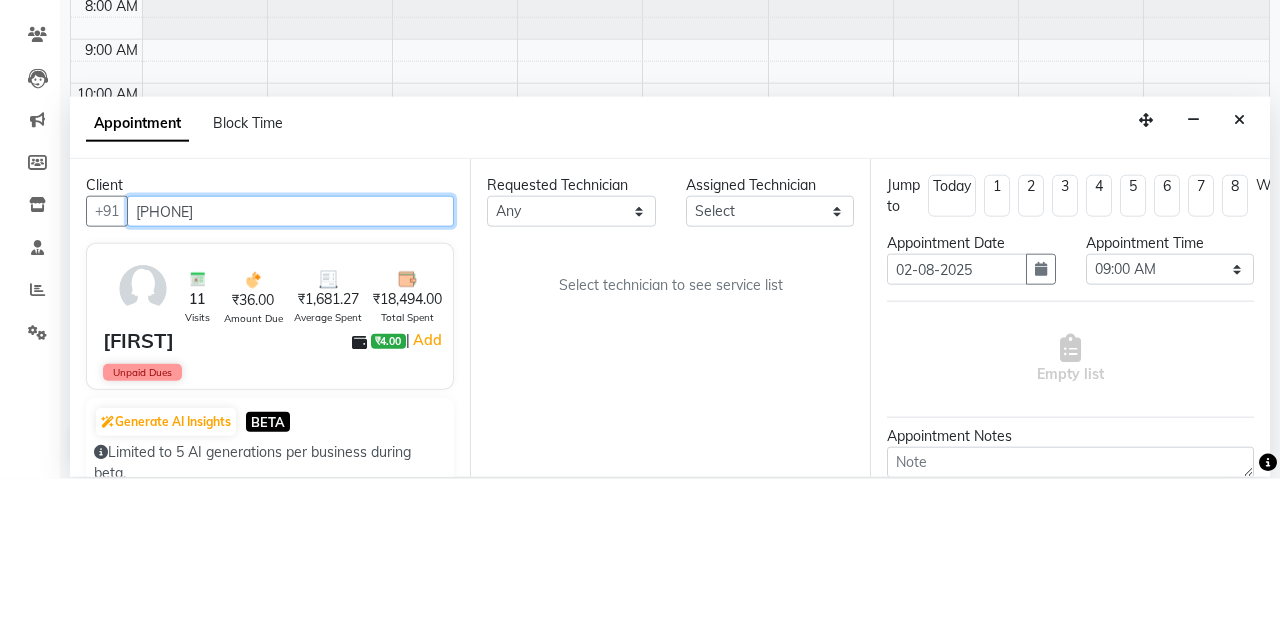 type on "9999621903" 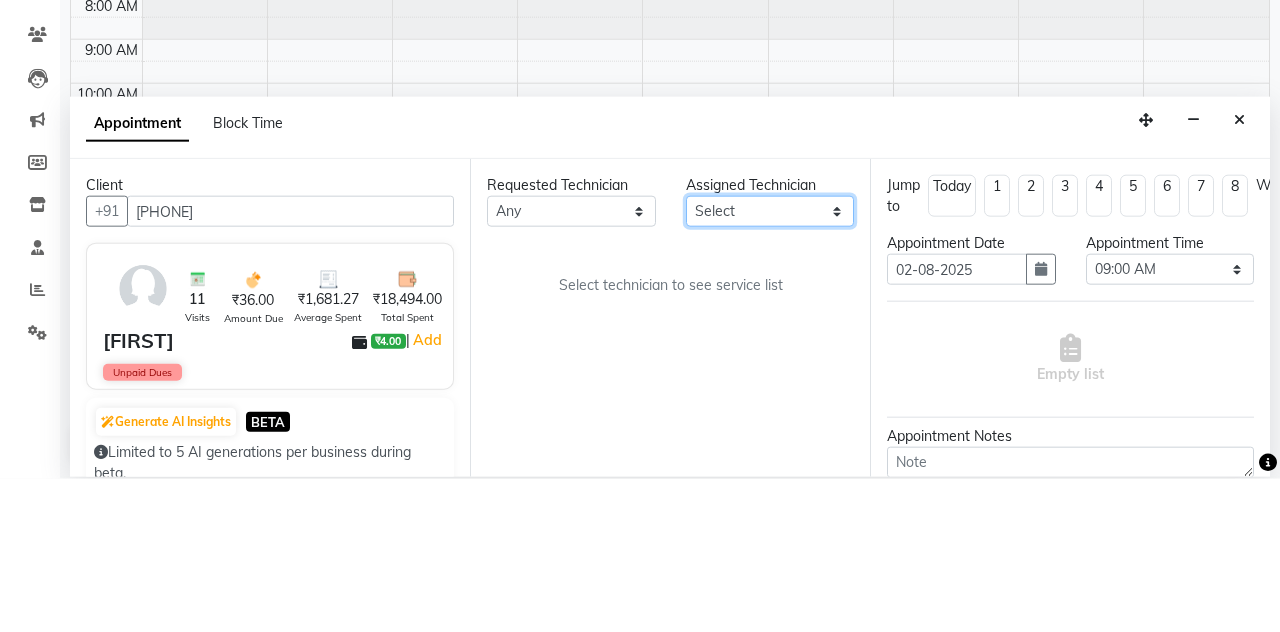click on "Select Anamika Anita Arjun Mamta Muskan Nisha Samir Shanu Shushanto" at bounding box center (770, 364) 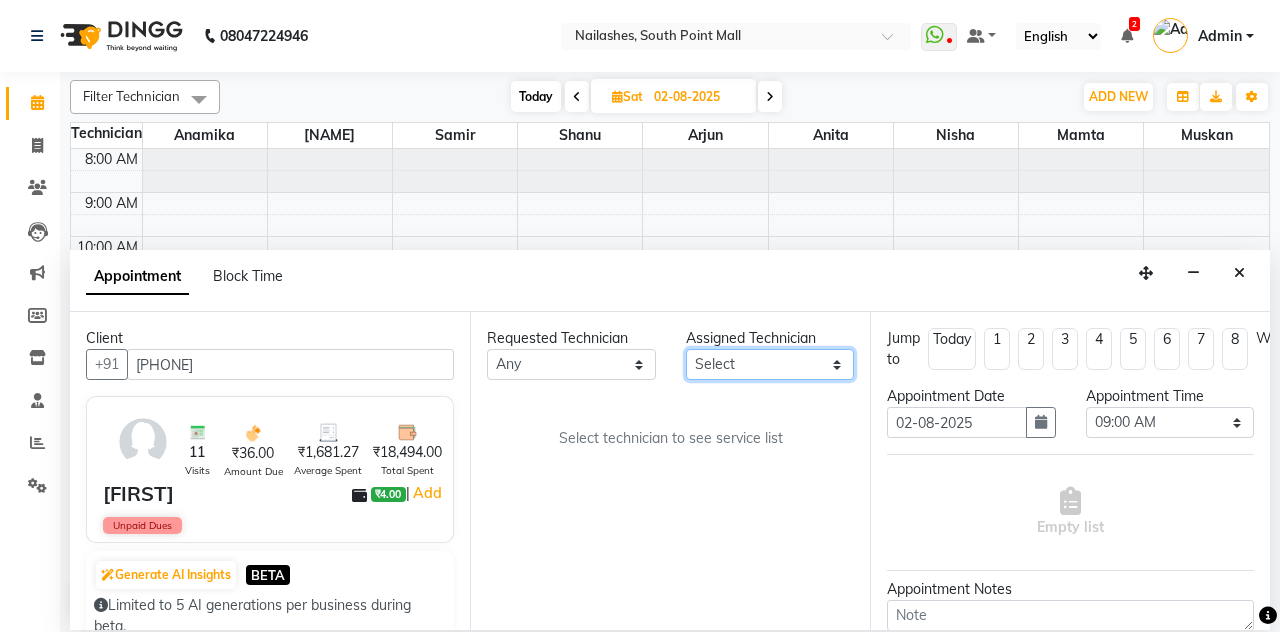 select on "38034" 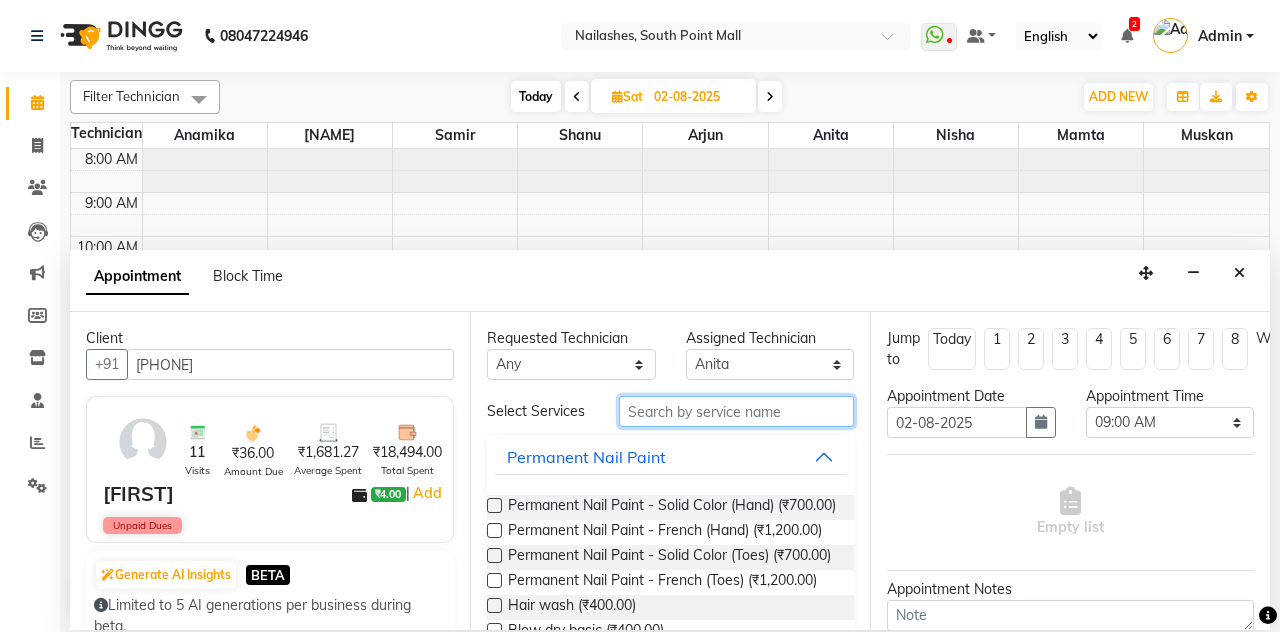 click at bounding box center (736, 411) 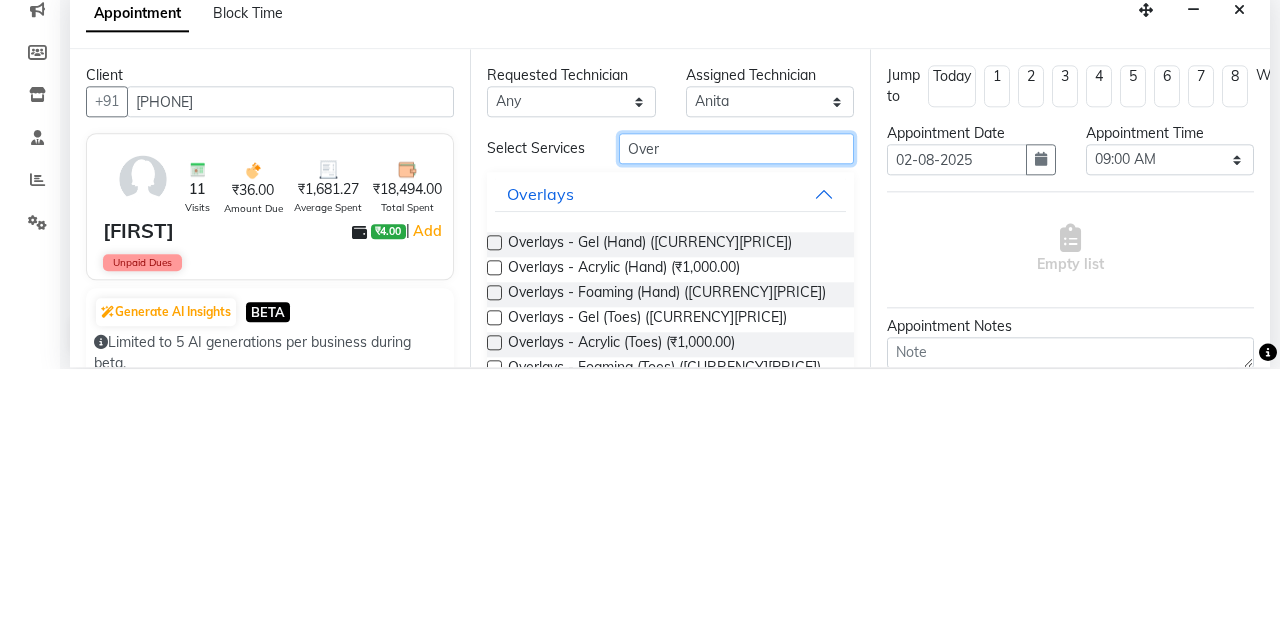 type on "Over" 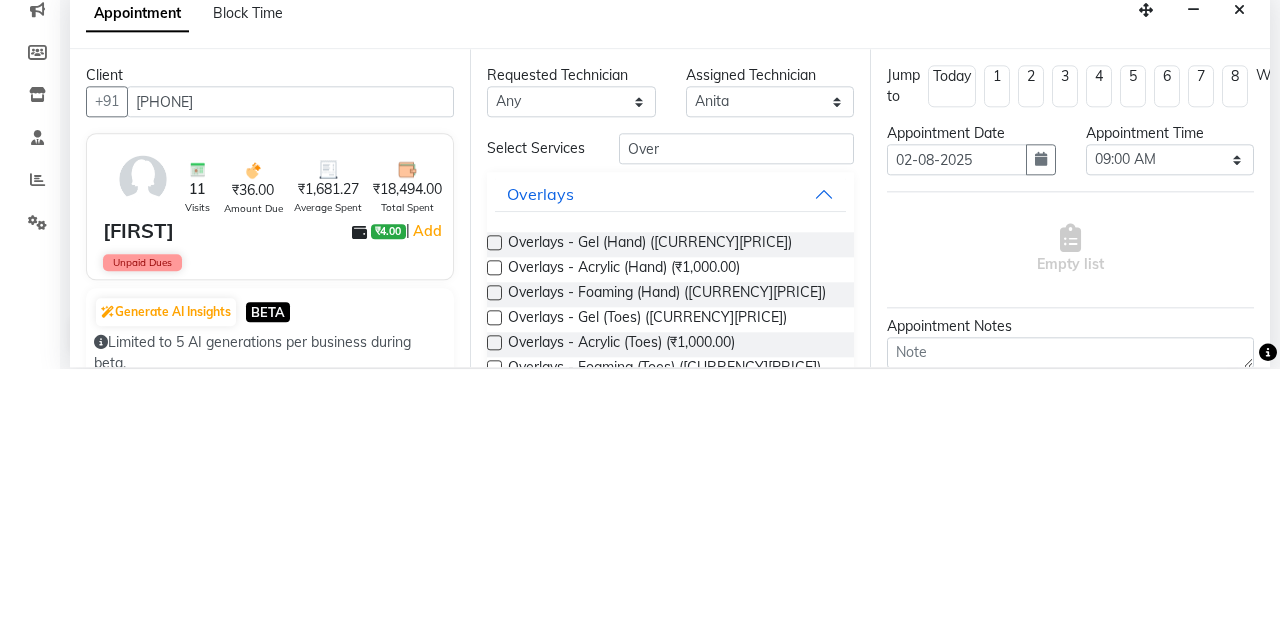 click at bounding box center [494, 505] 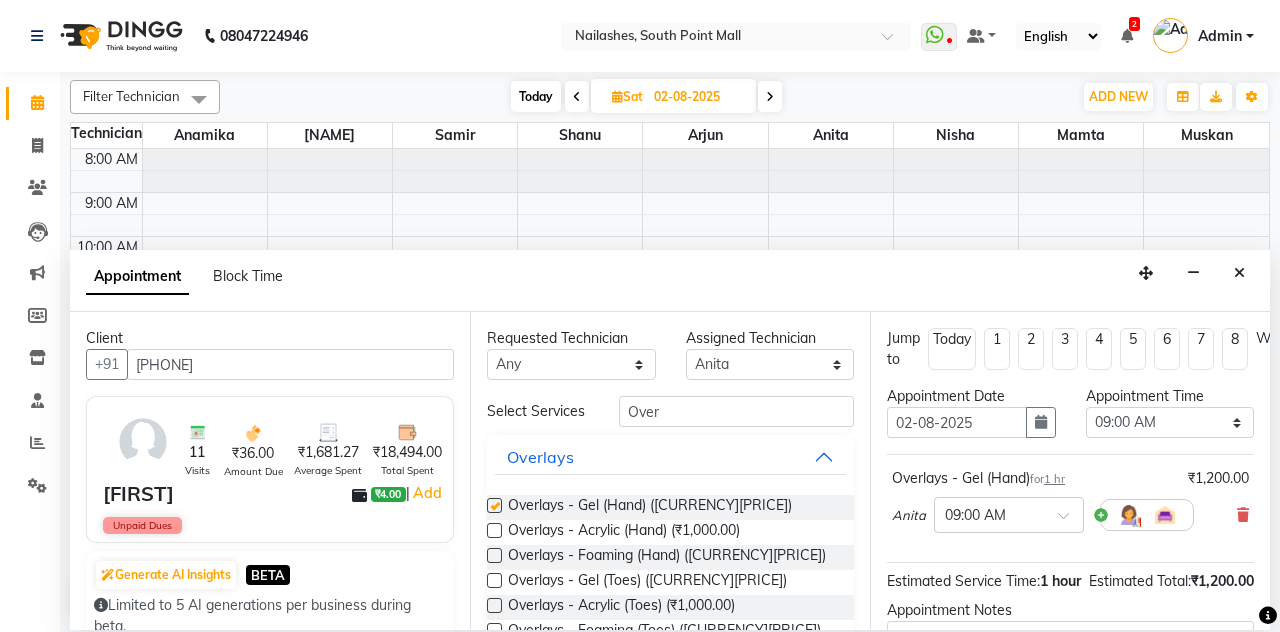 checkbox on "false" 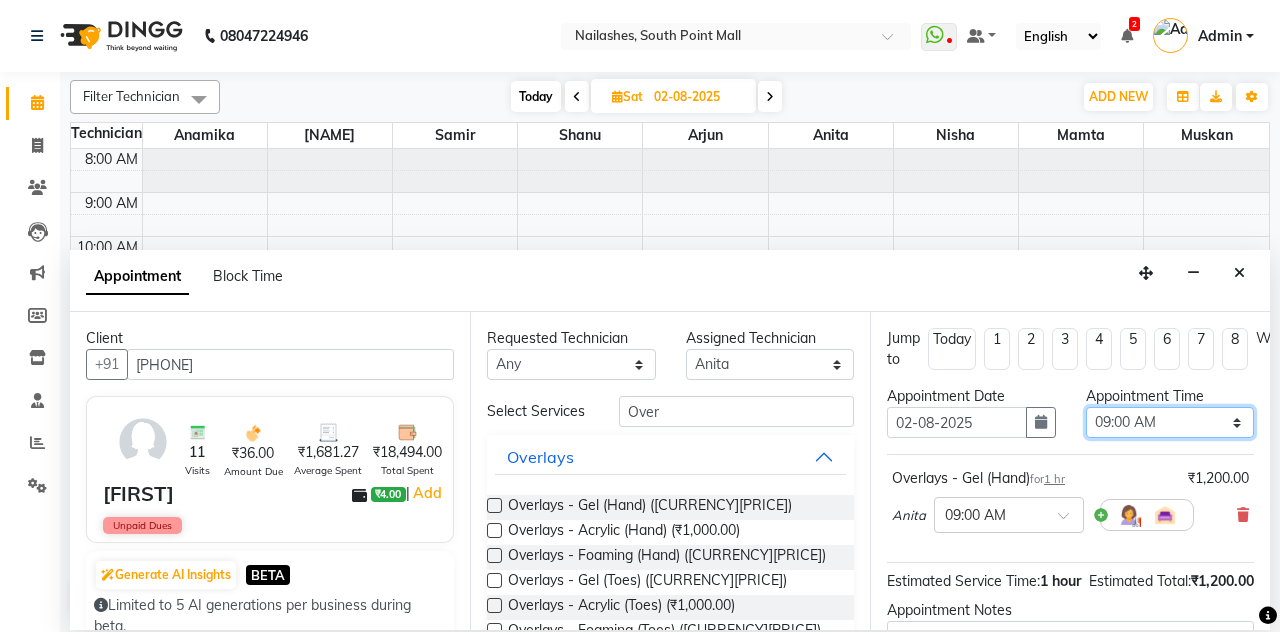 click on "Select 09:00 AM 09:15 AM 09:30 AM 09:45 AM 10:00 AM 10:15 AM 10:30 AM 10:45 AM 11:00 AM 11:15 AM 11:30 AM 11:45 AM 12:00 PM 12:15 PM 12:30 PM 12:45 PM 01:00 PM 01:15 PM 01:30 PM 01:45 PM 02:00 PM 02:15 PM 02:30 PM 02:45 PM 03:00 PM 03:15 PM 03:30 PM 03:45 PM 04:00 PM 04:15 PM 04:30 PM 04:45 PM 05:00 PM 05:15 PM 05:30 PM 05:45 PM 06:00 PM 06:15 PM 06:30 PM 06:45 PM 07:00 PM 07:15 PM 07:30 PM 07:45 PM 08:00 PM 08:15 PM 08:30 PM 08:45 PM 09:00 PM 09:15 PM 09:30 PM 09:45 PM 10:00 PM 10:15 PM 10:30 PM 10:45 PM 11:00 PM" at bounding box center (1170, 422) 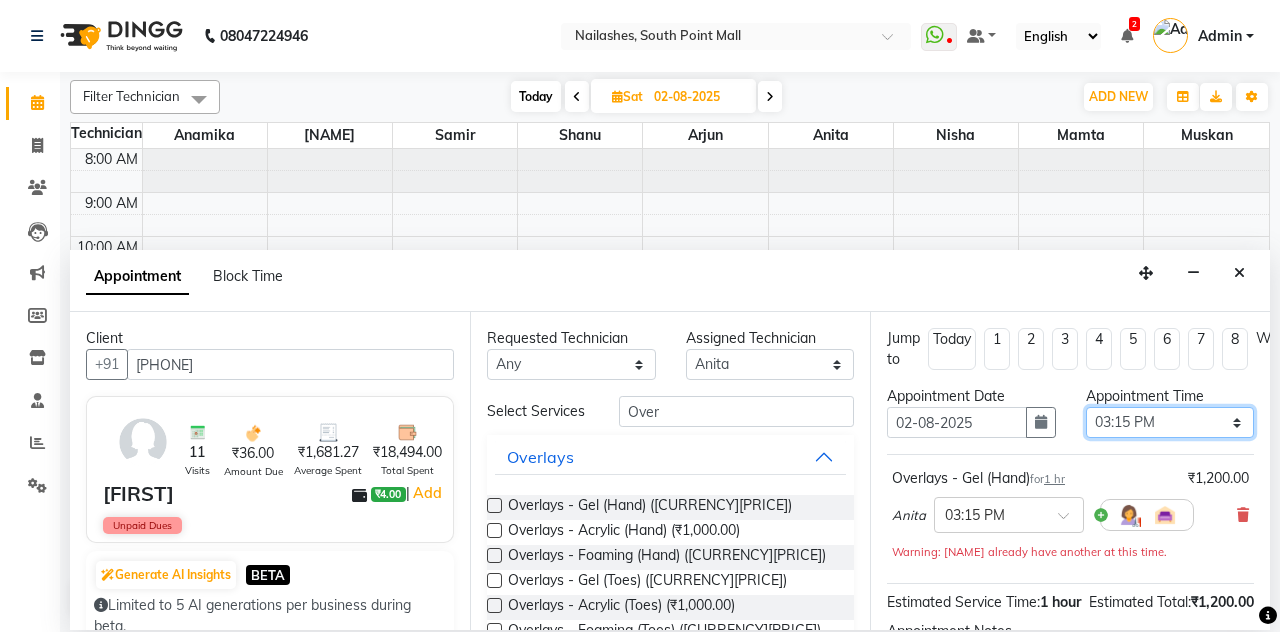 scroll, scrollTop: 194, scrollLeft: 0, axis: vertical 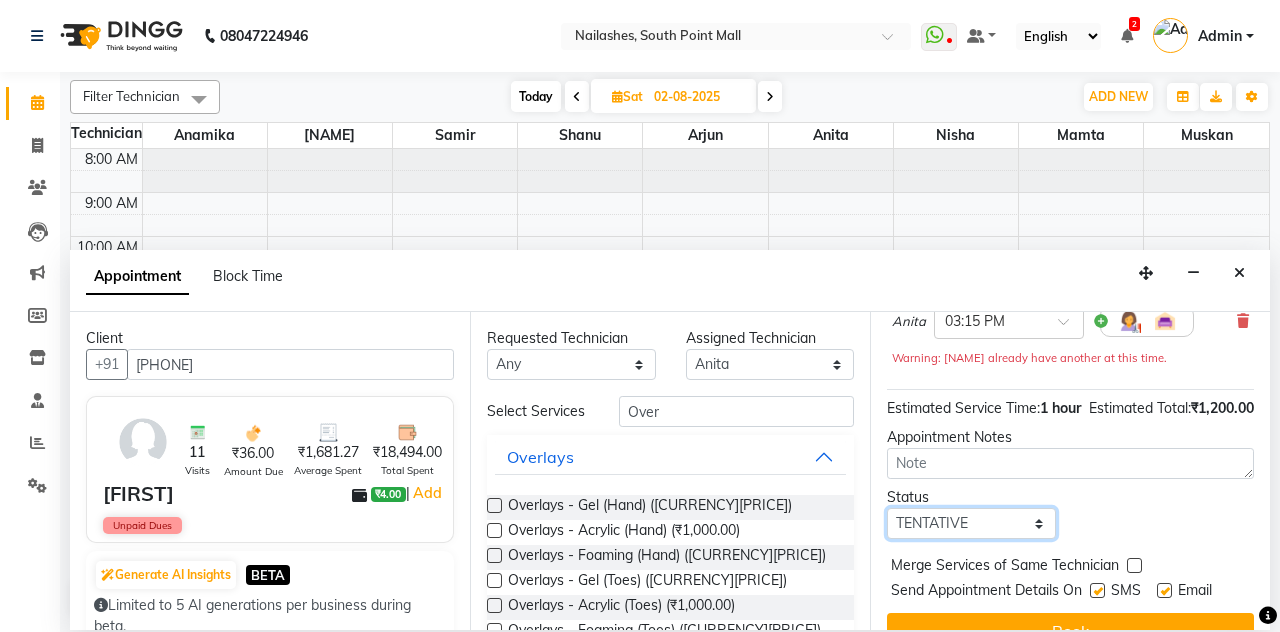 click on "Select TENTATIVE CONFIRM UPCOMING" at bounding box center [971, 523] 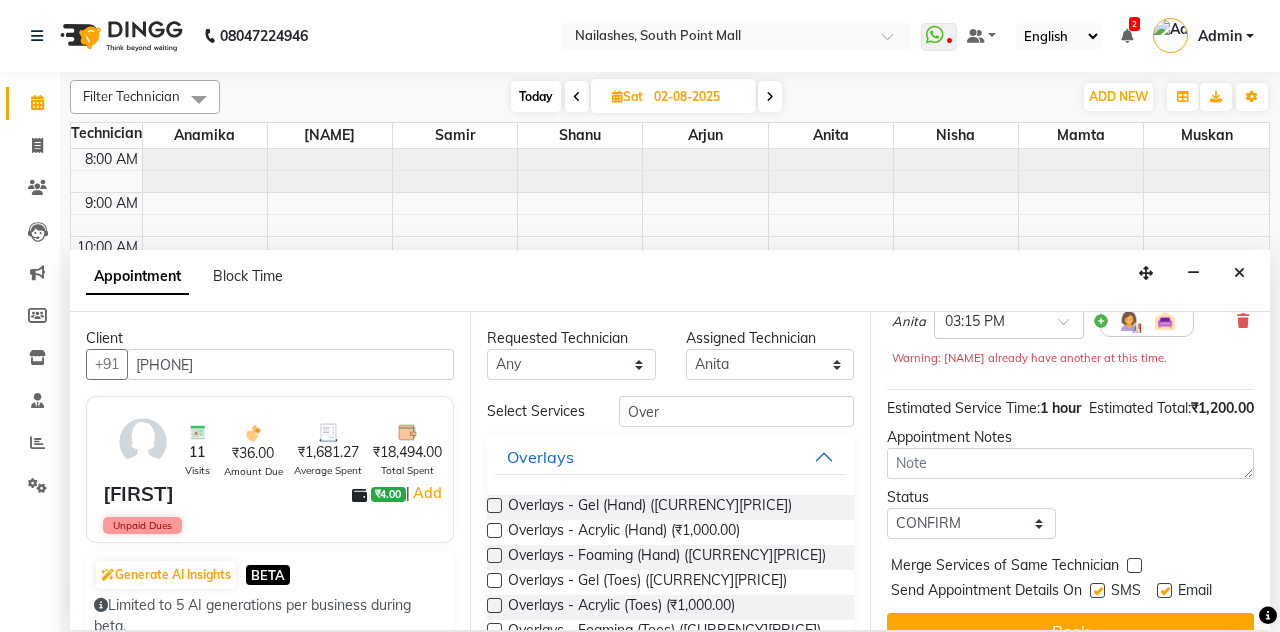 click on "Book" at bounding box center (1070, 631) 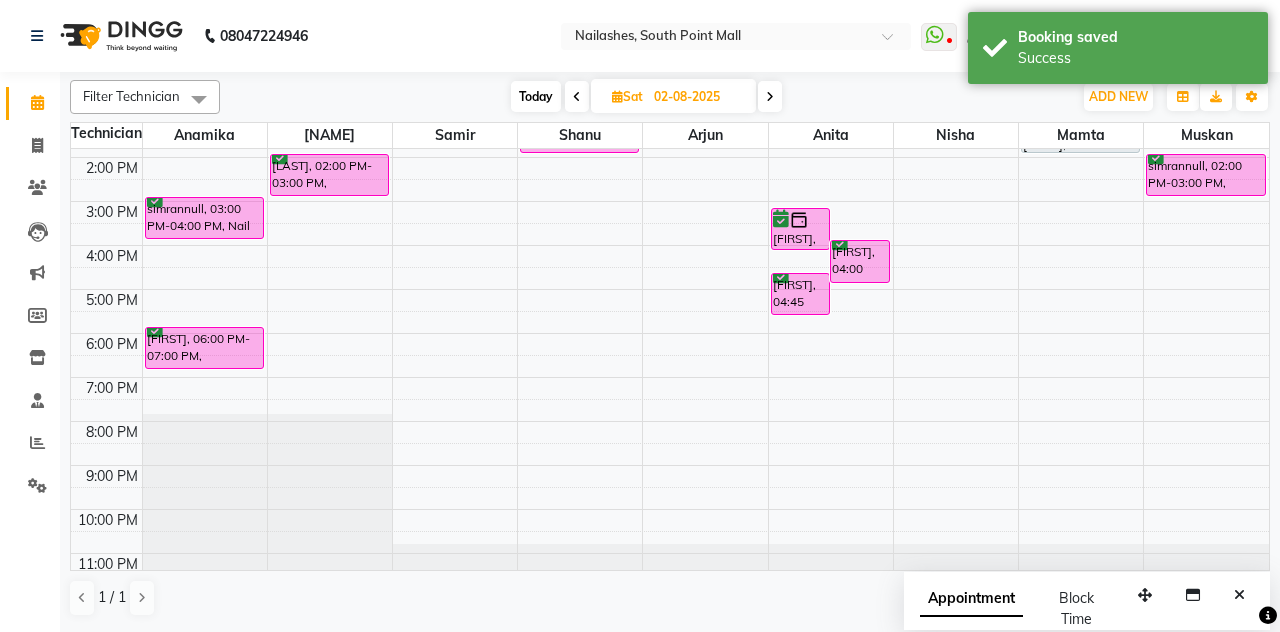 scroll, scrollTop: 0, scrollLeft: 0, axis: both 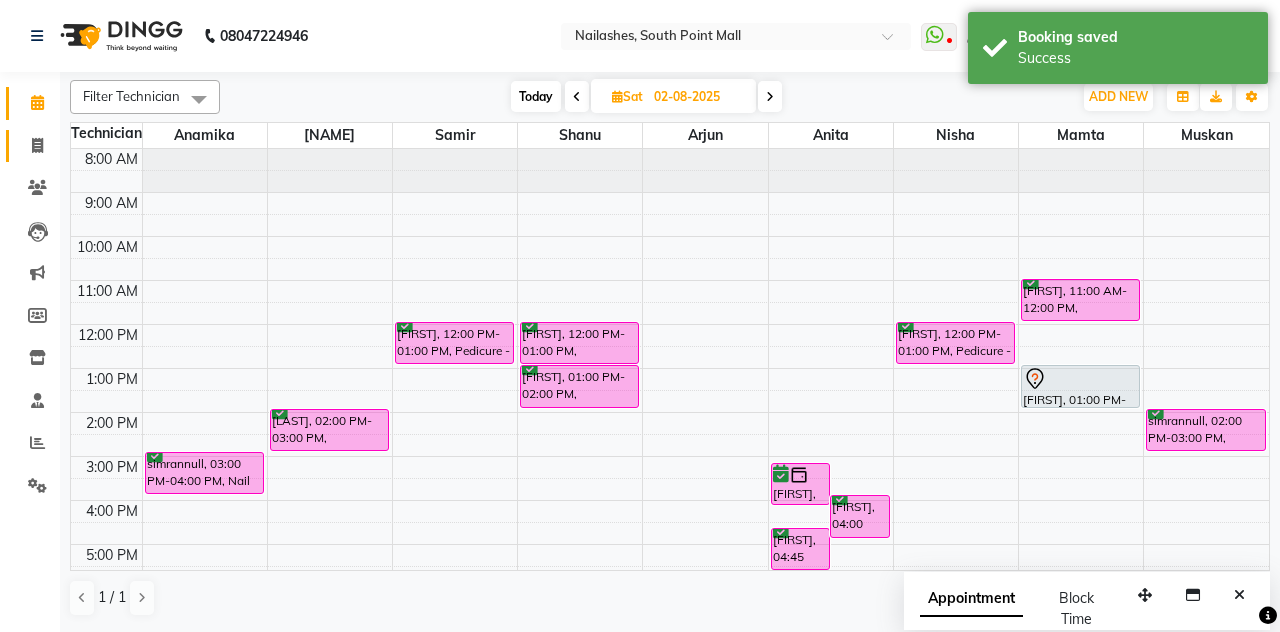 click 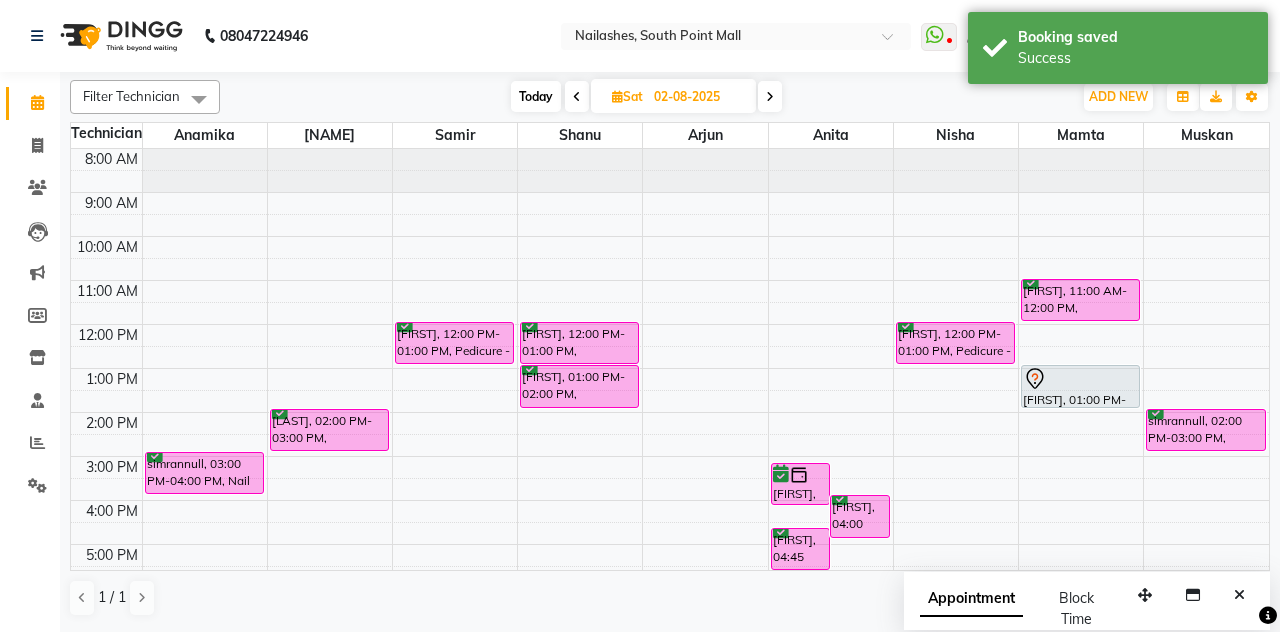 select on "service" 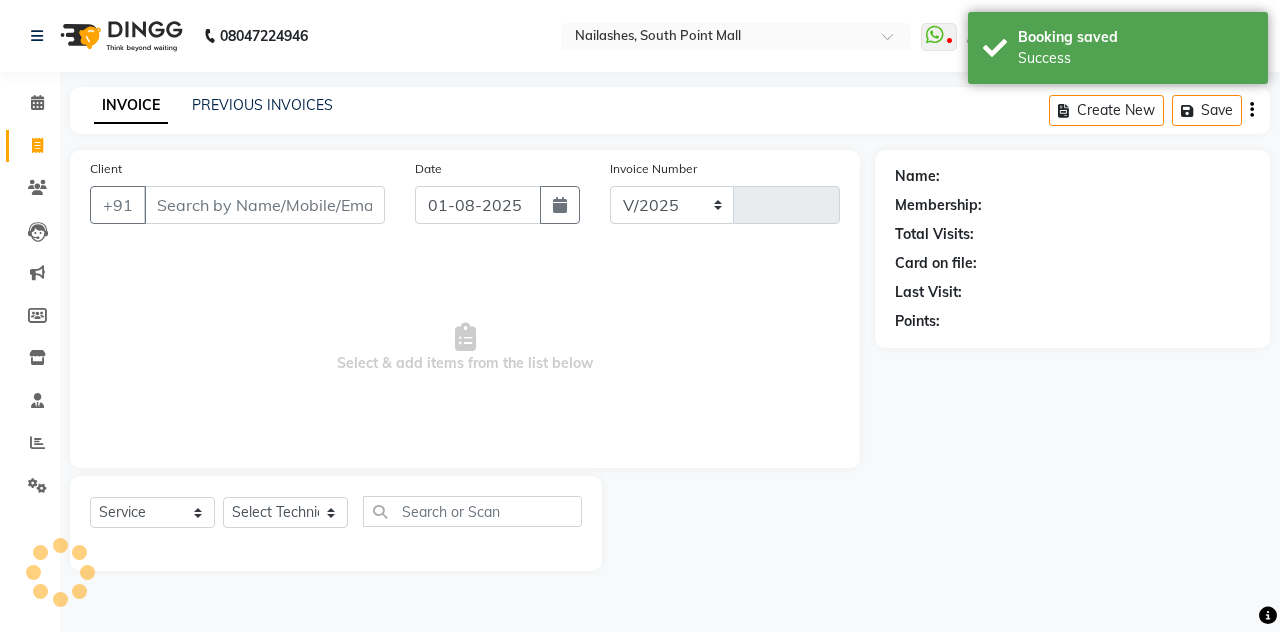 select on "3926" 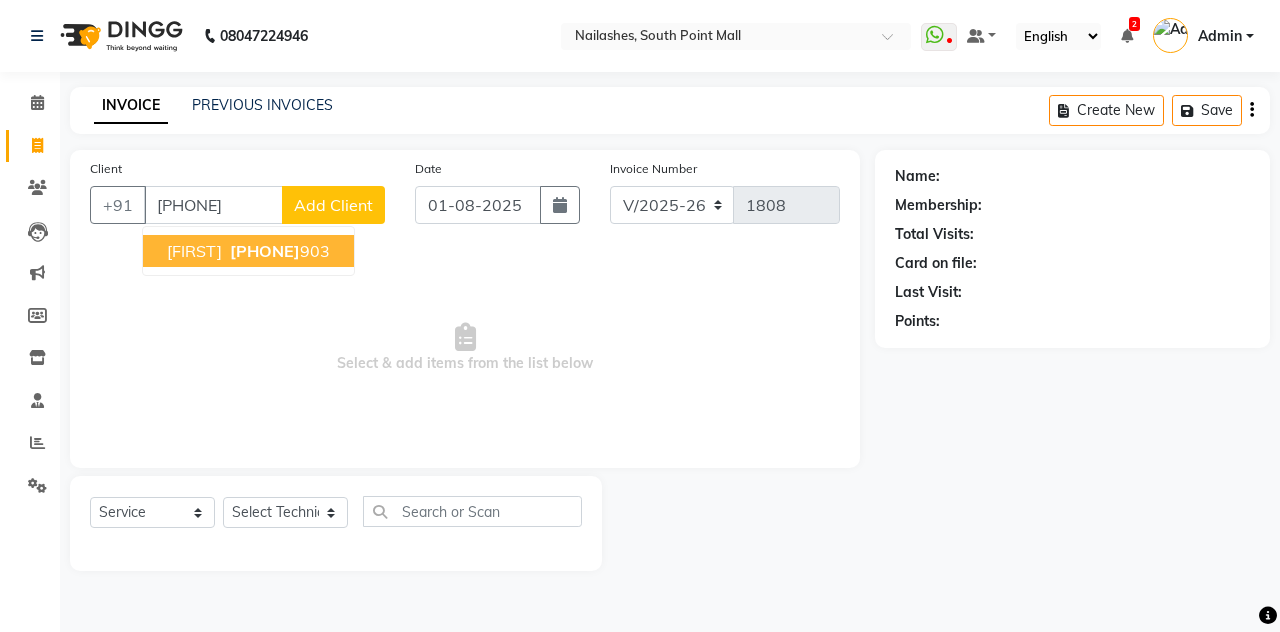click on "9999621" at bounding box center (265, 251) 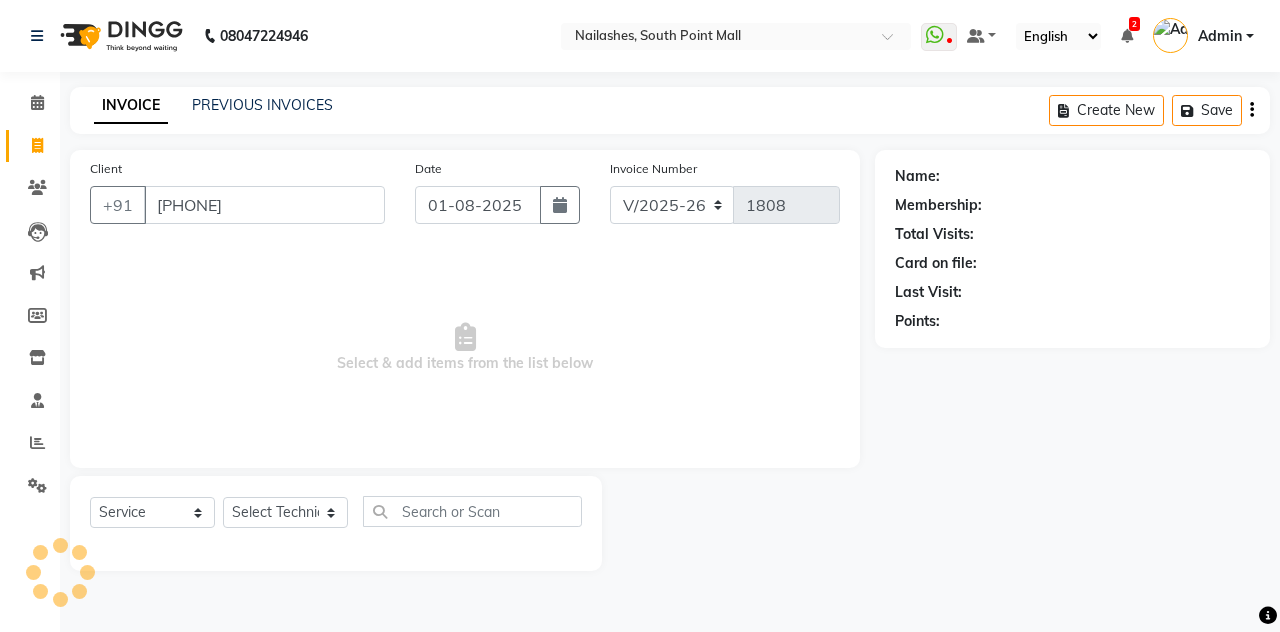 type on "9999621903" 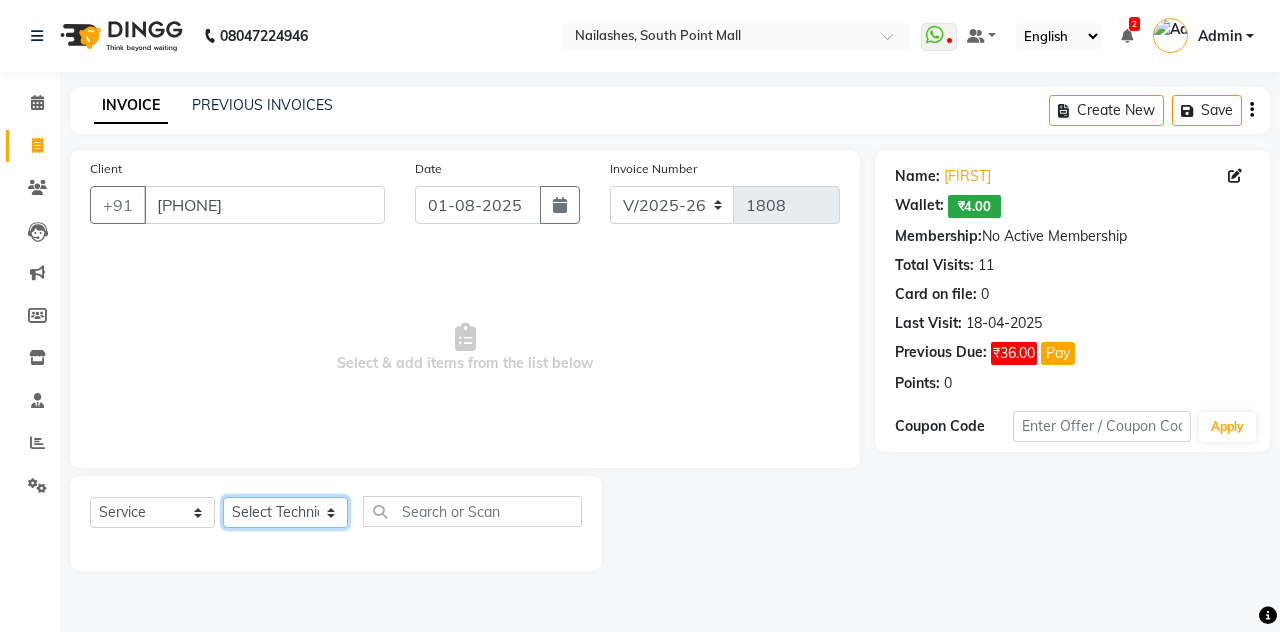 click on "Select Technician Admin Anamika Anita Arjun Mamta Manager Muskan Nisha Samir Shanu Shushanto" 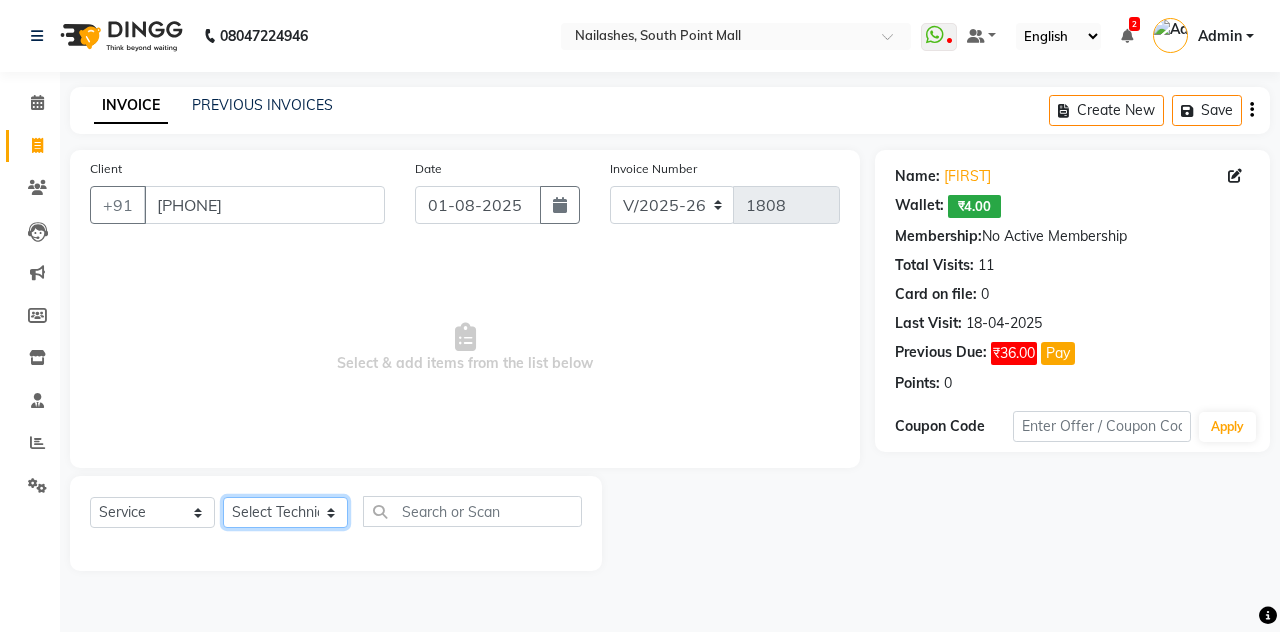 select on "52460" 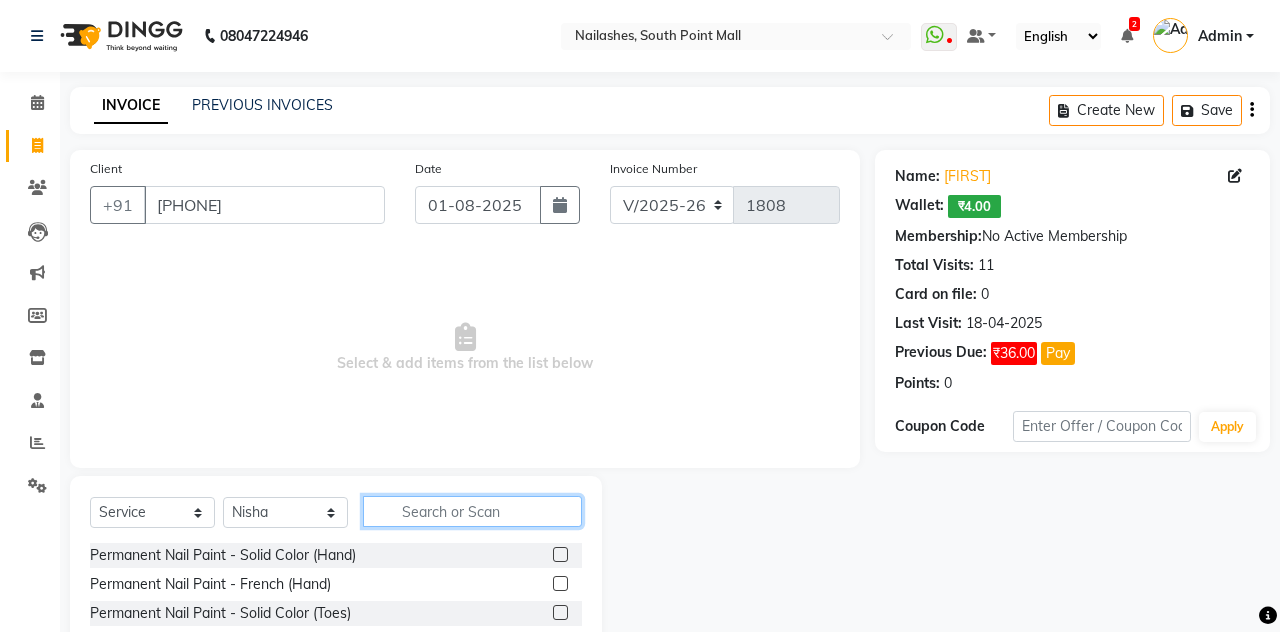 click 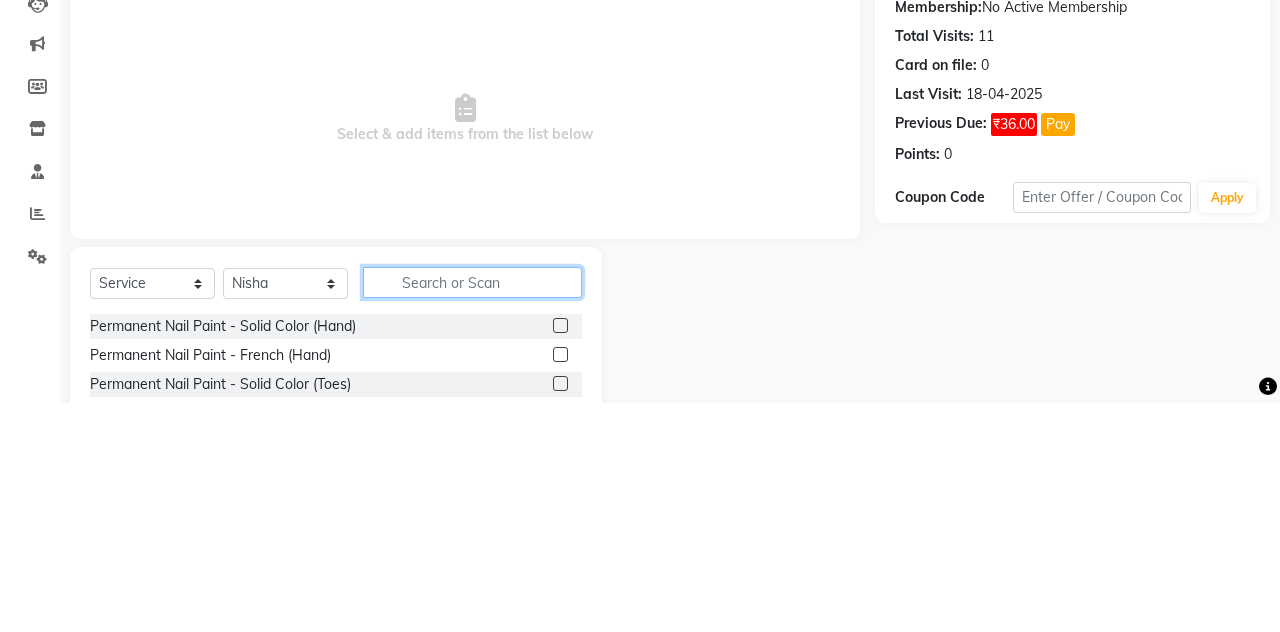 scroll, scrollTop: 31, scrollLeft: 0, axis: vertical 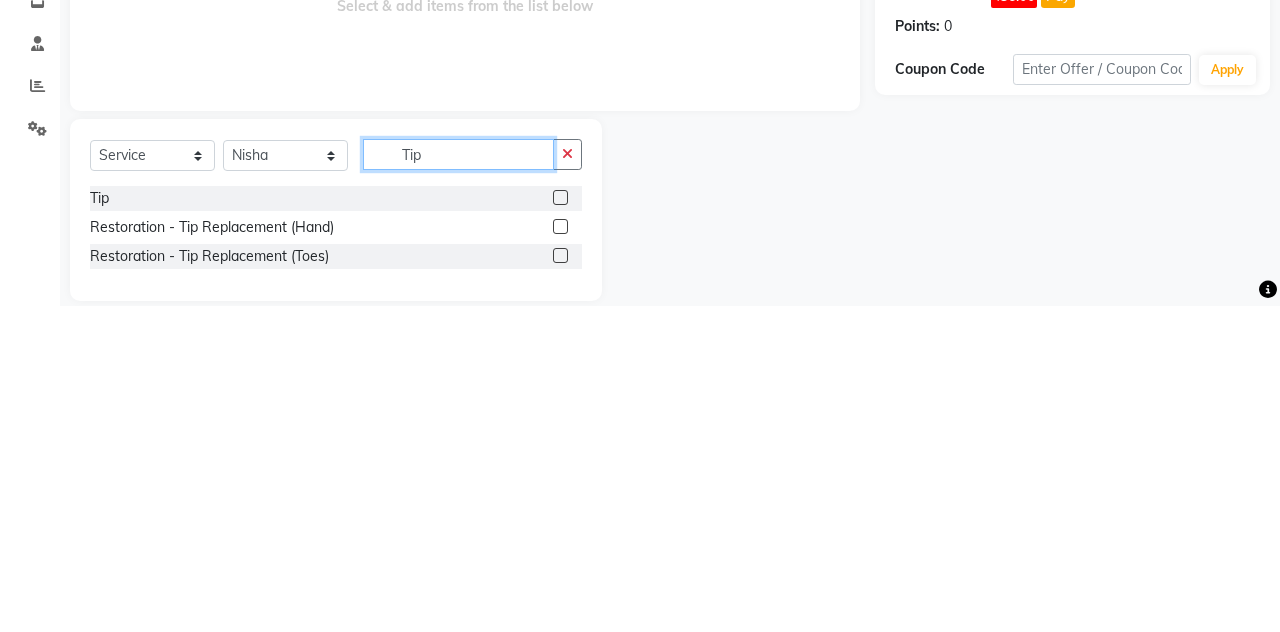 type on "Tip" 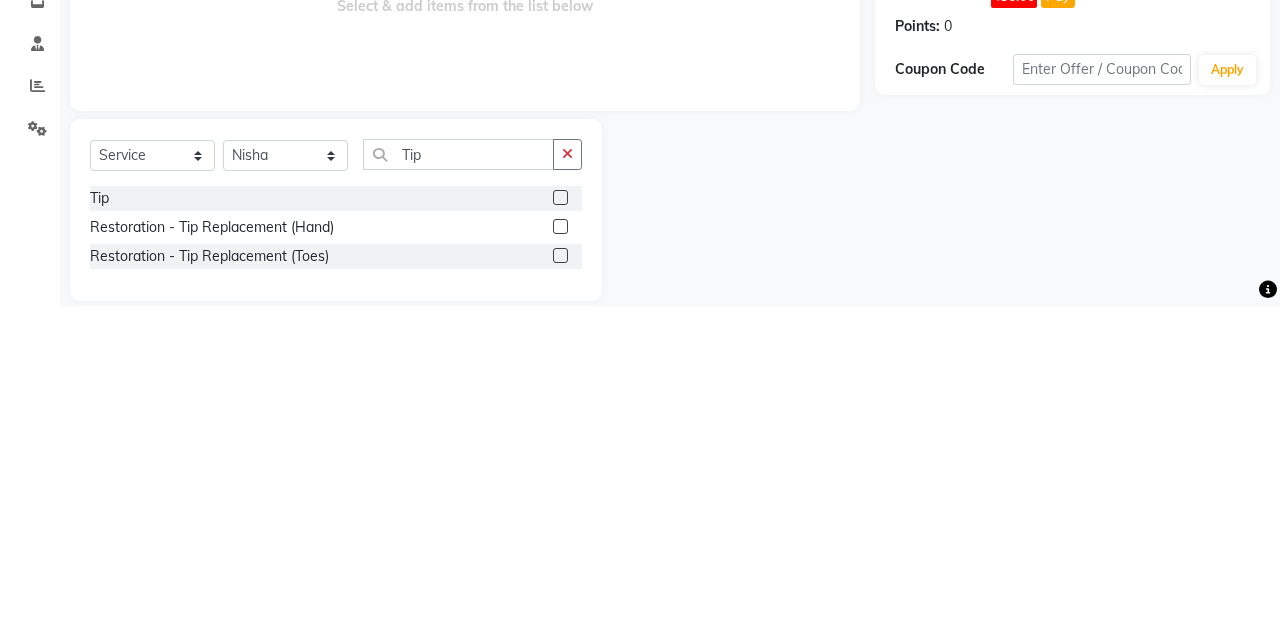 click 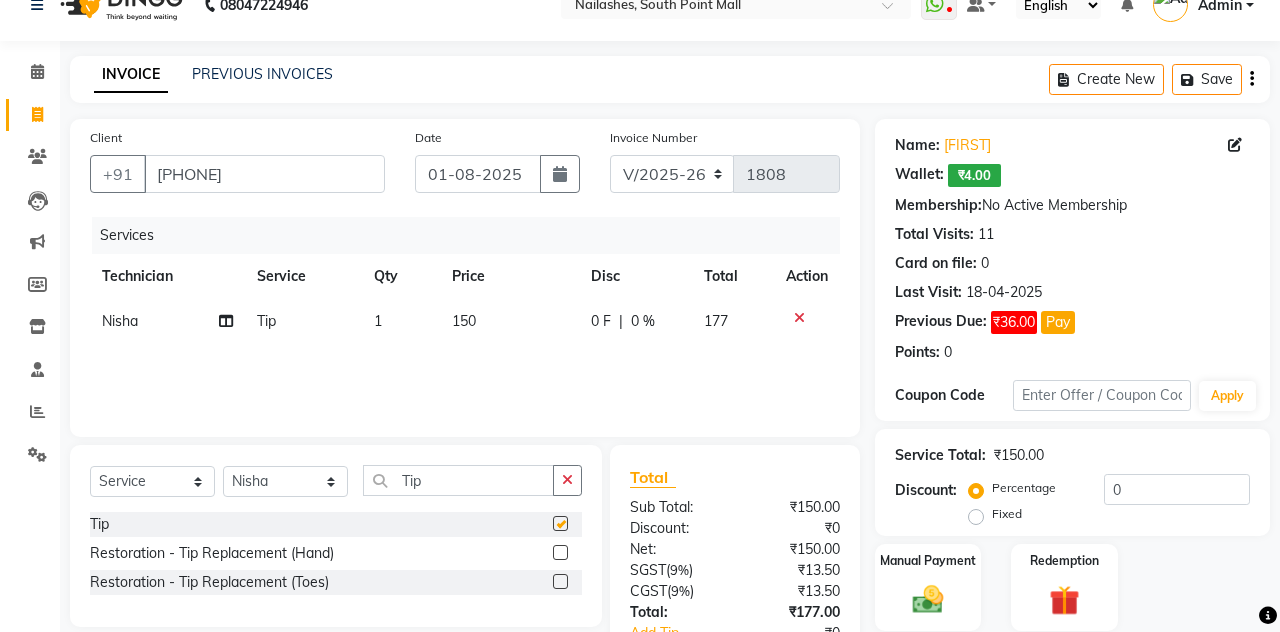 checkbox on "false" 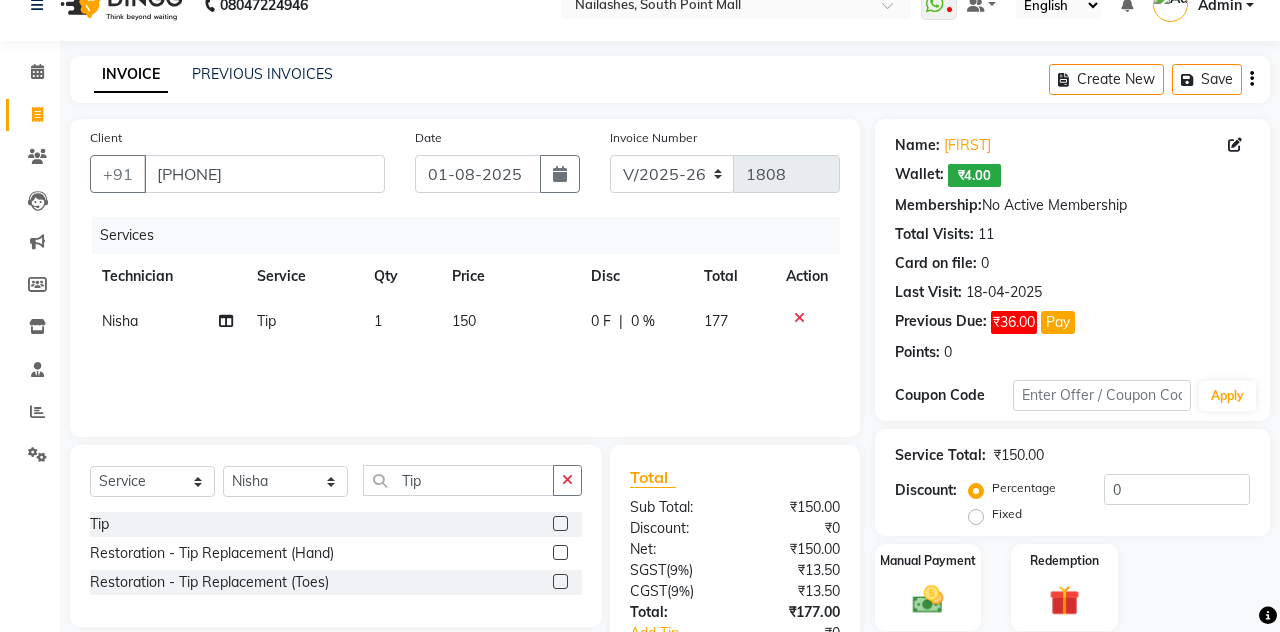 scroll, scrollTop: 70, scrollLeft: 0, axis: vertical 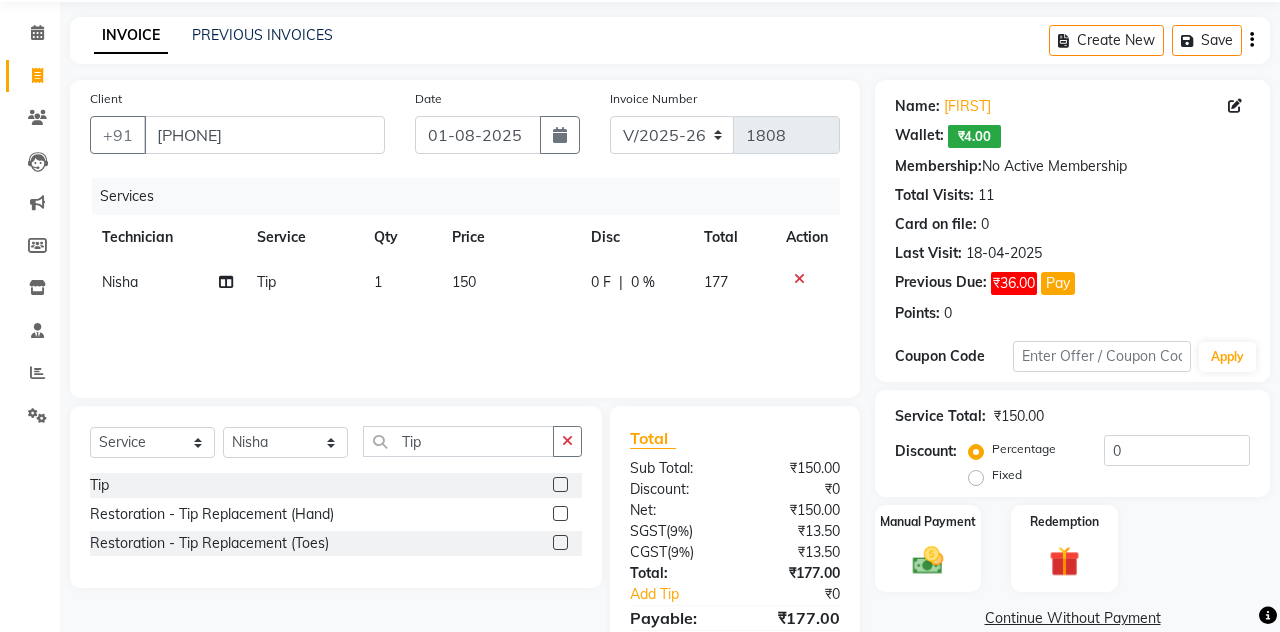 click 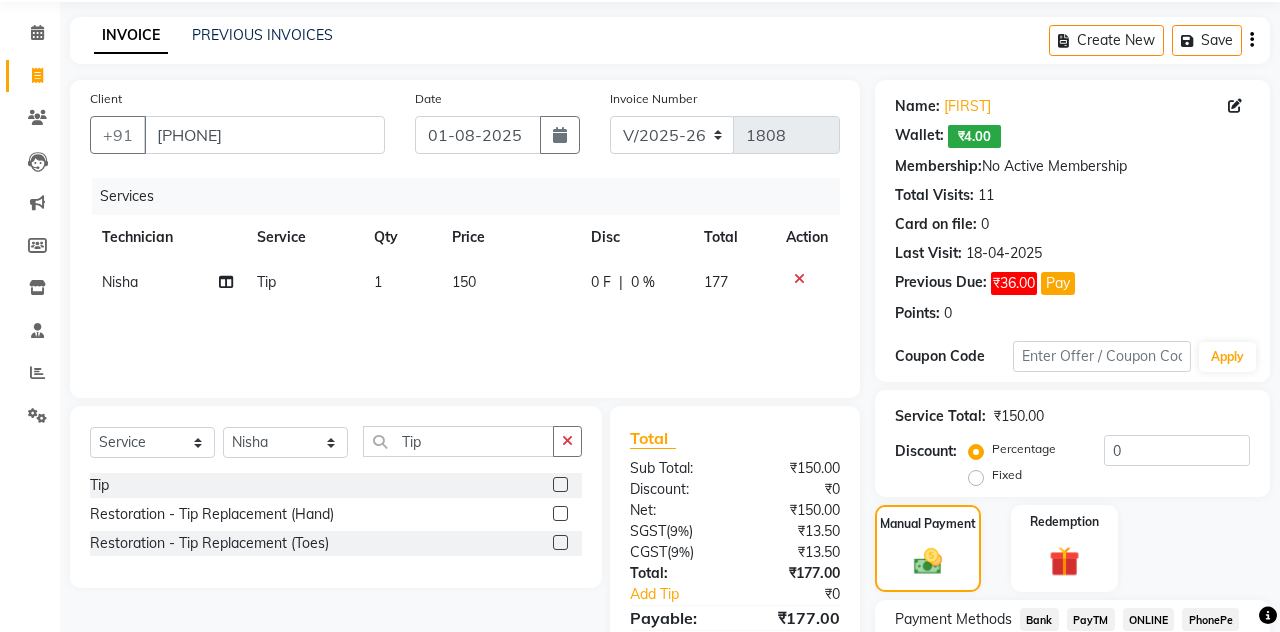 click on "UPI M" 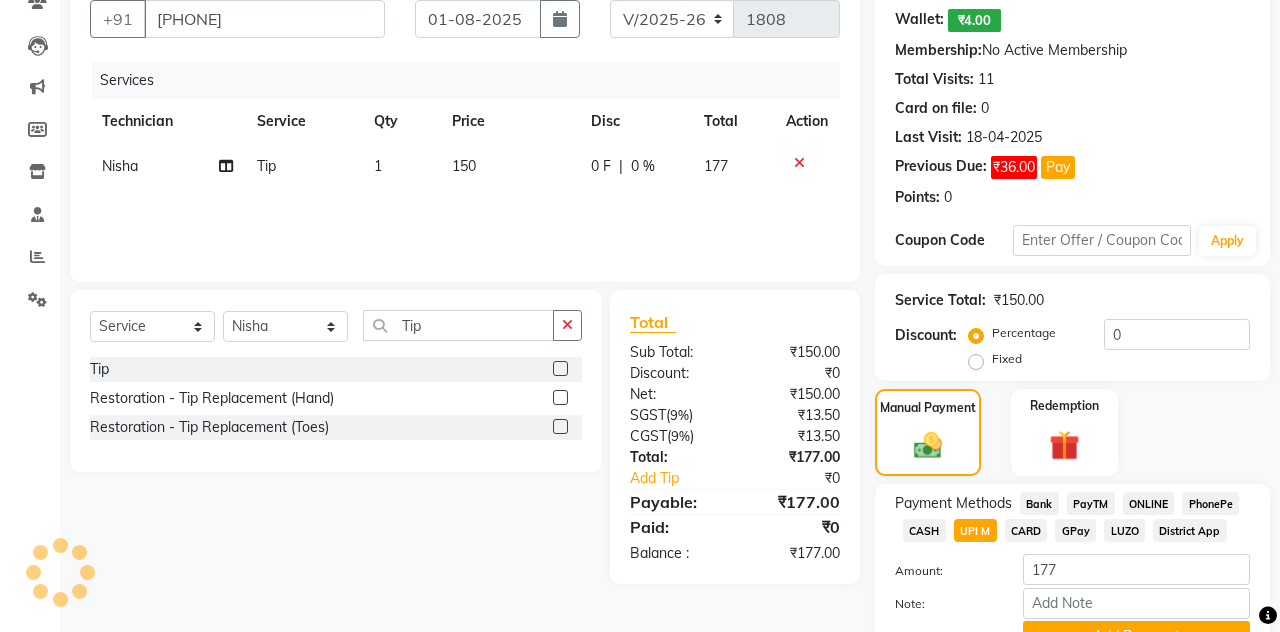 click on "Add Payment" 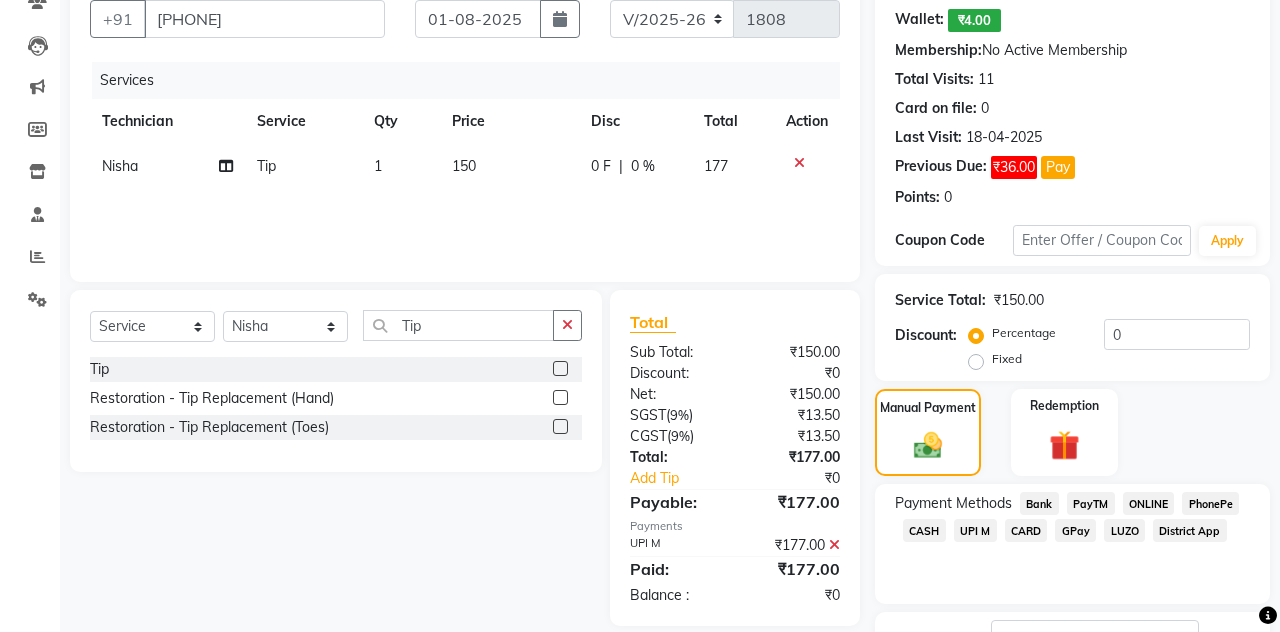scroll, scrollTop: 245, scrollLeft: 0, axis: vertical 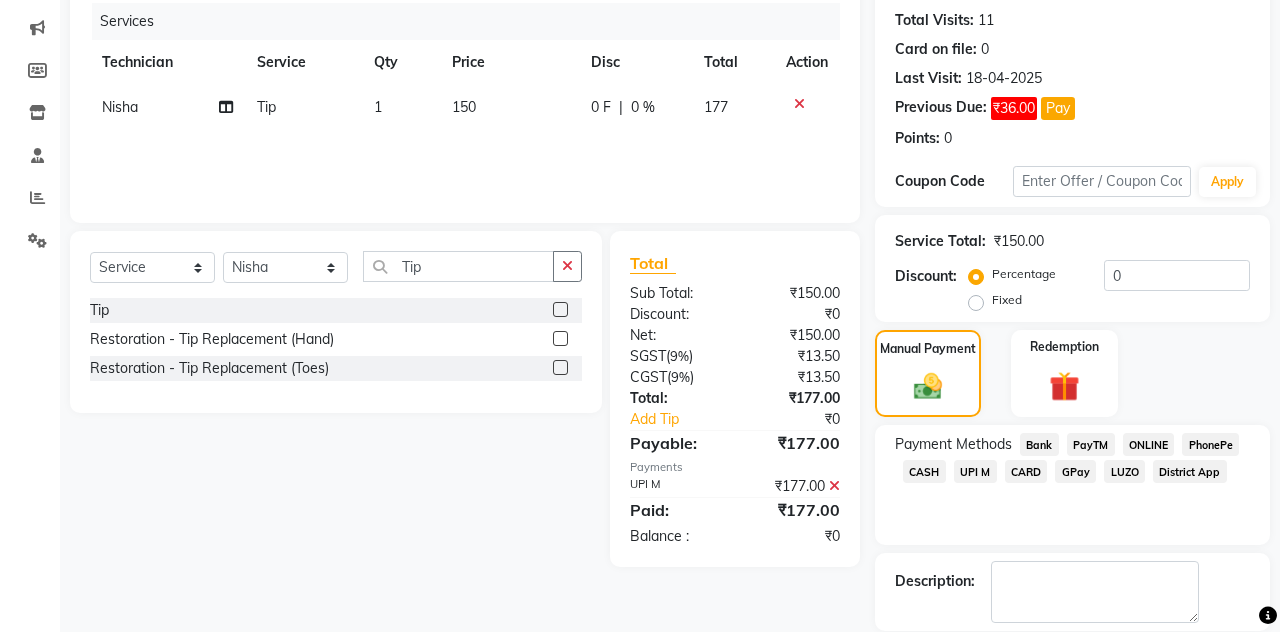 click on "Checkout" 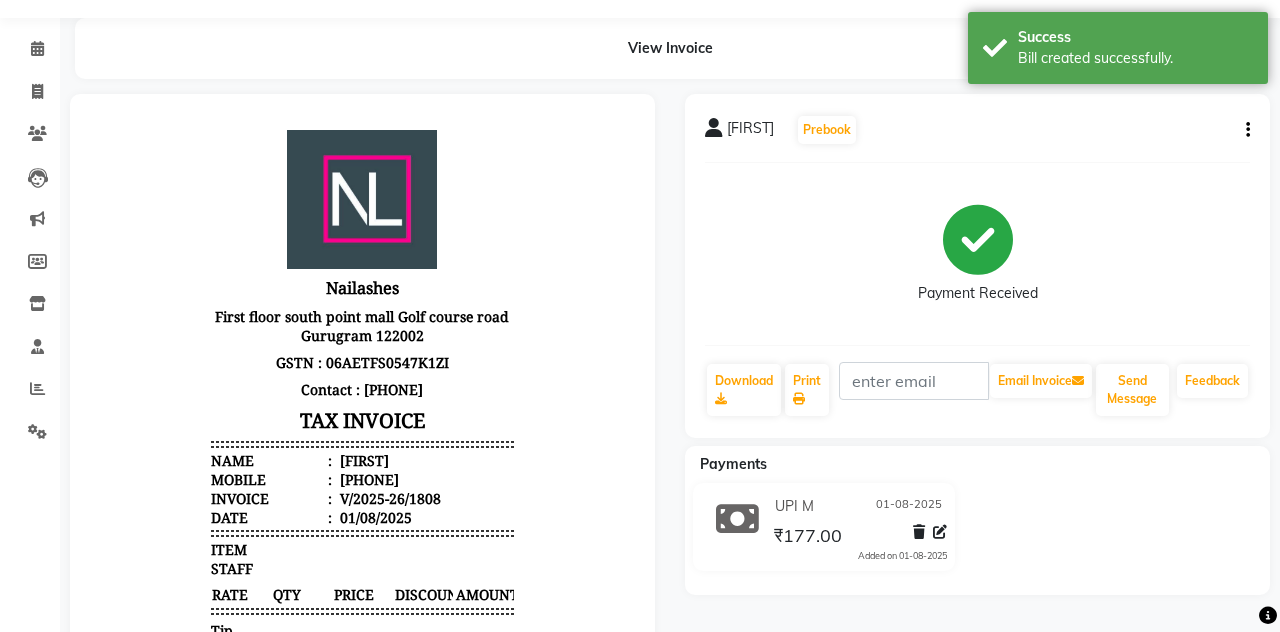 scroll, scrollTop: 0, scrollLeft: 0, axis: both 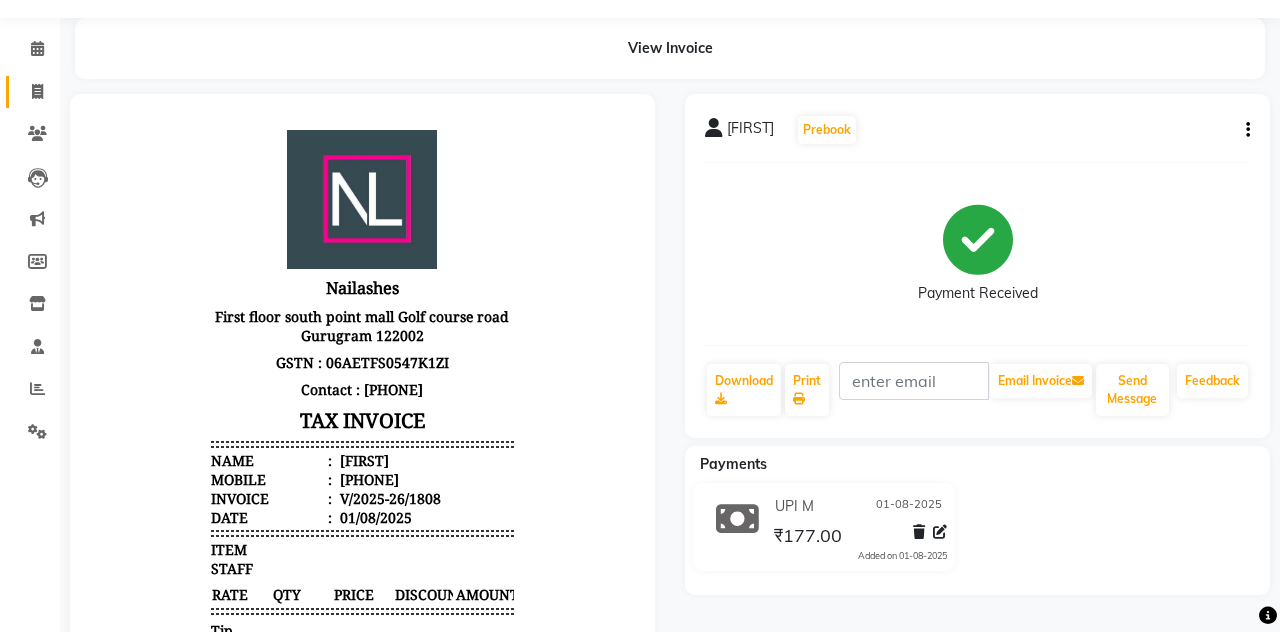 click on "Invoice" 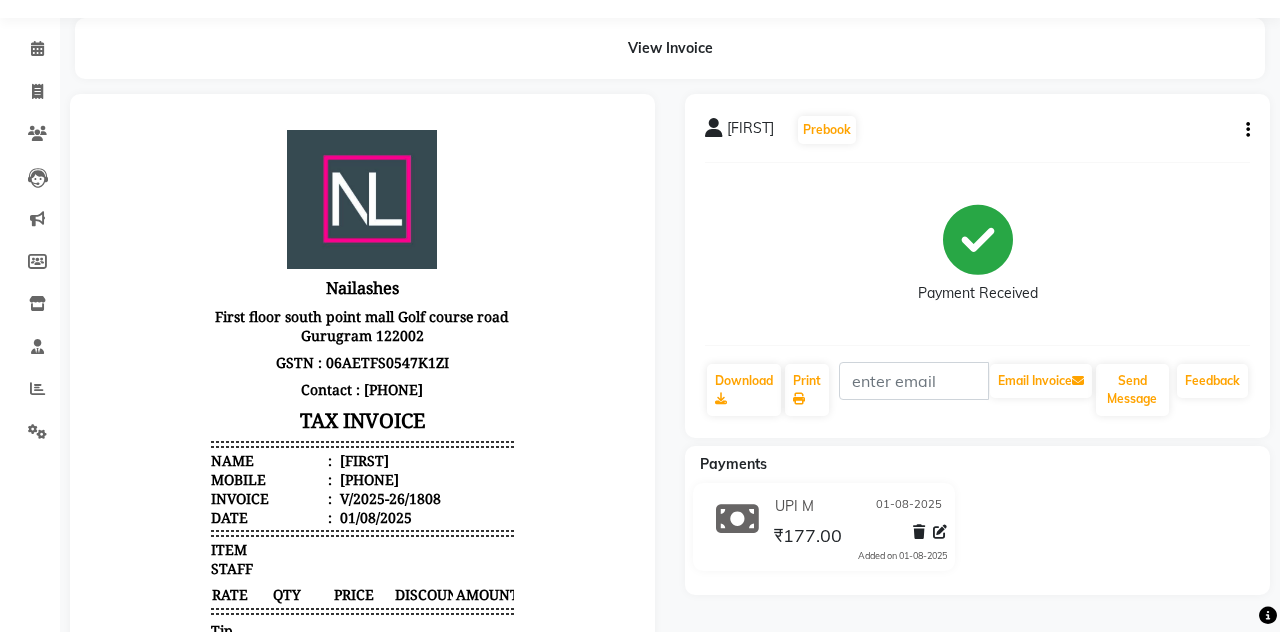 scroll, scrollTop: 0, scrollLeft: 0, axis: both 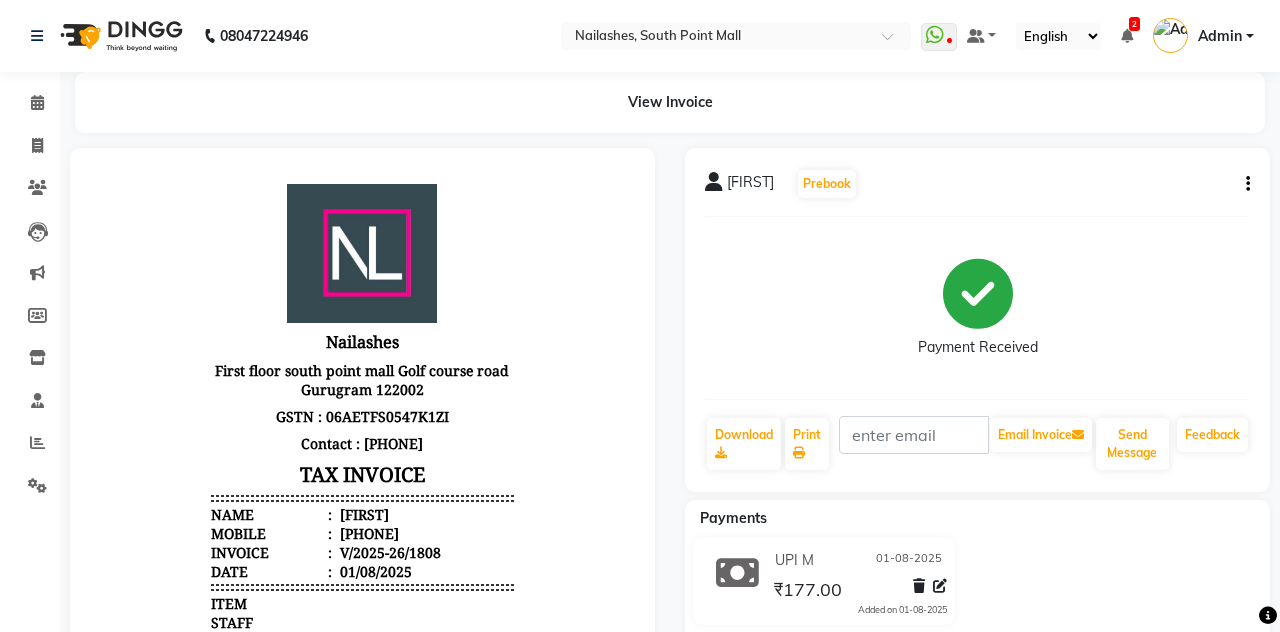 select on "3926" 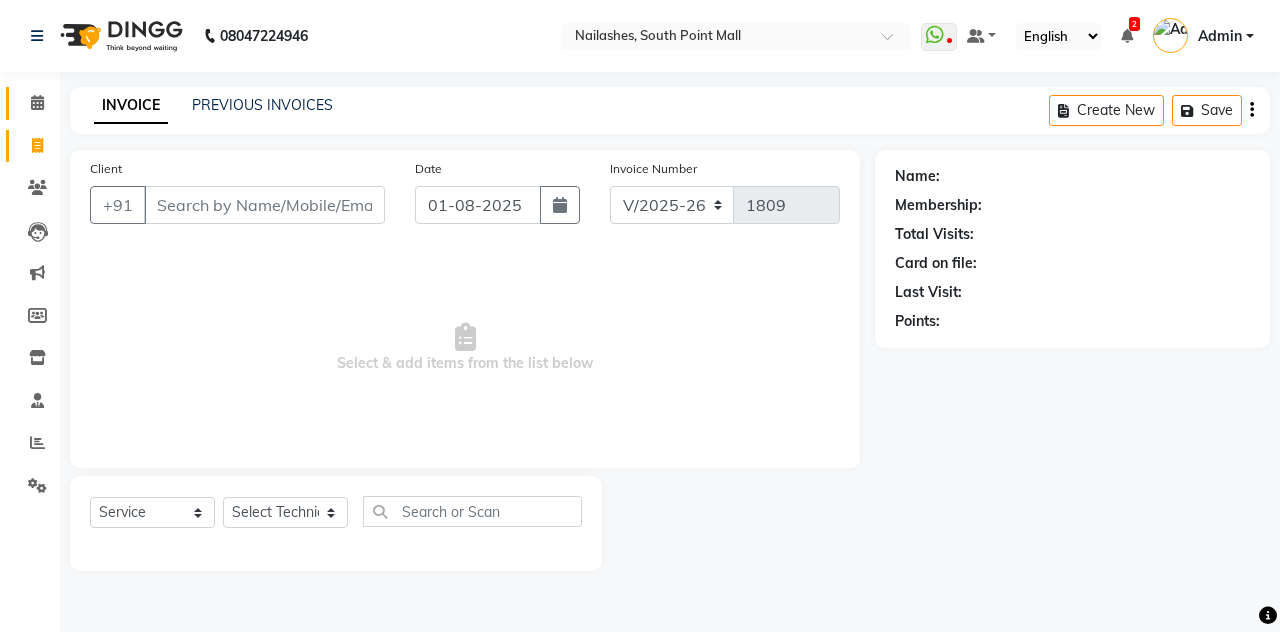 click 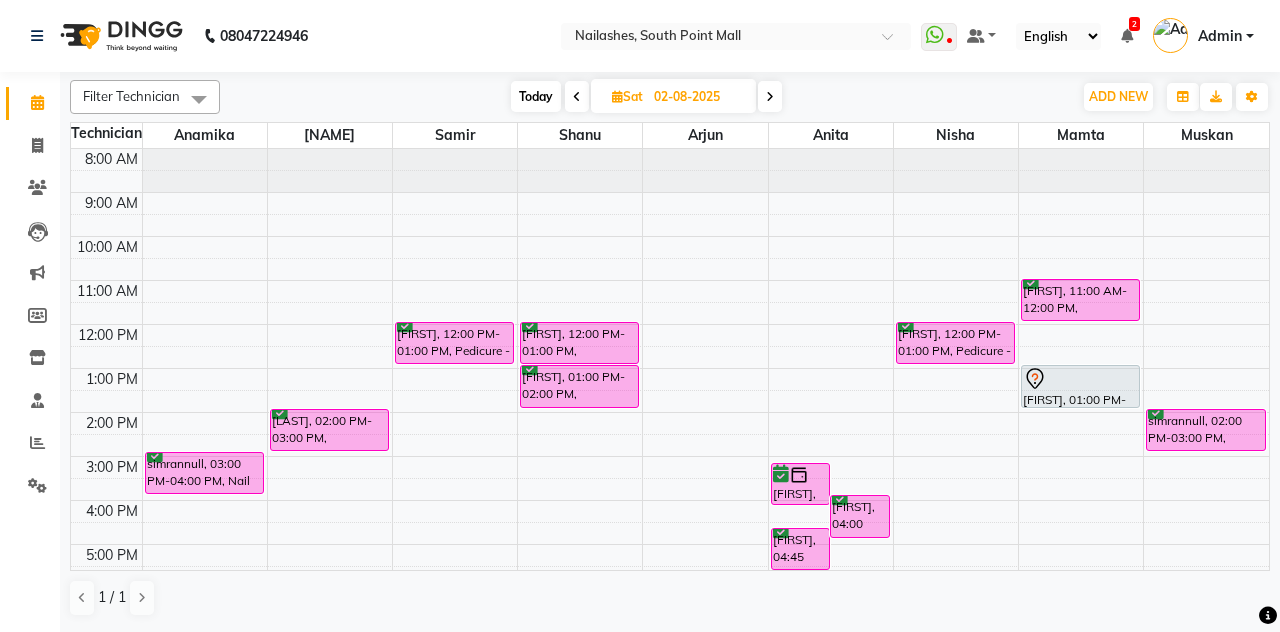 scroll, scrollTop: 0, scrollLeft: 0, axis: both 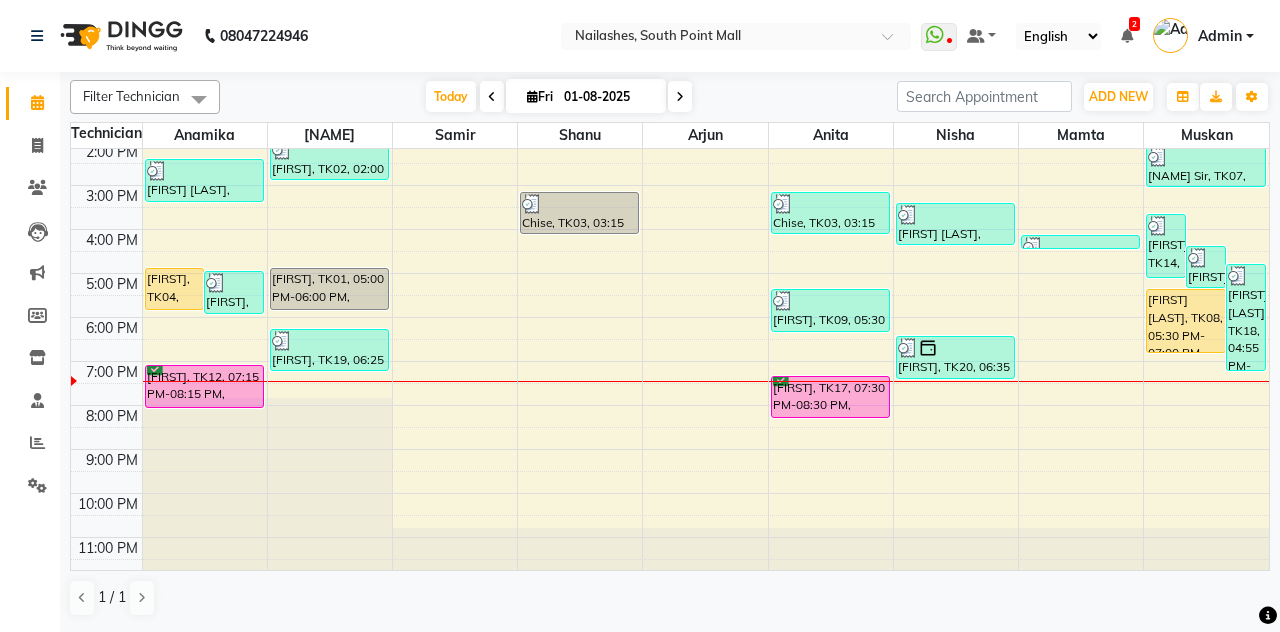 click on "Aruunima, TK12, 07:15 PM-08:15 PM, Permanent Nail Paint - Solid Color (Hand)" at bounding box center (204, 386) 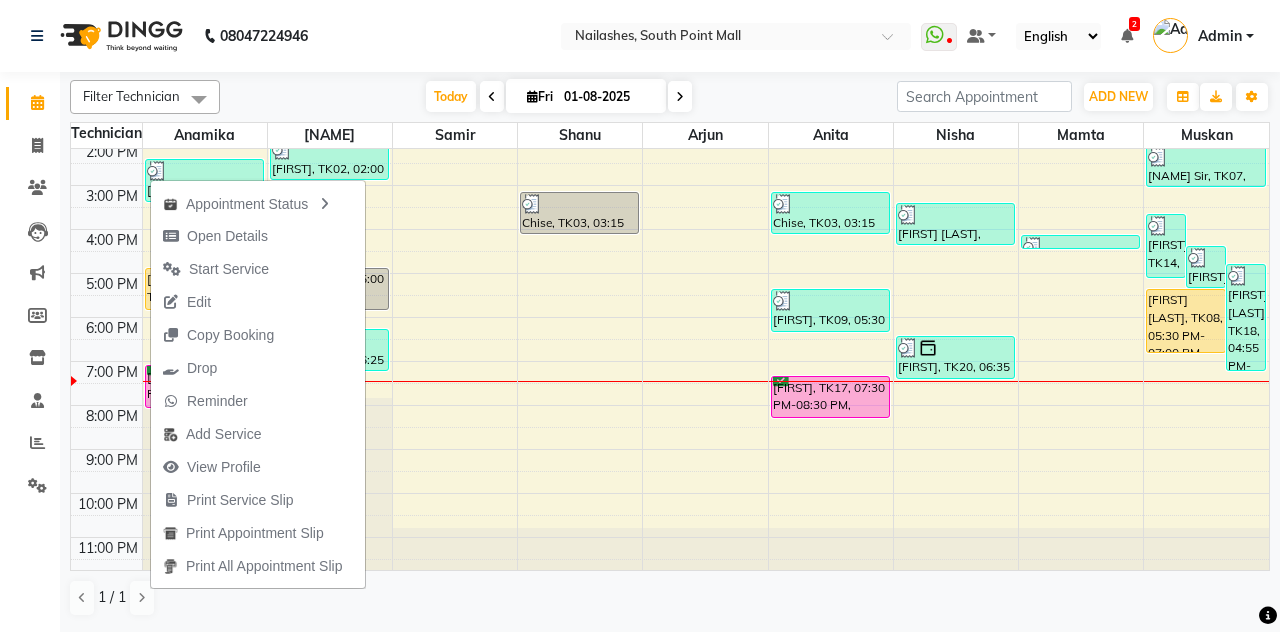 click on "Start Service" at bounding box center [216, 269] 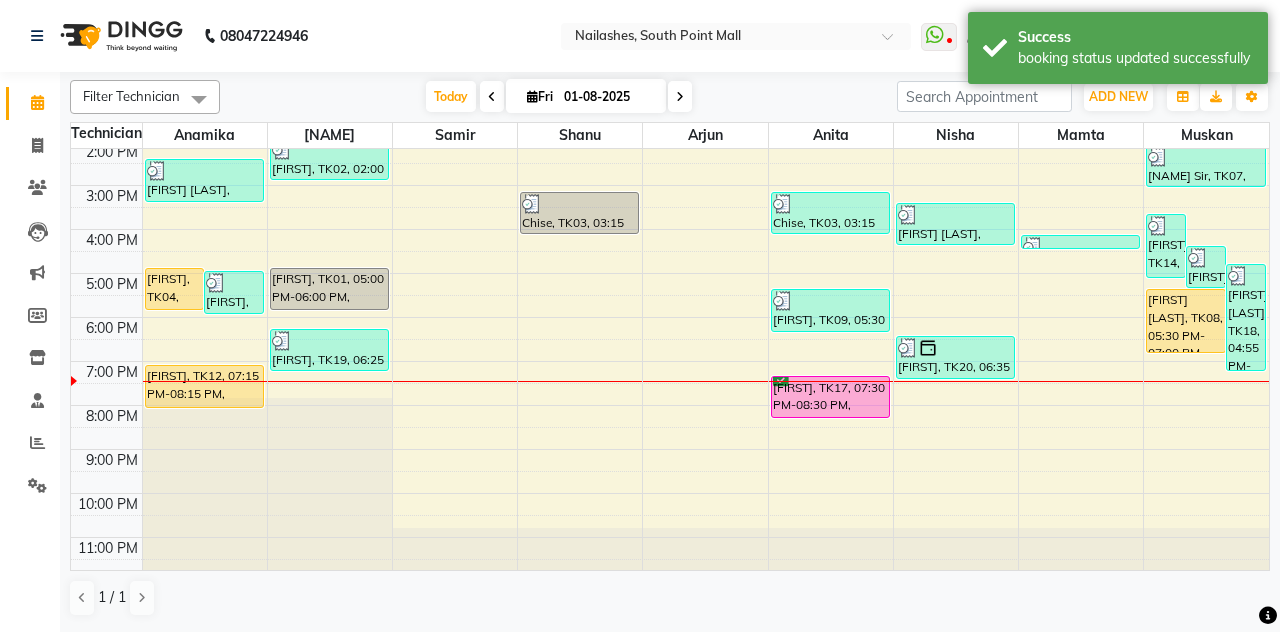 click at bounding box center (0, 0) 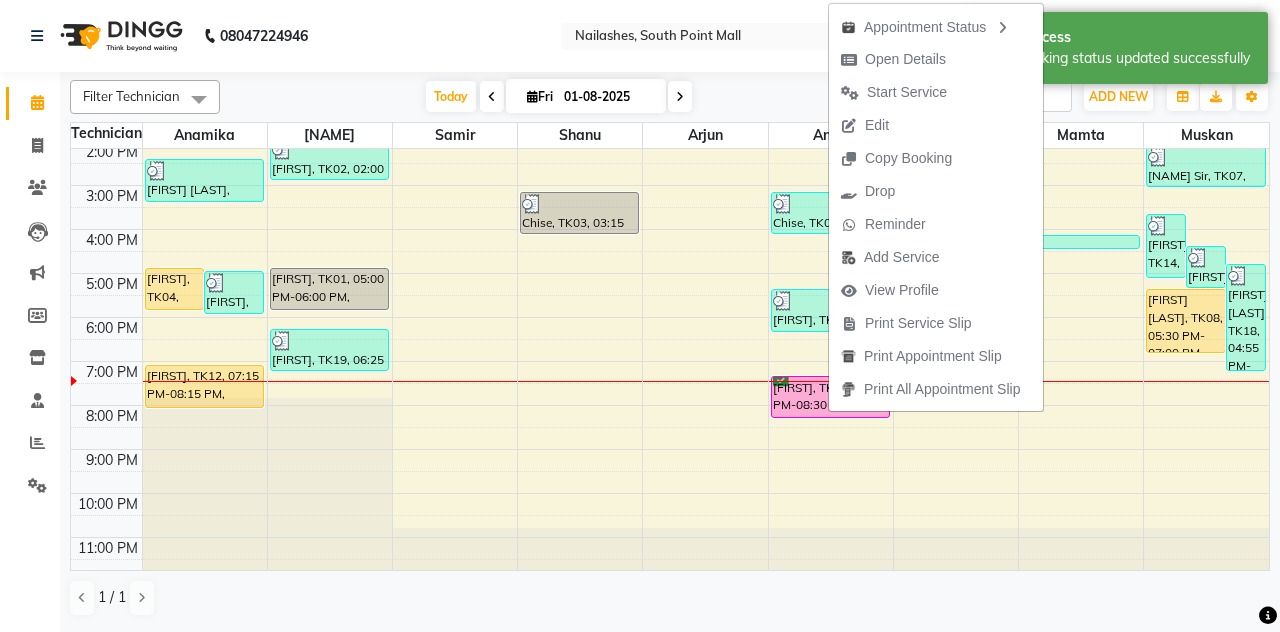 click at bounding box center [849, 60] 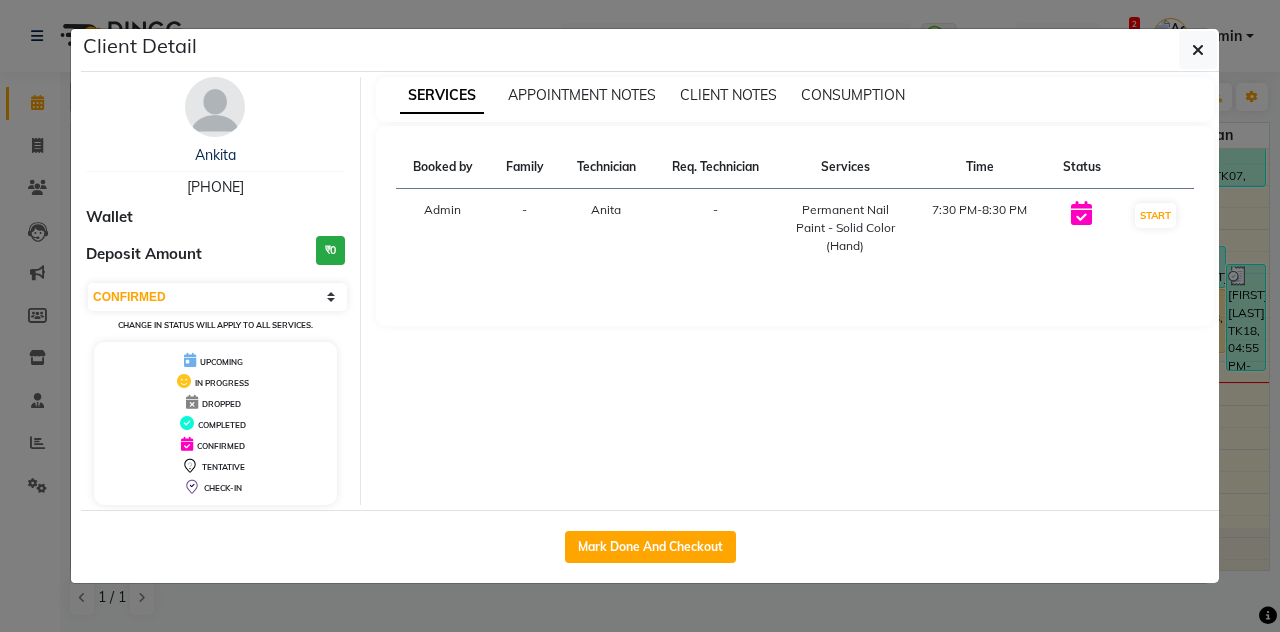 click 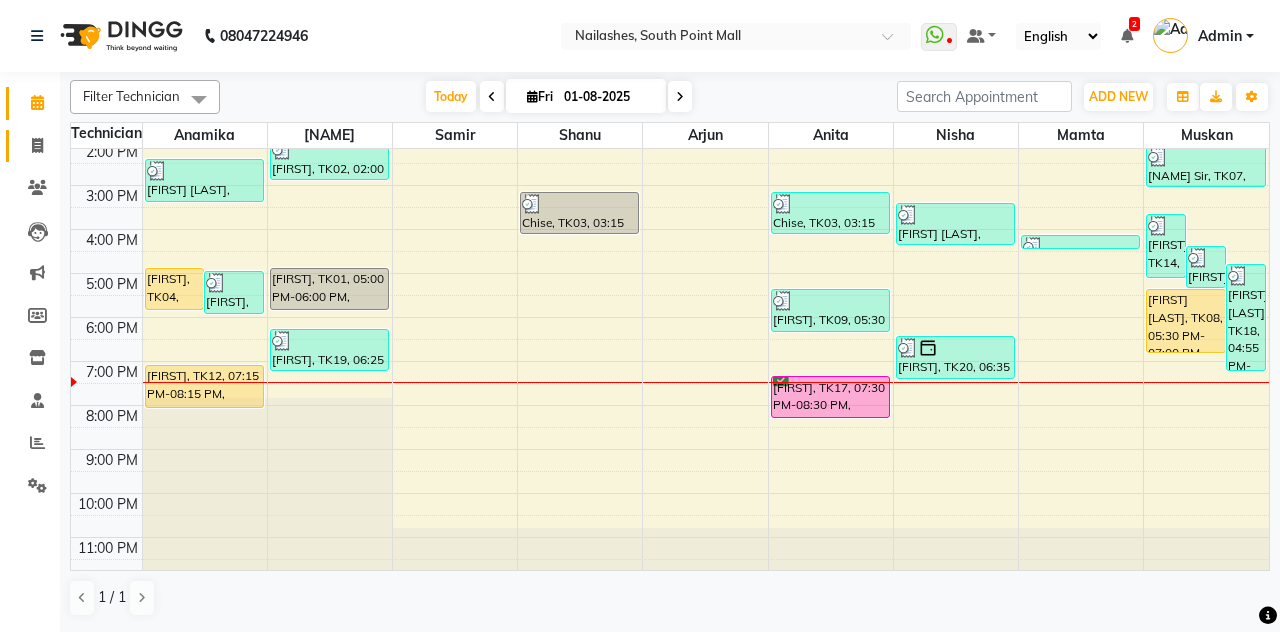 click on "Invoice" 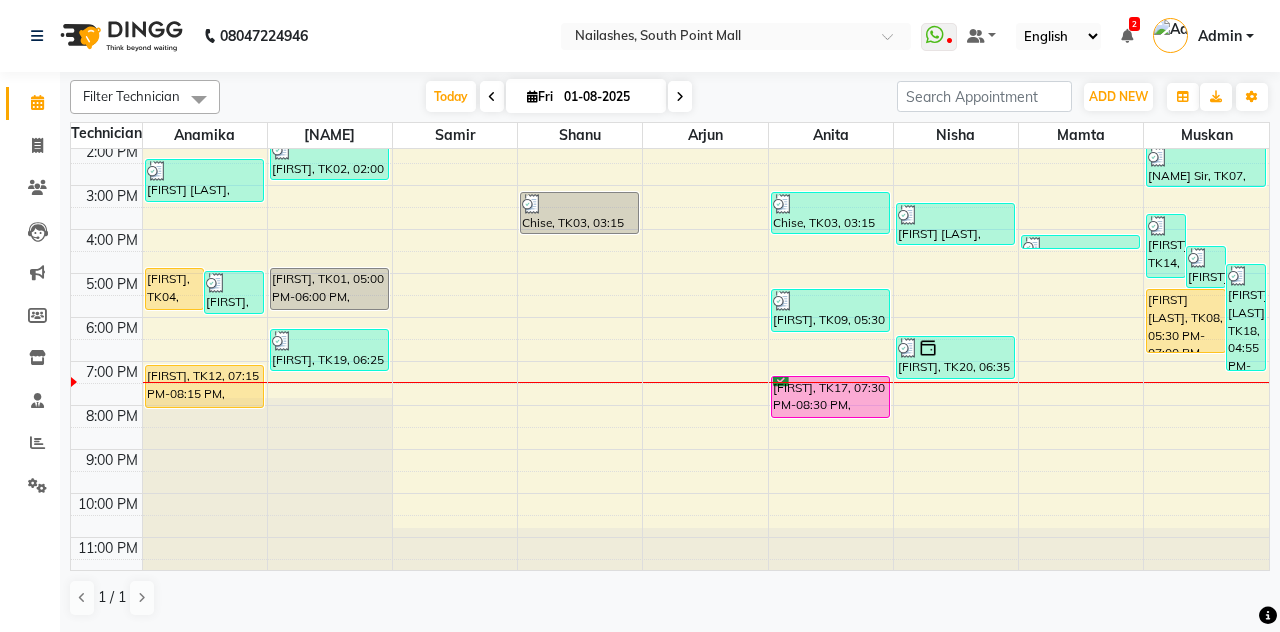 select on "service" 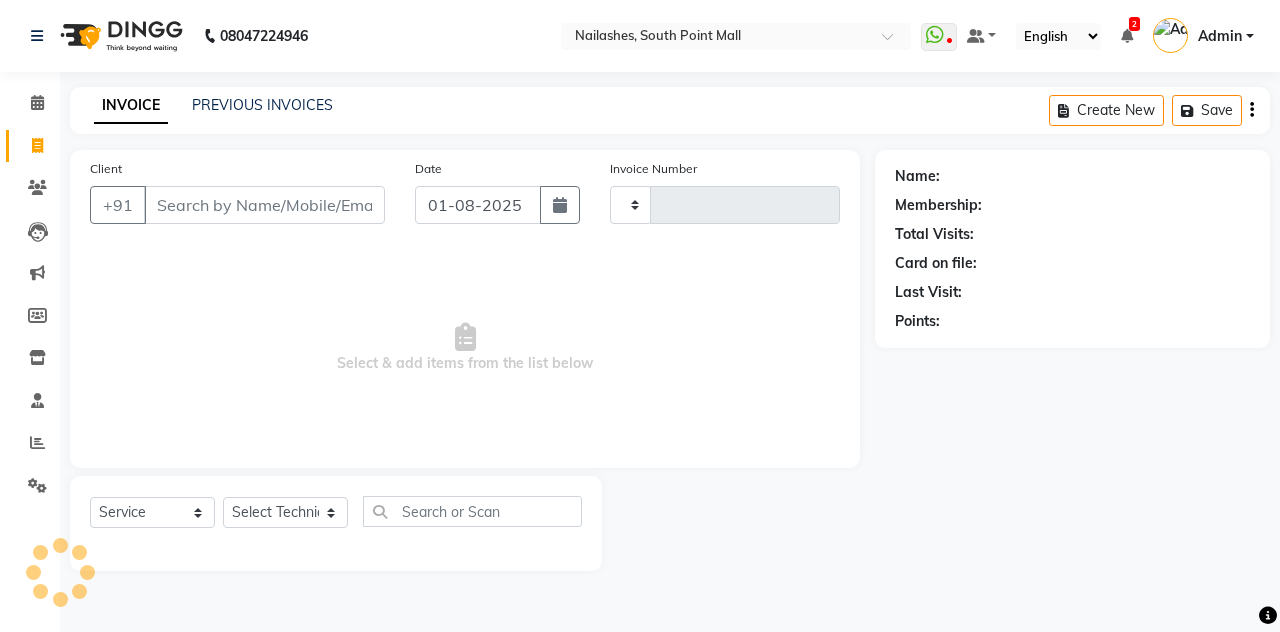 type on "1809" 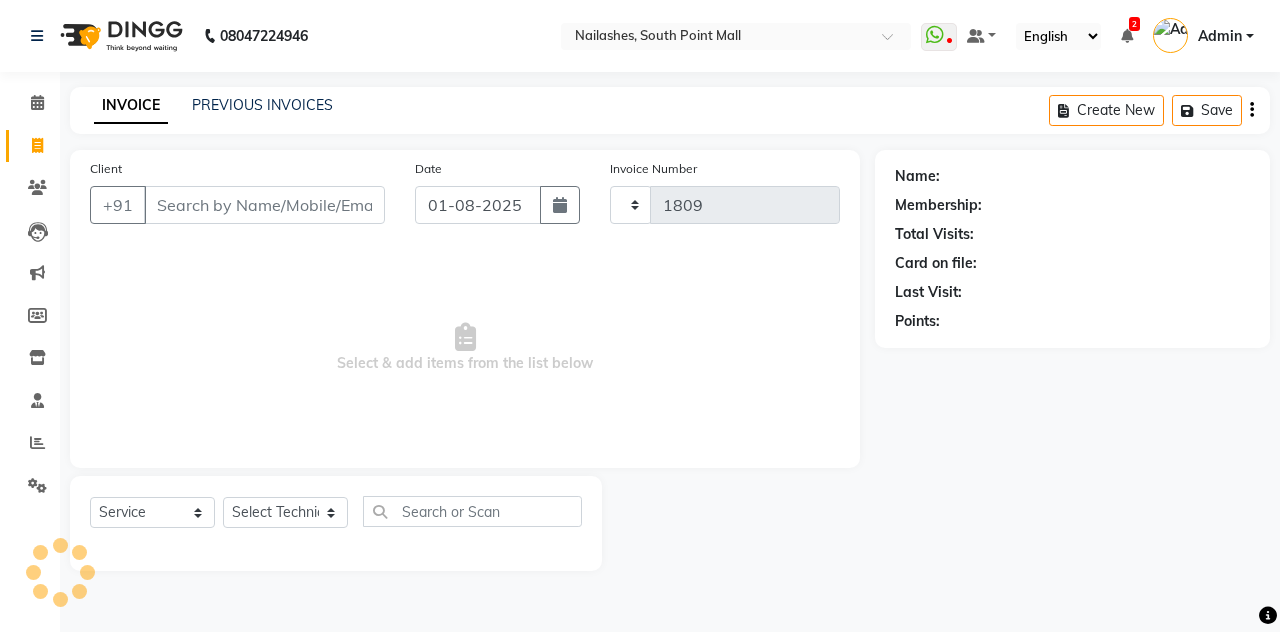 select on "3926" 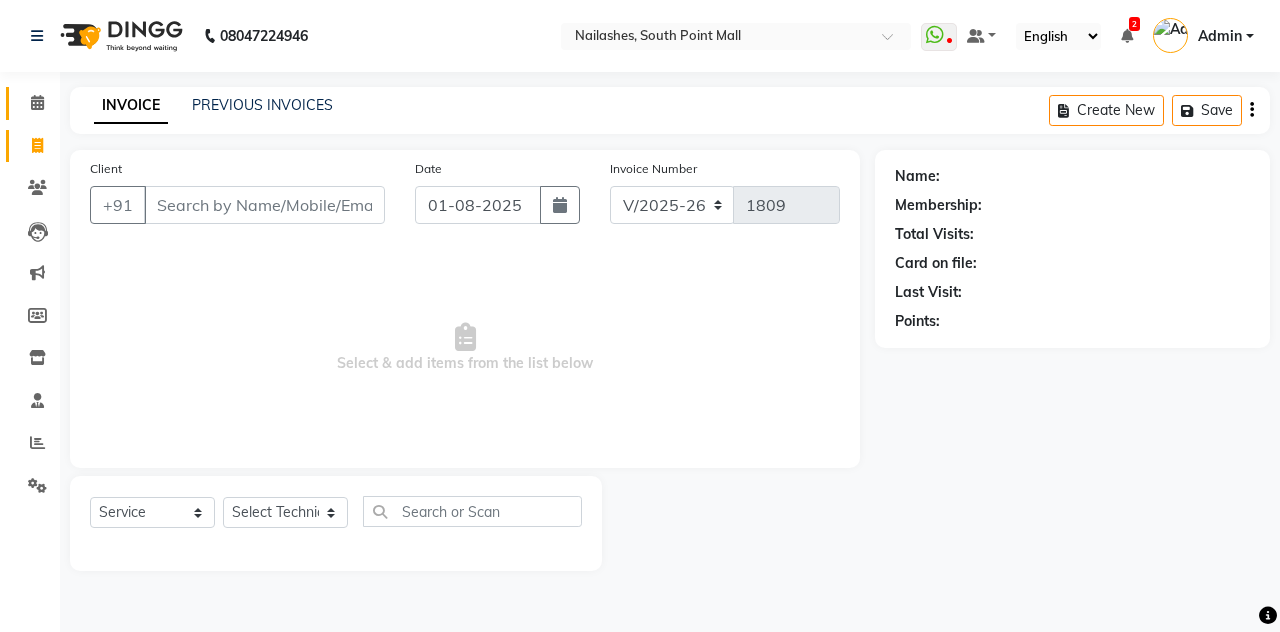 click 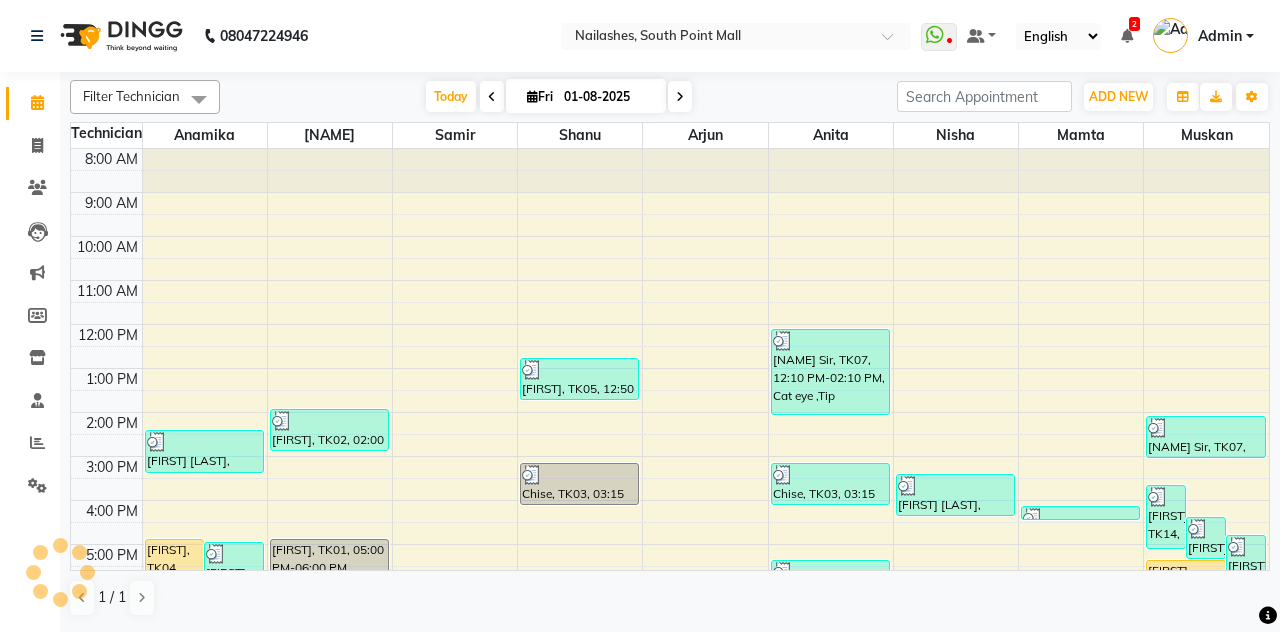 scroll, scrollTop: 0, scrollLeft: 0, axis: both 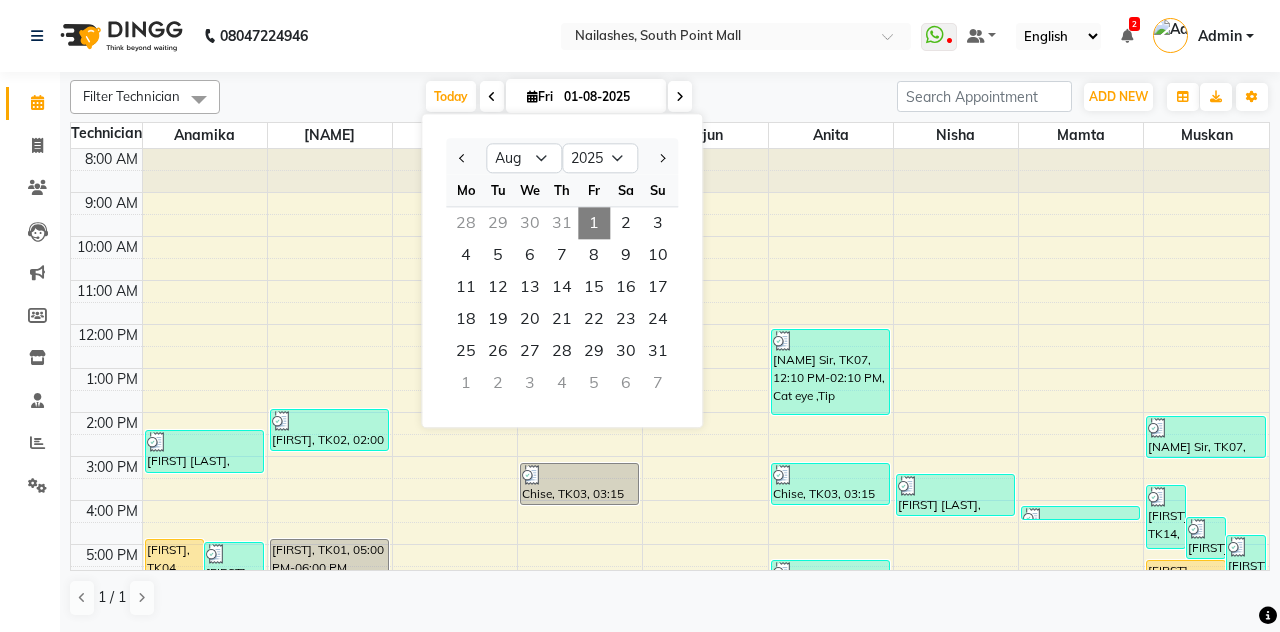 click on "2" at bounding box center [626, 223] 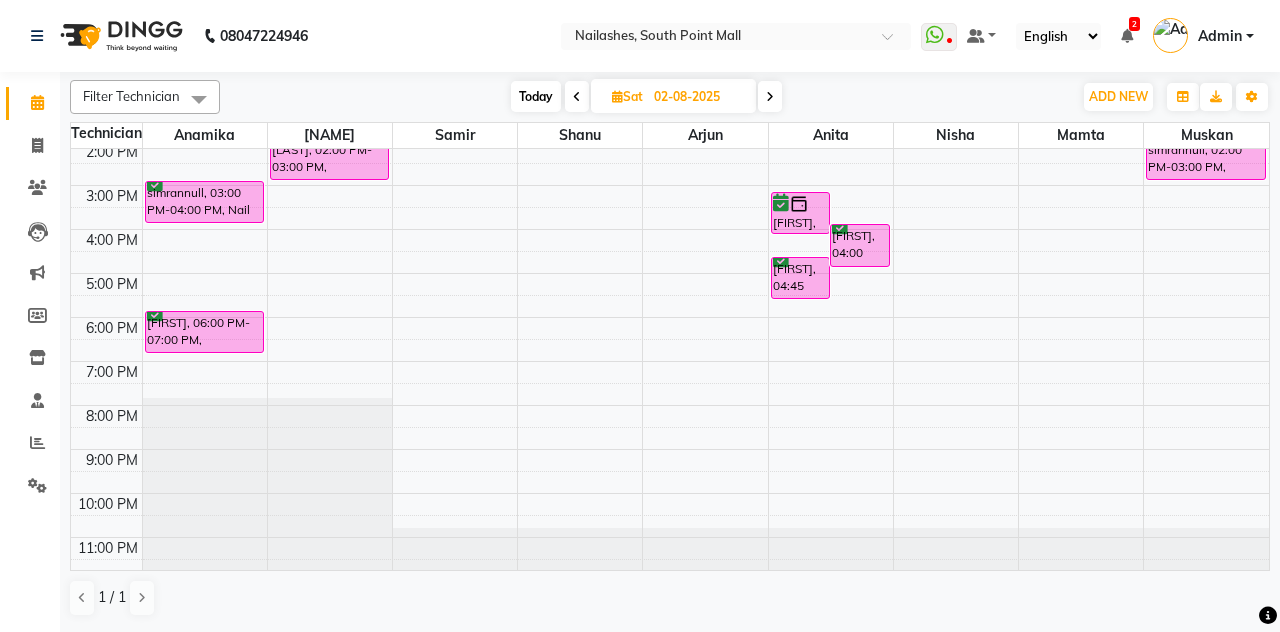scroll, scrollTop: 0, scrollLeft: 0, axis: both 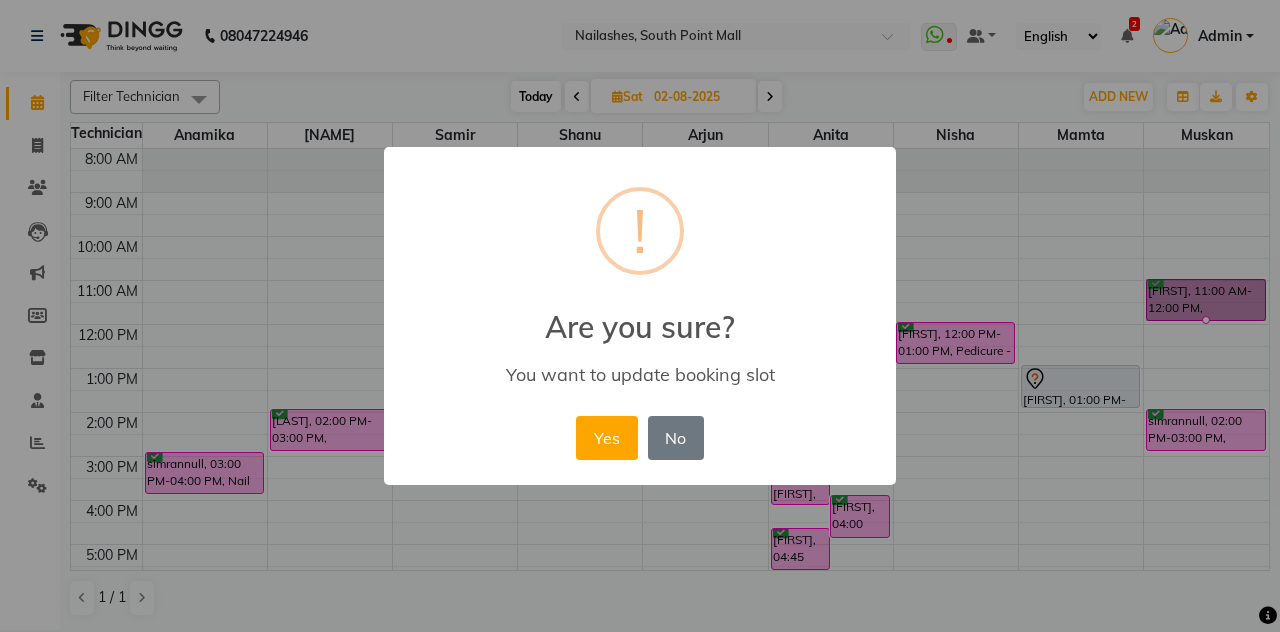 click on "Yes" at bounding box center [606, 438] 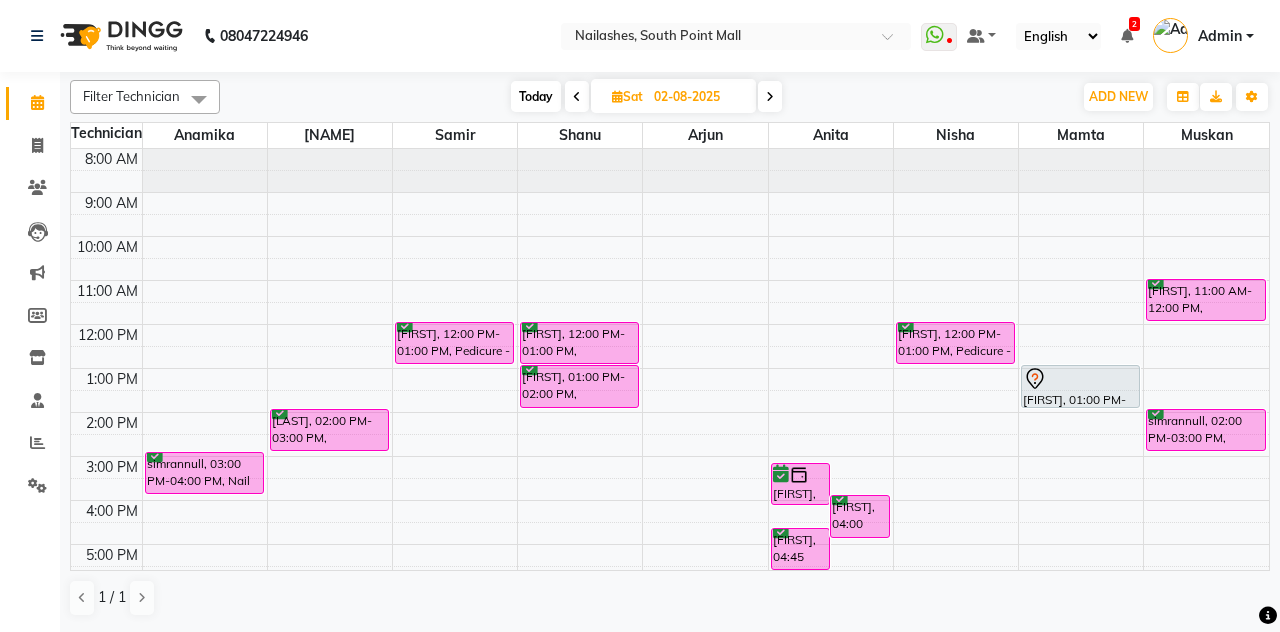 click on "Today" at bounding box center (536, 96) 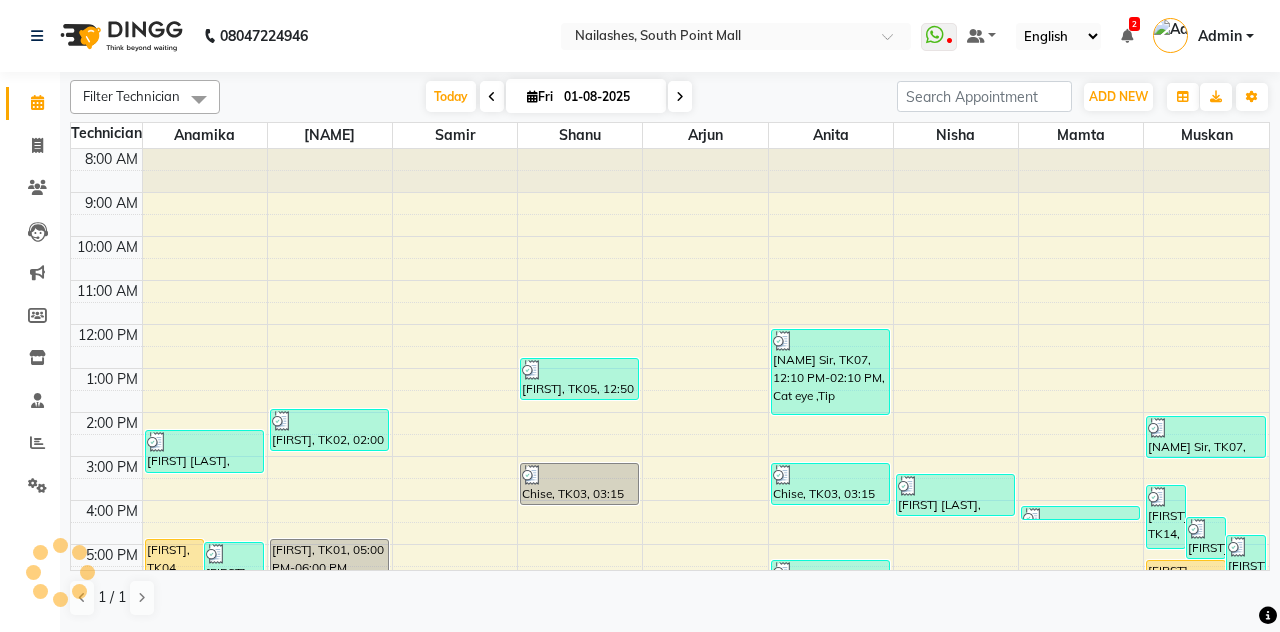 scroll, scrollTop: 271, scrollLeft: 0, axis: vertical 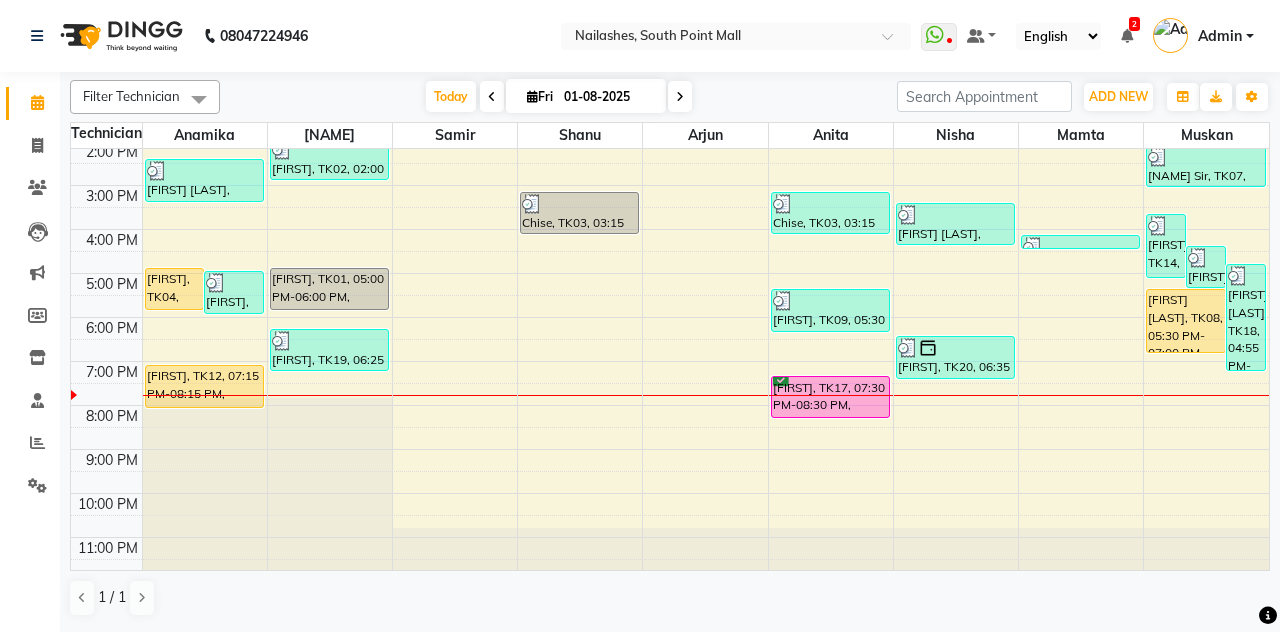 click on "Ankita, TK17, 07:30 PM-08:30 PM, Permanent Nail Paint - Solid Color (Hand)" at bounding box center (830, 397) 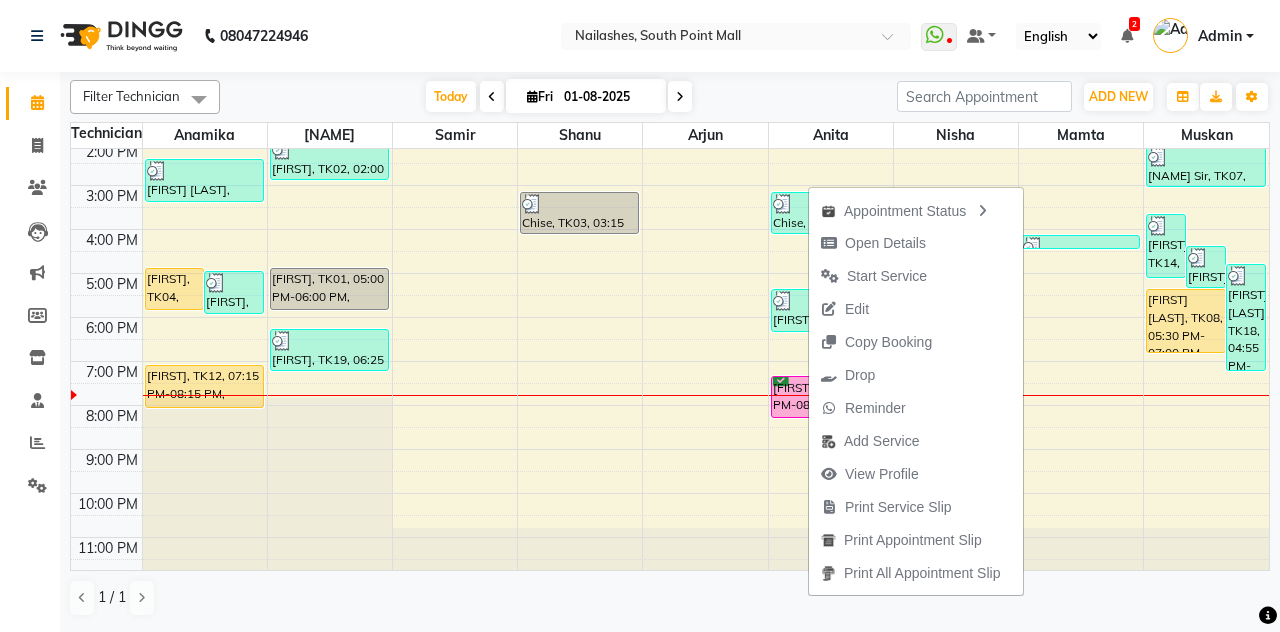 click on "Open Details" at bounding box center (885, 243) 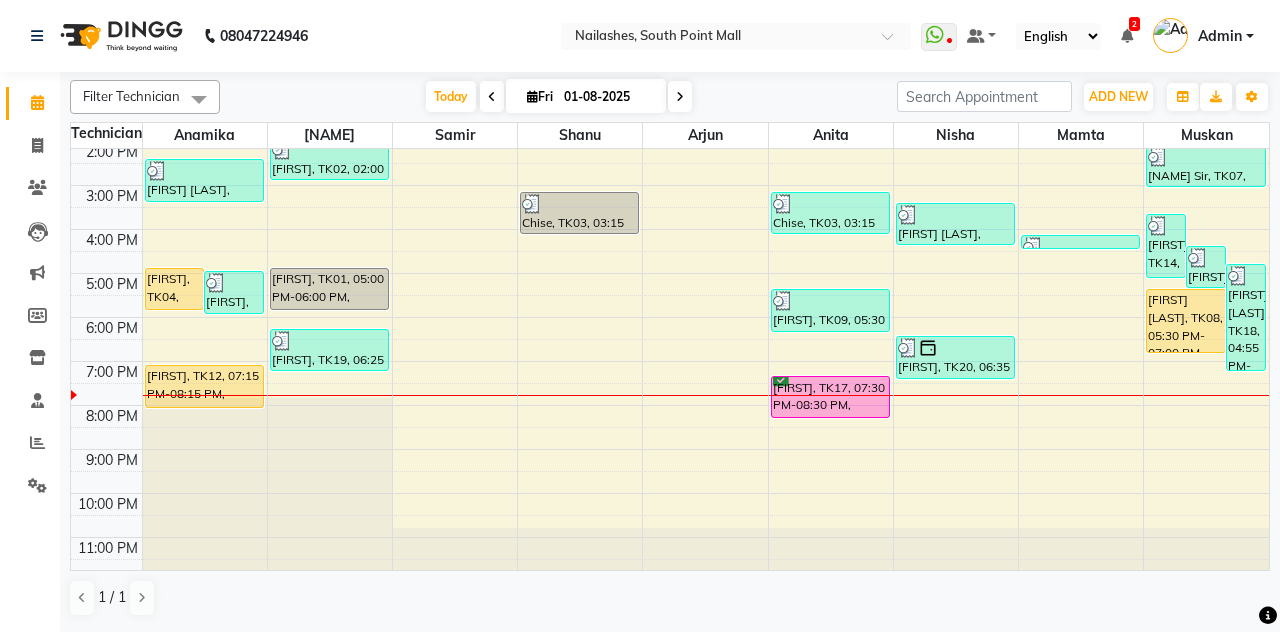 click at bounding box center [831, 395] 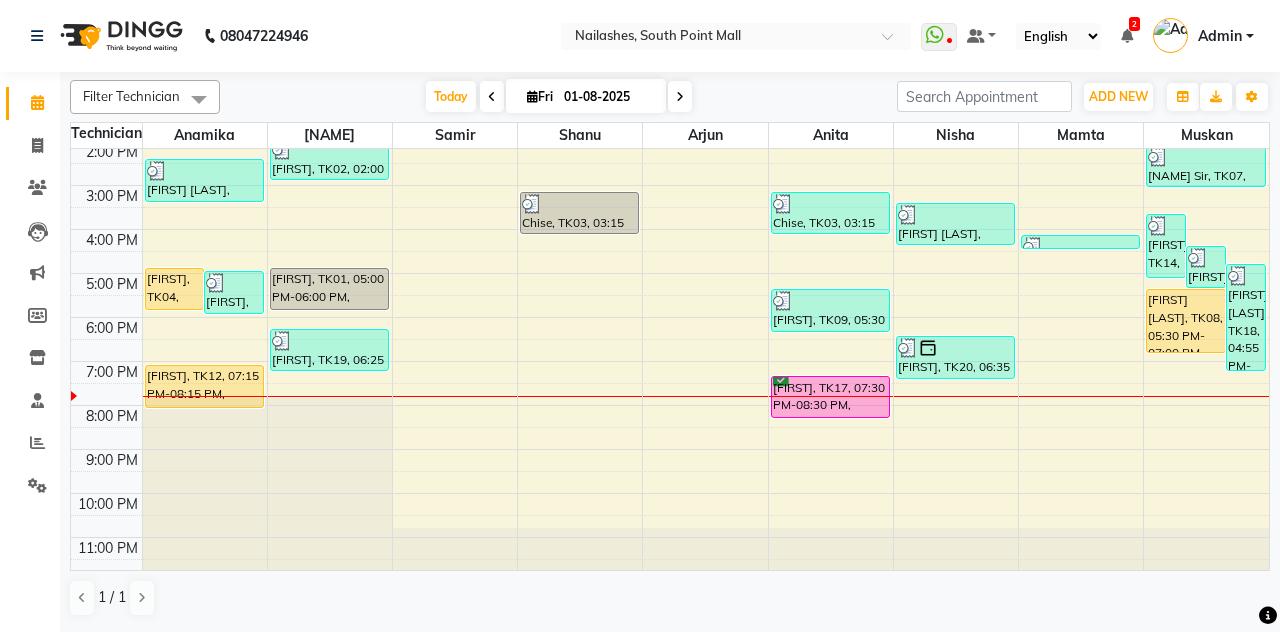 click on "Ankita, TK17, 07:30 PM-08:30 PM, Permanent Nail Paint - Solid Color (Hand)" at bounding box center (830, 397) 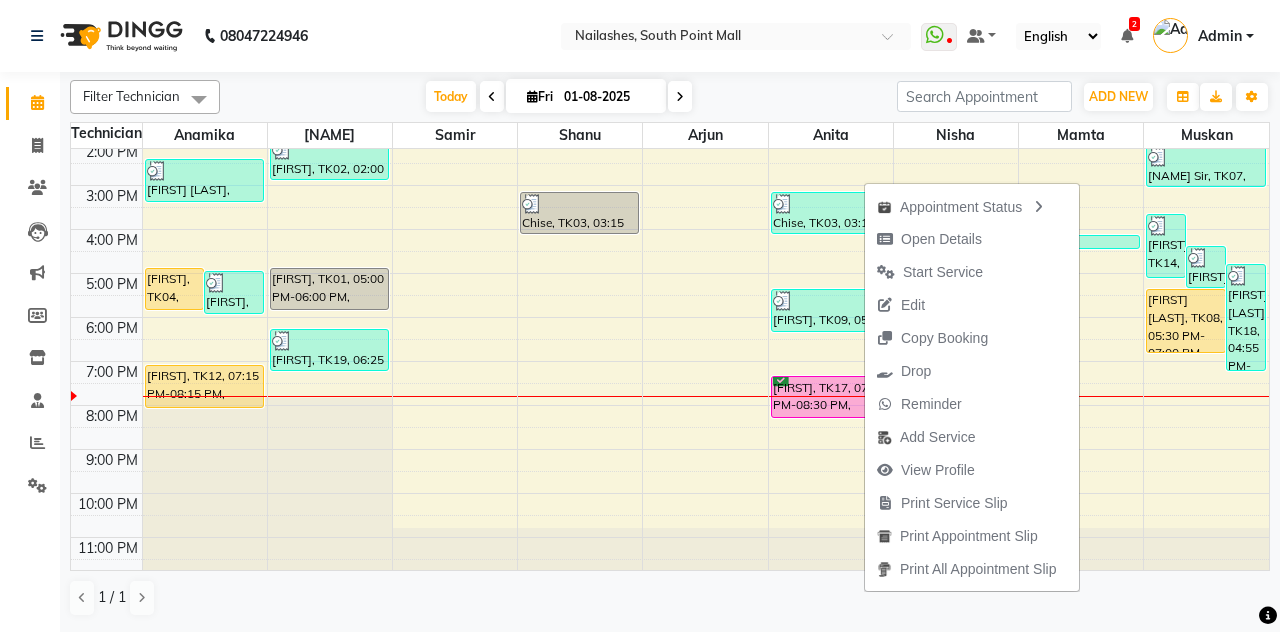 click on "Open Details" at bounding box center (972, 239) 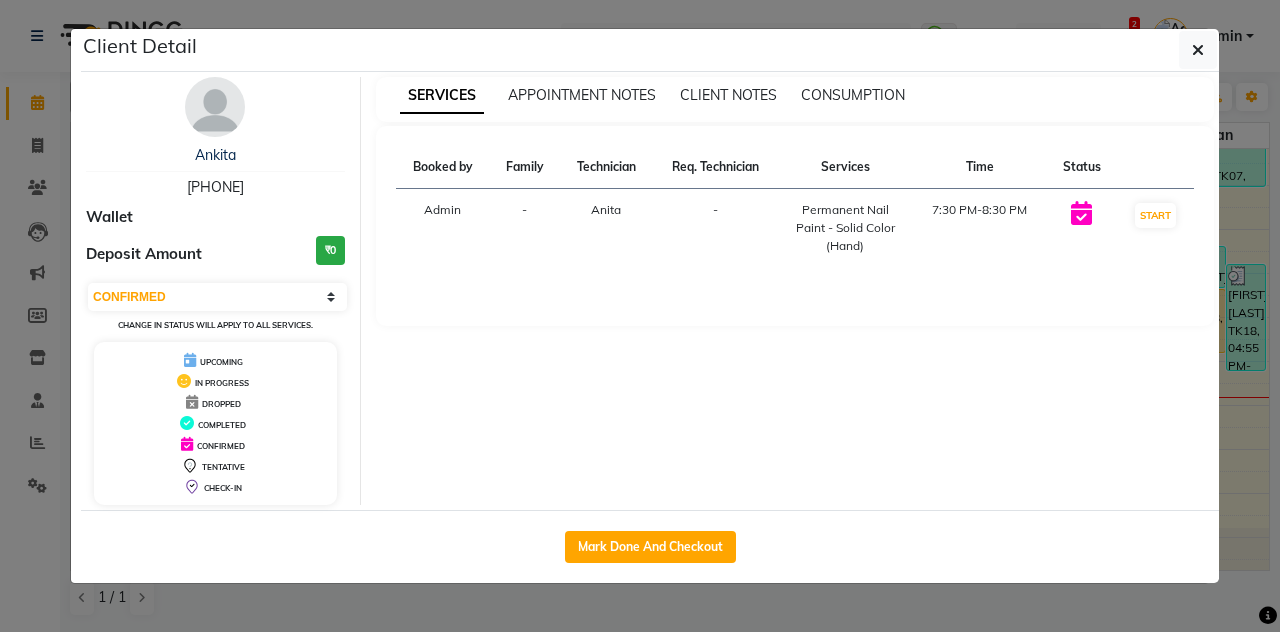 click 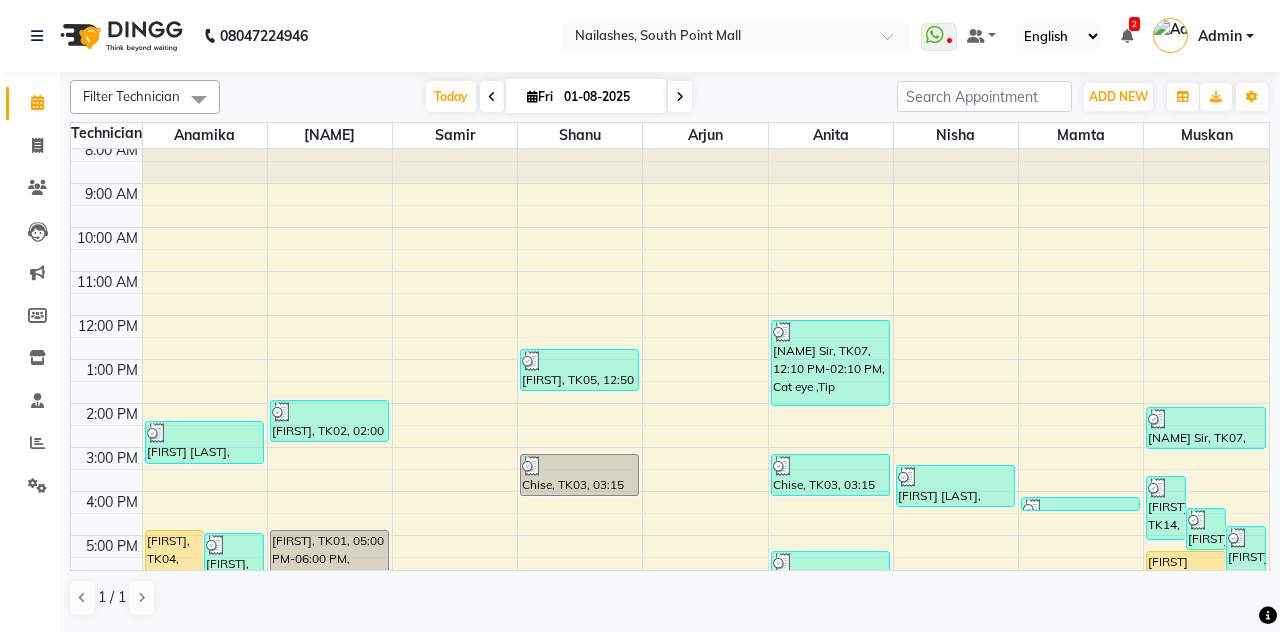 scroll, scrollTop: 148, scrollLeft: 0, axis: vertical 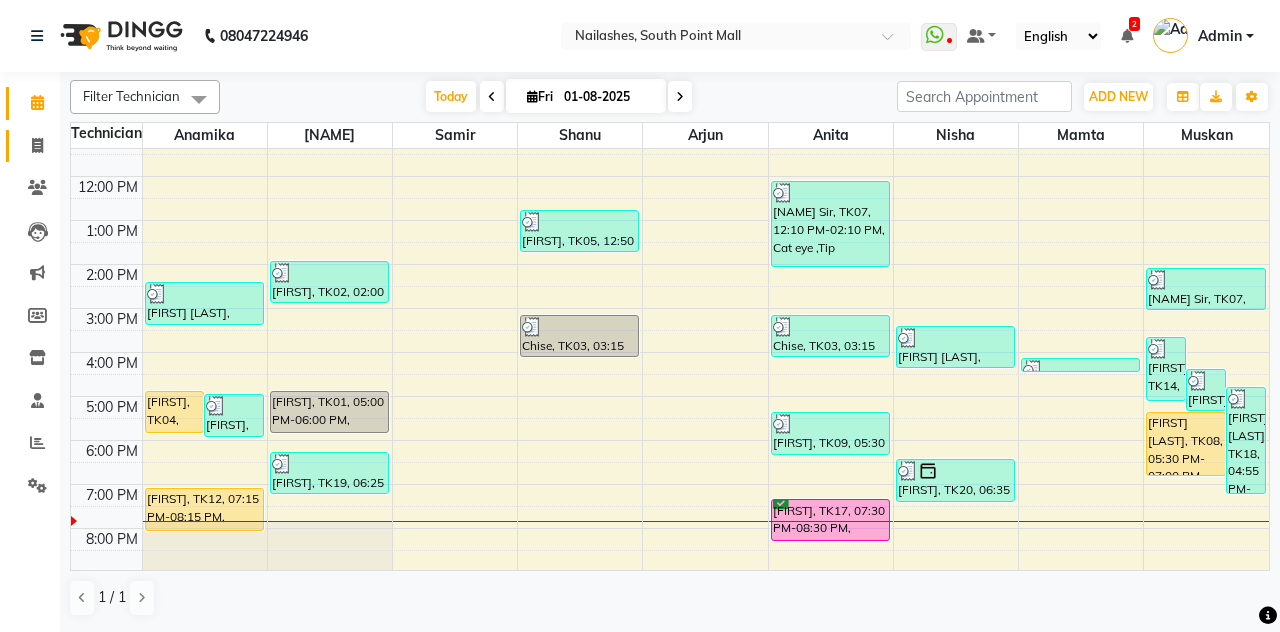 click 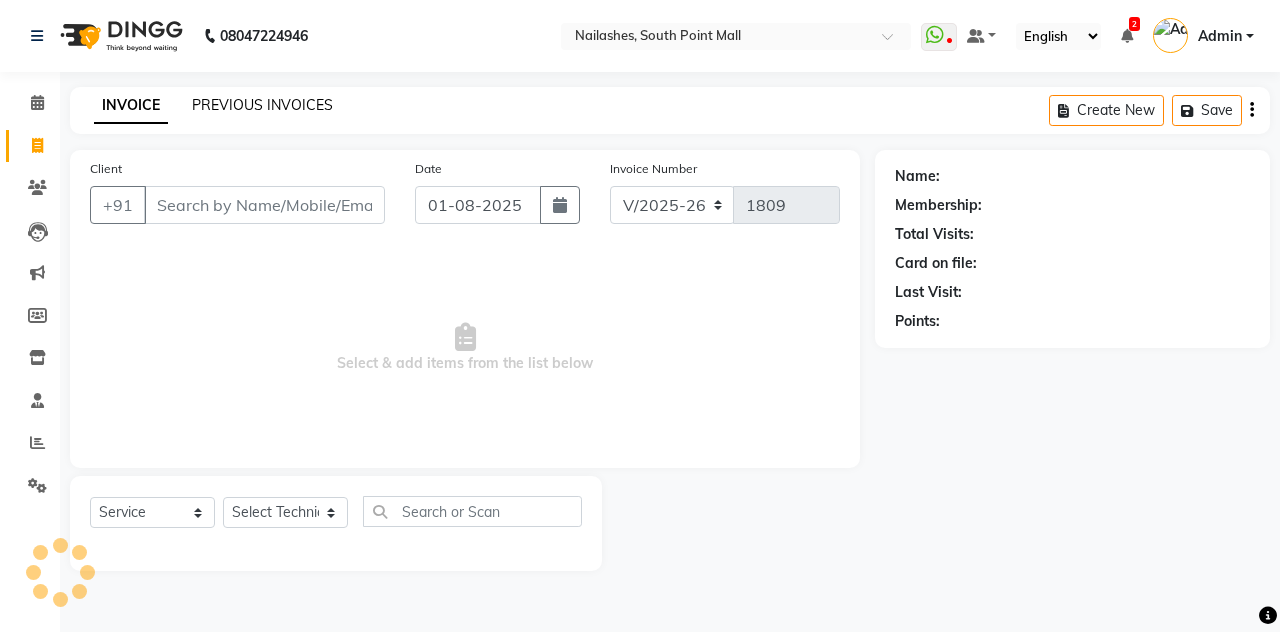 click on "PREVIOUS INVOICES" 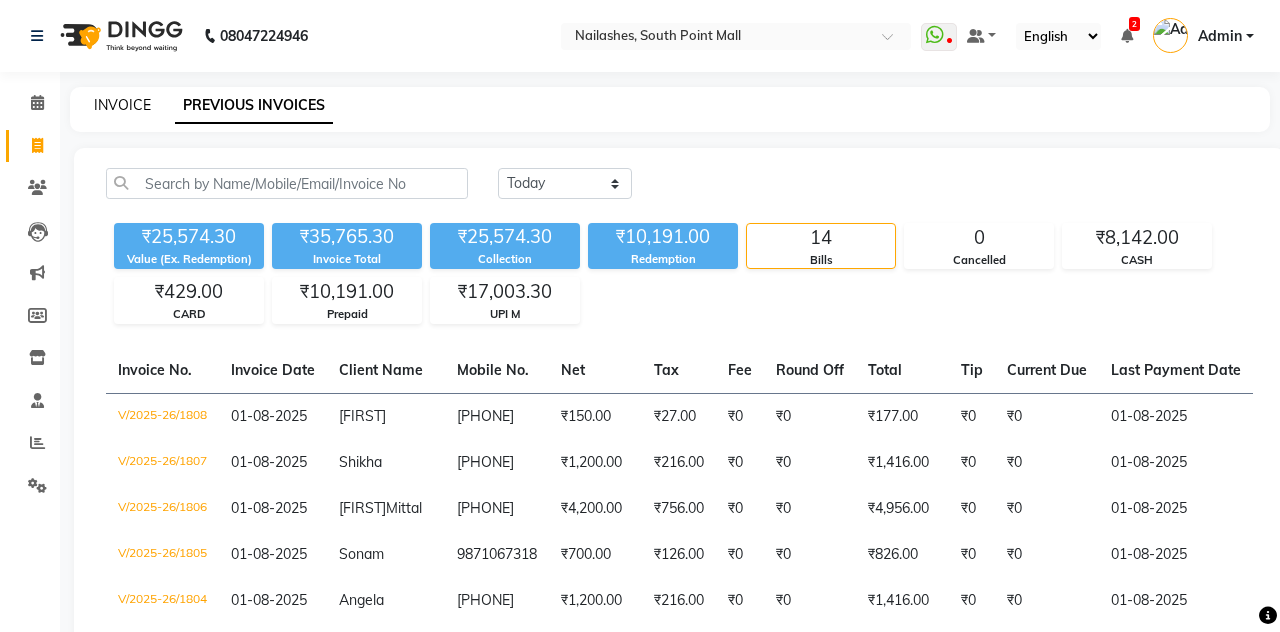 click on "INVOICE" 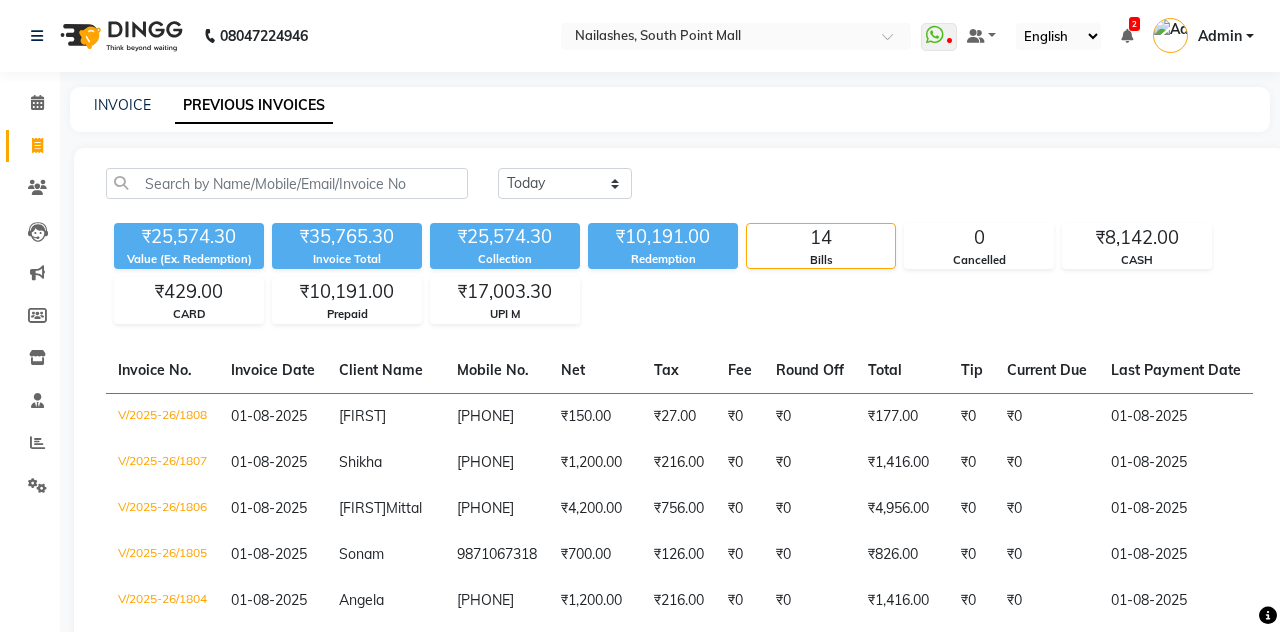 select on "service" 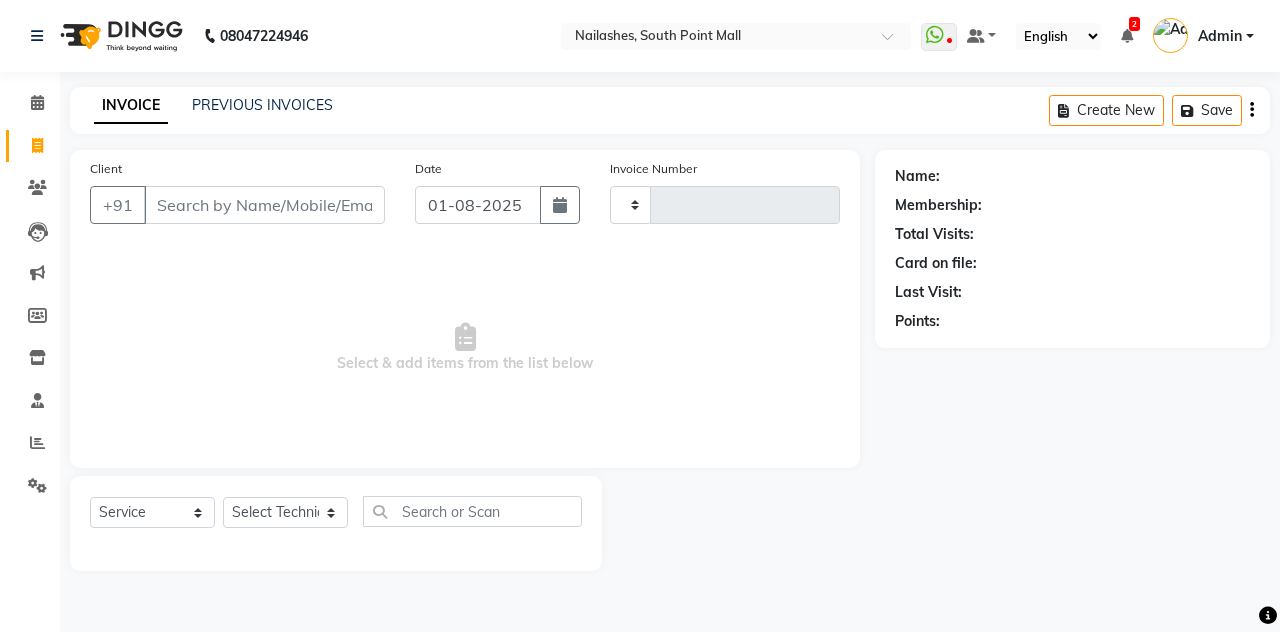 type on "1809" 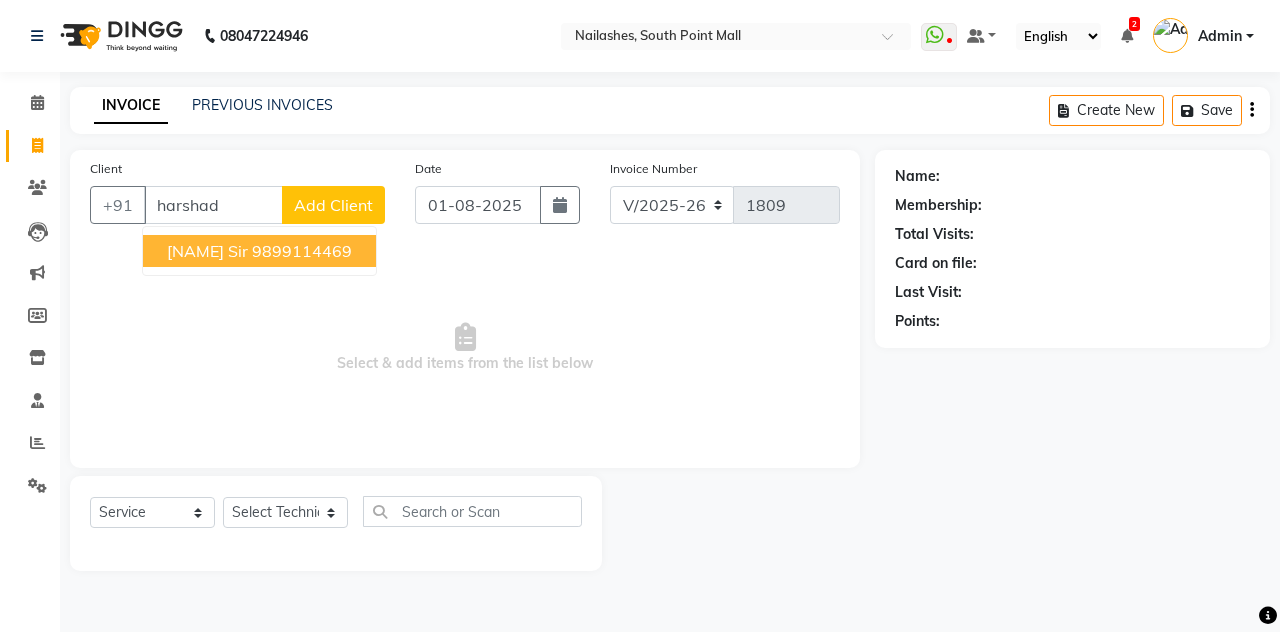 click on "Harshad Sir  9899114469" at bounding box center [259, 251] 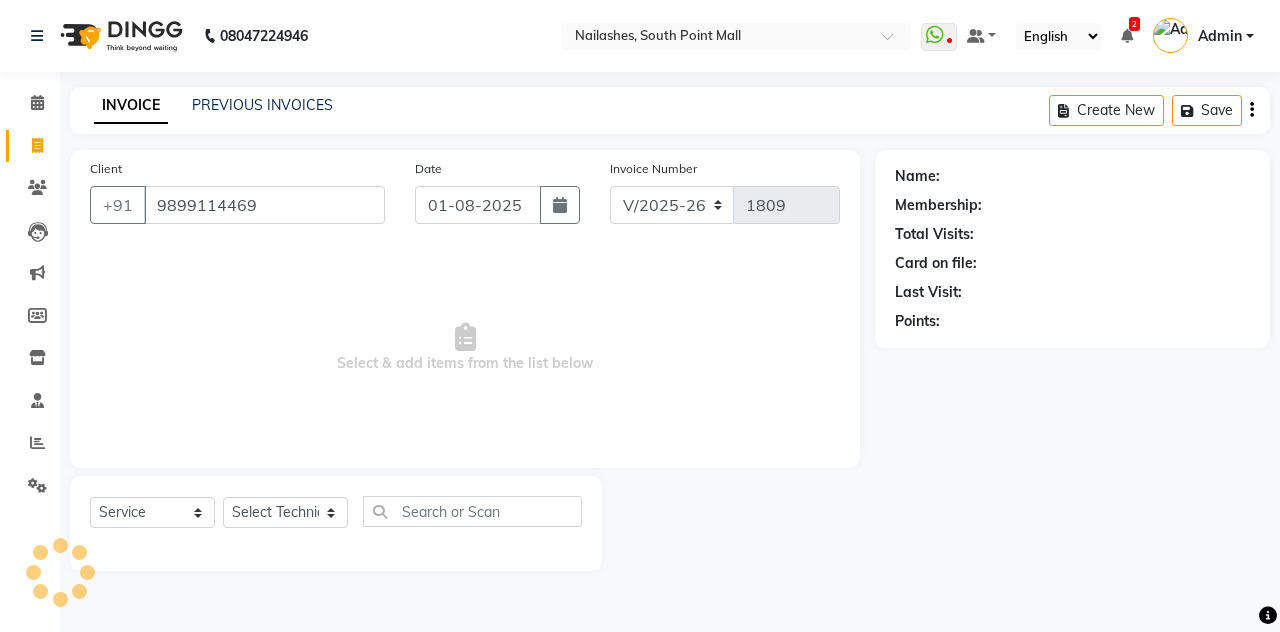 type on "9899114469" 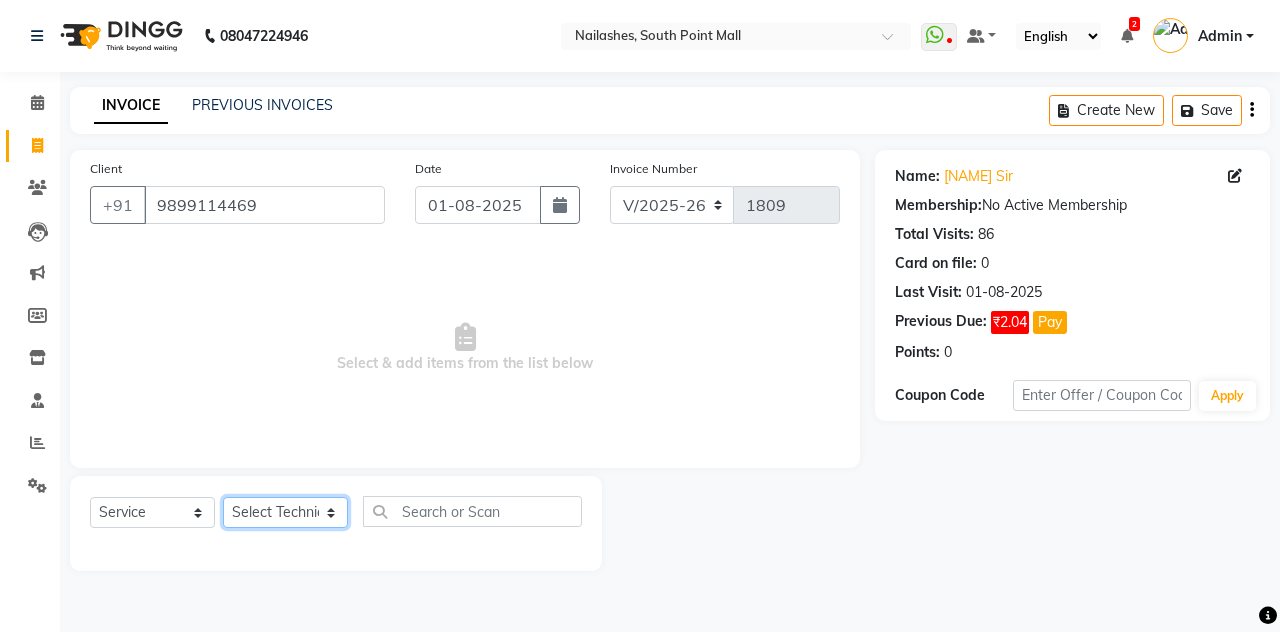 click on "Select Technician Admin Anamika Anita Arjun Mamta Manager Muskan Nisha Samir Shanu Shushanto" 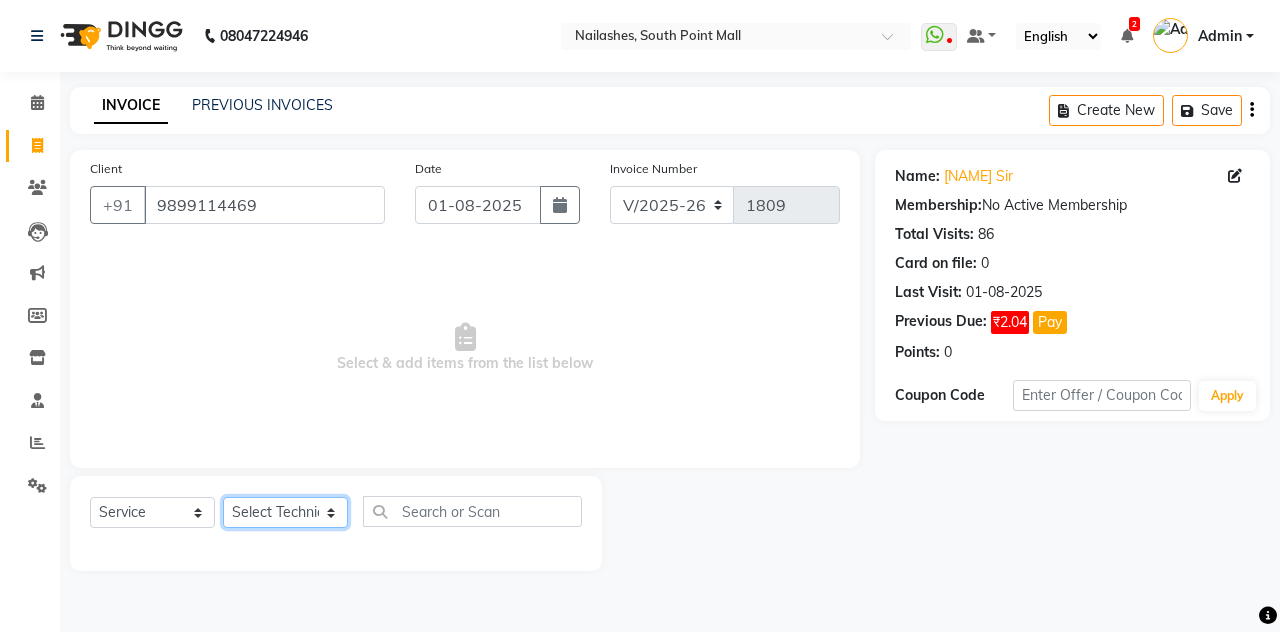 select on "19580" 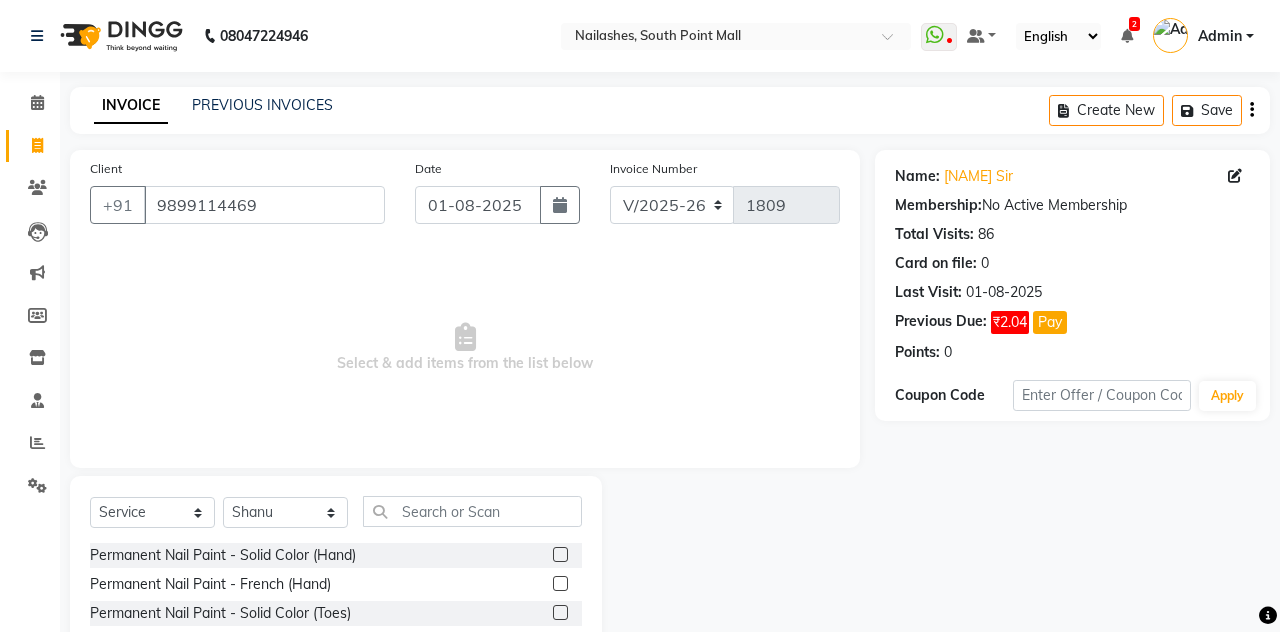 click 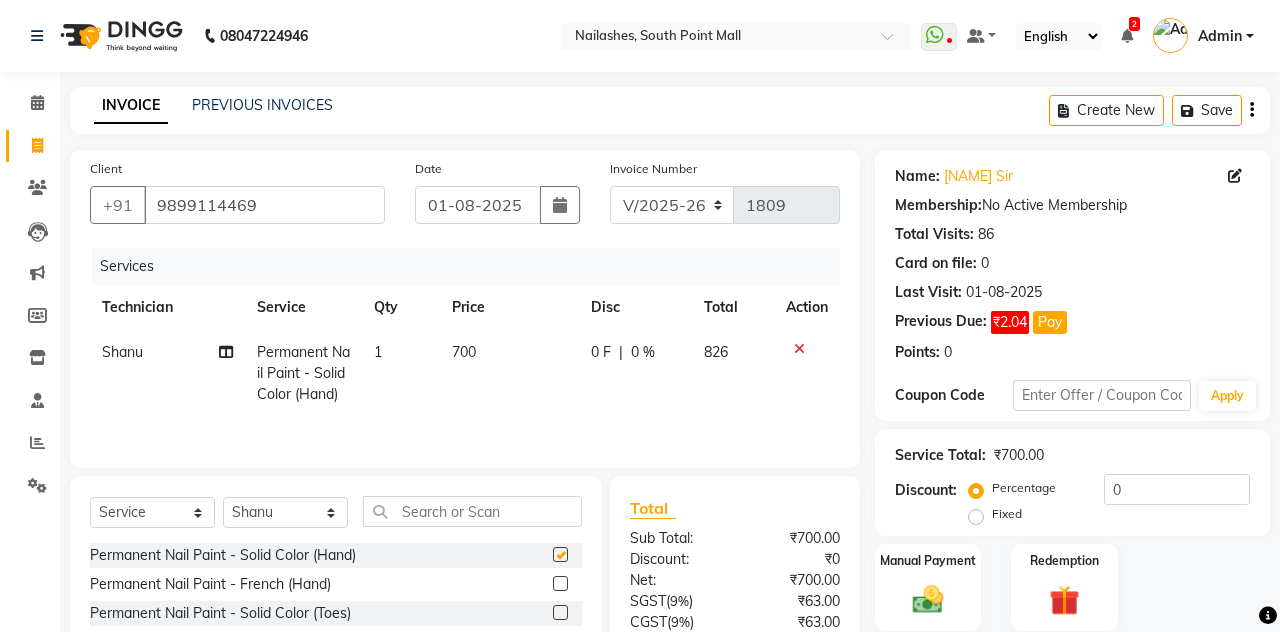 checkbox on "false" 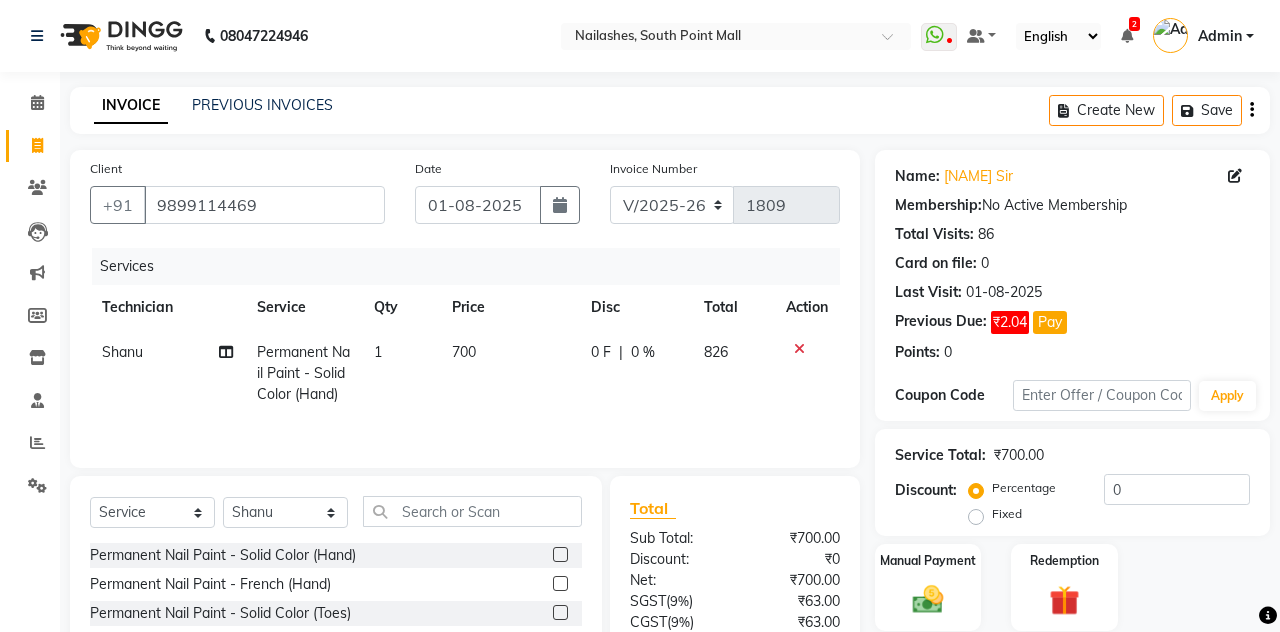 scroll, scrollTop: 78, scrollLeft: 0, axis: vertical 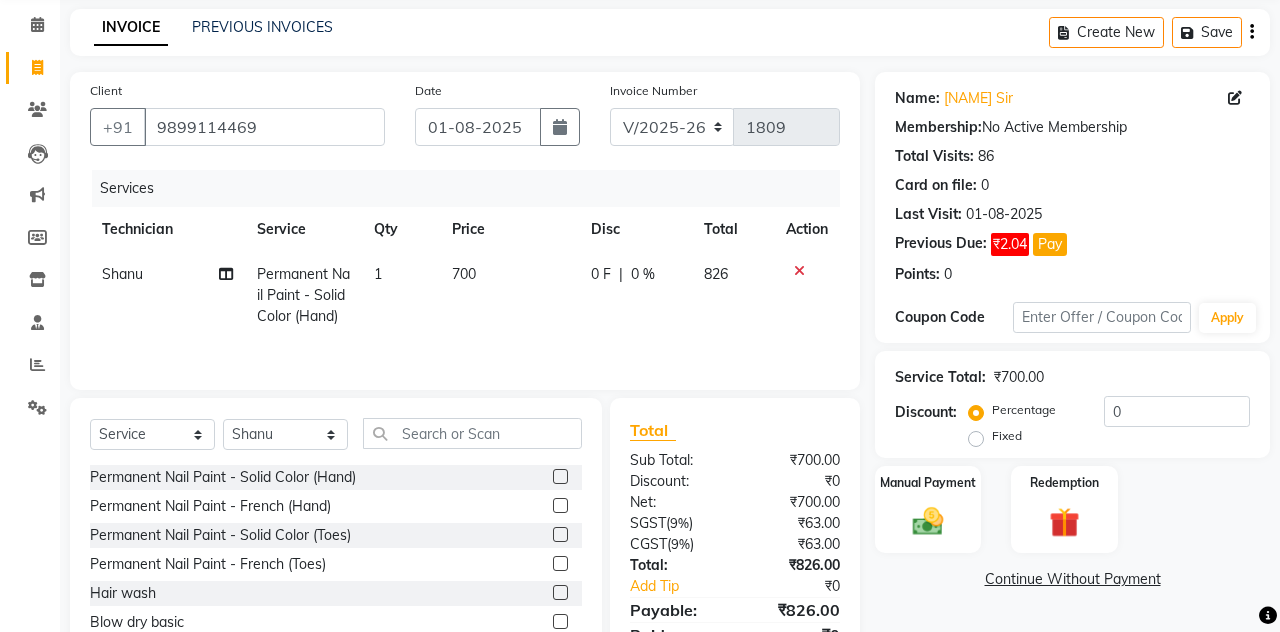 click 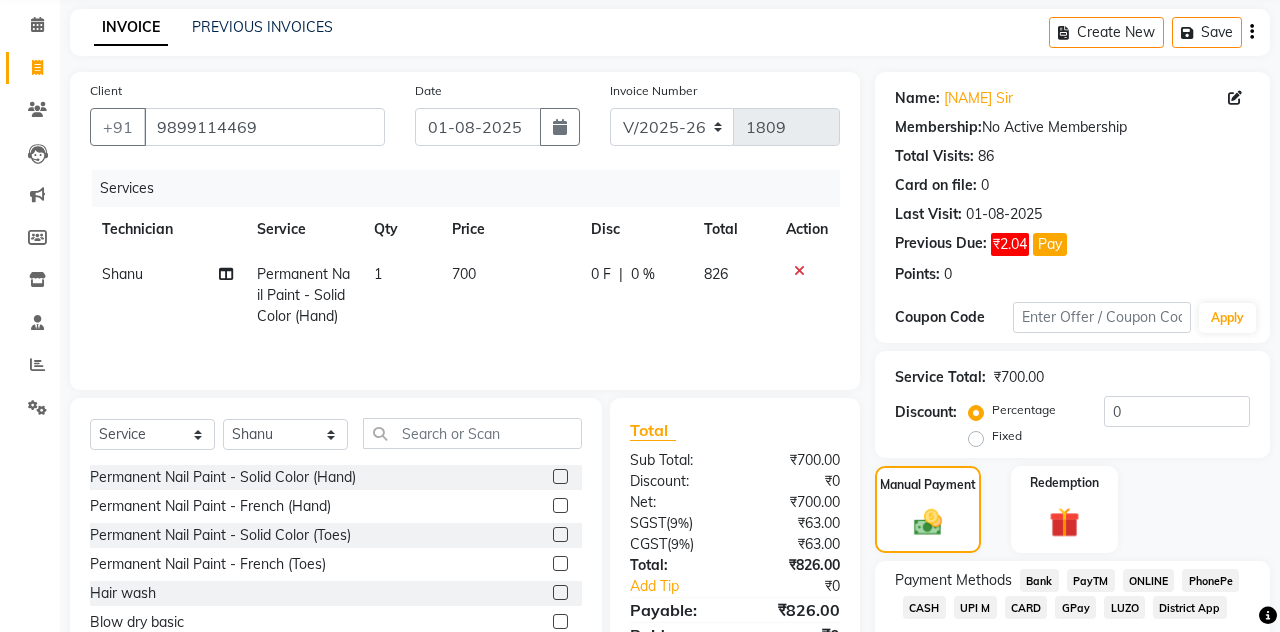 click on "CARD" 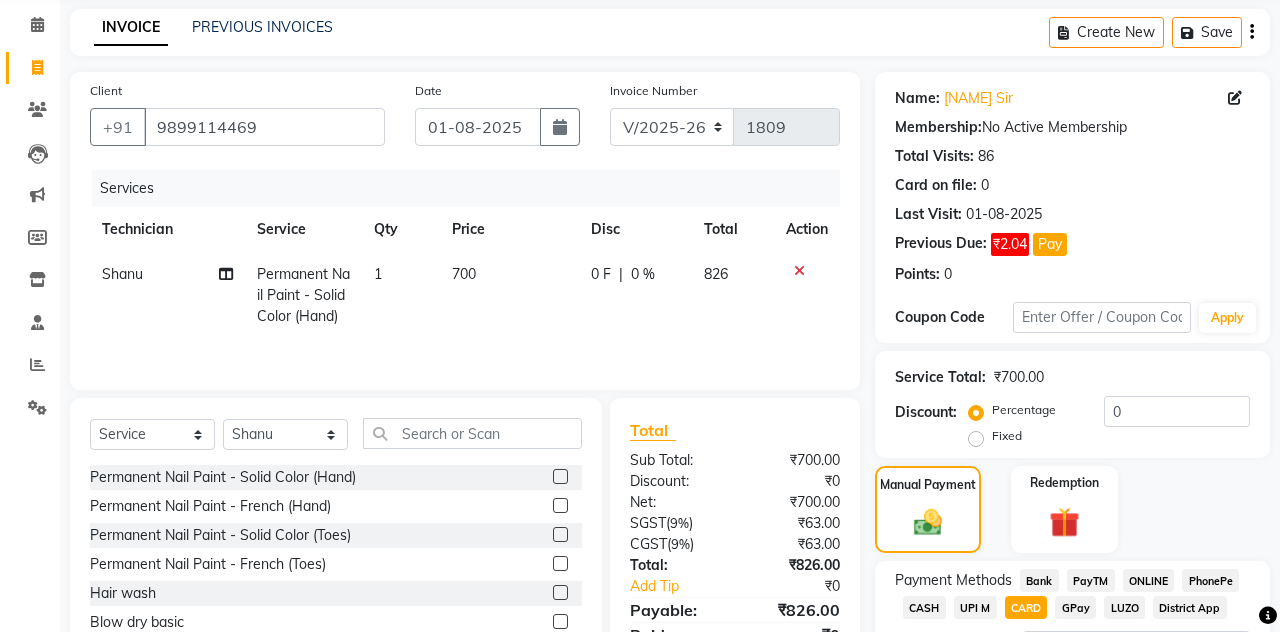click on "Add Payment" 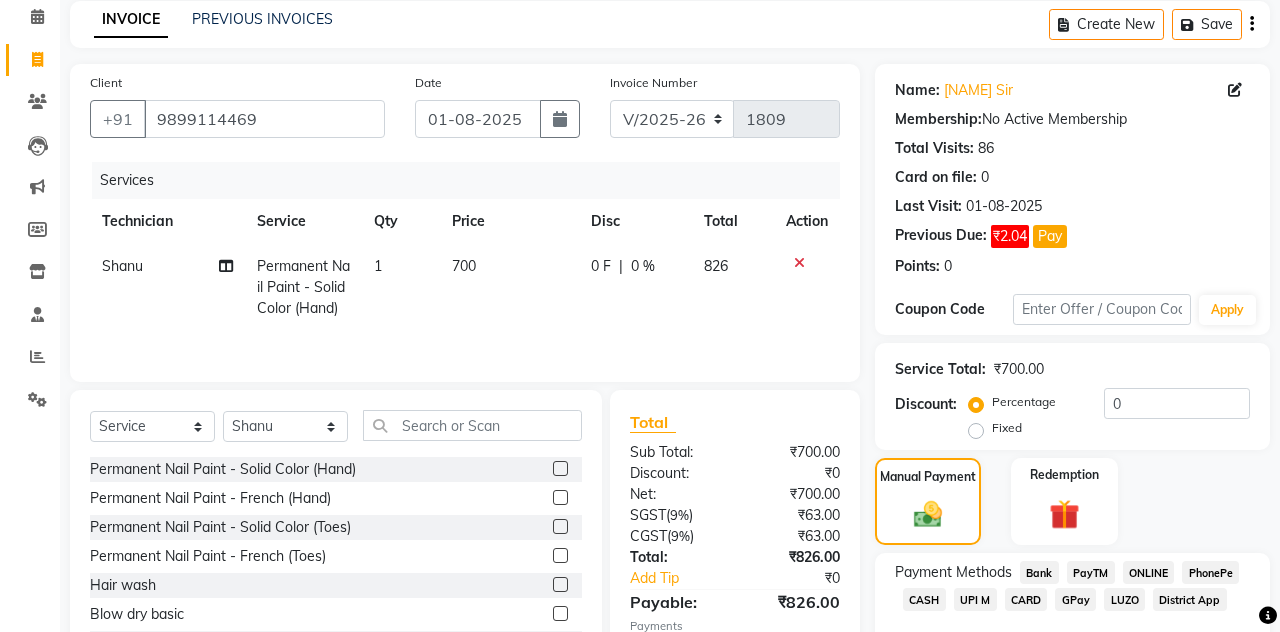 scroll, scrollTop: 214, scrollLeft: 0, axis: vertical 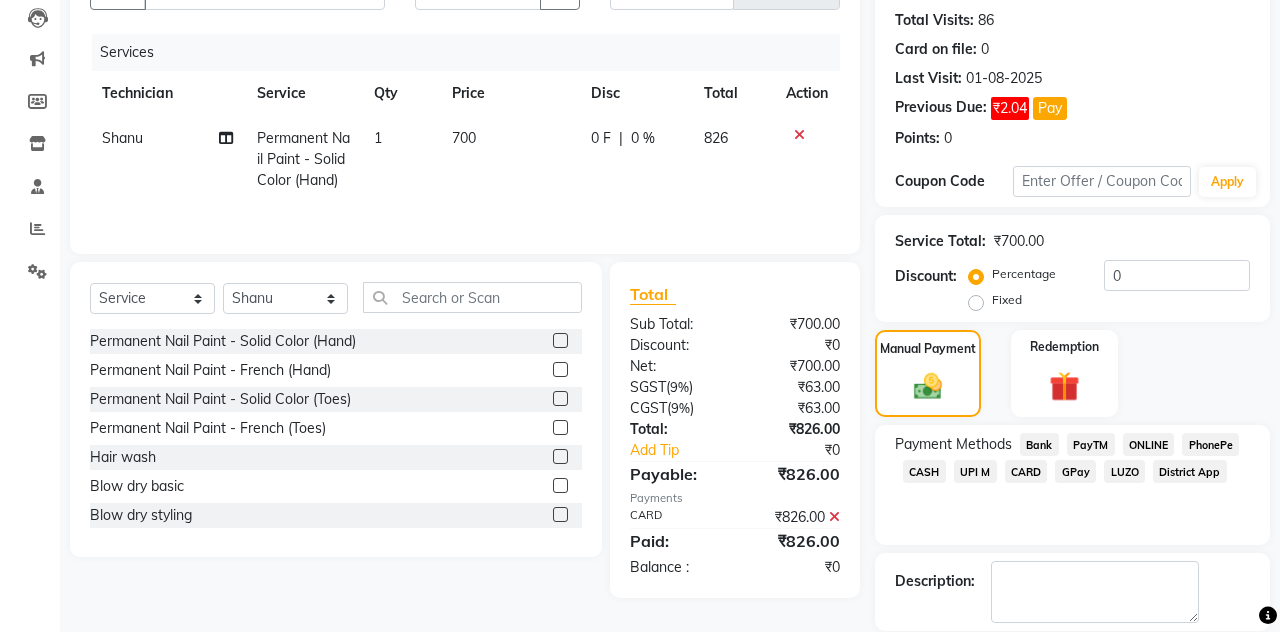 click on "Checkout" 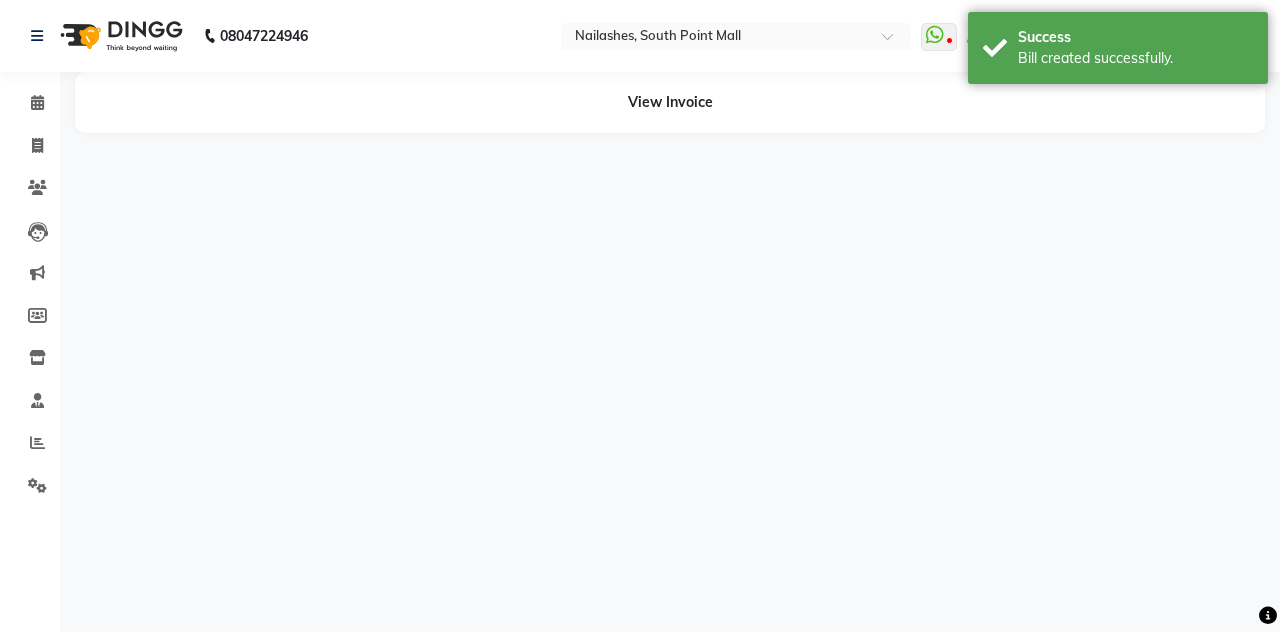 scroll, scrollTop: 0, scrollLeft: 0, axis: both 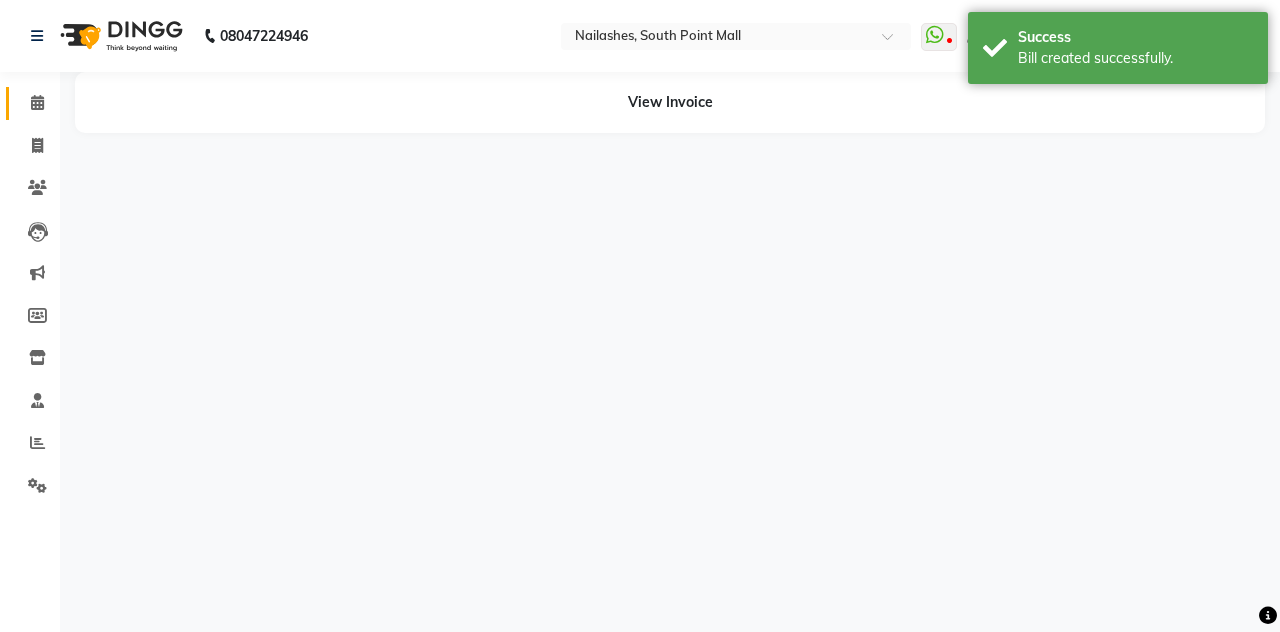 click on "Calendar" 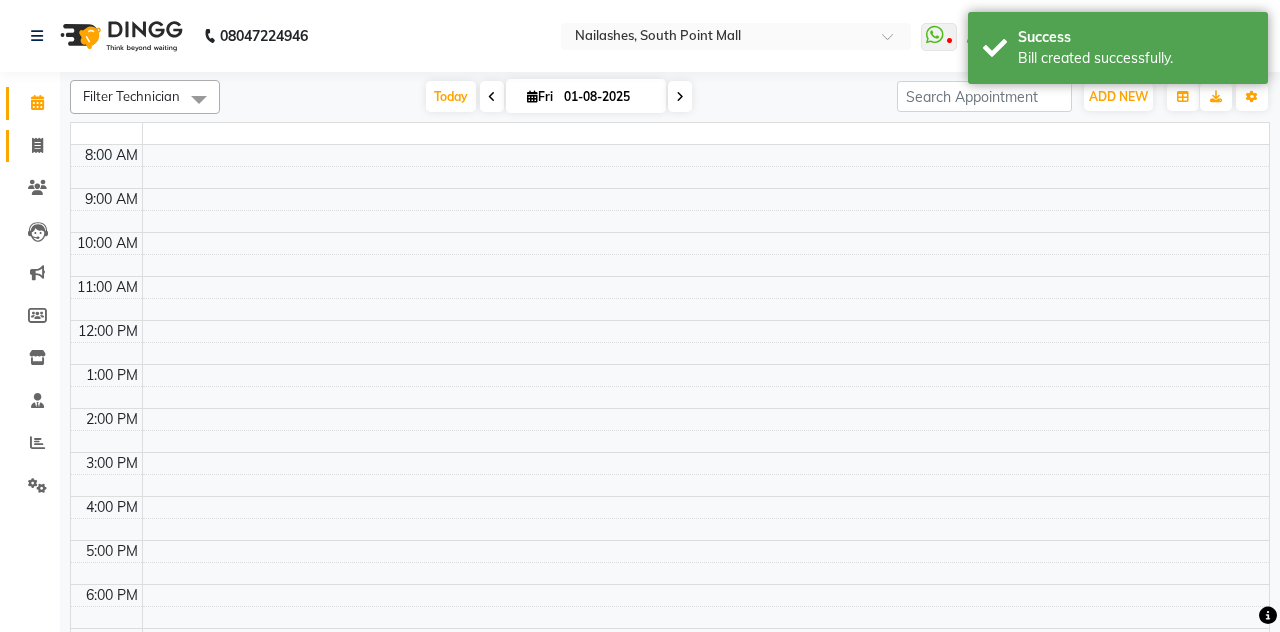 click 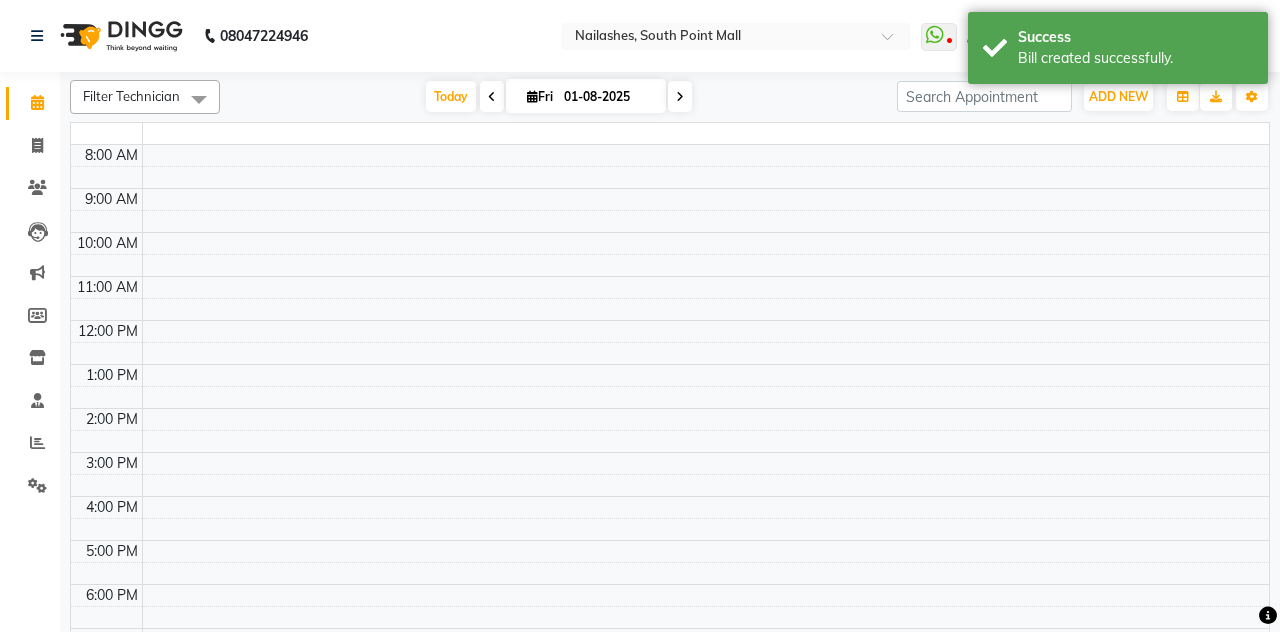select on "service" 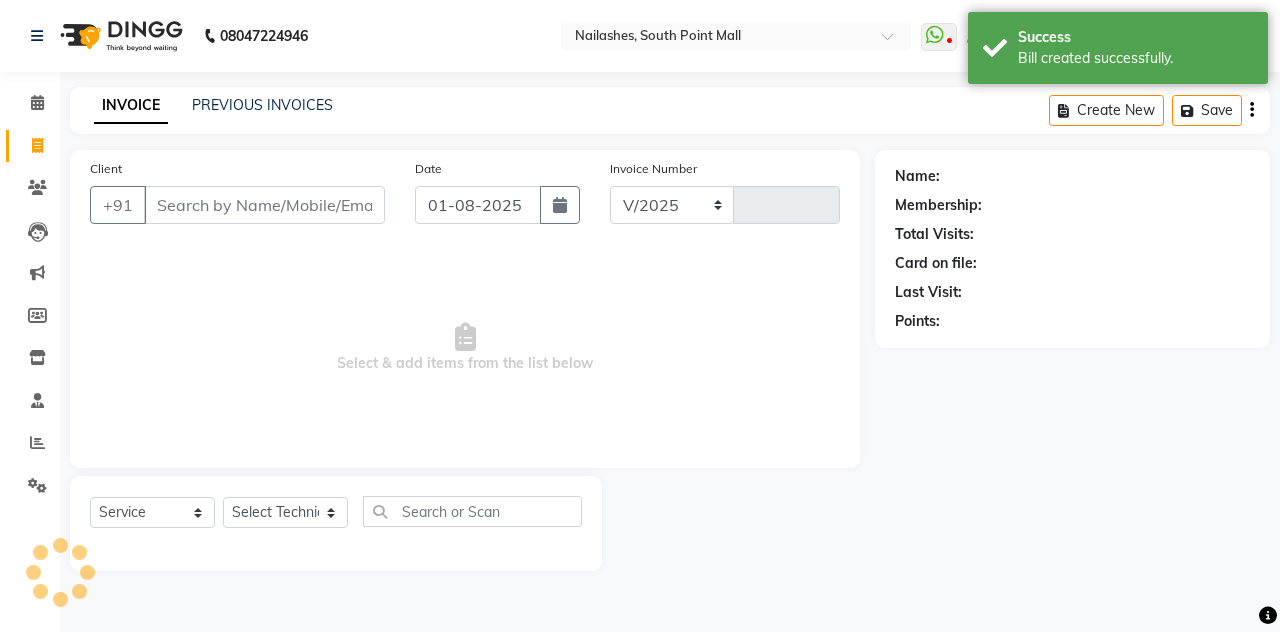select on "3926" 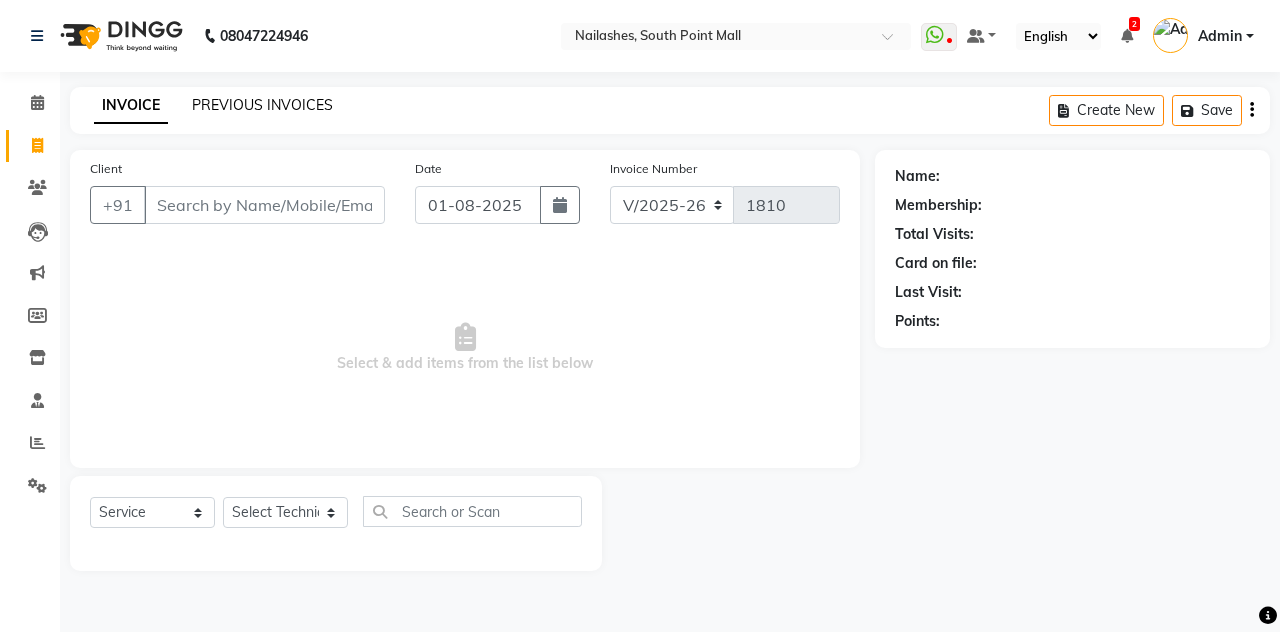click on "PREVIOUS INVOICES" 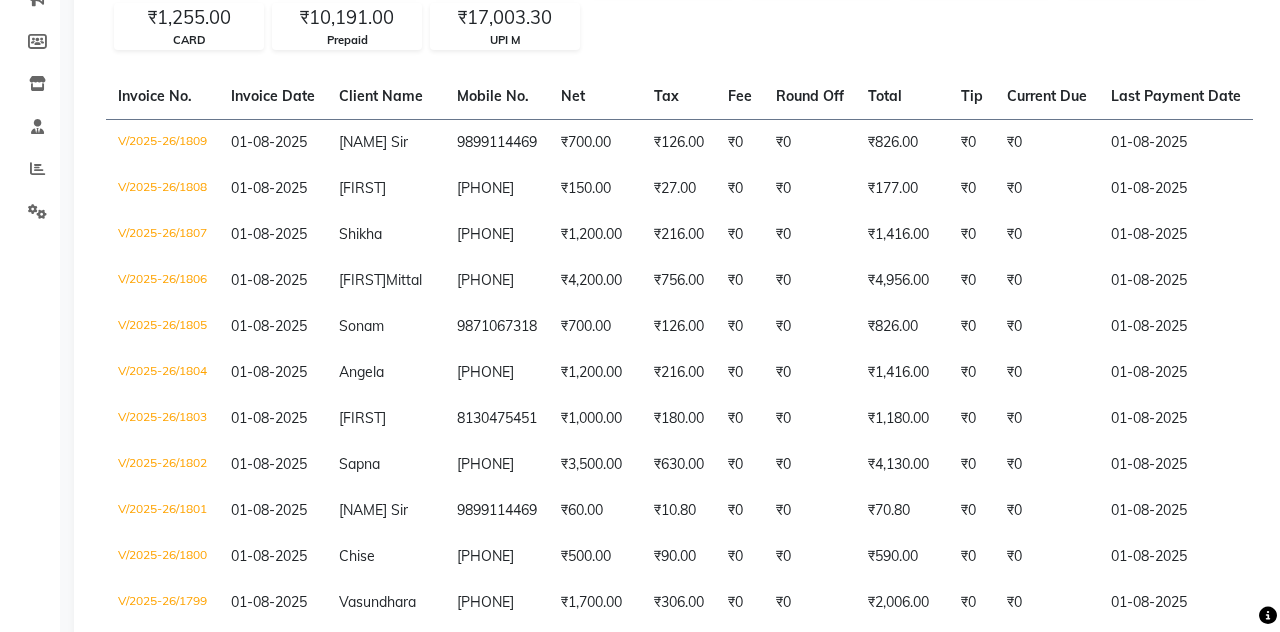 scroll, scrollTop: 490, scrollLeft: 0, axis: vertical 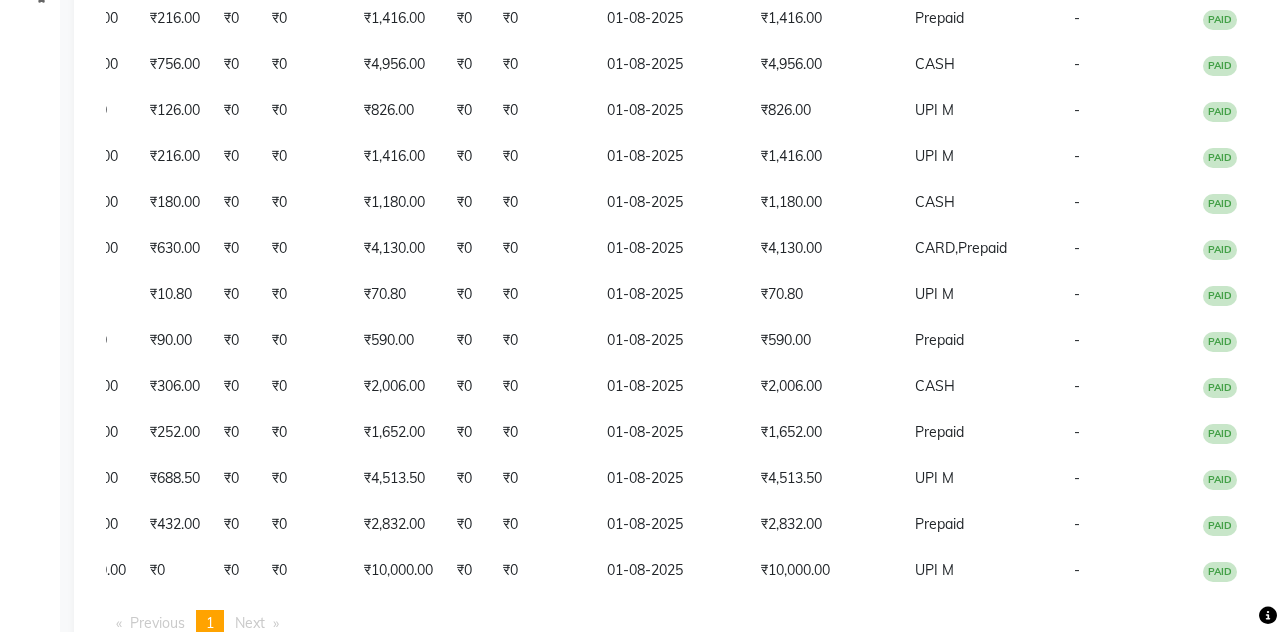 click on "₹1,652.00" 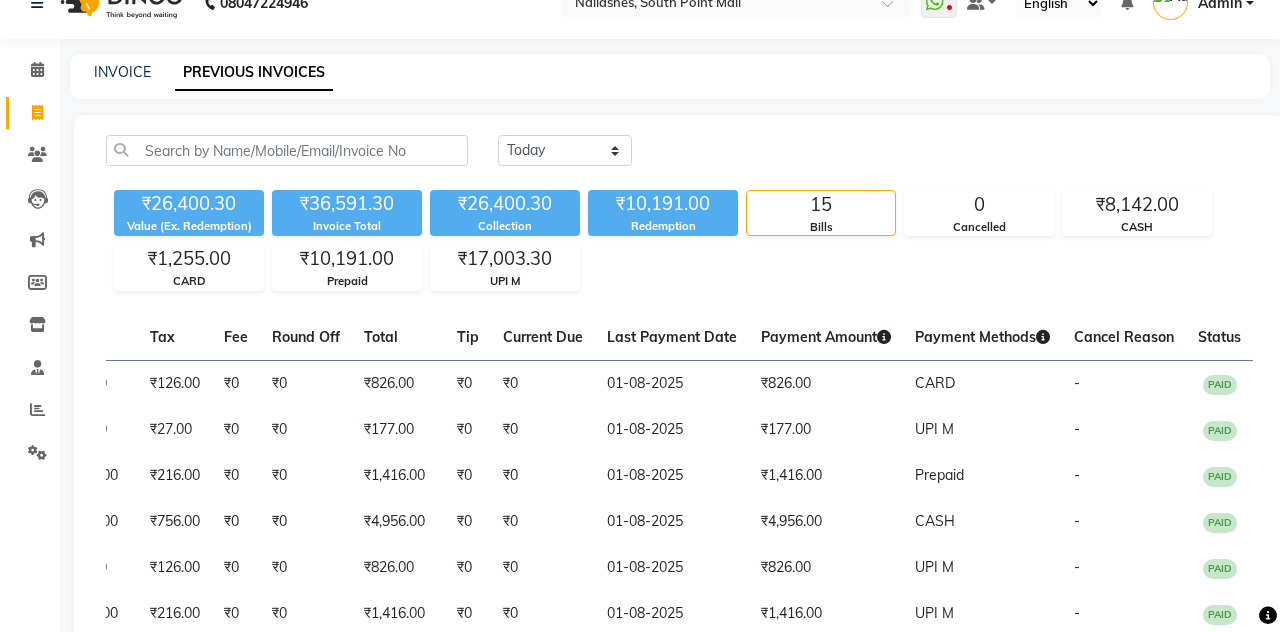 scroll, scrollTop: 0, scrollLeft: 0, axis: both 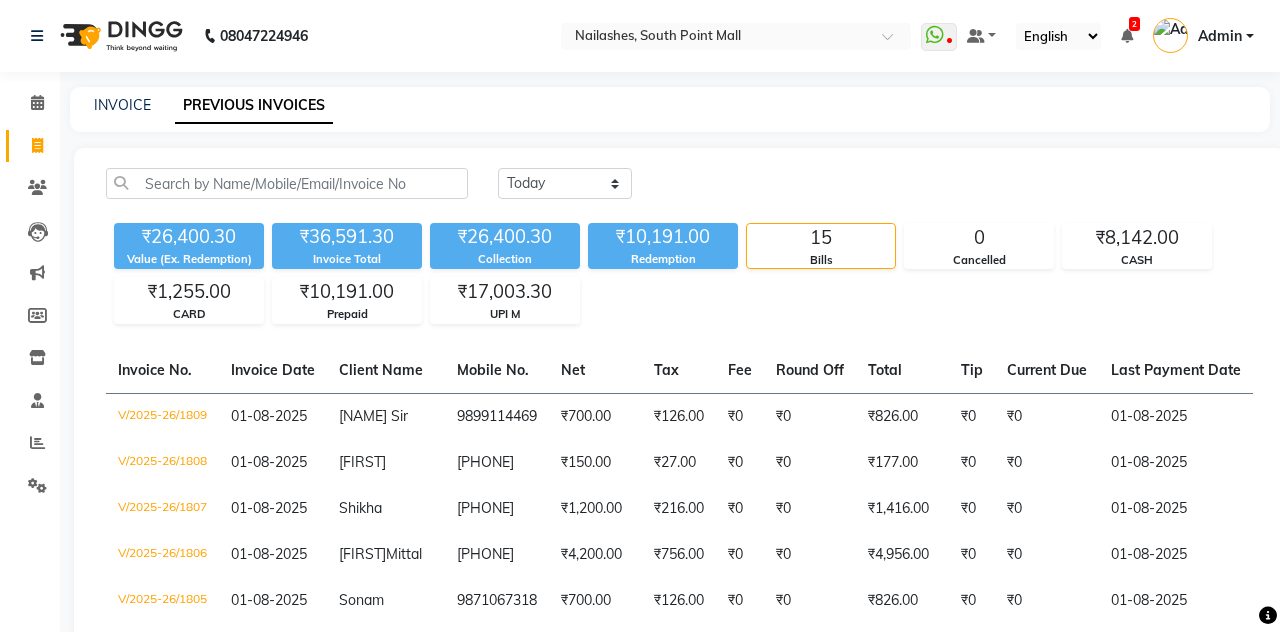 click on "₹1,255.00" 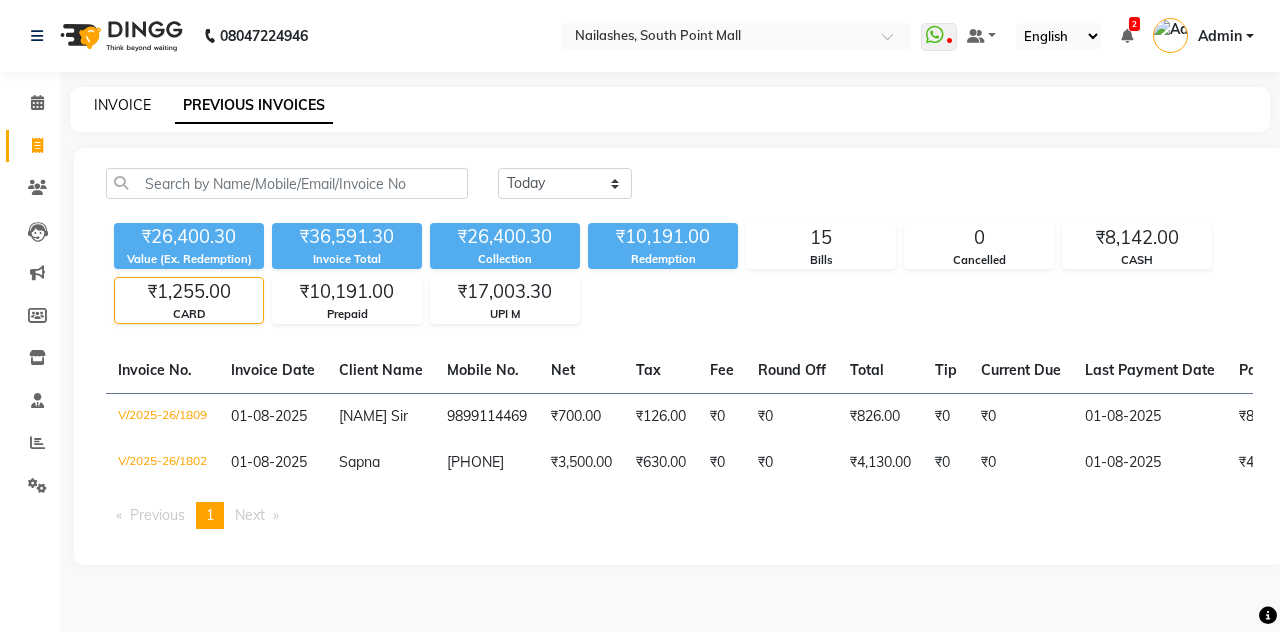 click on "INVOICE" 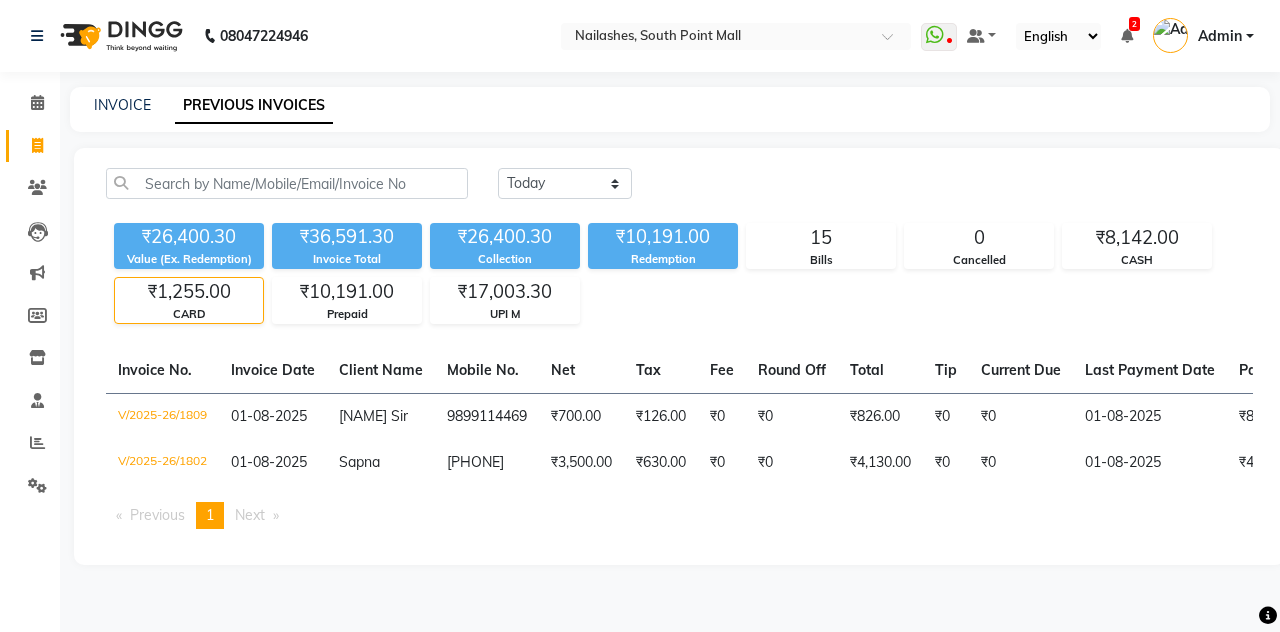select on "3926" 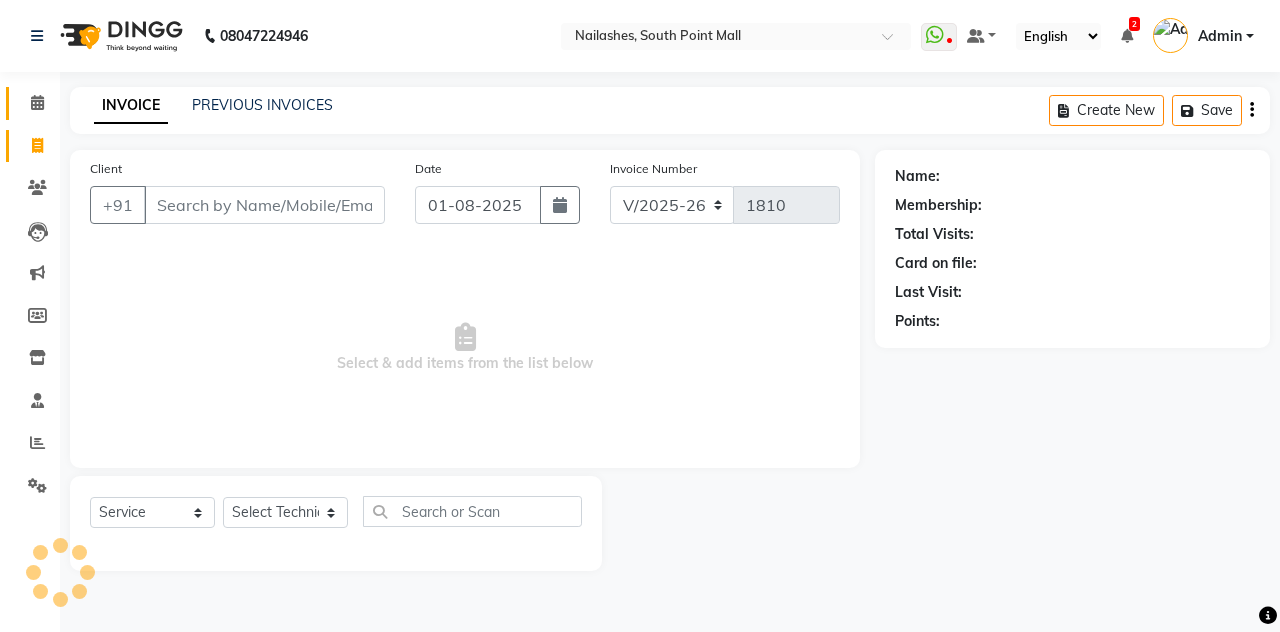 click 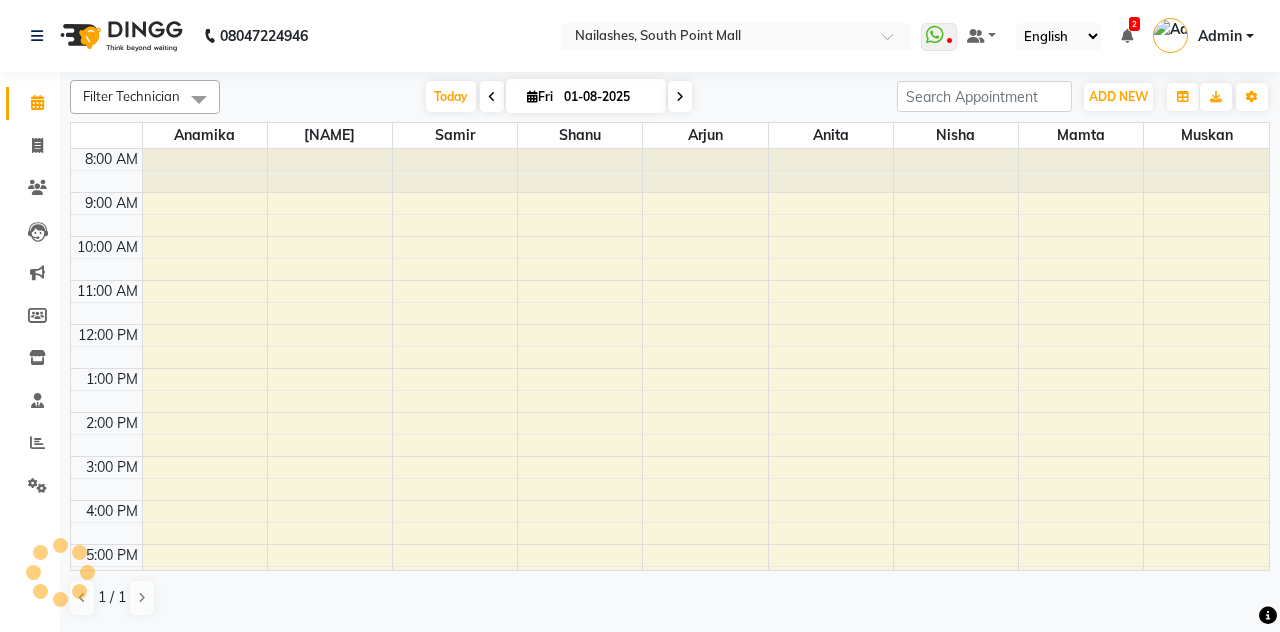 click on "Fri" at bounding box center (540, 96) 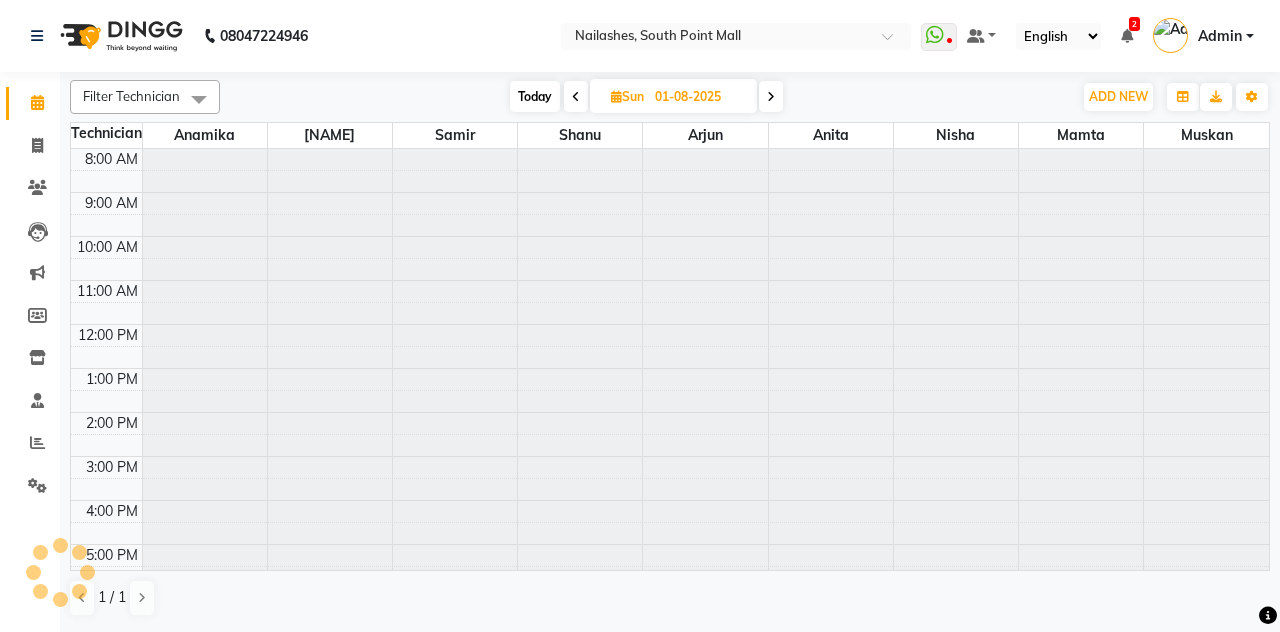 type on "03-08-2025" 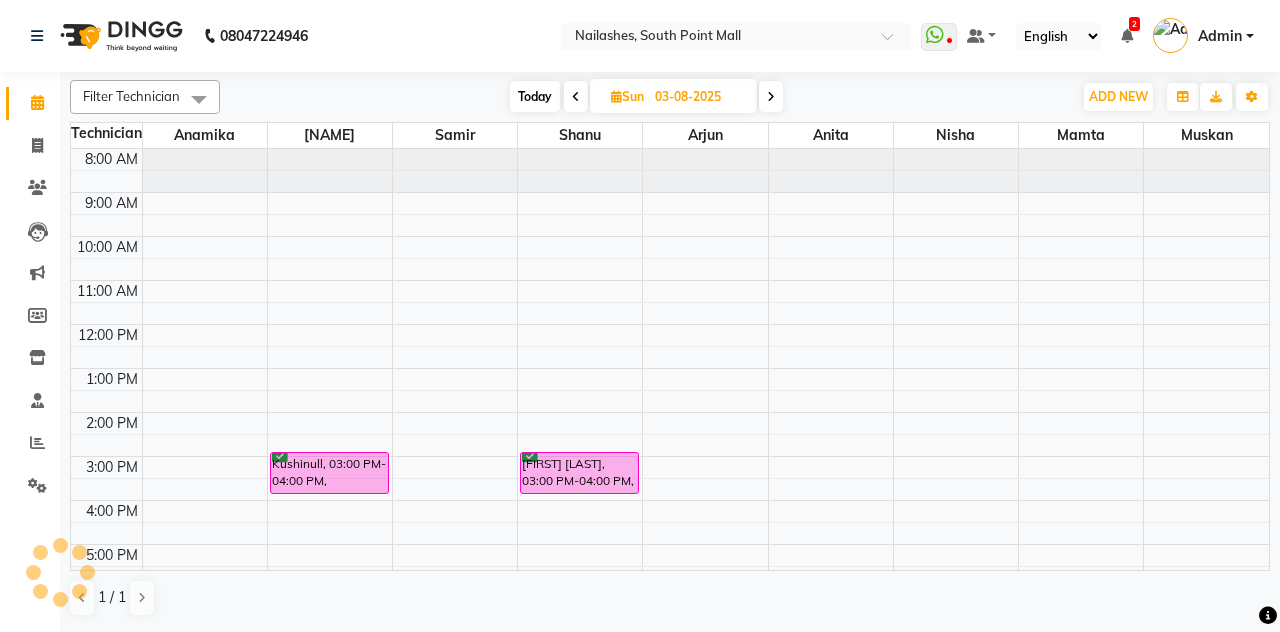 scroll, scrollTop: 271, scrollLeft: 0, axis: vertical 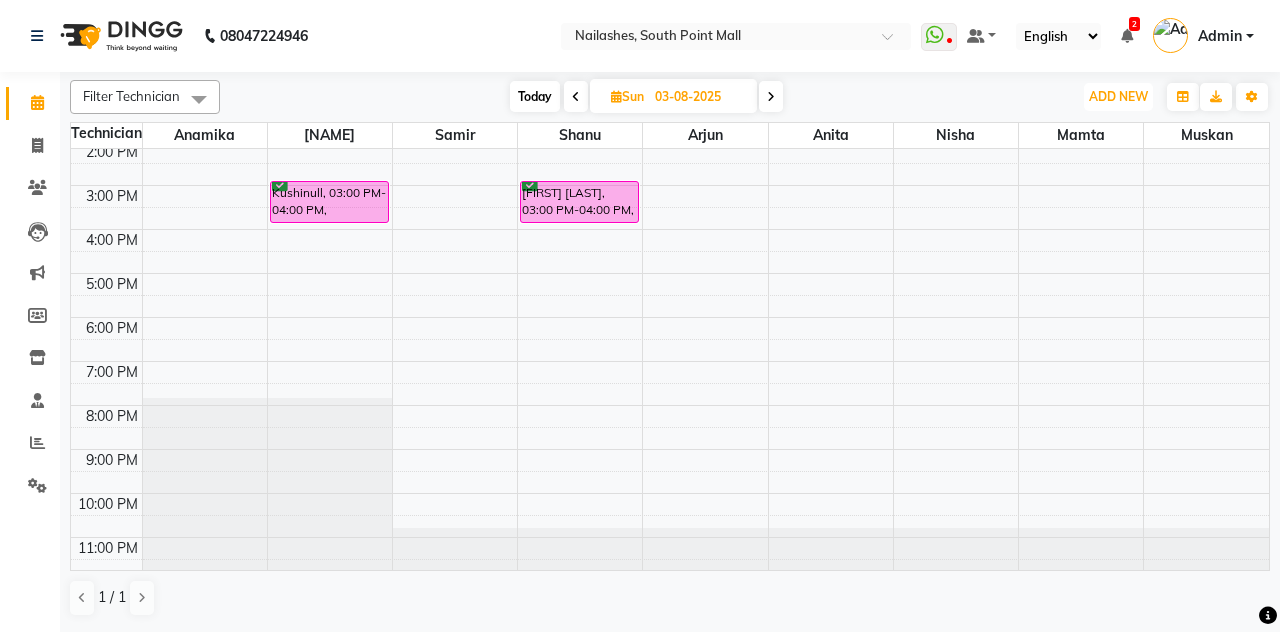 click on "ADD NEW" at bounding box center [1118, 96] 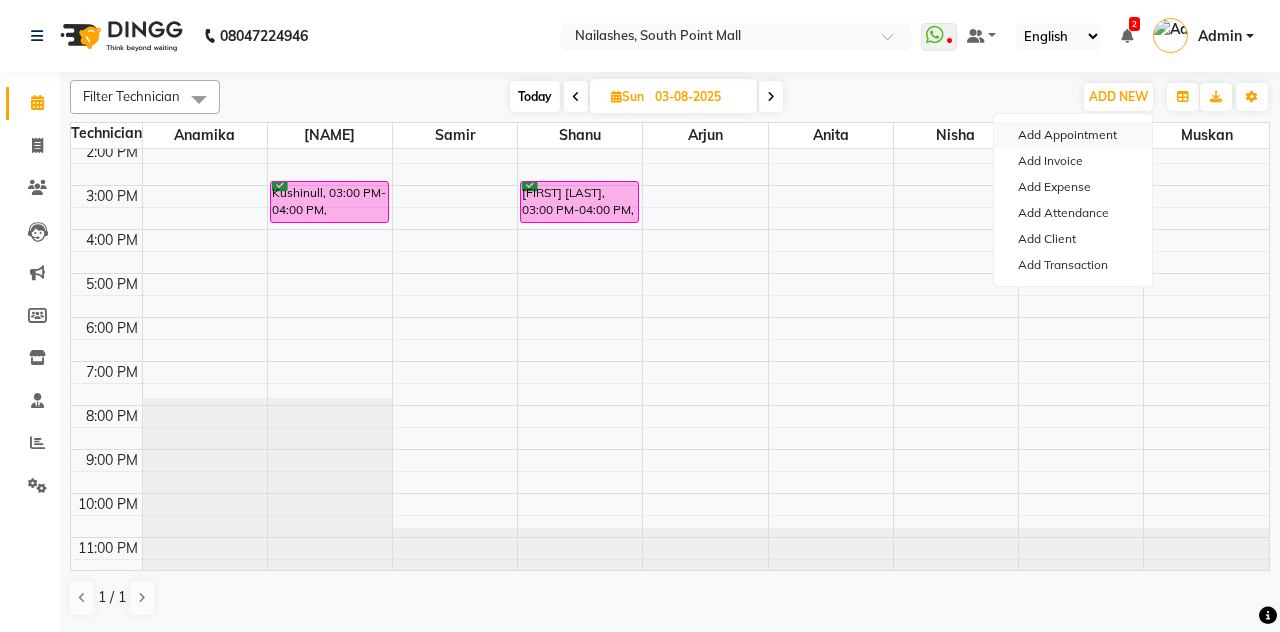 click on "Add Appointment" at bounding box center [1073, 135] 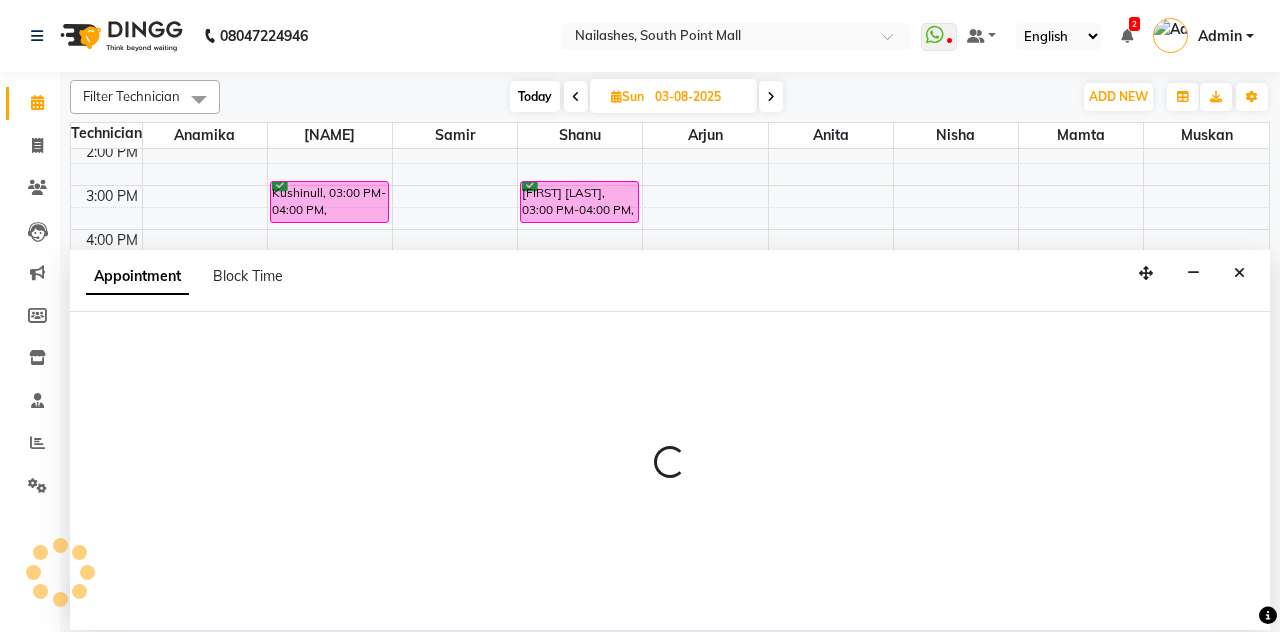 select on "tentative" 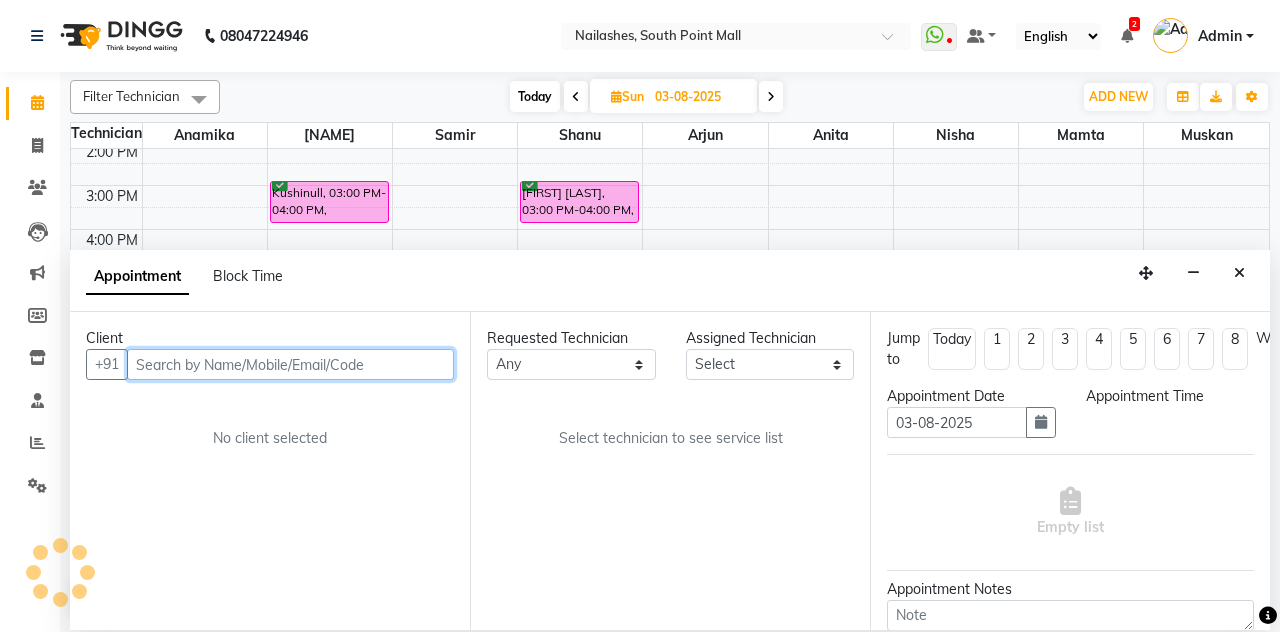 select on "540" 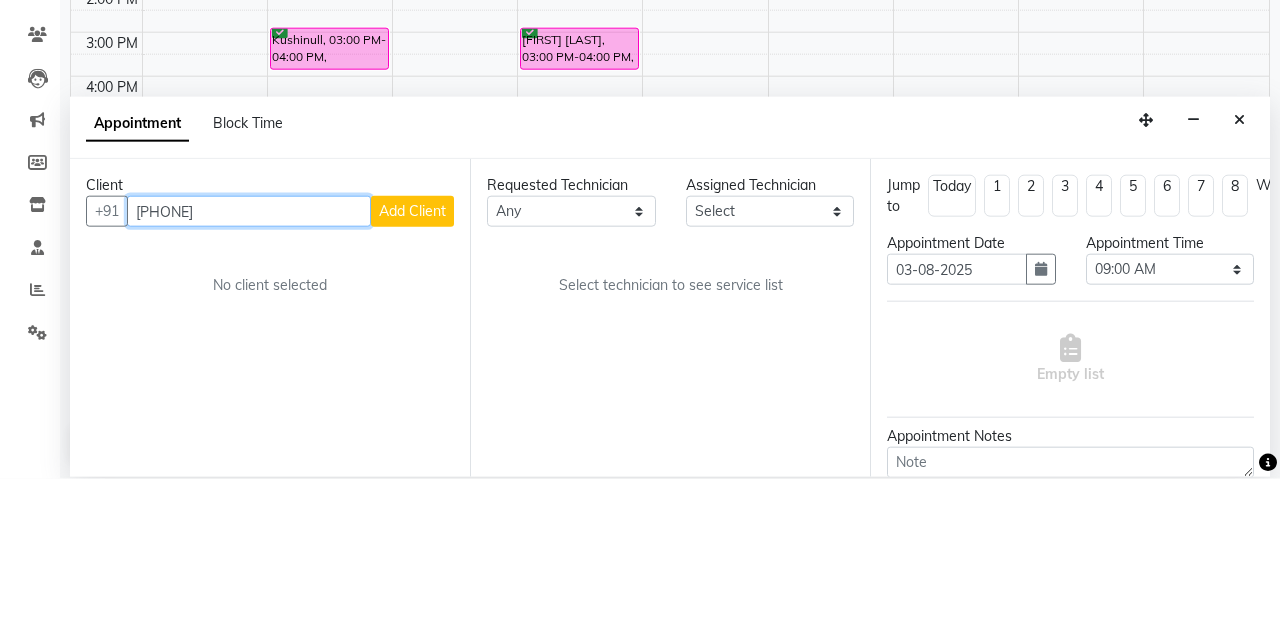 type on "8554829696" 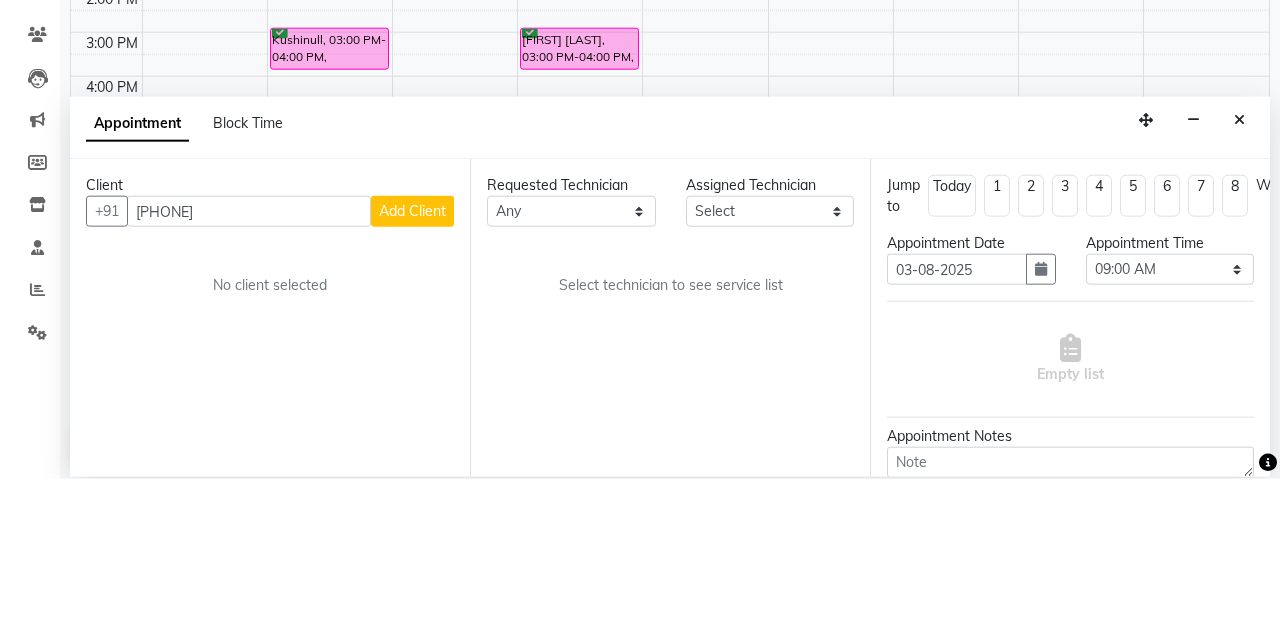 click on "Add Client" at bounding box center (412, 364) 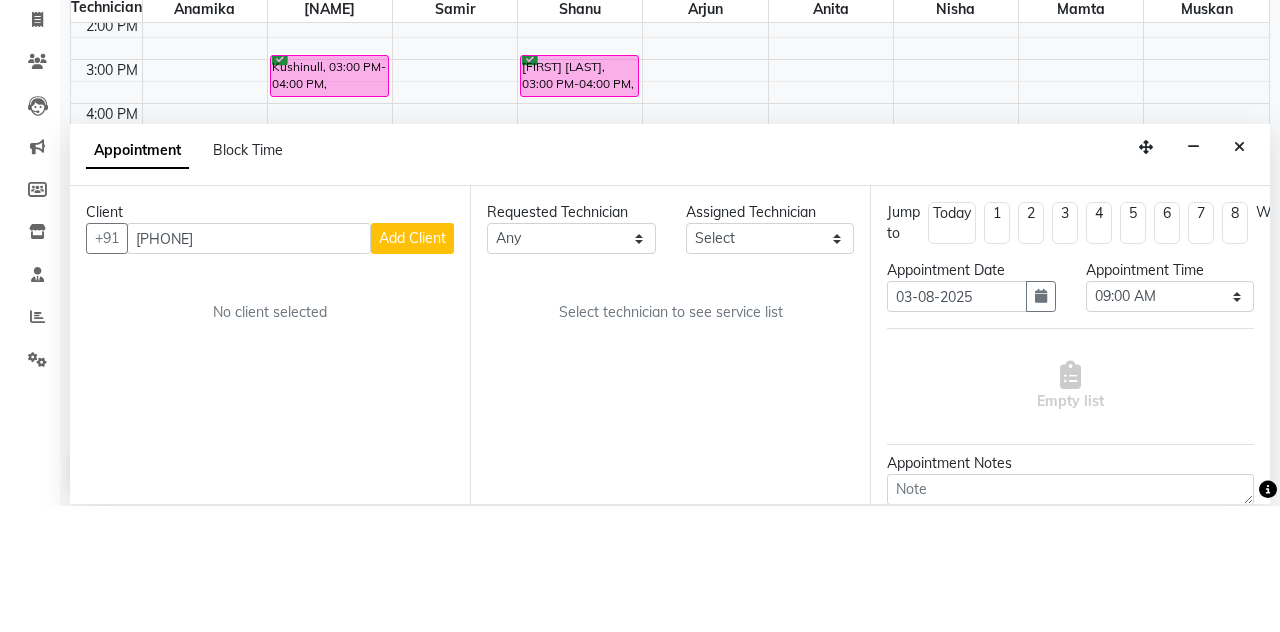 select on "21" 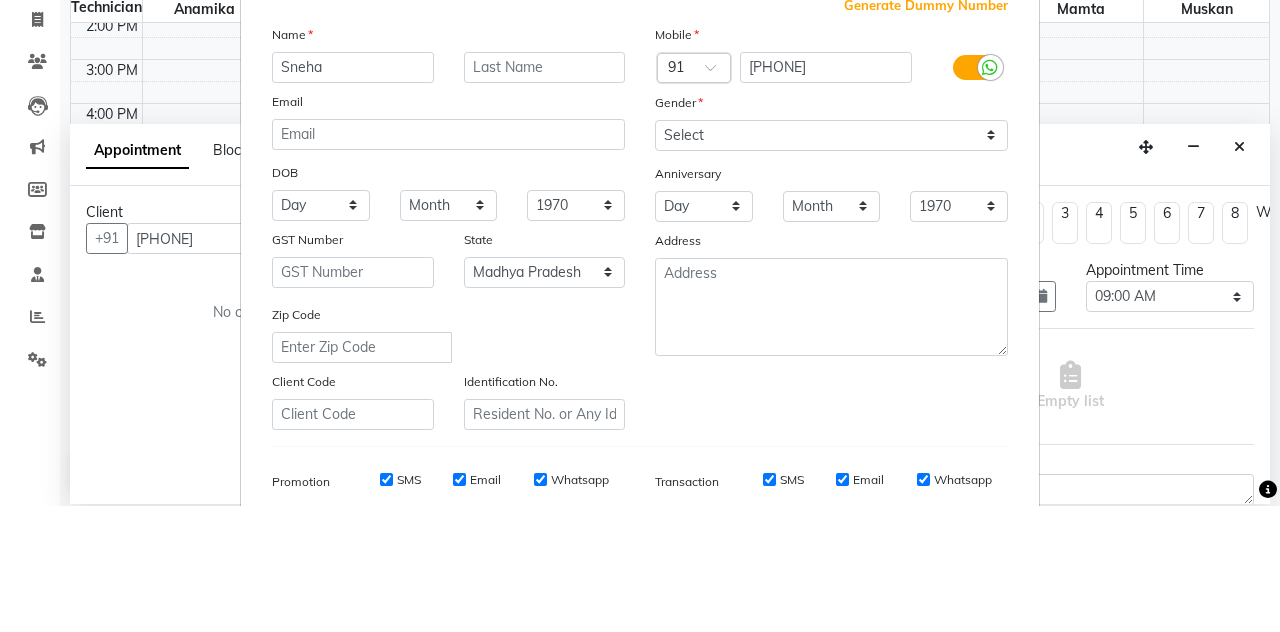 type on "Sneha" 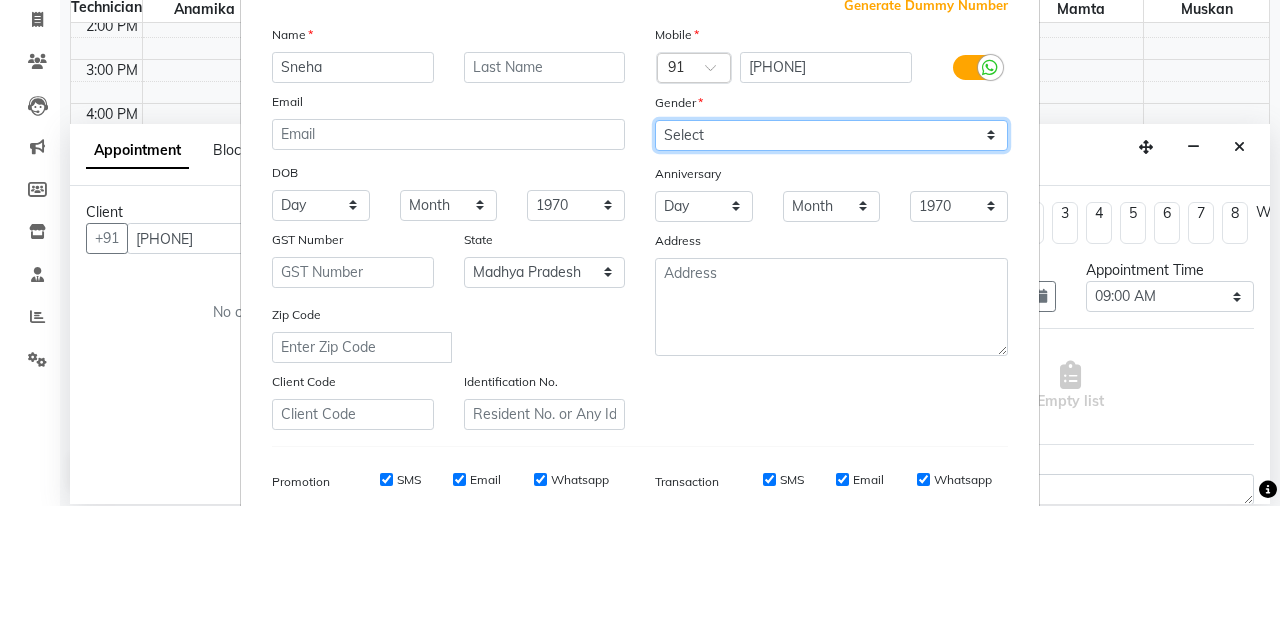 click on "Select Male Female Other Prefer Not To Say" at bounding box center [831, 261] 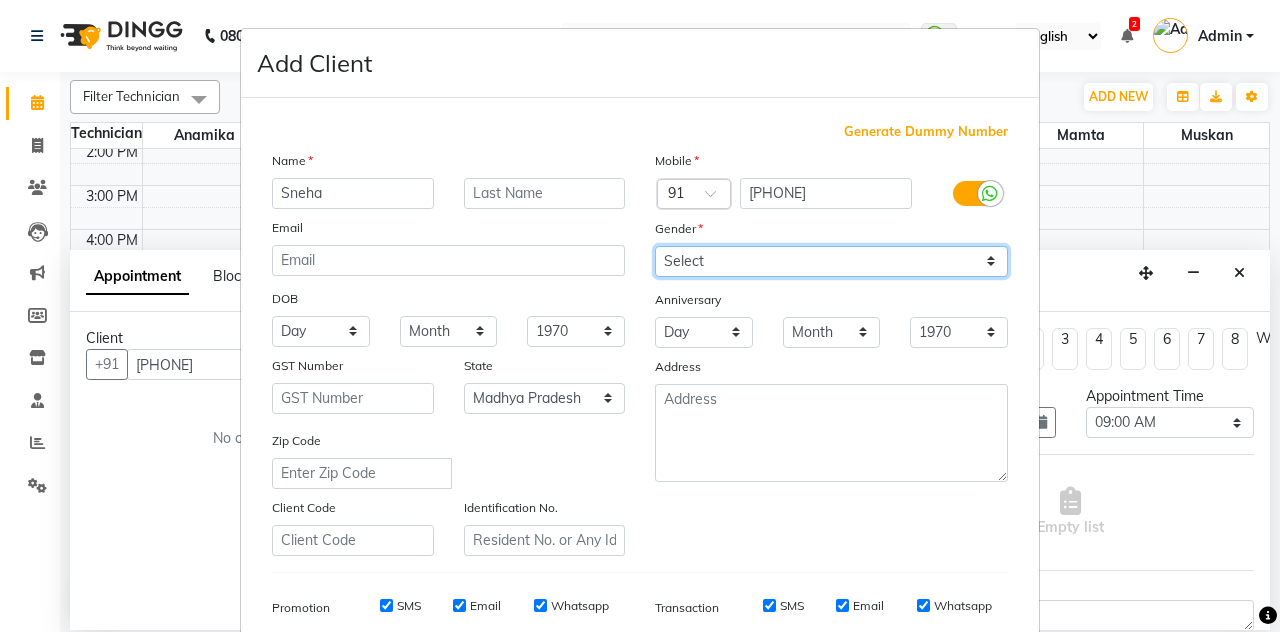 select on "female" 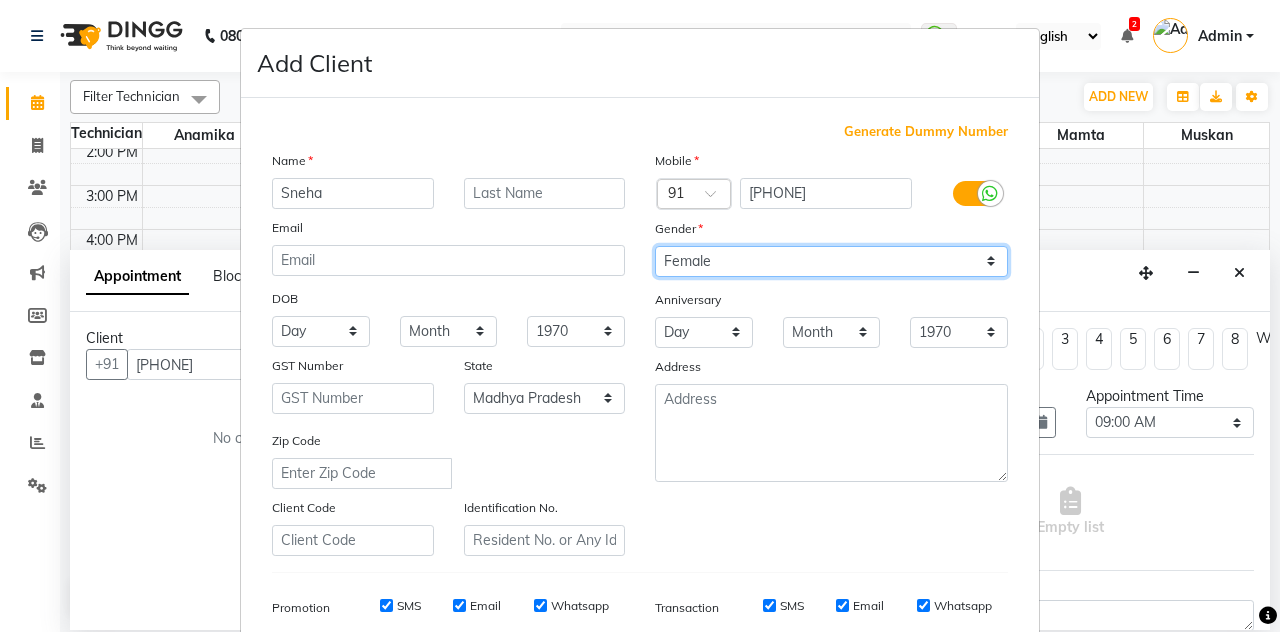 scroll, scrollTop: 185, scrollLeft: 0, axis: vertical 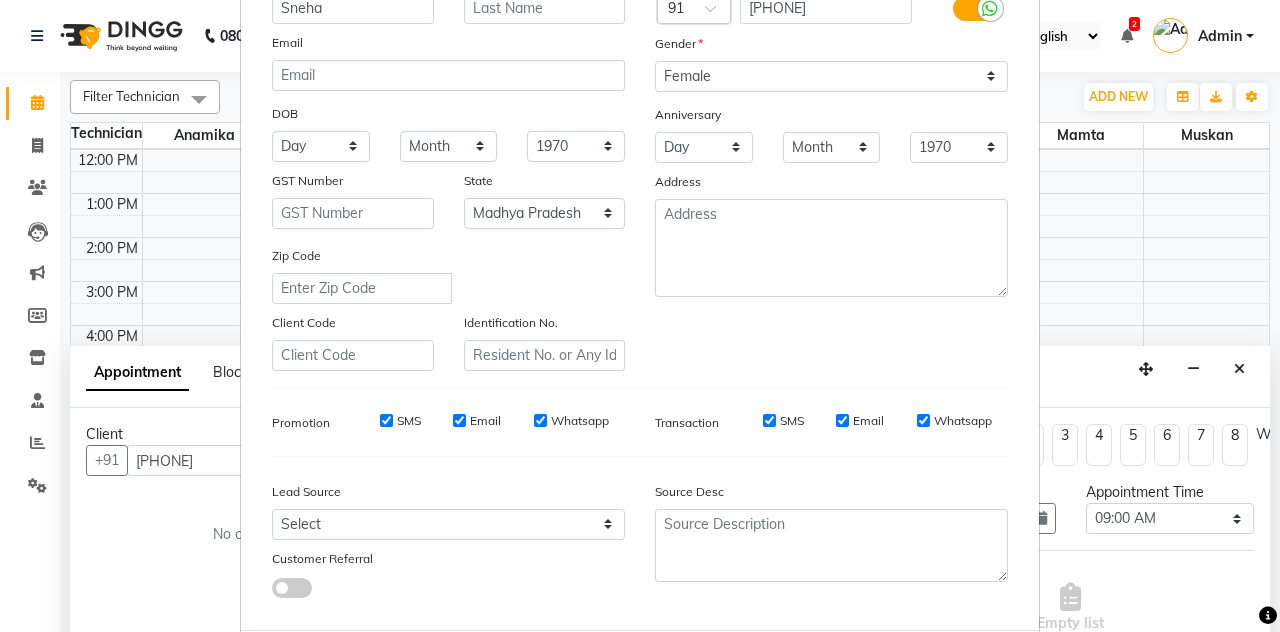 click on "Add" at bounding box center (906, 670) 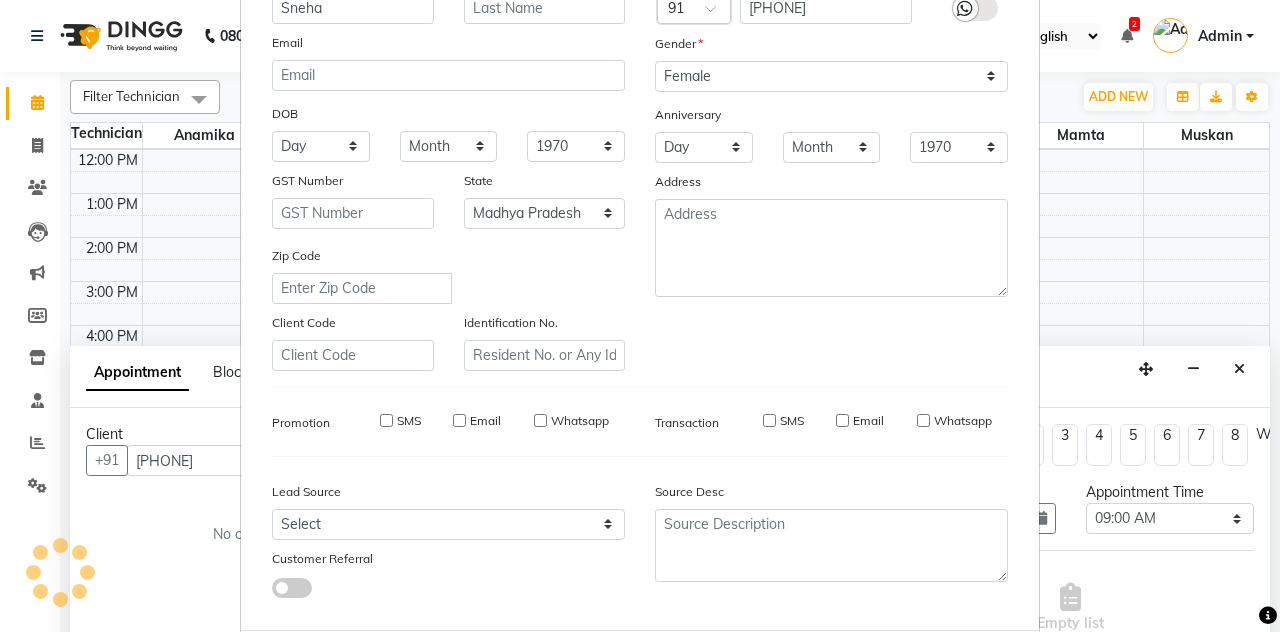 type 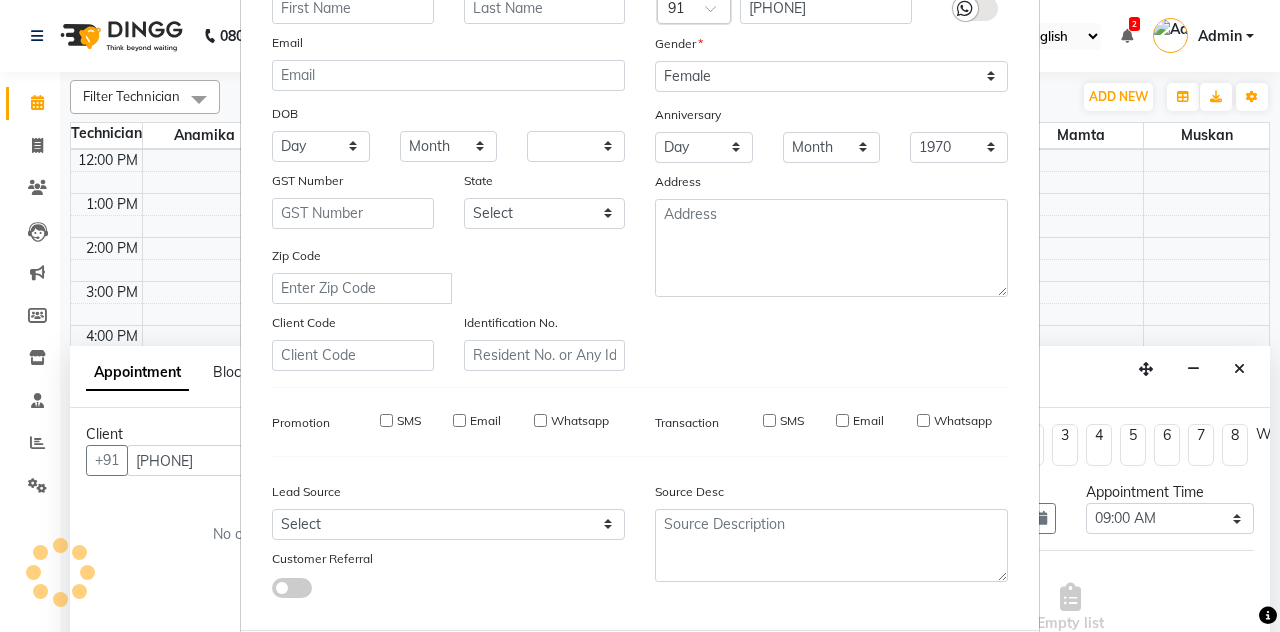 type 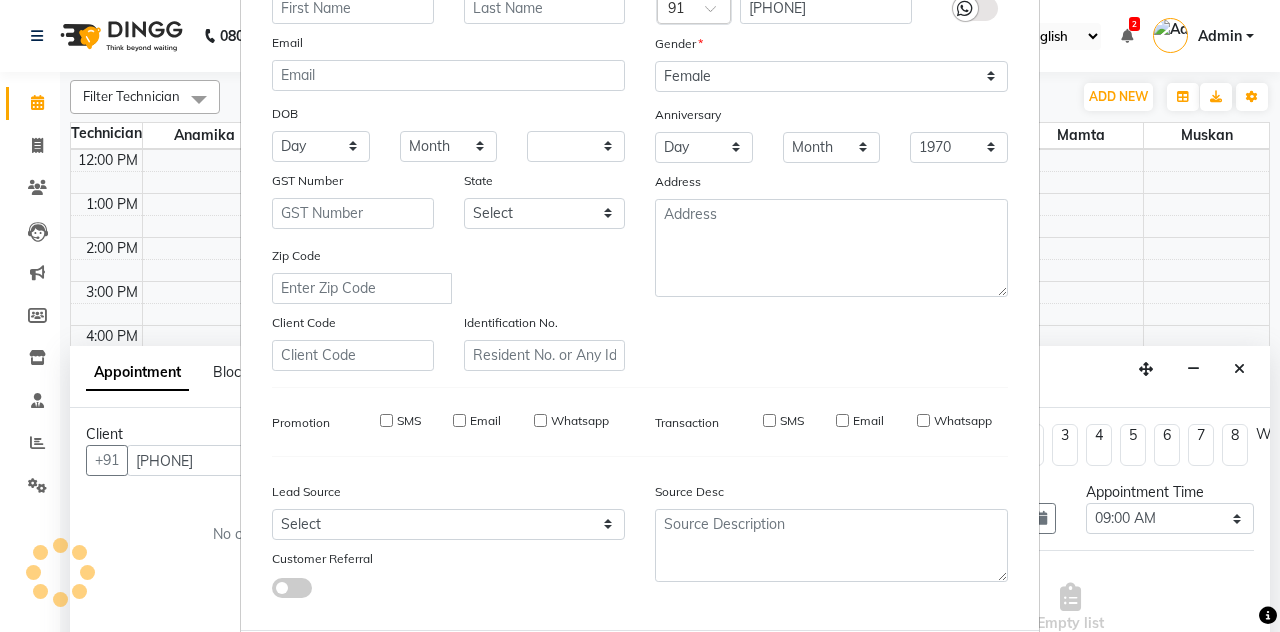 select 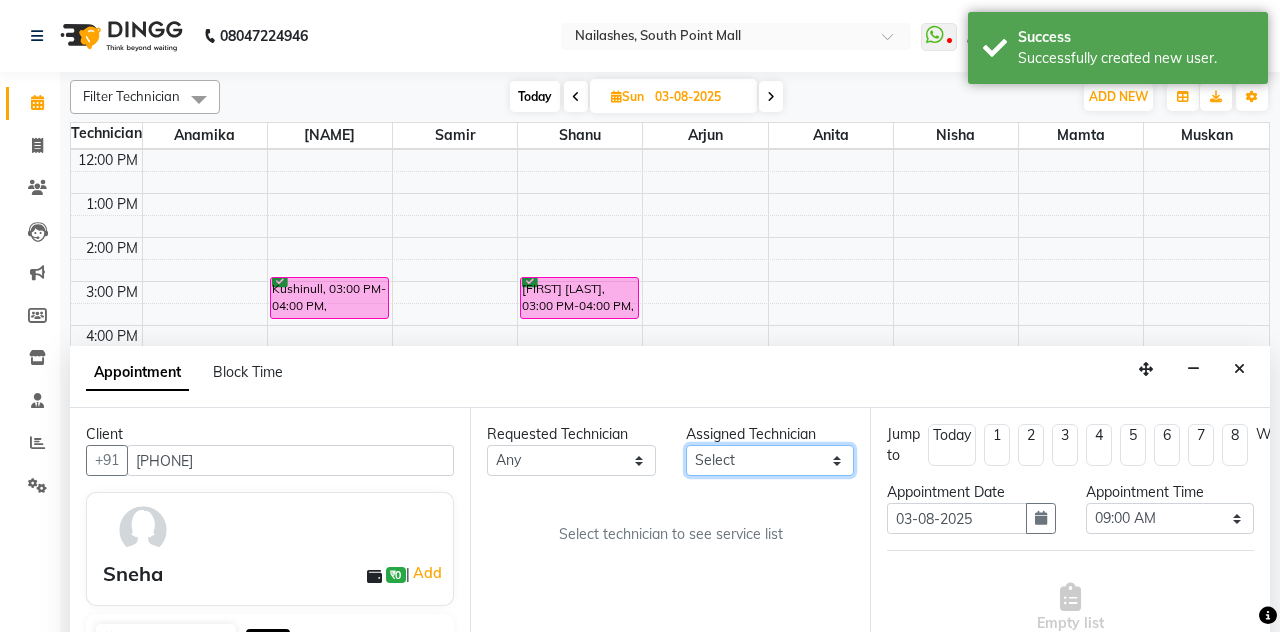 click on "Select Anamika Anita Arjun Mamta Muskan Nisha Samir Shanu Shushanto" at bounding box center [770, 460] 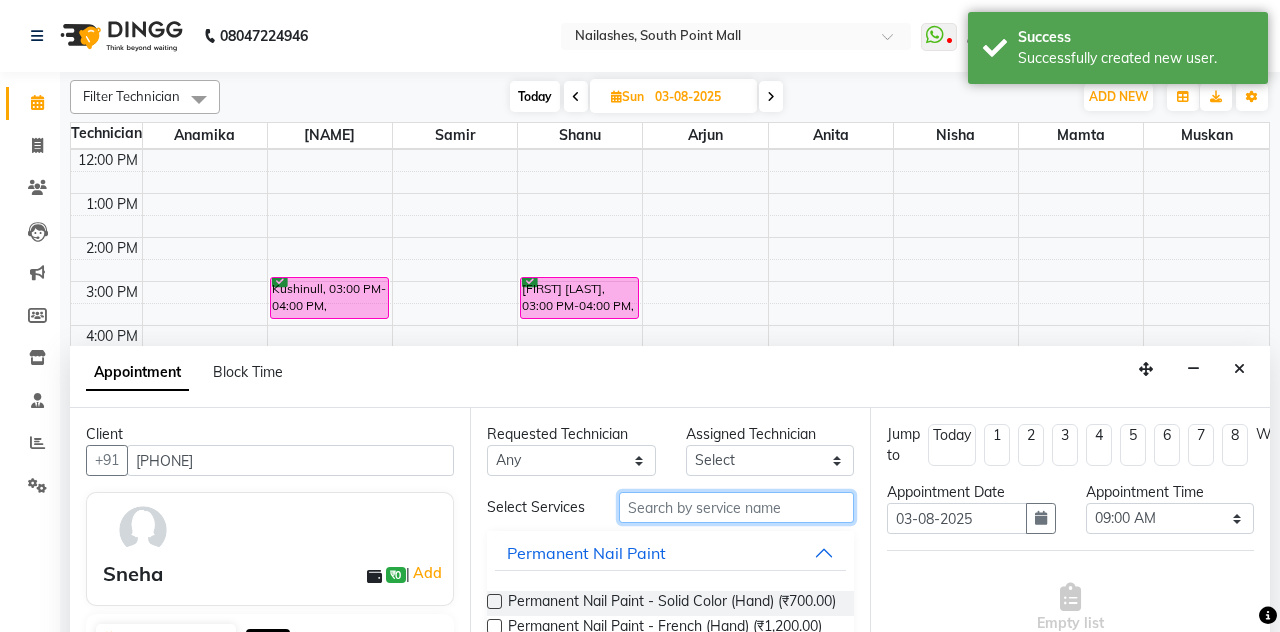 click at bounding box center (736, 507) 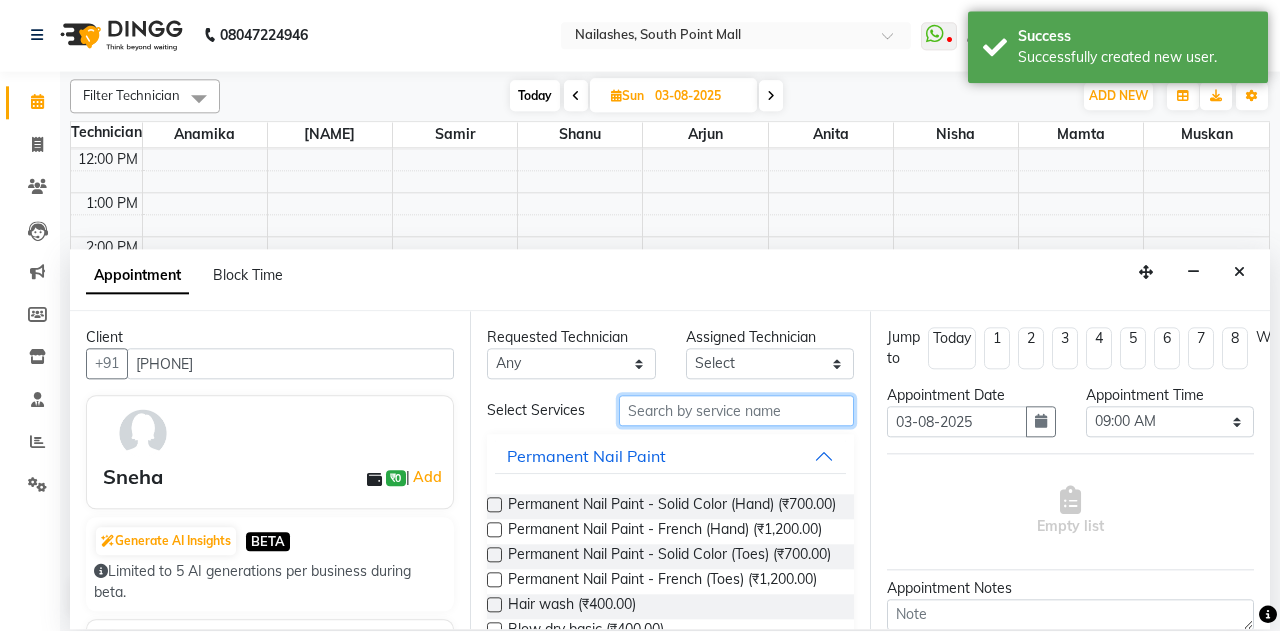 scroll, scrollTop: 271, scrollLeft: 0, axis: vertical 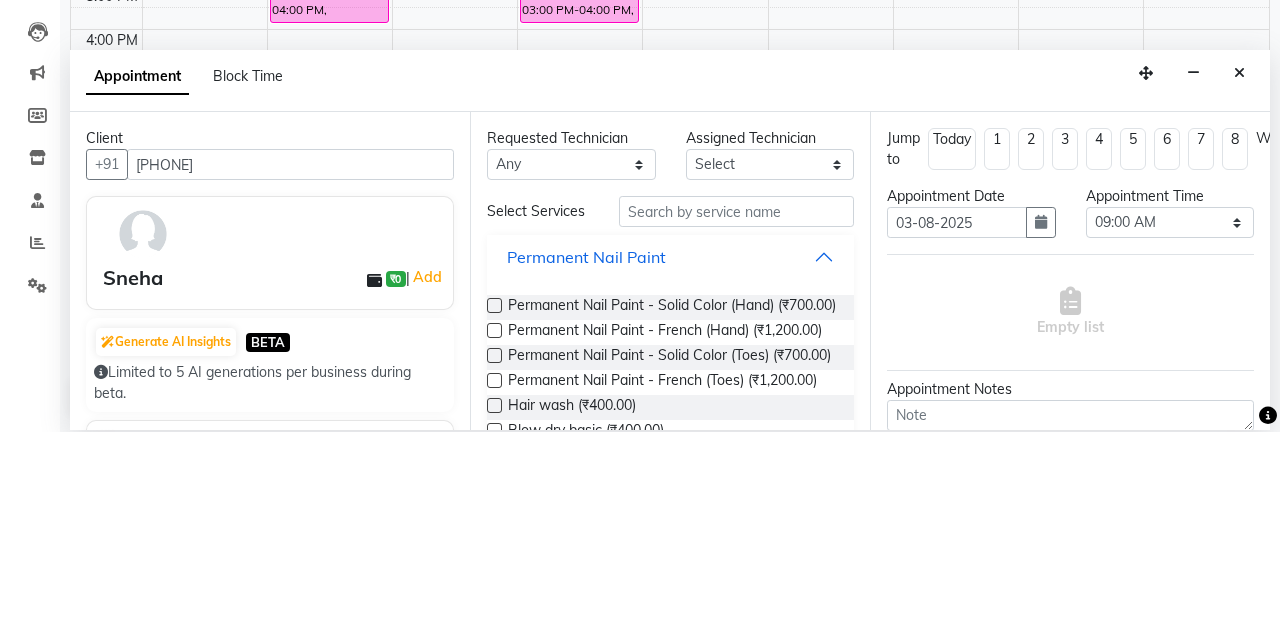click on "Permanent Nail Paint" at bounding box center (670, 457) 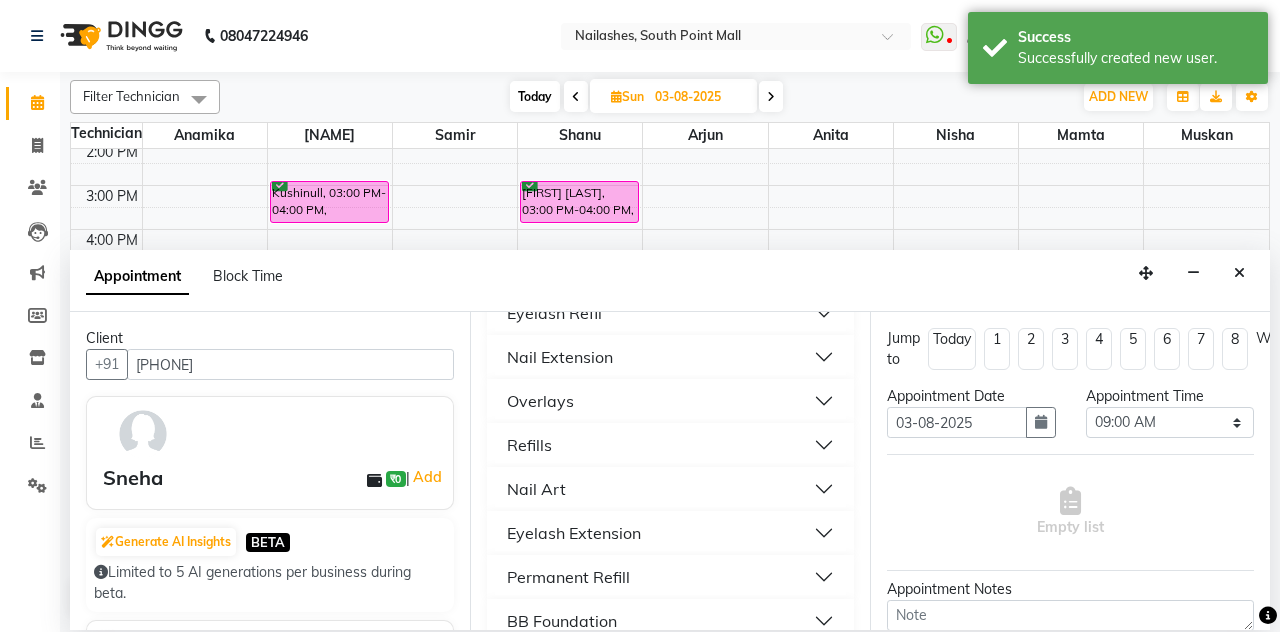 scroll, scrollTop: 333, scrollLeft: 0, axis: vertical 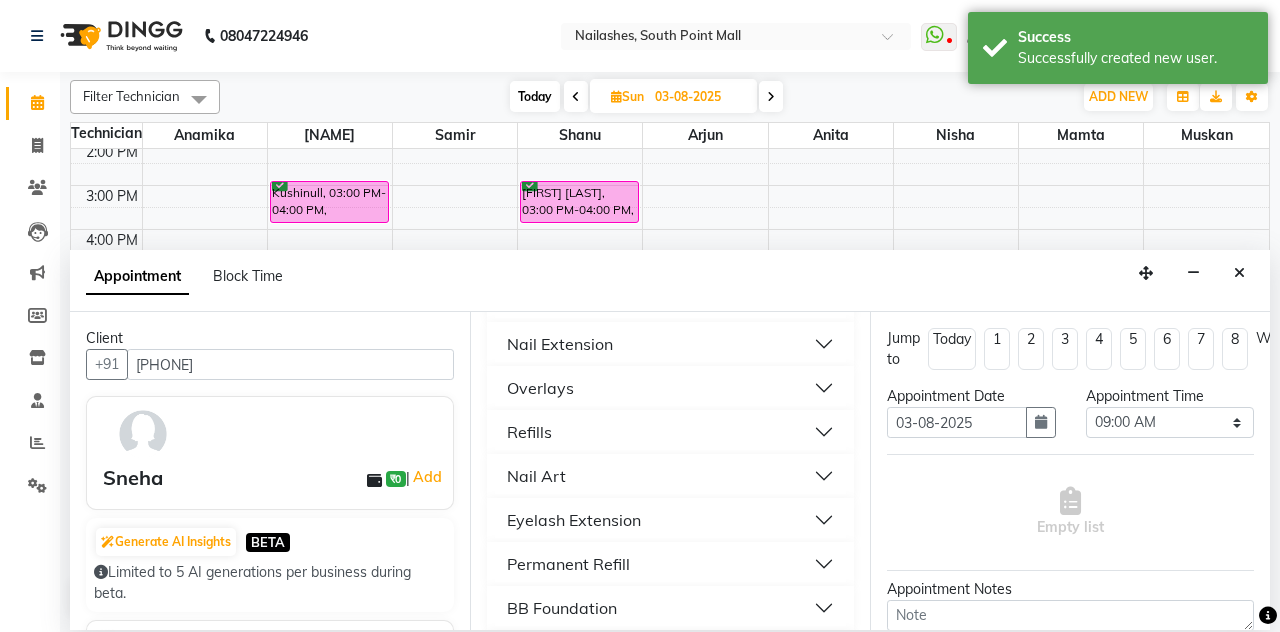 click on "Eyelash Extension" at bounding box center (670, 520) 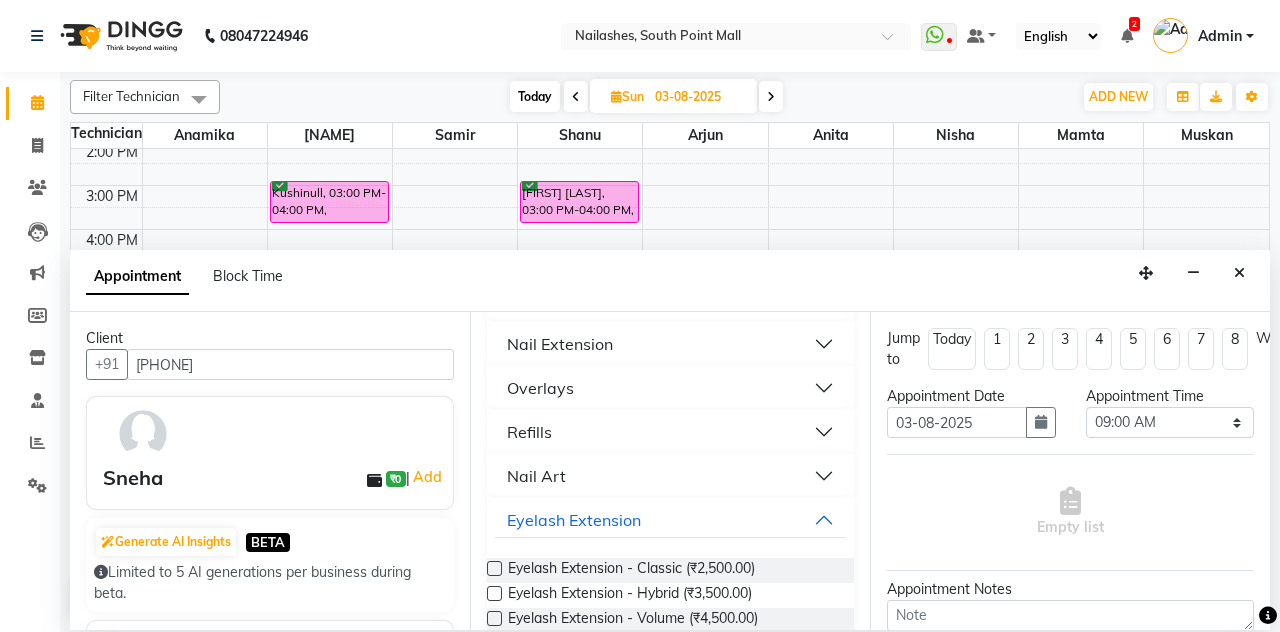 click at bounding box center (494, 568) 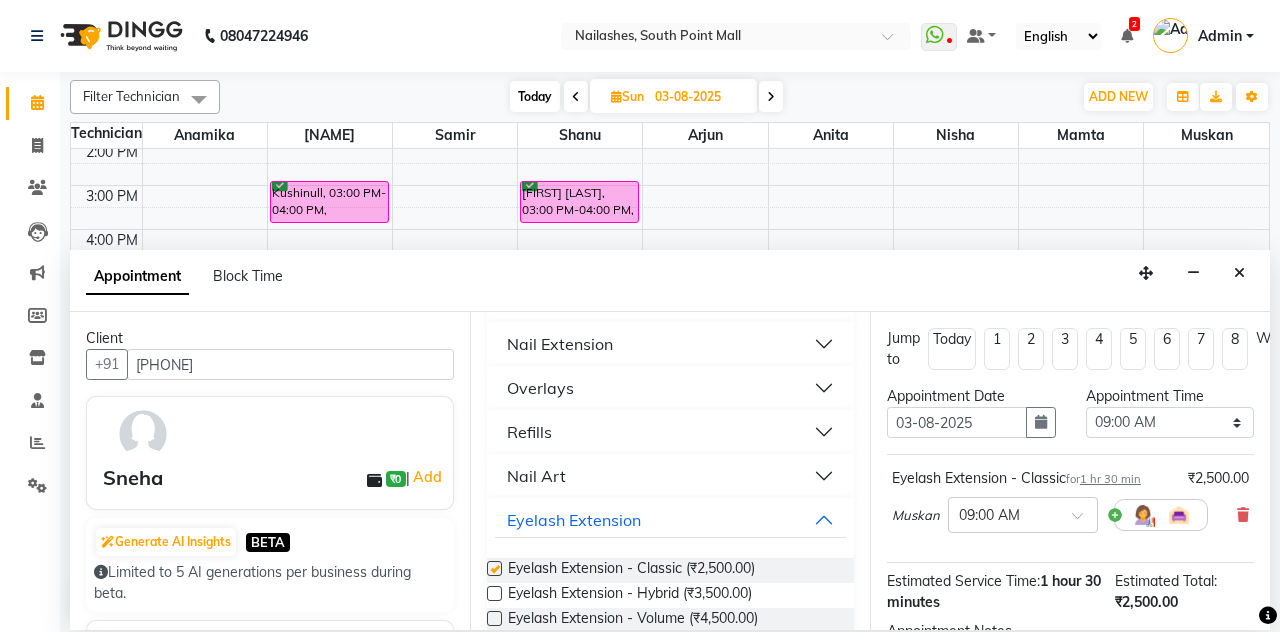 checkbox on "false" 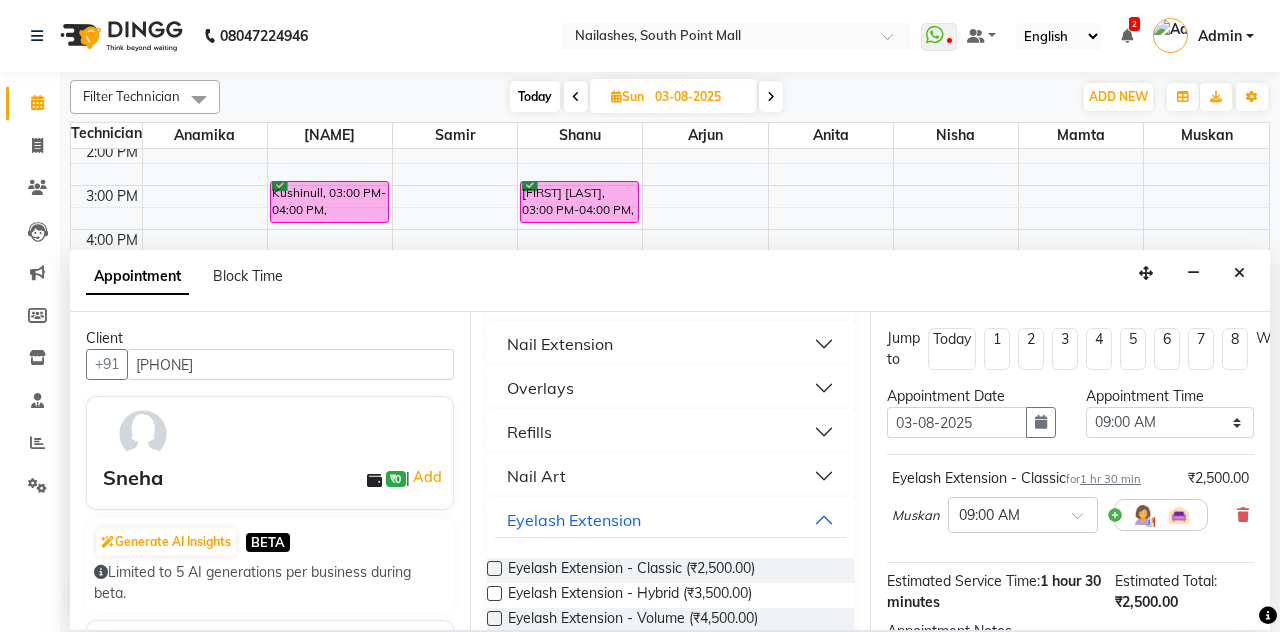 scroll, scrollTop: 0, scrollLeft: 0, axis: both 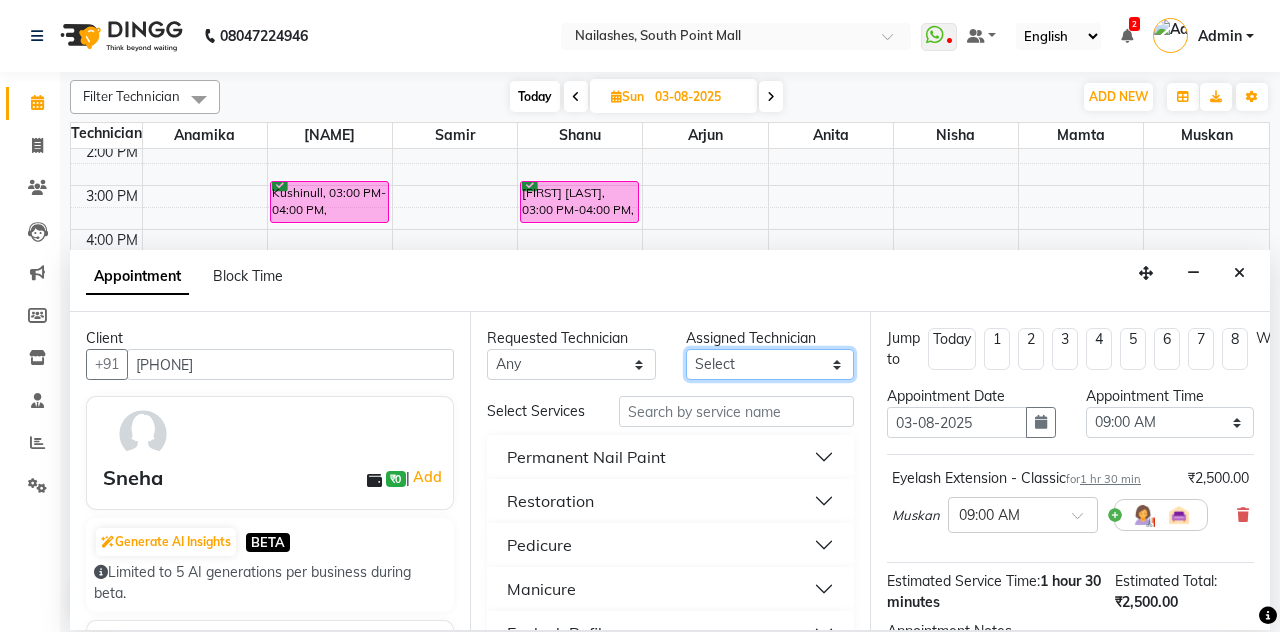 click on "Select Anamika Anita Arjun Mamta Muskan Nisha Samir Shanu Shushanto" at bounding box center (770, 364) 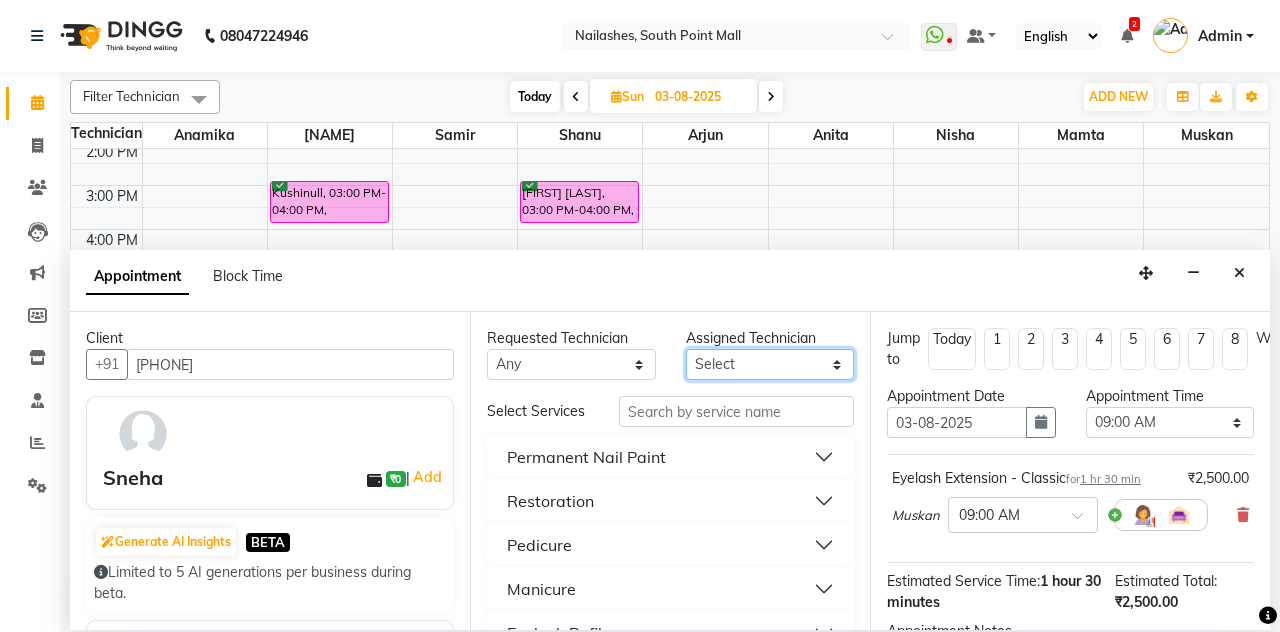 select on "38034" 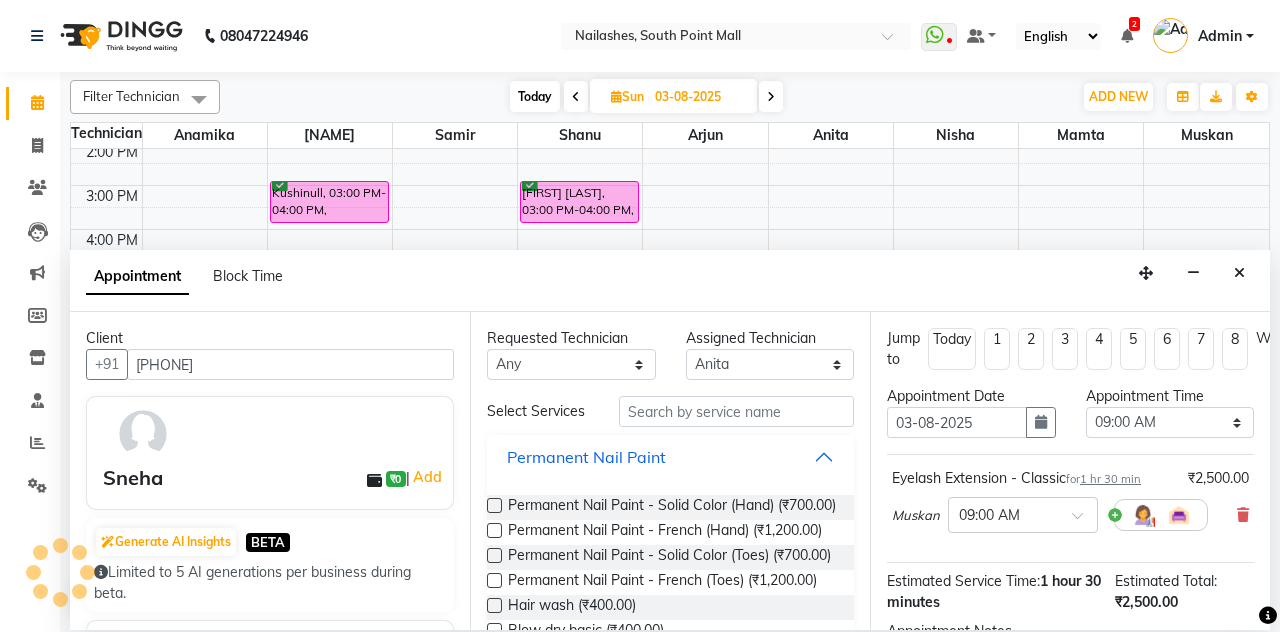 click on "Permanent Nail Paint" at bounding box center (670, 457) 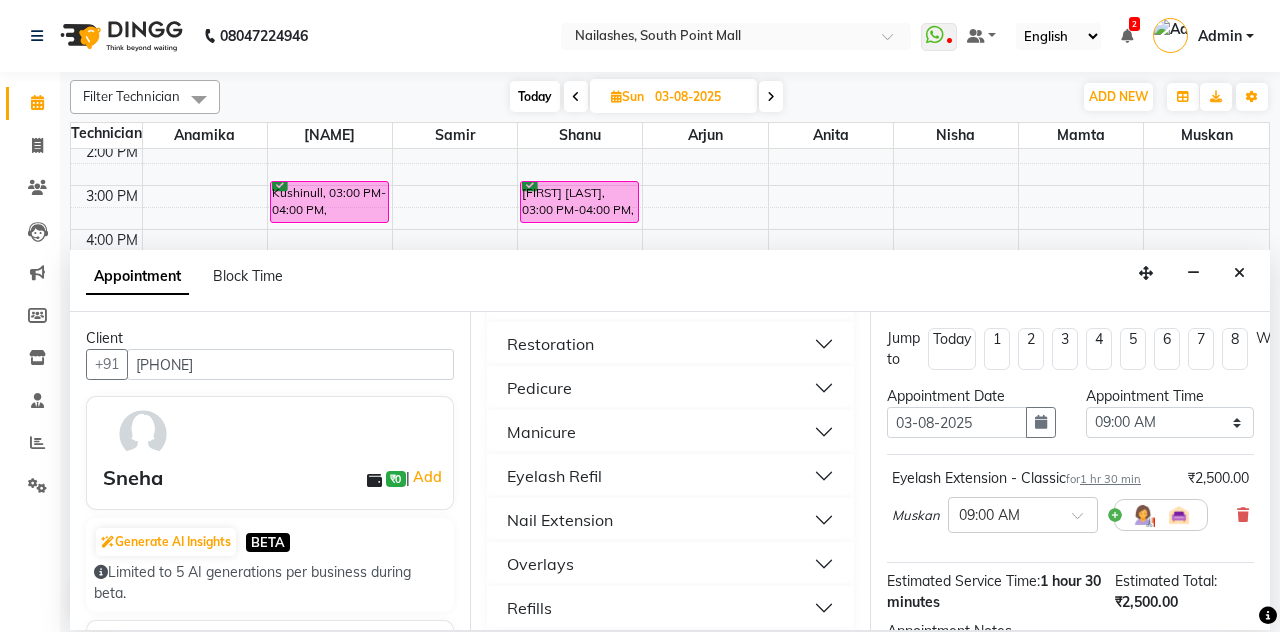 scroll, scrollTop: 163, scrollLeft: 0, axis: vertical 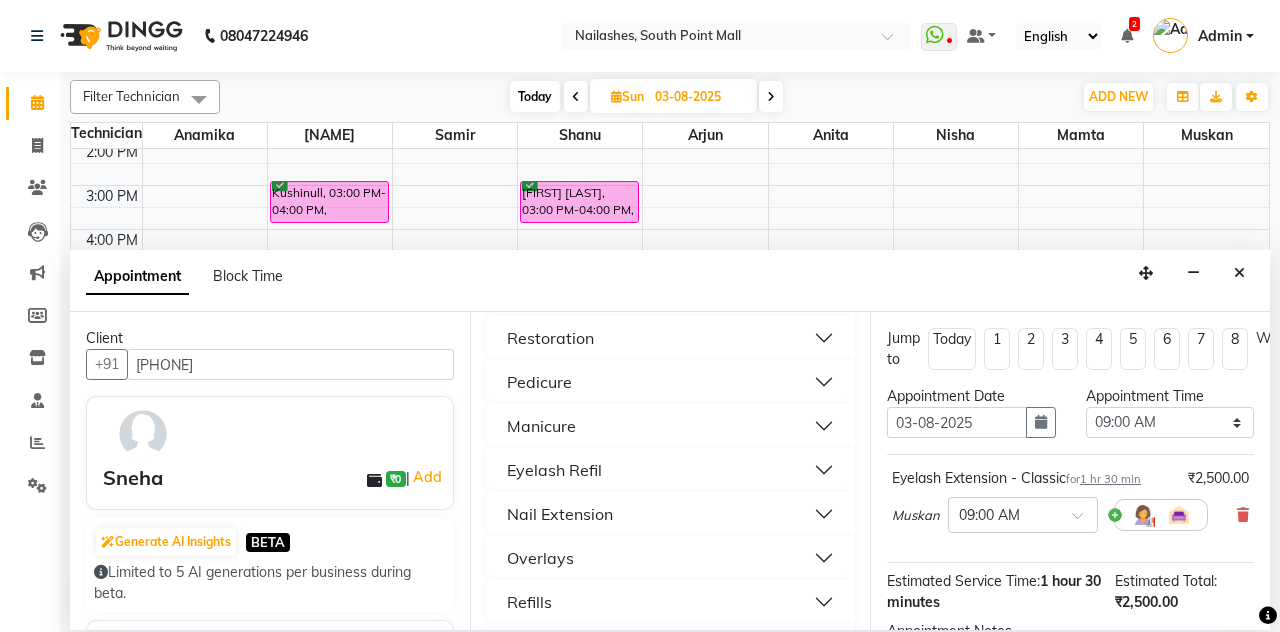 click on "Nail Extension" at bounding box center [670, 514] 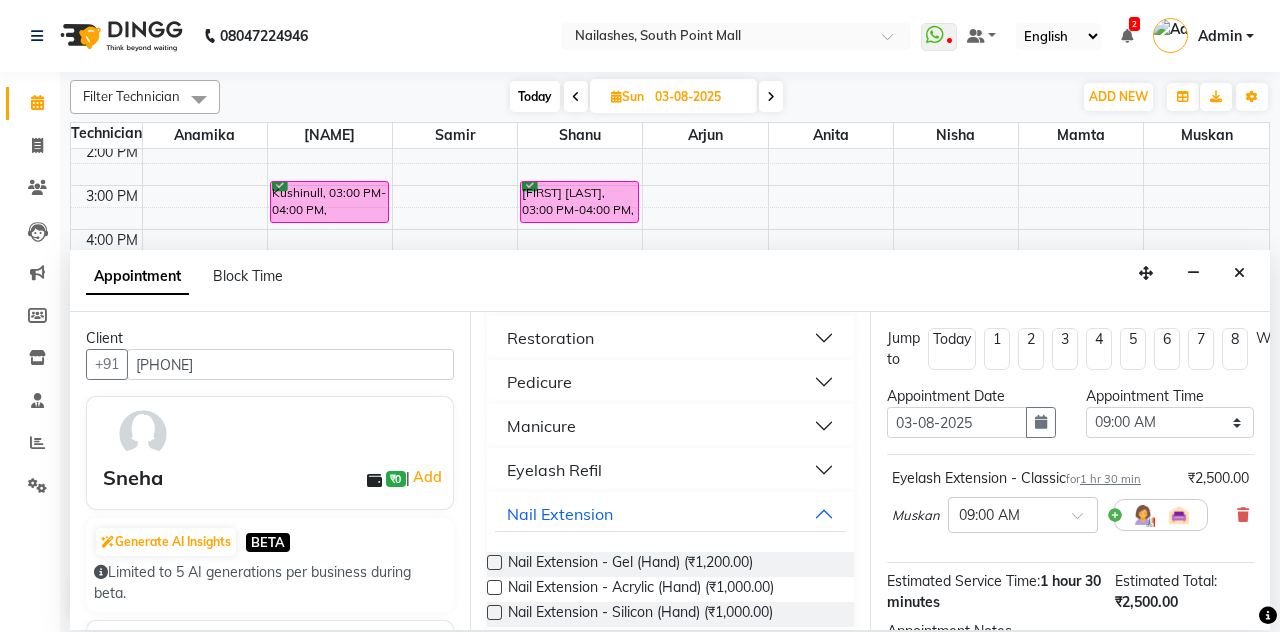 click at bounding box center [494, 587] 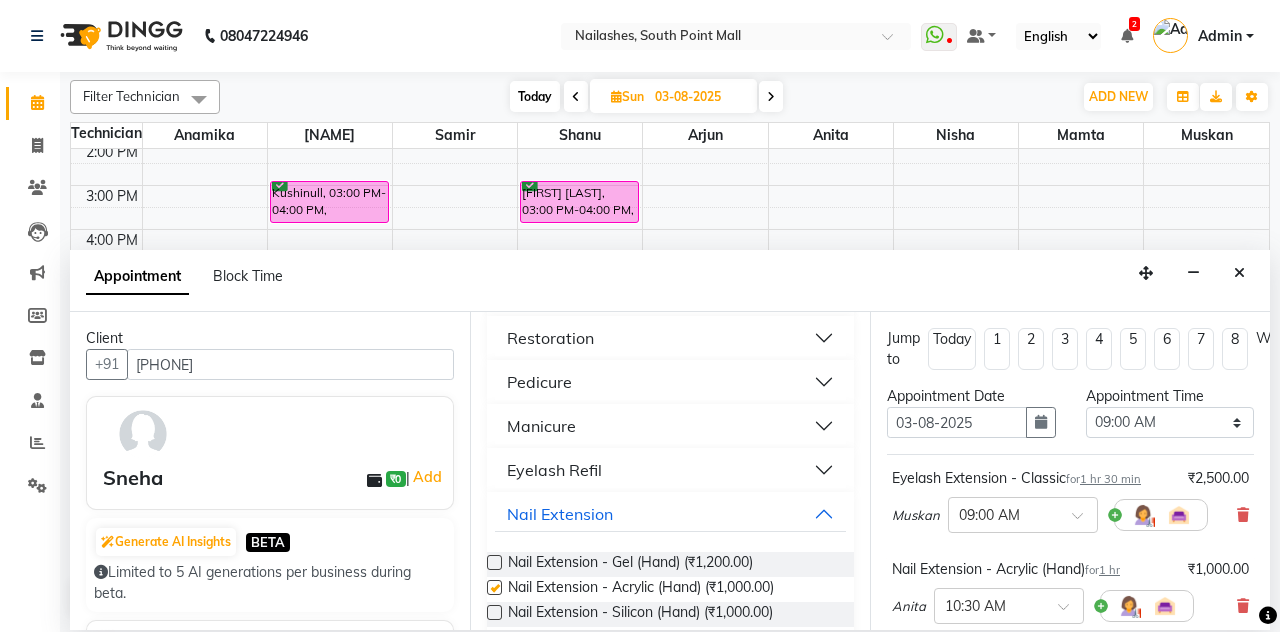 checkbox on "false" 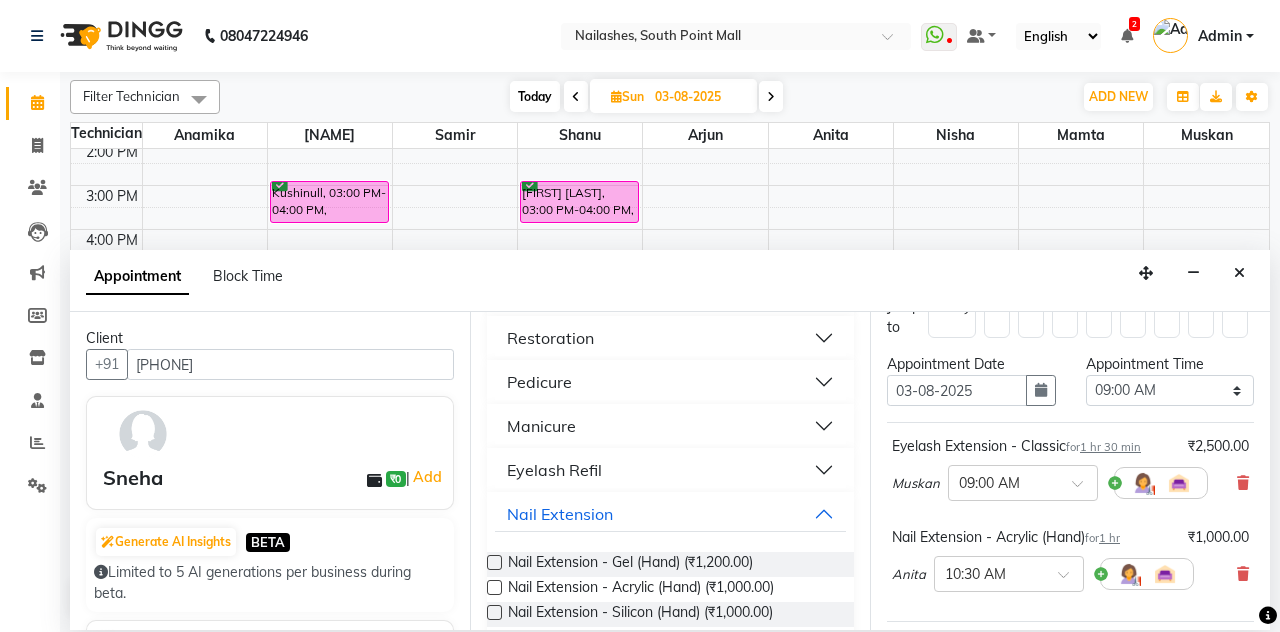 scroll, scrollTop: 30, scrollLeft: 0, axis: vertical 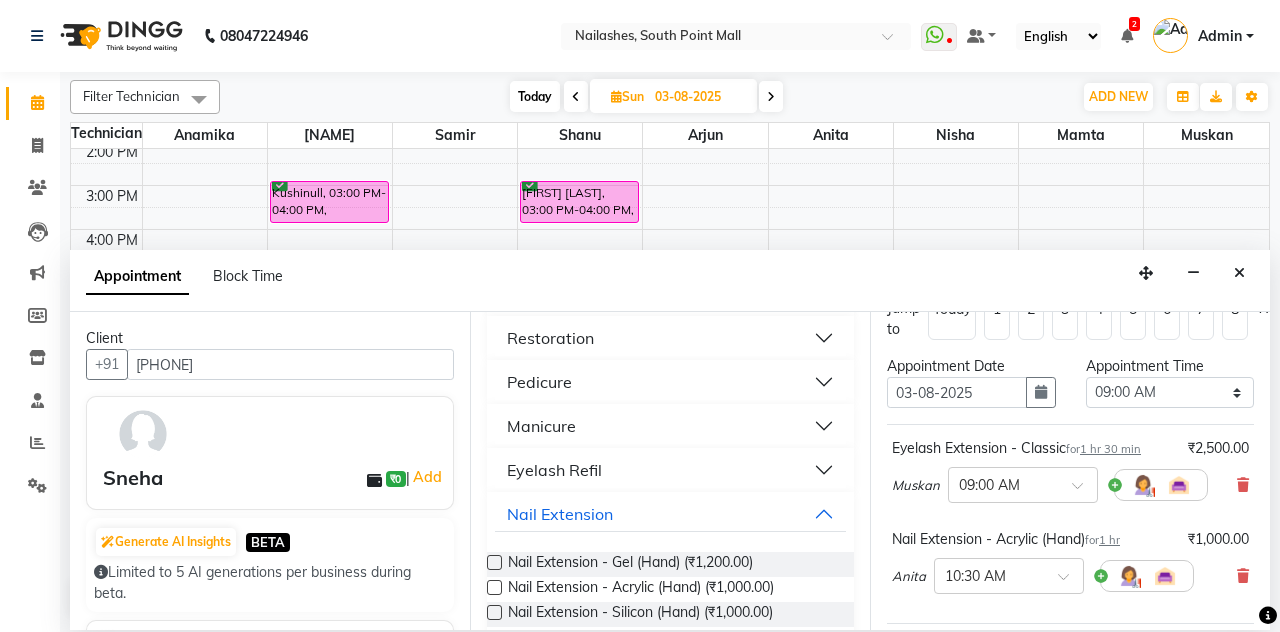 click at bounding box center [1003, 483] 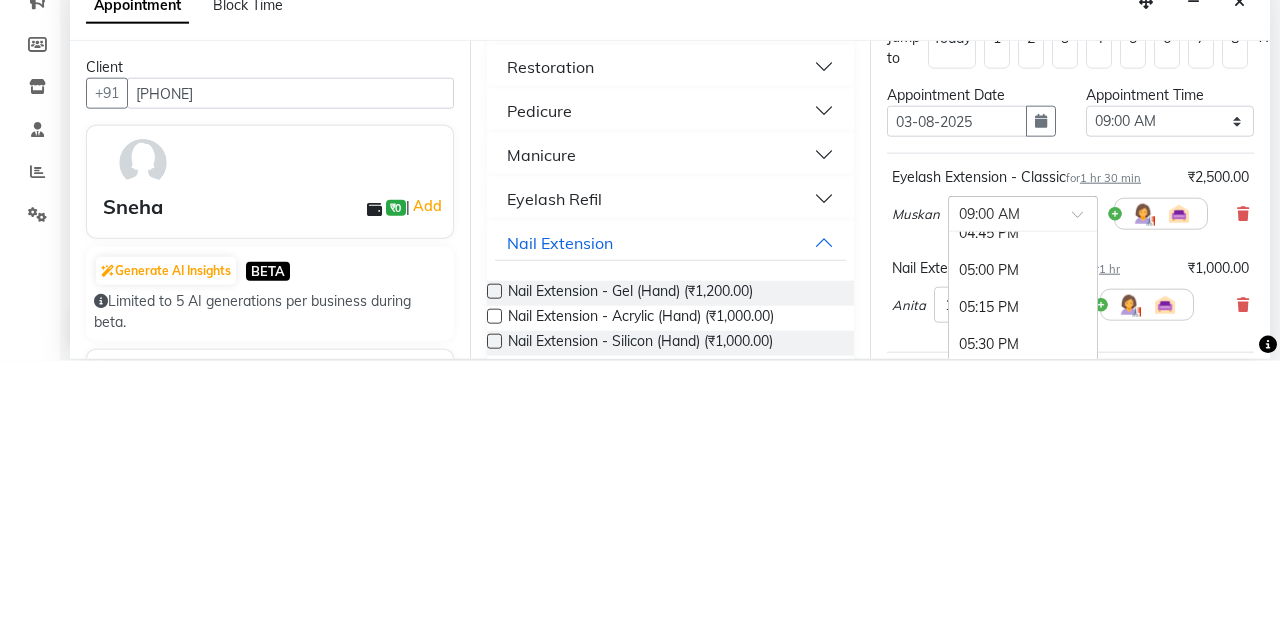 scroll, scrollTop: 1173, scrollLeft: 0, axis: vertical 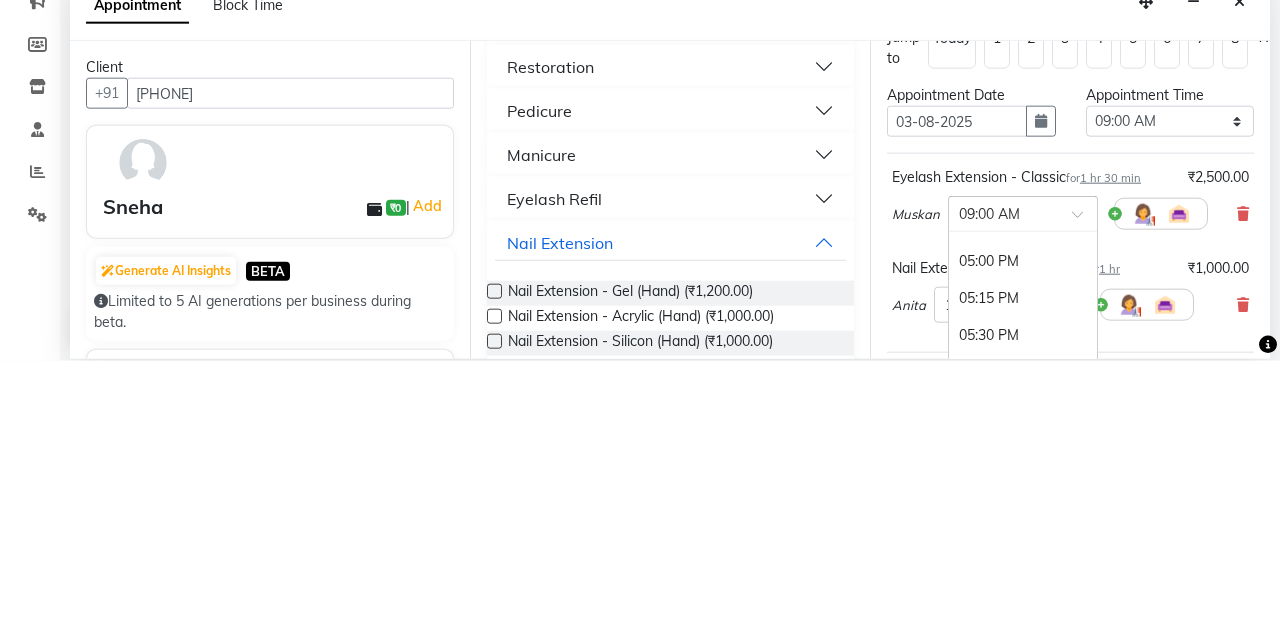 click on "05:00 PM" at bounding box center (1023, 532) 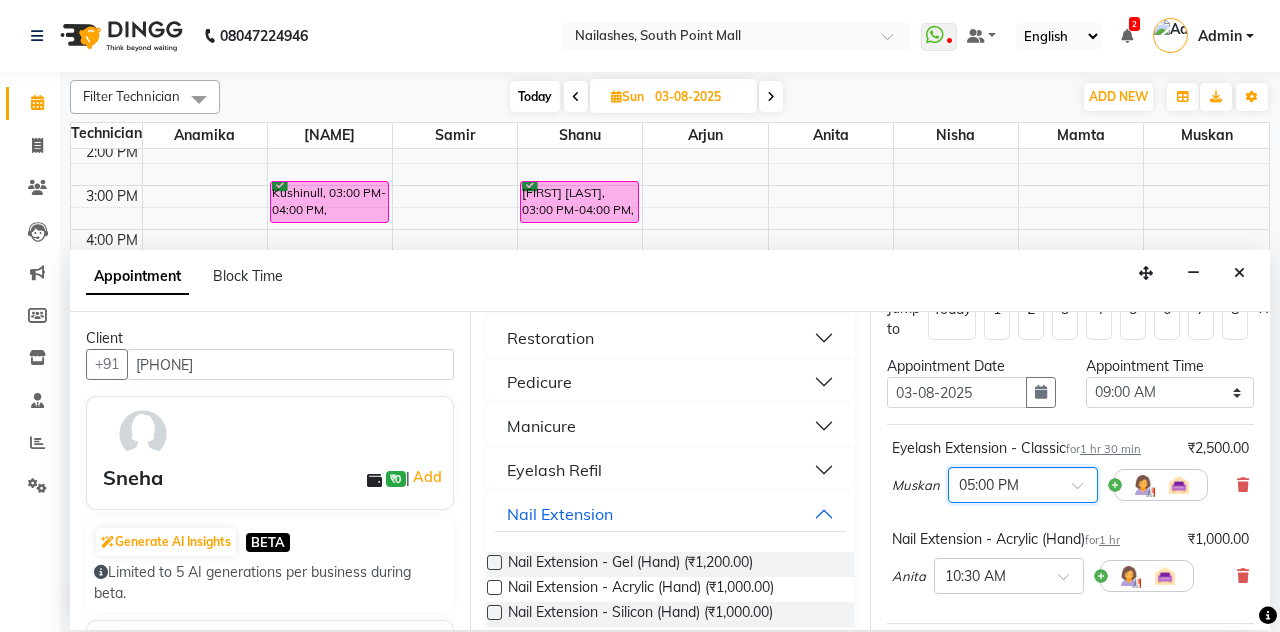 click at bounding box center [989, 574] 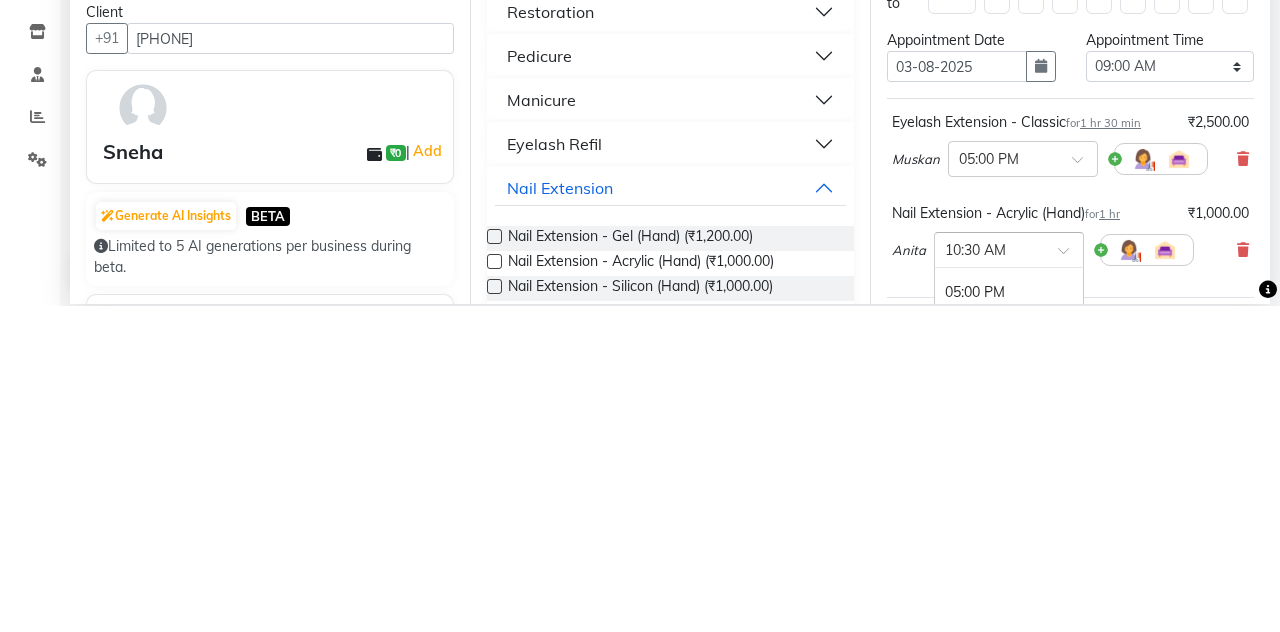 scroll, scrollTop: 1177, scrollLeft: 0, axis: vertical 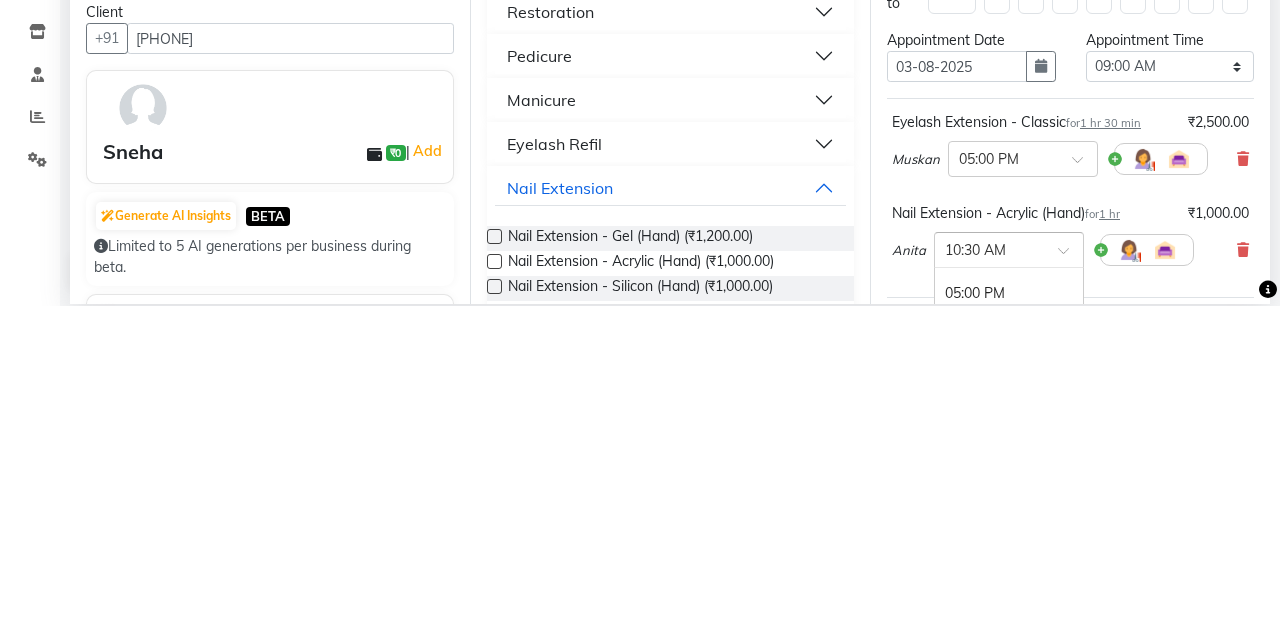 click on "05:00 PM" at bounding box center [1009, 619] 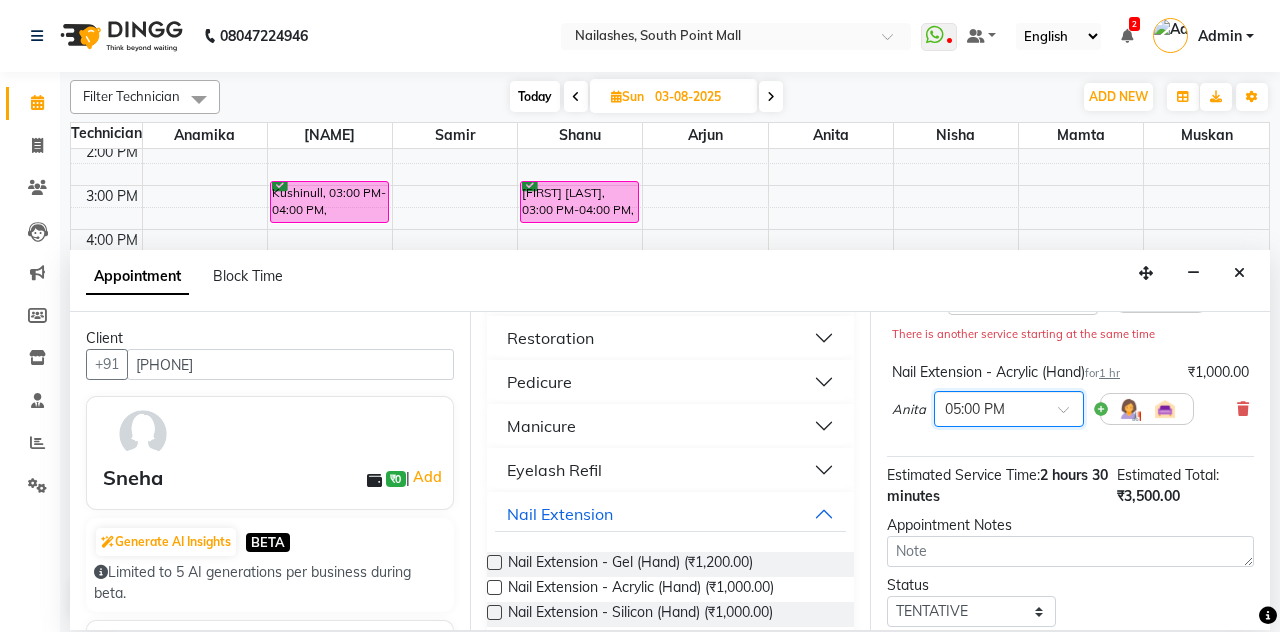 scroll, scrollTop: 285, scrollLeft: 0, axis: vertical 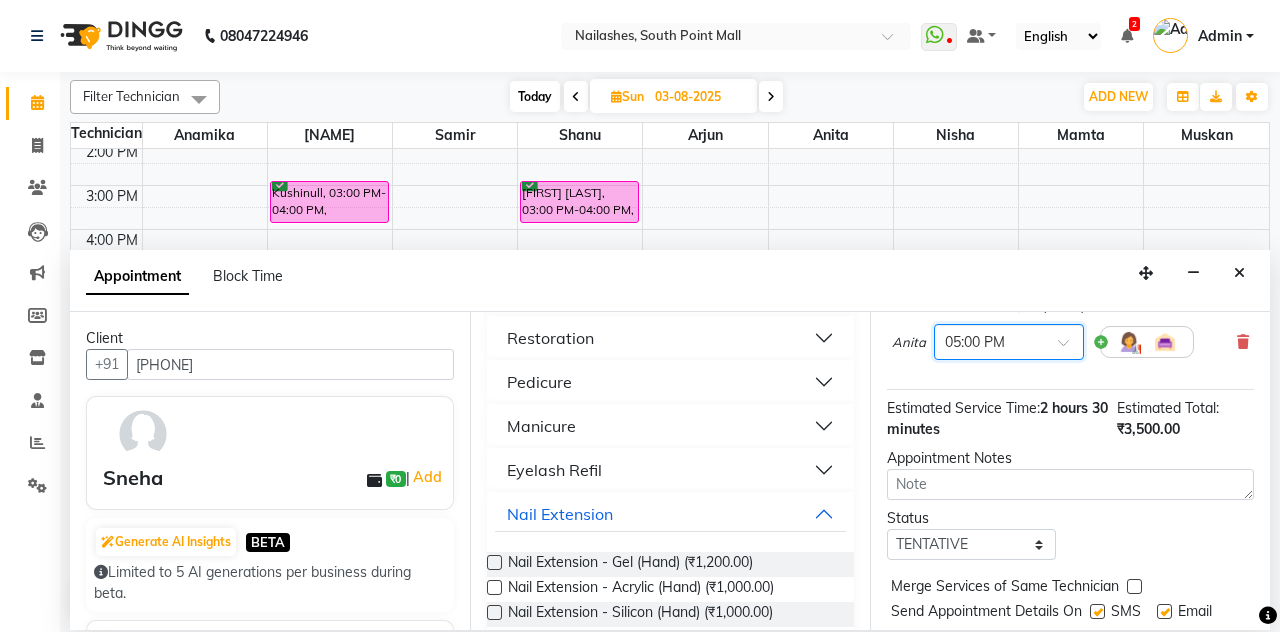 click at bounding box center (989, 340) 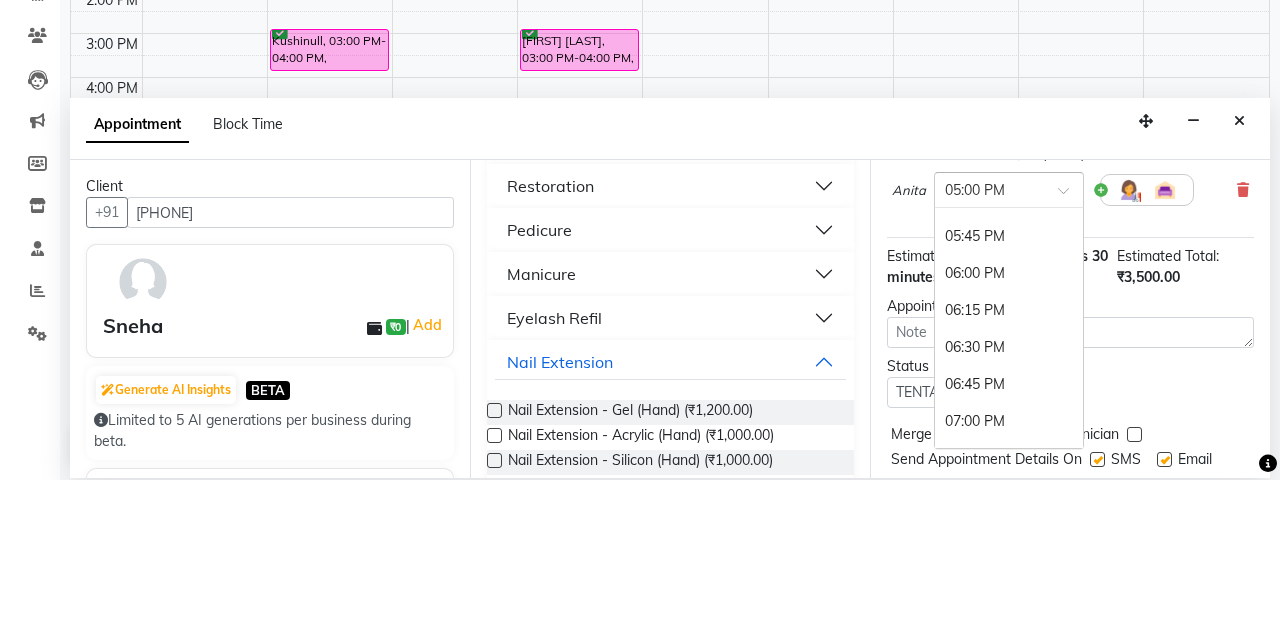 scroll, scrollTop: 1289, scrollLeft: 0, axis: vertical 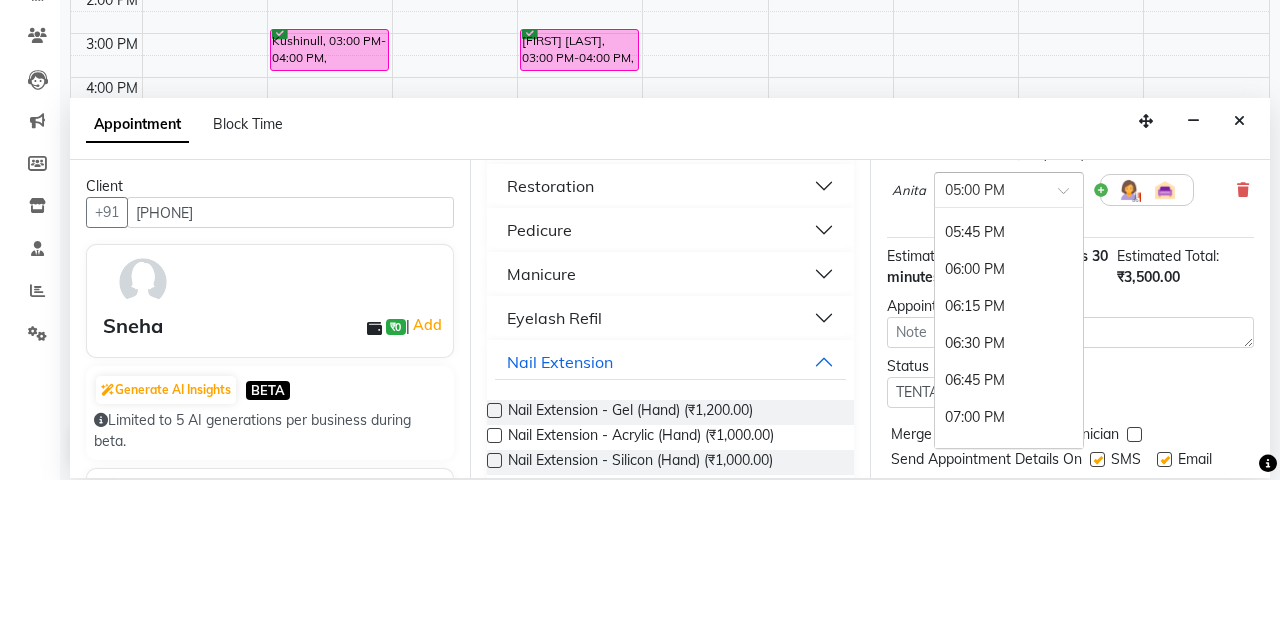 click on "06:00 PM" at bounding box center [1009, 421] 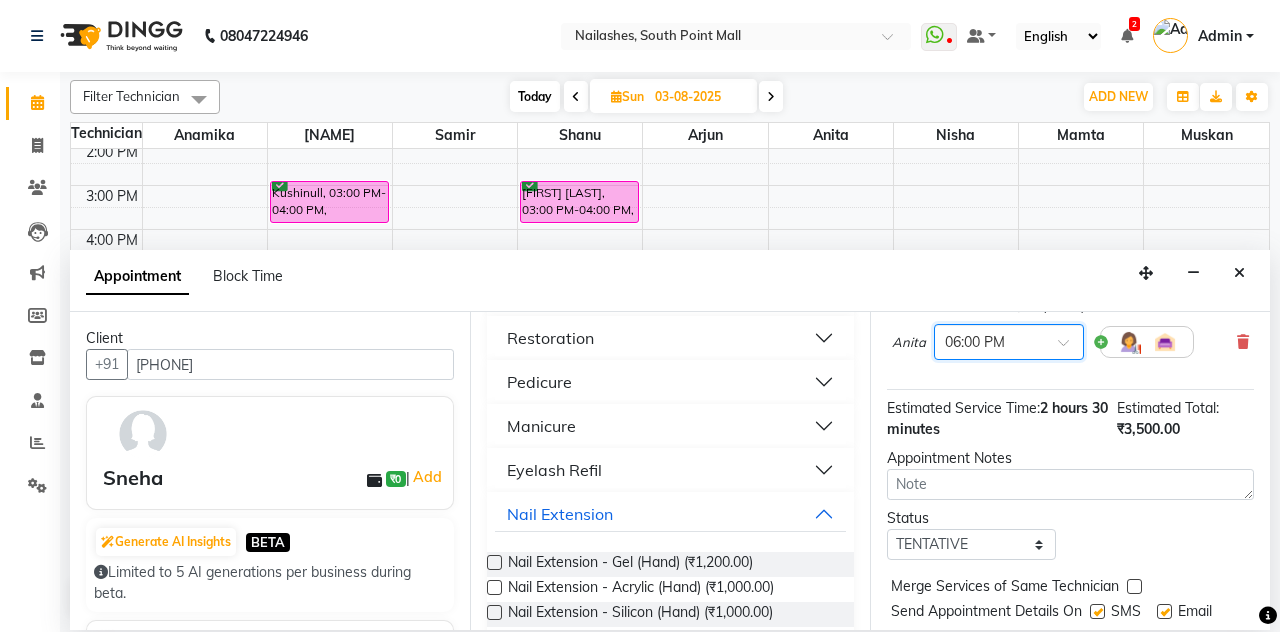 scroll, scrollTop: 264, scrollLeft: 0, axis: vertical 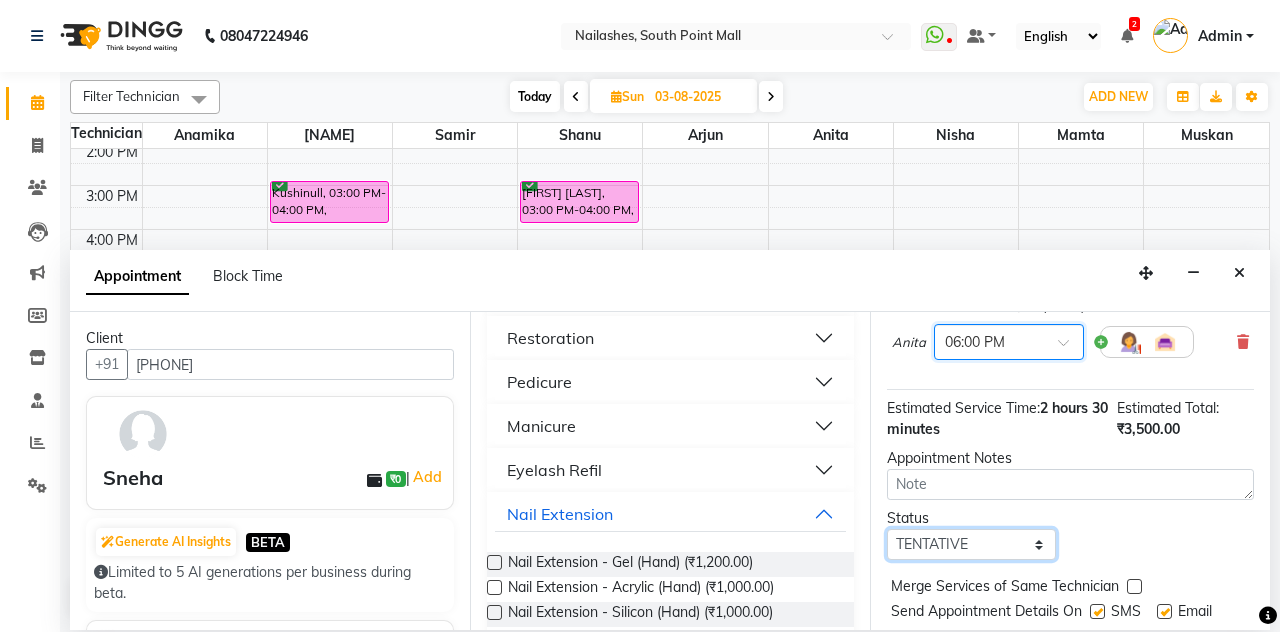 click on "Select TENTATIVE CONFIRM UPCOMING" at bounding box center [971, 544] 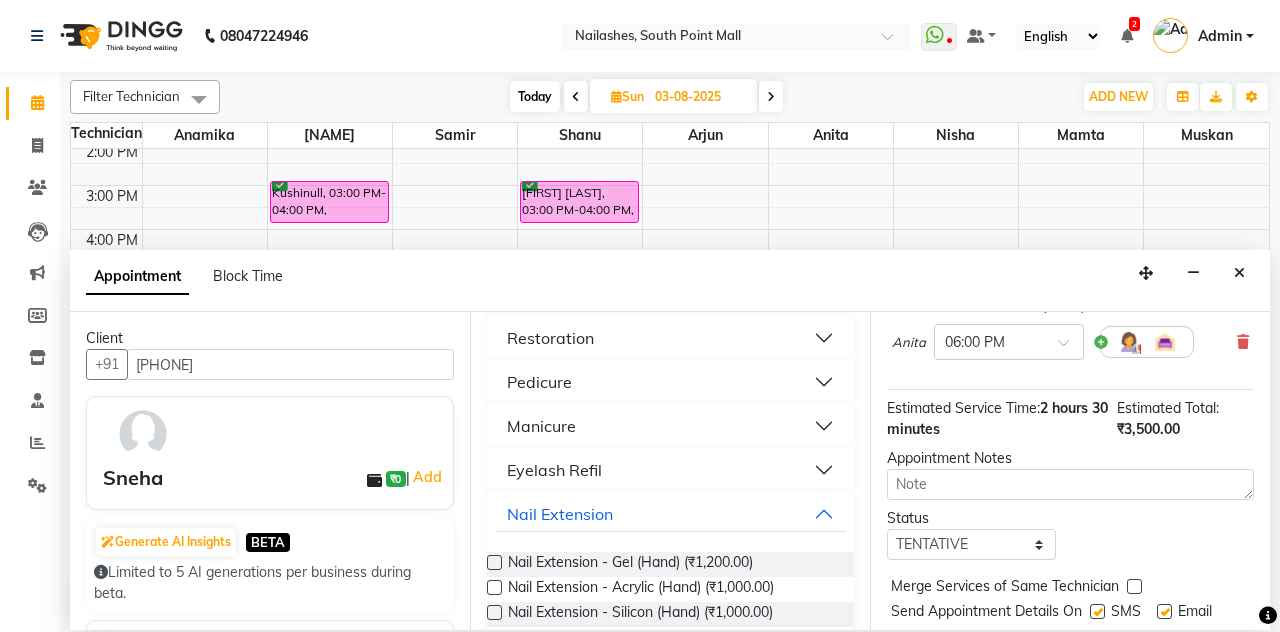 click on "Book" at bounding box center [1070, 652] 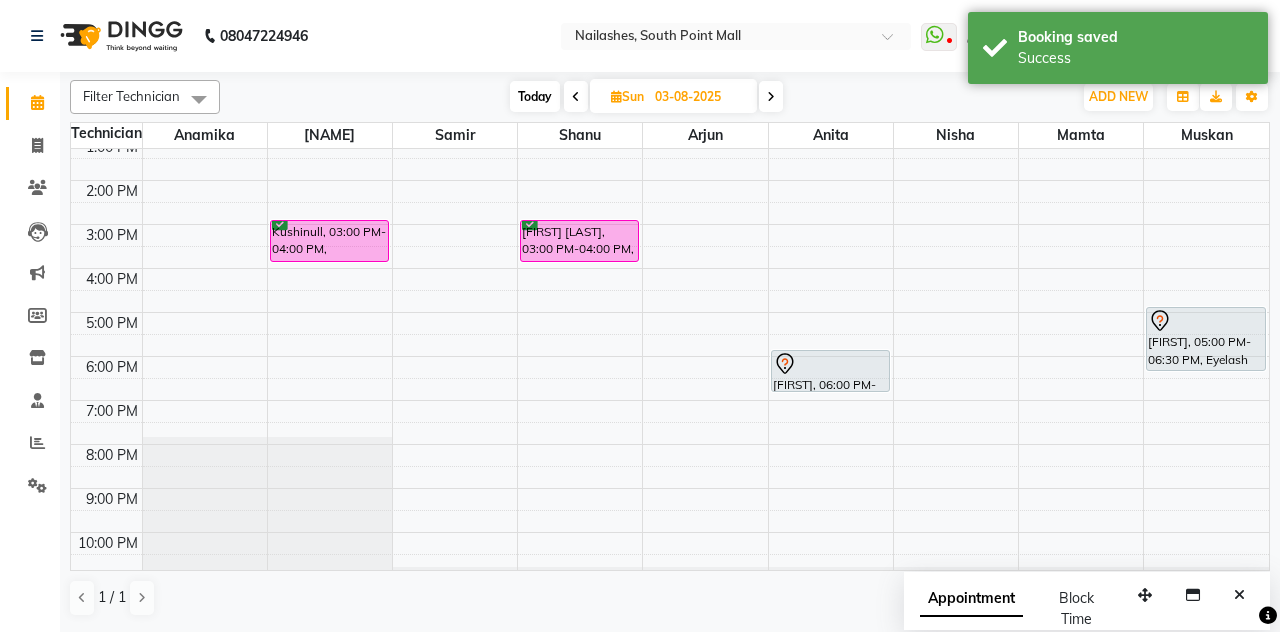 scroll, scrollTop: 252, scrollLeft: 0, axis: vertical 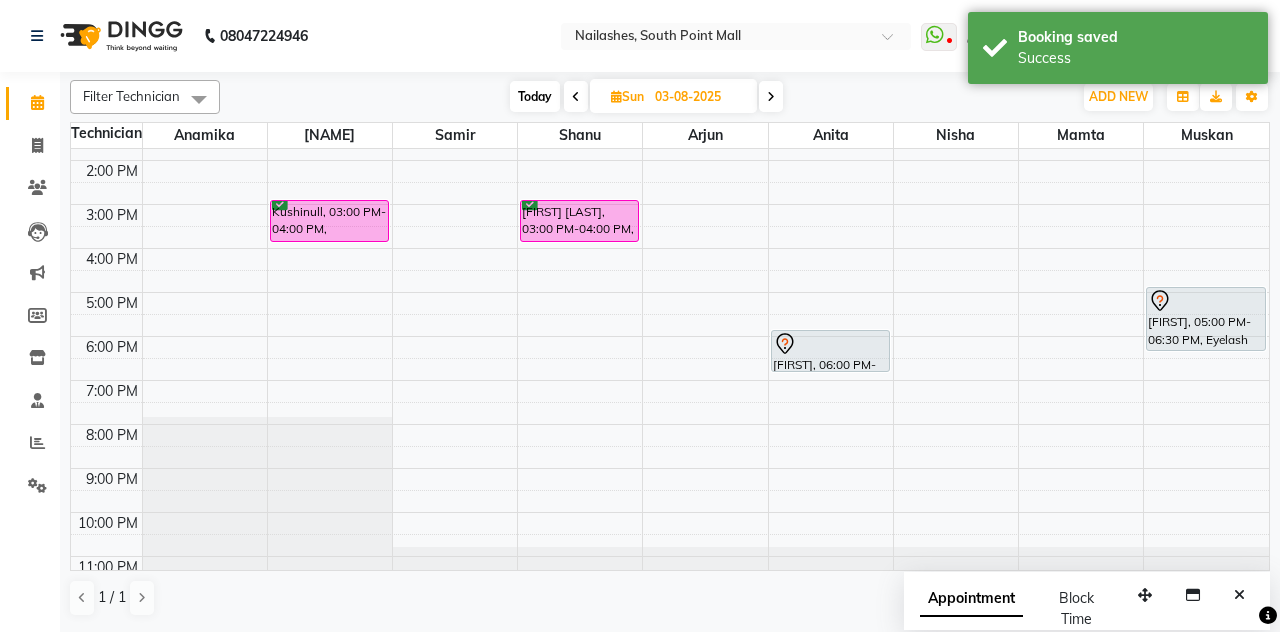 click on "Today" at bounding box center (535, 96) 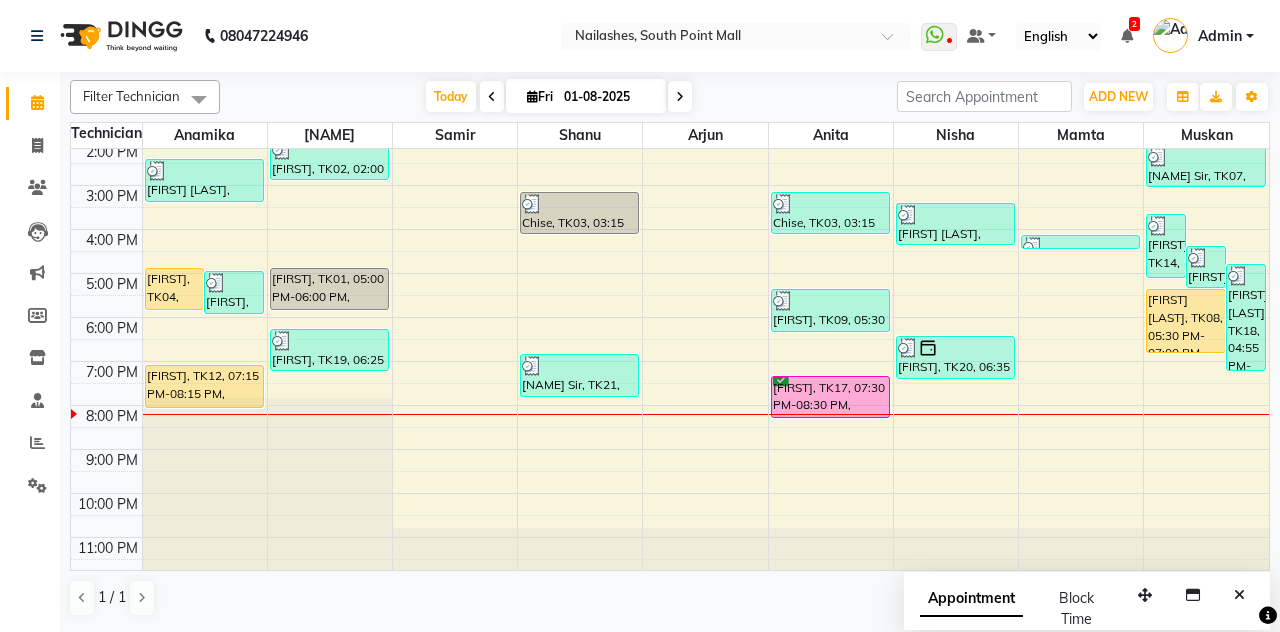 scroll, scrollTop: 0, scrollLeft: 0, axis: both 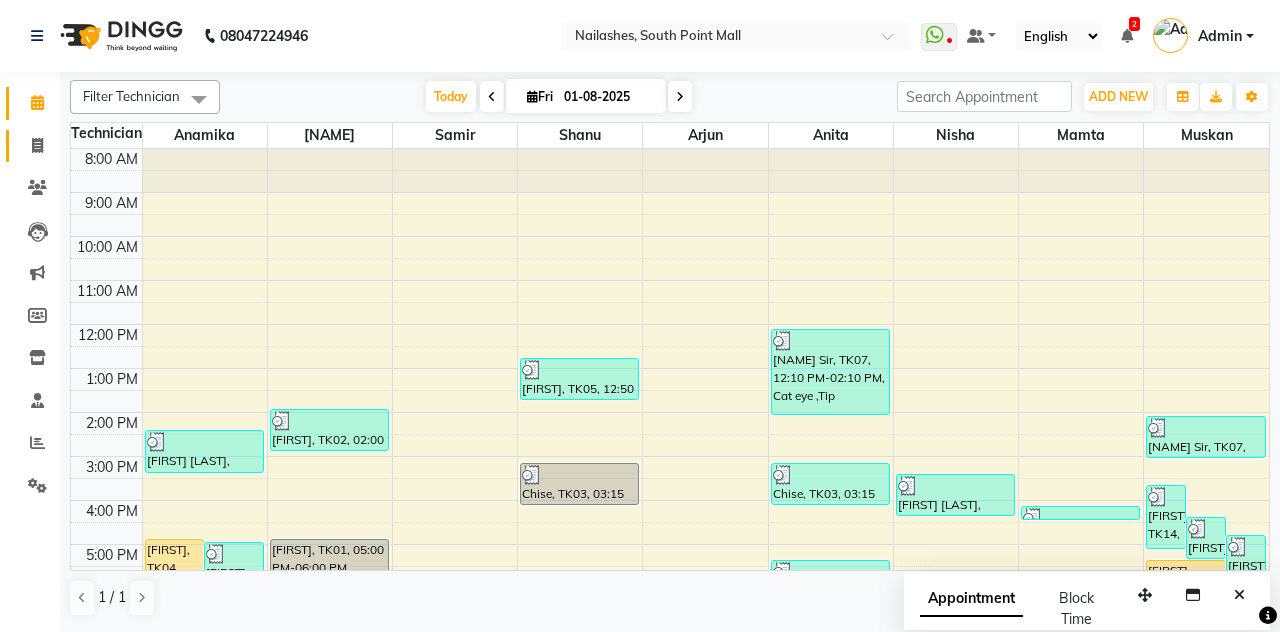 click 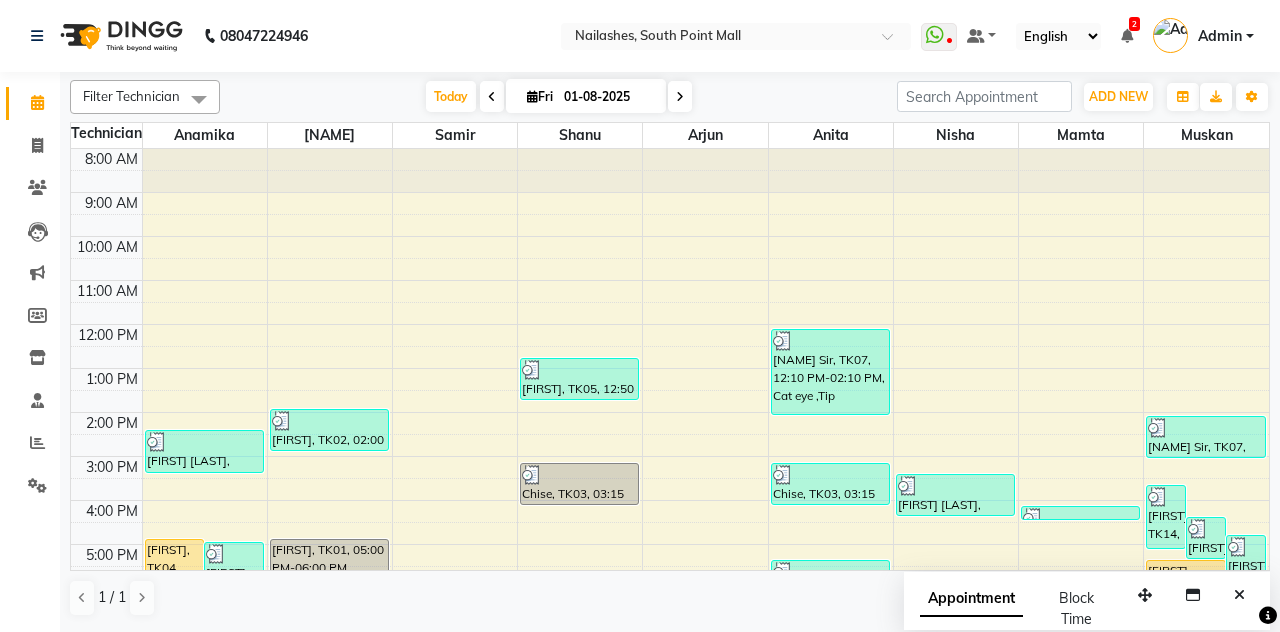 select on "service" 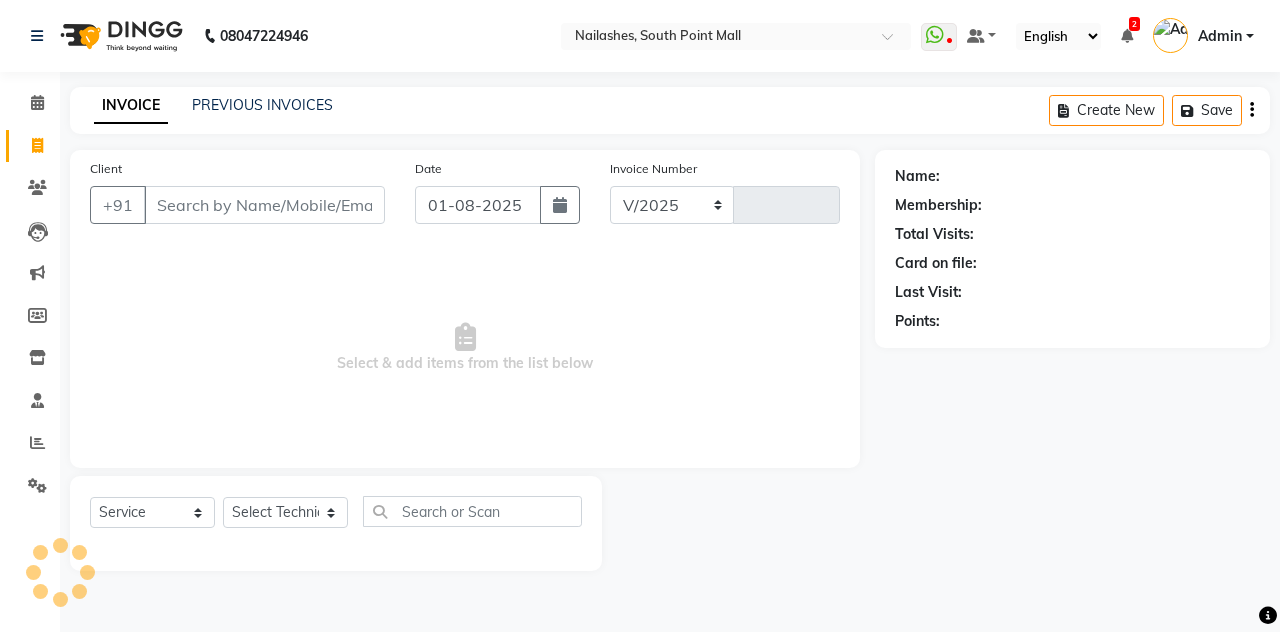 select on "3926" 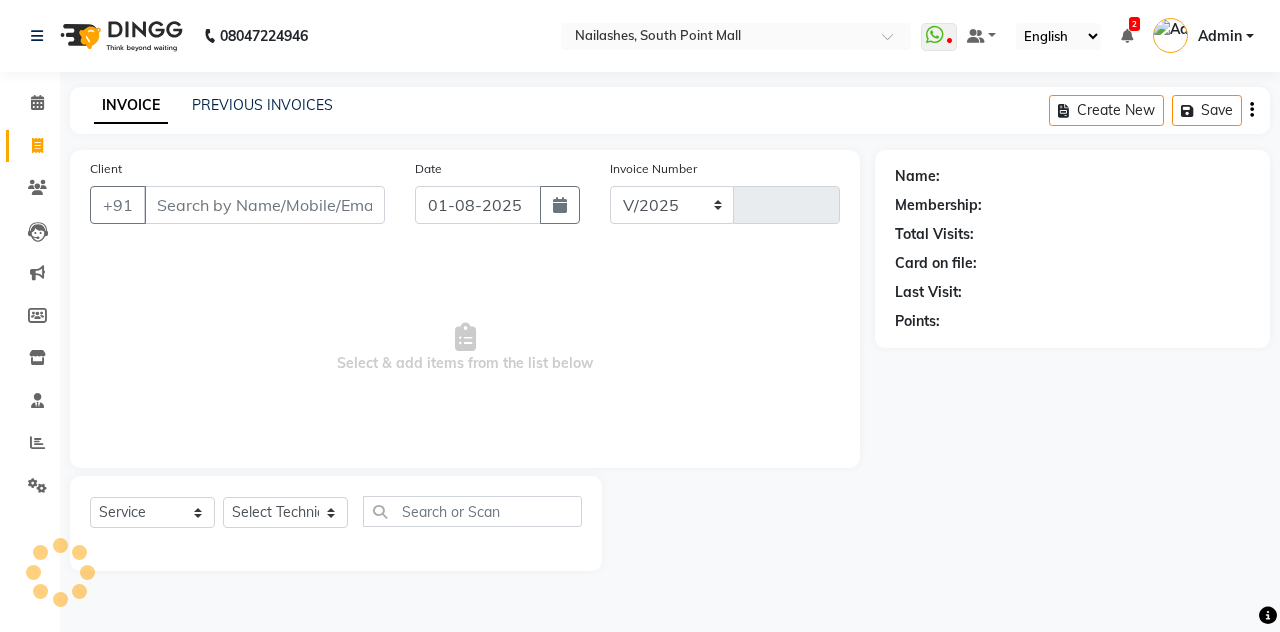 type on "1810" 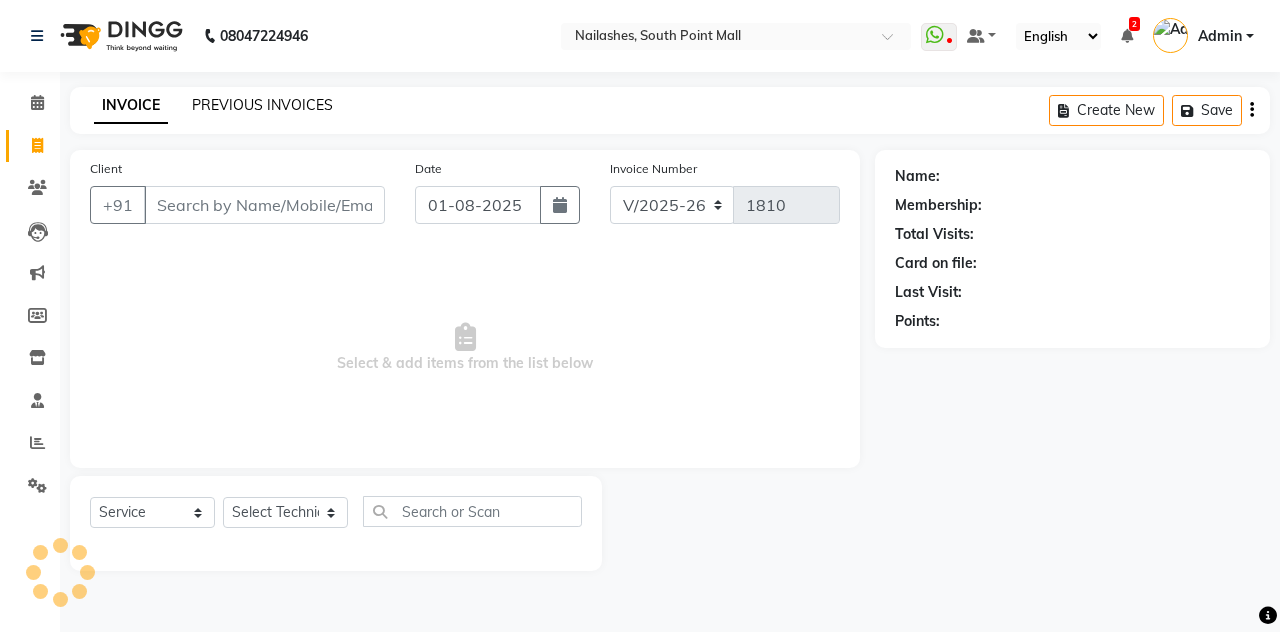 click on "PREVIOUS INVOICES" 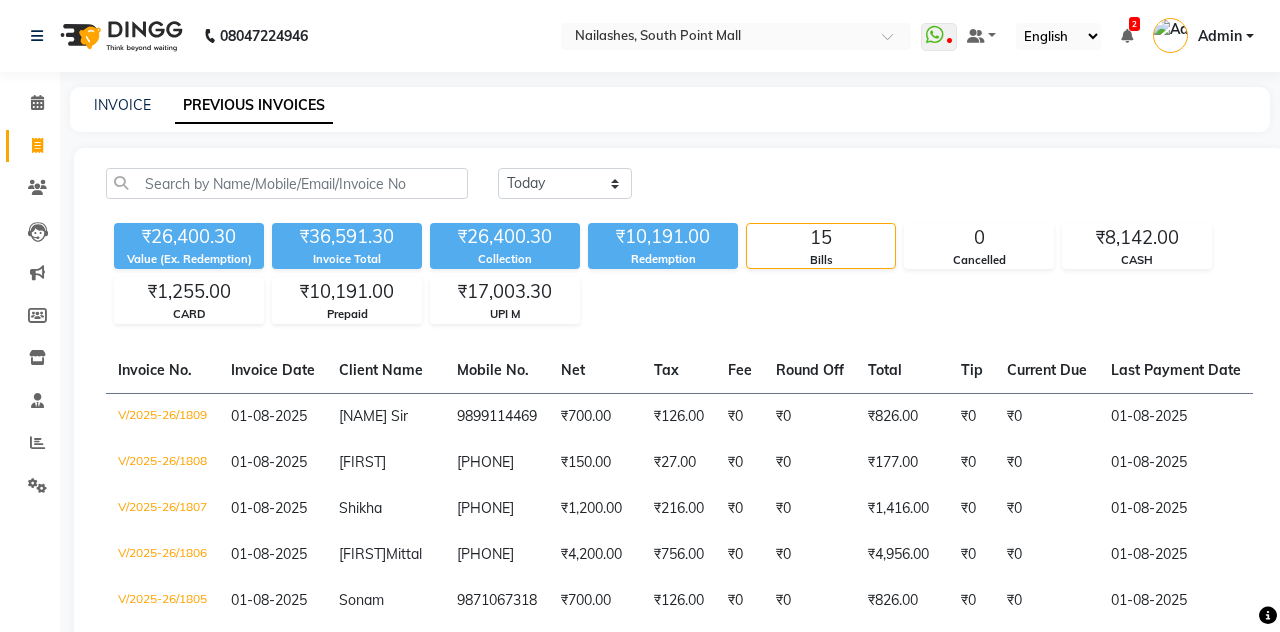 click on "INVOICE PREVIOUS INVOICES" 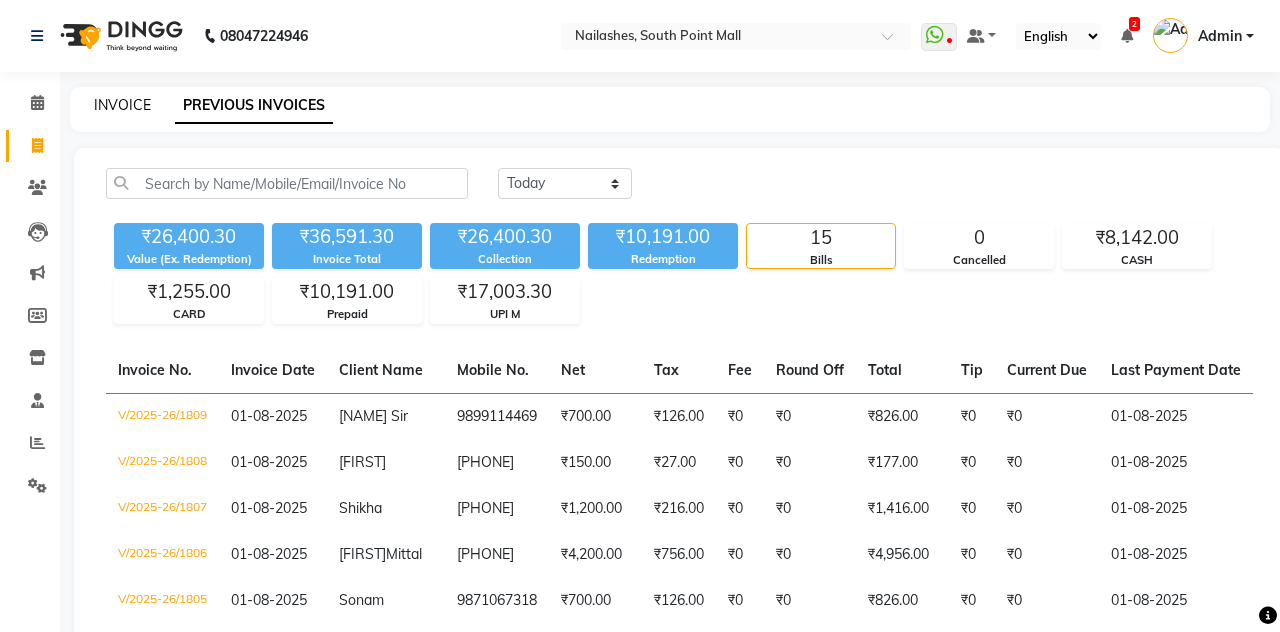 click on "INVOICE" 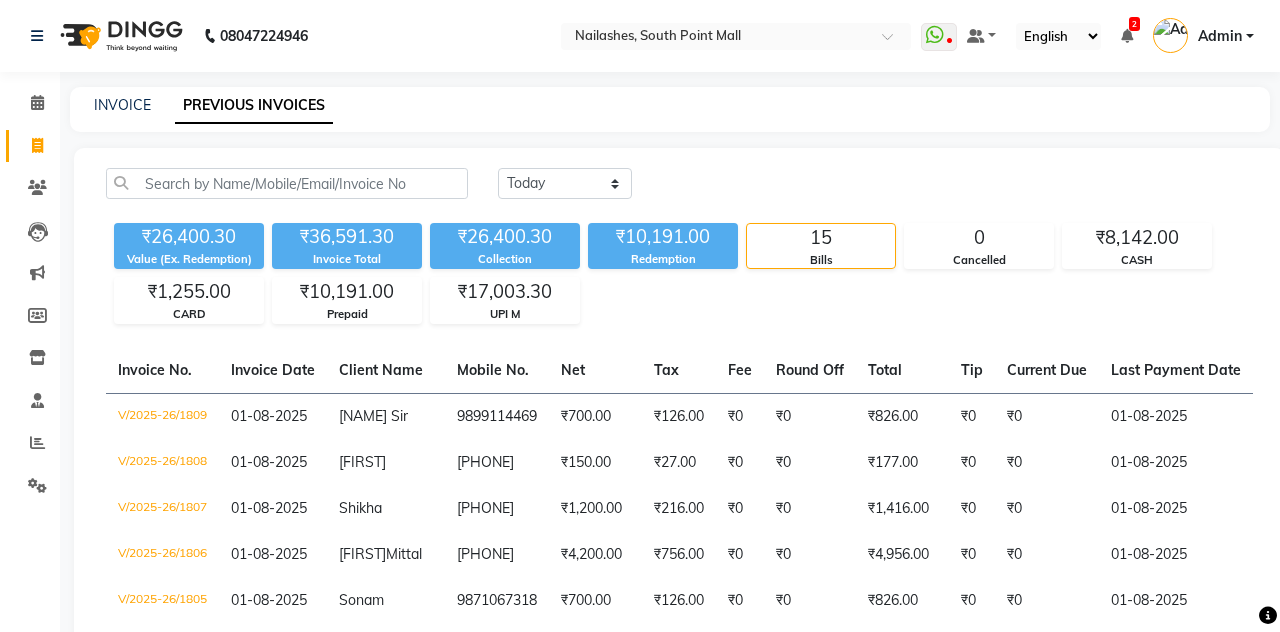 select on "service" 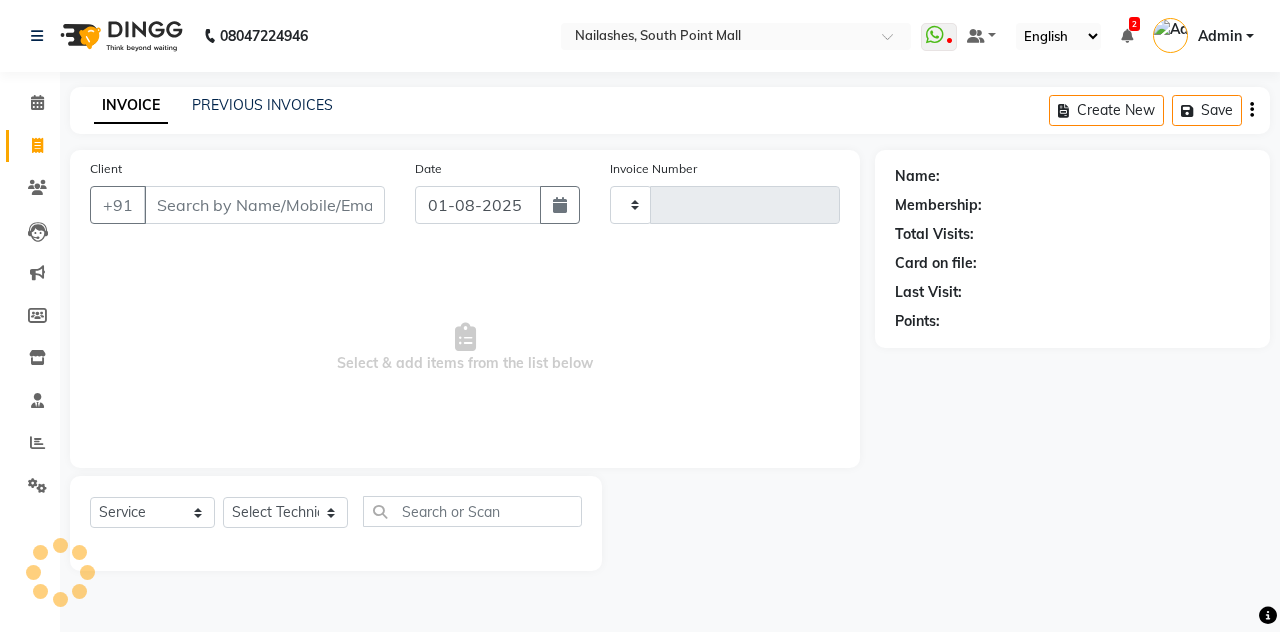 type on "1810" 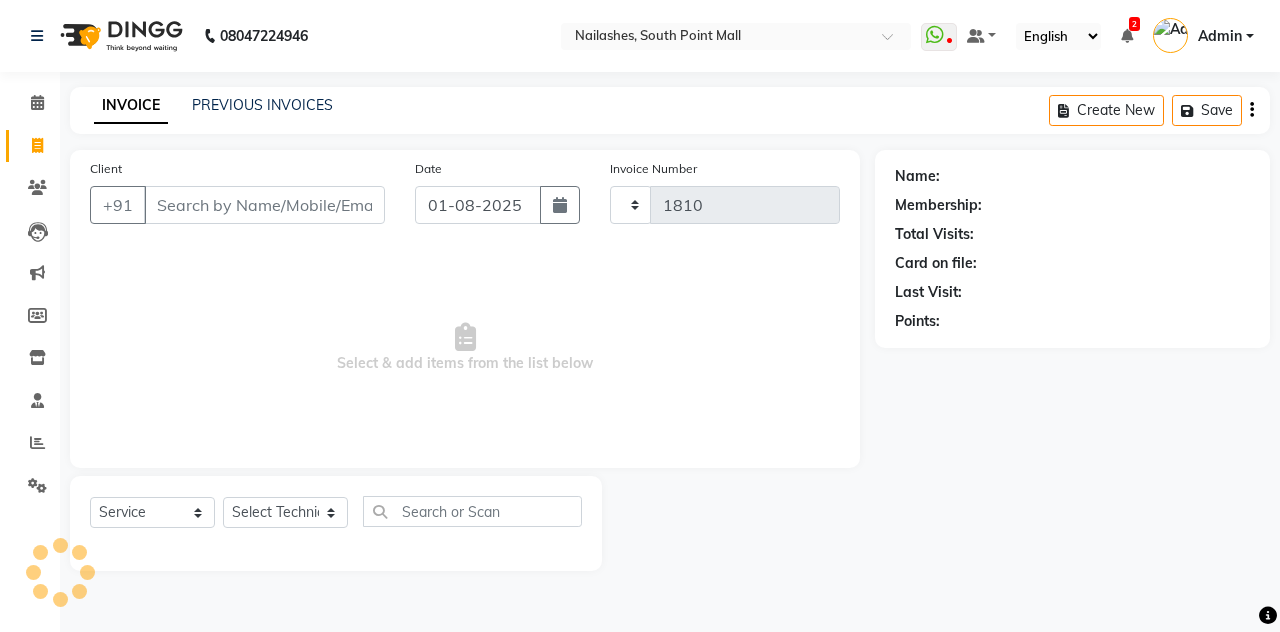 select on "3926" 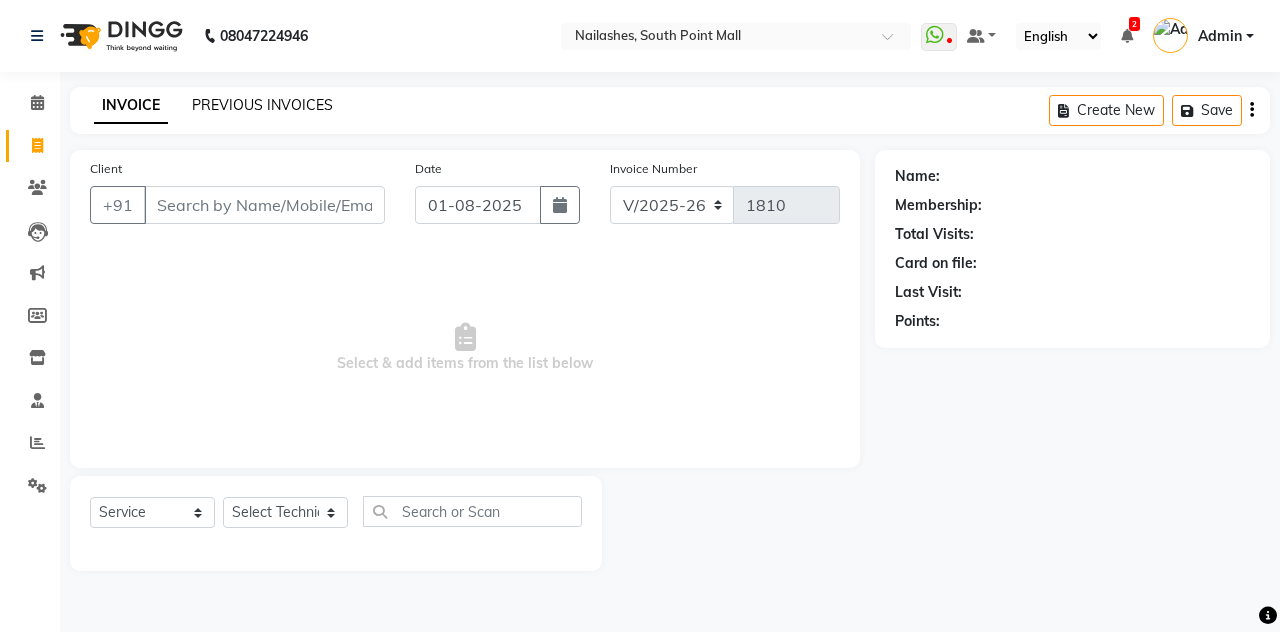 click on "PREVIOUS INVOICES" 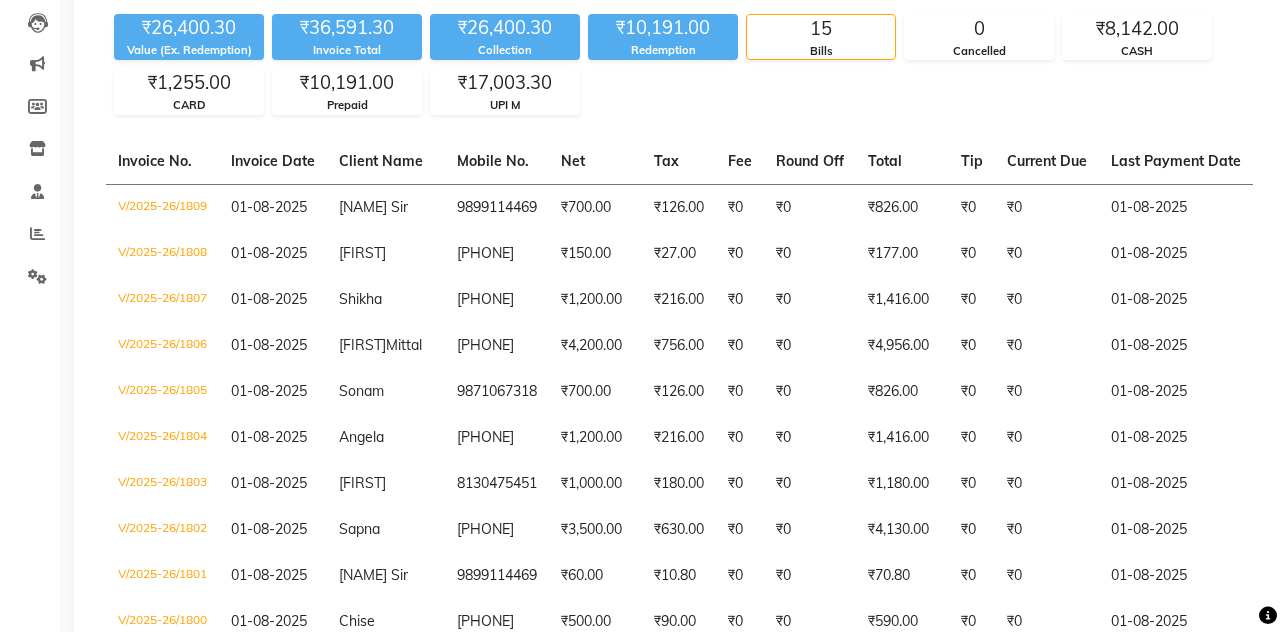 scroll, scrollTop: 215, scrollLeft: 0, axis: vertical 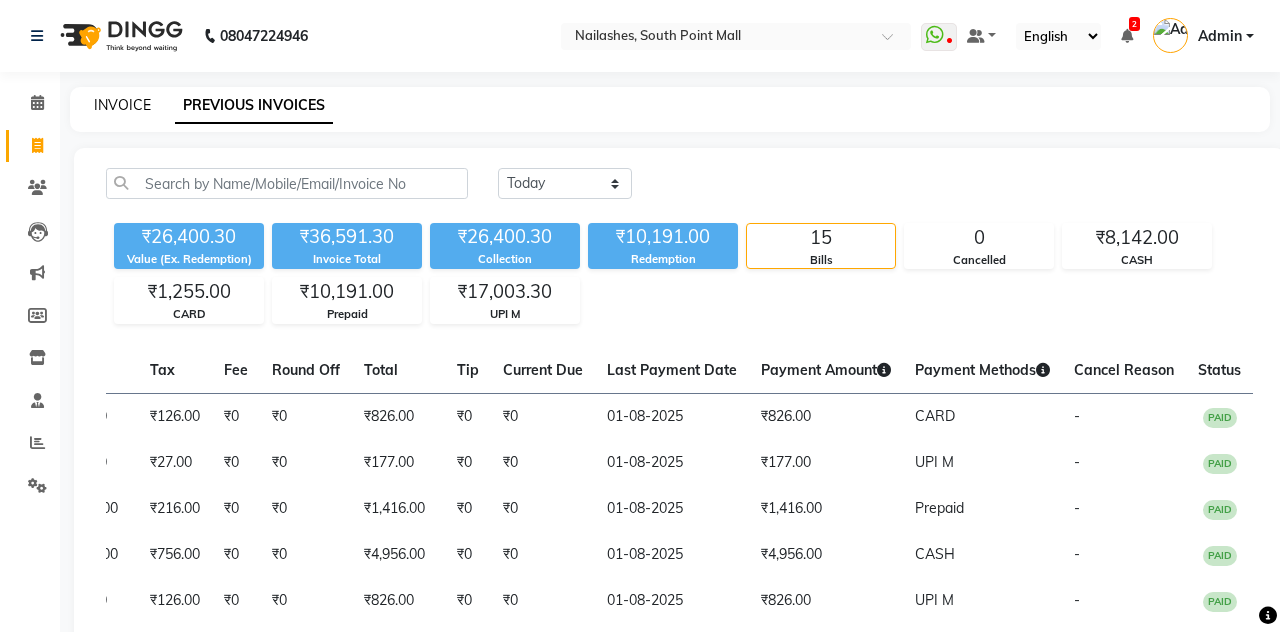 click on "INVOICE" 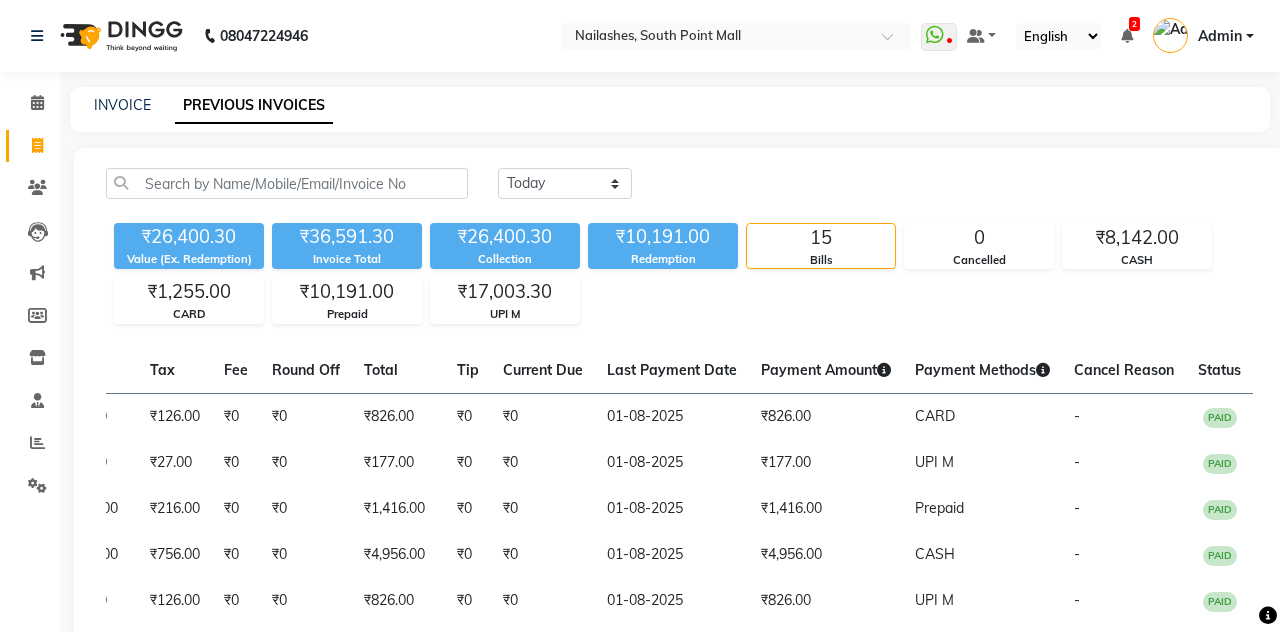select on "service" 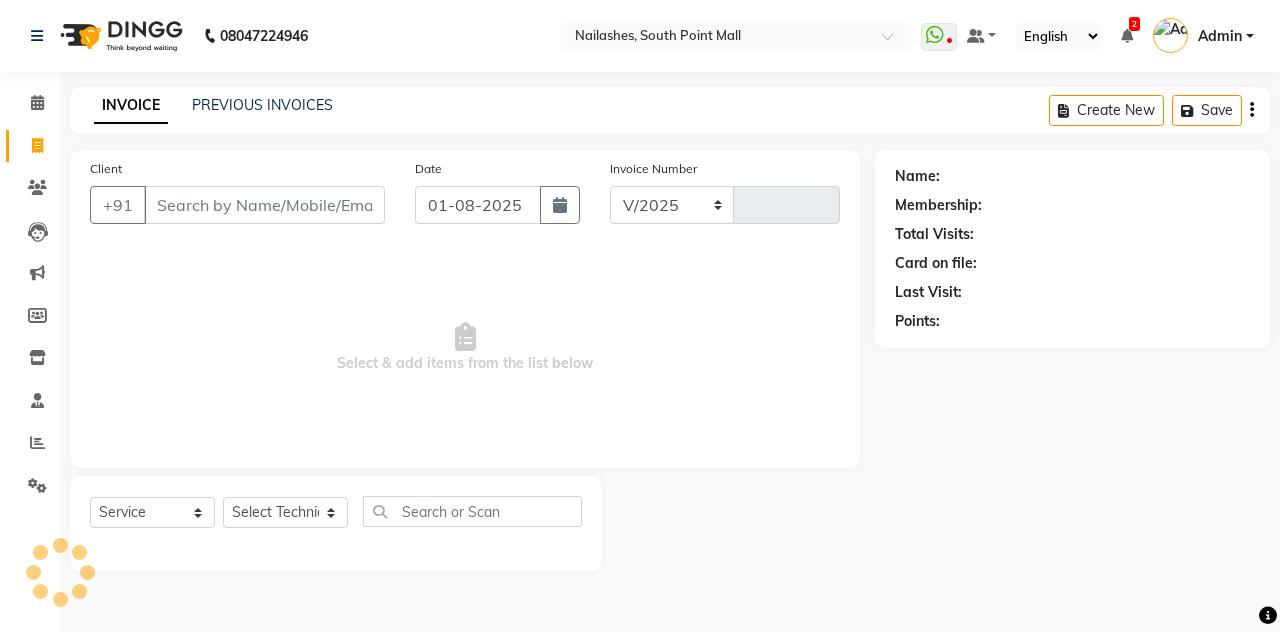select on "3926" 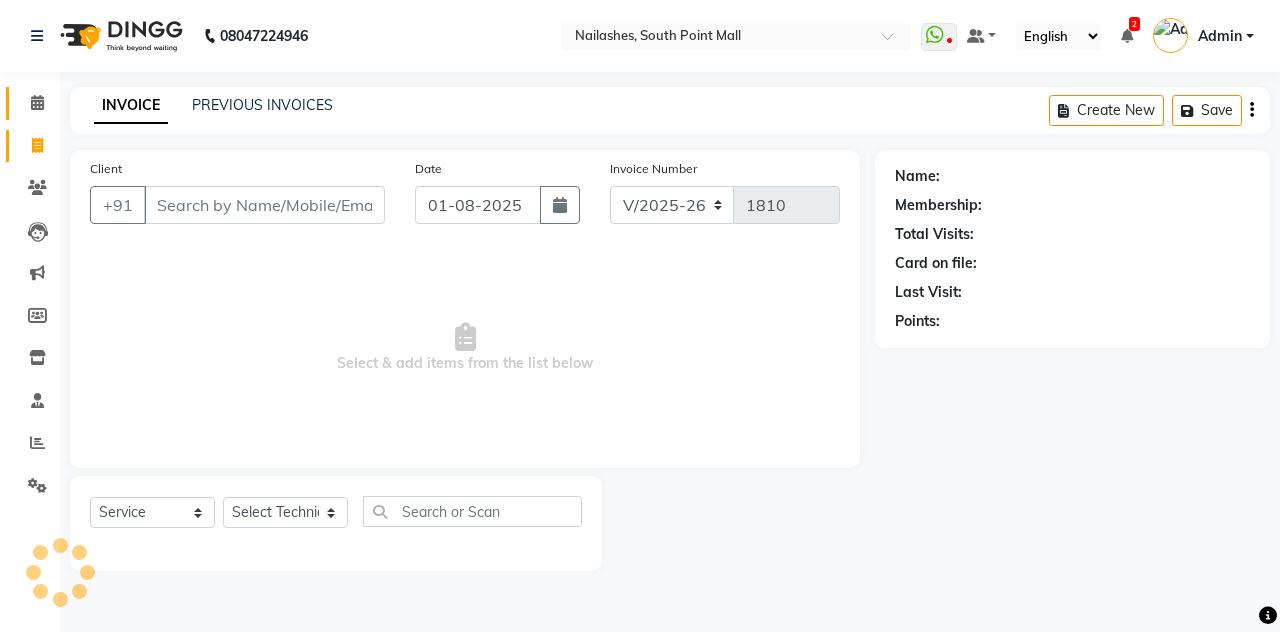 click on "Calendar" 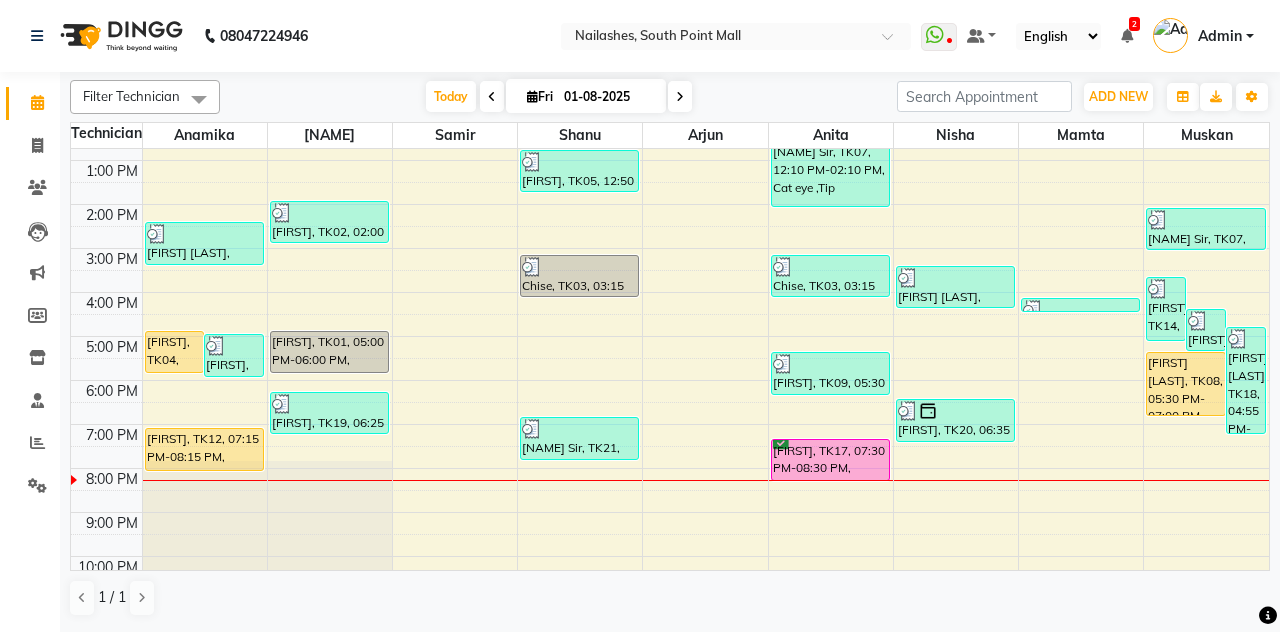 scroll, scrollTop: 271, scrollLeft: 0, axis: vertical 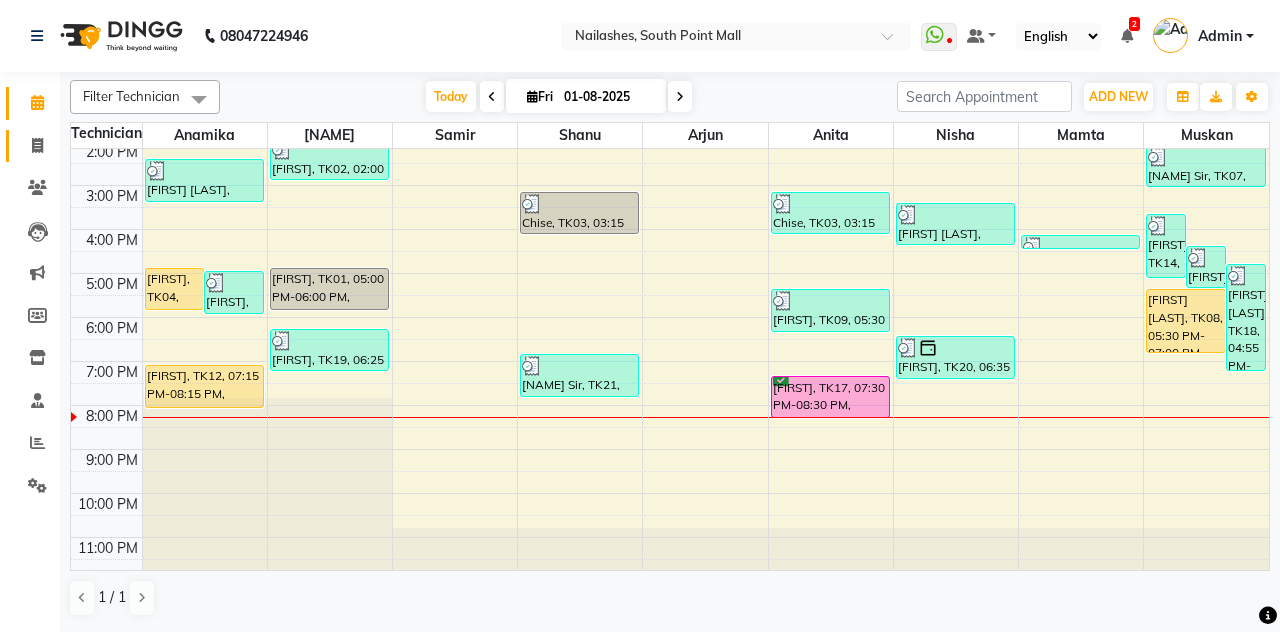 click on "Invoice" 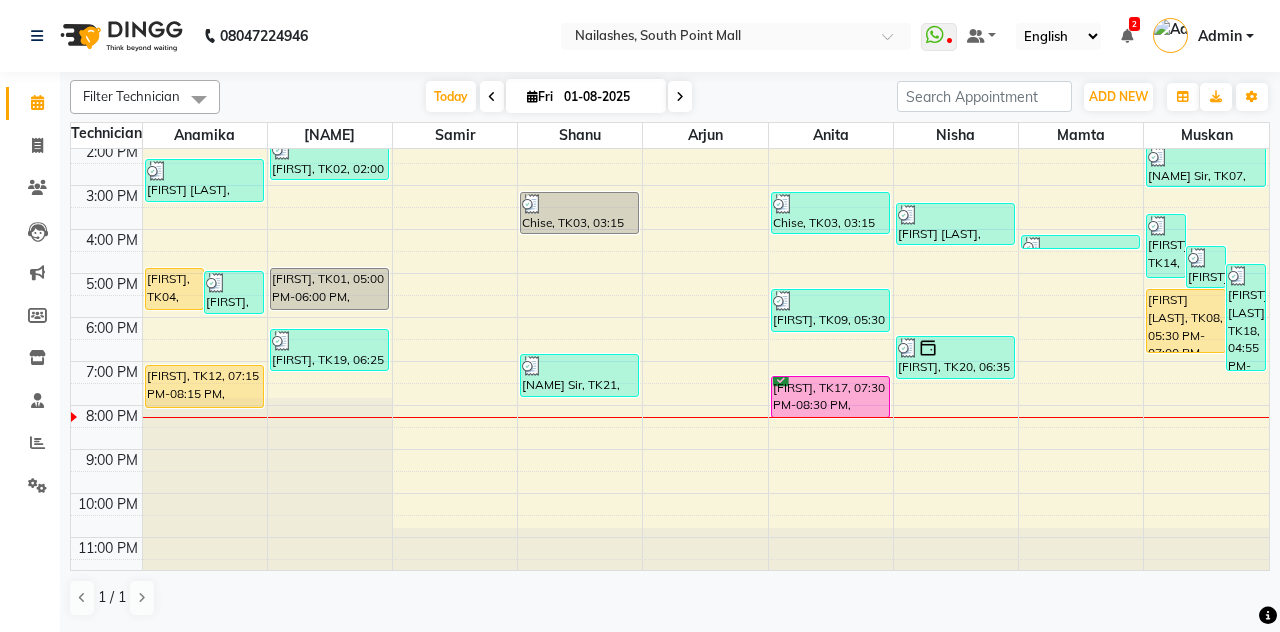 select on "3926" 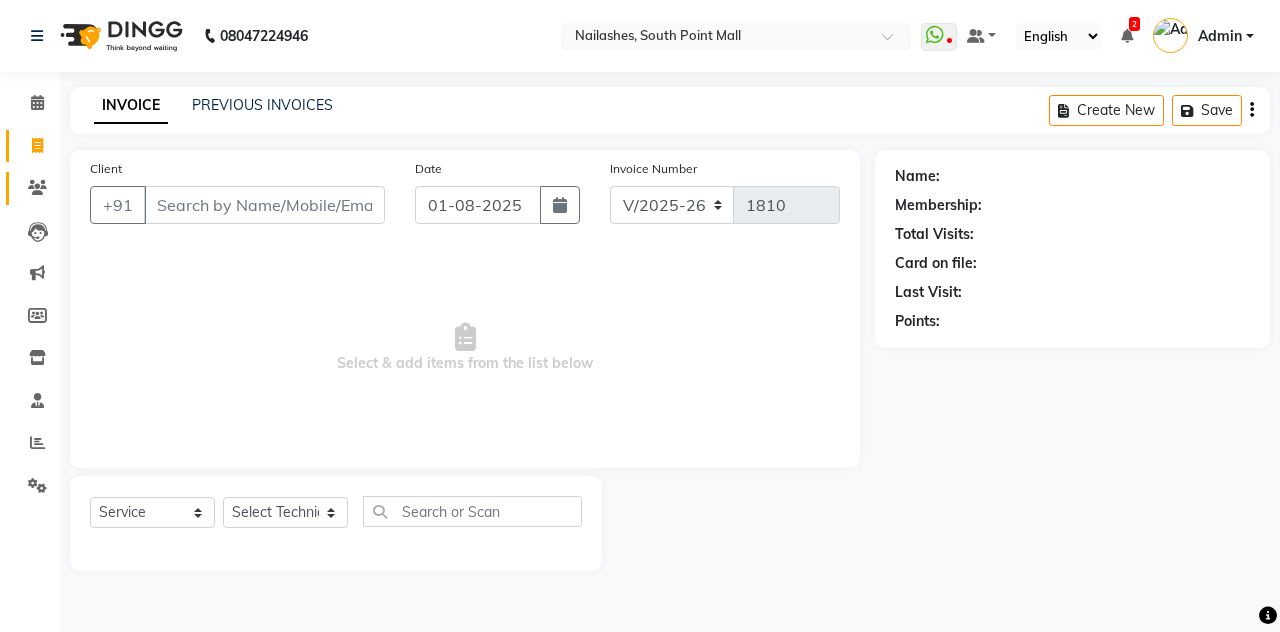 click 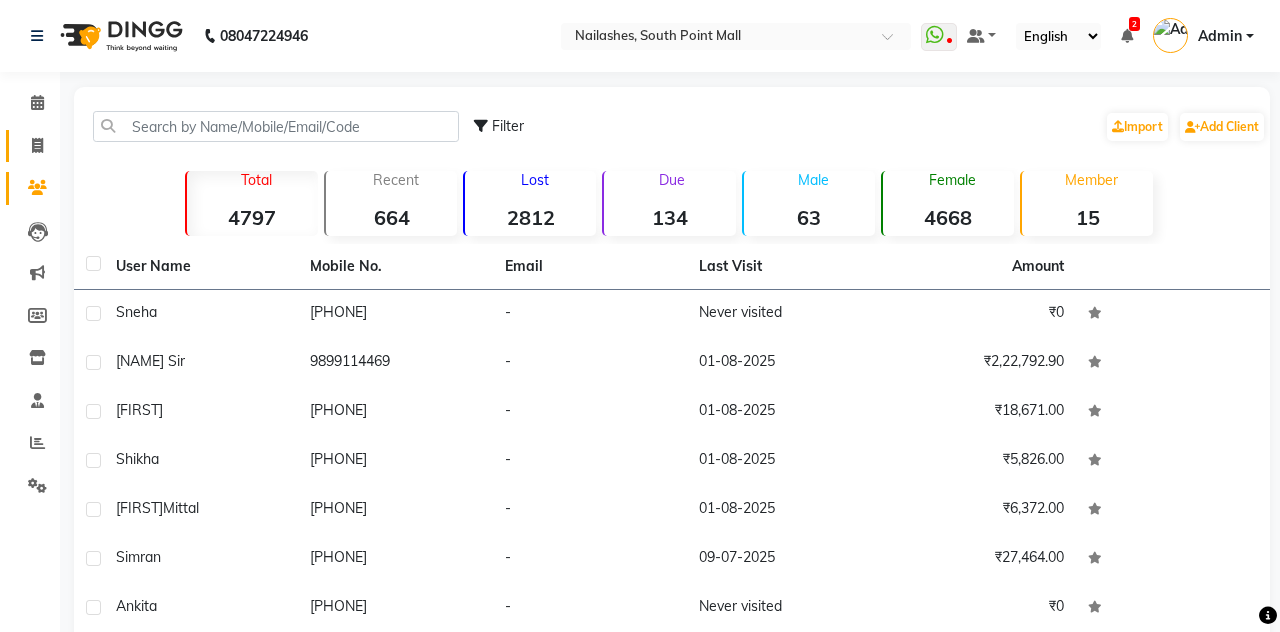 click 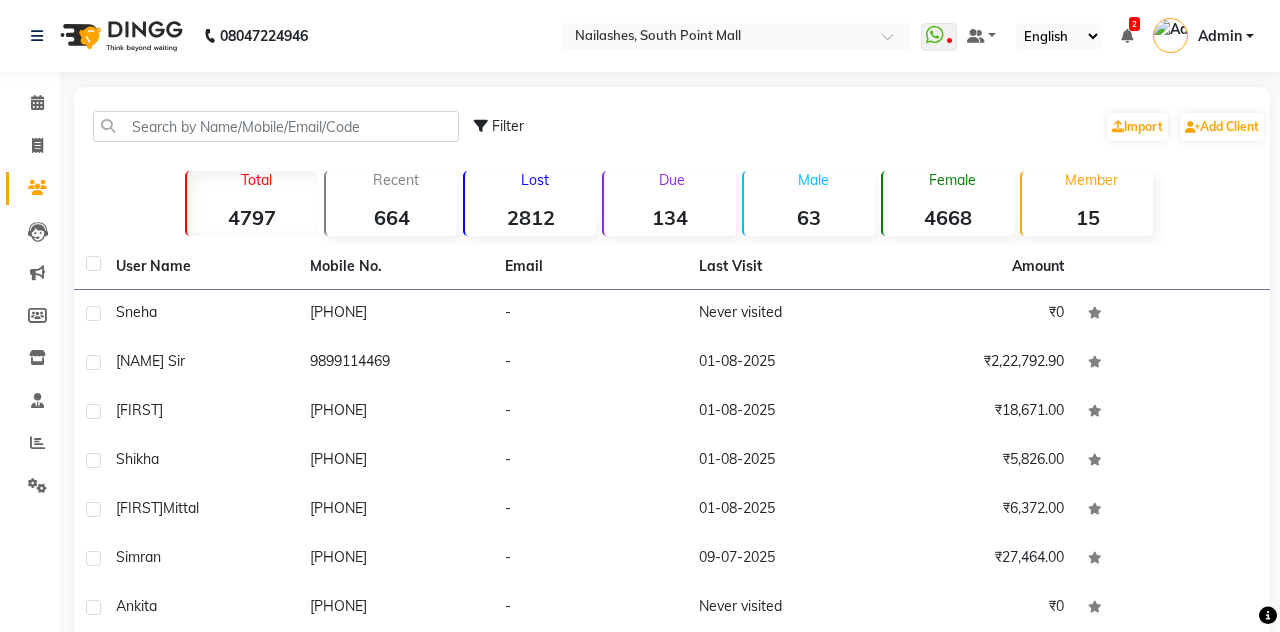 select on "service" 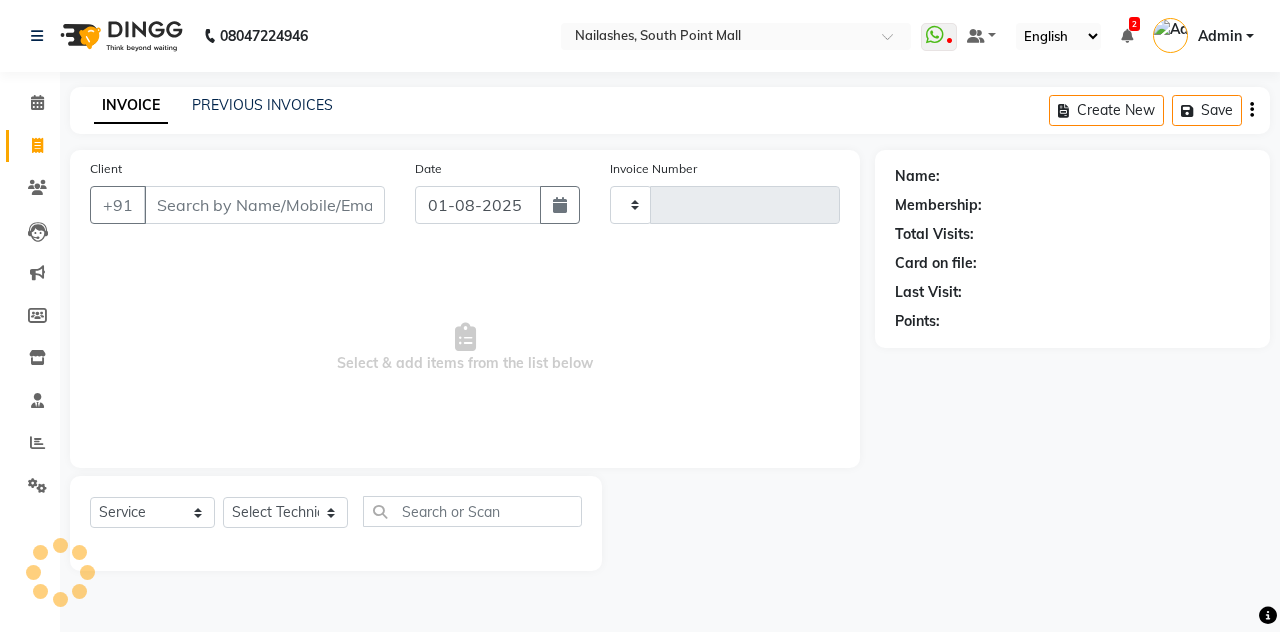 type on "1810" 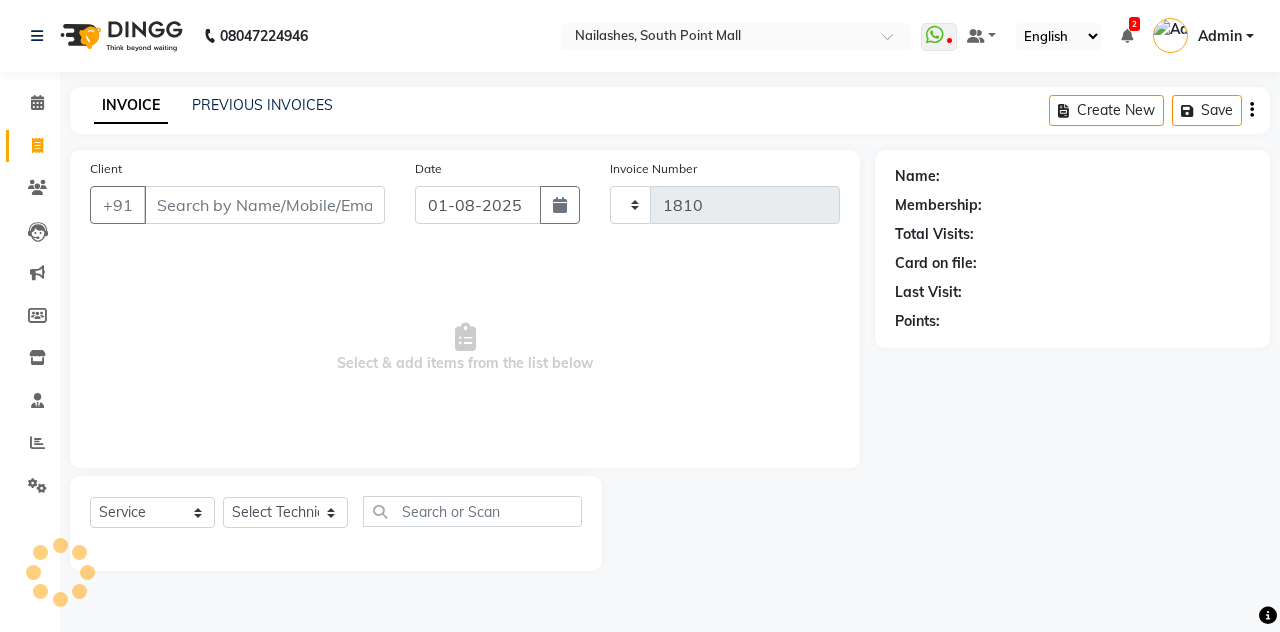 select on "3926" 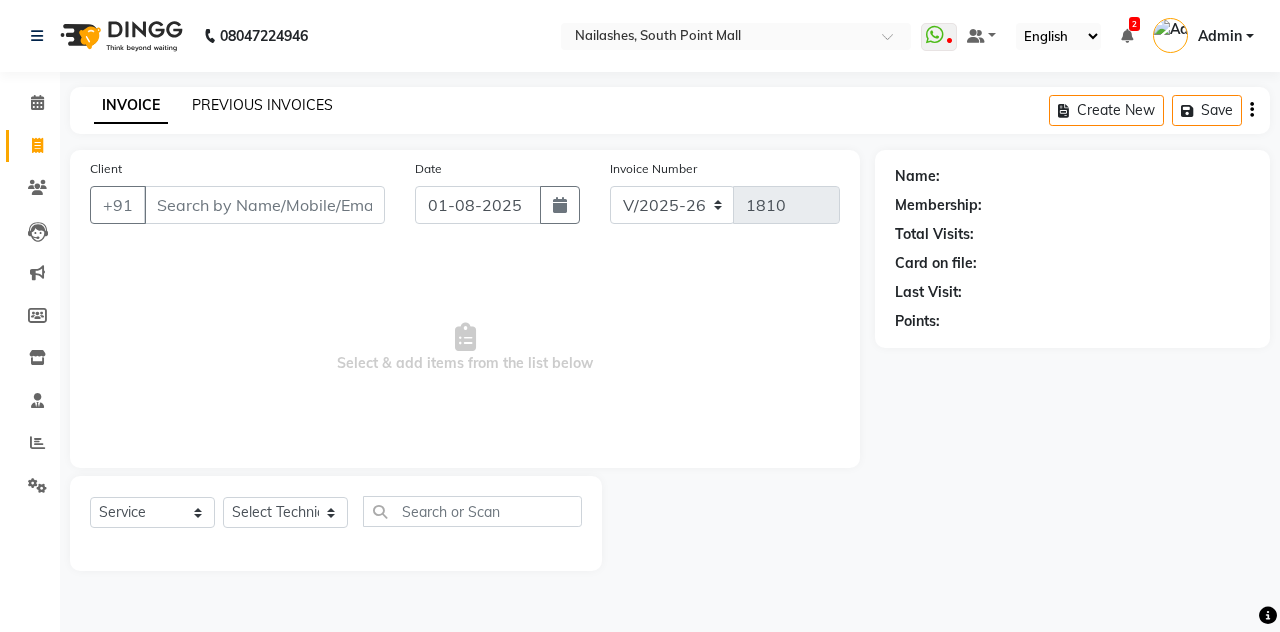 click on "PREVIOUS INVOICES" 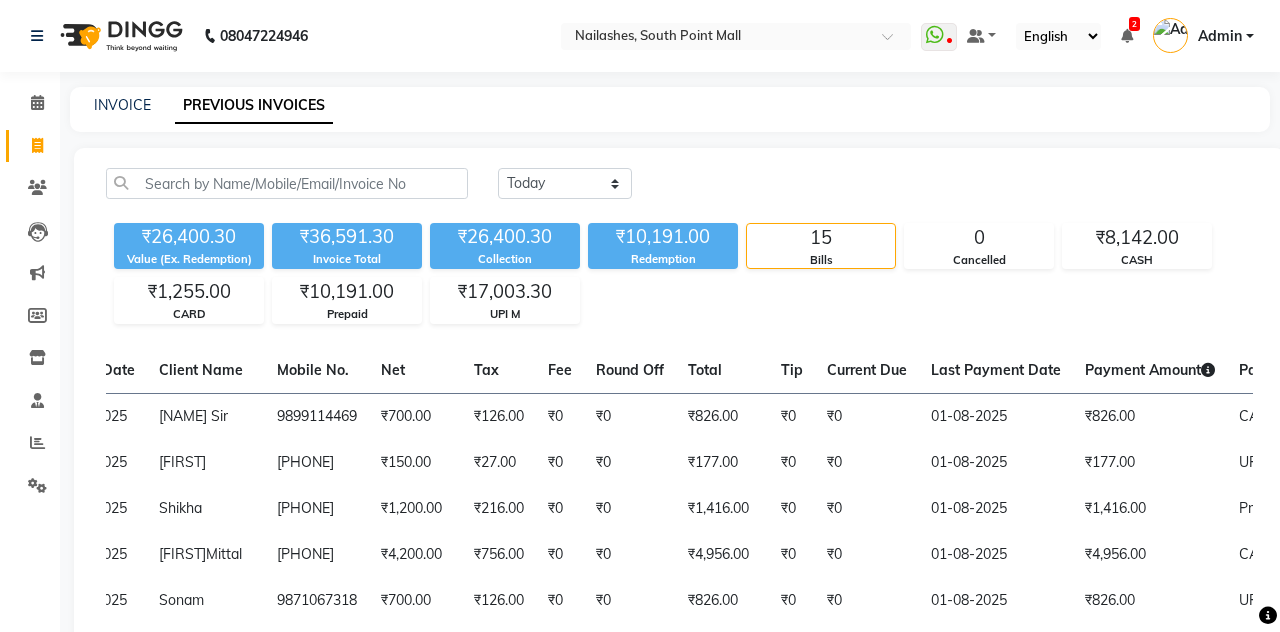 scroll, scrollTop: 0, scrollLeft: 0, axis: both 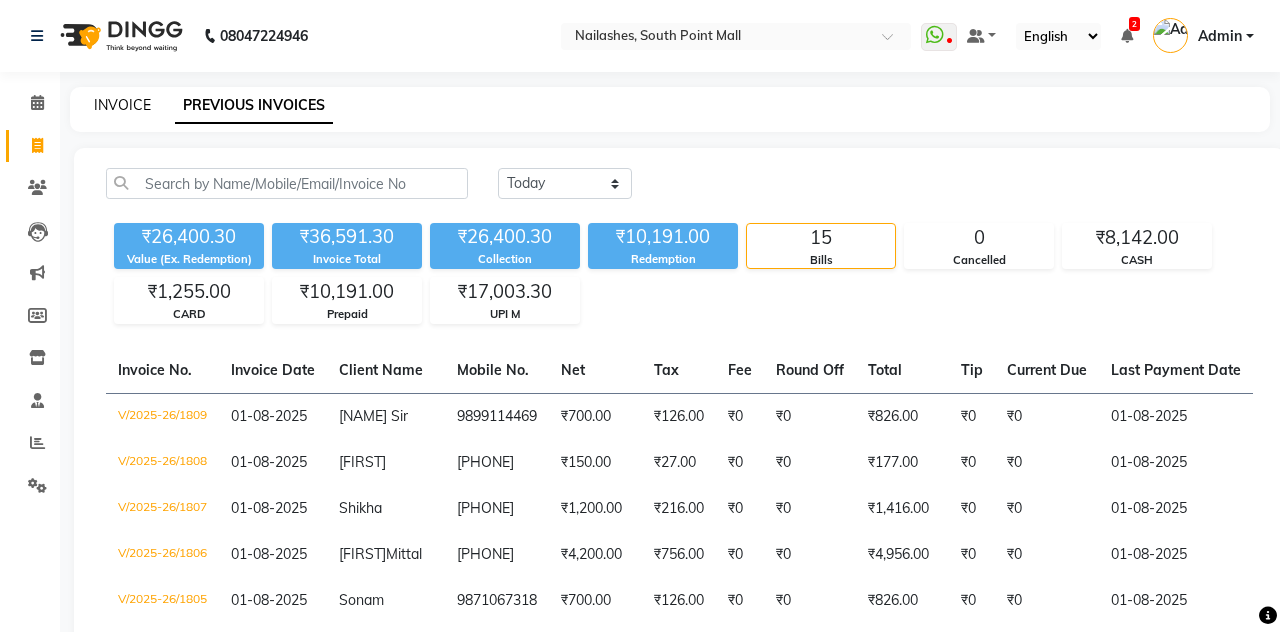 click on "INVOICE" 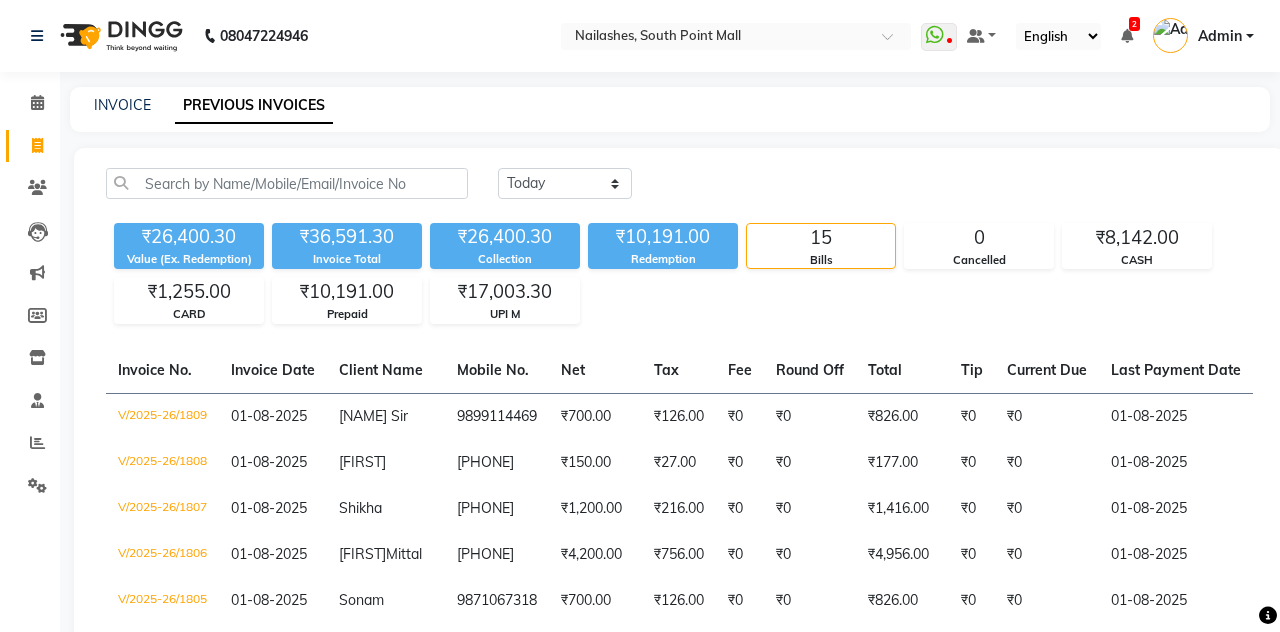select on "3926" 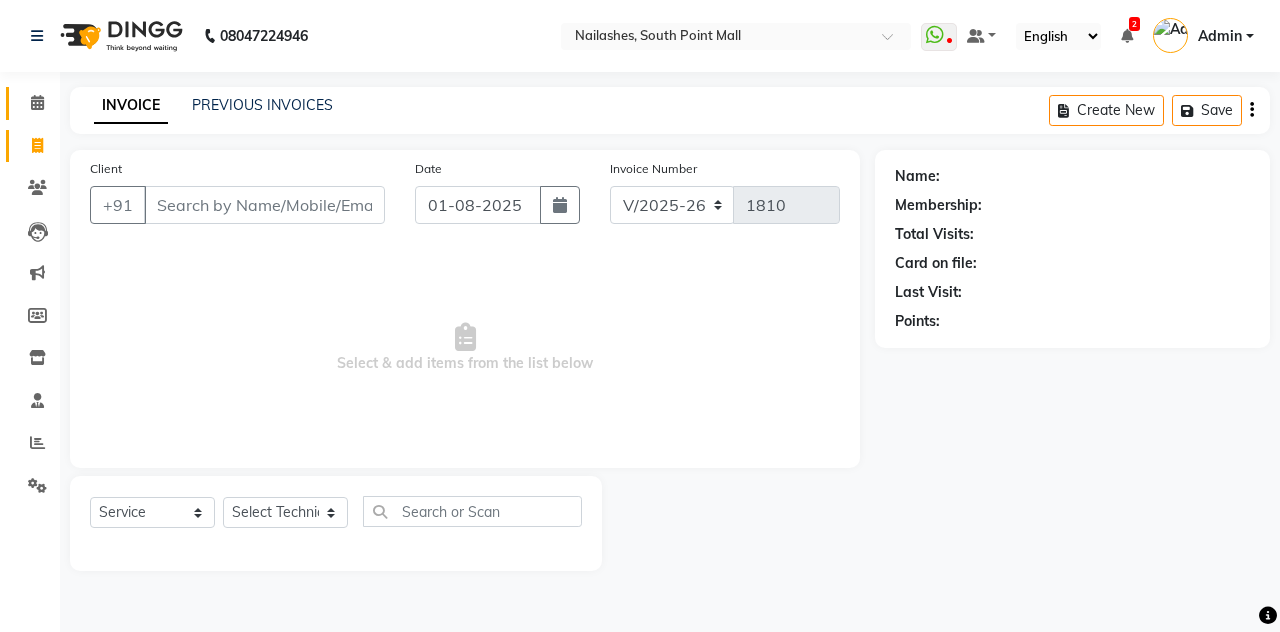 click 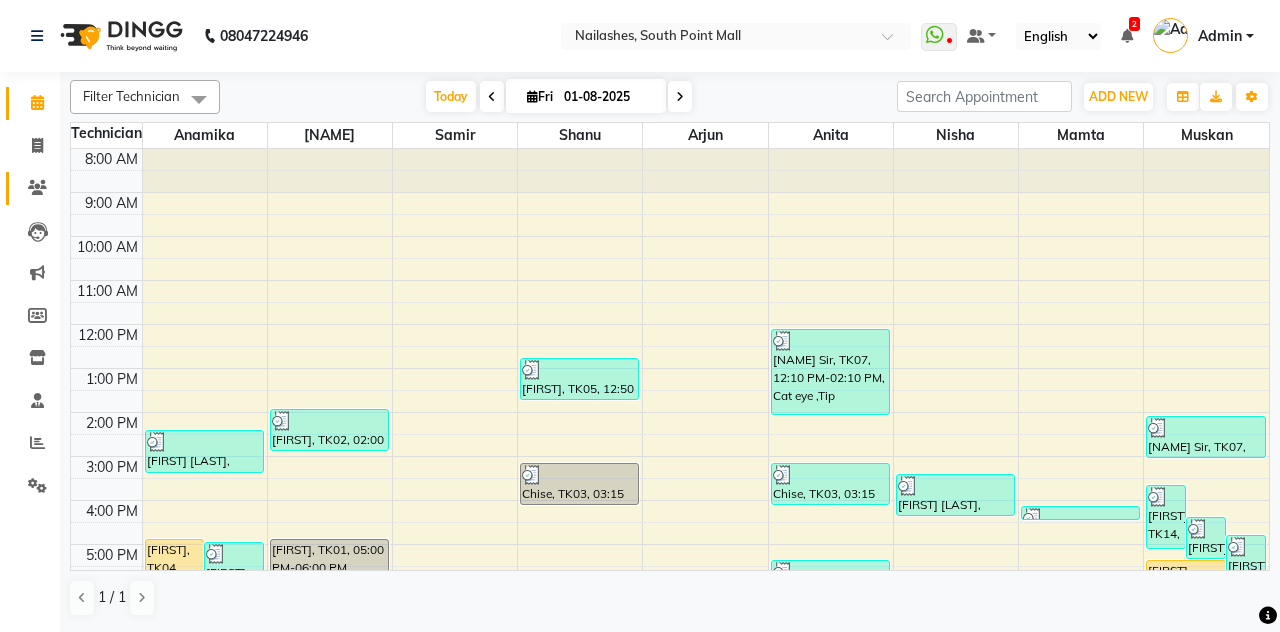 click on "Clients" 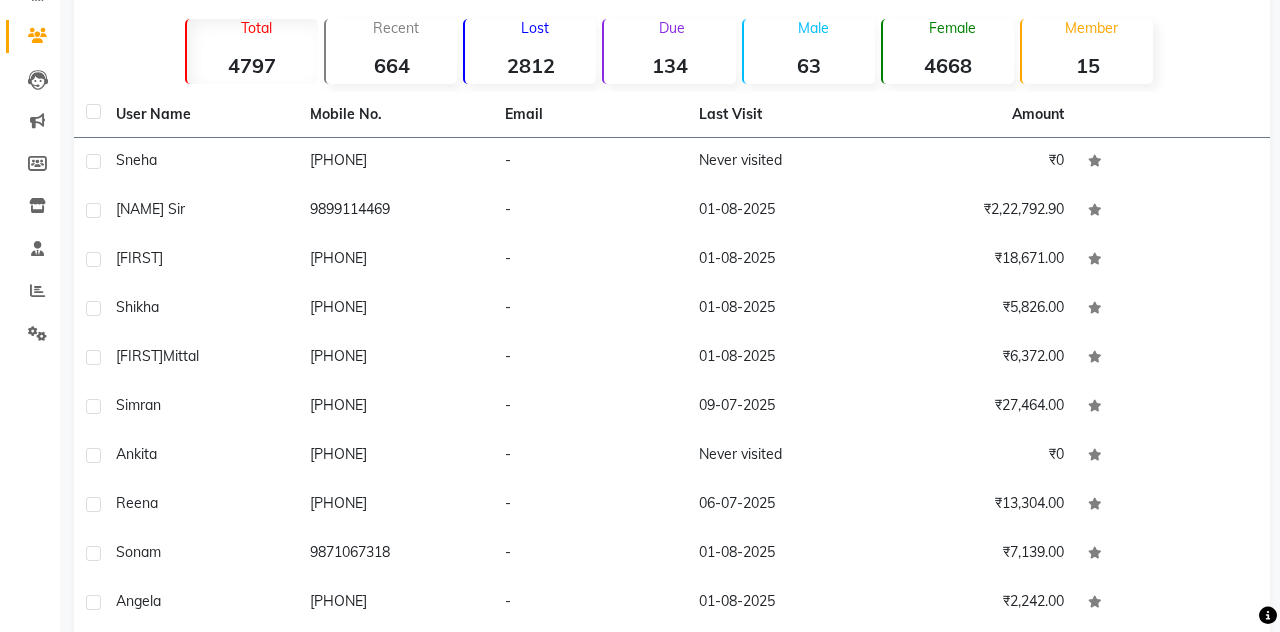 scroll, scrollTop: 0, scrollLeft: 0, axis: both 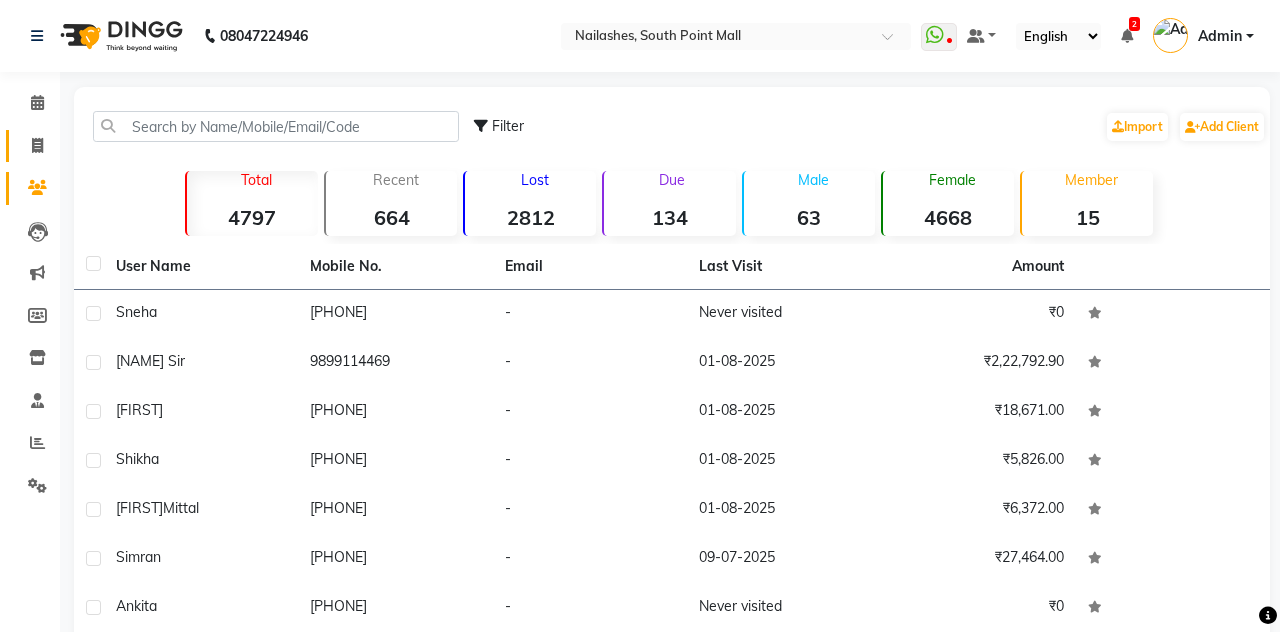 click 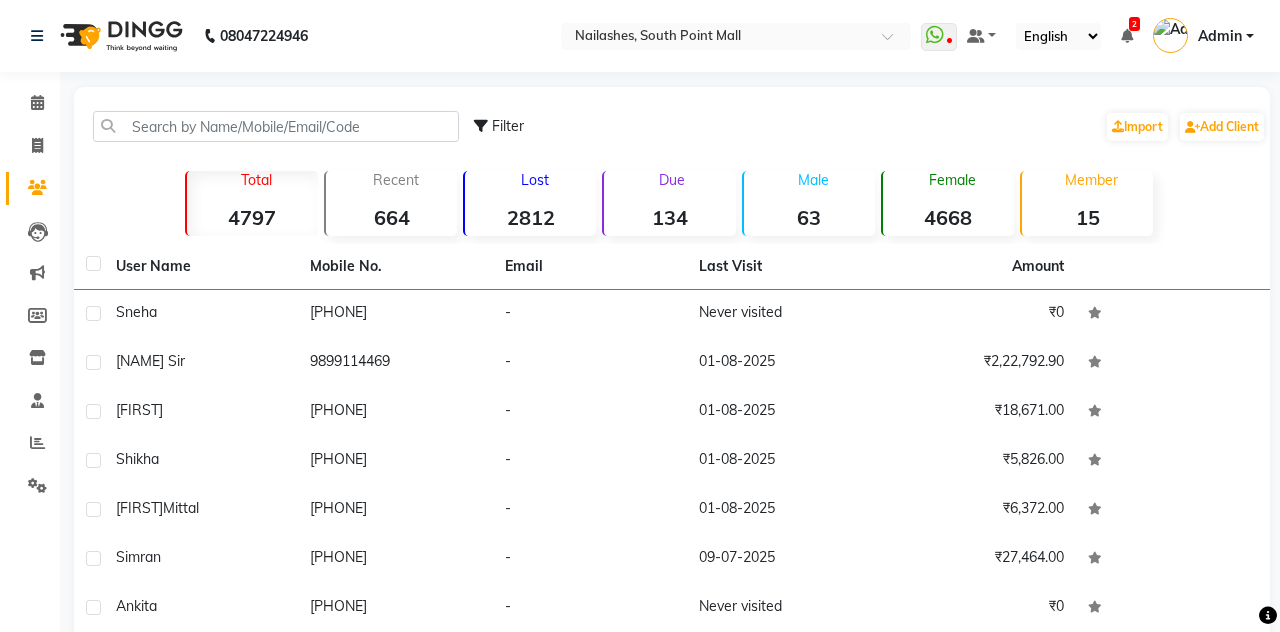 select on "service" 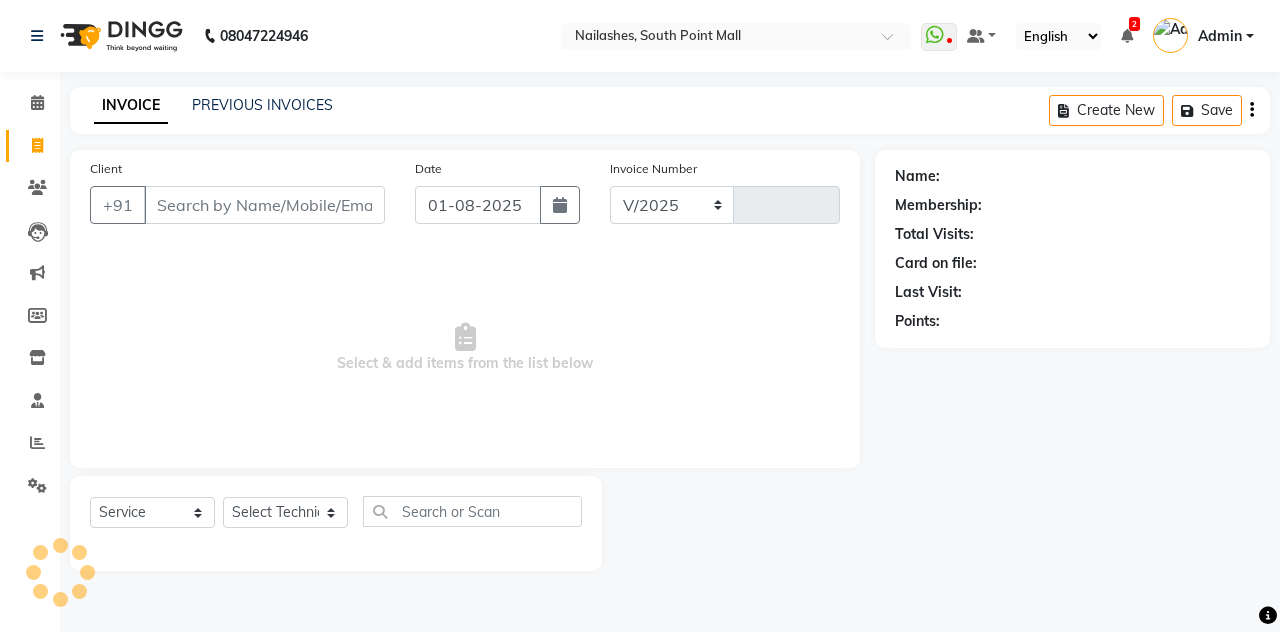 select on "3926" 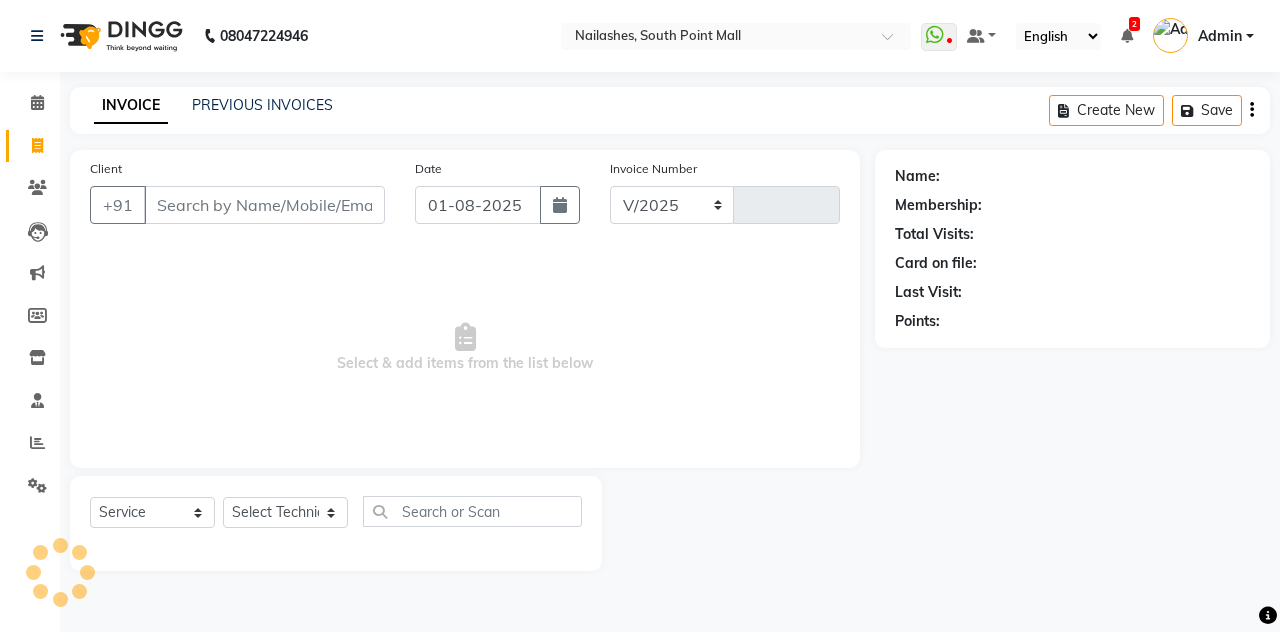type on "1810" 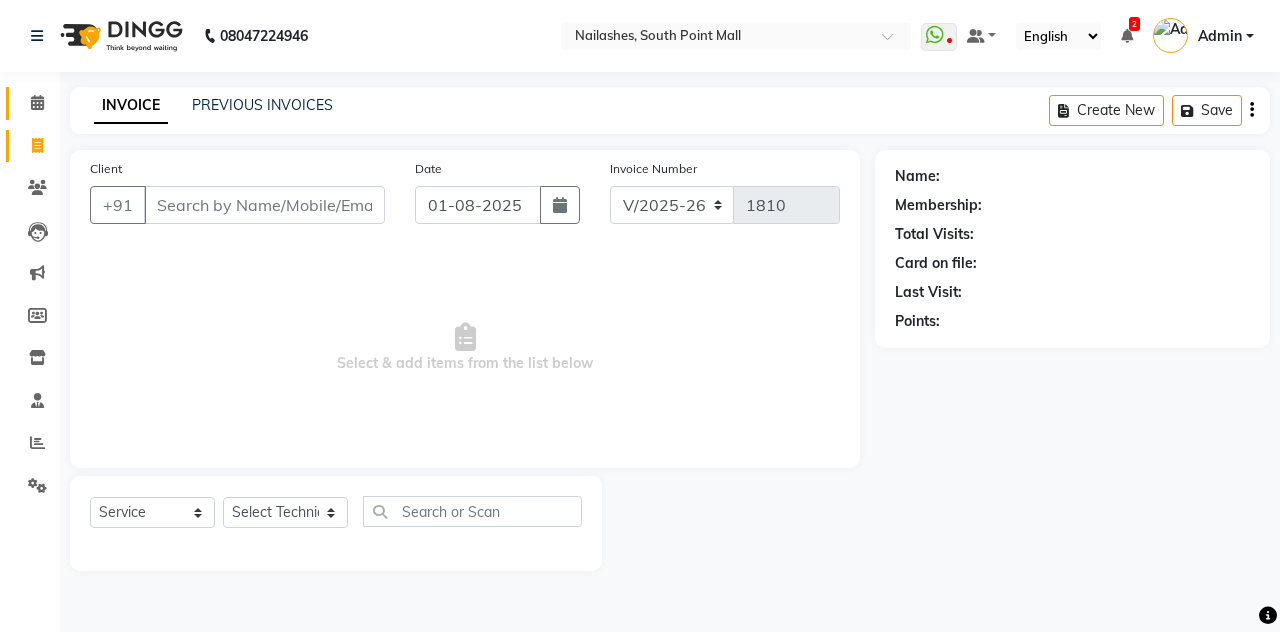 click on "Calendar" 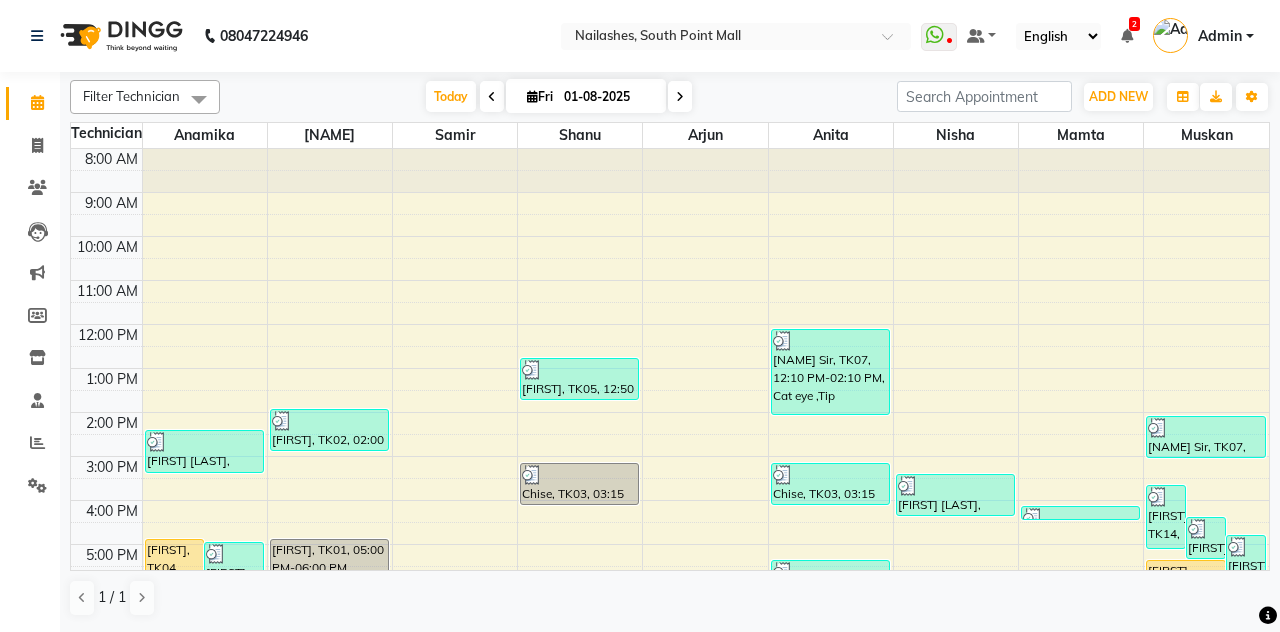 click on "01-08-2025" at bounding box center [608, 97] 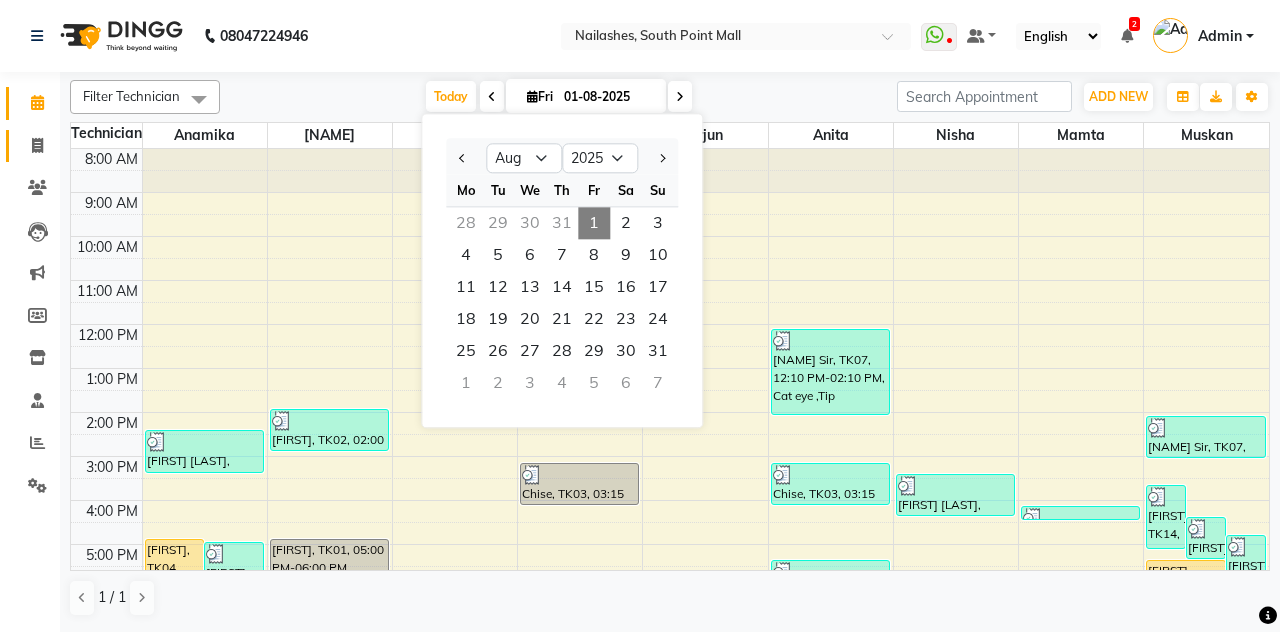 click 